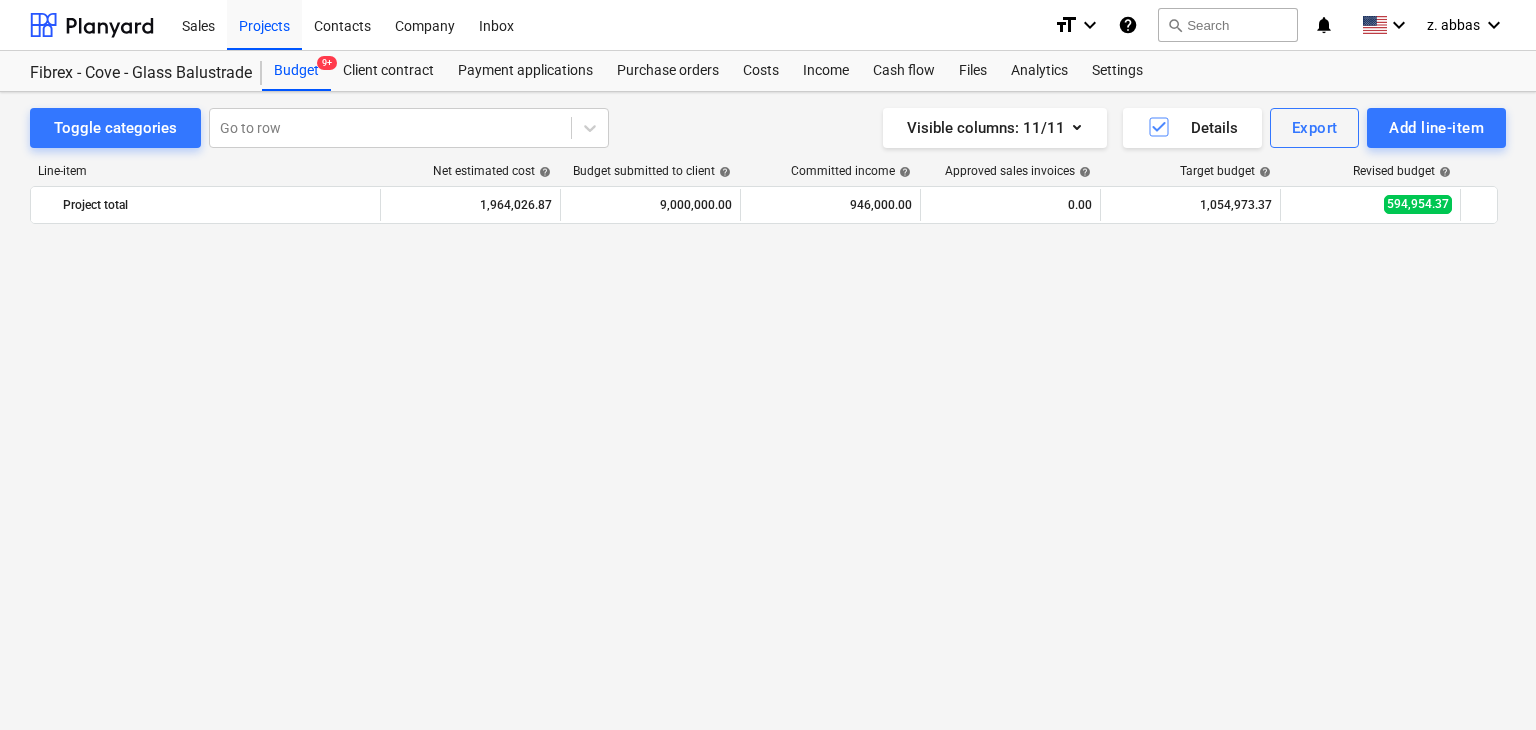 scroll, scrollTop: 0, scrollLeft: 0, axis: both 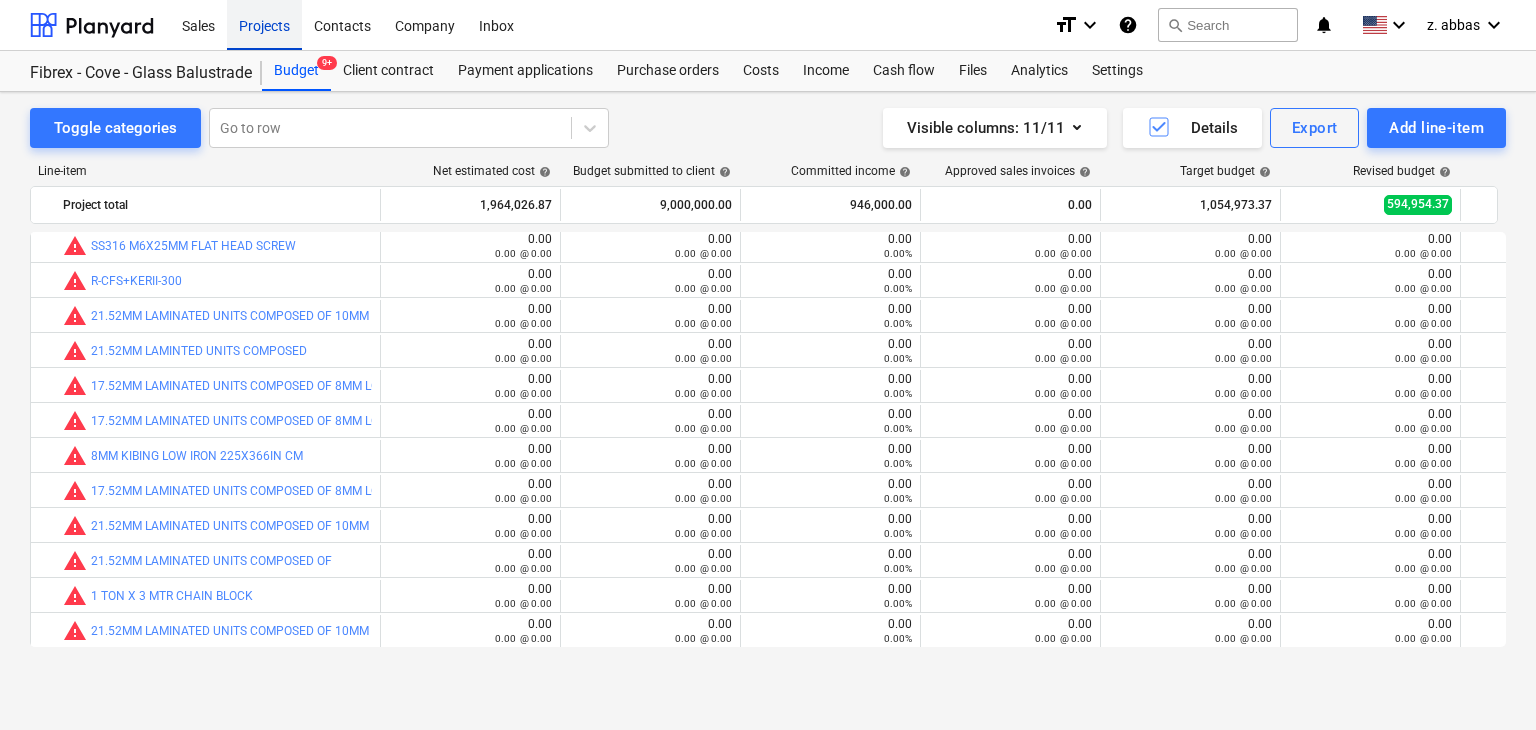 click on "Projects" at bounding box center (264, 24) 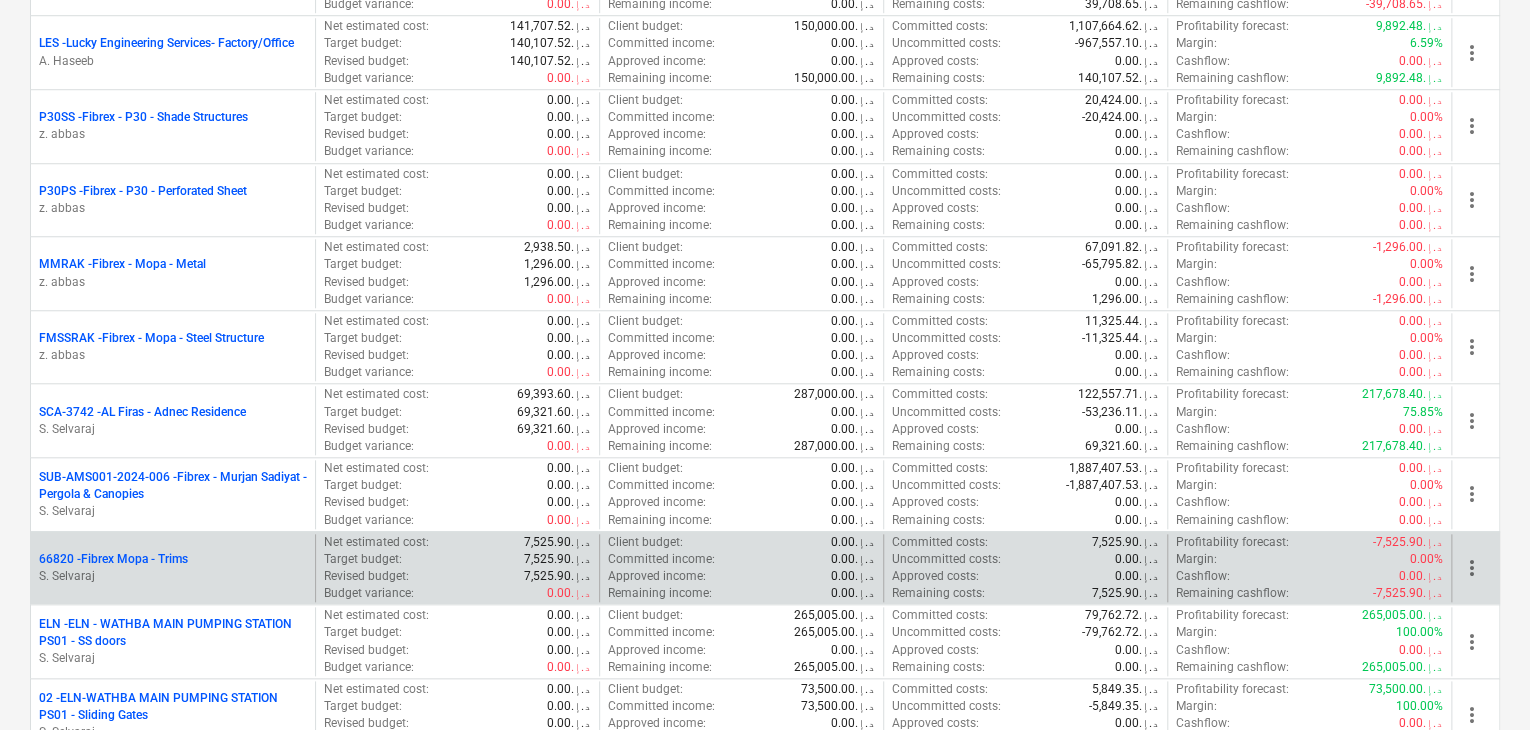 scroll, scrollTop: 800, scrollLeft: 0, axis: vertical 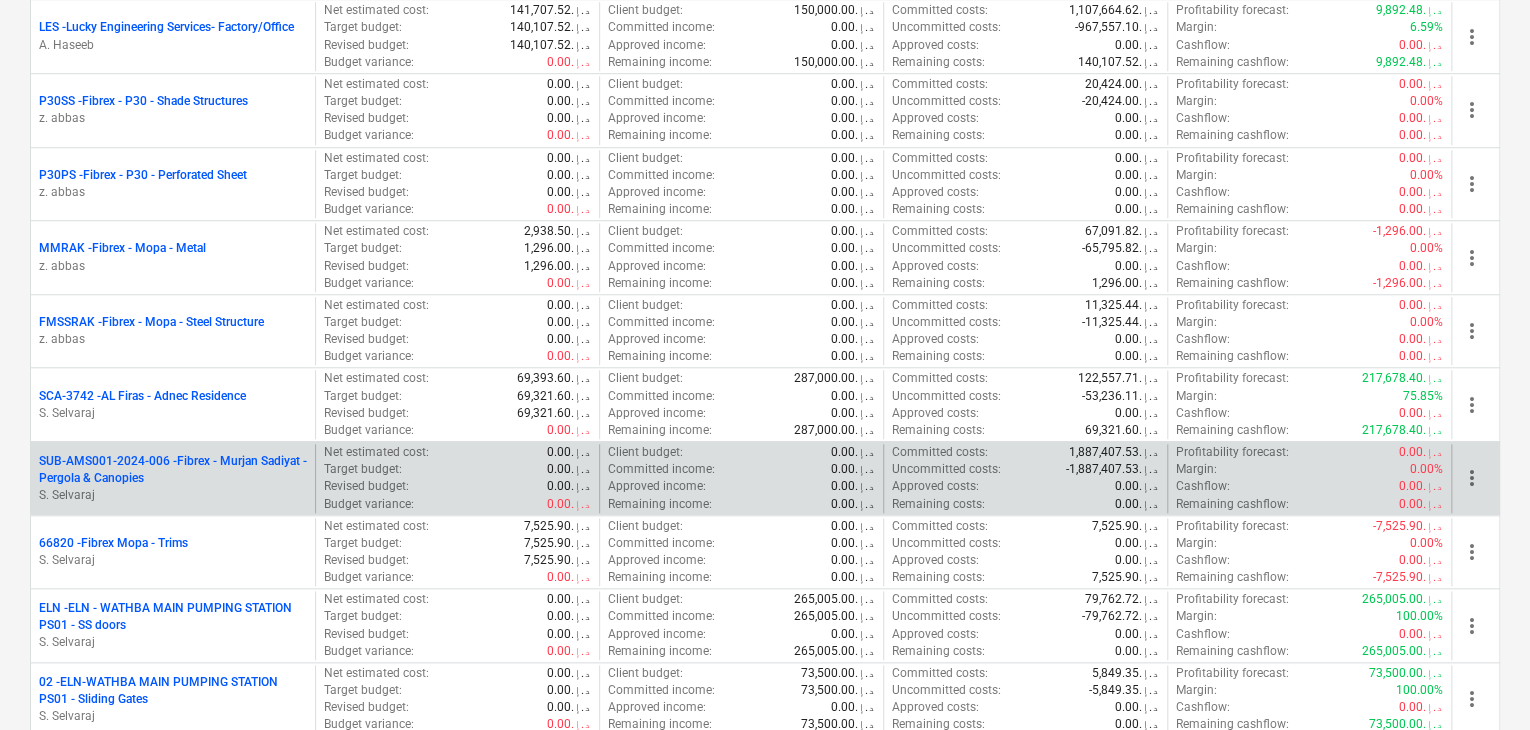 click on "SUB-AMS001-2024-006 -  Fibrex - Murjan Sadiyat - Pergola & Canopies" at bounding box center (173, 470) 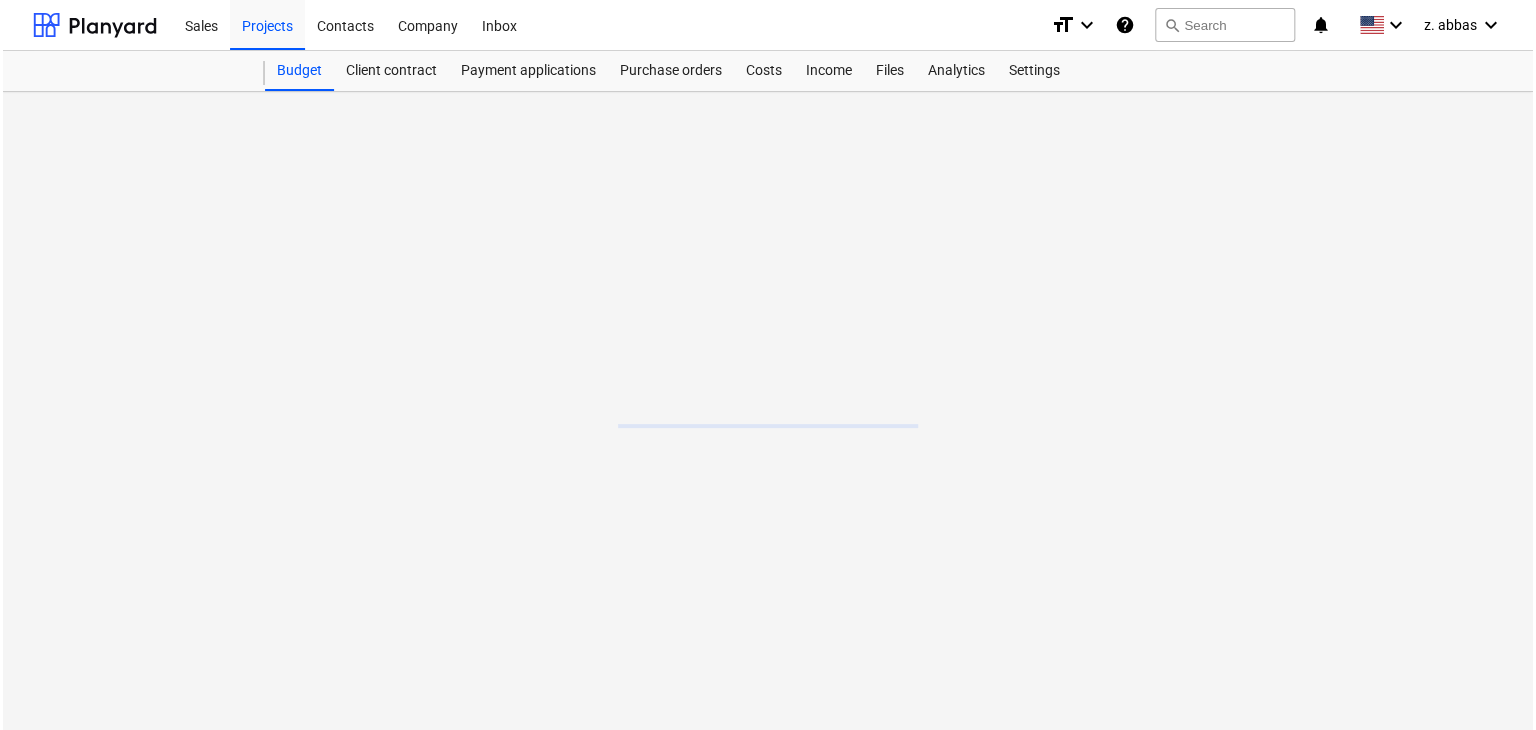 scroll, scrollTop: 0, scrollLeft: 0, axis: both 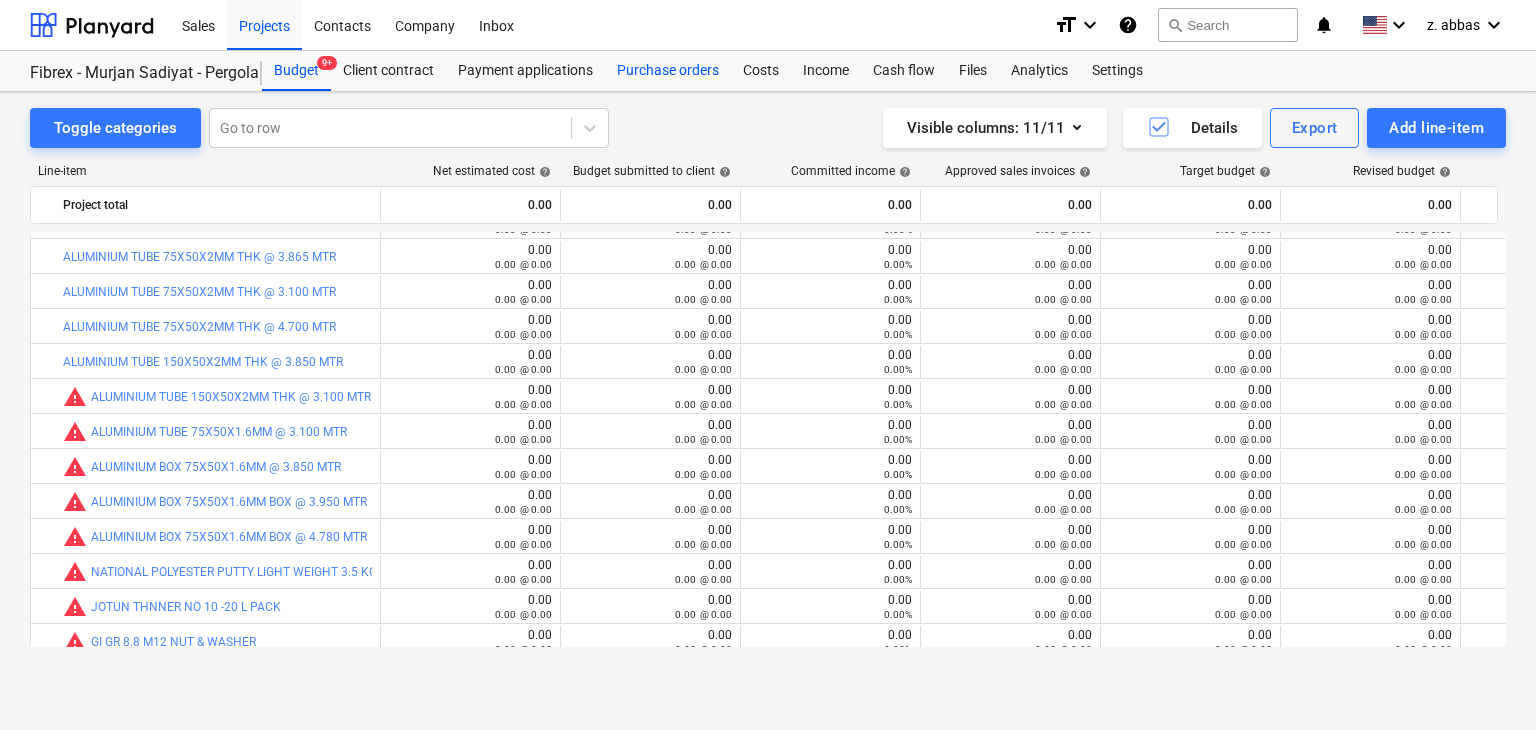 click on "Purchase orders" at bounding box center [668, 71] 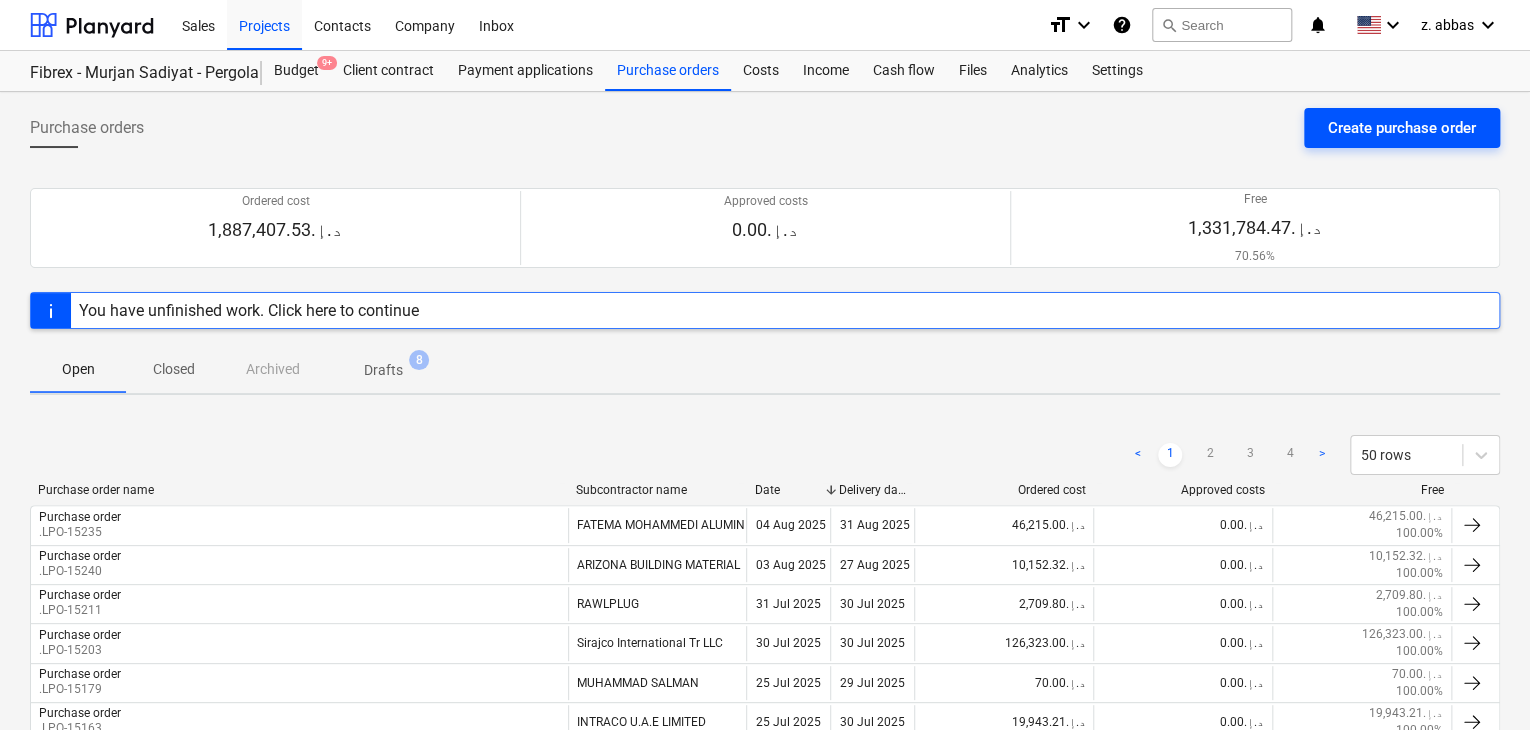 click on "Create purchase order" at bounding box center (1402, 128) 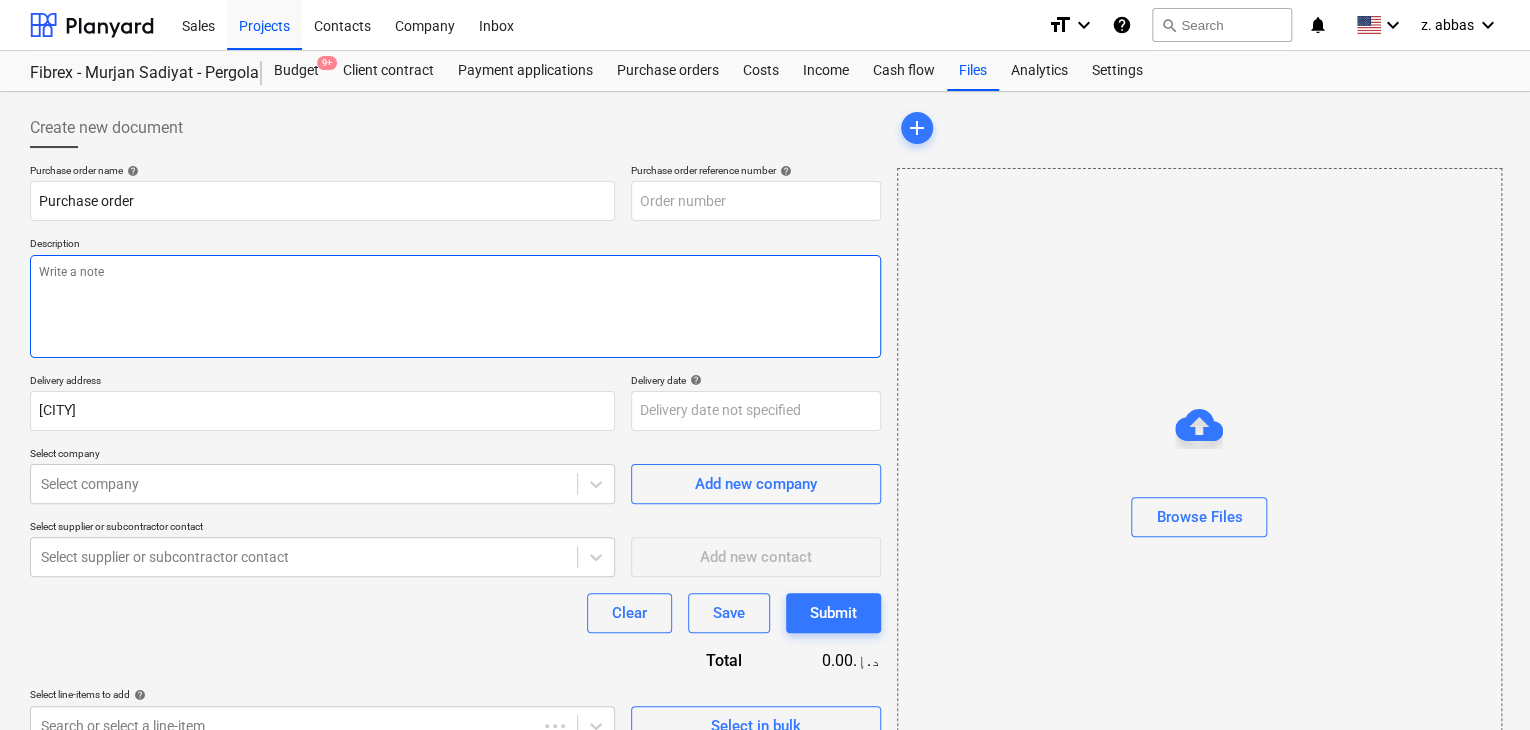 click at bounding box center [455, 306] 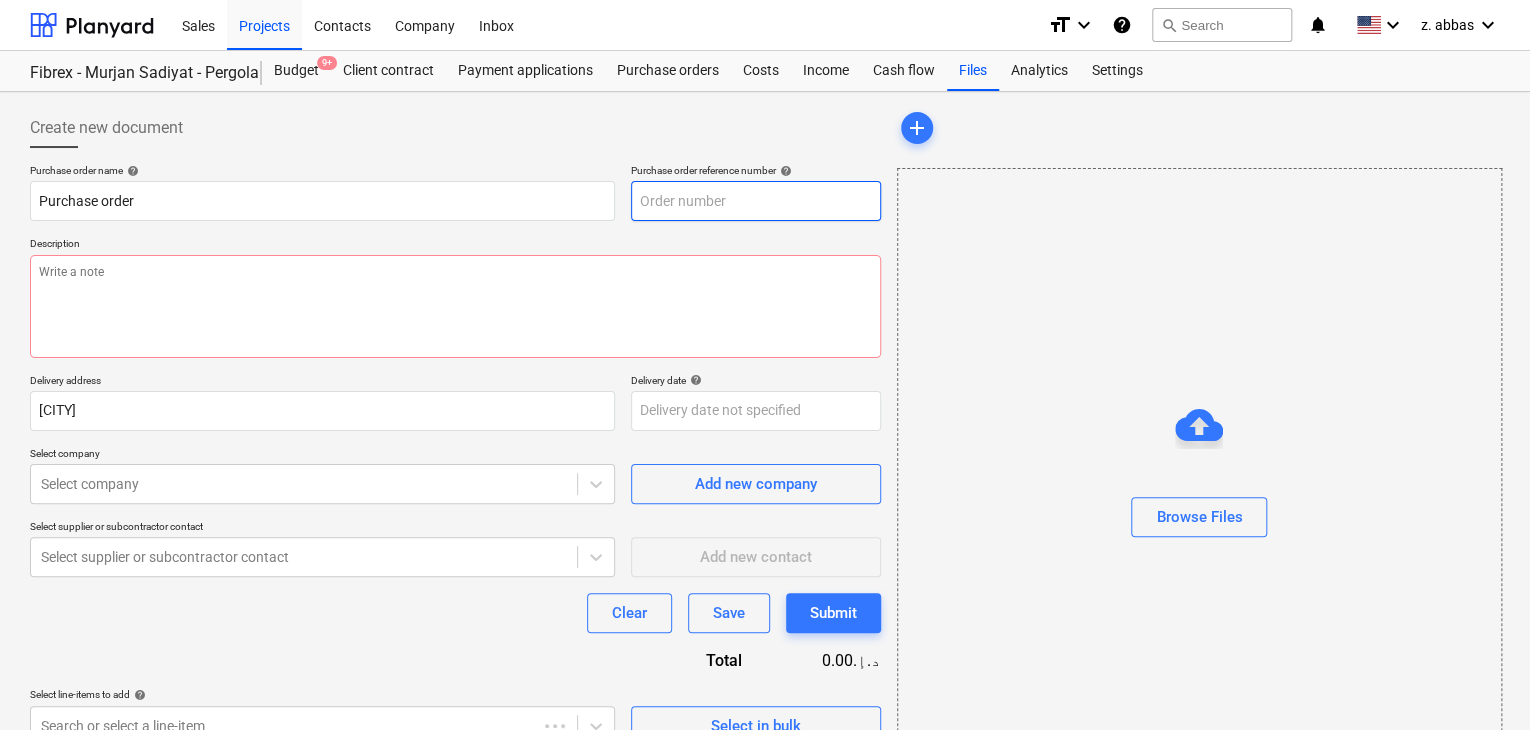 click at bounding box center [756, 201] 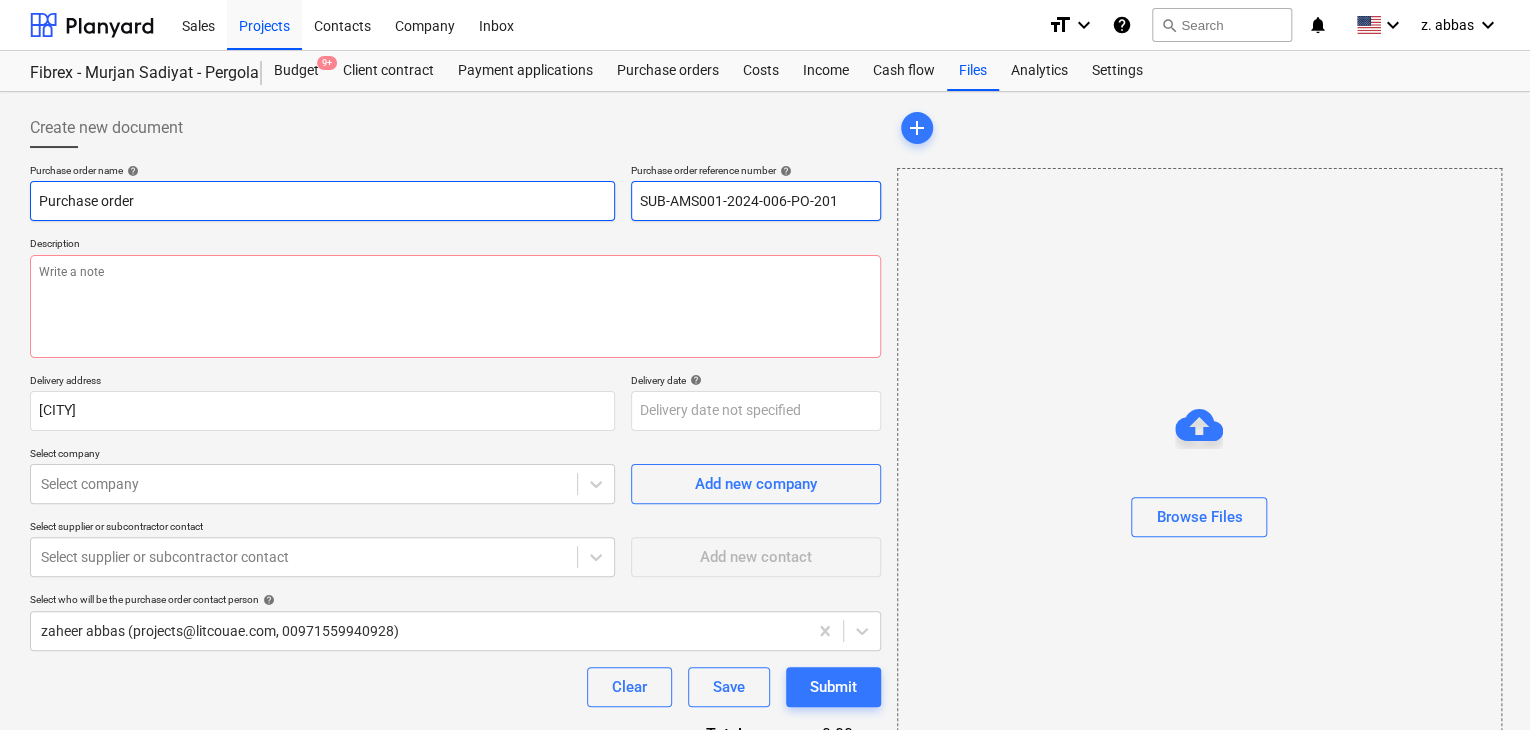 drag, startPoint x: 844, startPoint y: 197, endPoint x: 564, endPoint y: 197, distance: 280 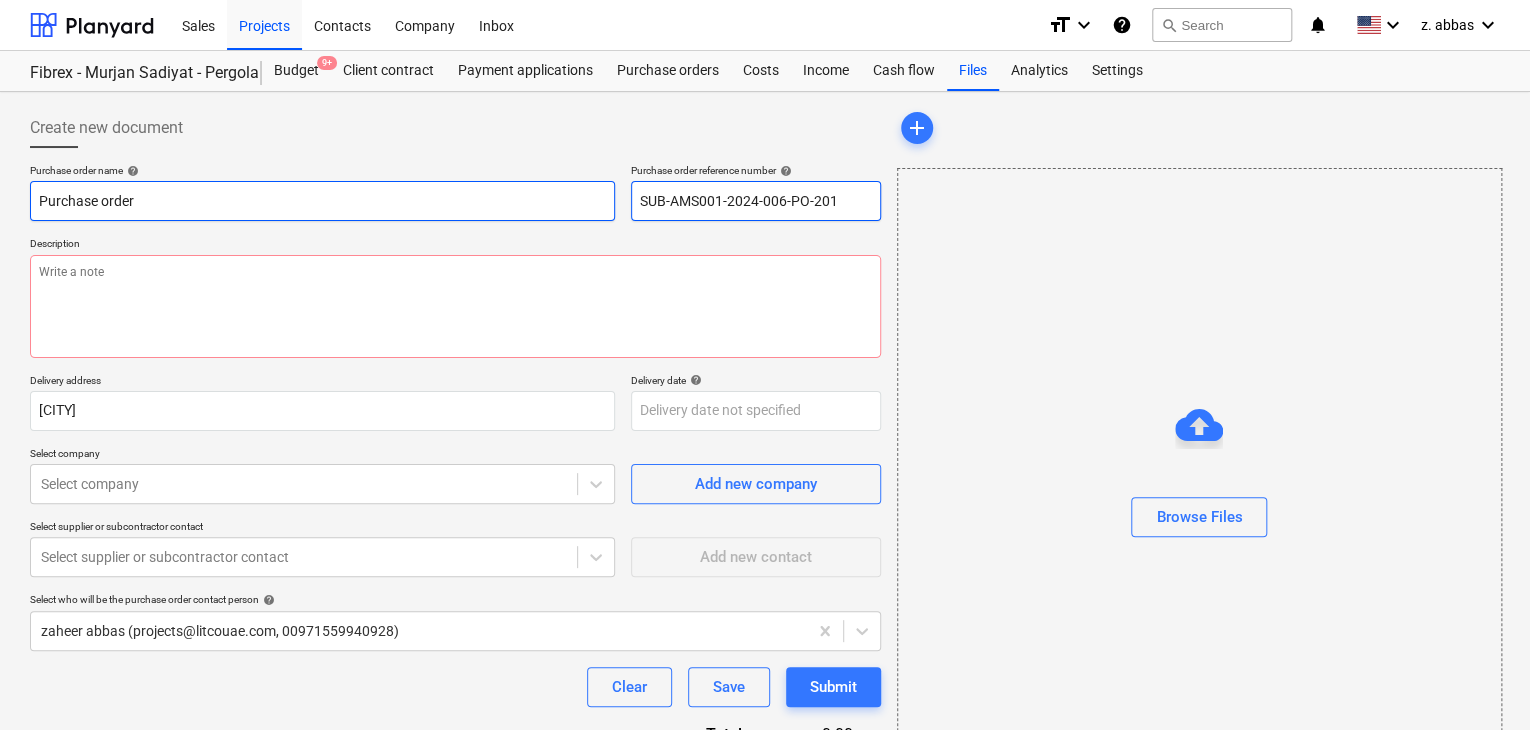 click on "Purchase order name help Purchase order Purchase order reference number help SUB-AMS001-2024-006-PO-201" at bounding box center (455, 192) 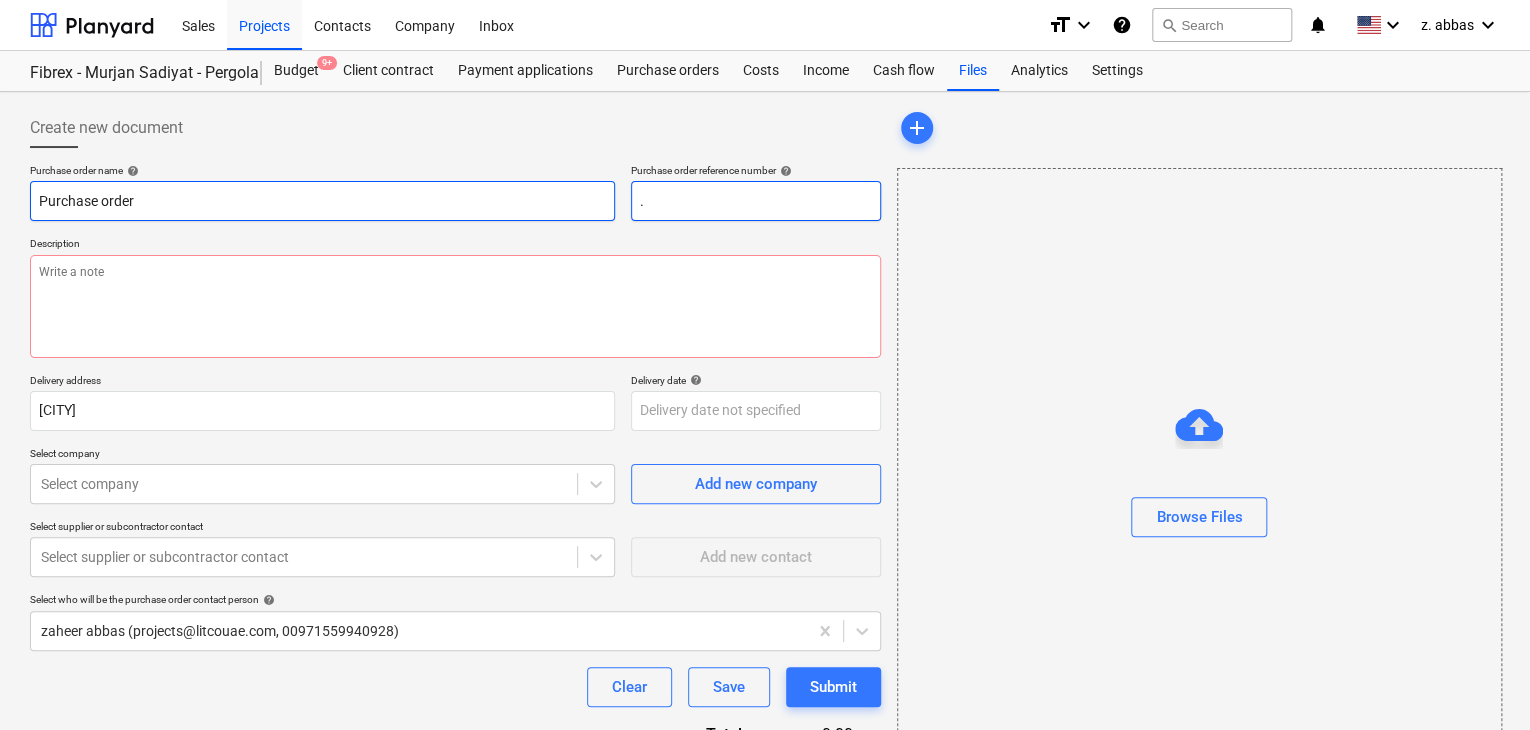 type on "x" 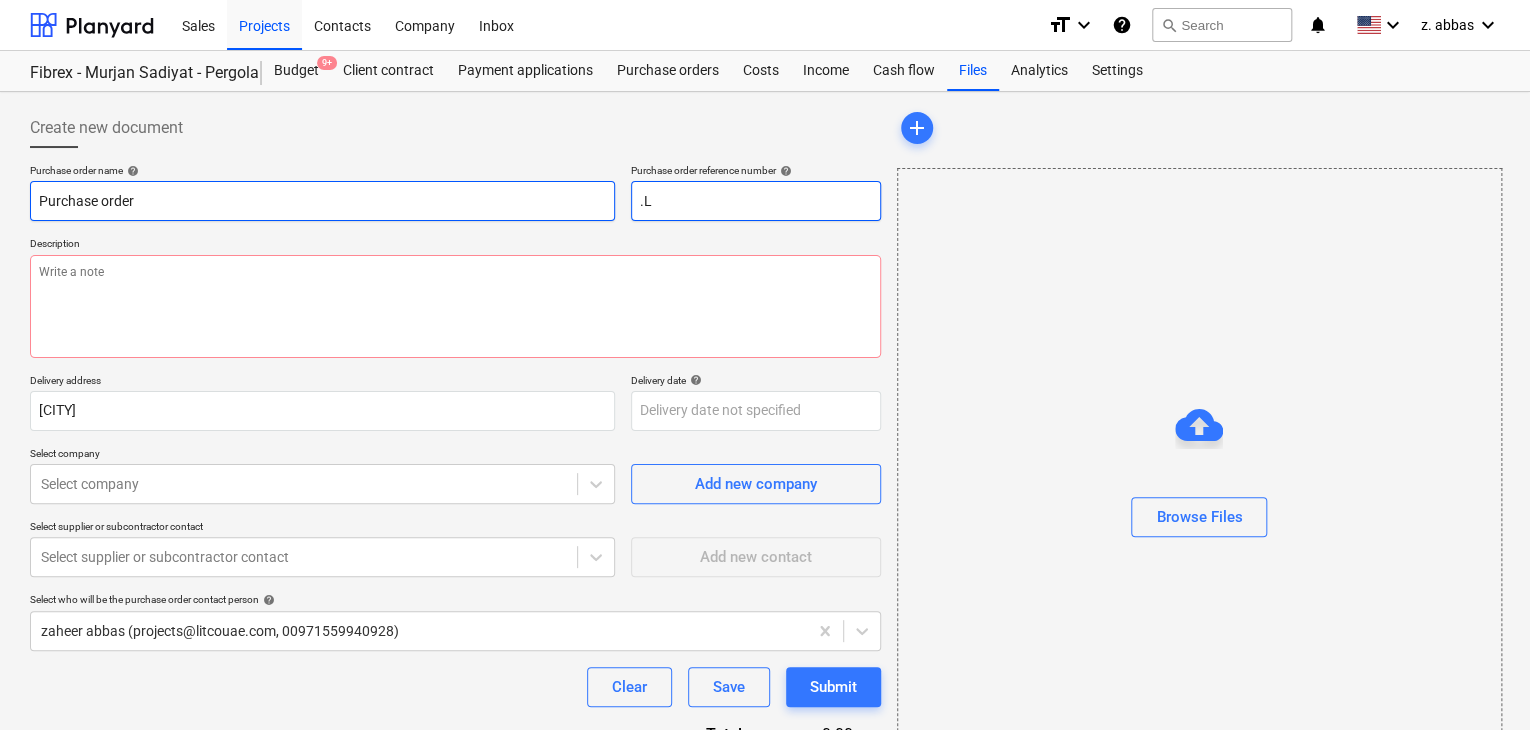type on "x" 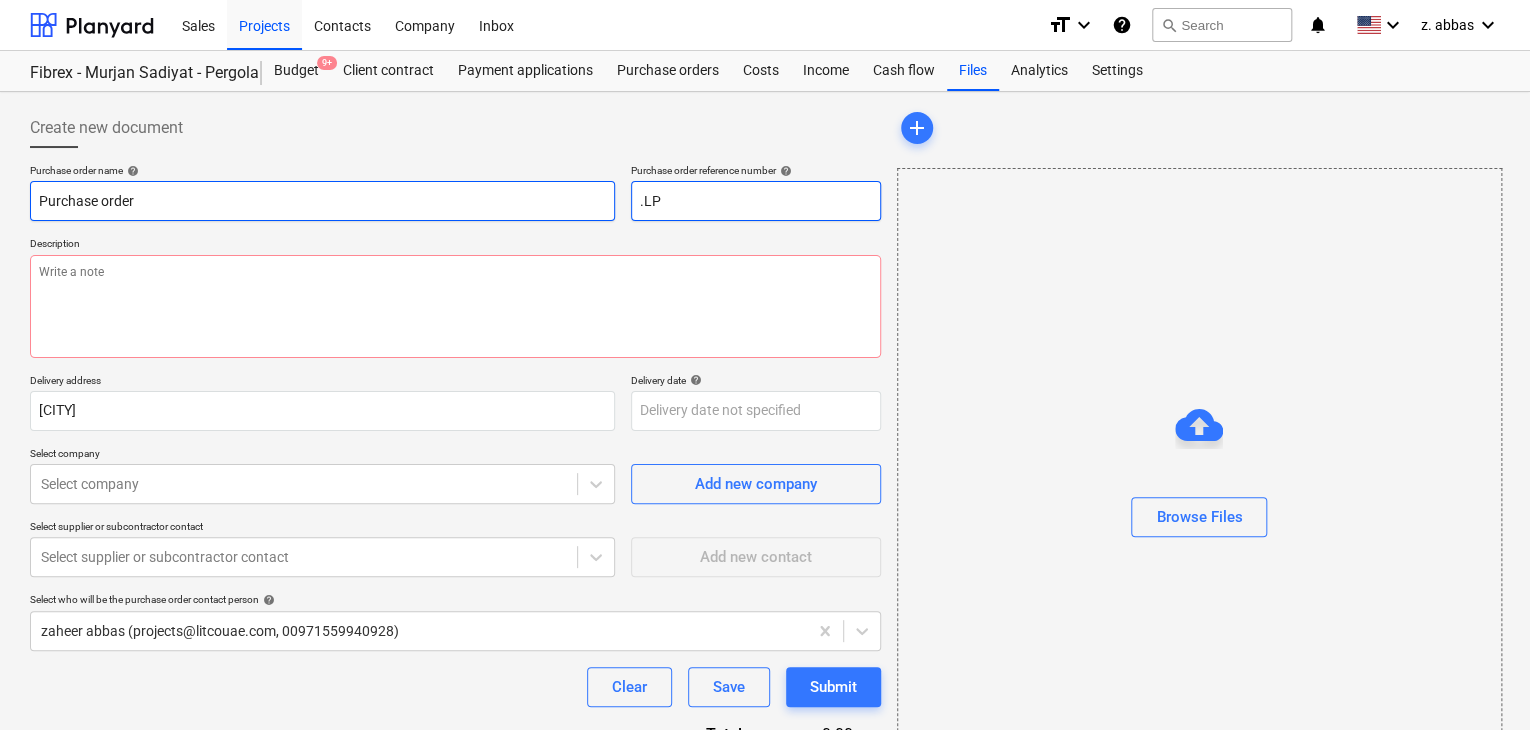 type on "x" 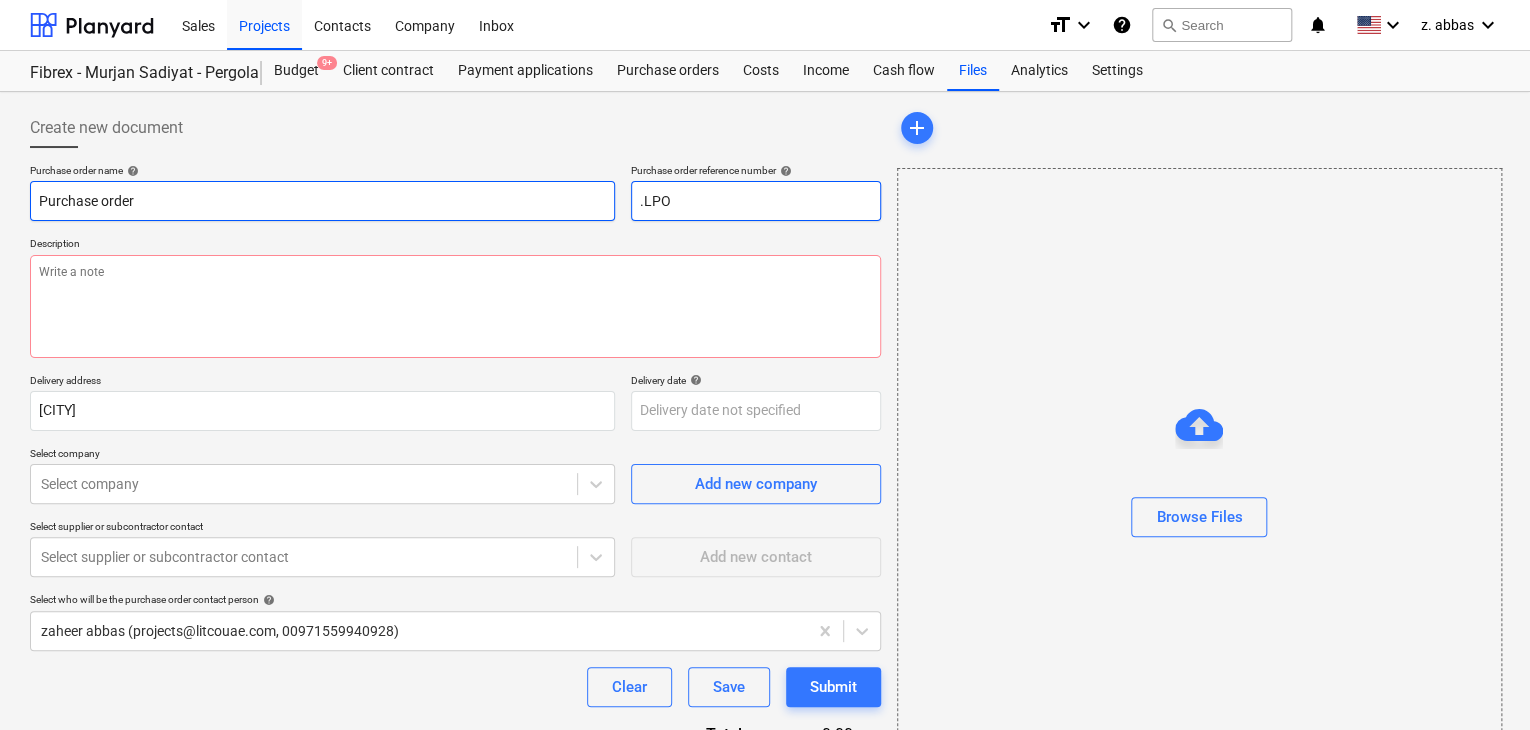 type on "x" 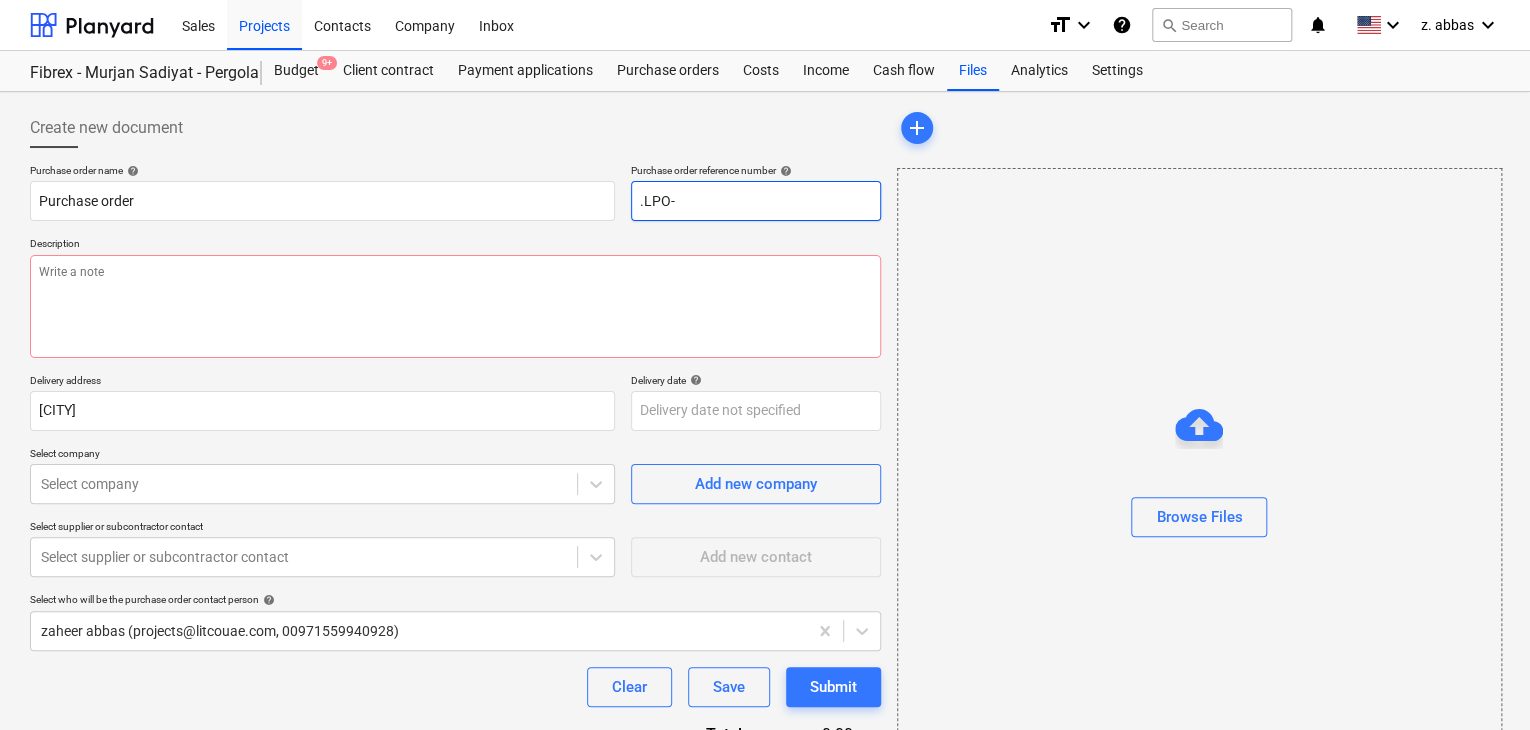 type on "x" 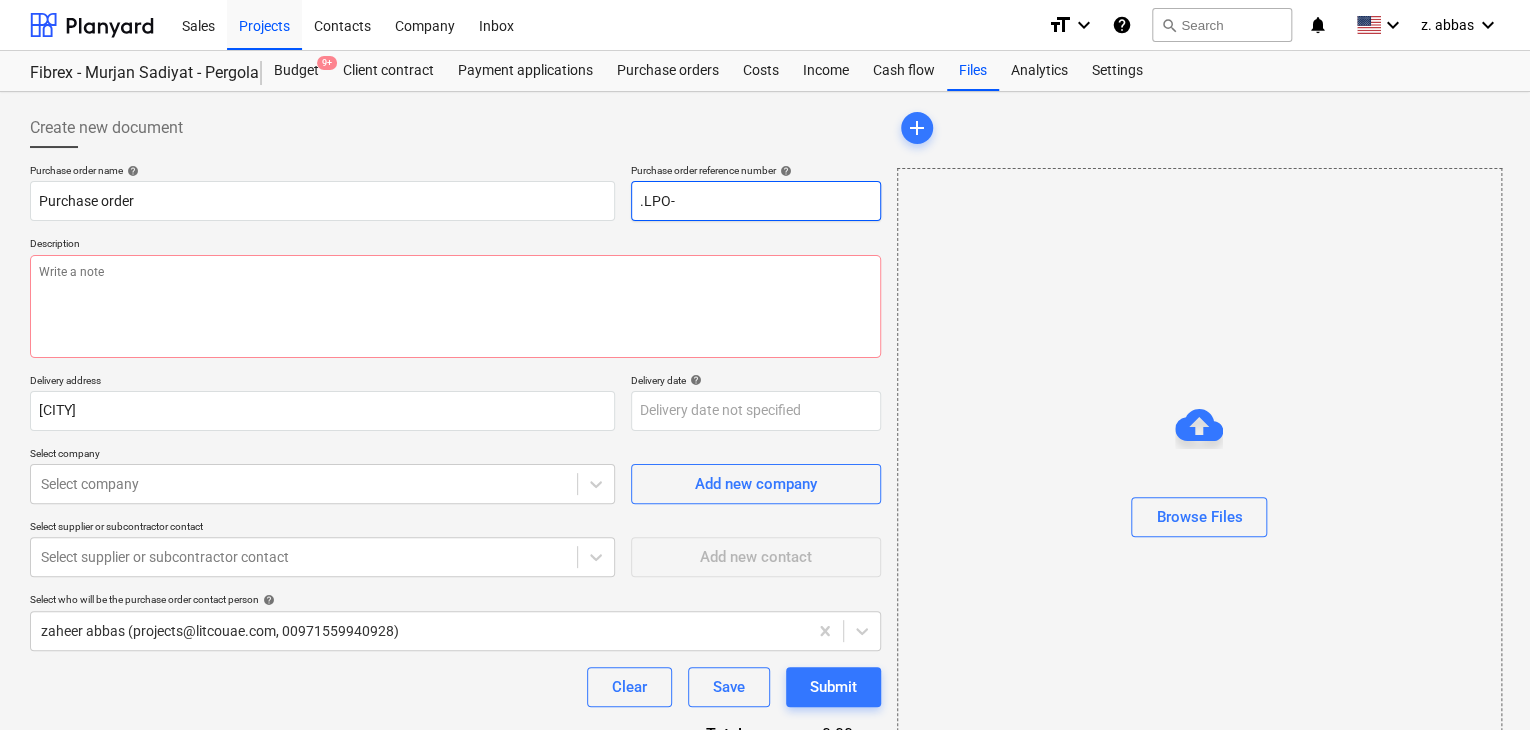type on ".LPO-1" 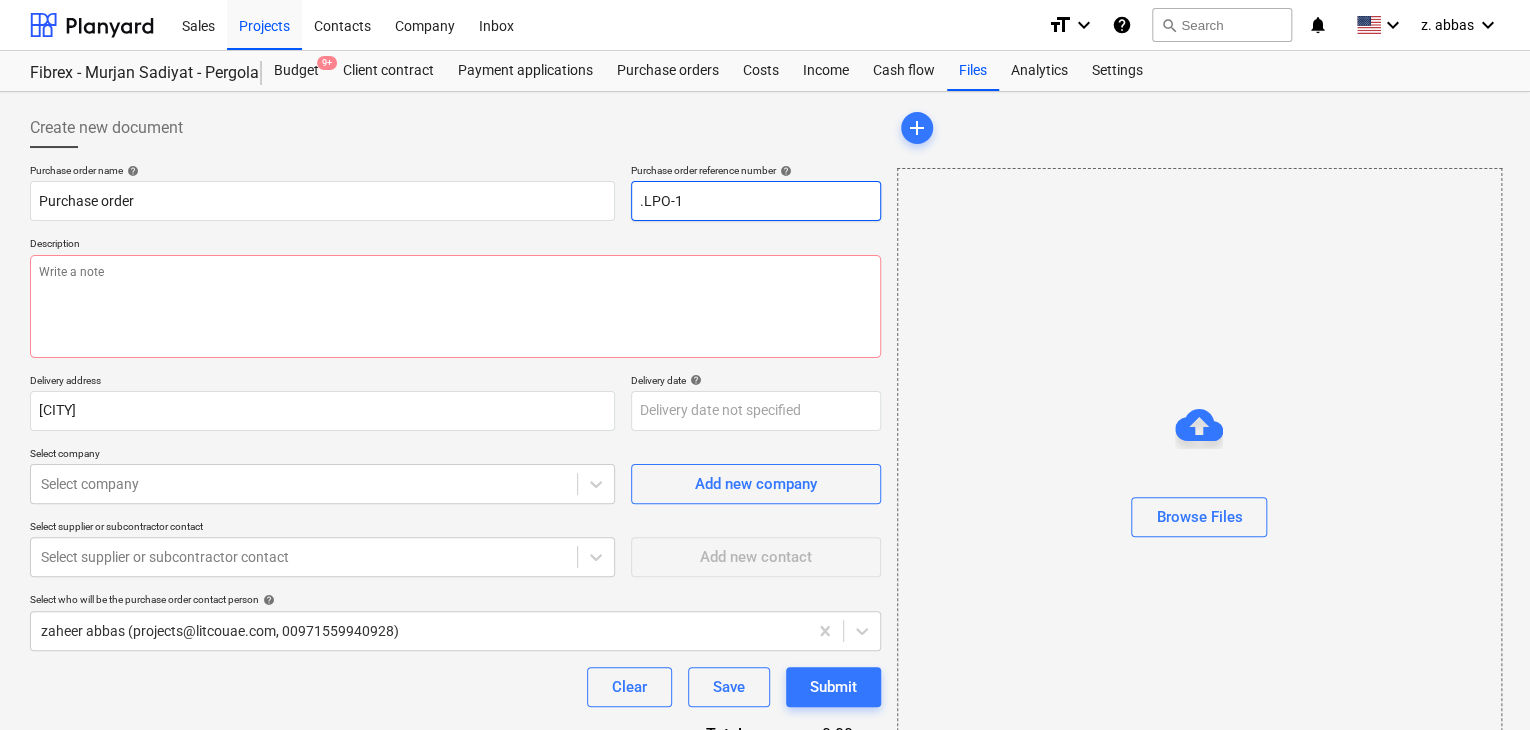 type on "x" 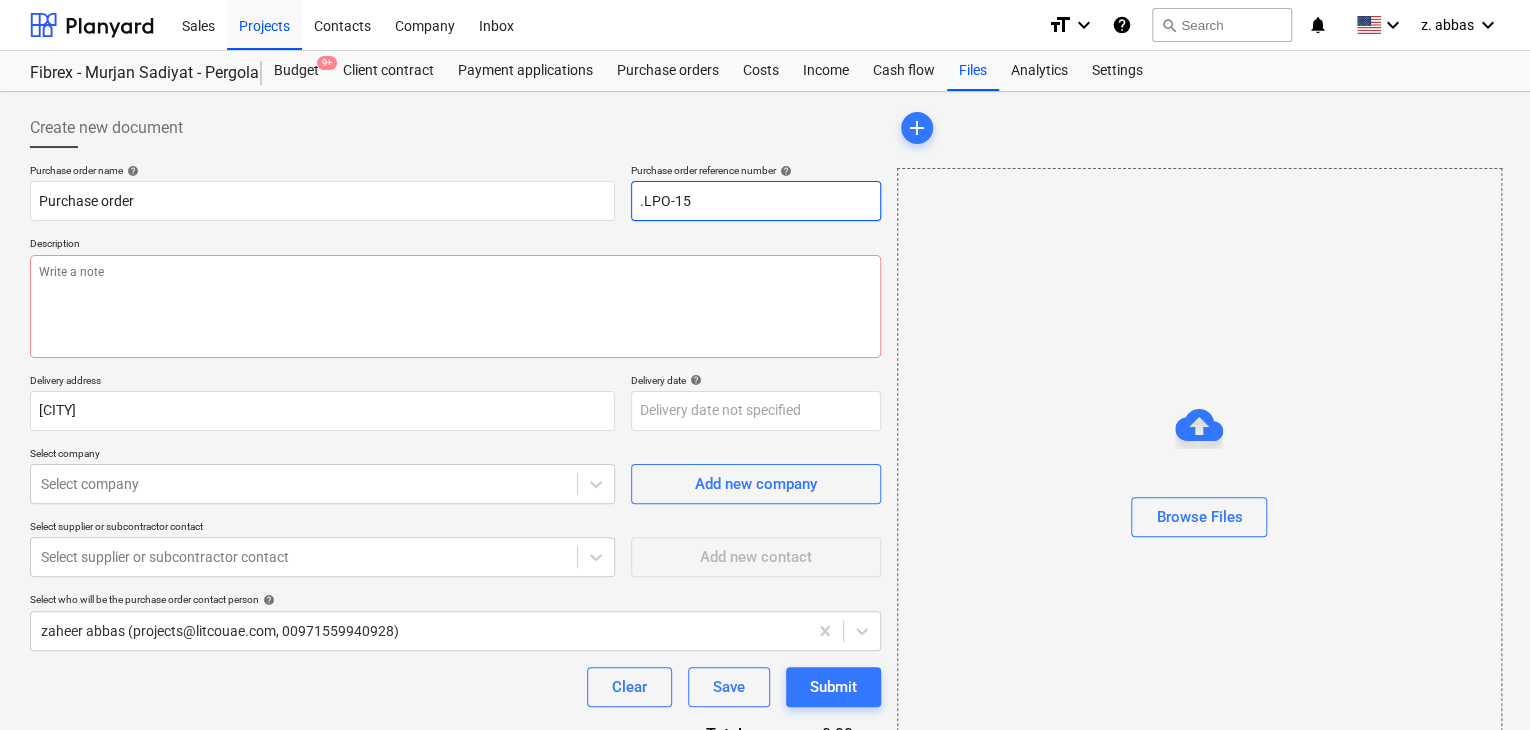 type on "x" 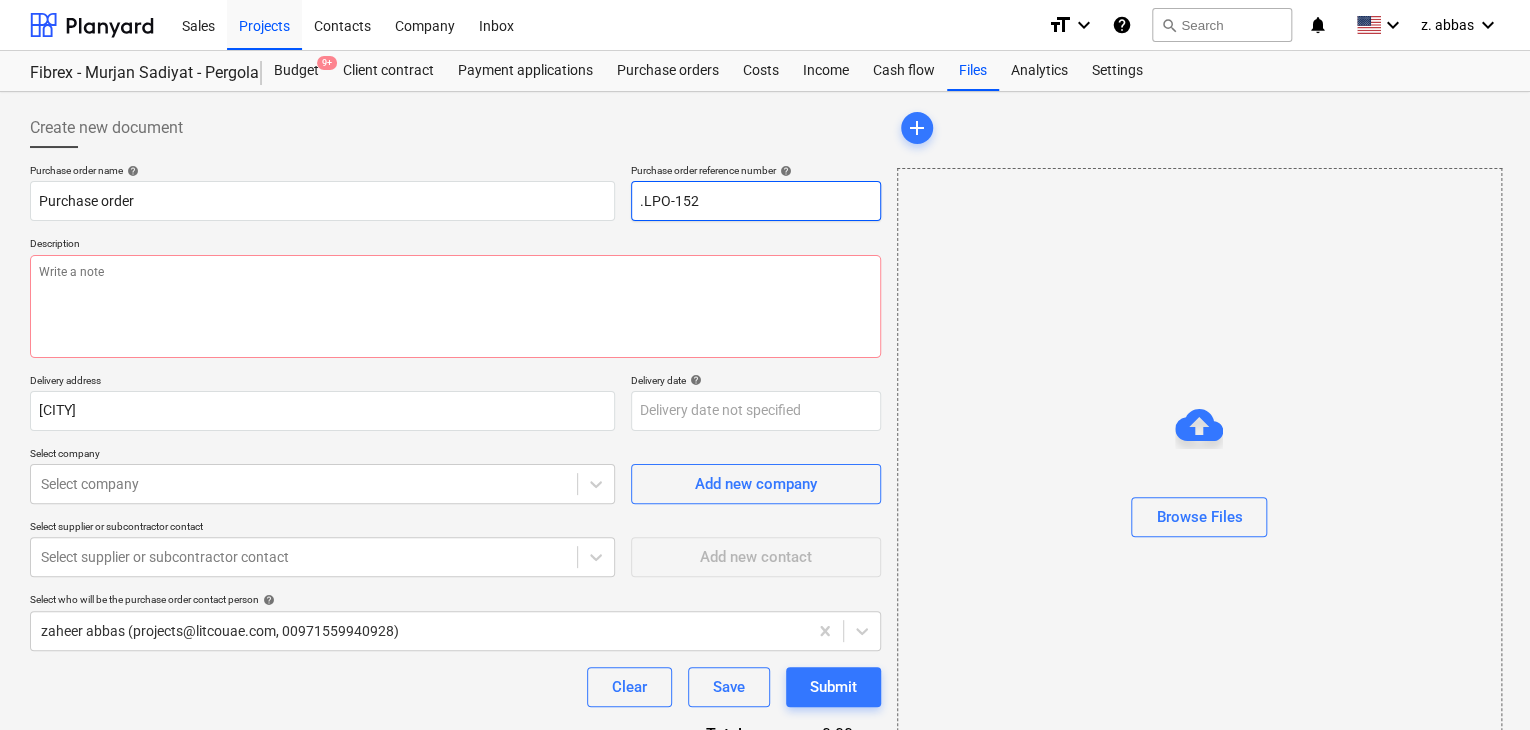 type on "x" 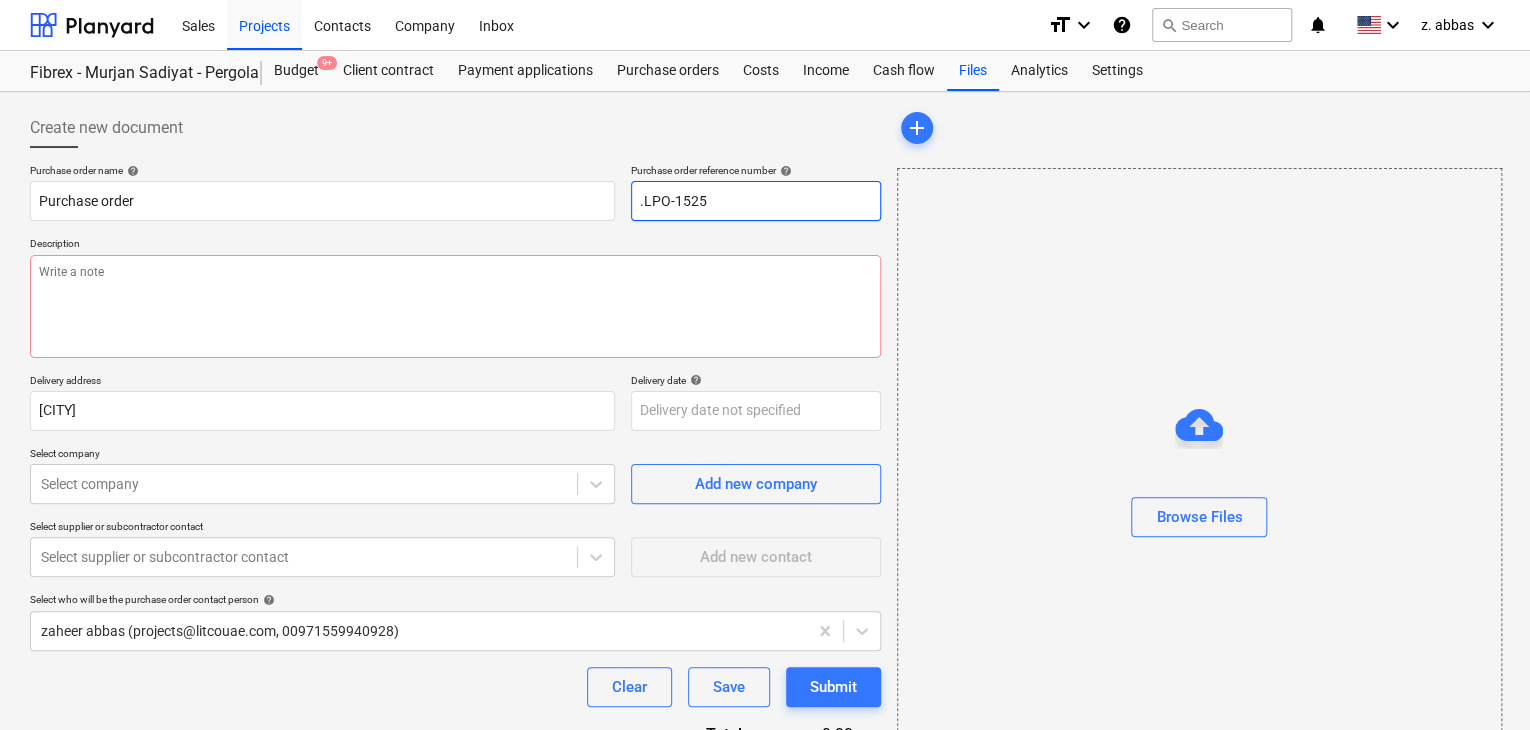 type on "x" 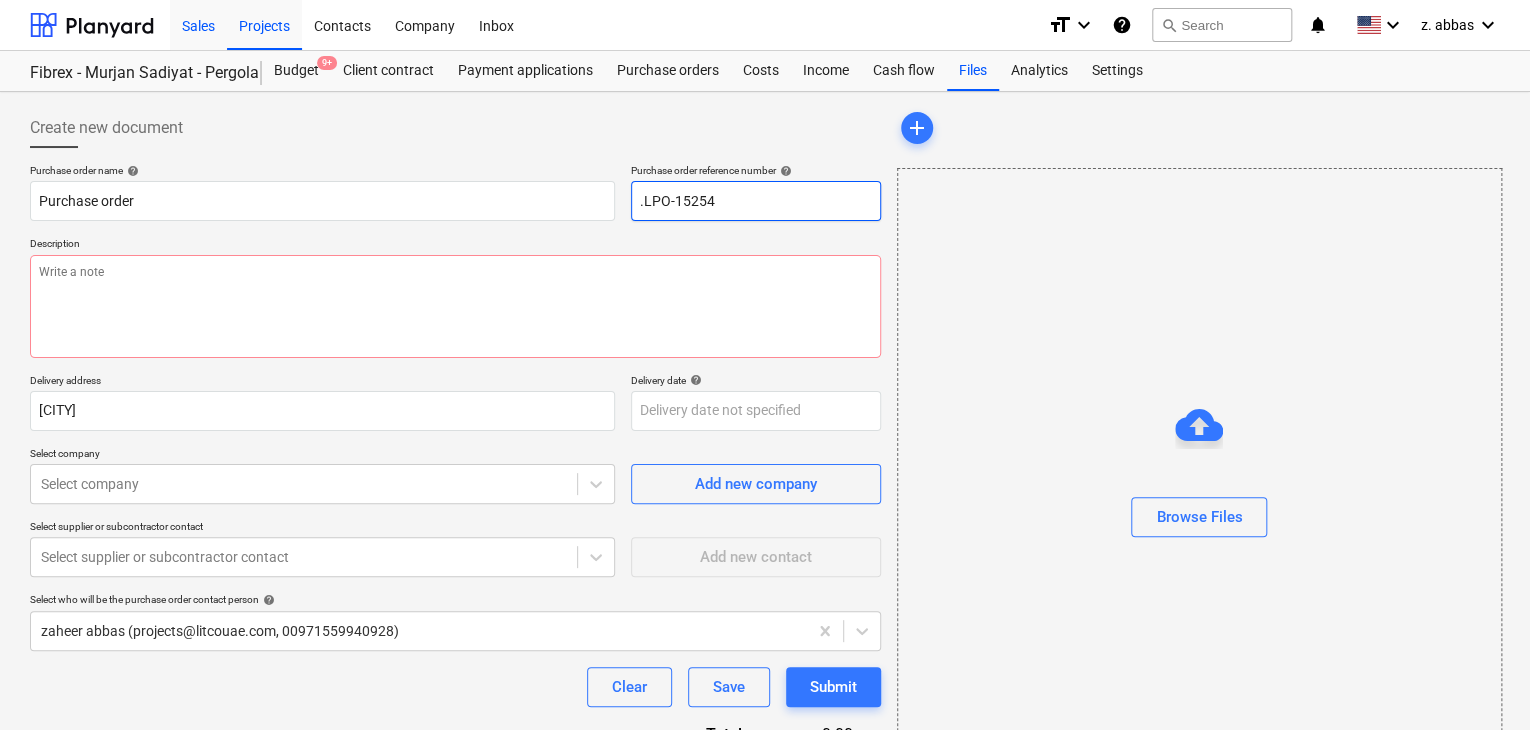 type on ".LPO-15254" 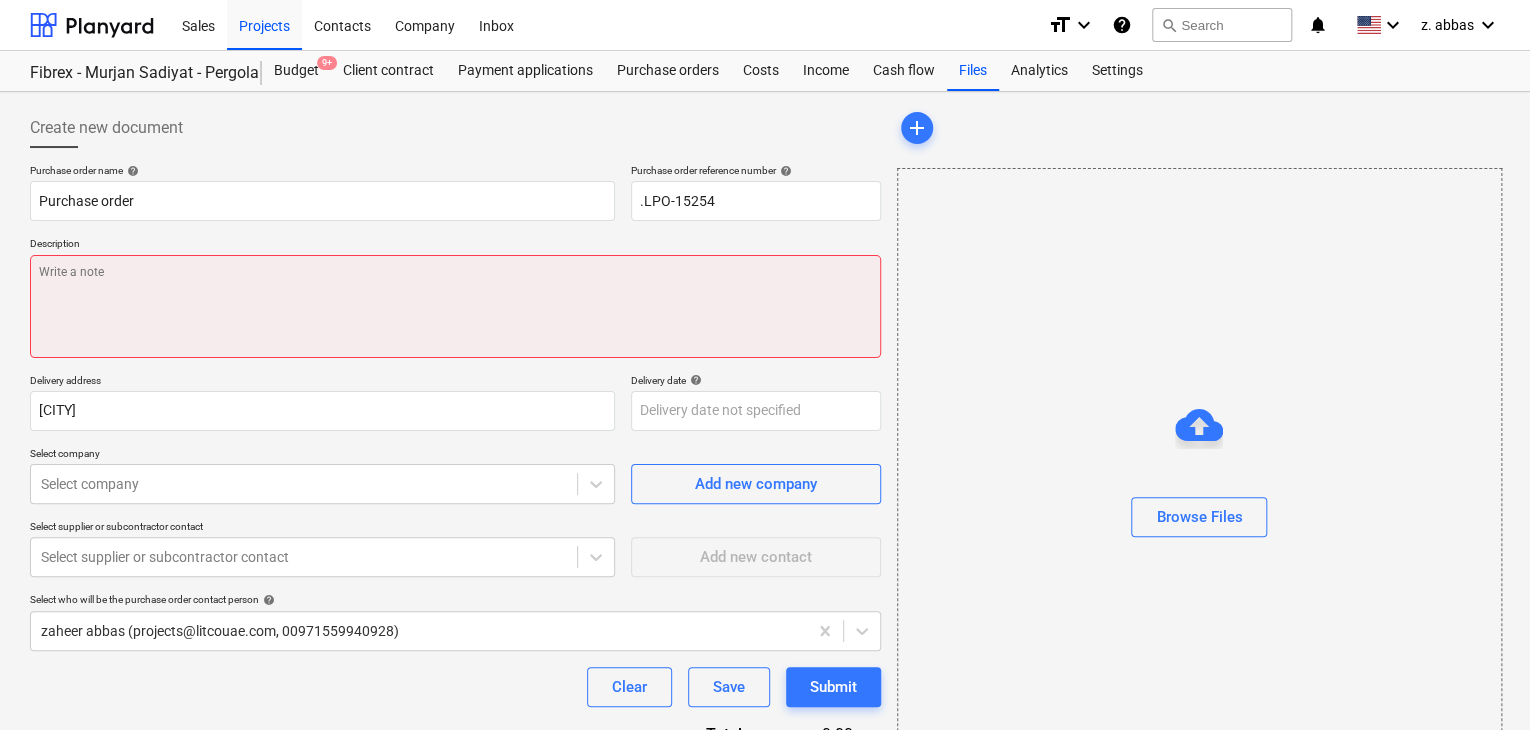 click at bounding box center [455, 306] 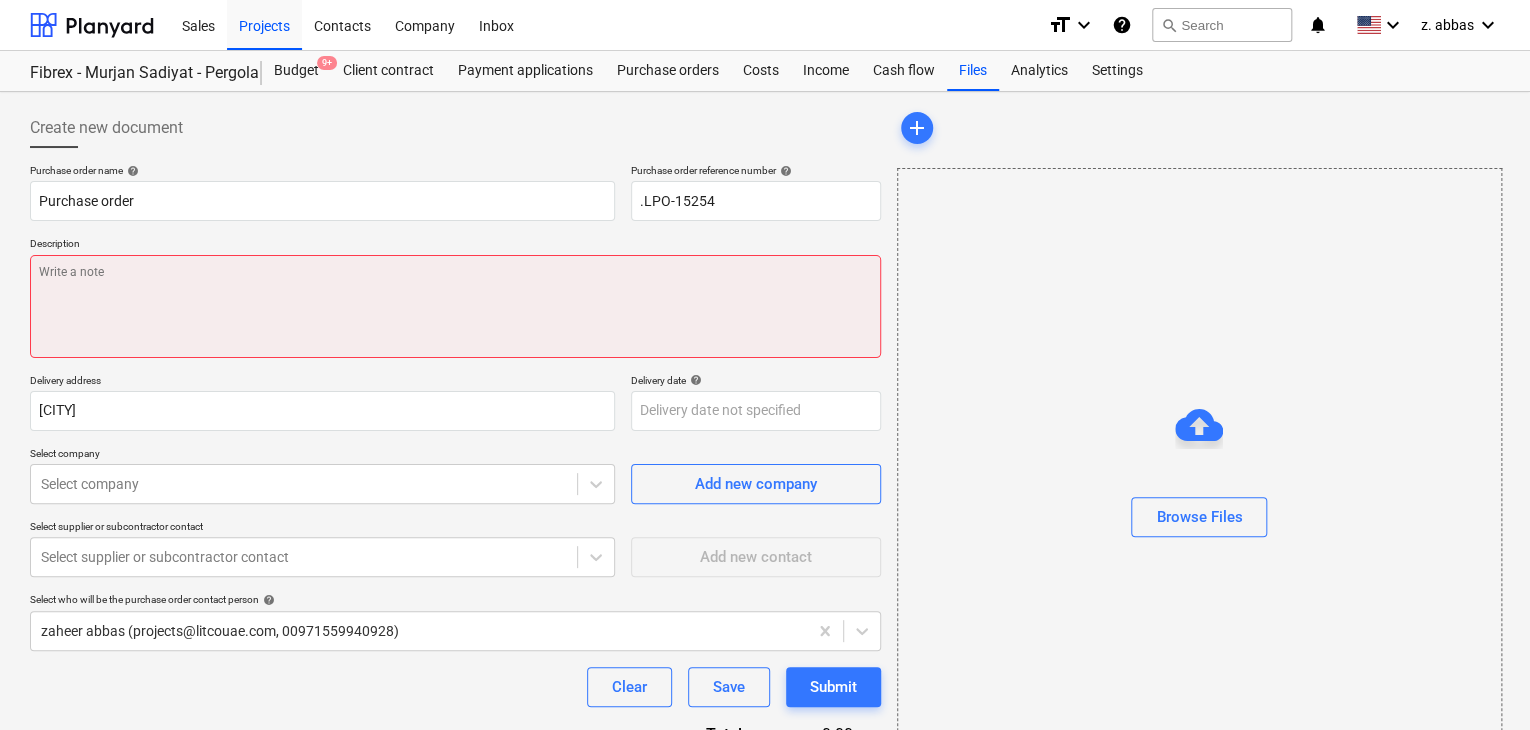 type on "x" 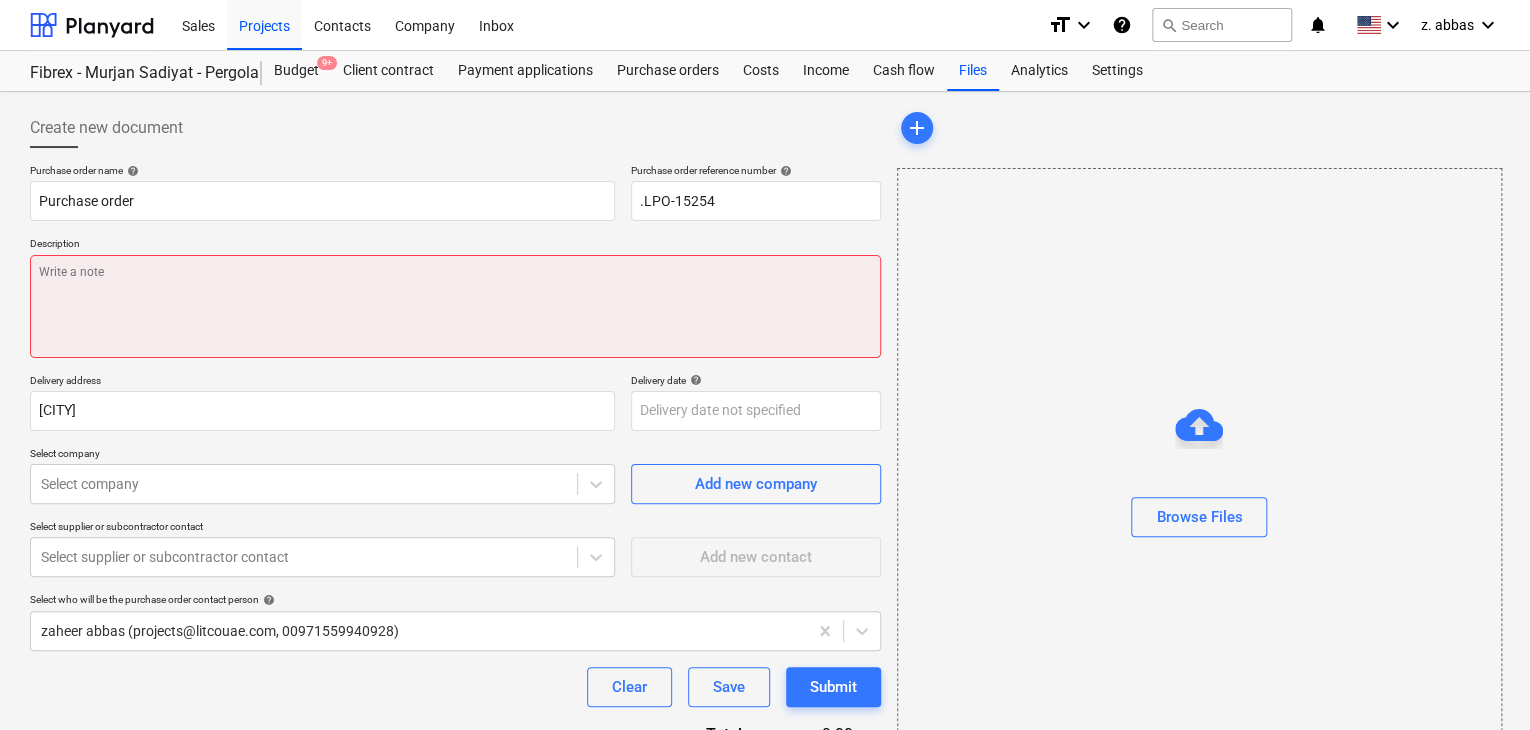 type on "0" 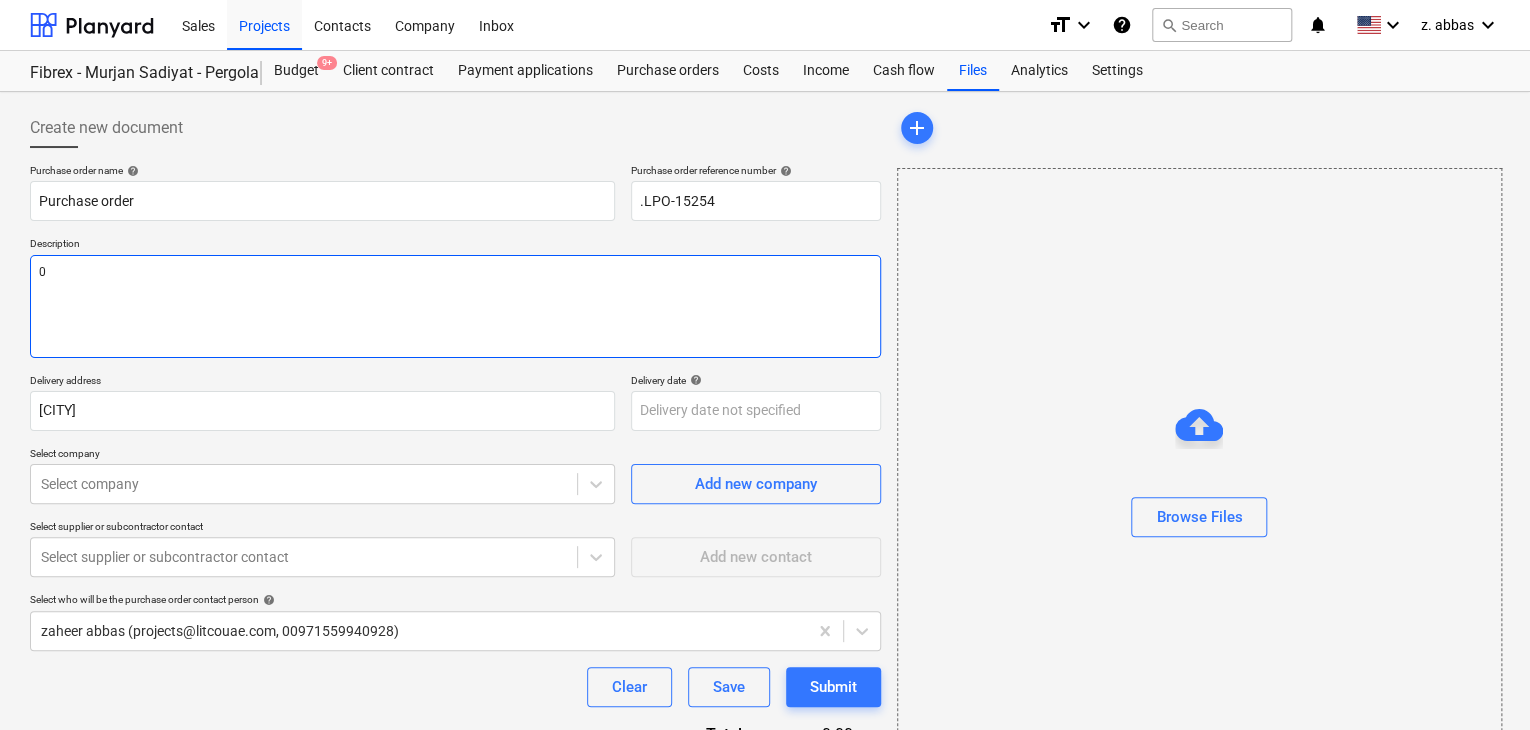 type on "x" 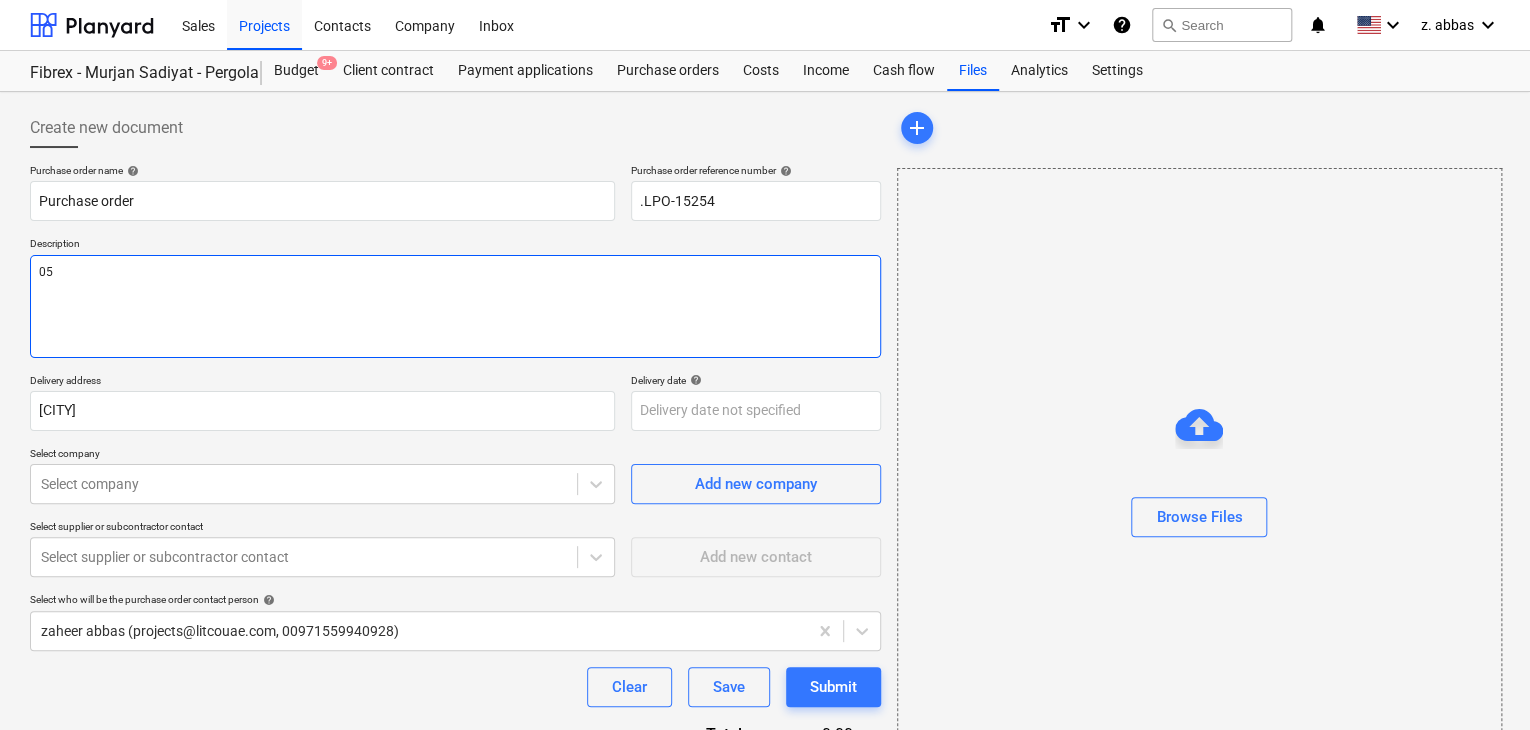 type on "x" 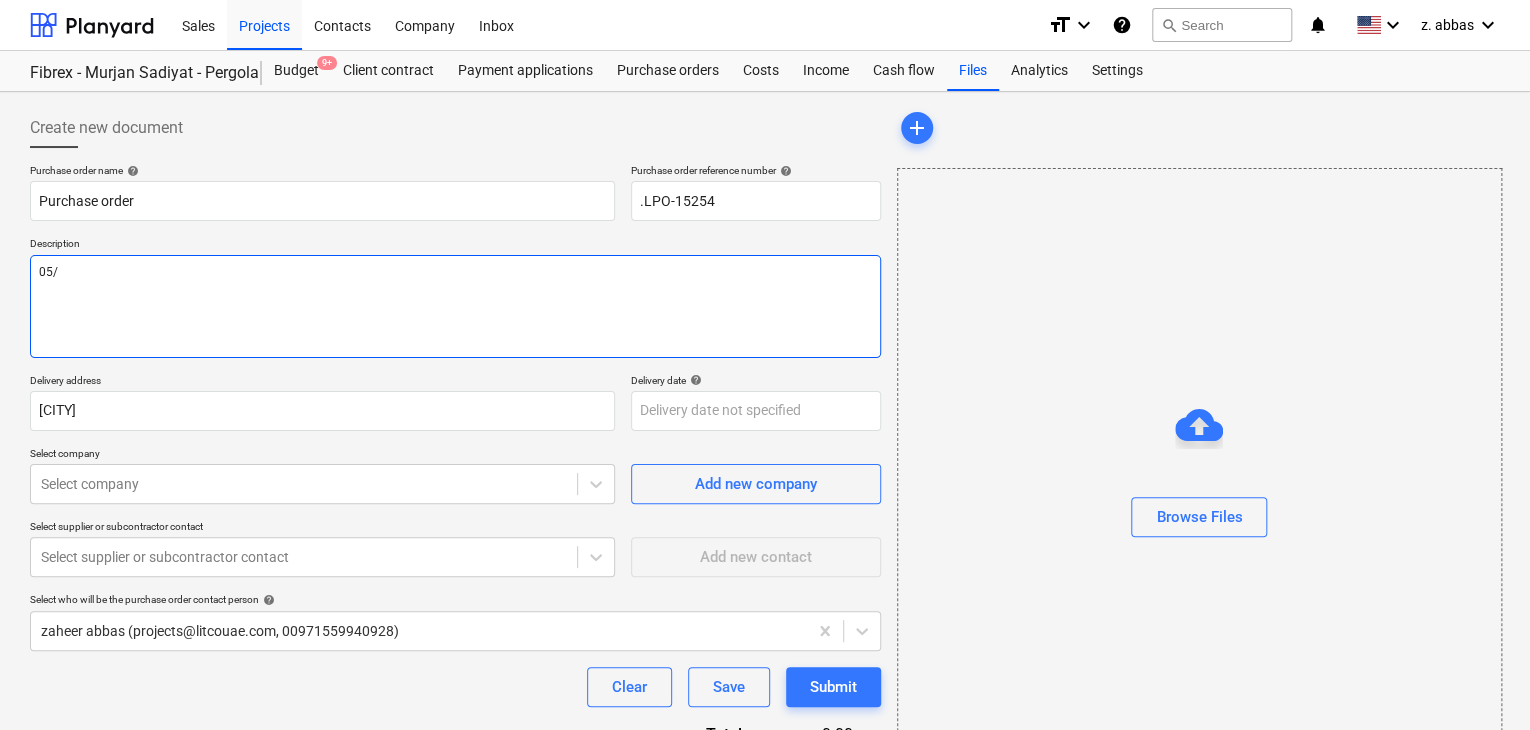 type on "x" 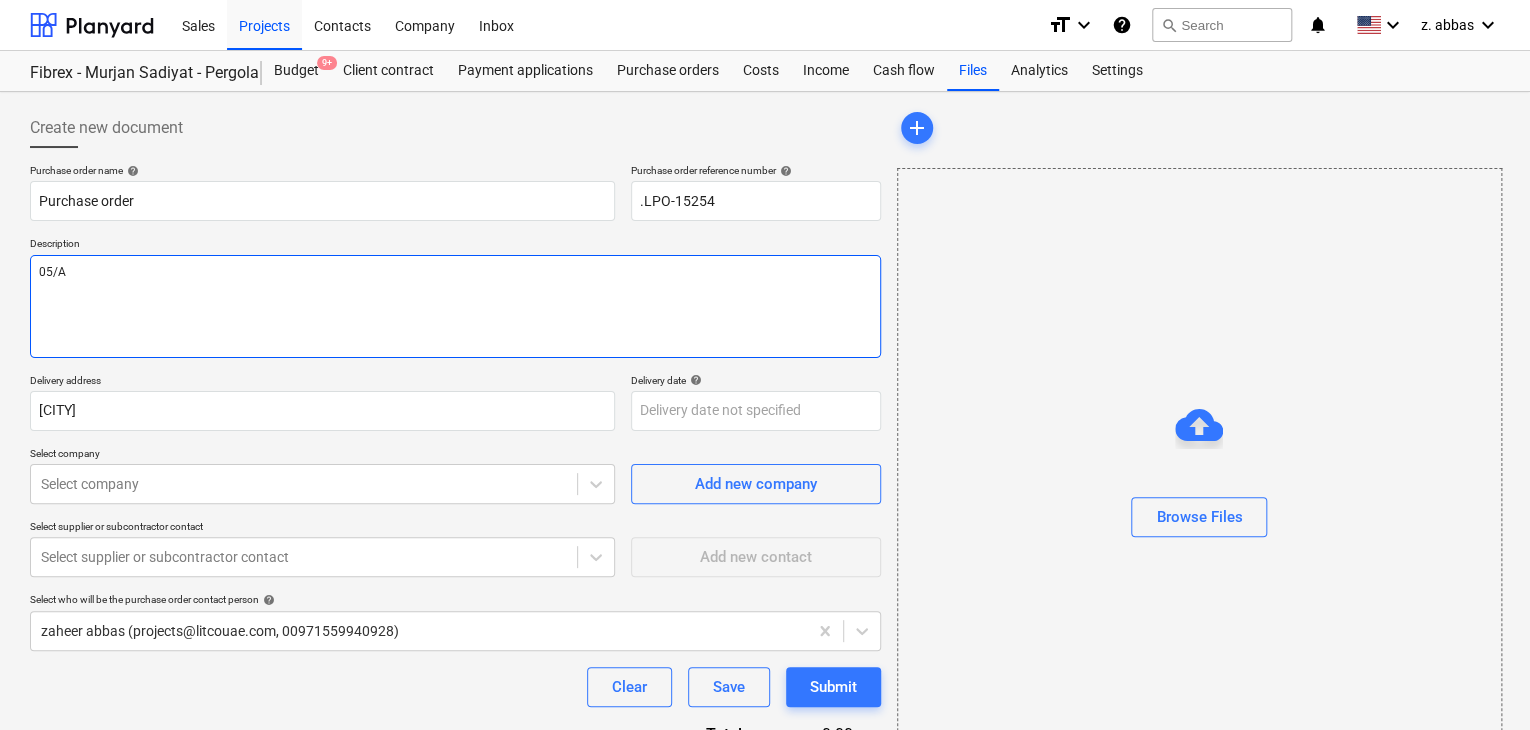 type on "x" 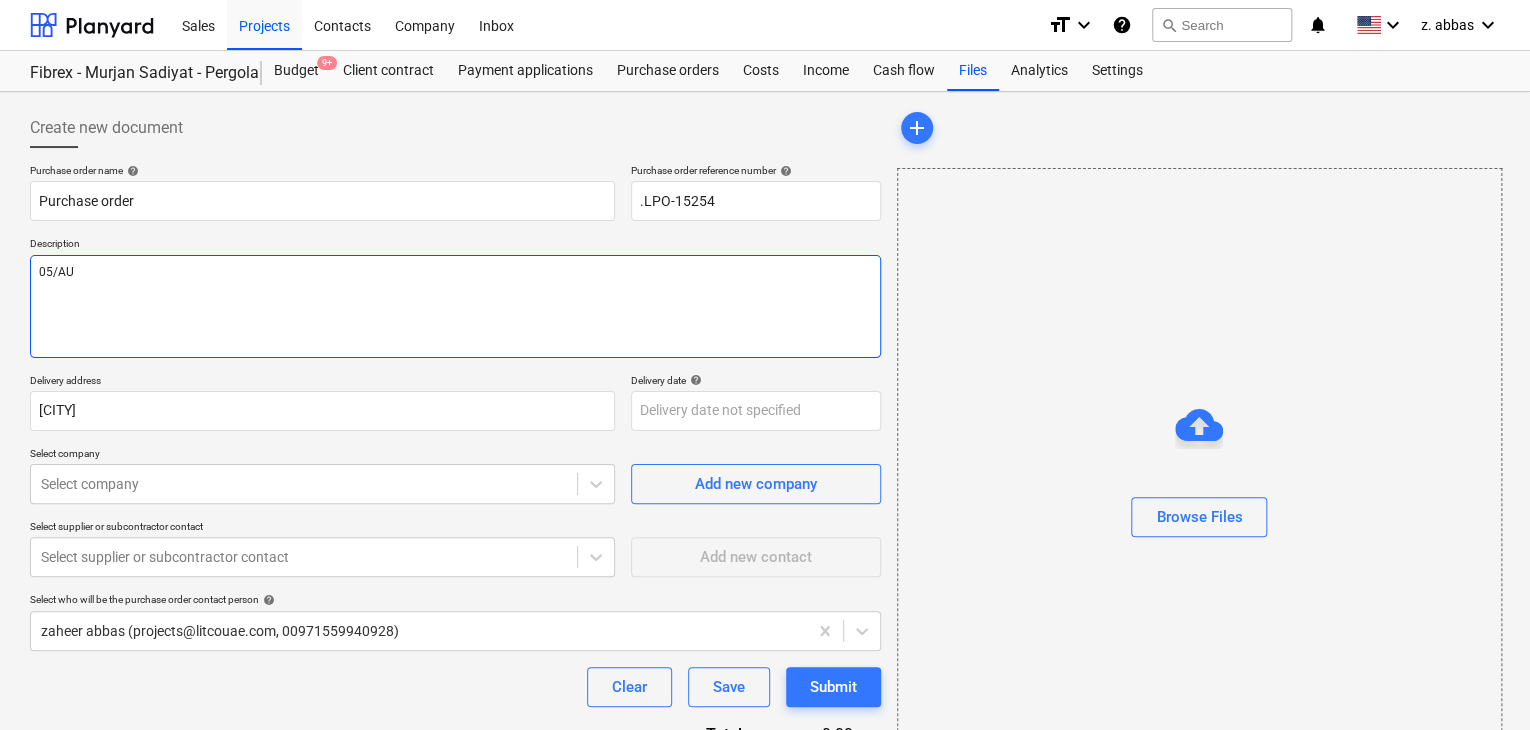 type on "x" 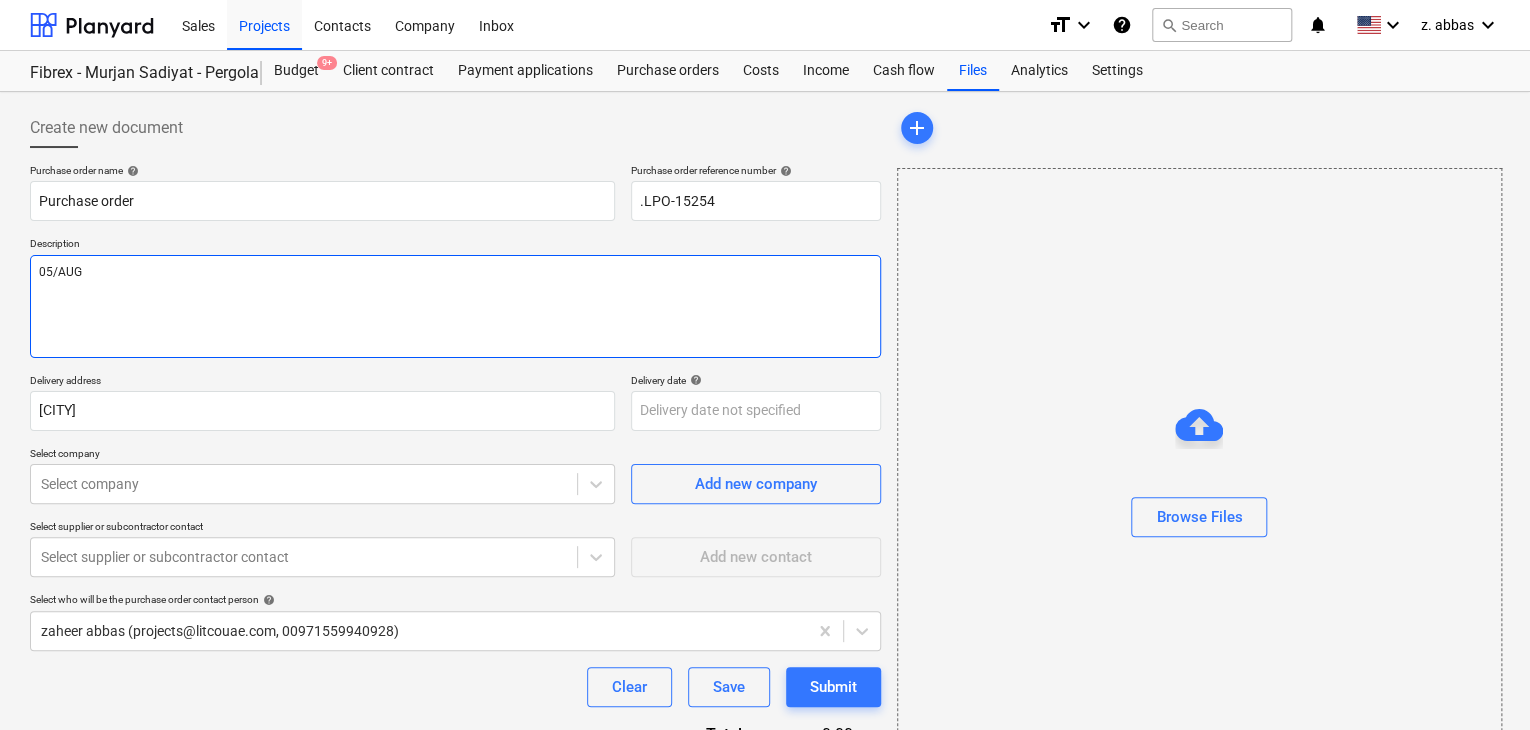 type on "x" 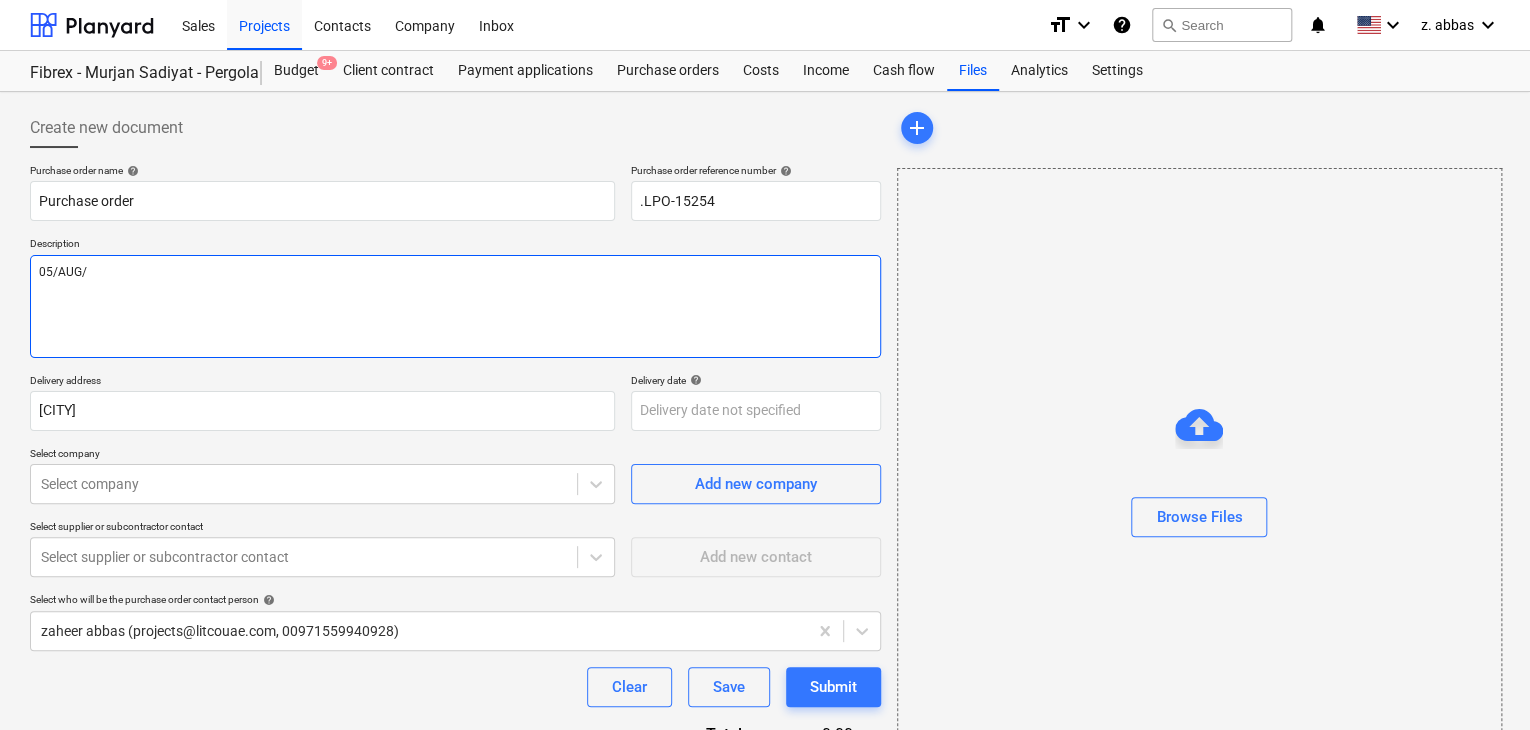 type on "x" 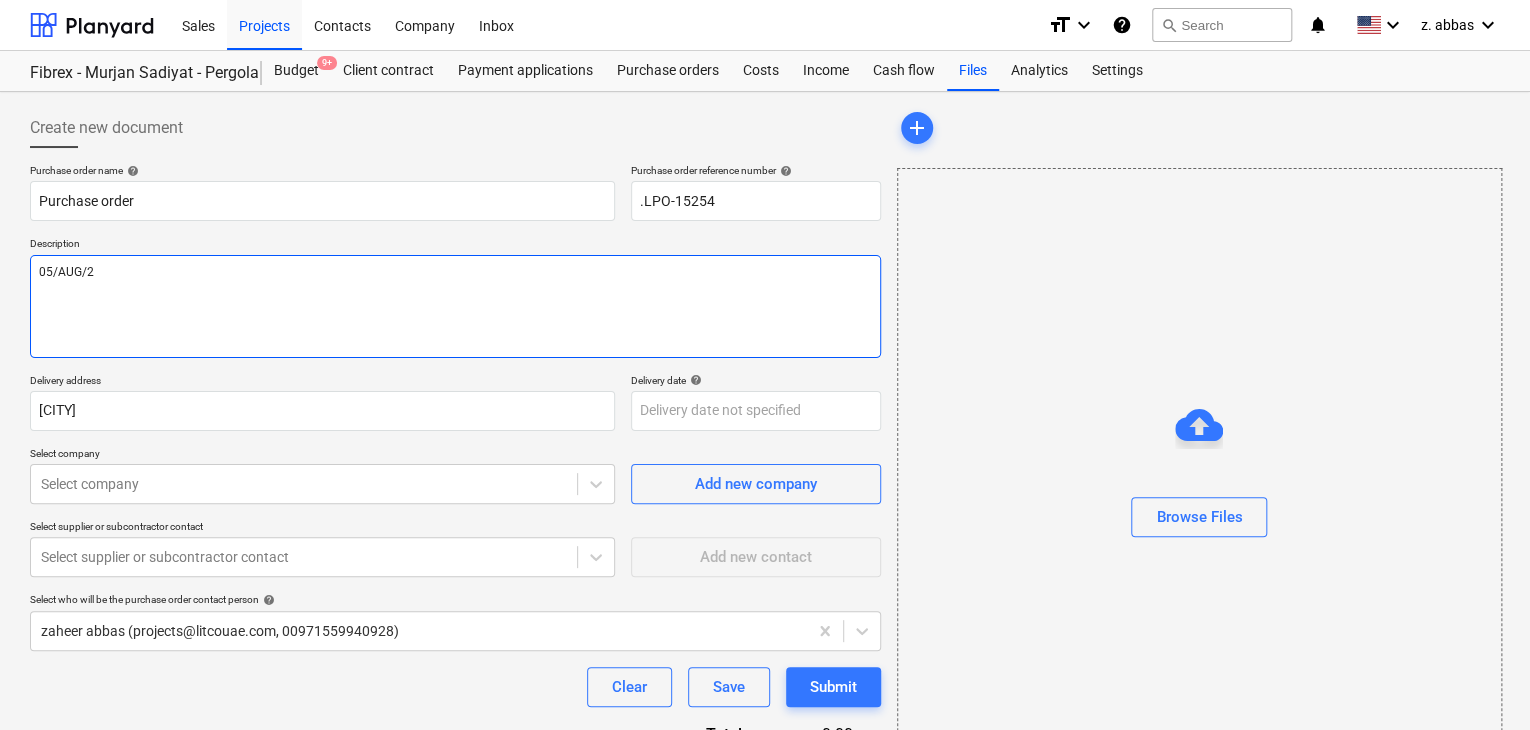 type on "x" 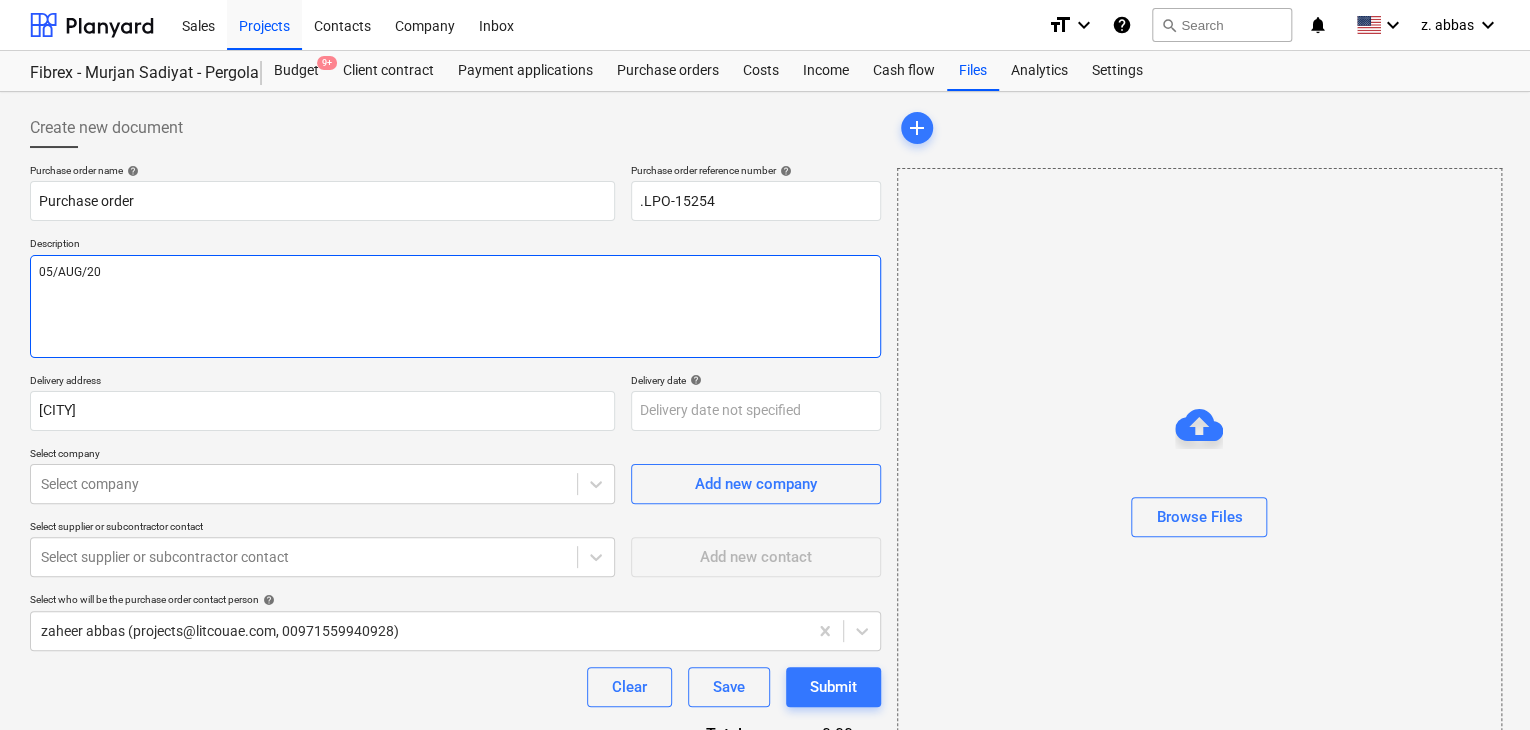 type on "x" 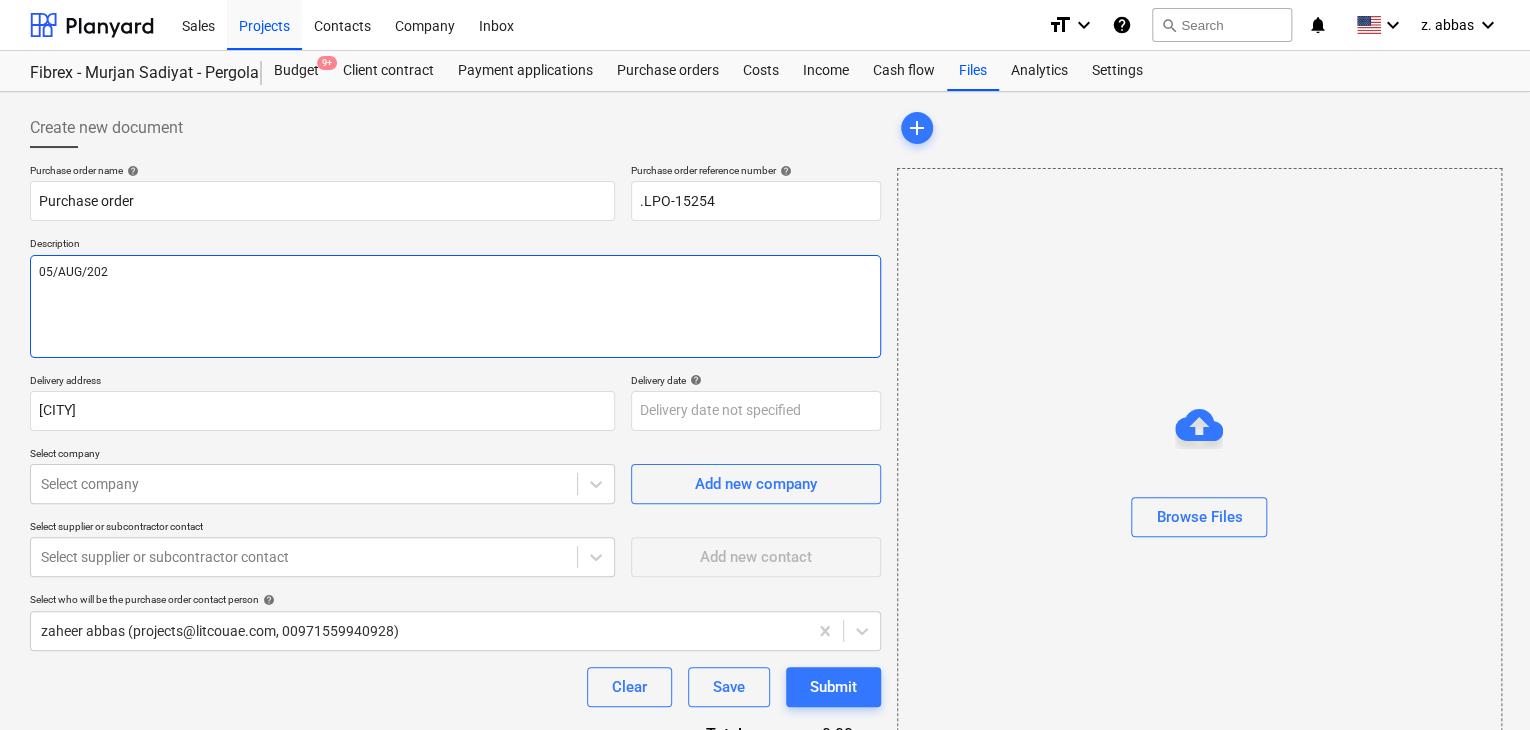 type on "x" 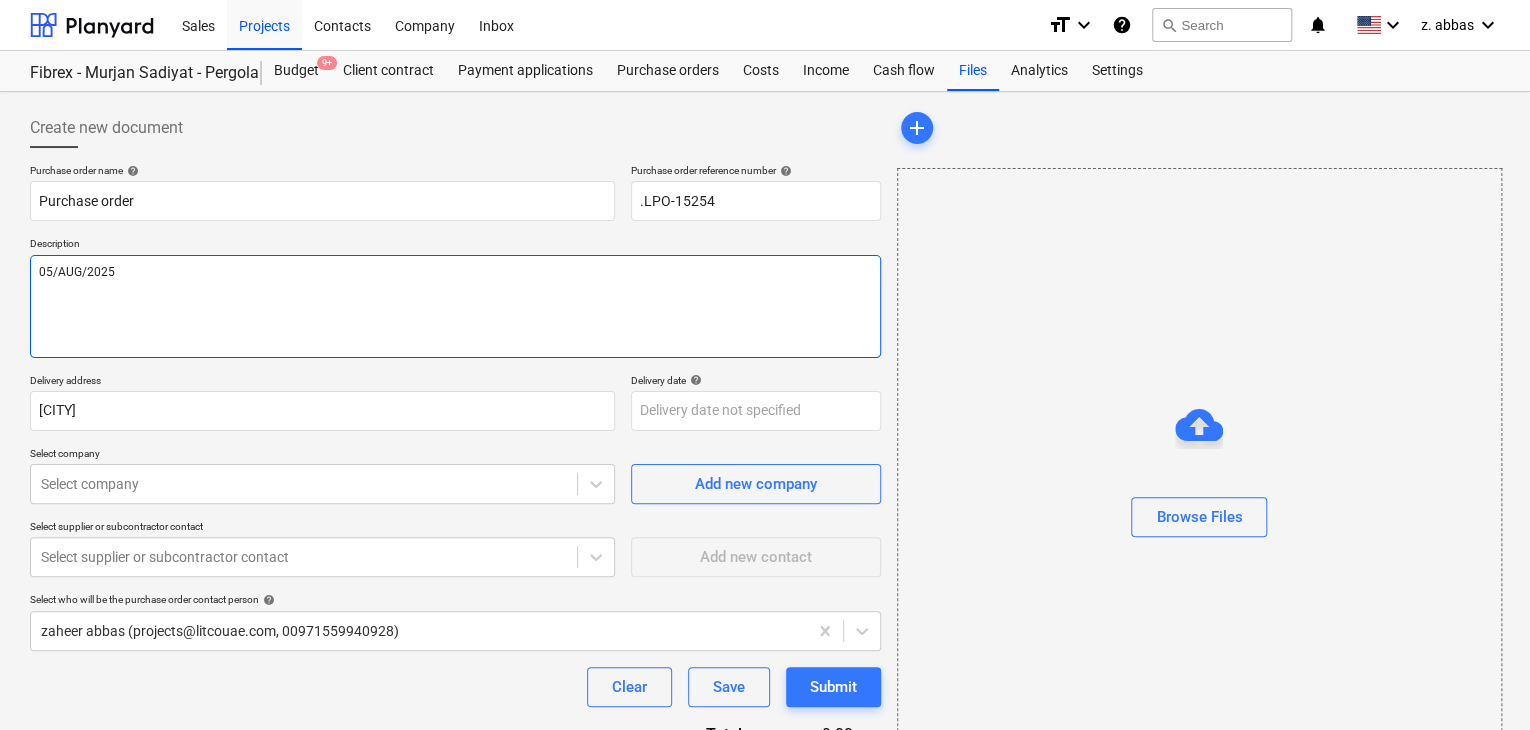 type on "x" 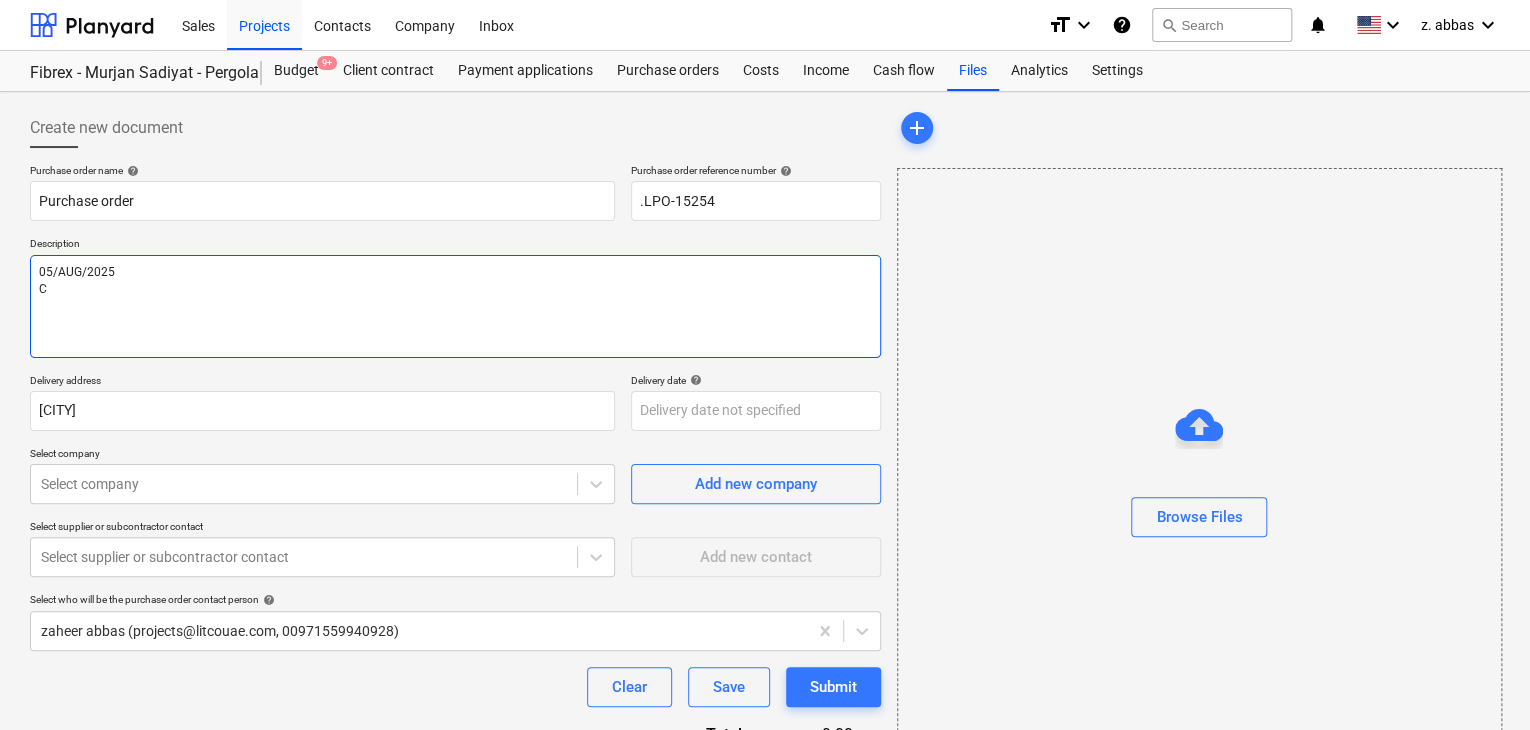 type on "x" 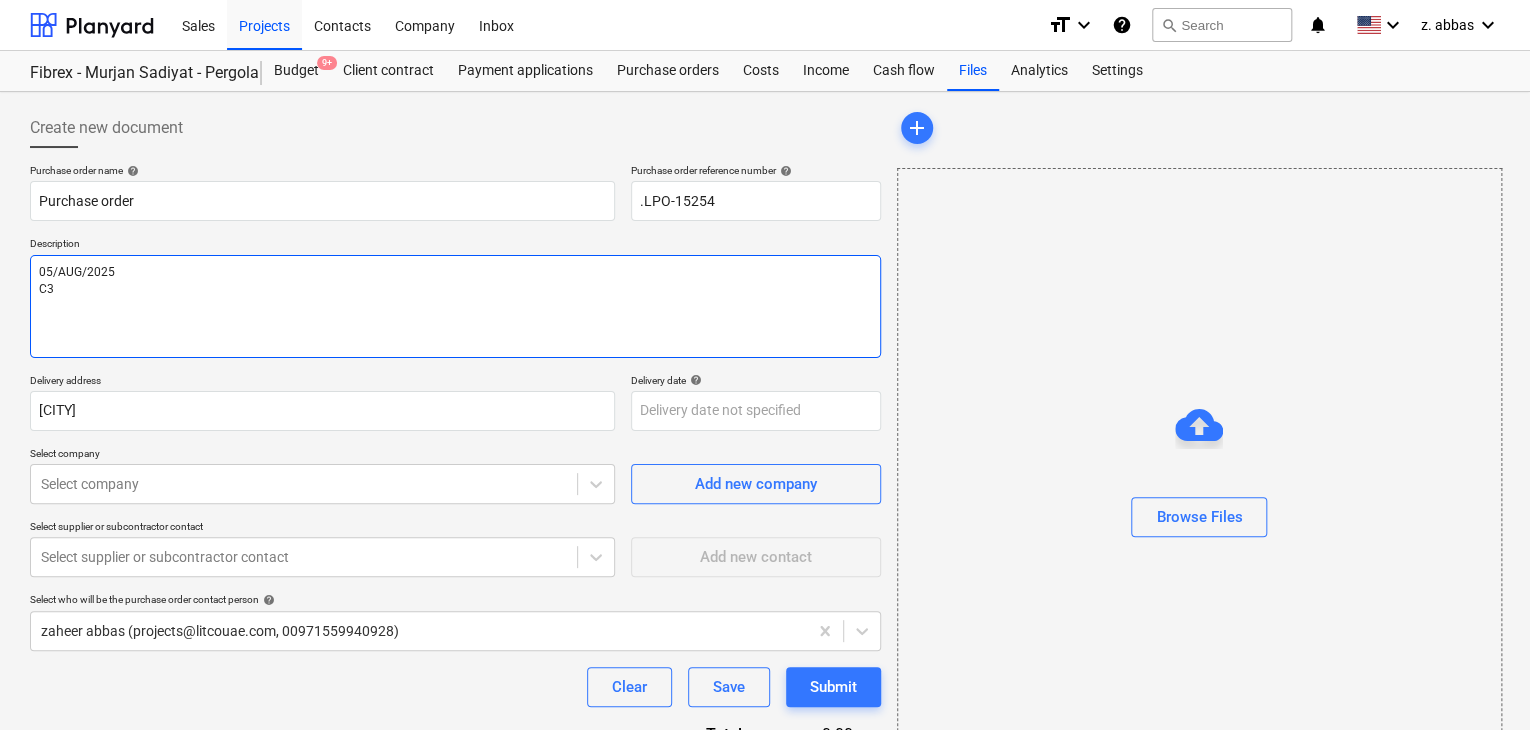 type on "x" 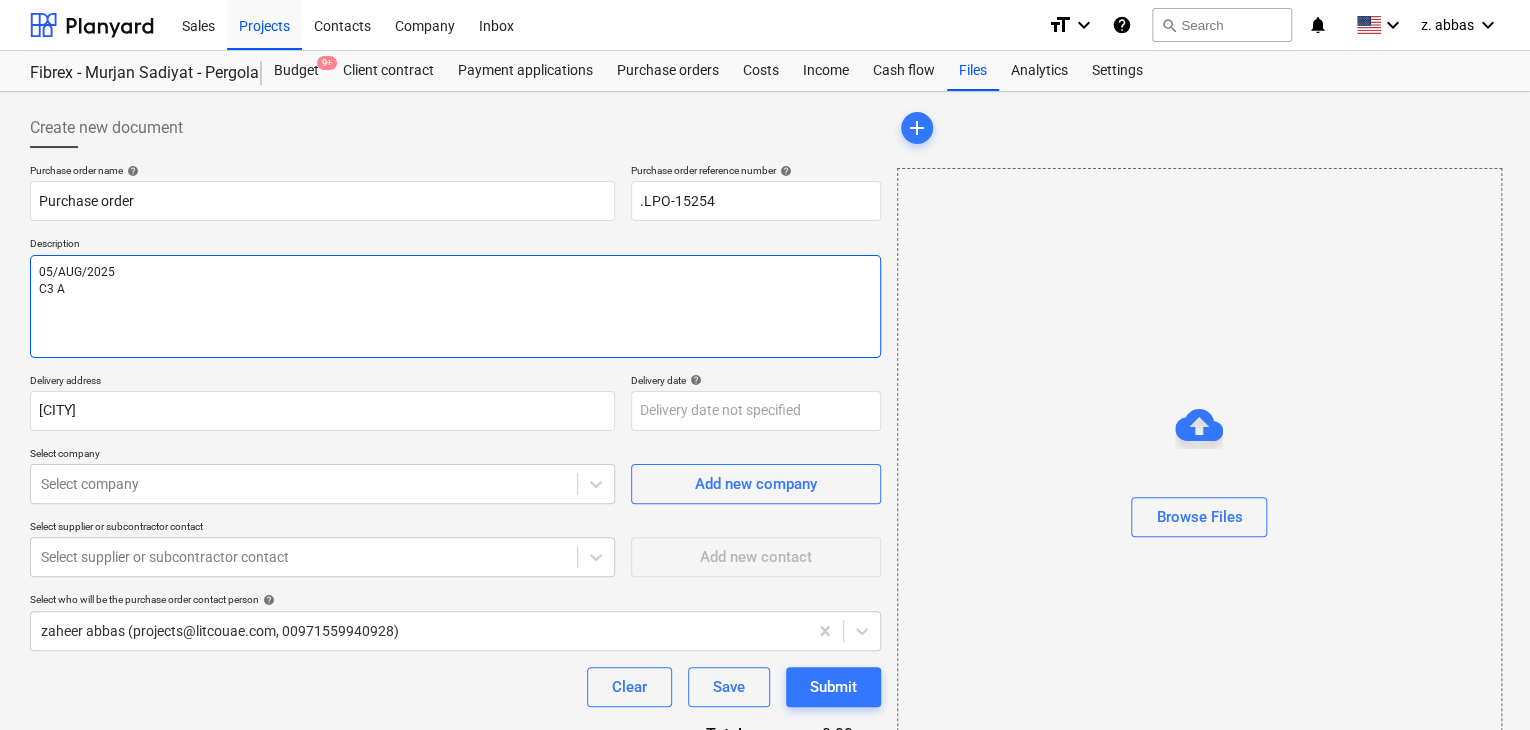 type on "x" 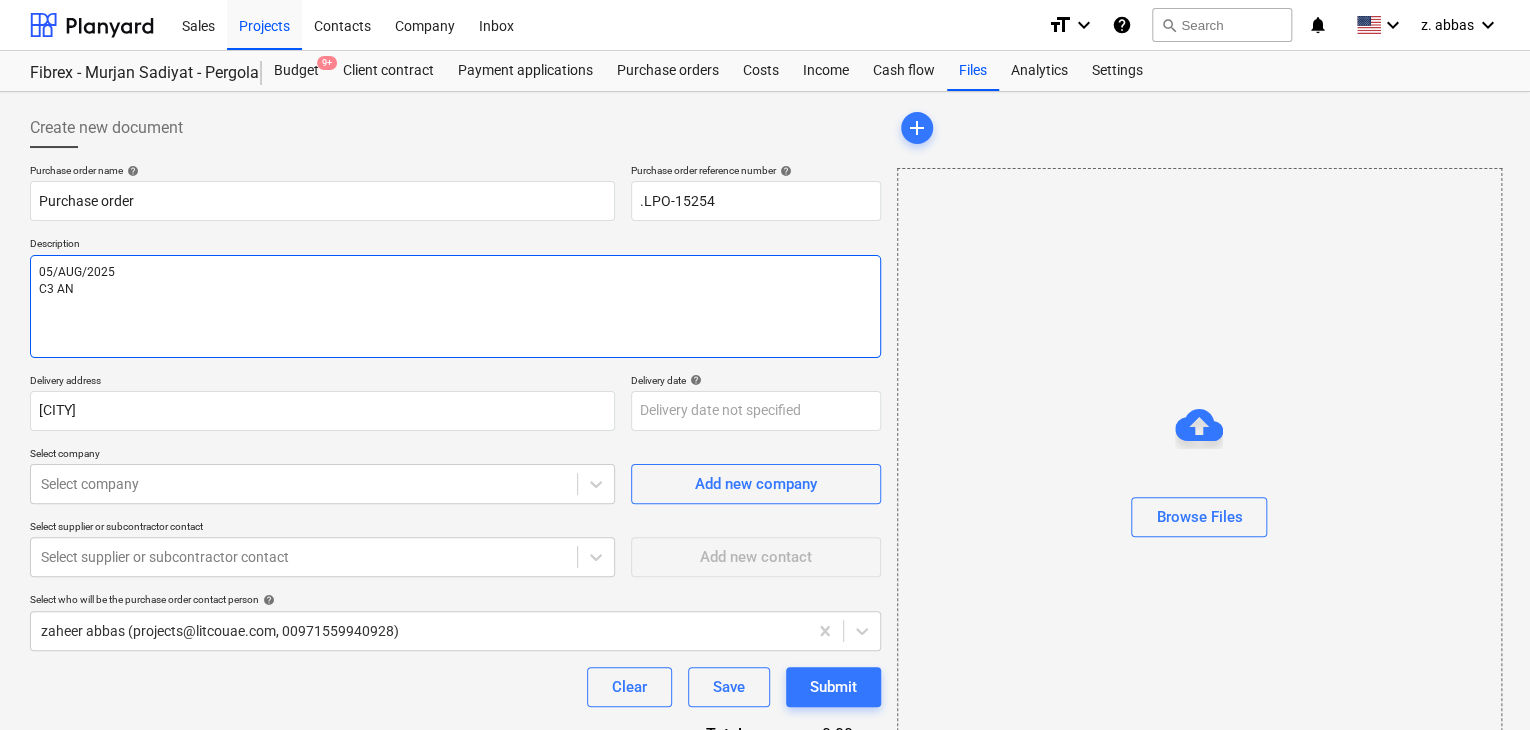 type on "x" 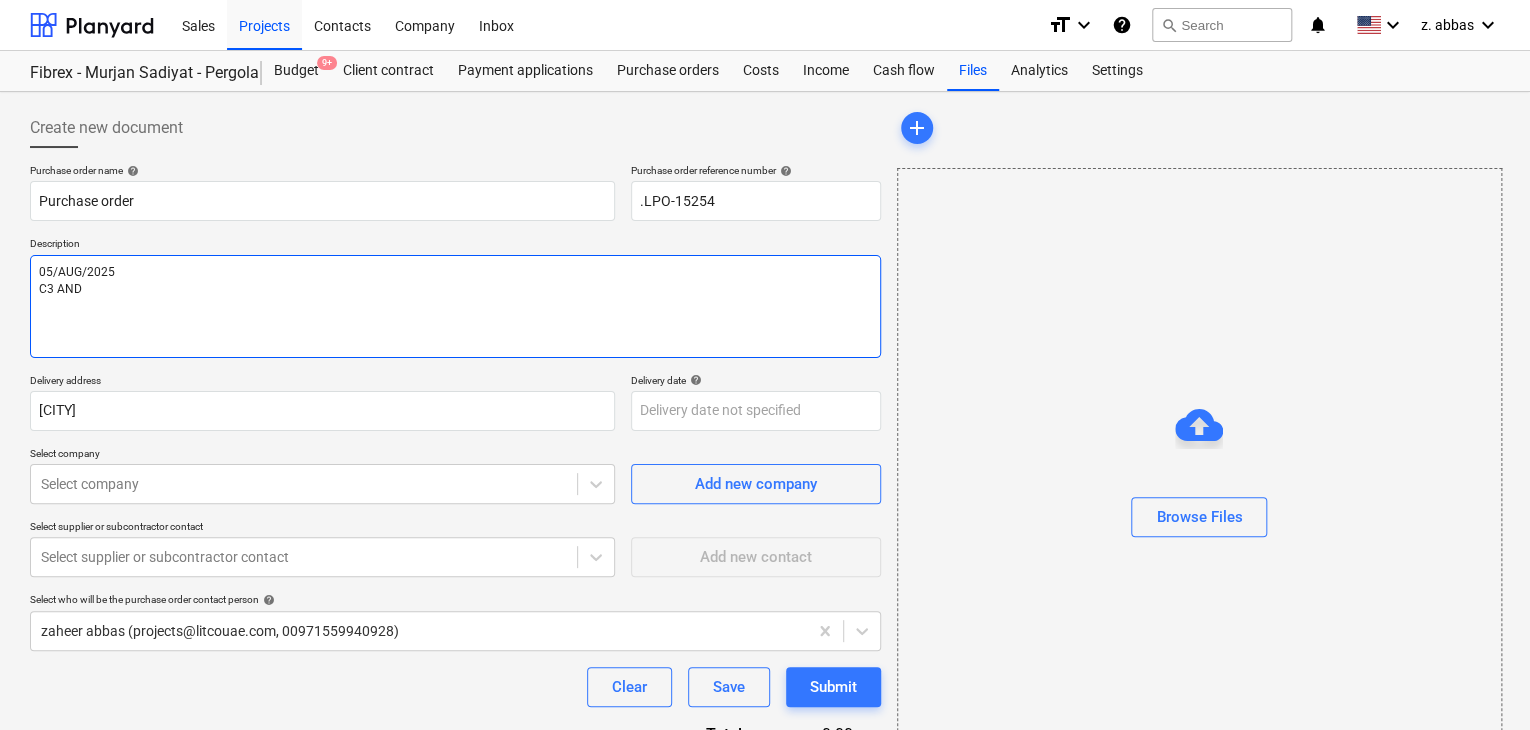 type on "x" 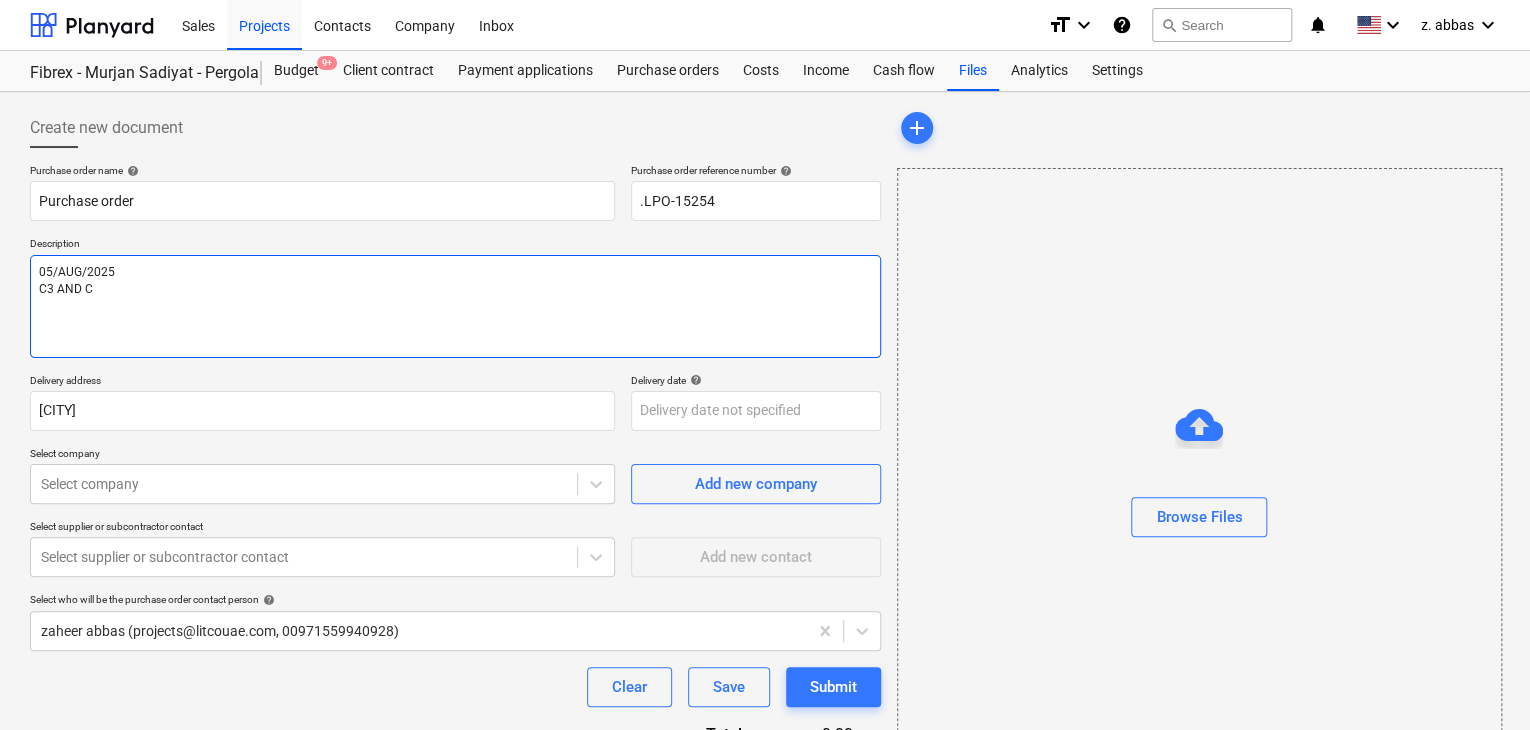 type on "x" 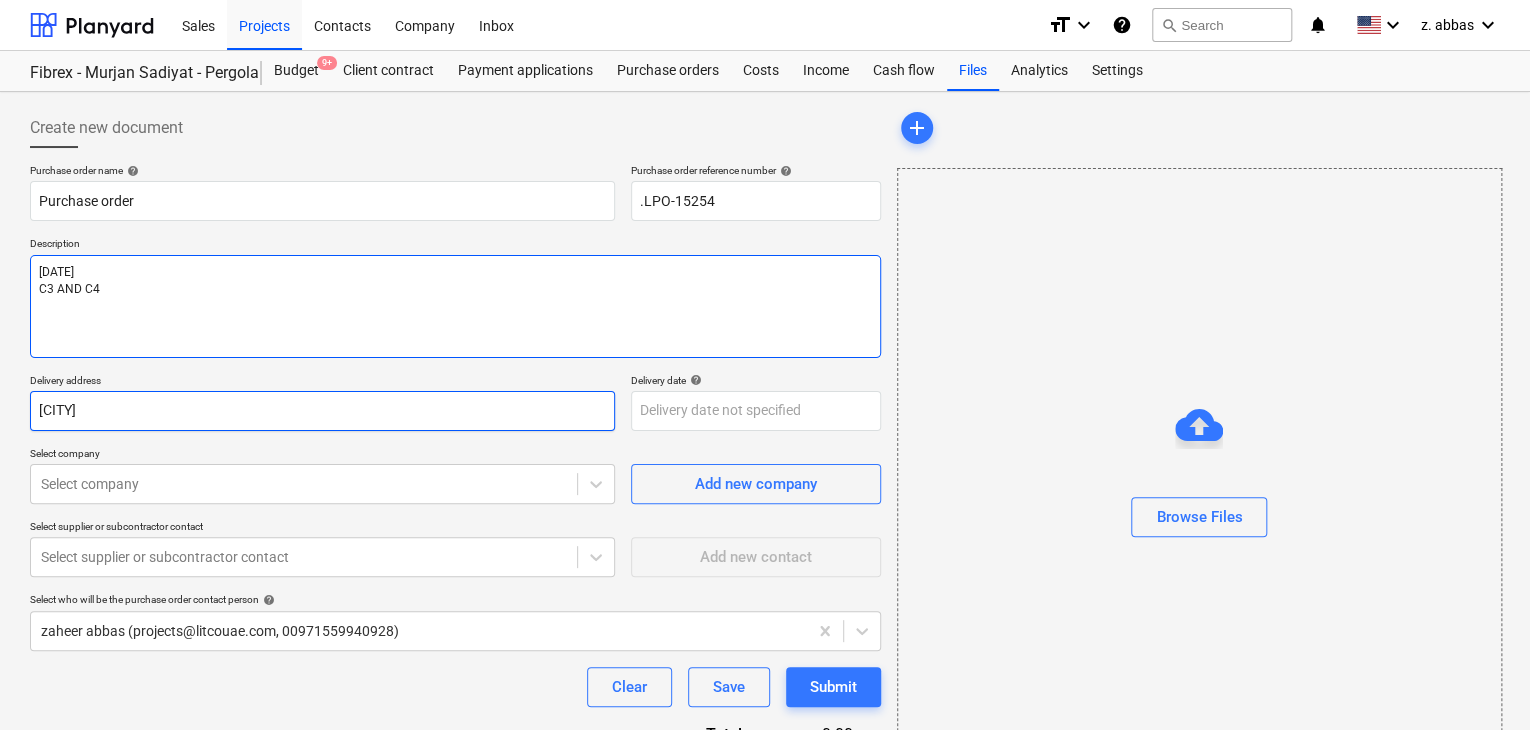 type on "[DATE]
C3 AND C4" 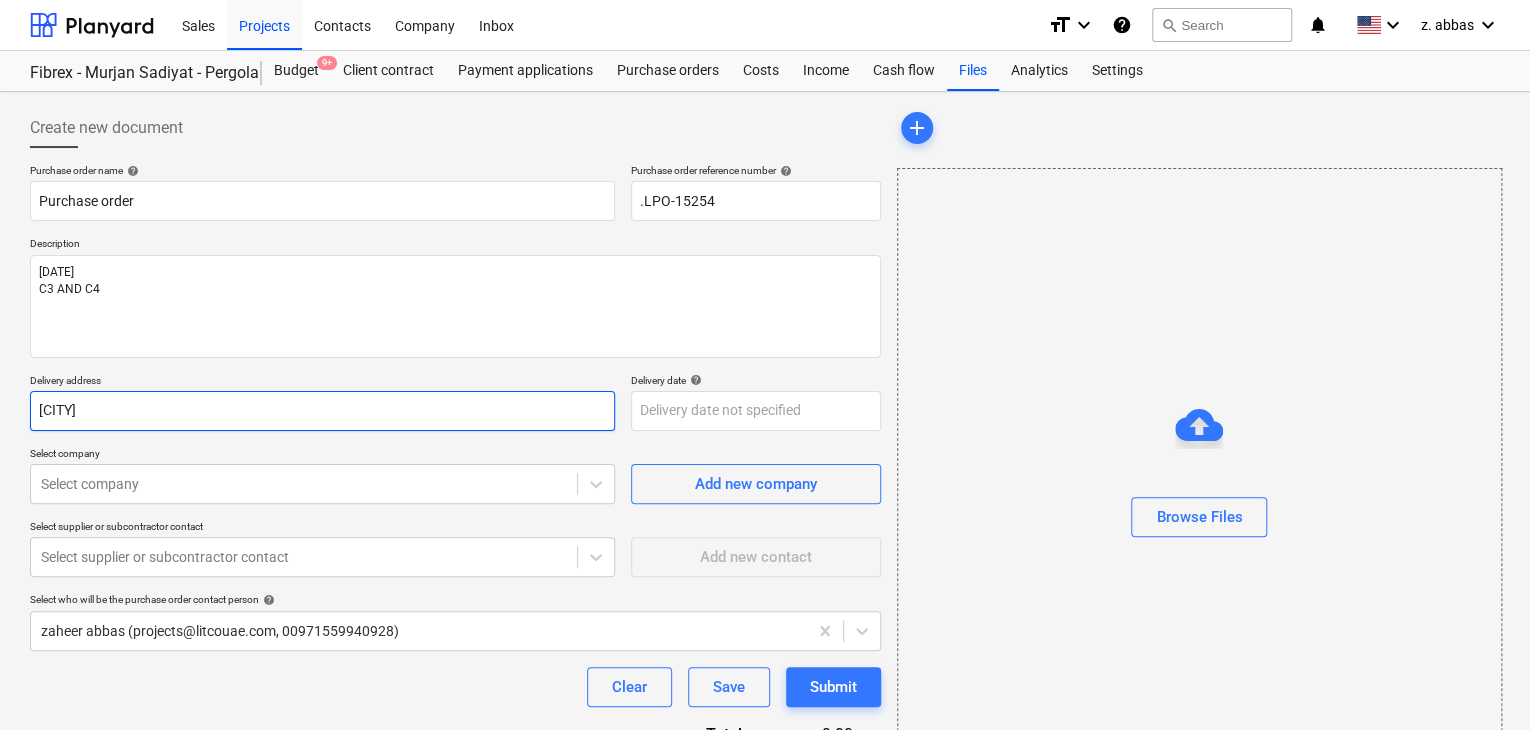click on "[CITY]" at bounding box center [322, 411] 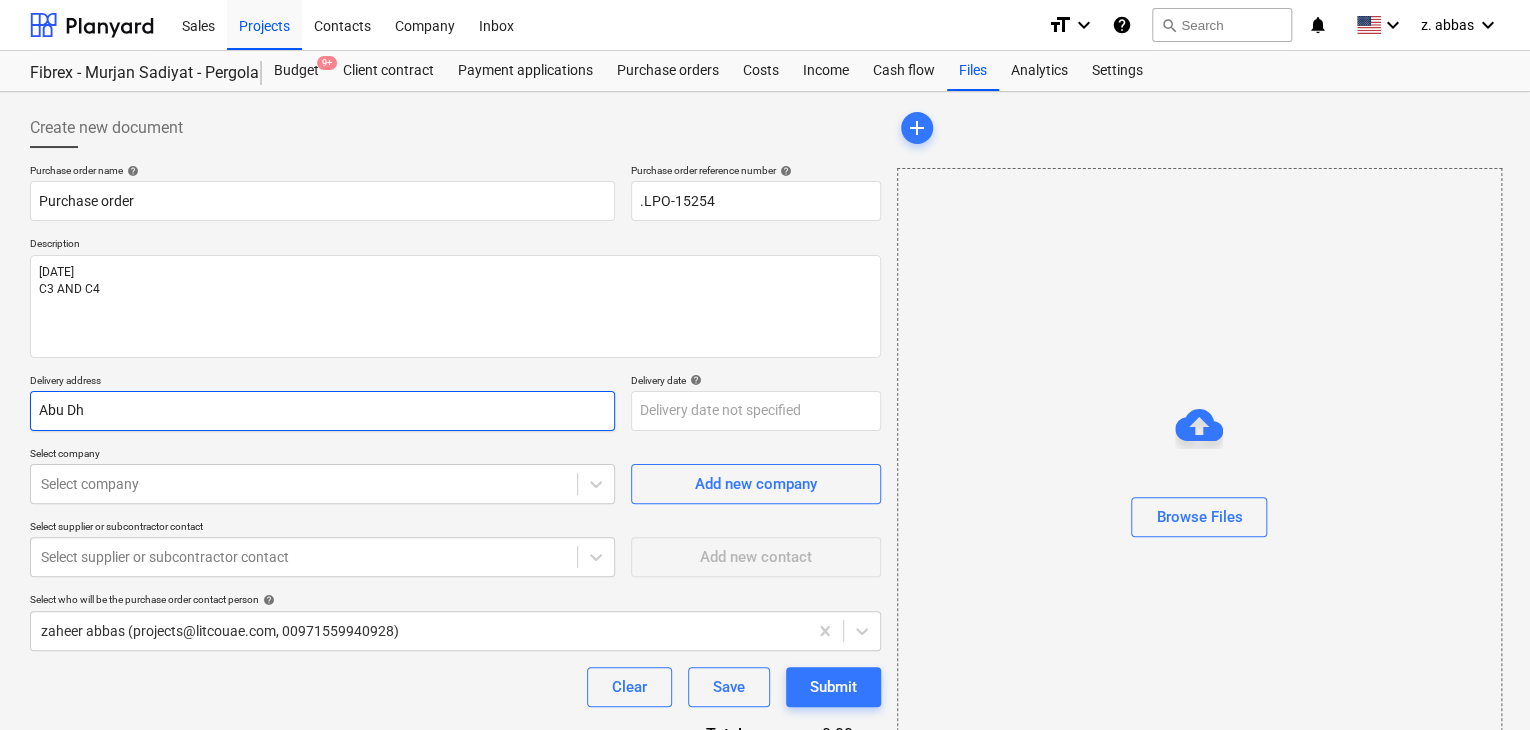 type on "x" 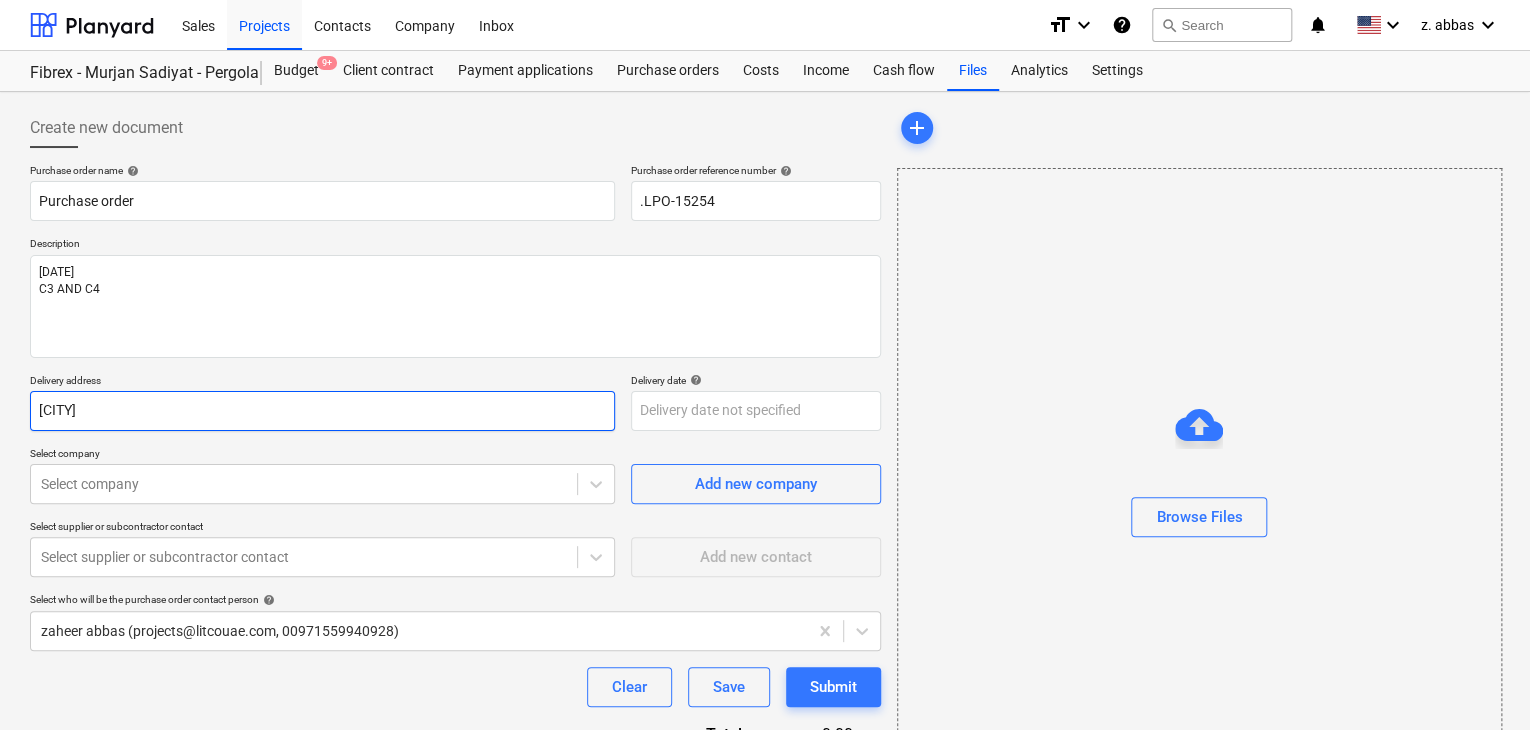 type on "x" 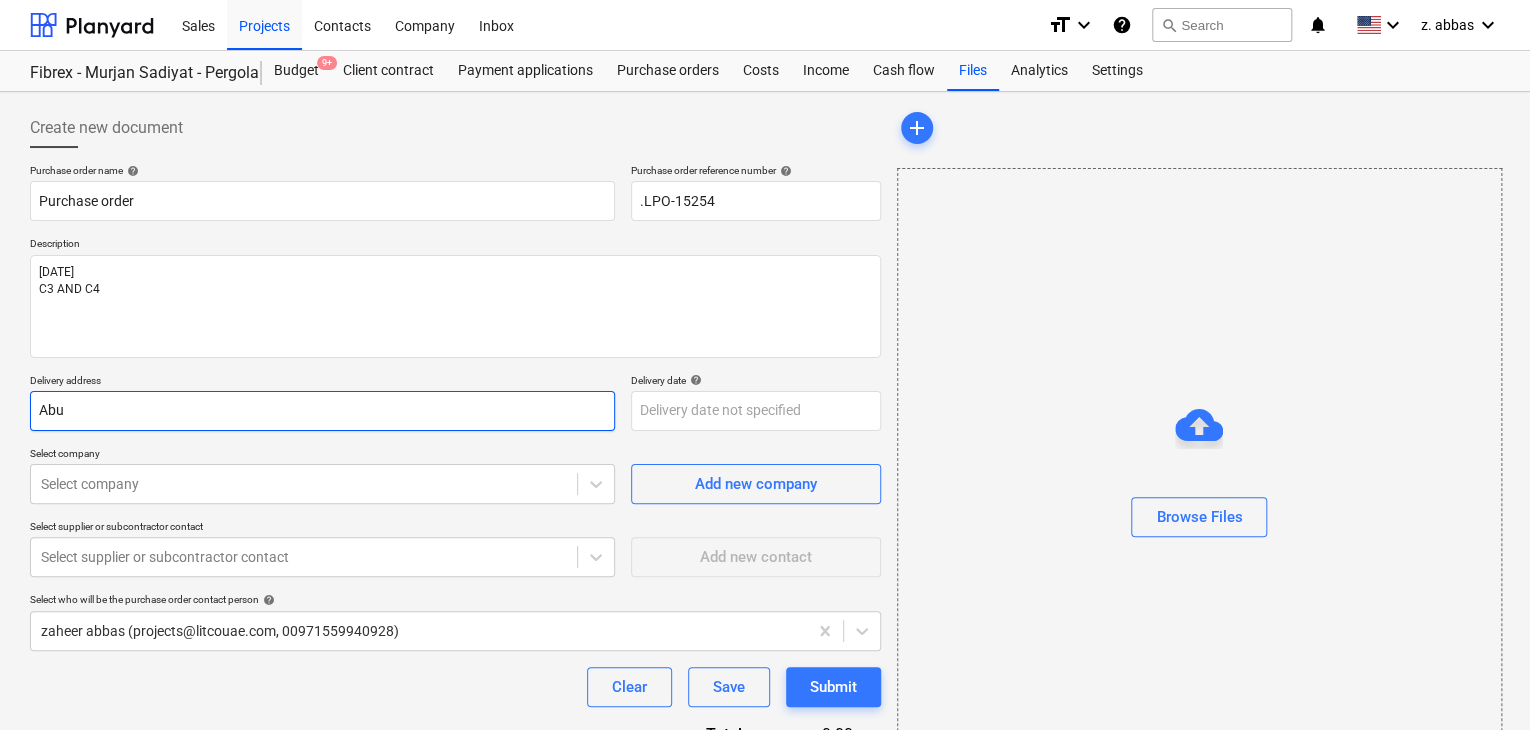 type on "x" 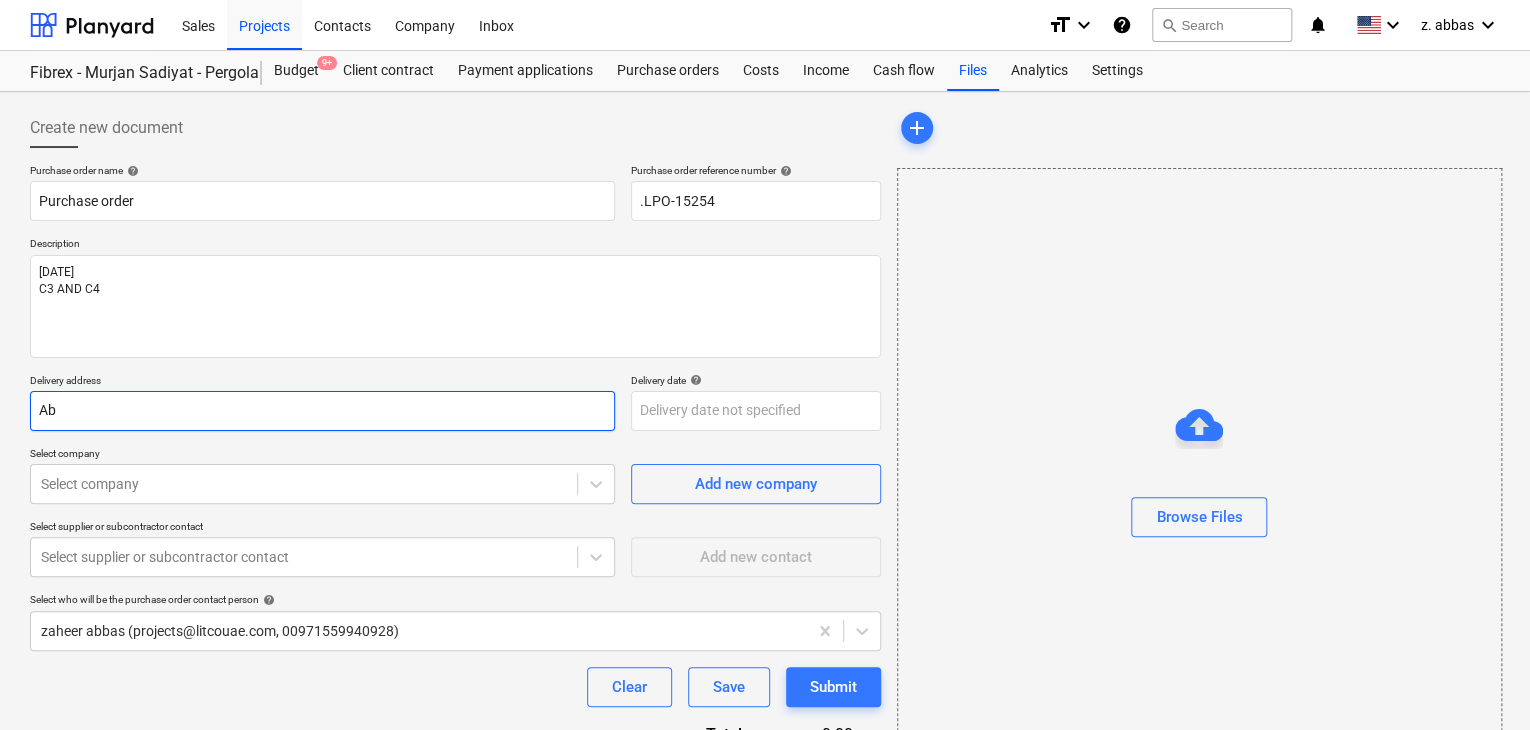 type on "x" 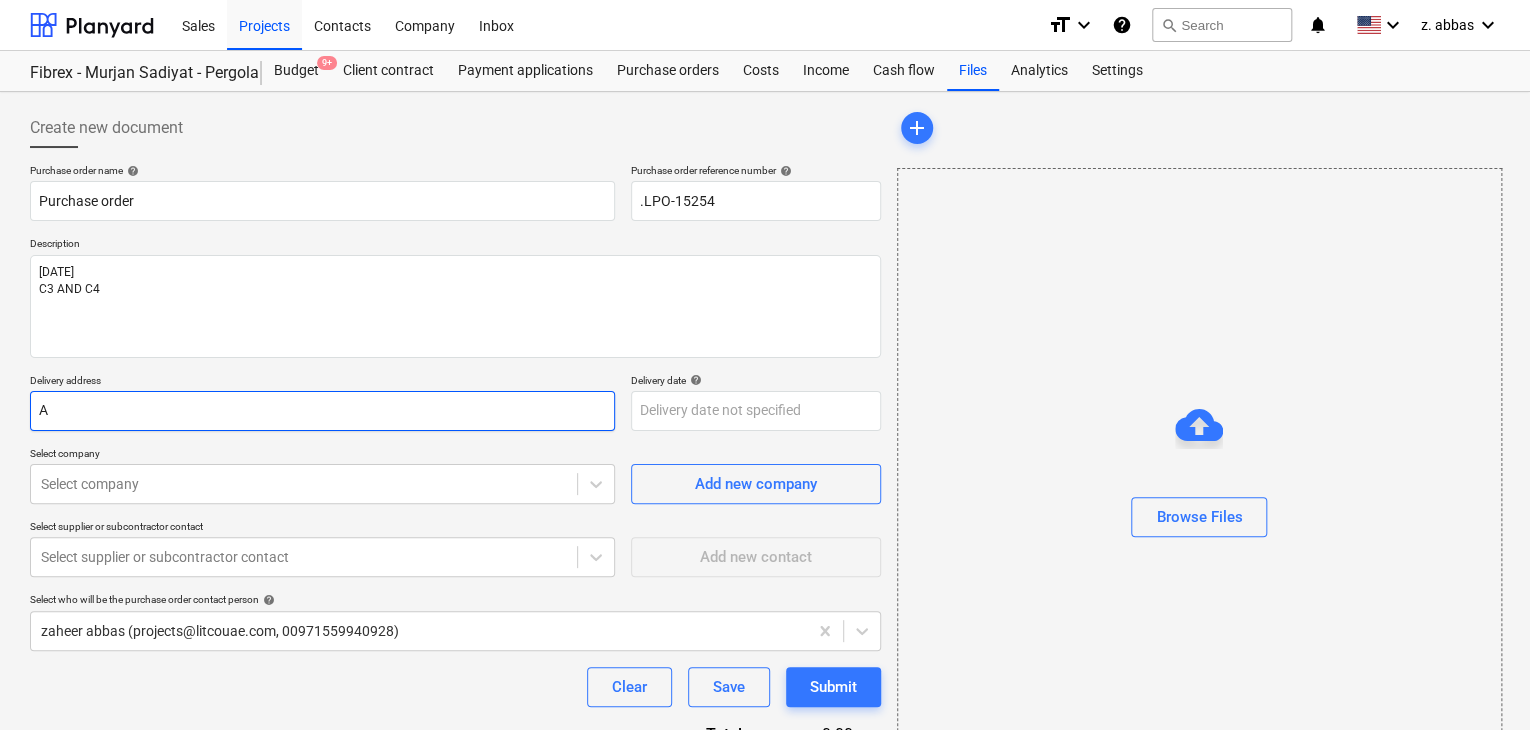 type on "x" 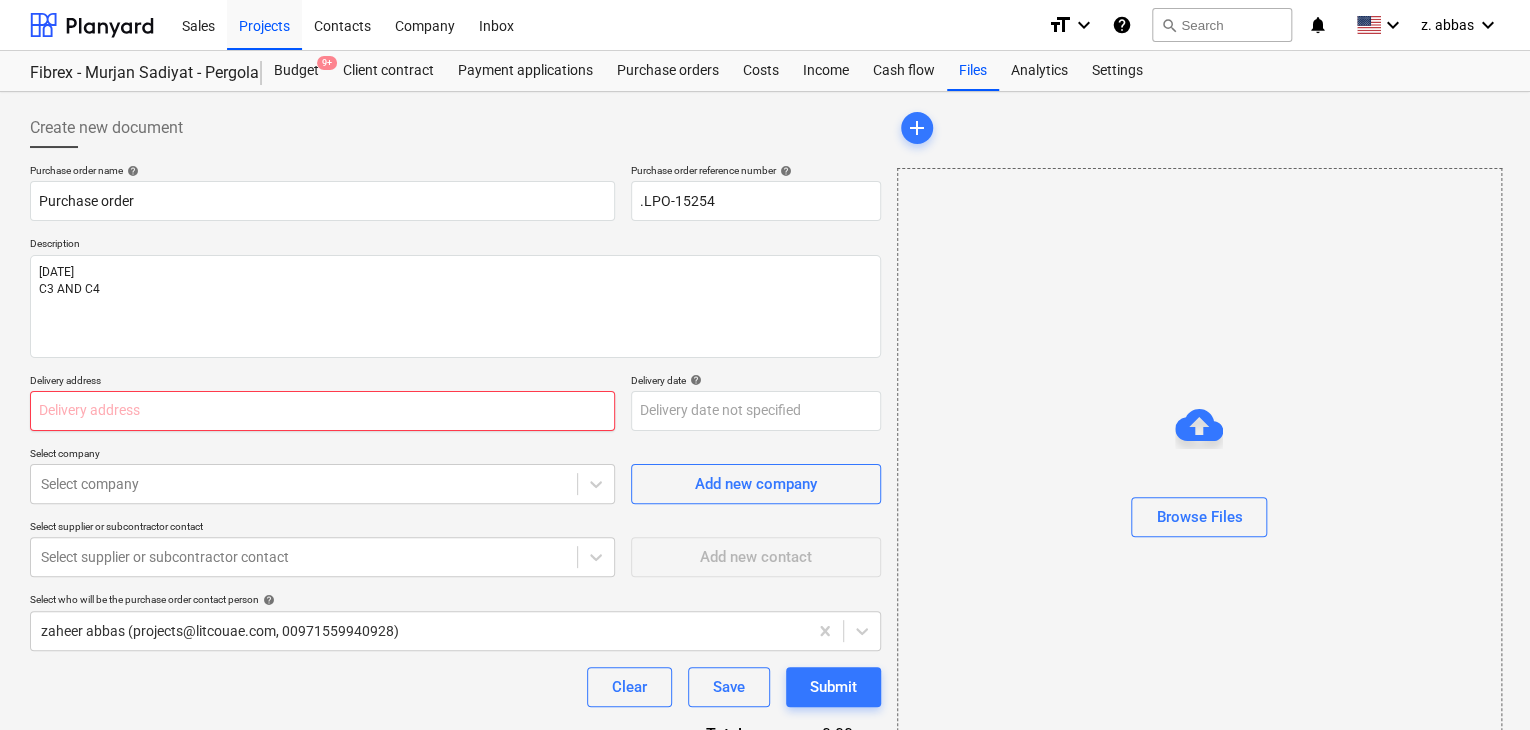 type on "x" 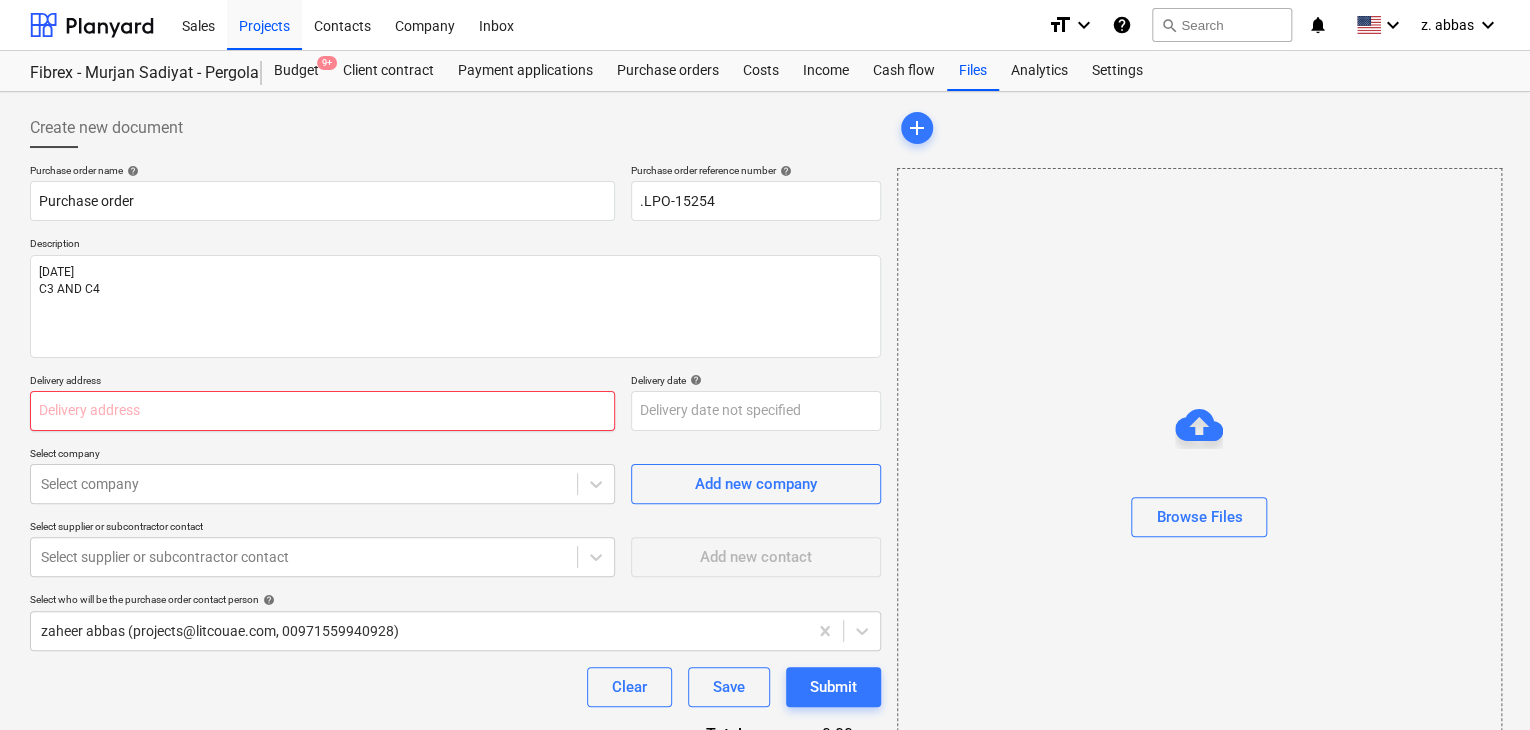 type on "L" 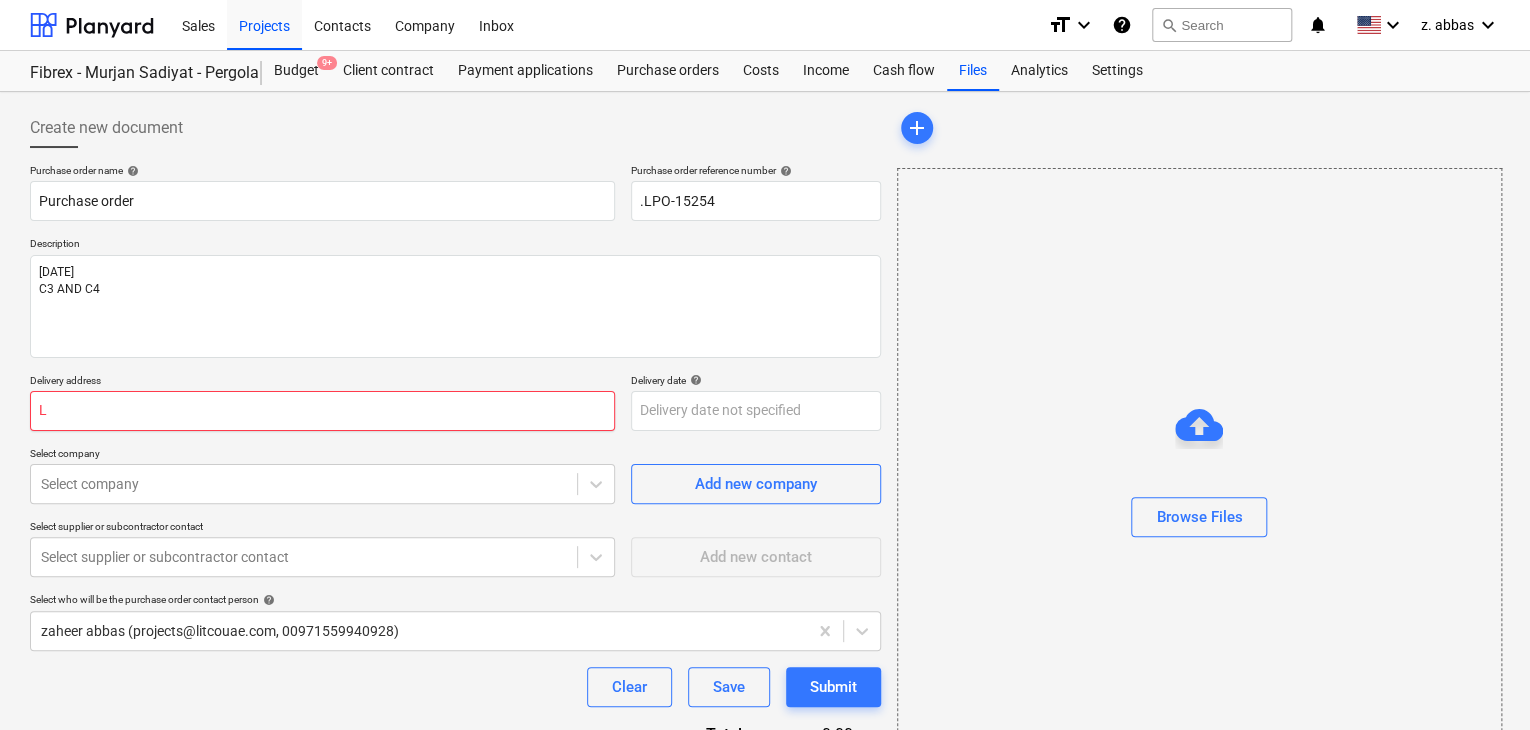 type on "x" 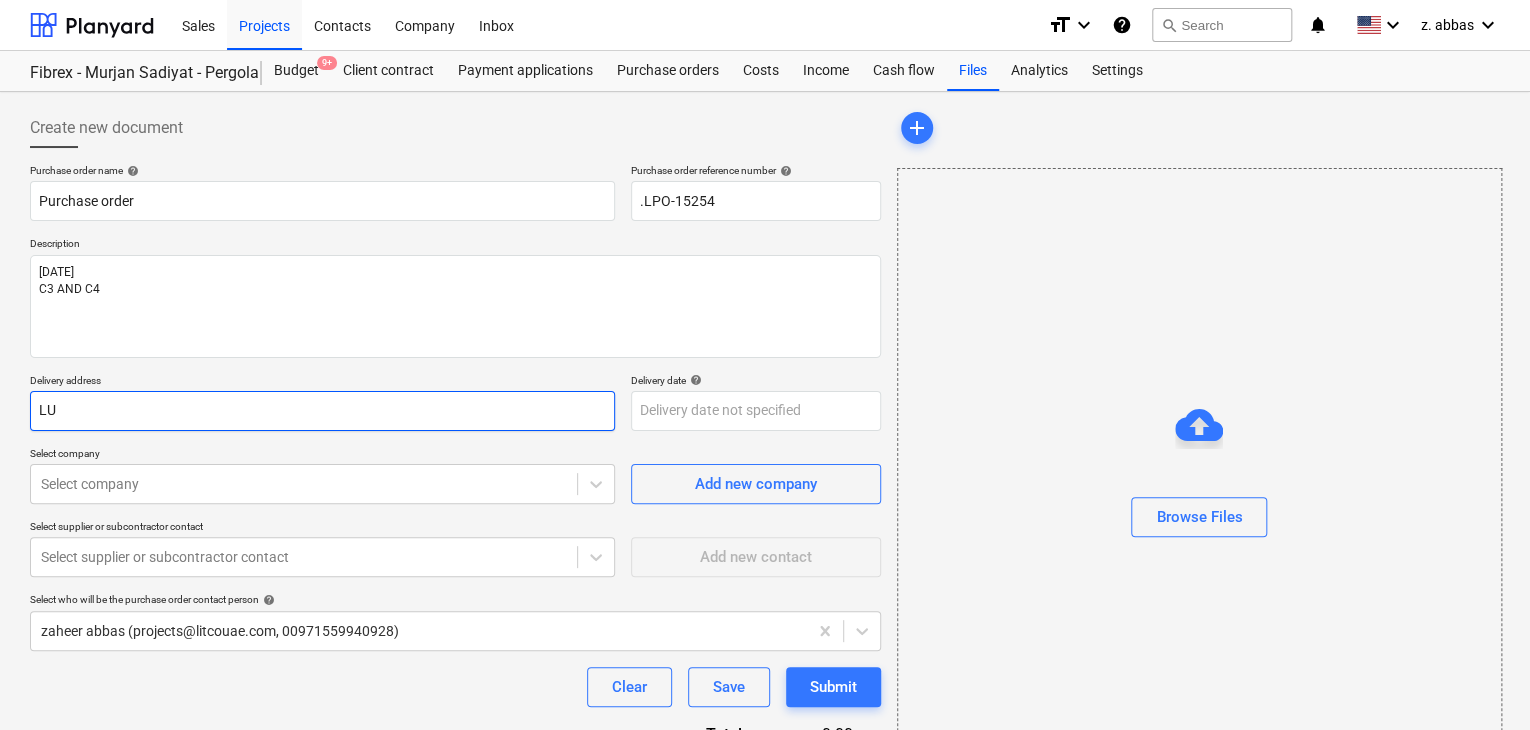 type on "x" 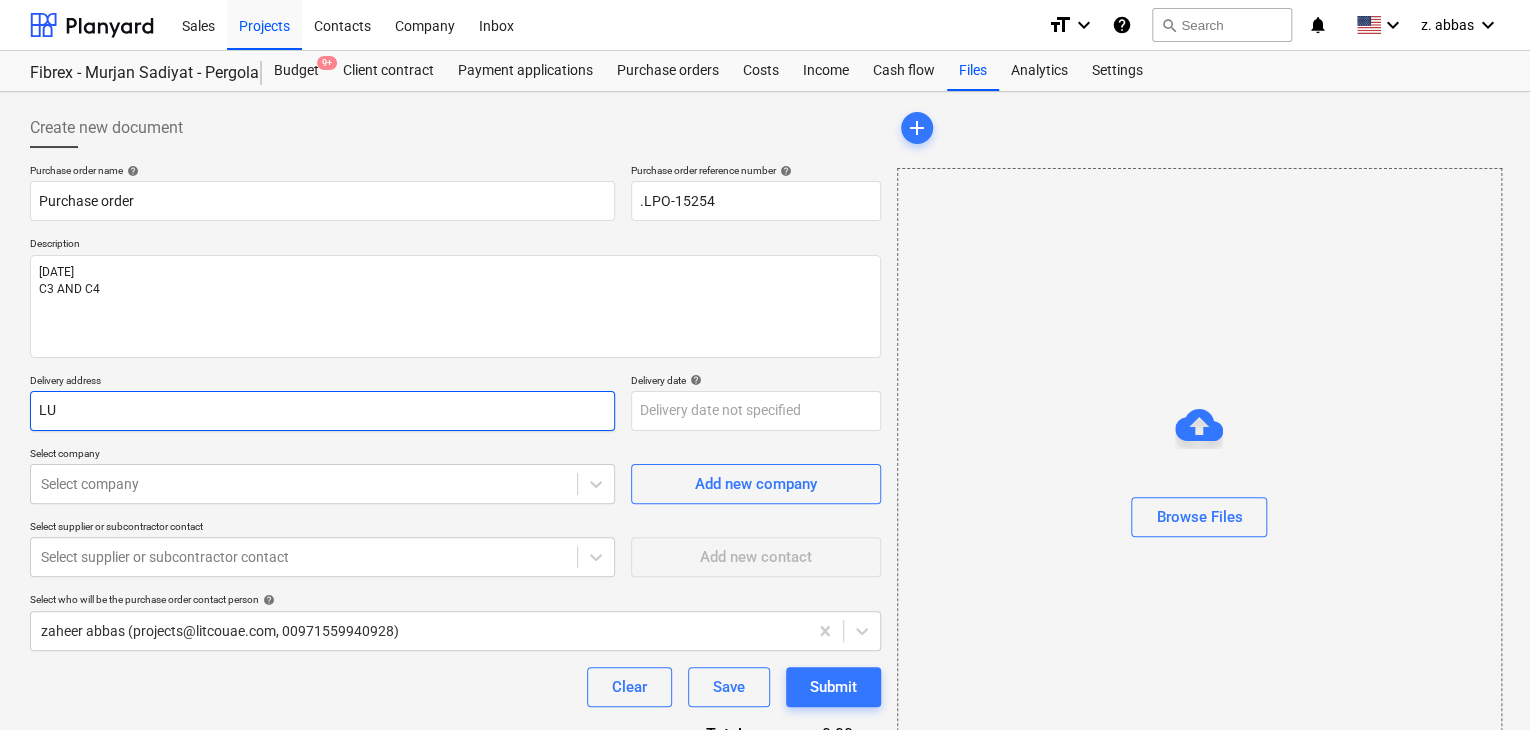 type on "LUC" 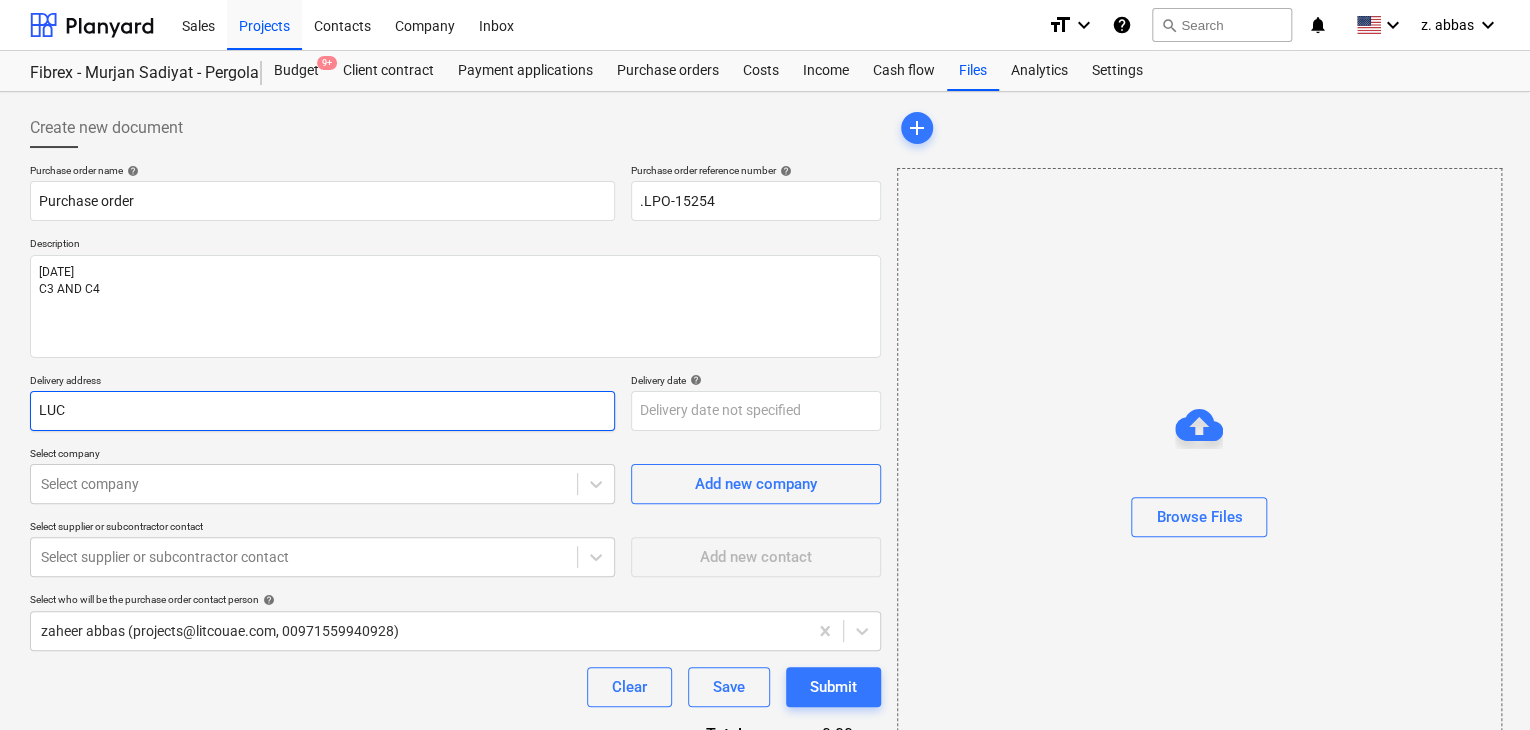 type on "x" 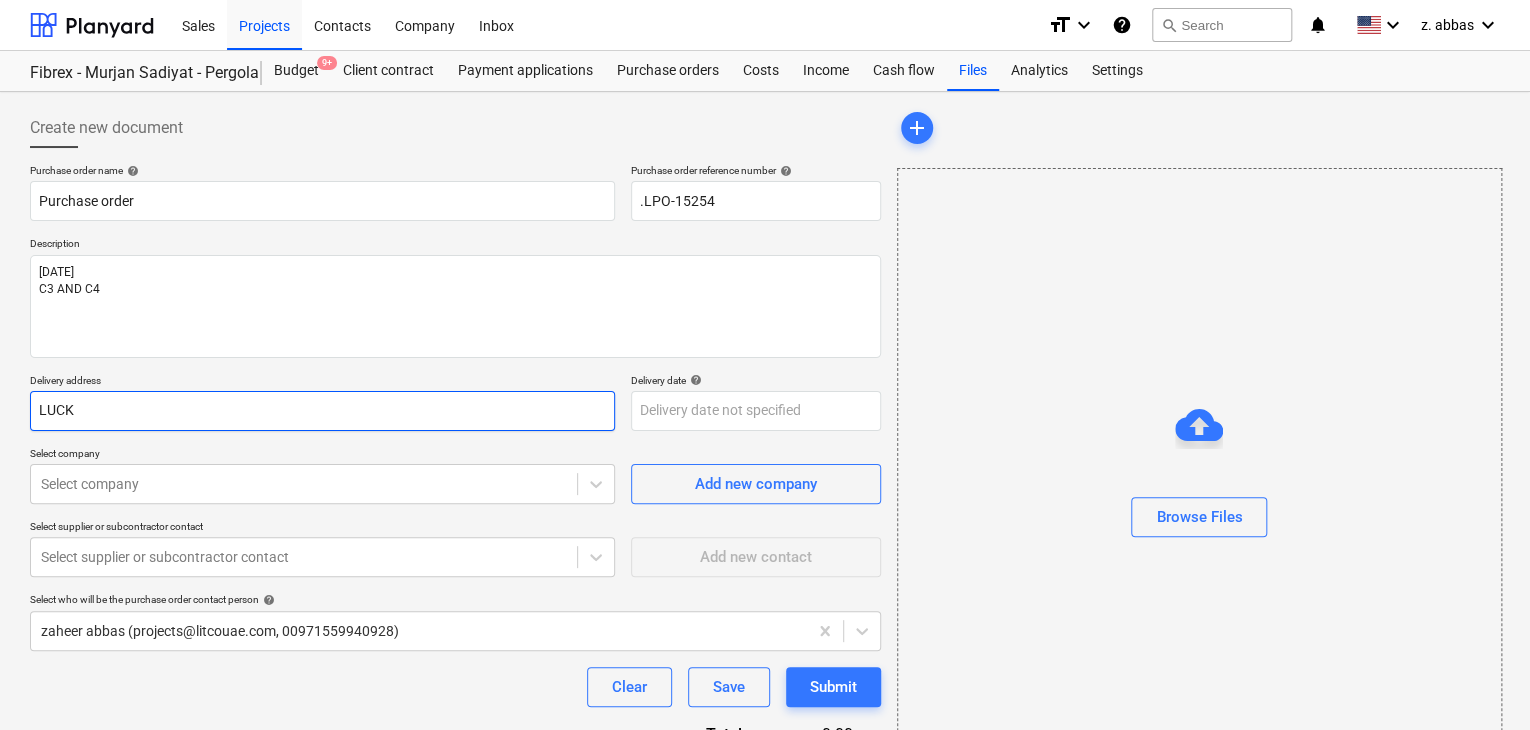 type on "x" 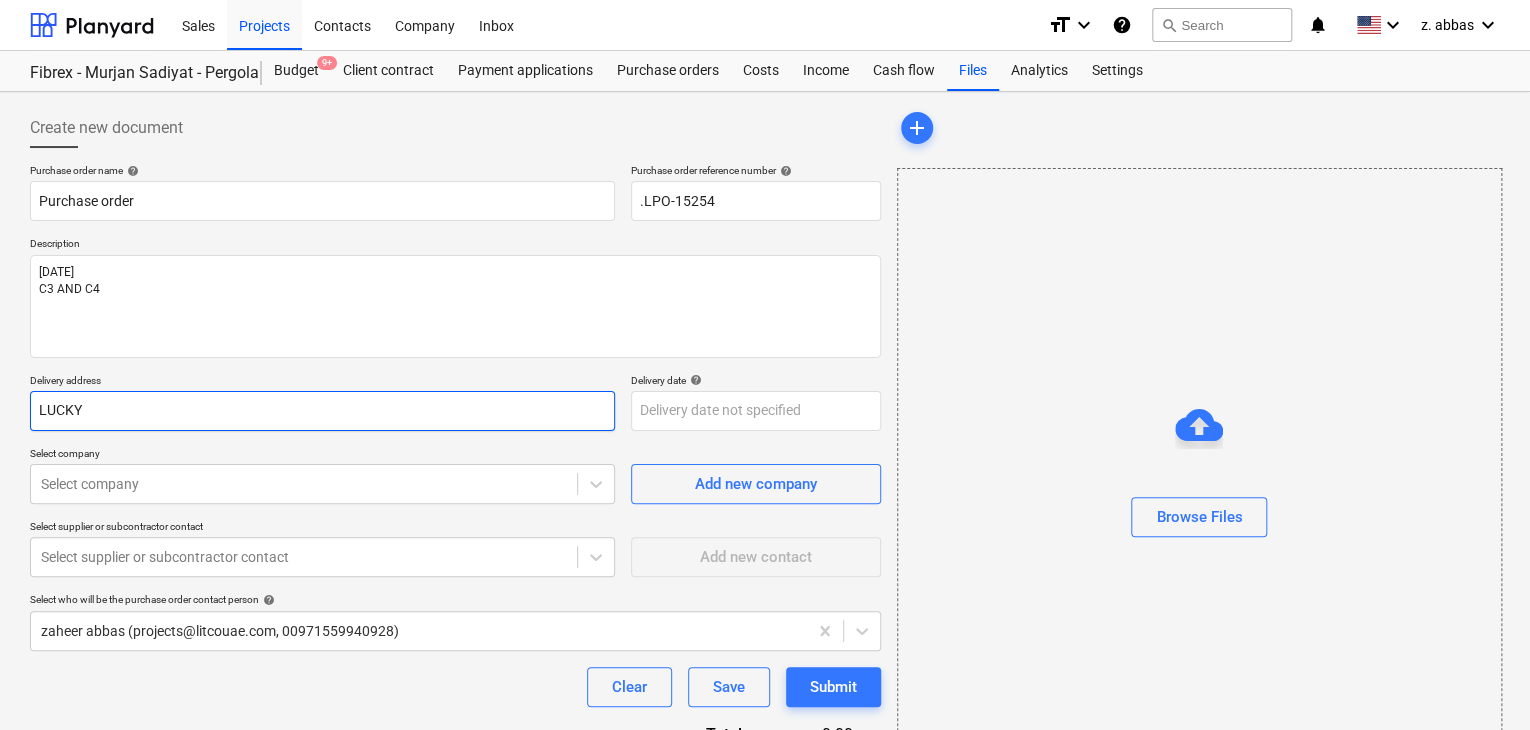 type on "x" 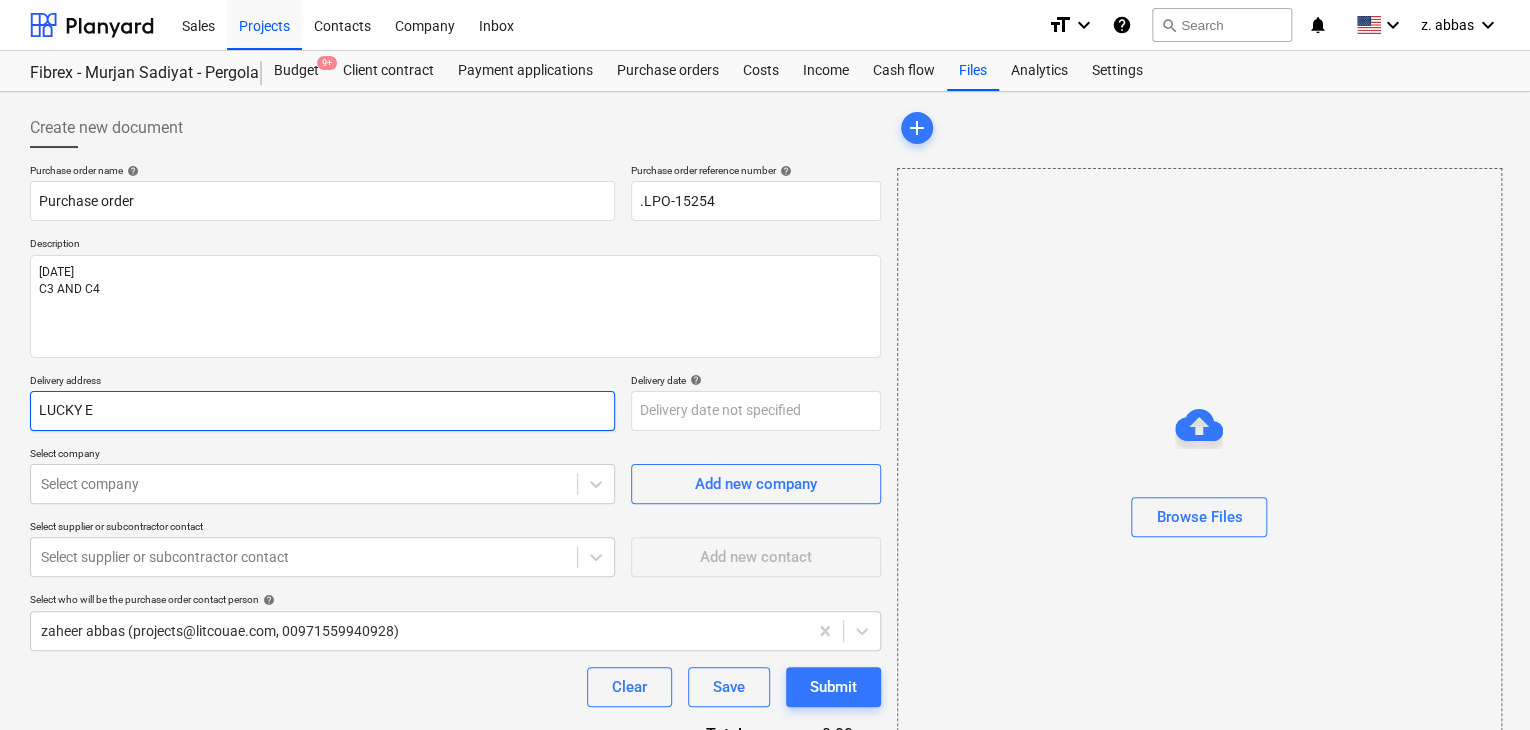 type on "x" 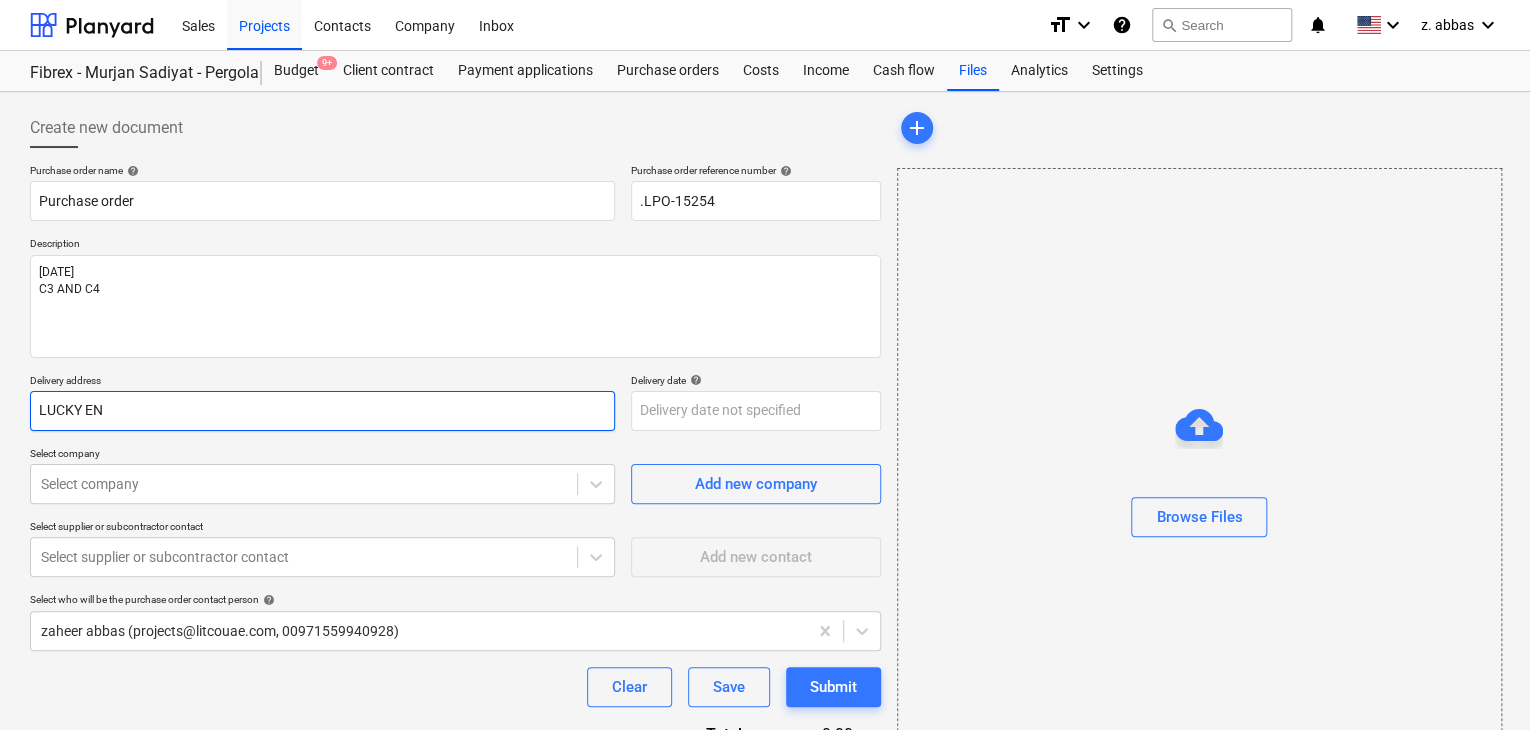 type on "x" 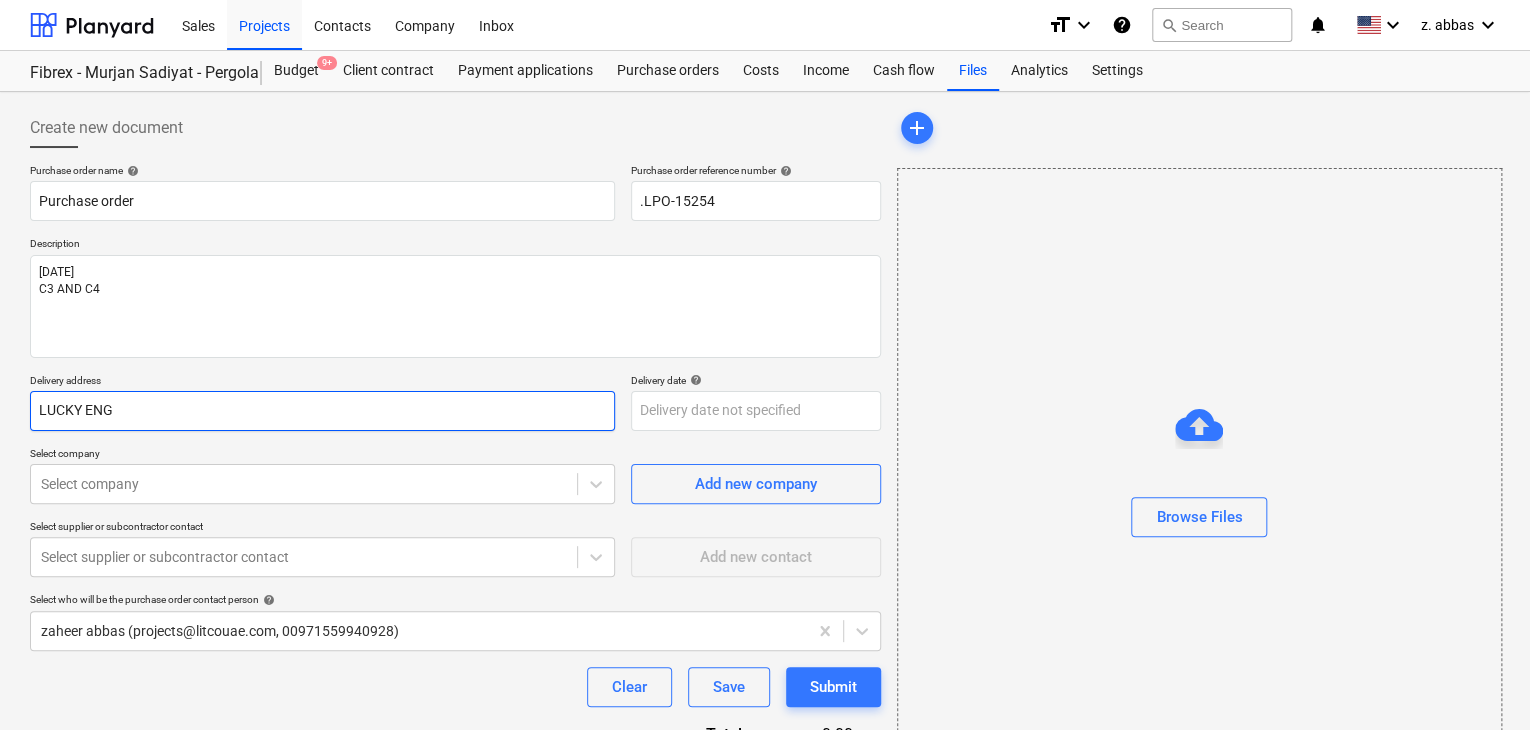 type on "x" 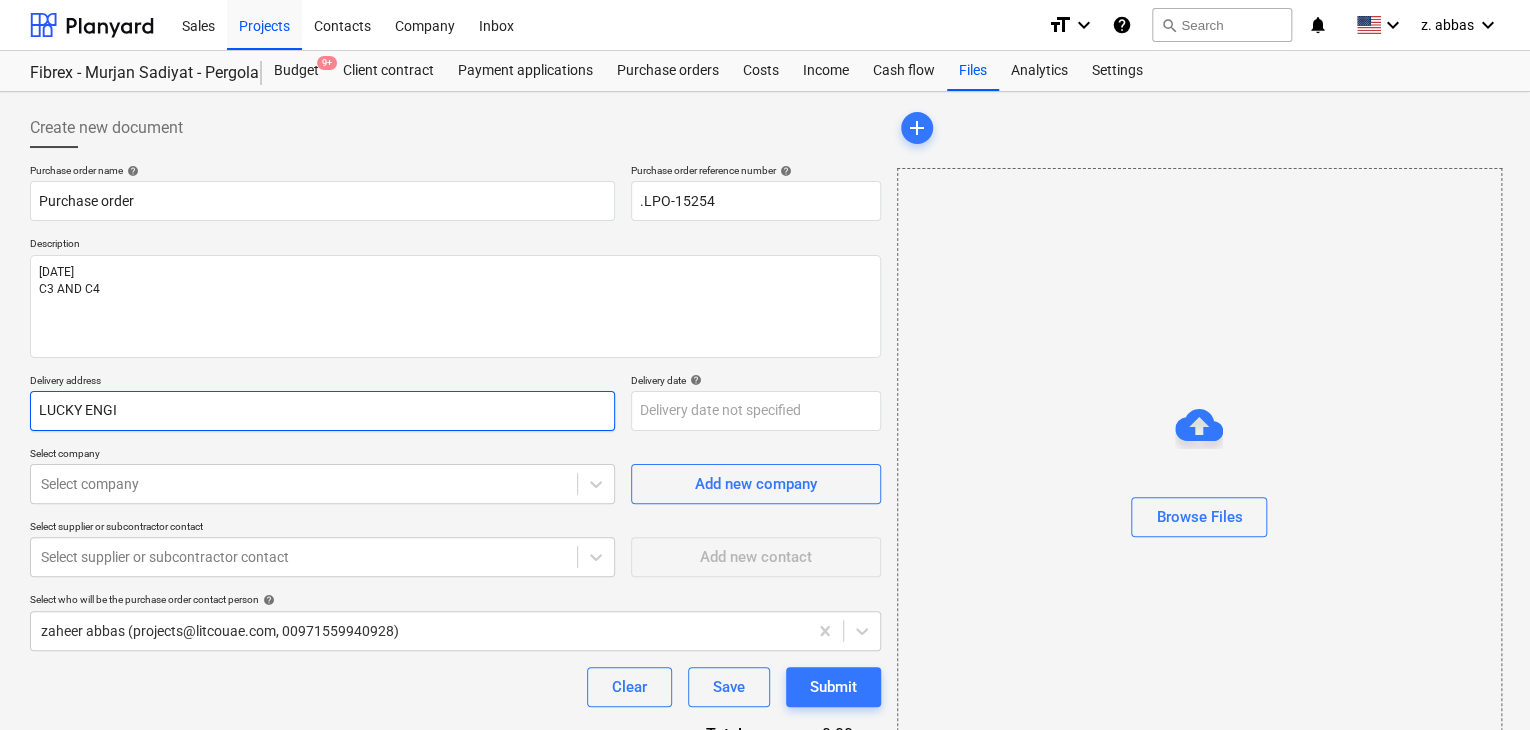 type on "x" 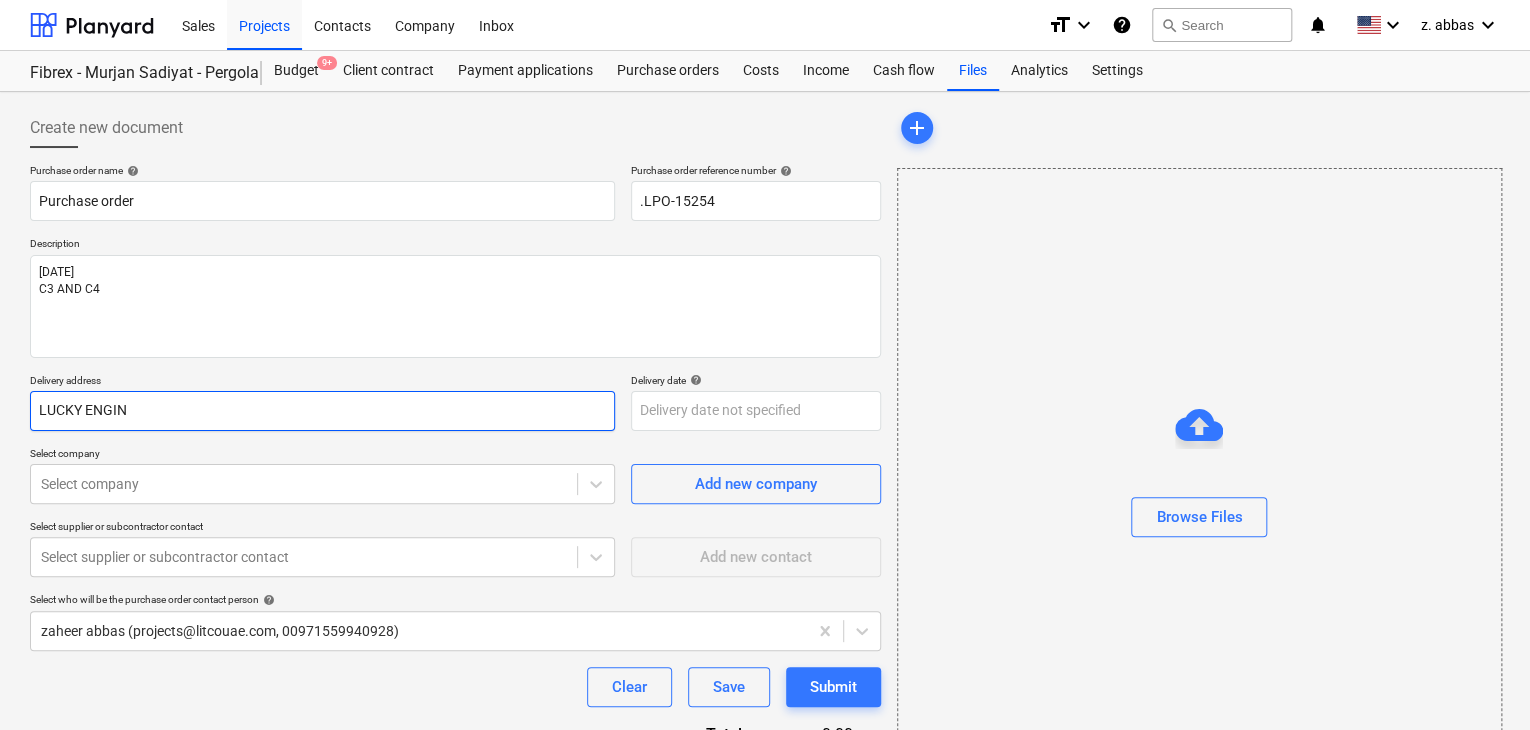 type on "x" 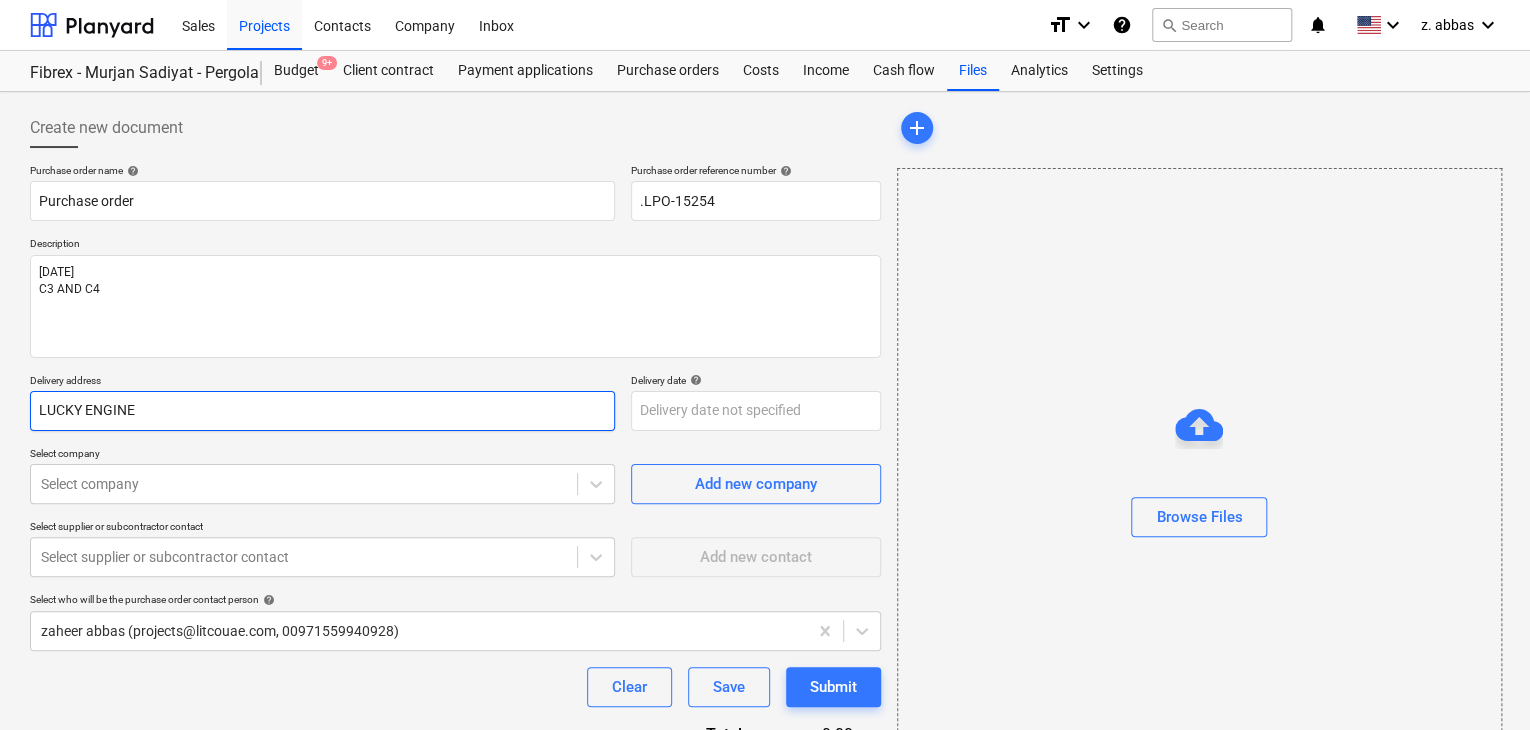 type on "x" 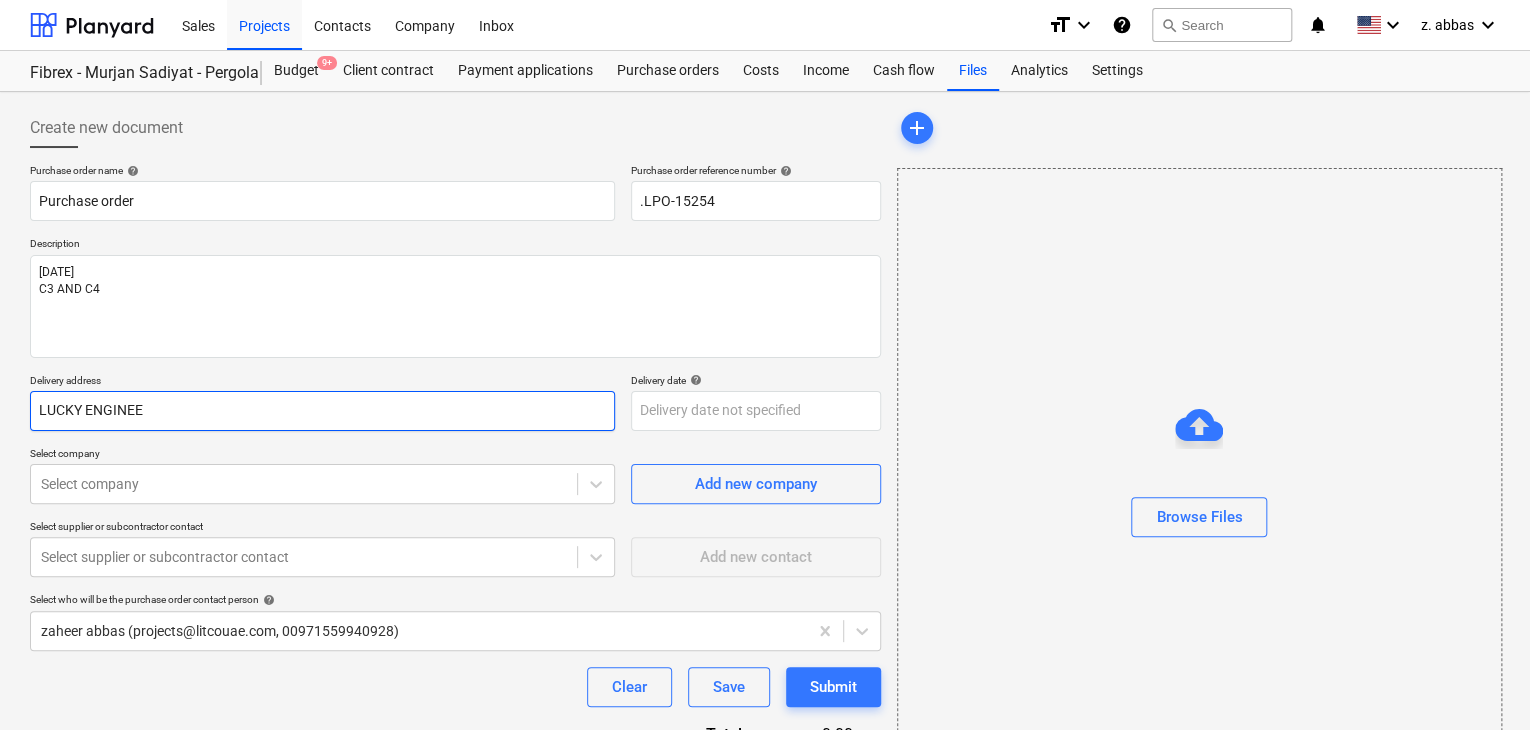 type on "x" 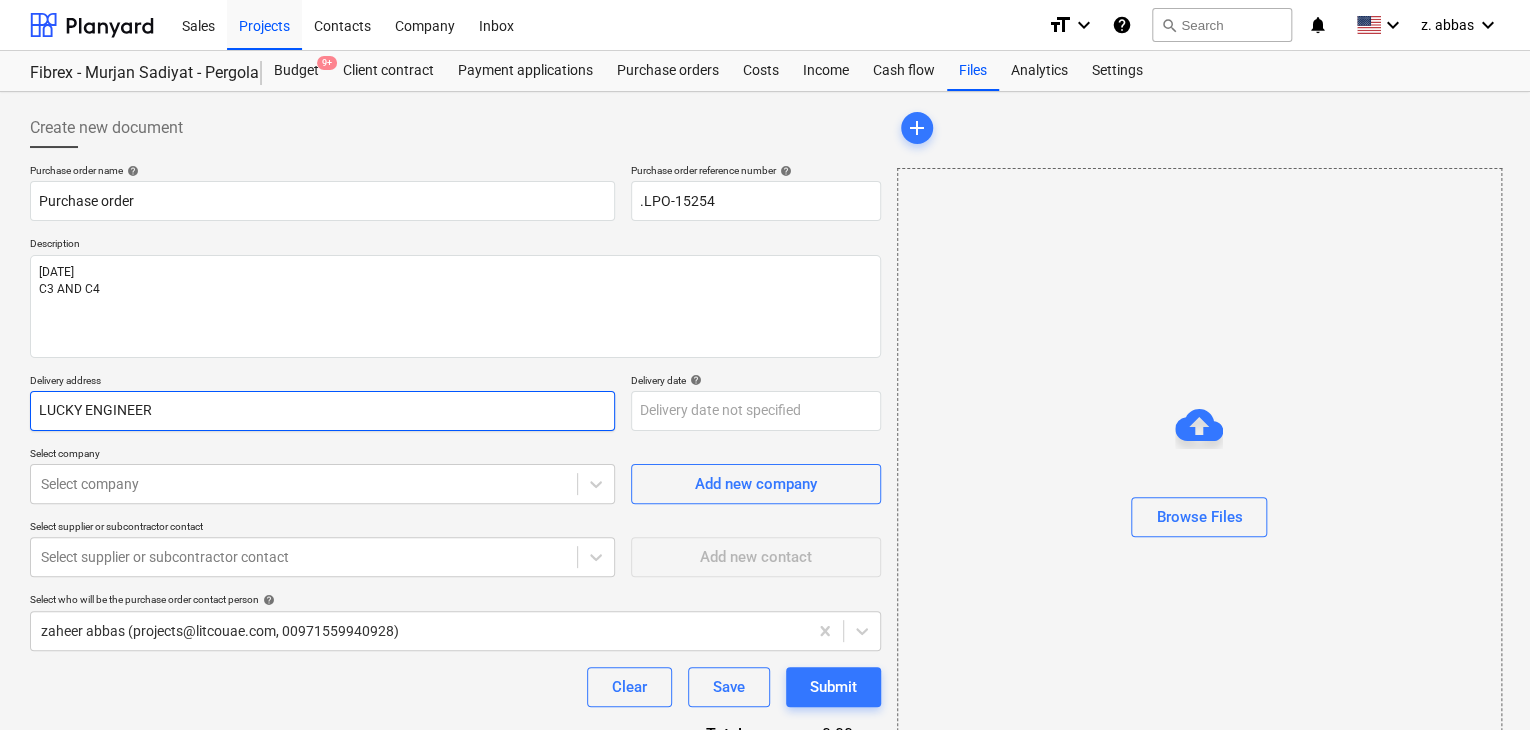 type on "x" 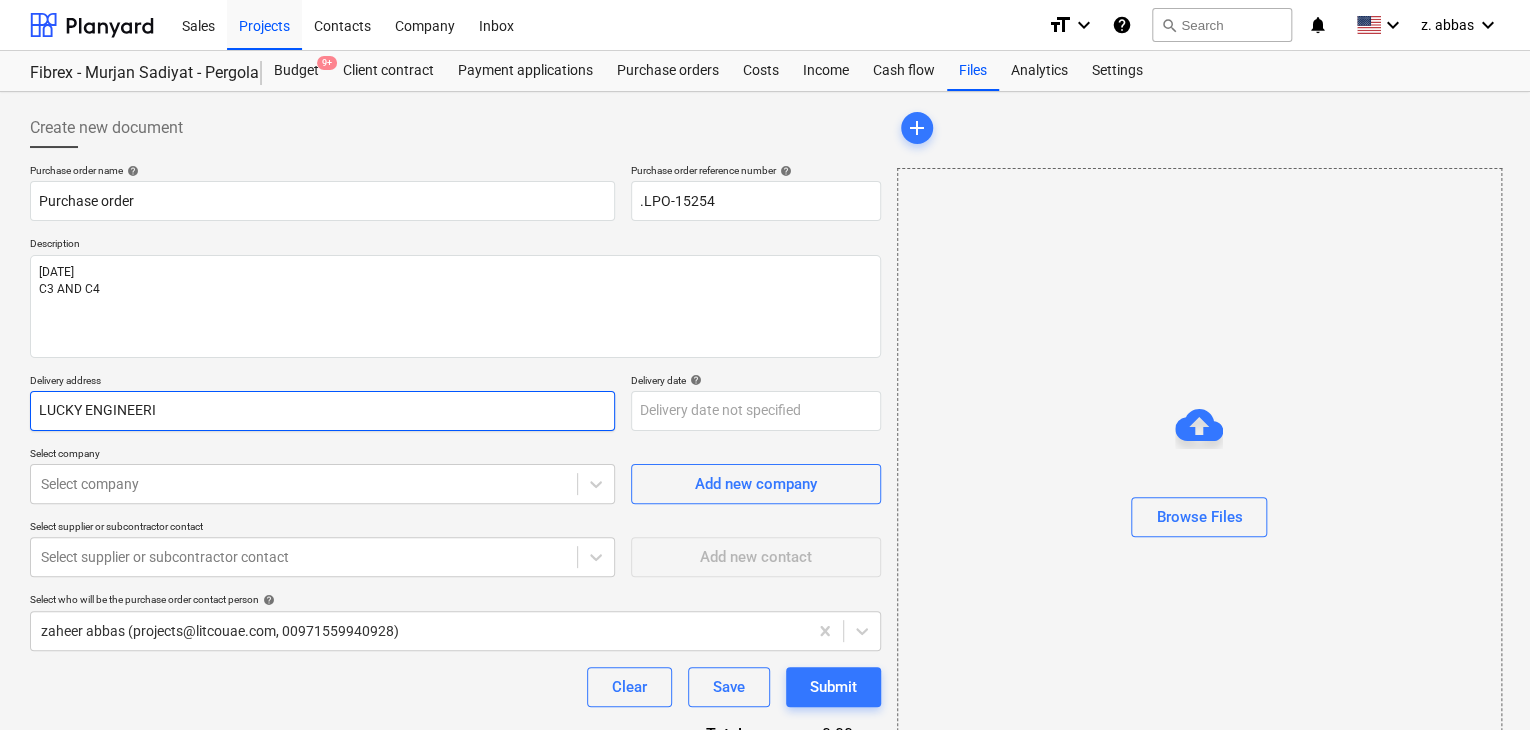 type on "x" 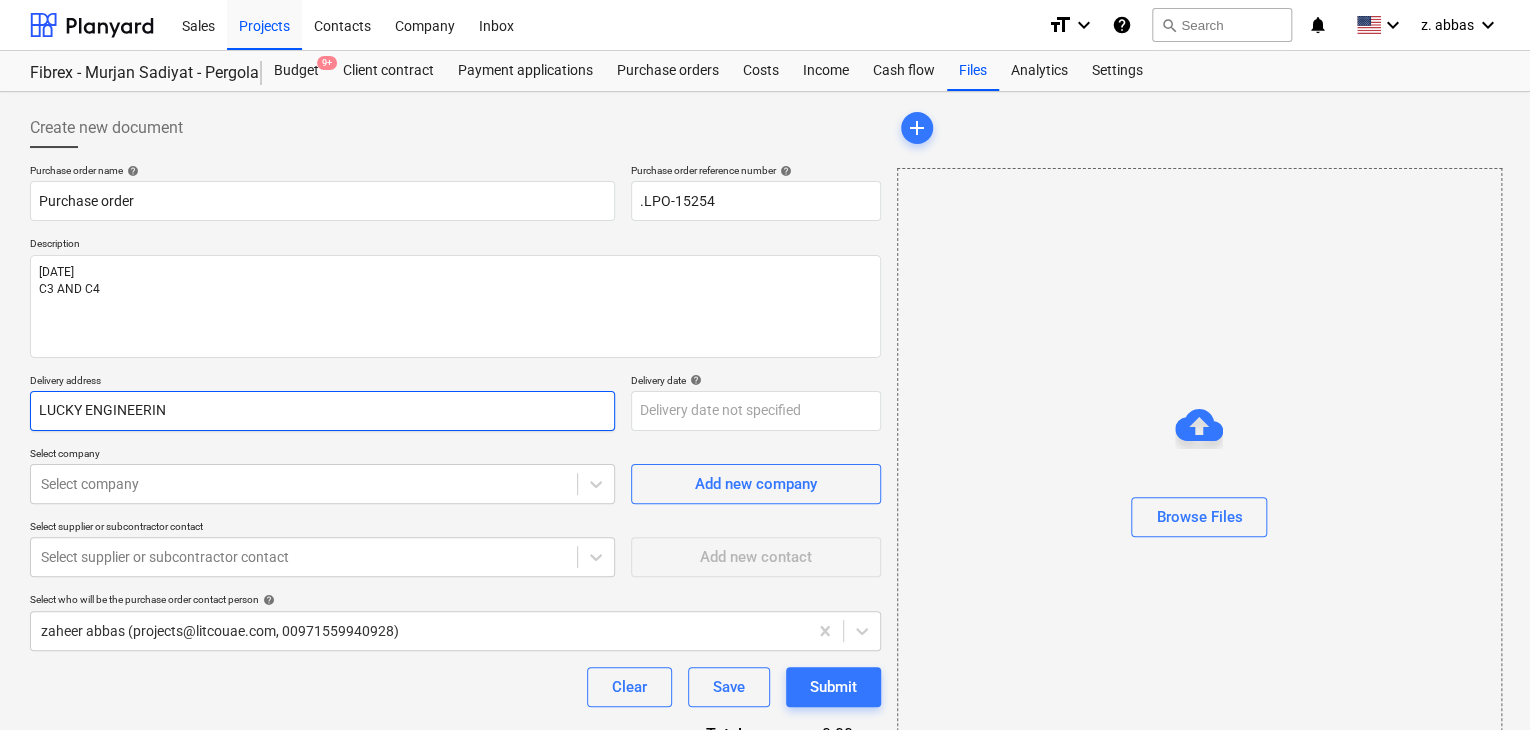 type on "x" 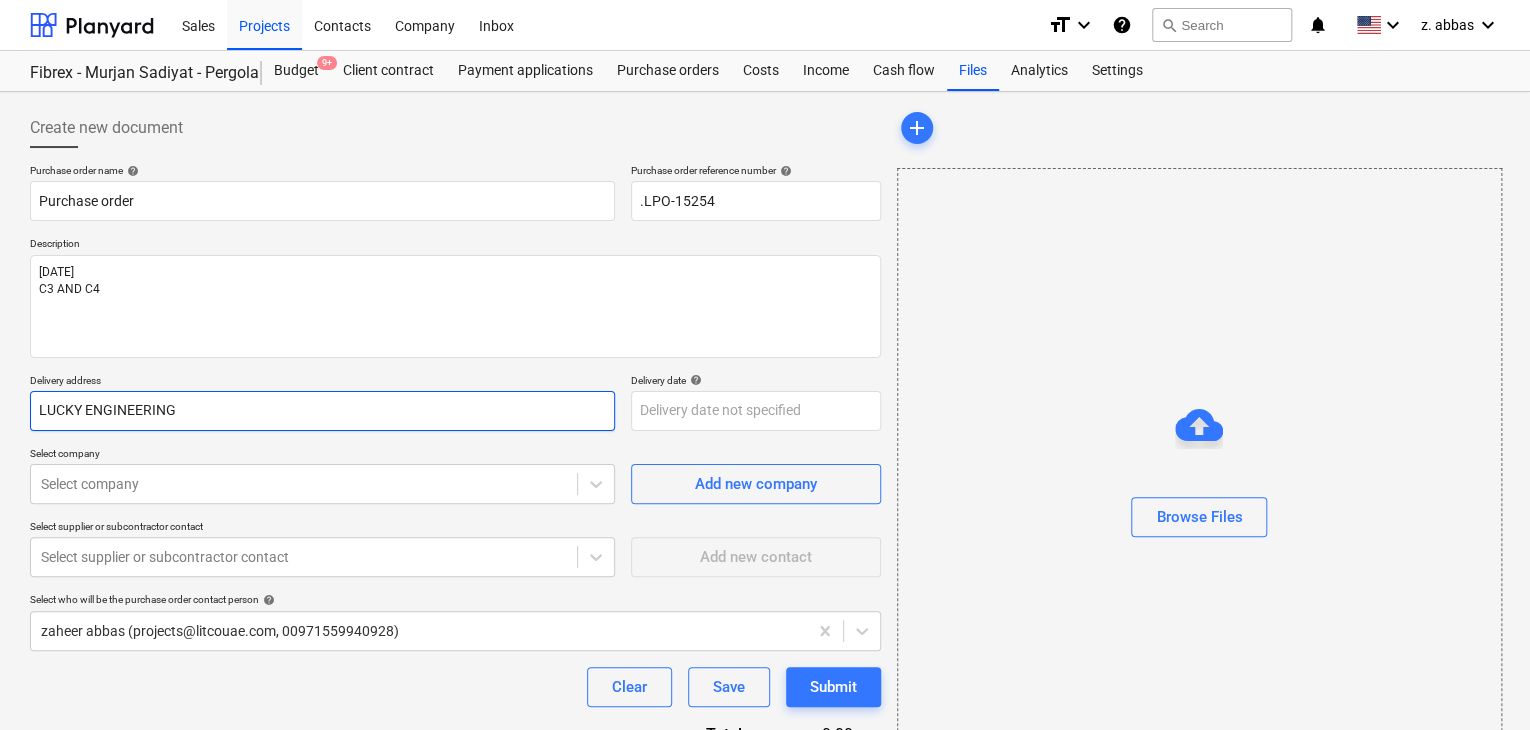 type on "x" 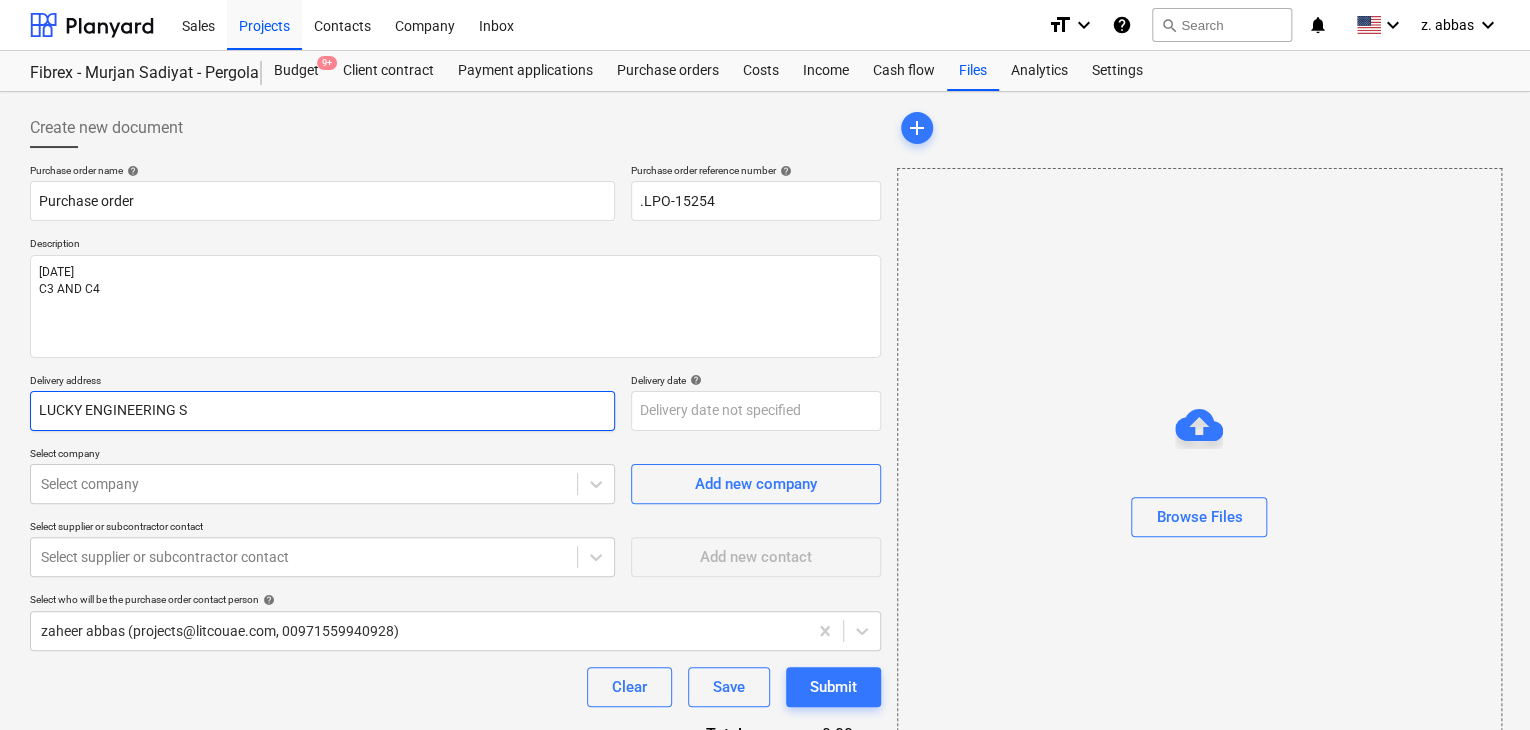 type on "x" 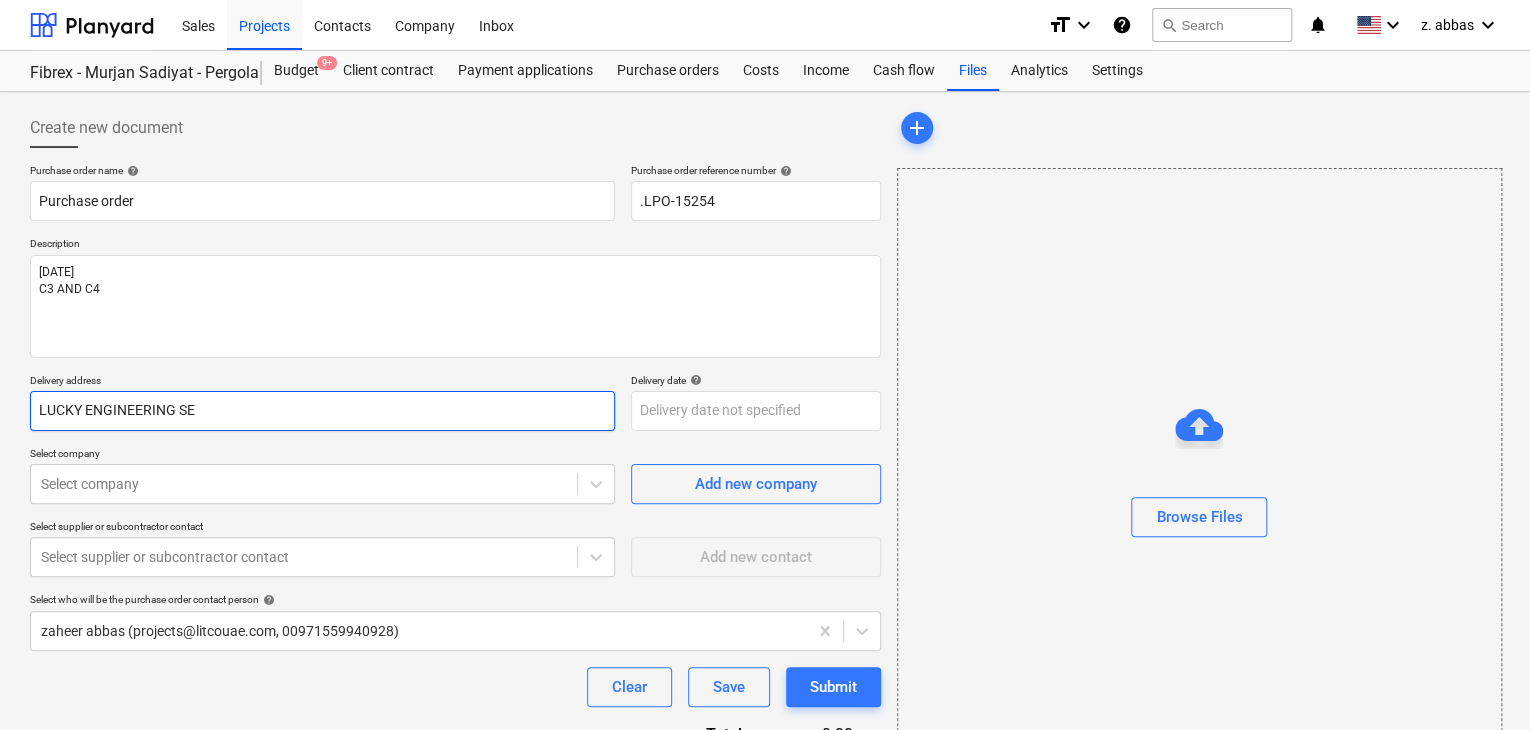 type on "x" 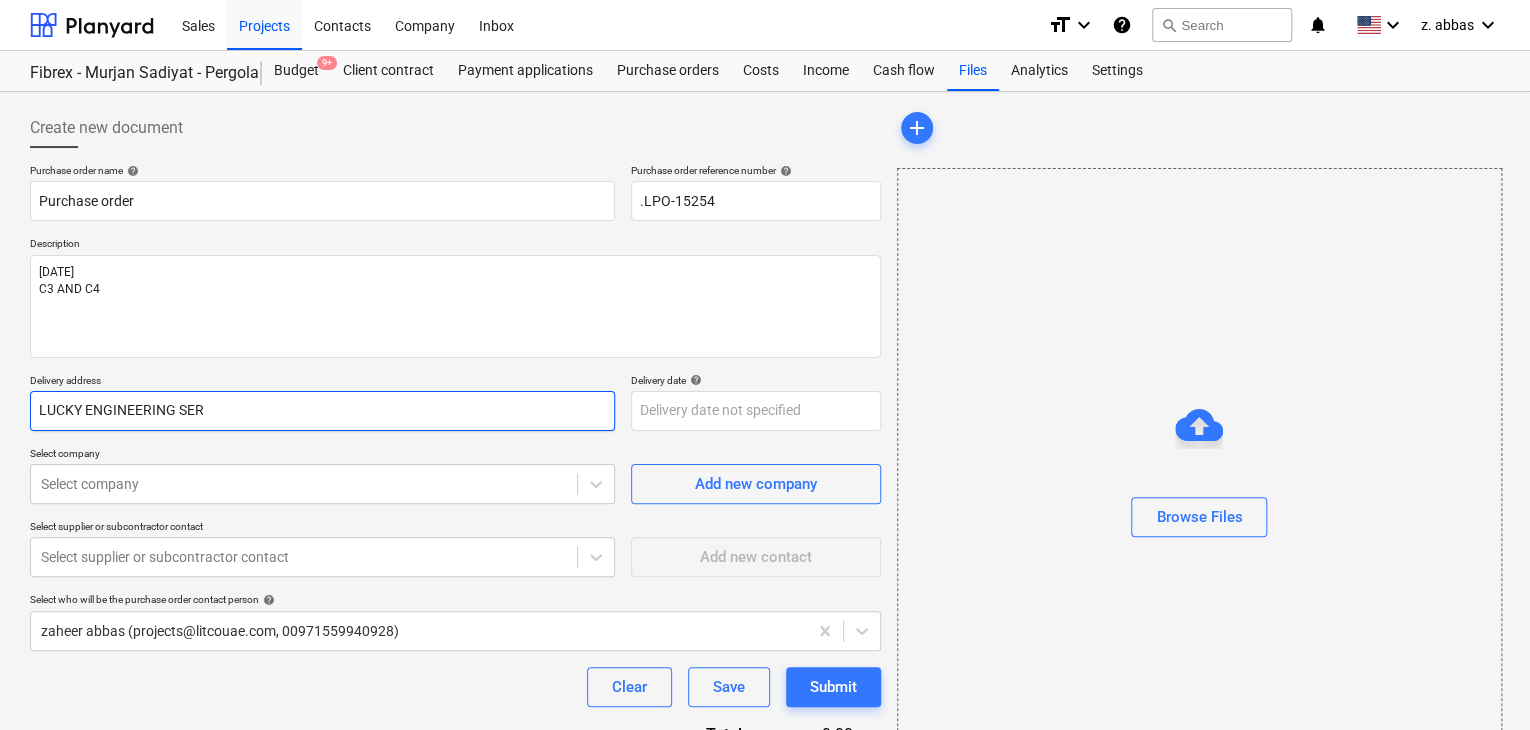 type on "x" 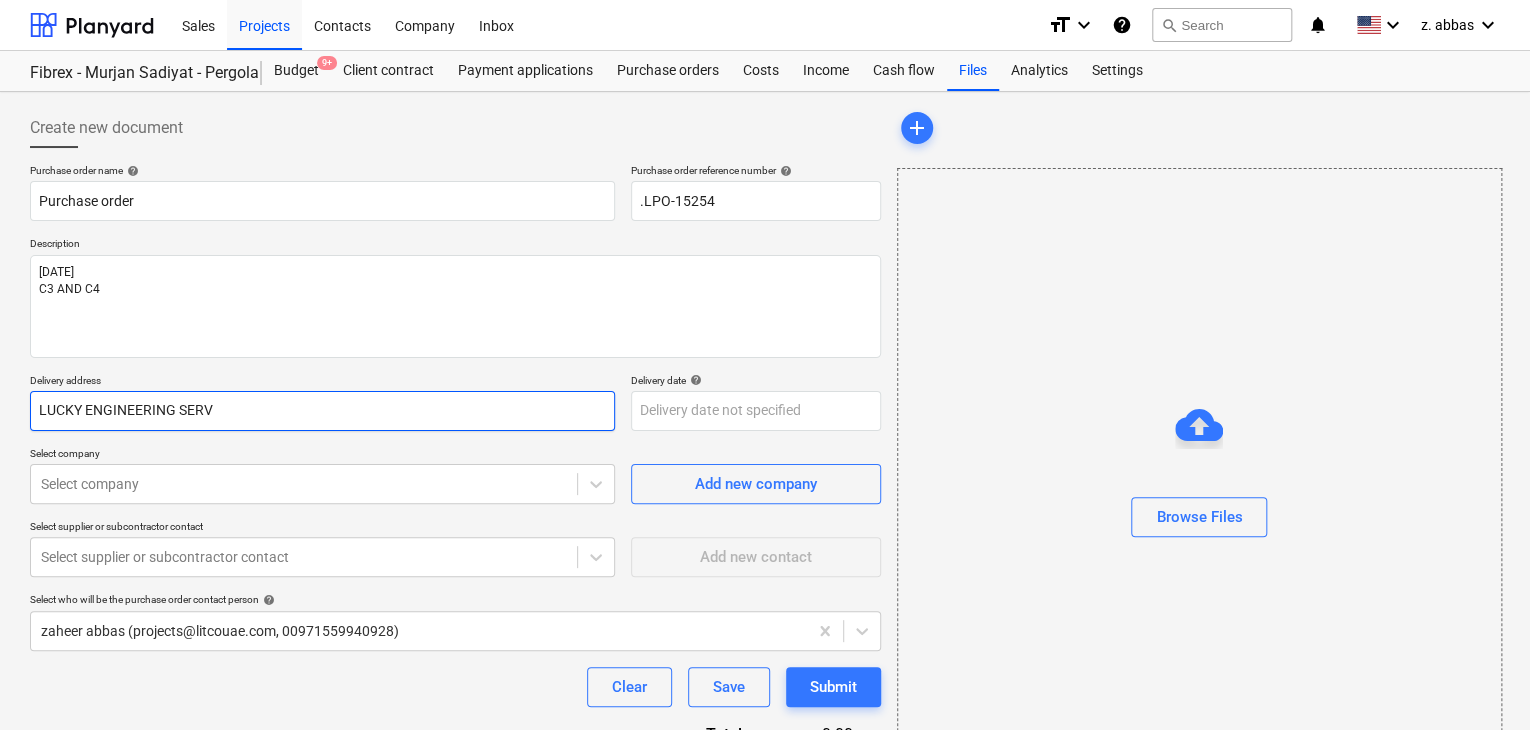 type on "x" 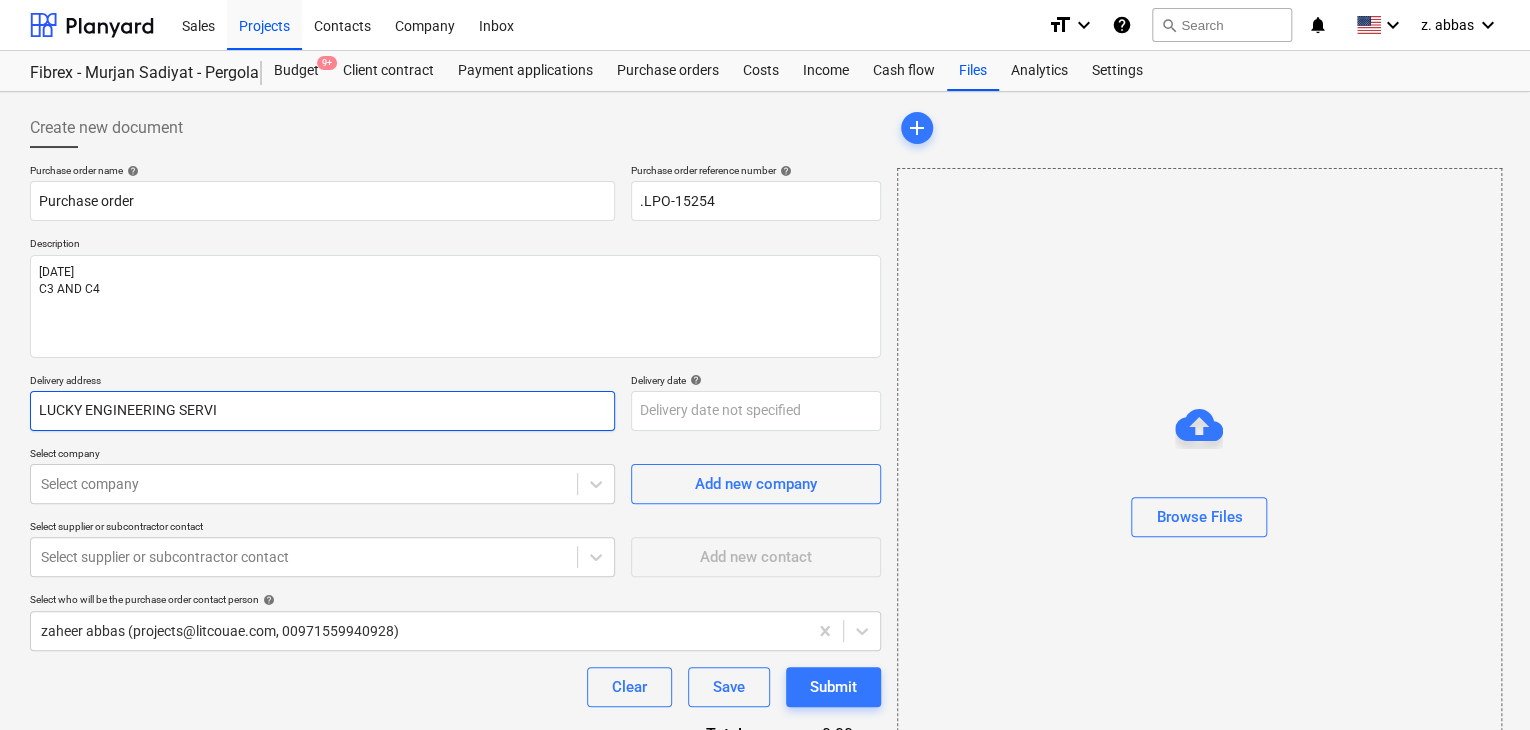 type on "x" 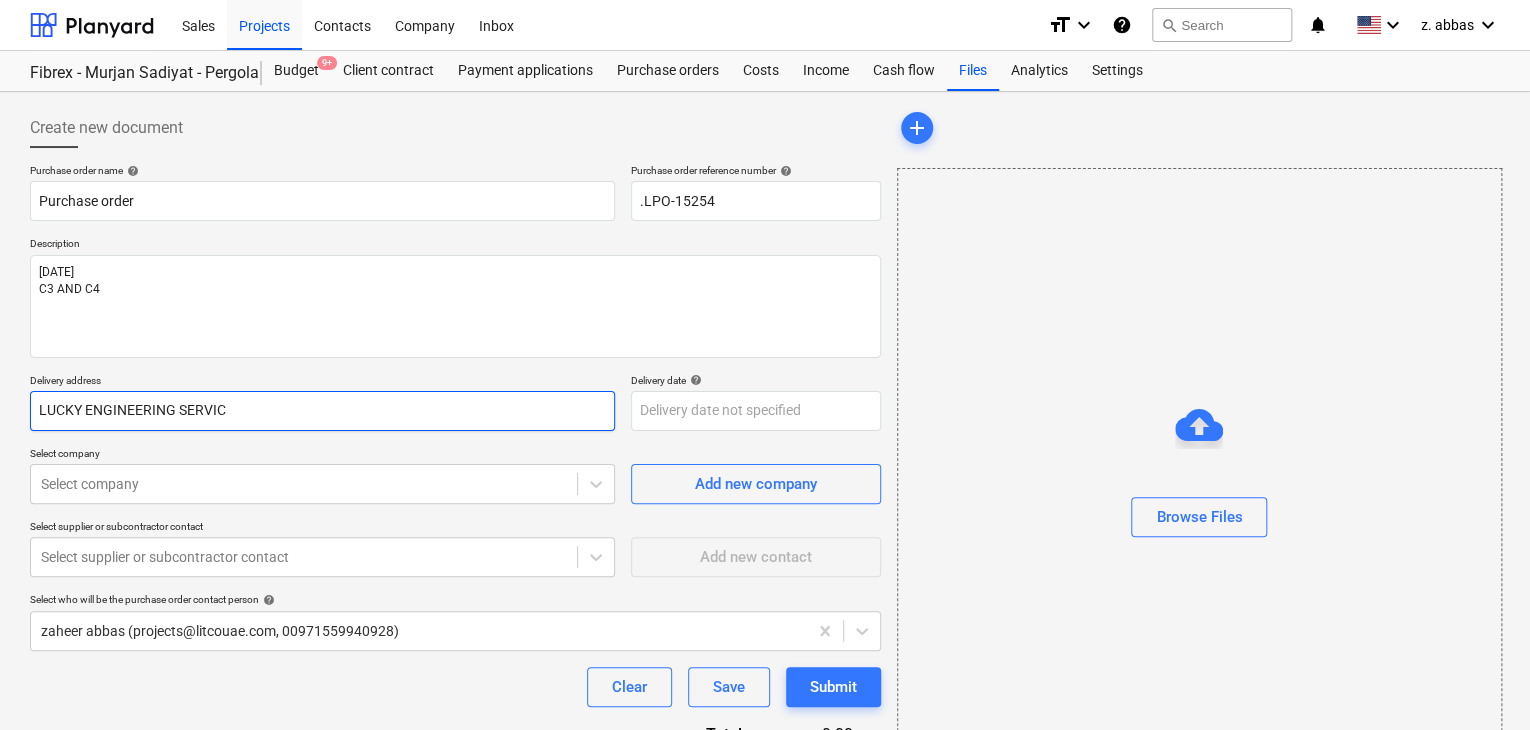 type on "x" 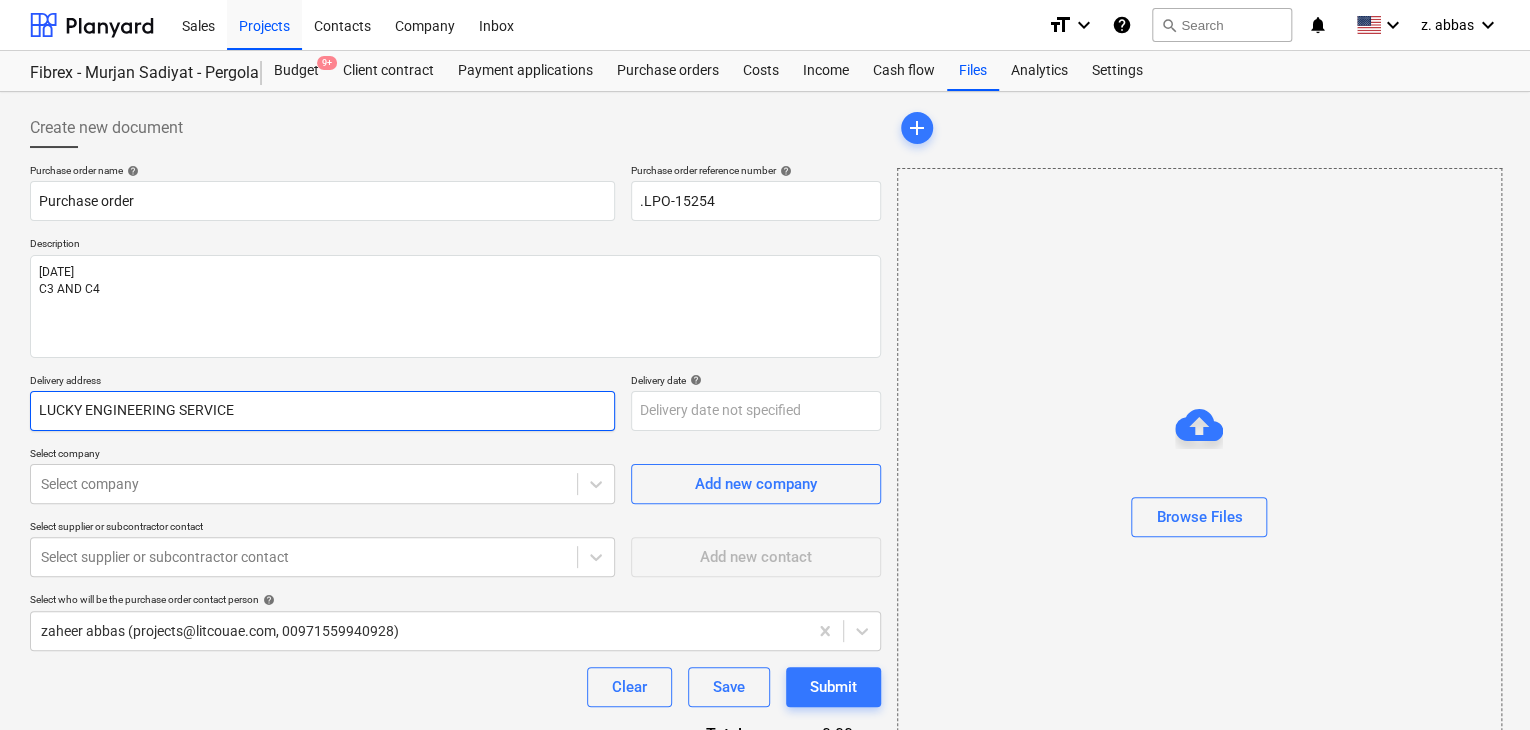 type on "x" 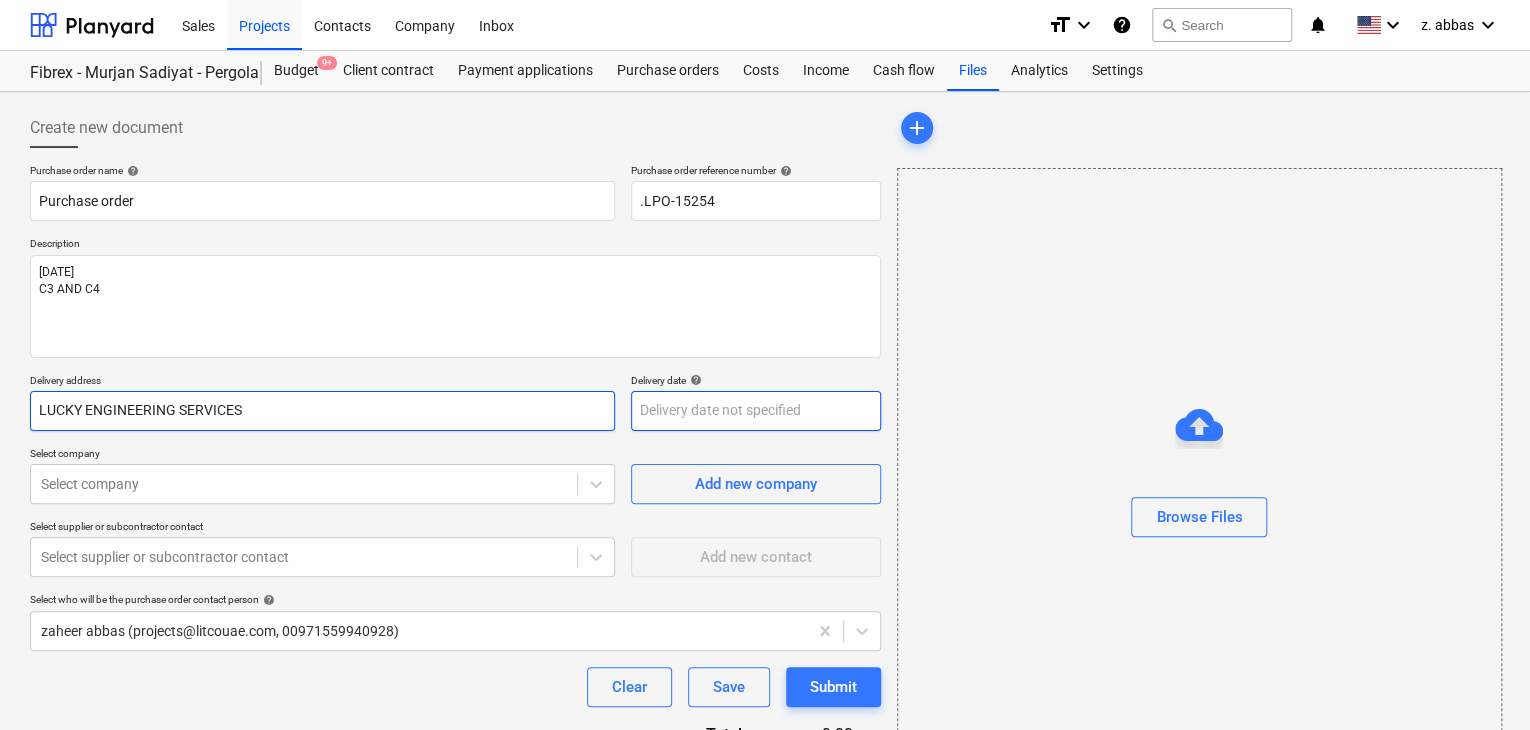 type on "LUCKY ENGINEERING SERVICES" 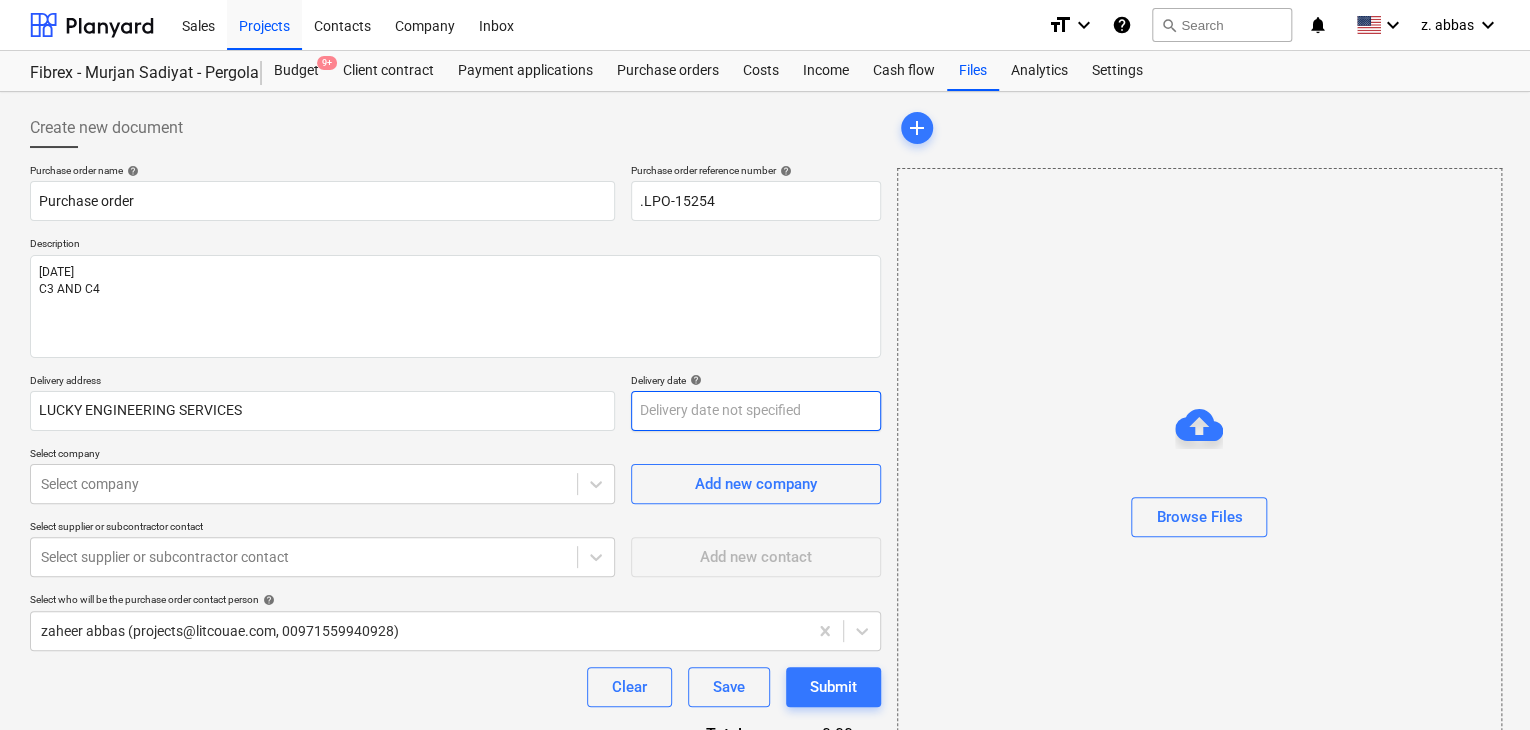 click on "Sales Projects Contacts Company Inbox format_size keyboard_arrow_down help search Search notifications 0 keyboard_arrow_down z. [LAST] keyboard_arrow_down Fibrex - Murjan Sadiyat - Pergola & Canopies Fibrex - Murjan Sadiyat - Pergola & Canopies Budget 9+ Client contract Payment applications Purchase orders Costs Income Cash flow Files Analytics Settings Create new document Purchase order name help Purchase order Purchase order reference number help .LPO-15254 Description 05/AUG/2025
C3 AND C4 Delivery address LUCKY ENGINEERING SERVICES Delivery date help Press the down arrow key to interact with the calendar and
select a date. Press the question mark key to get the keyboard shortcuts for changing dates. Select company Select company Add new company Select supplier or subcontractor contact Select supplier or subcontractor contact Add new contact Select who will be the purchase order contact person help [FIRST] [LAST] ([EMAIL], [PHONE]) Clear Save Submit Total 0.00د.إ.‏ help add" at bounding box center (765, 365) 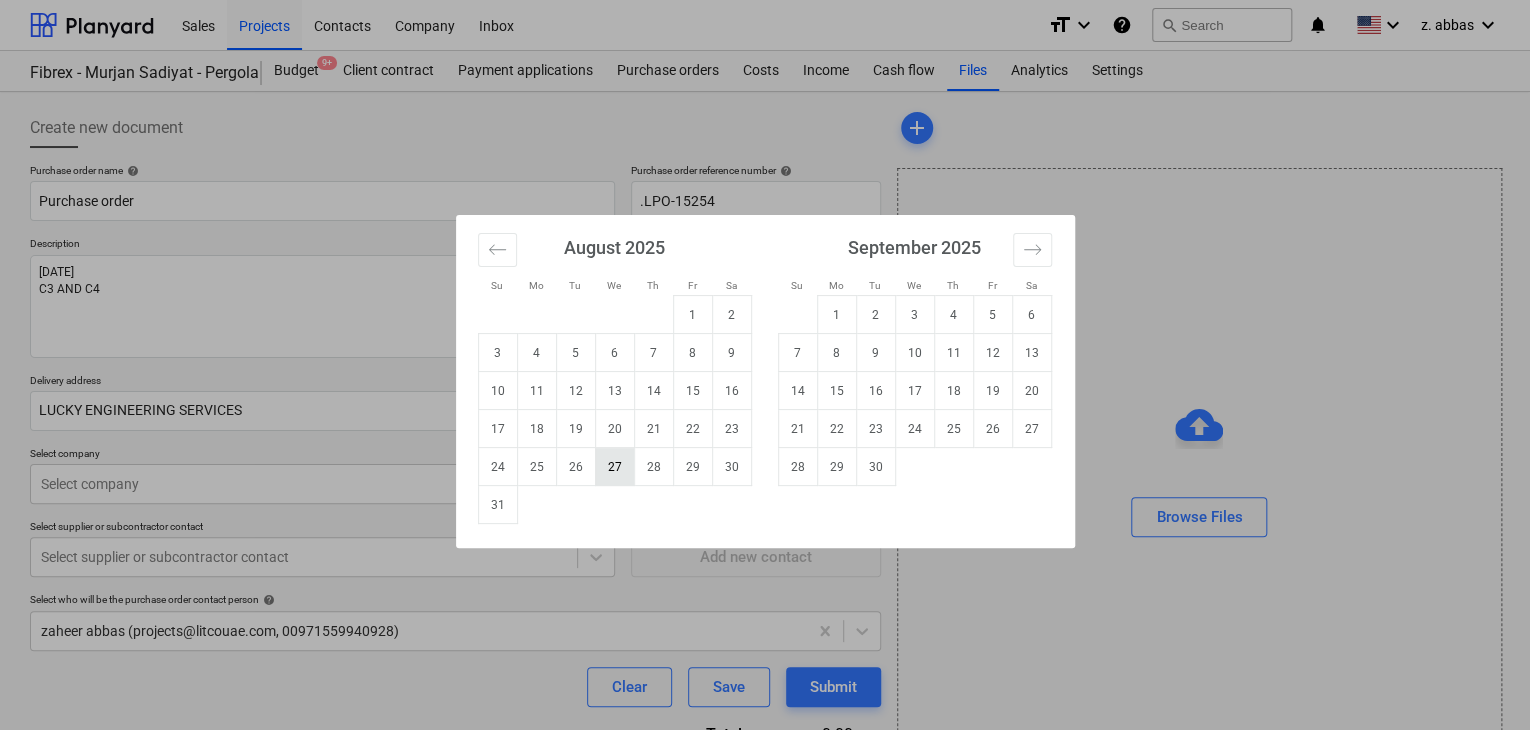 click on "27" at bounding box center (614, 467) 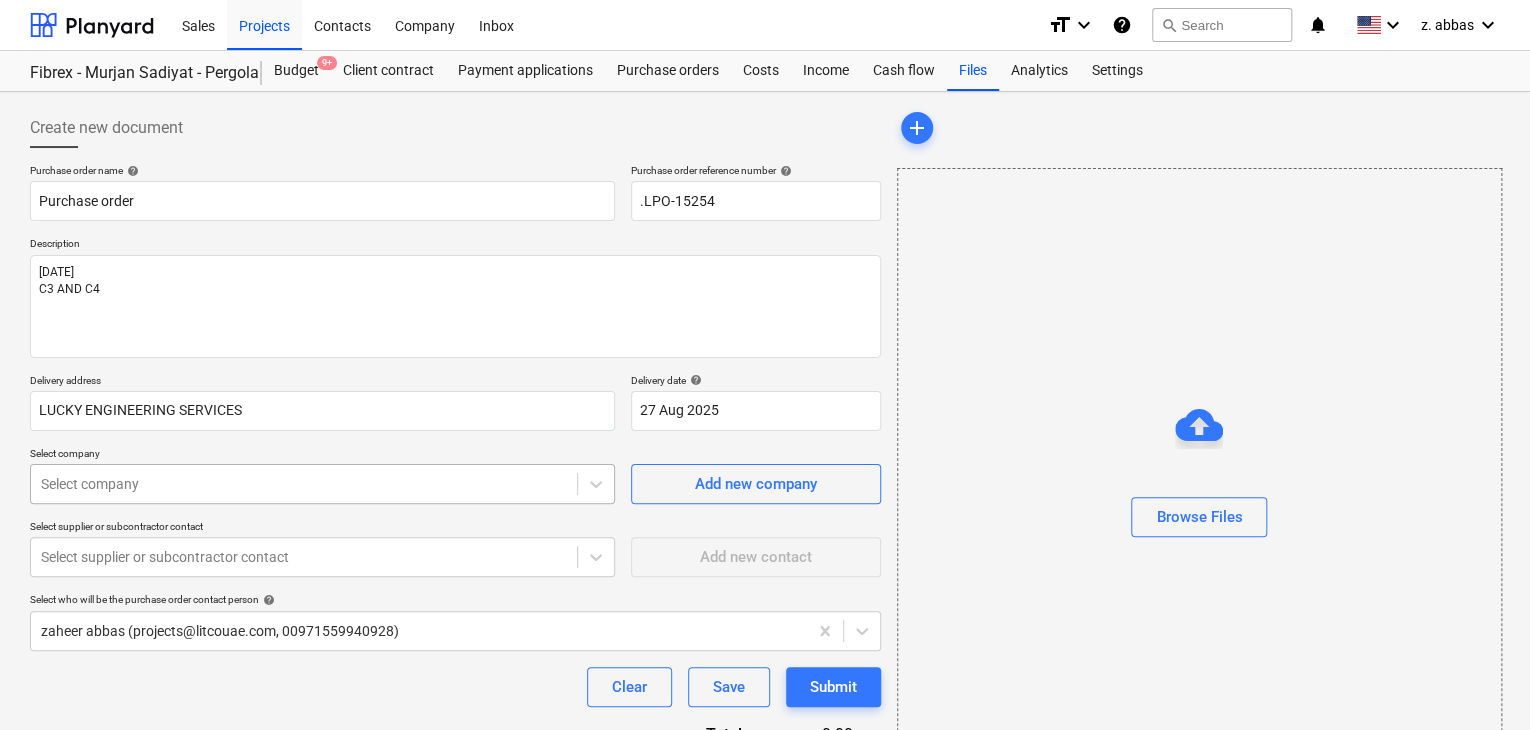 click on "Sales Projects Contacts Company Inbox format_size keyboard_arrow_down help search Search notifications 0 keyboard_arrow_down z. [LAST] keyboard_arrow_down Fibrex - Murjan Sadiyat - Pergola & Canopies Fibrex - Murjan Sadiyat - Pergola & Canopies Budget 9+ Client contract Payment applications Purchase orders Costs Income Cash flow Files Analytics Settings Create new document Purchase order name help Purchase order Purchase order reference number help .LPO-15254 Description 05/AUG/2025
C3 AND C4 Delivery address LUCKY ENGINEERING SERVICES Delivery date help 27 Aug 2025 27.08.2025 Press the down arrow key to interact with the calendar and
select a date. Press the question mark key to get the keyboard shortcuts for changing dates. Select company Select company Add new company Select supplier or subcontractor contact Select supplier or subcontractor contact Add new contact Select who will be the purchase order contact person help [LAST] [EMAIL], [PHONE] Clear Save Submit Total" at bounding box center (765, 365) 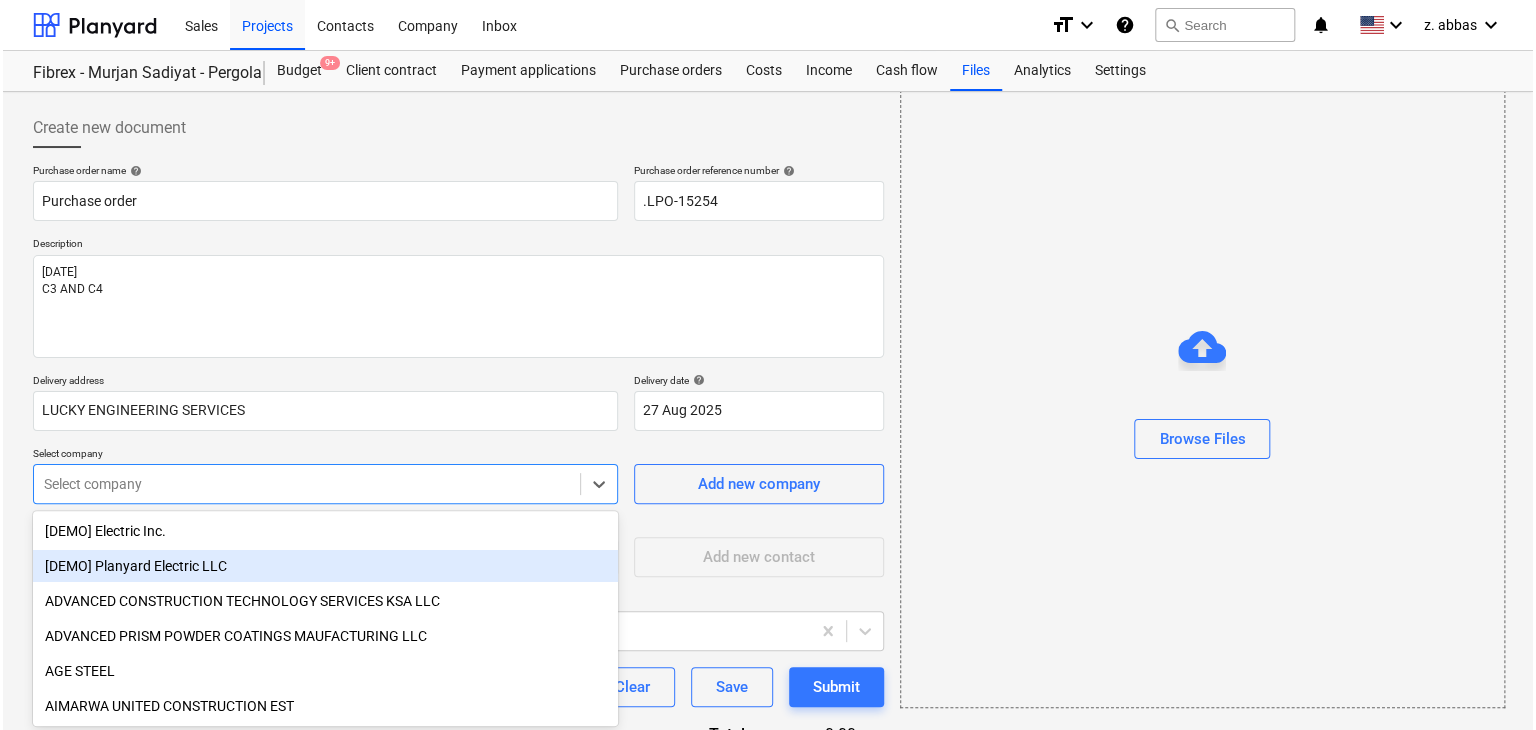 scroll, scrollTop: 93, scrollLeft: 0, axis: vertical 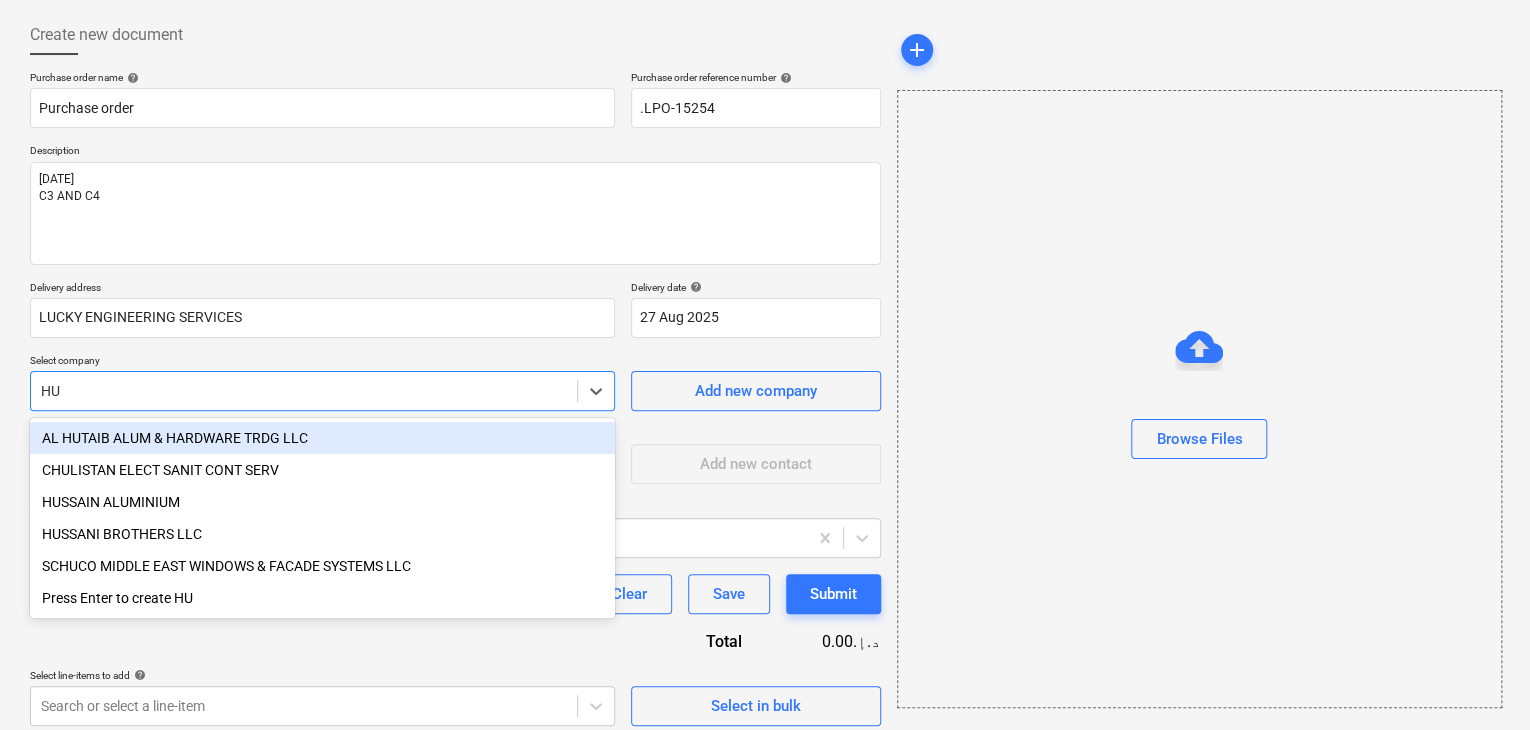 type on "HUS" 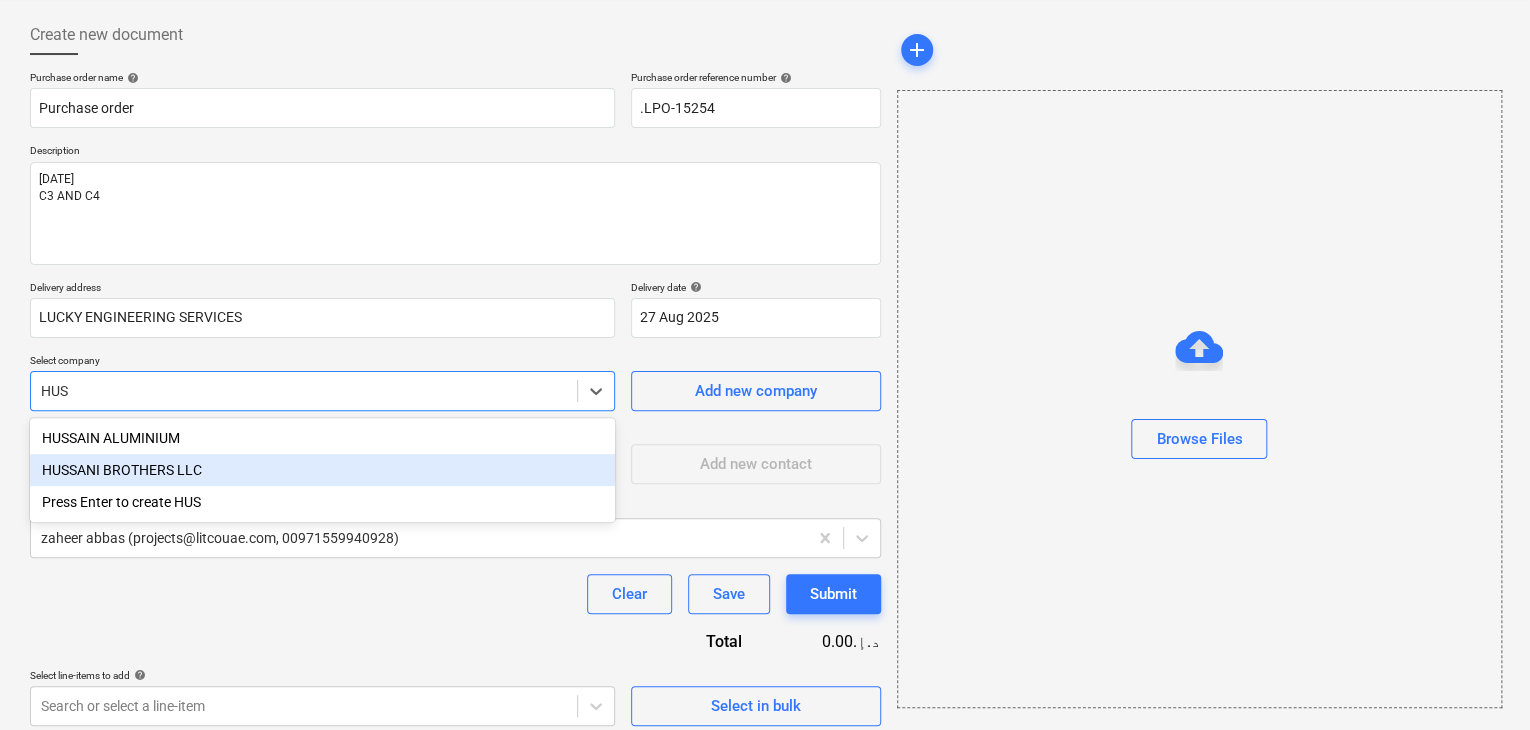 click on "HUSSANI BROTHERS LLC" at bounding box center (322, 470) 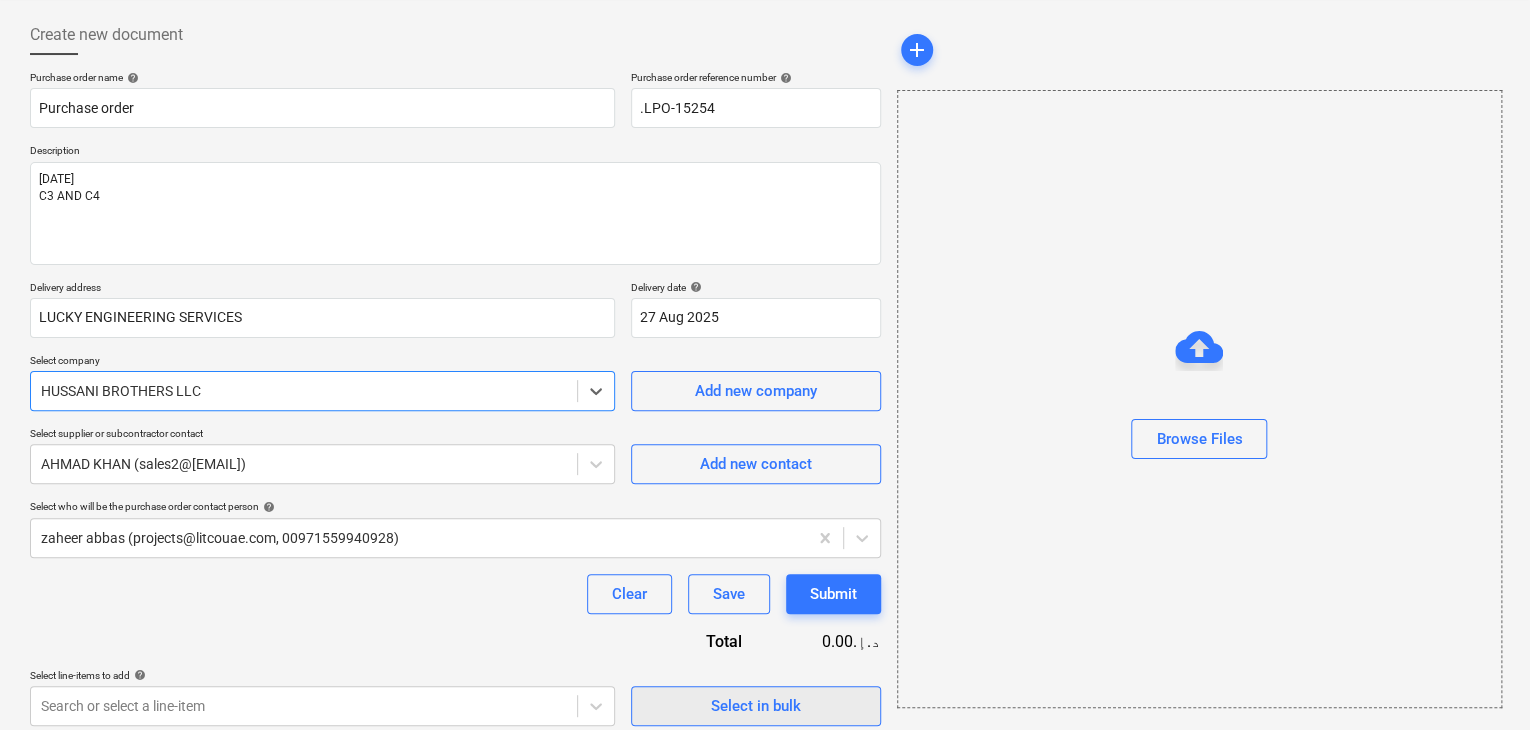 click on "Select in bulk" at bounding box center (756, 706) 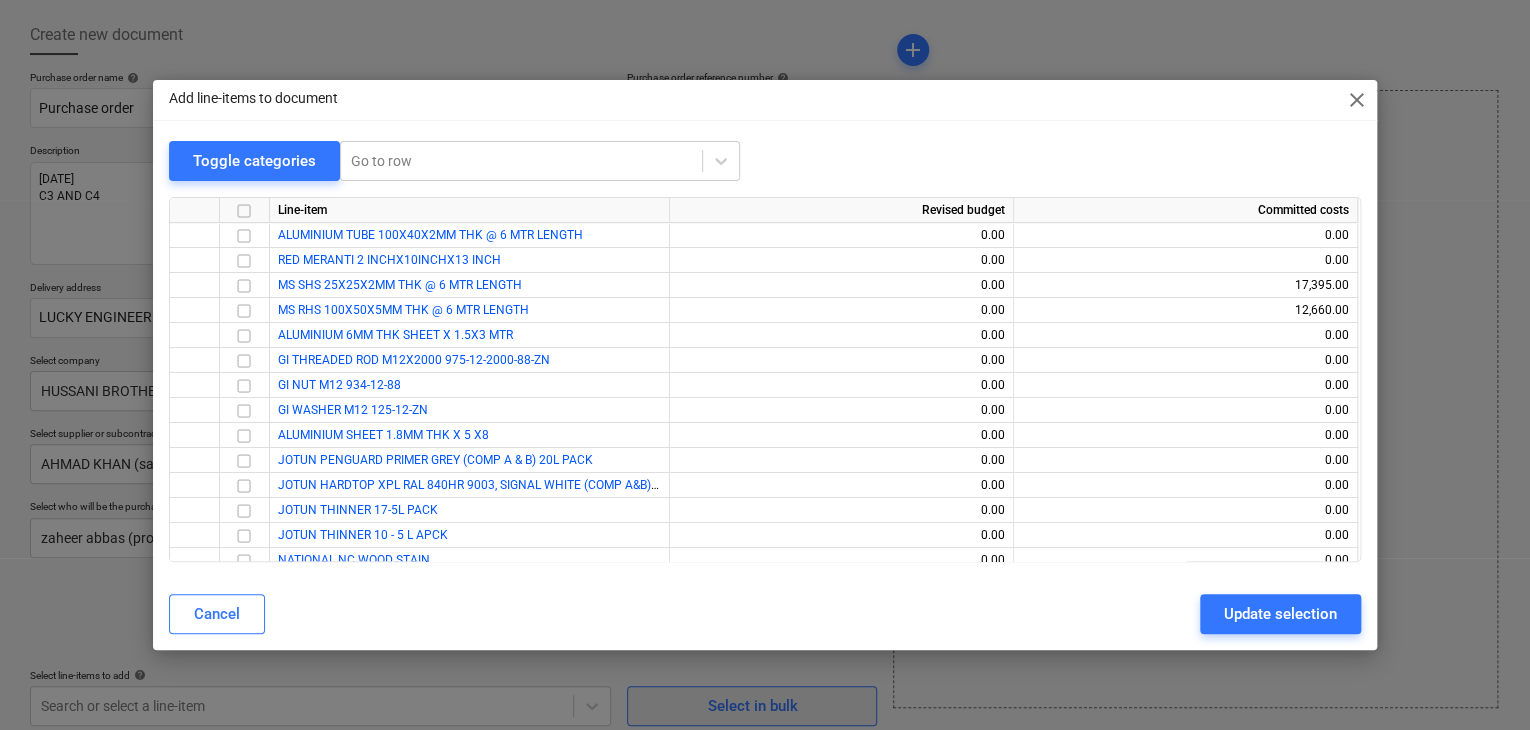 type on "x" 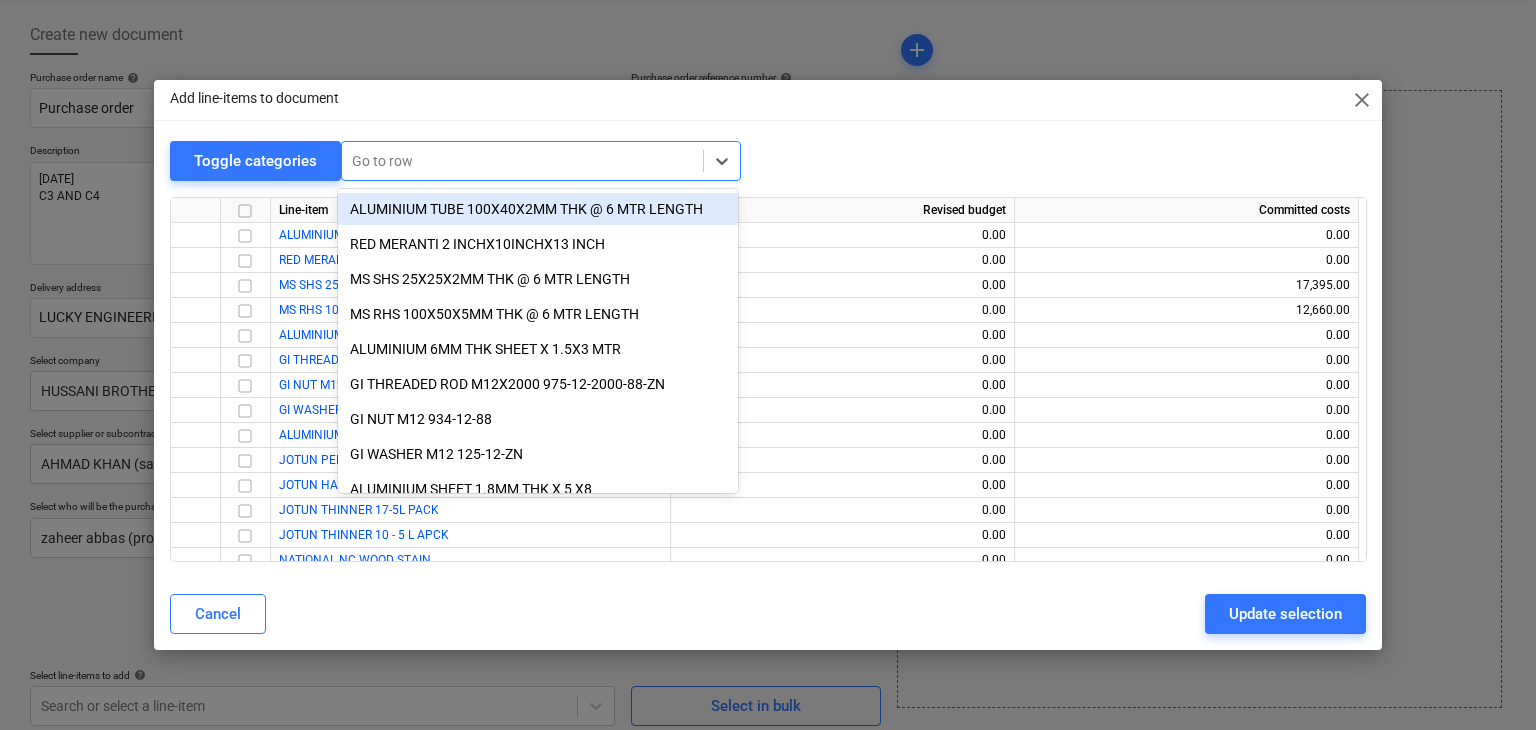 click on "Go to row" at bounding box center [541, 161] 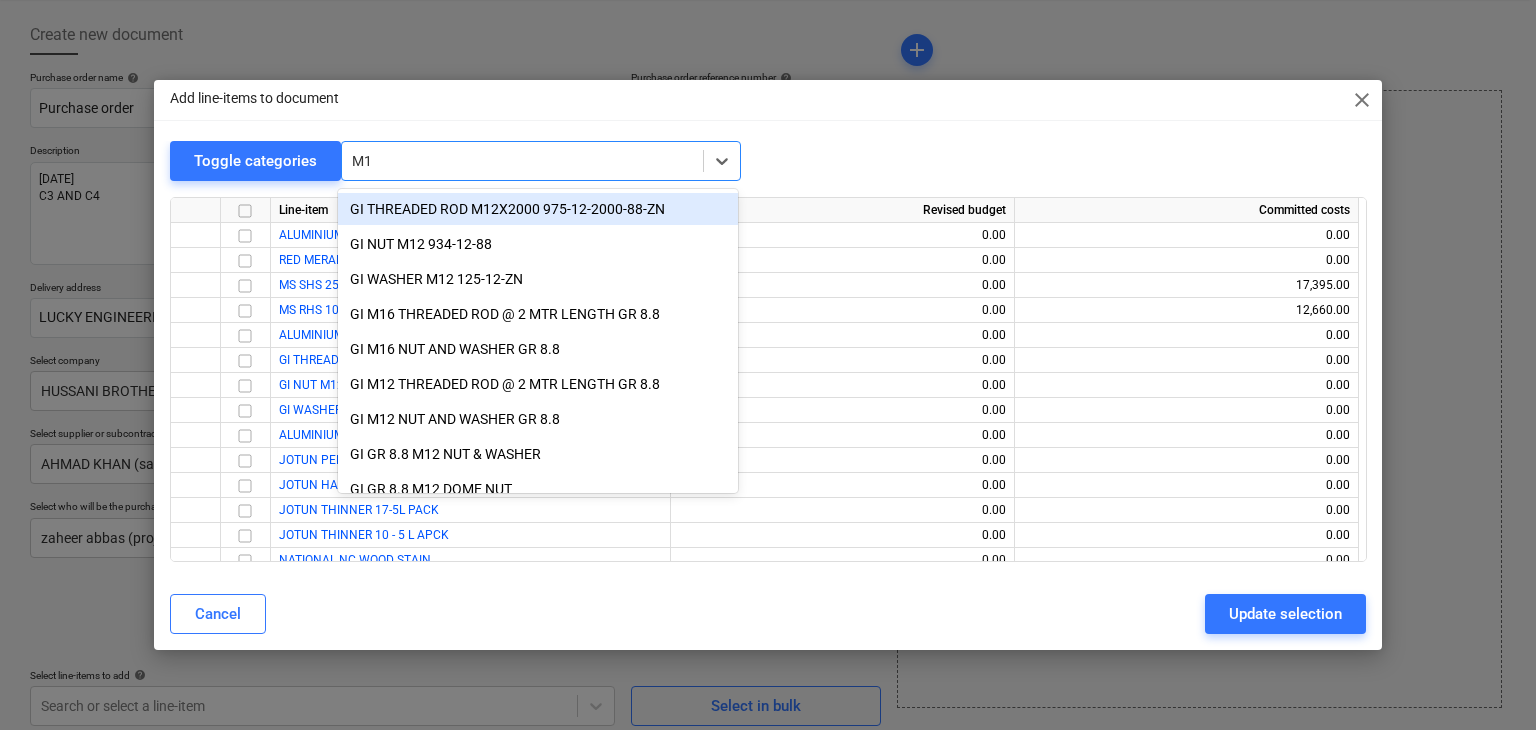type on "M12" 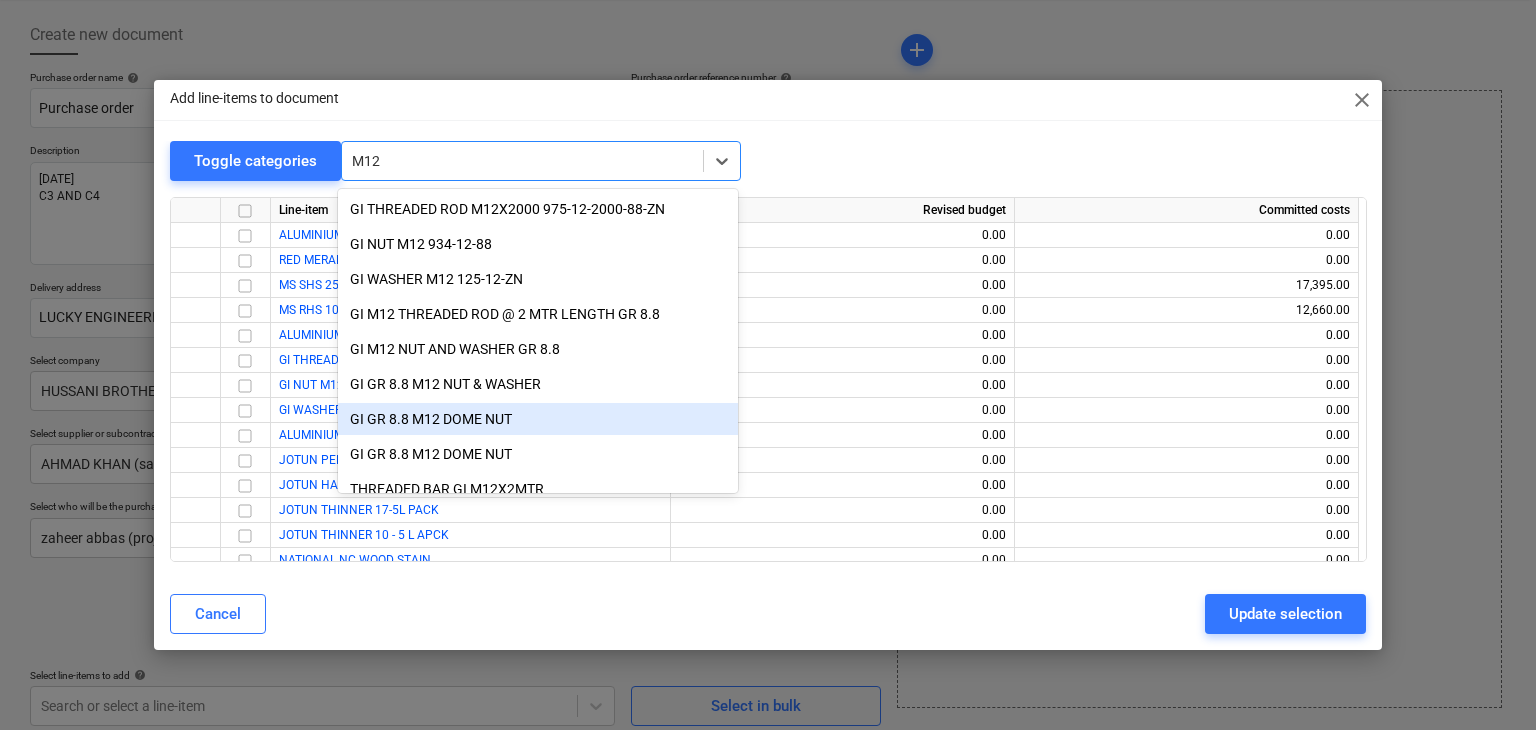 click on "GI GR 8.8 M12 DOME NUT" at bounding box center [538, 419] 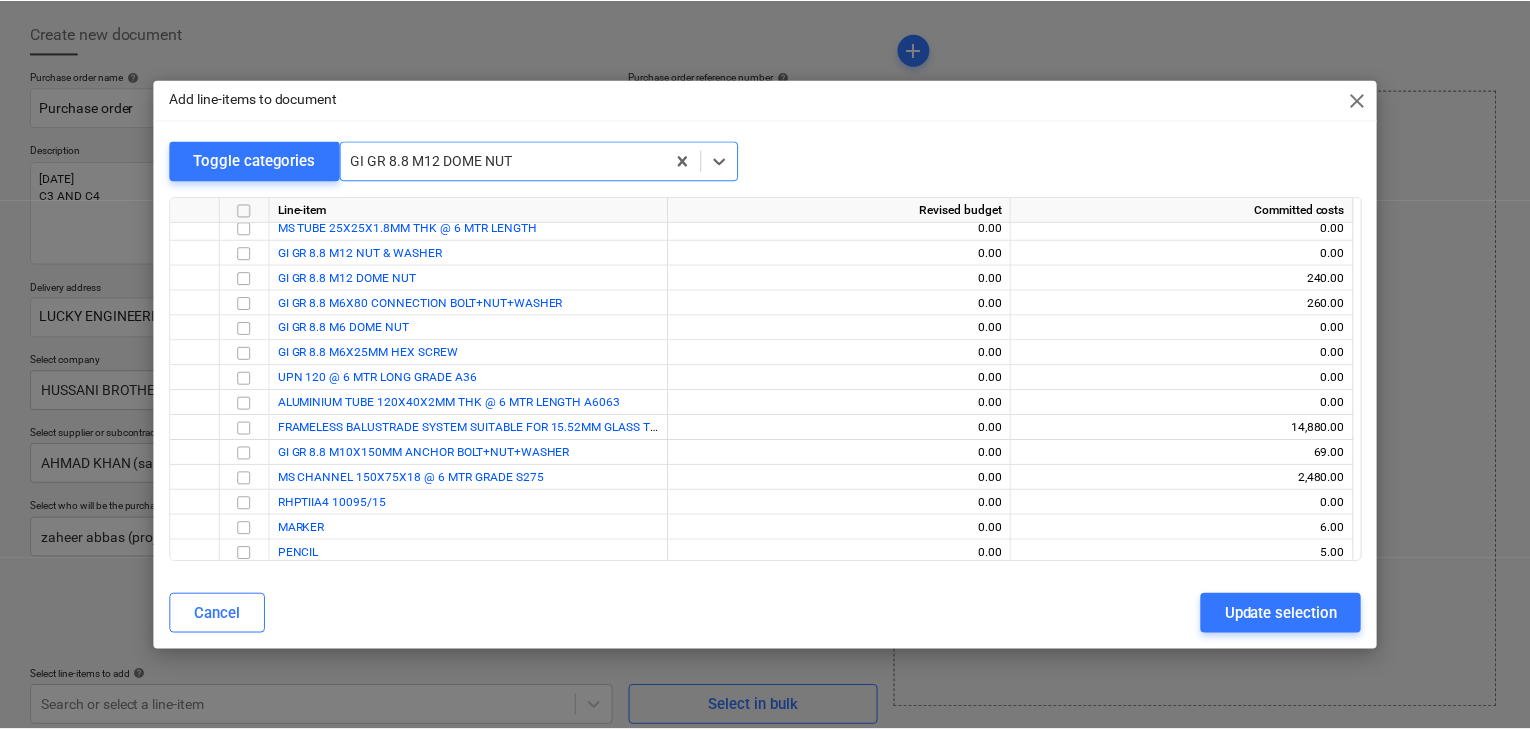 scroll, scrollTop: 824, scrollLeft: 0, axis: vertical 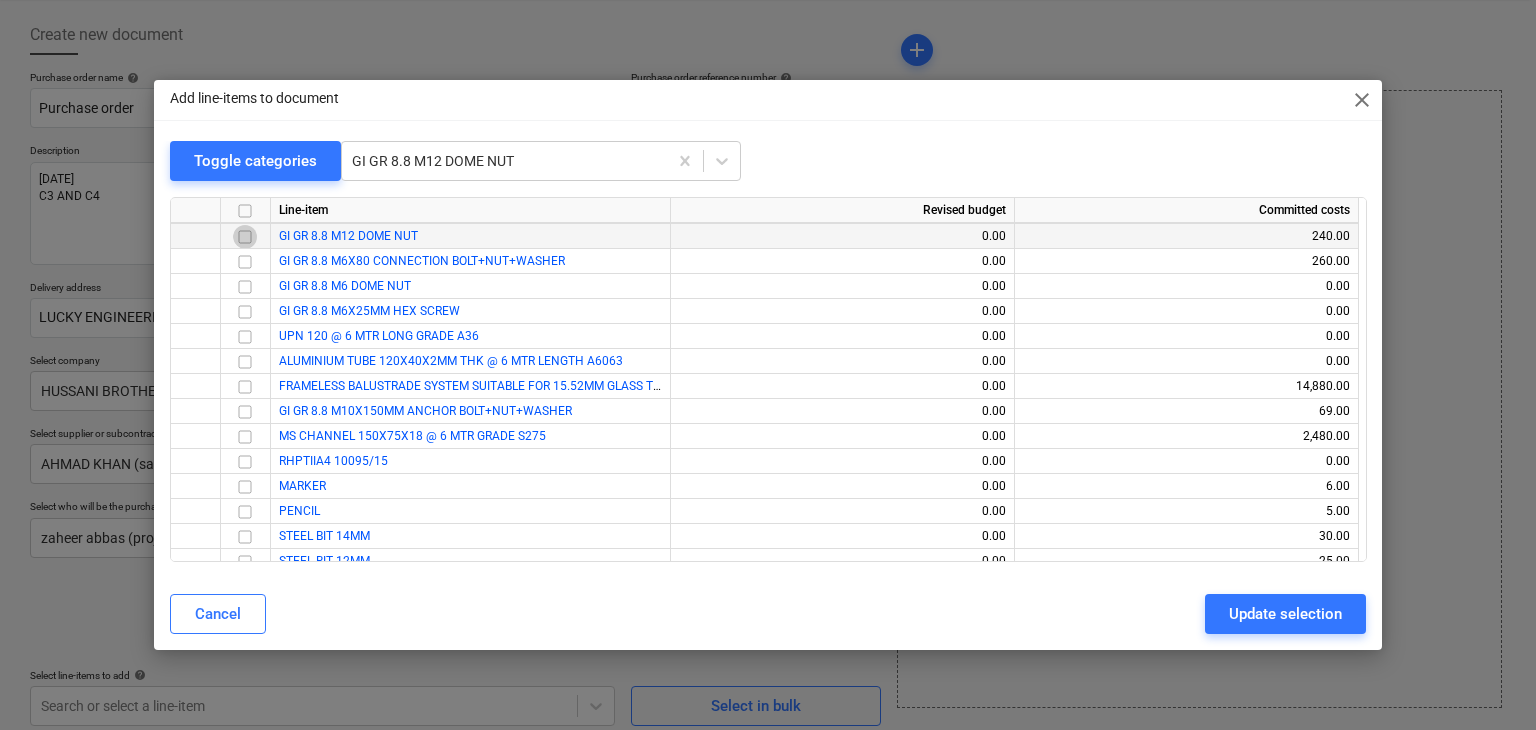 click at bounding box center [245, 237] 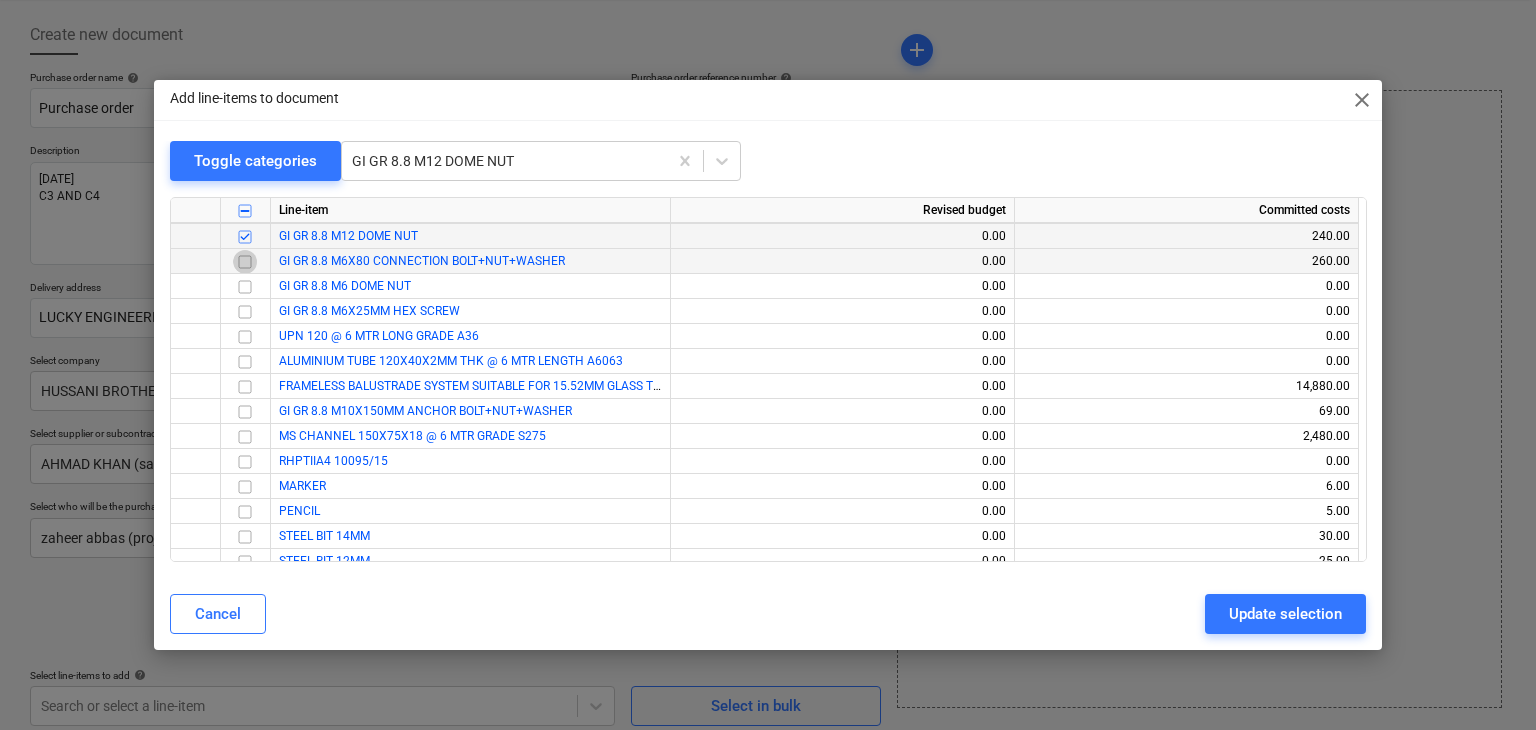 click at bounding box center (245, 262) 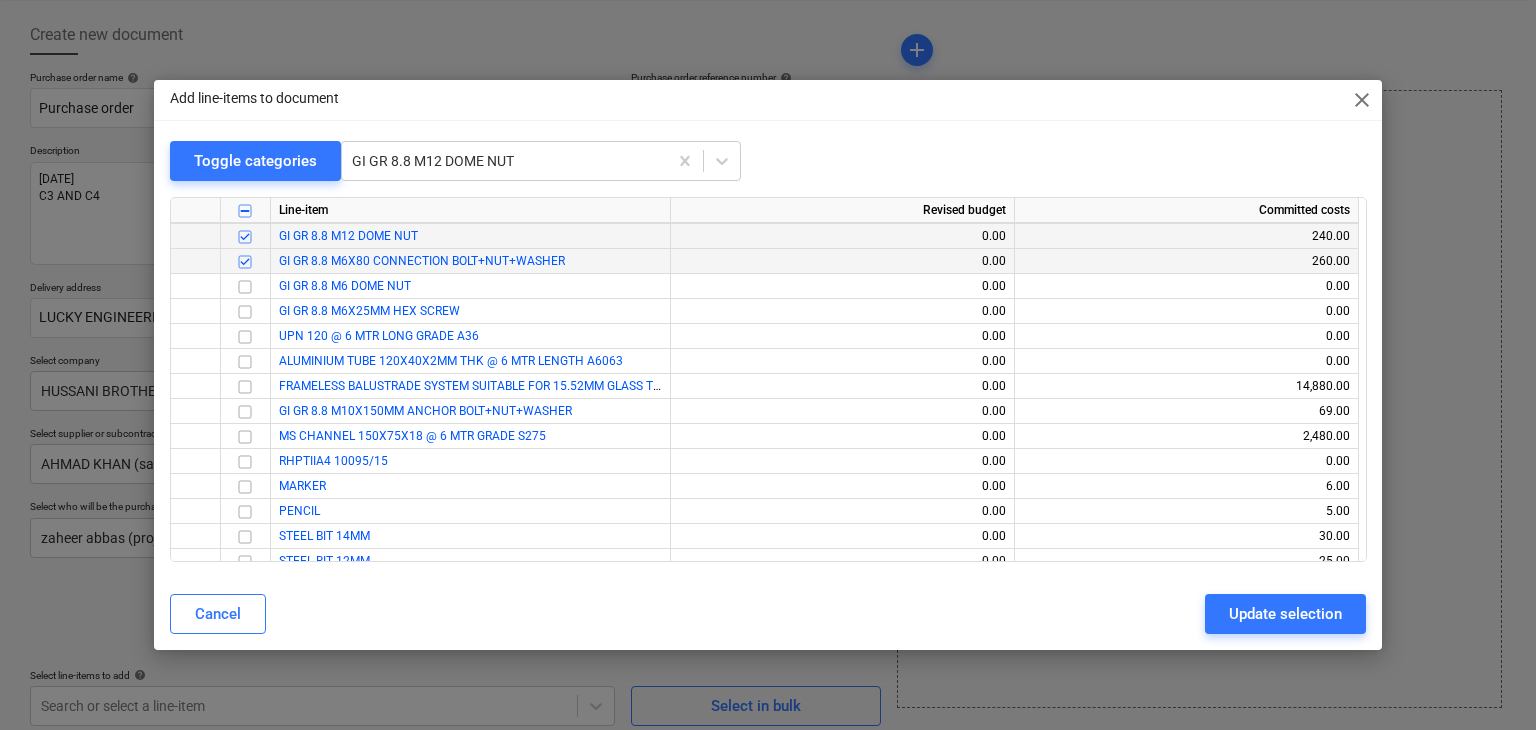 drag, startPoint x: 1249, startPoint y: 631, endPoint x: 1244, endPoint y: 618, distance: 13.928389 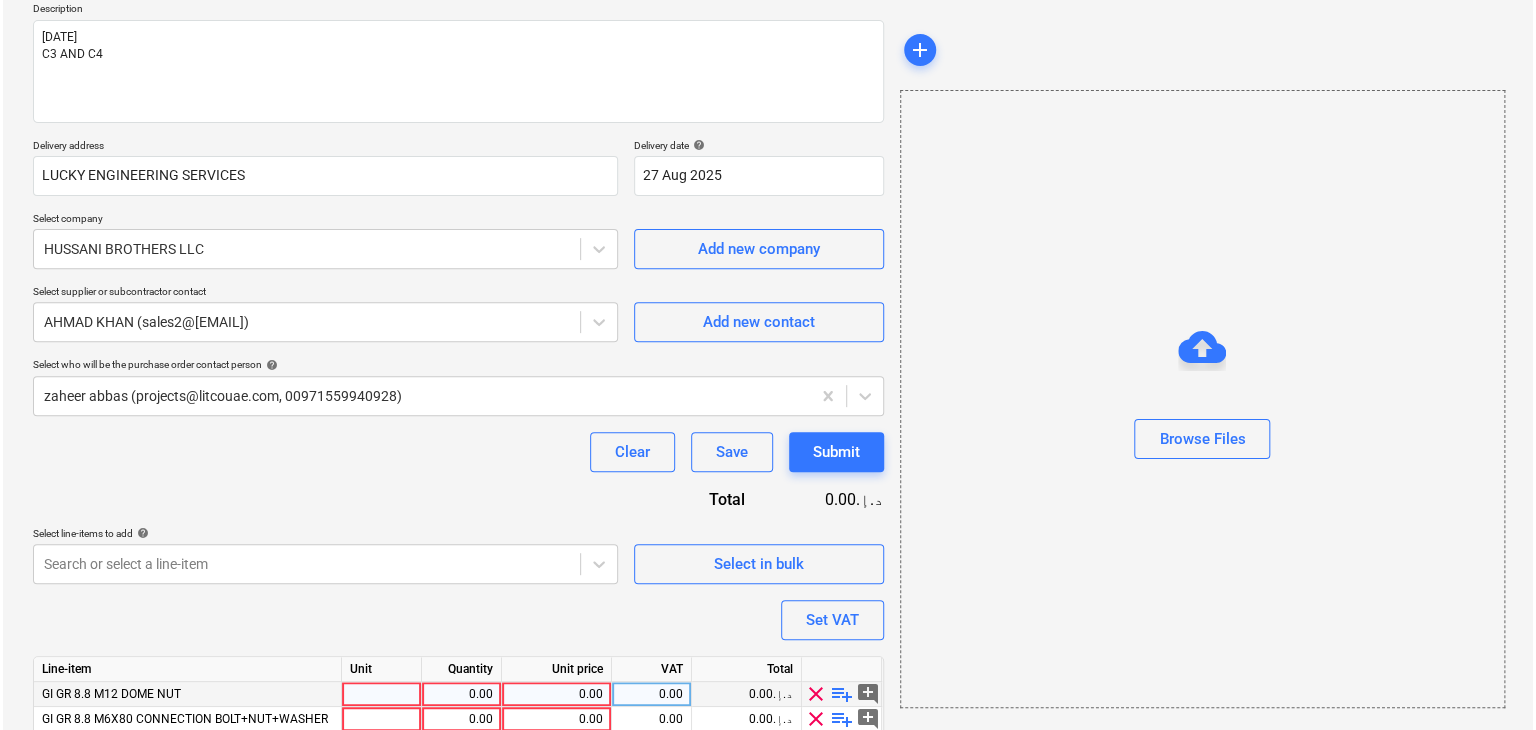 scroll, scrollTop: 317, scrollLeft: 0, axis: vertical 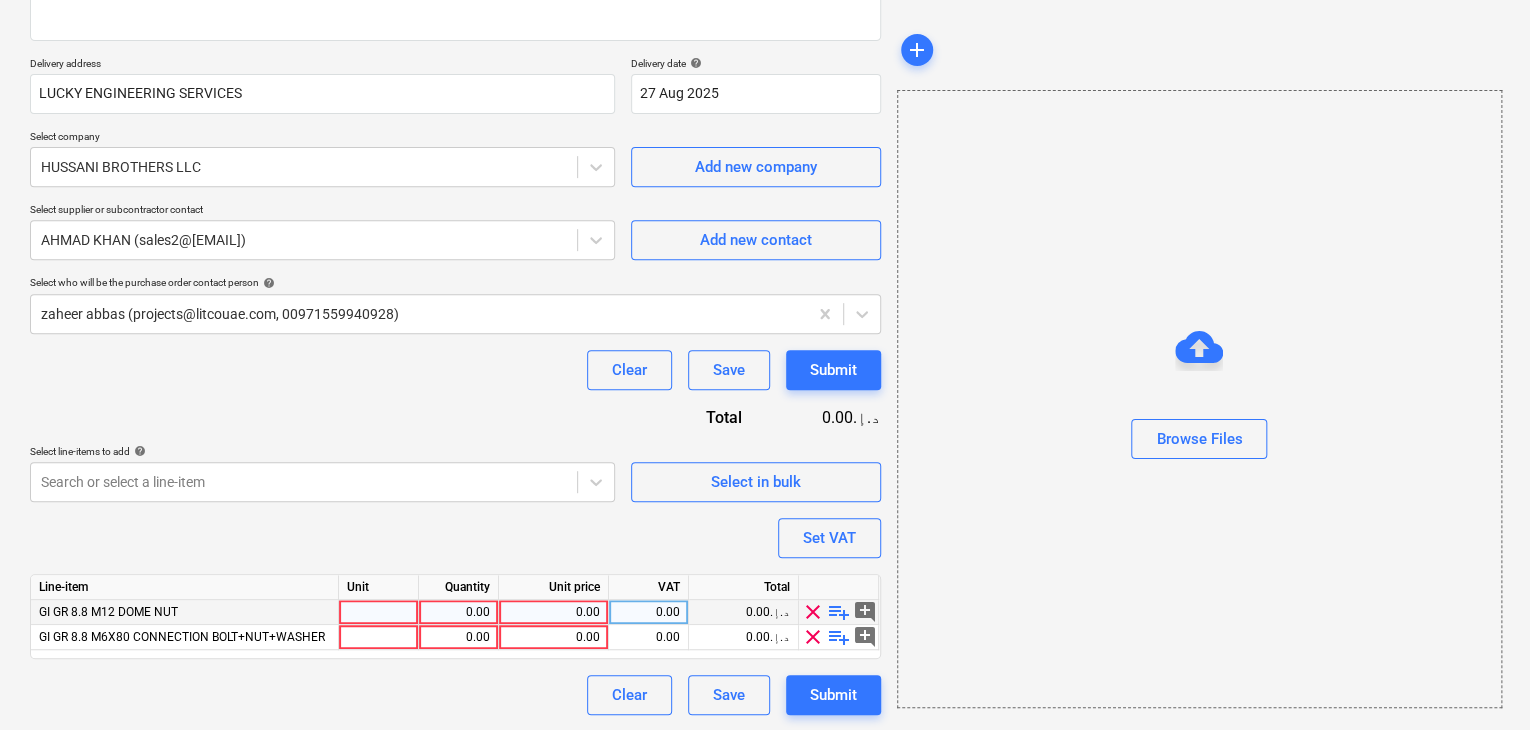 click at bounding box center [379, 612] 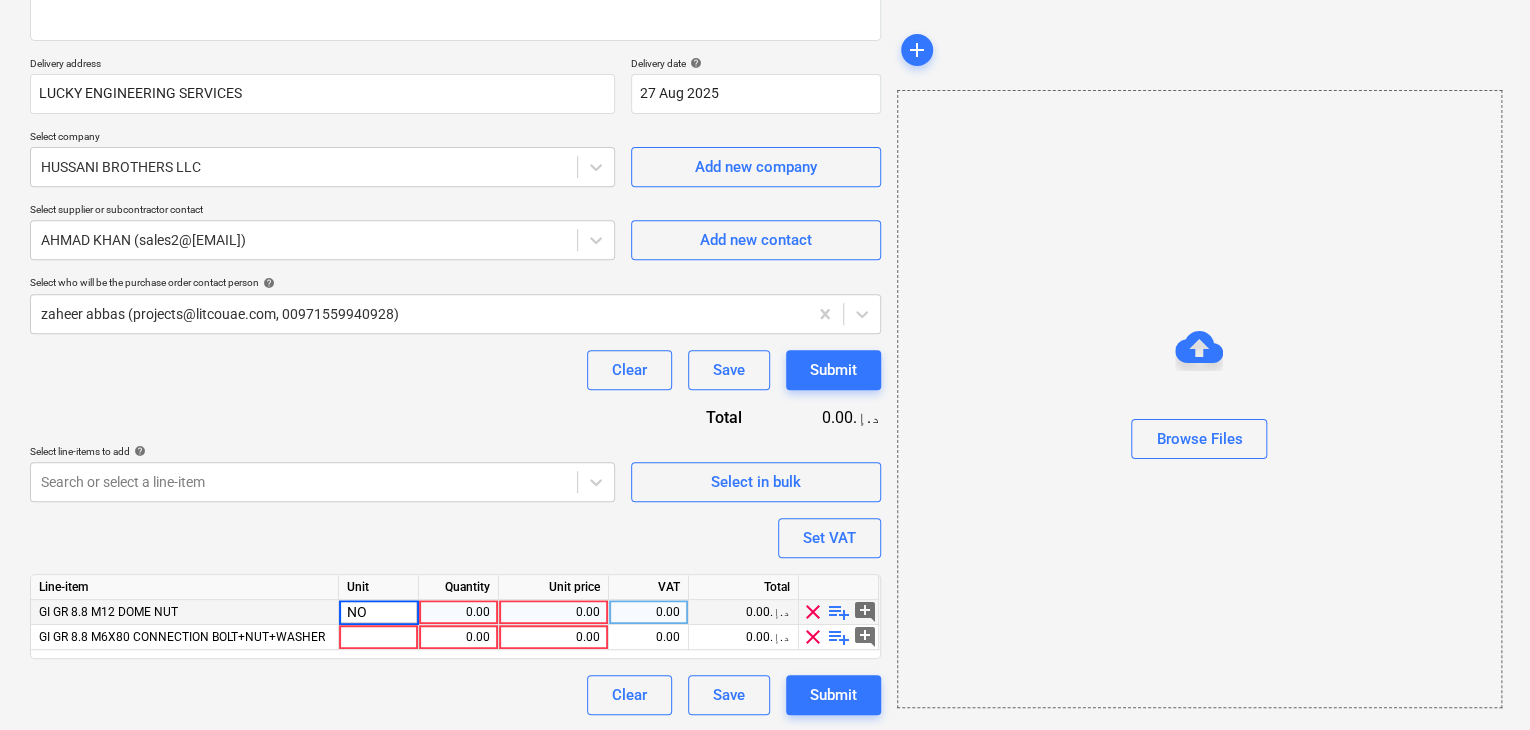 type on "NOS" 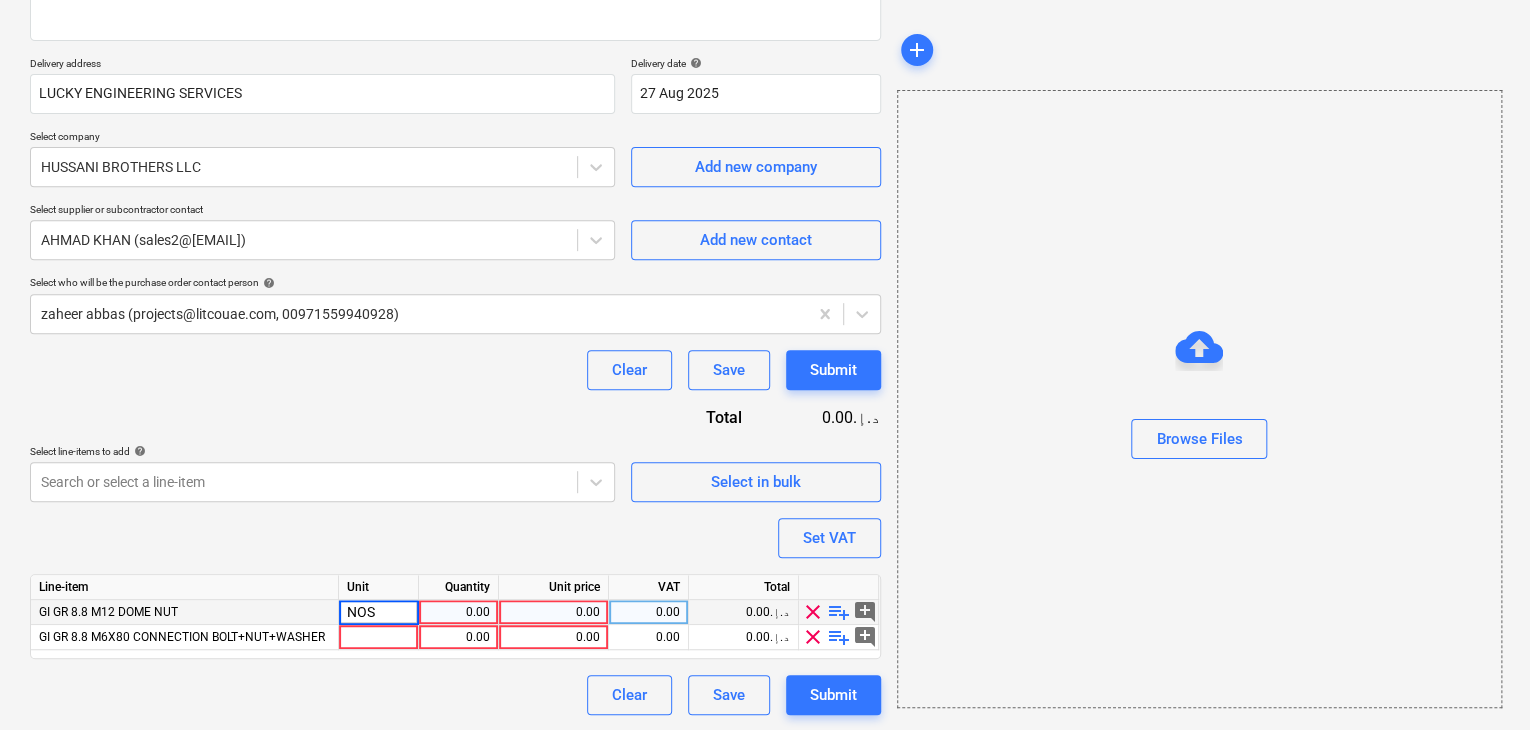 type on "x" 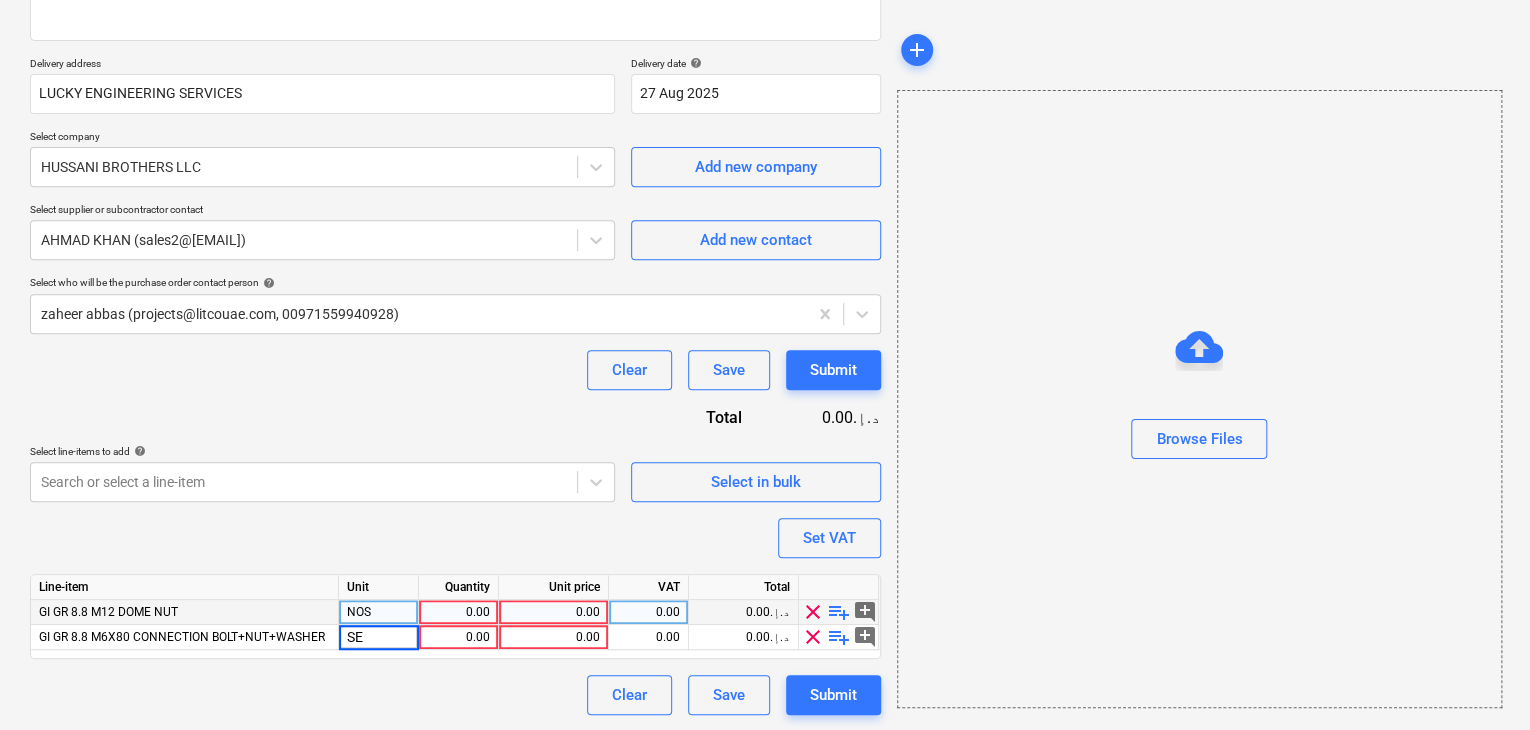 type on "SET" 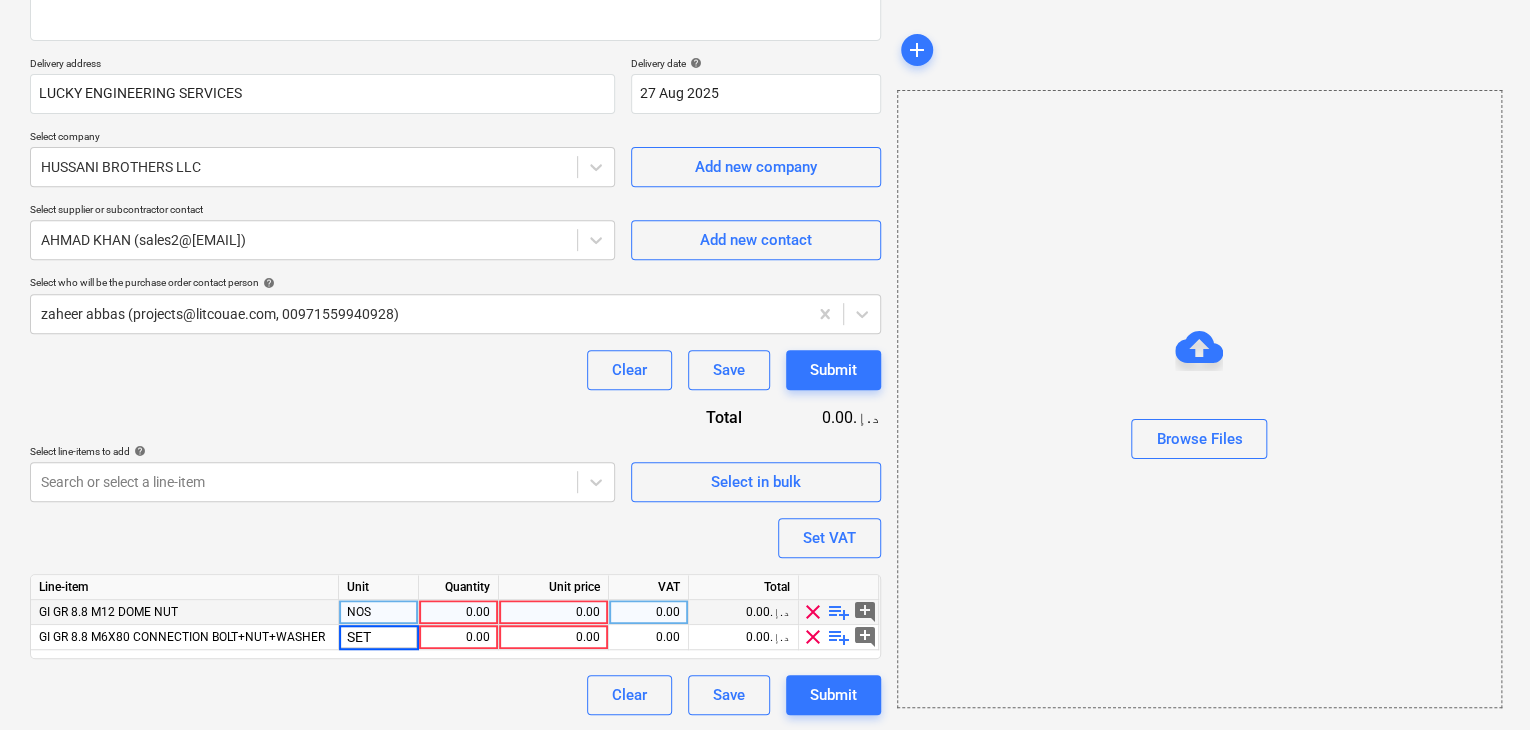 type on "x" 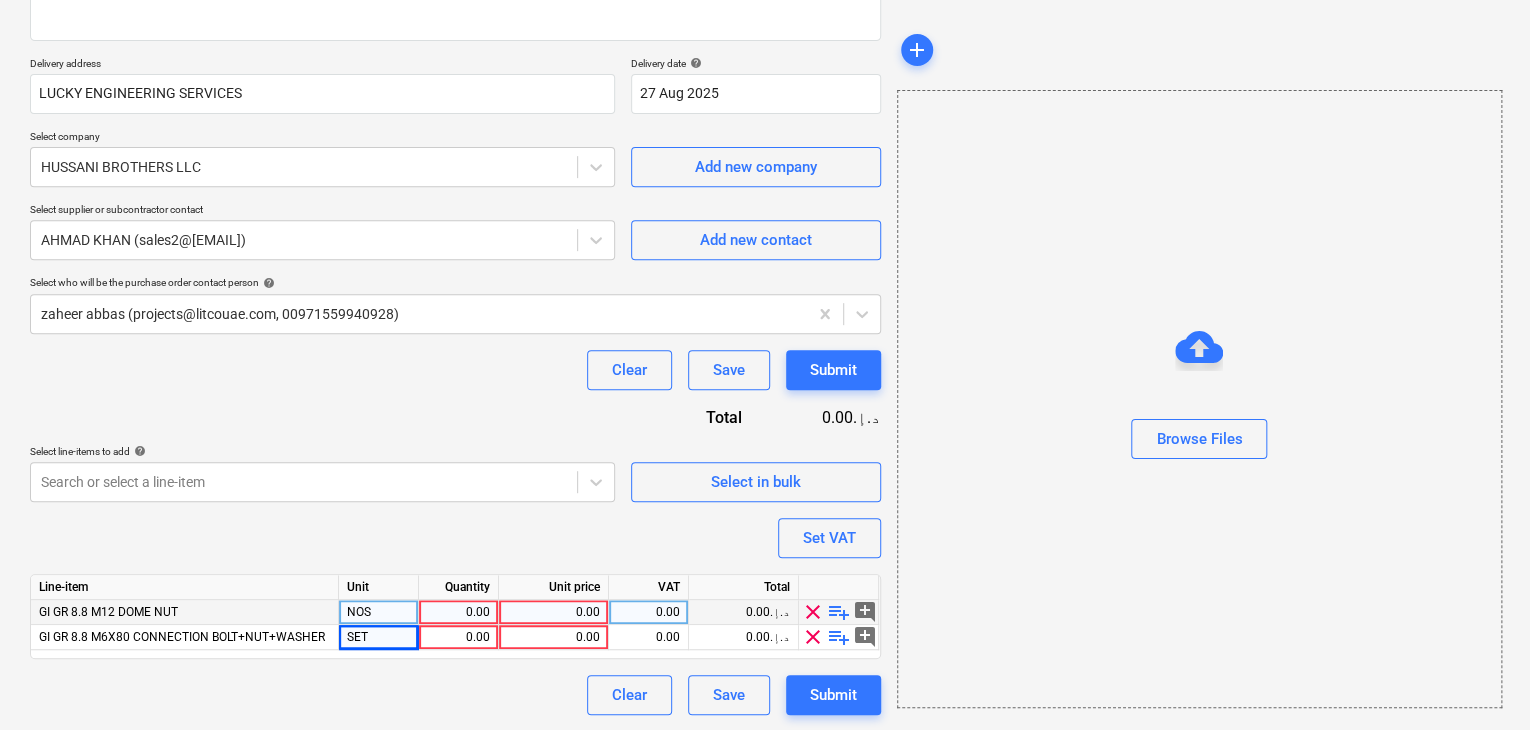 click on "Quantity" at bounding box center (459, 587) 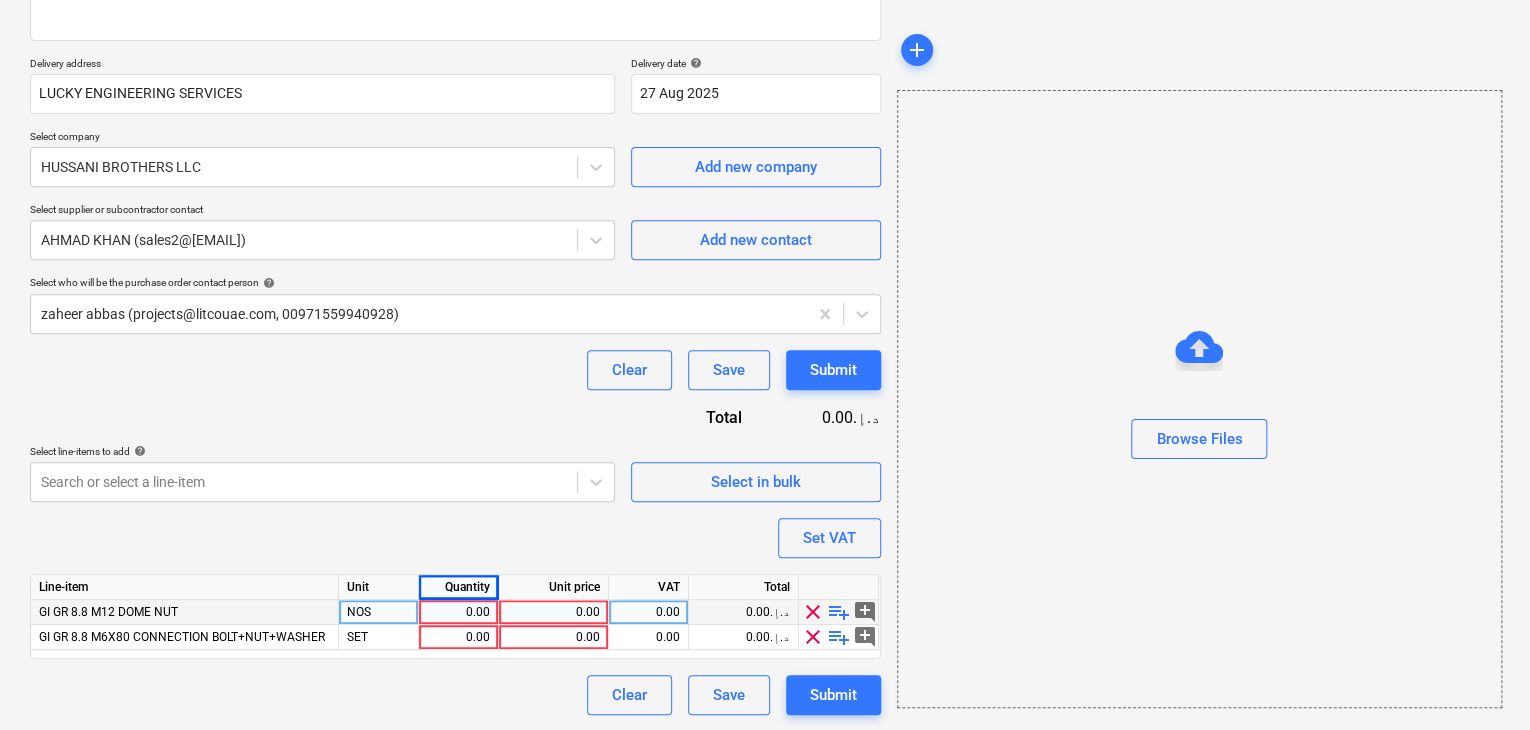 click on "0.00" at bounding box center (458, 612) 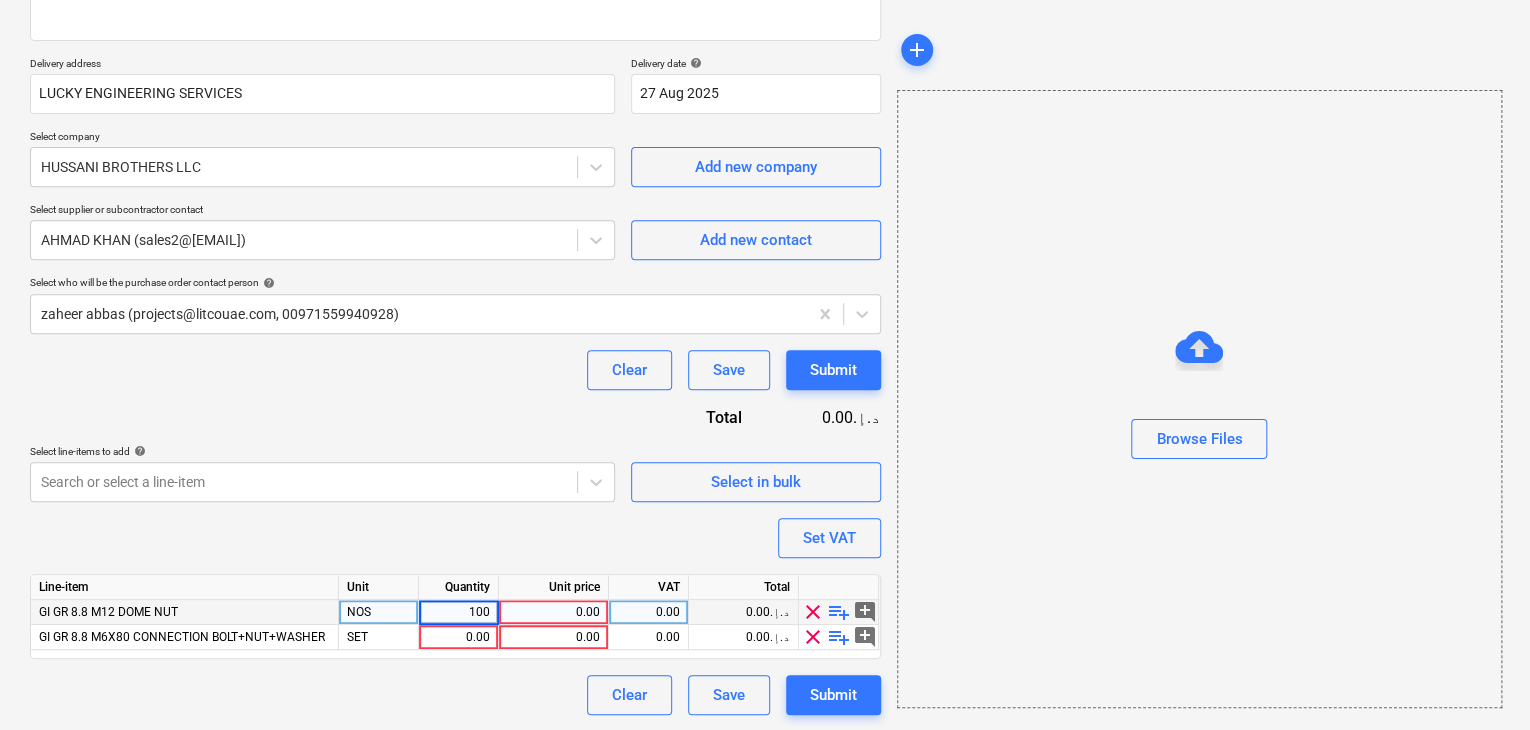type on "1000" 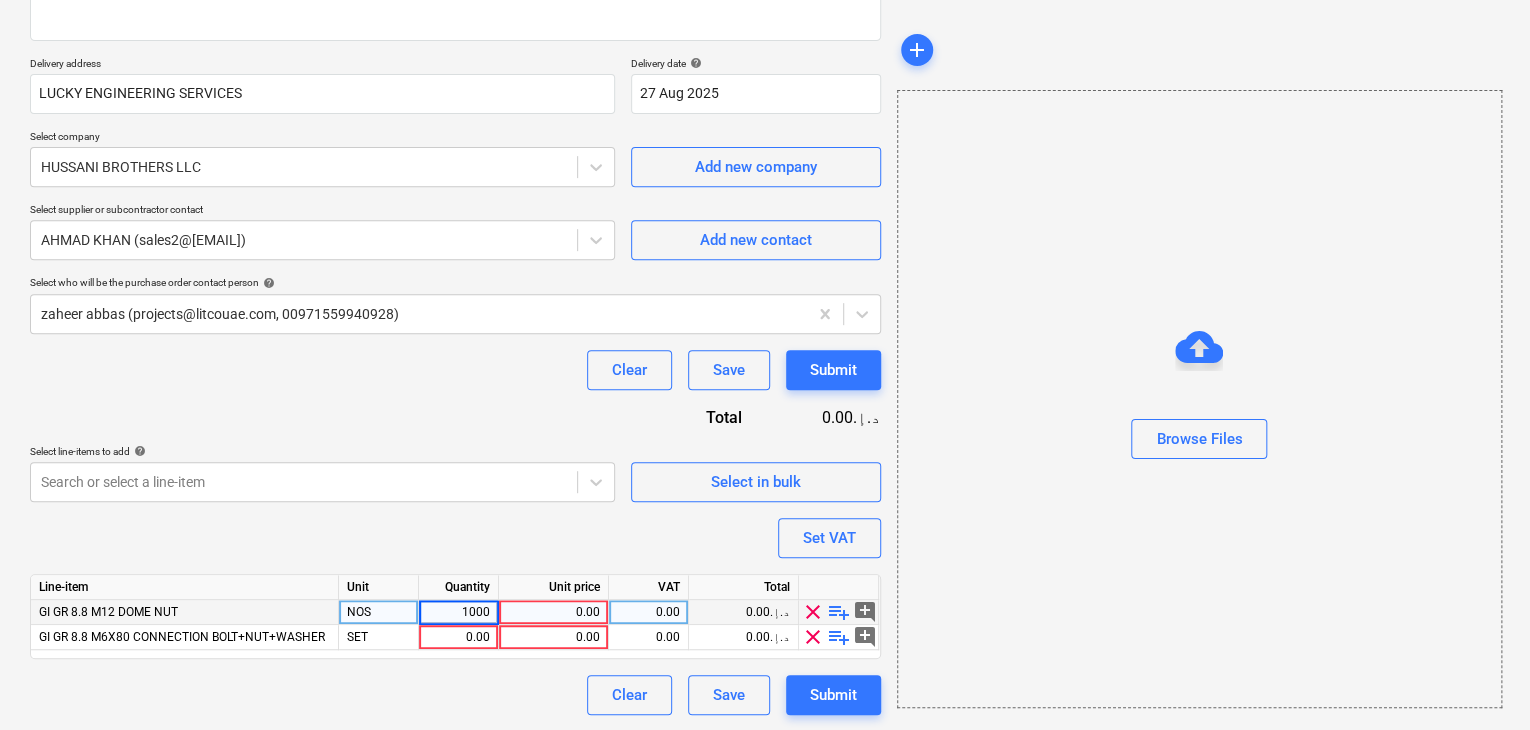 type on "x" 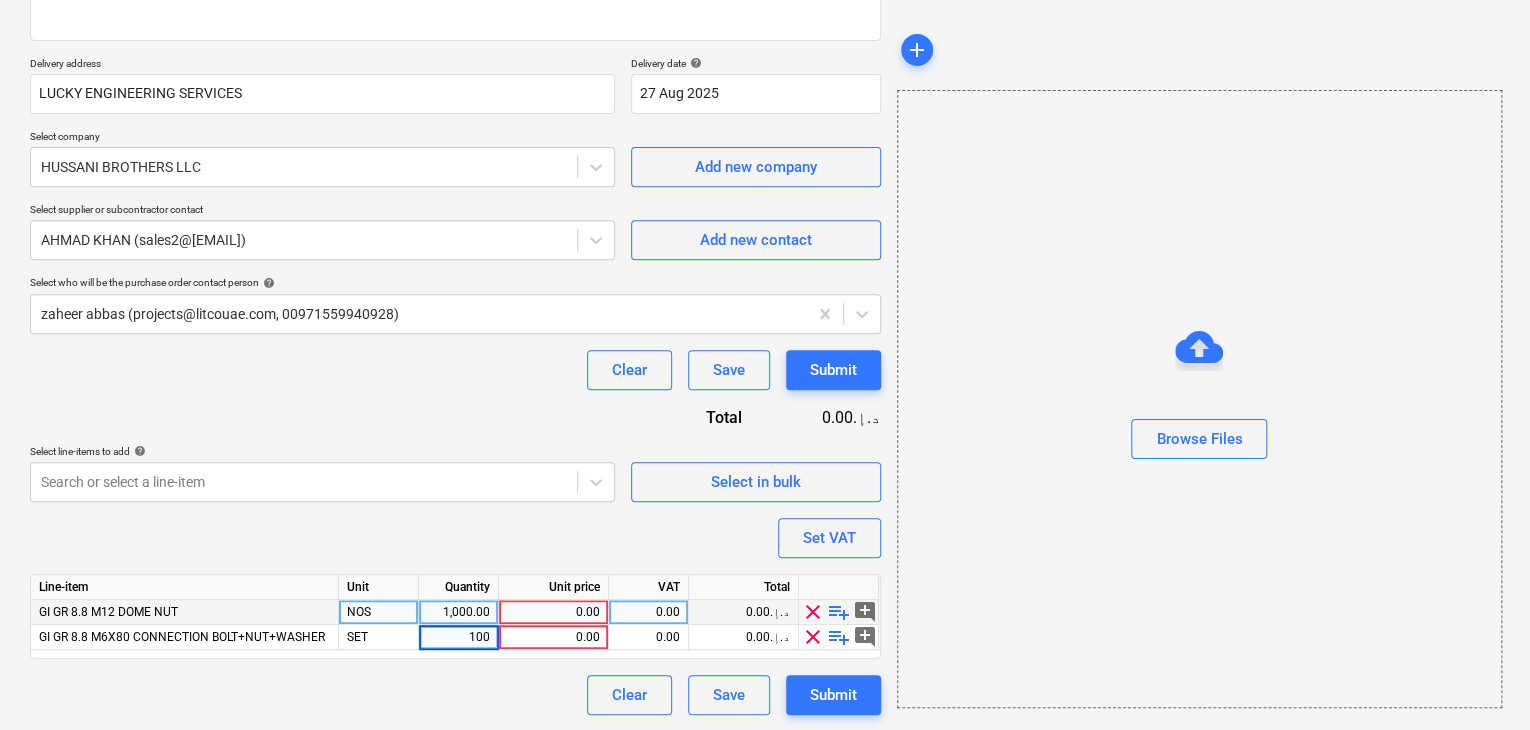 type on "1000" 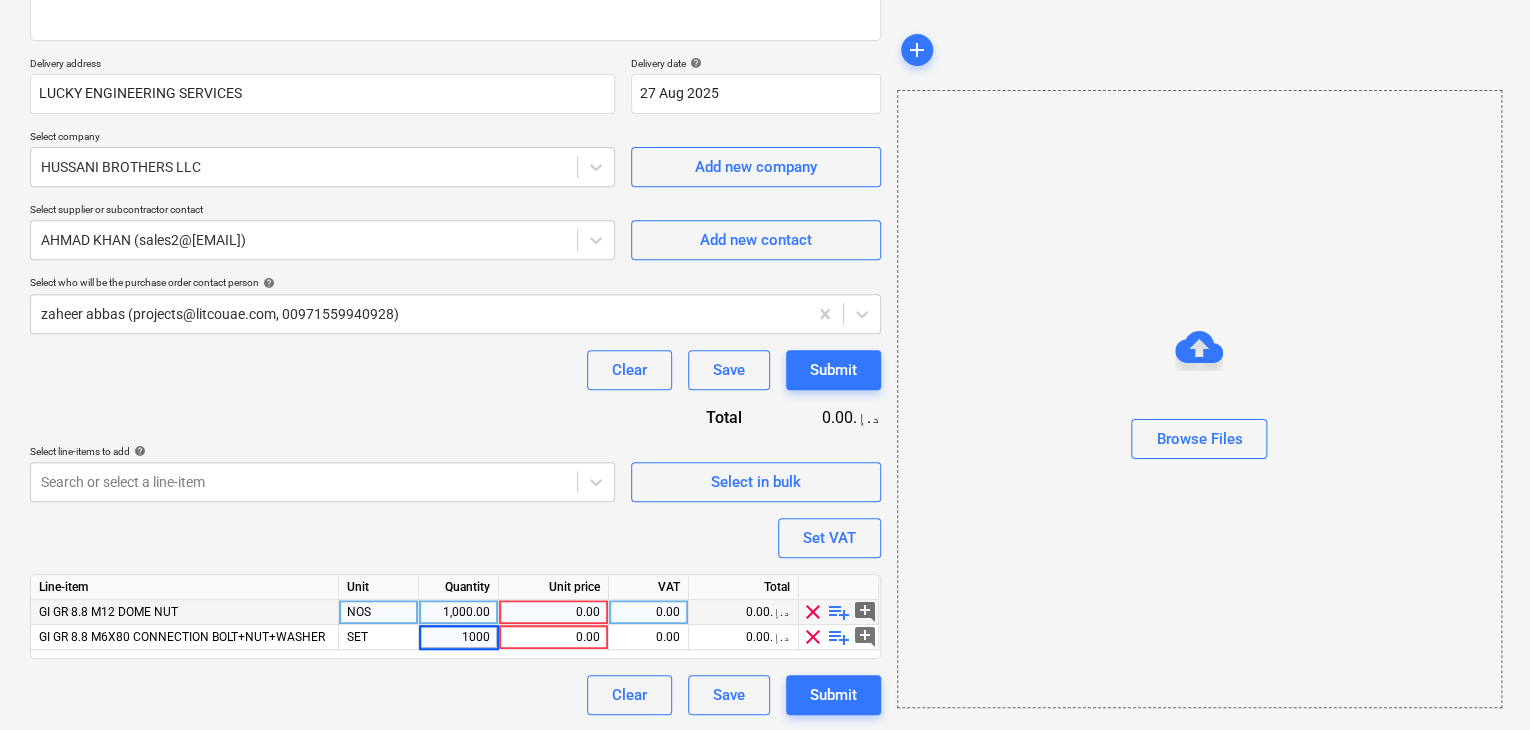 type on "x" 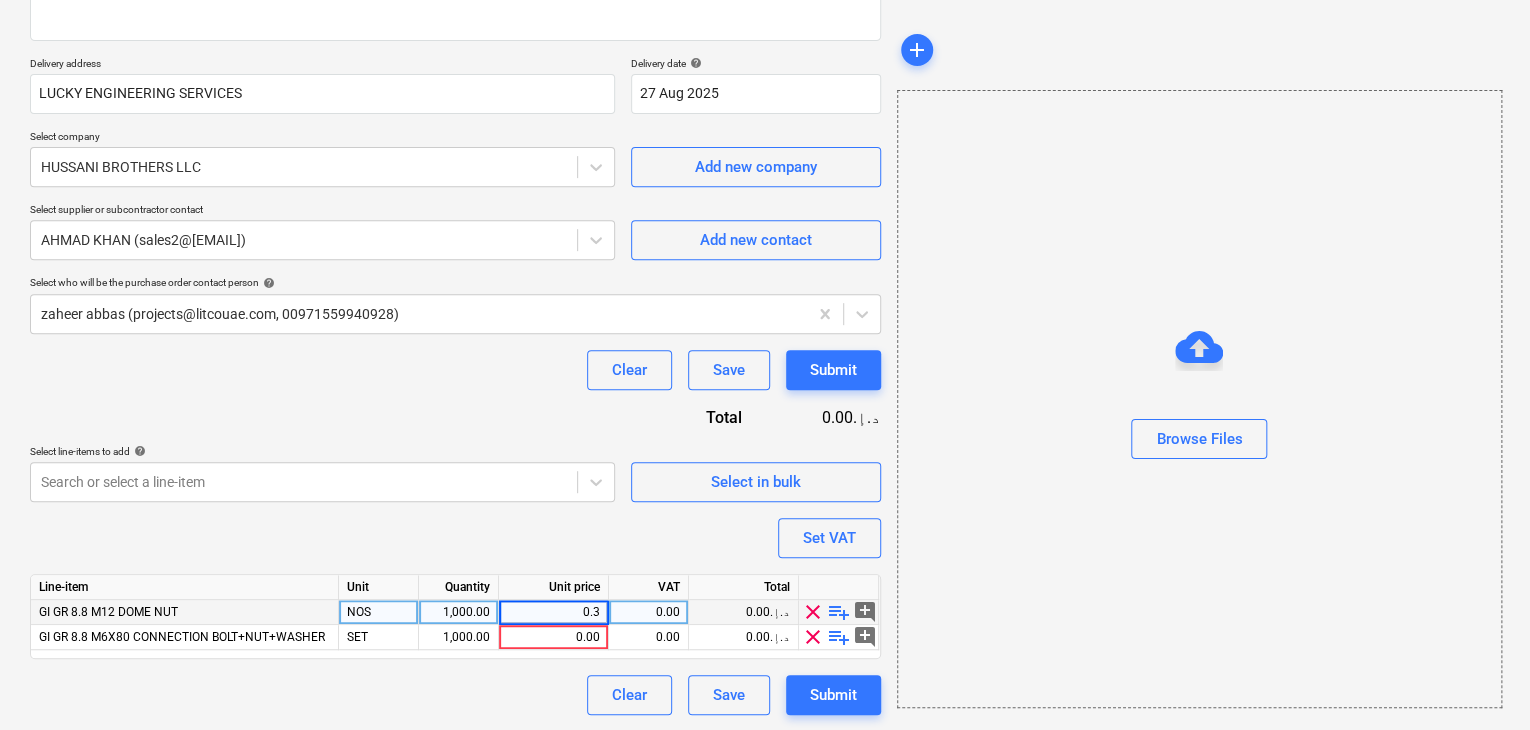 type on "0.30" 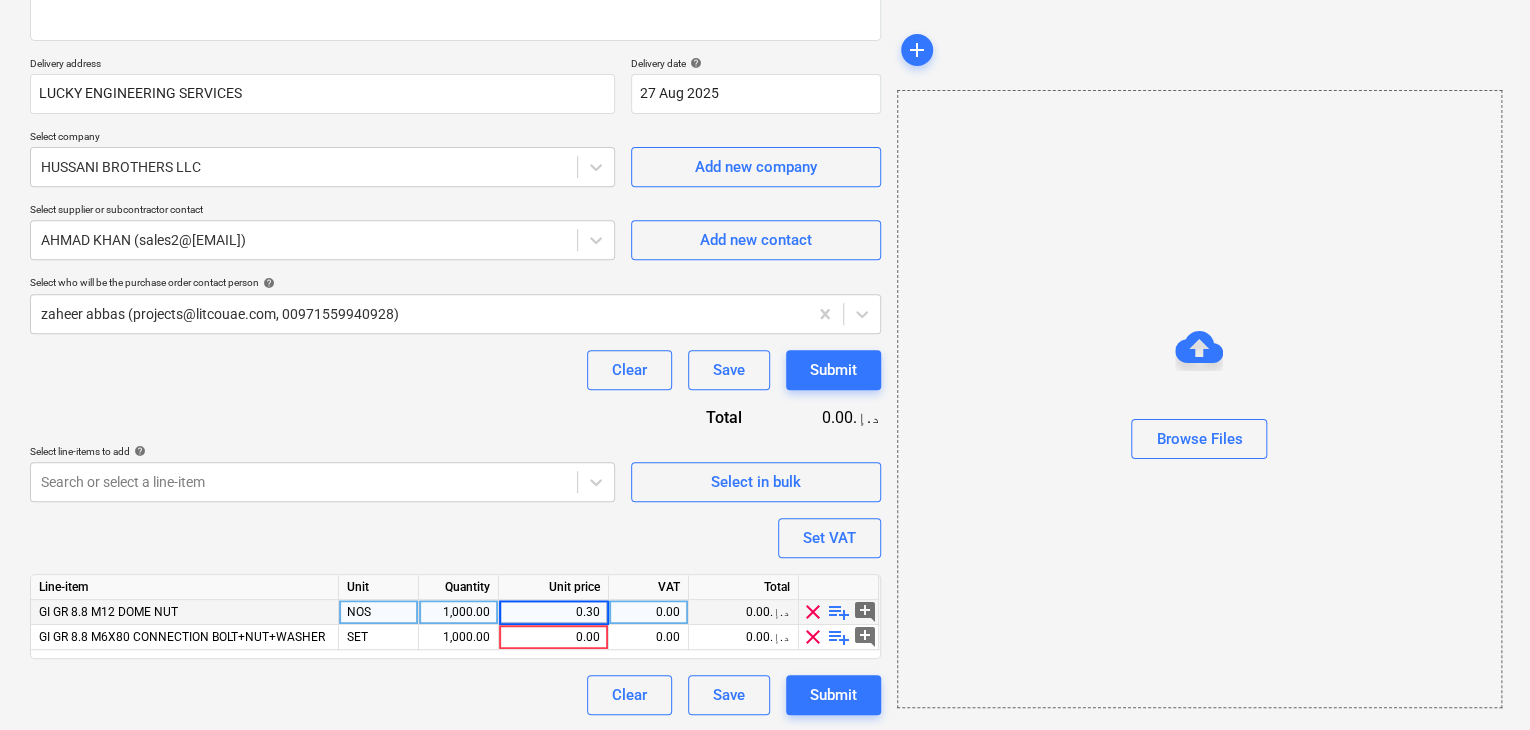 type on "x" 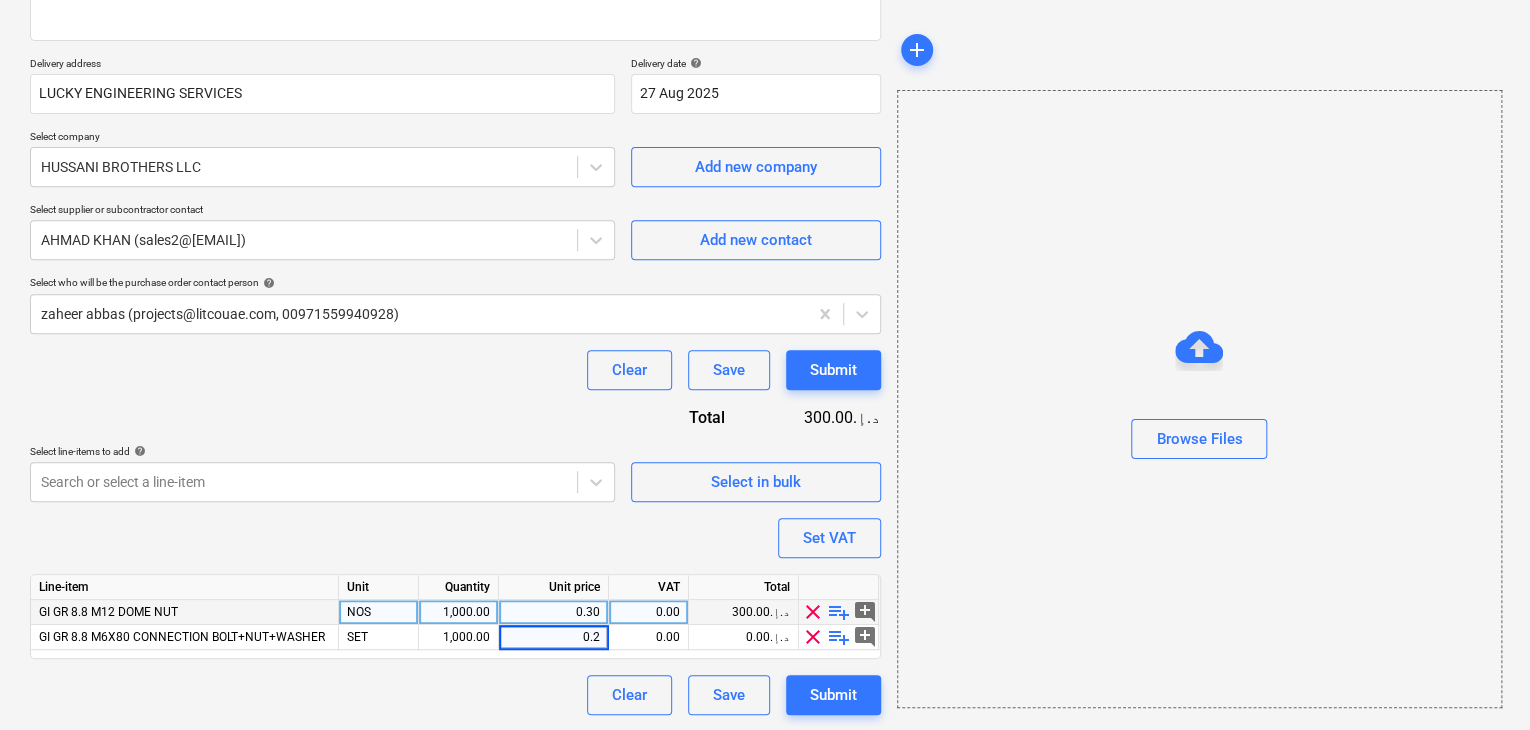 type on "0.26" 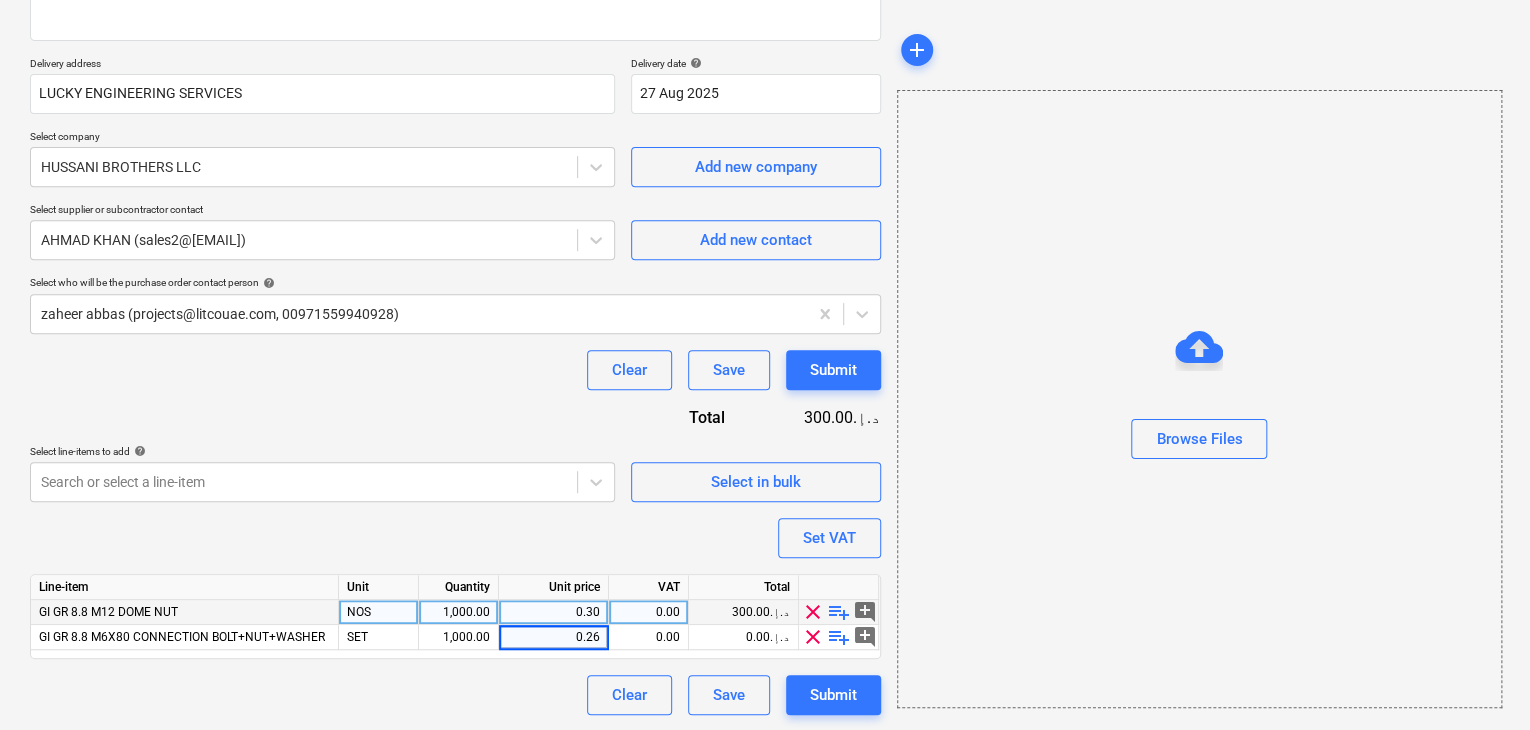type on "x" 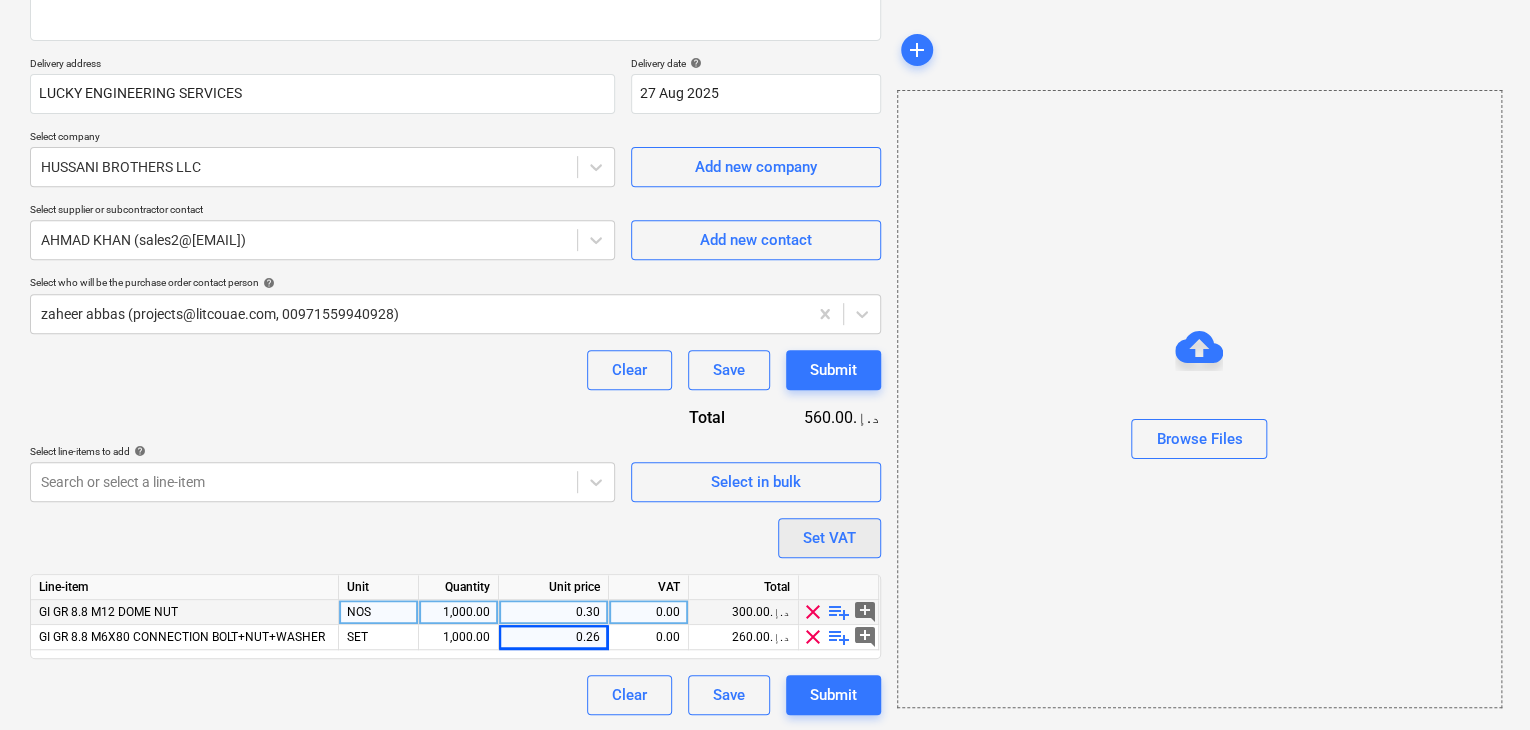 click on "Set VAT" at bounding box center [829, 538] 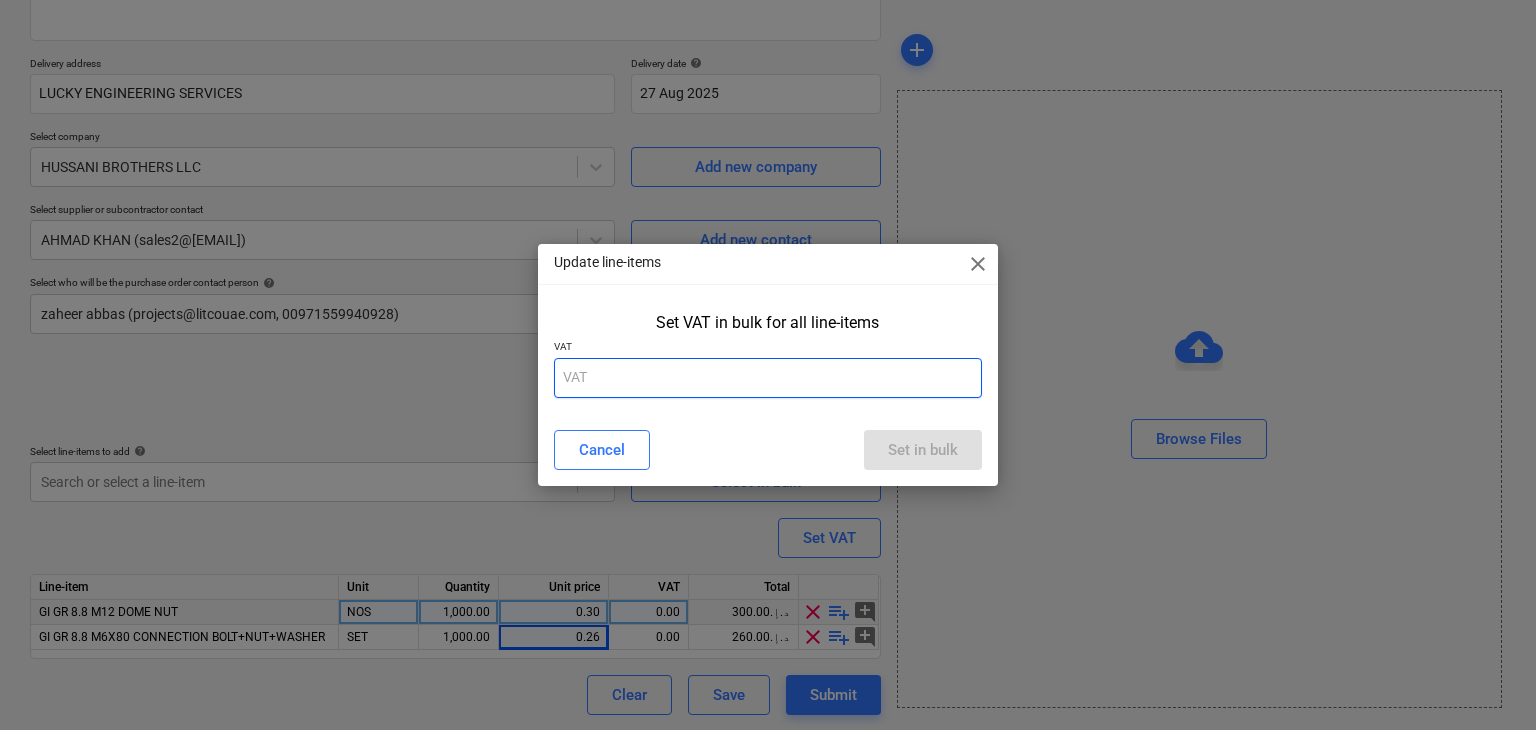 click at bounding box center [768, 378] 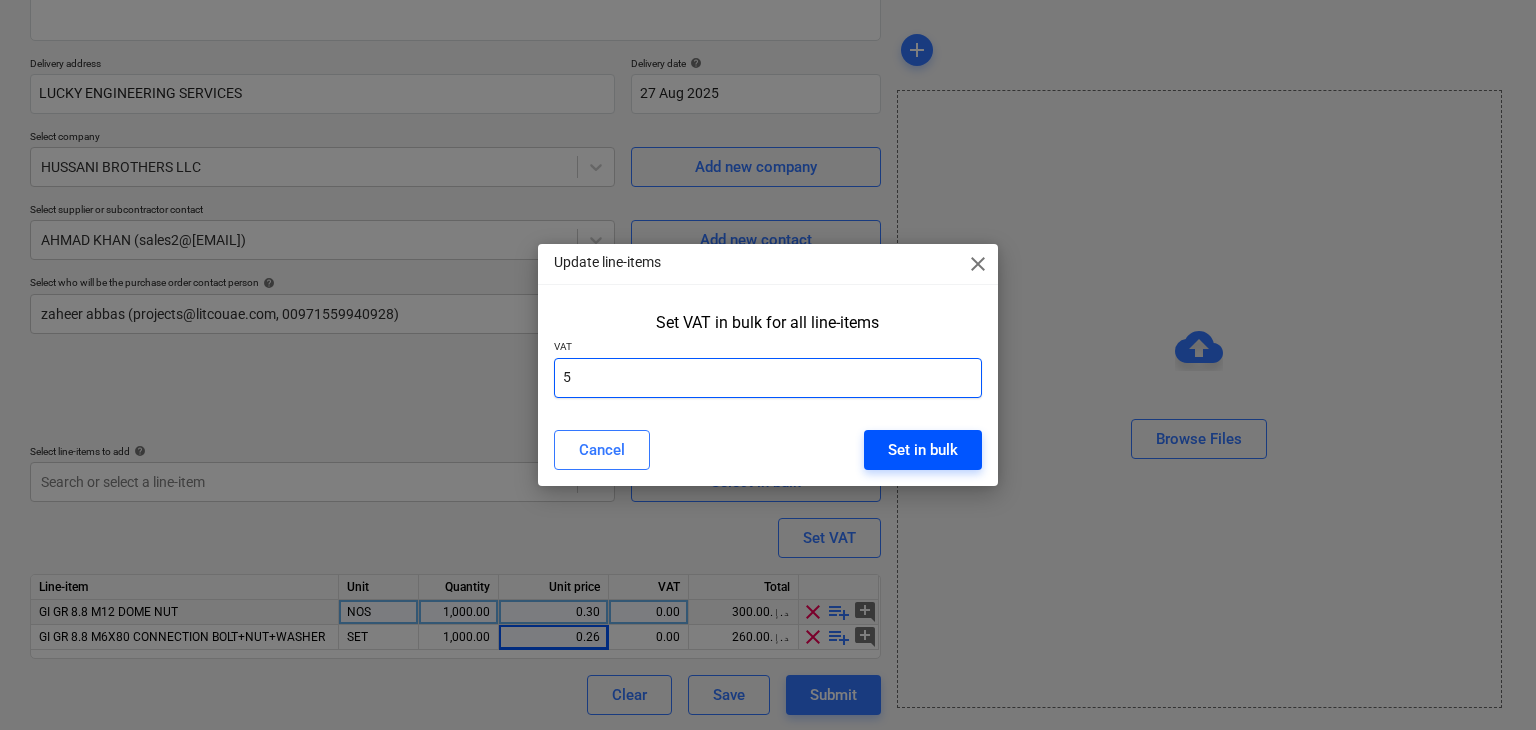 type on "5" 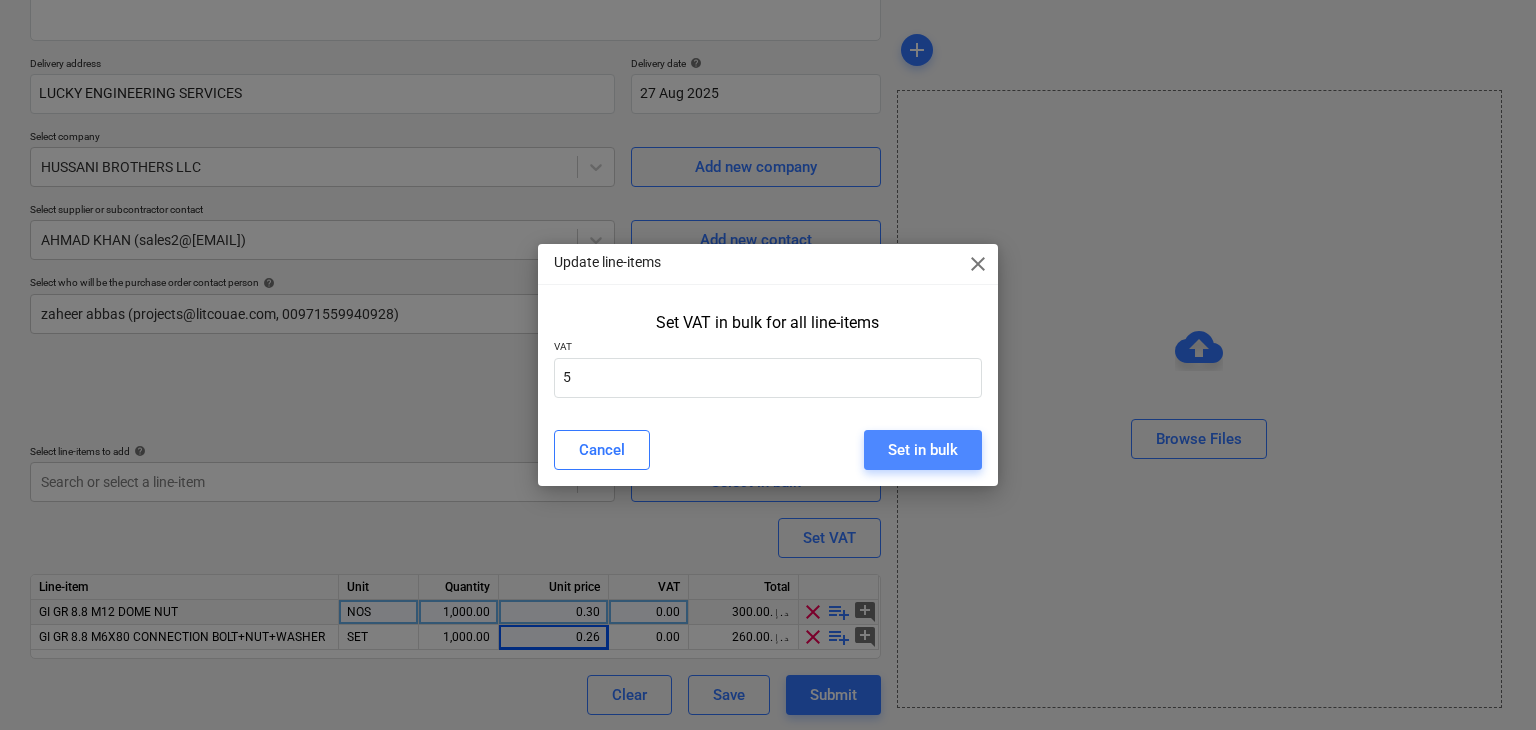 click on "Set in bulk" at bounding box center [923, 450] 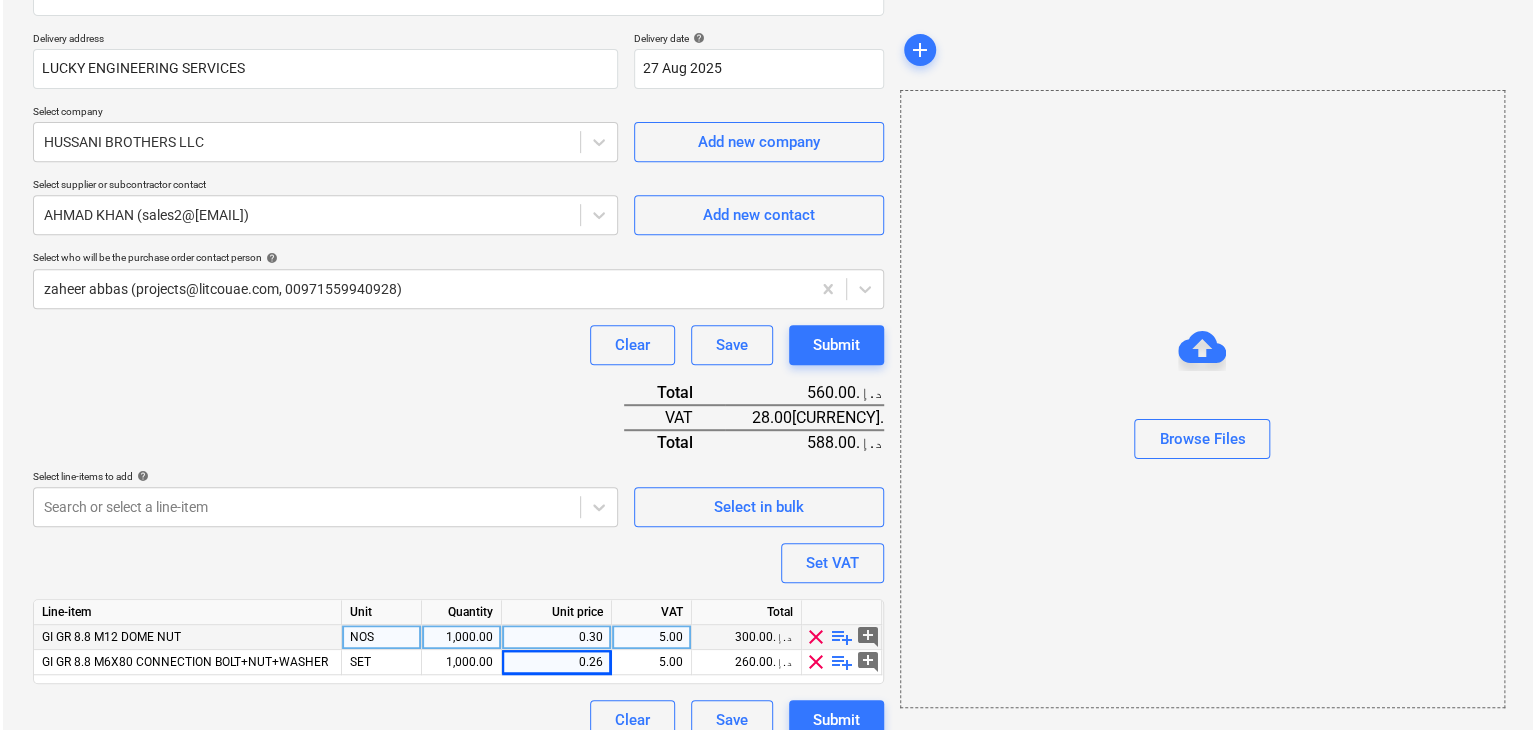 scroll, scrollTop: 367, scrollLeft: 0, axis: vertical 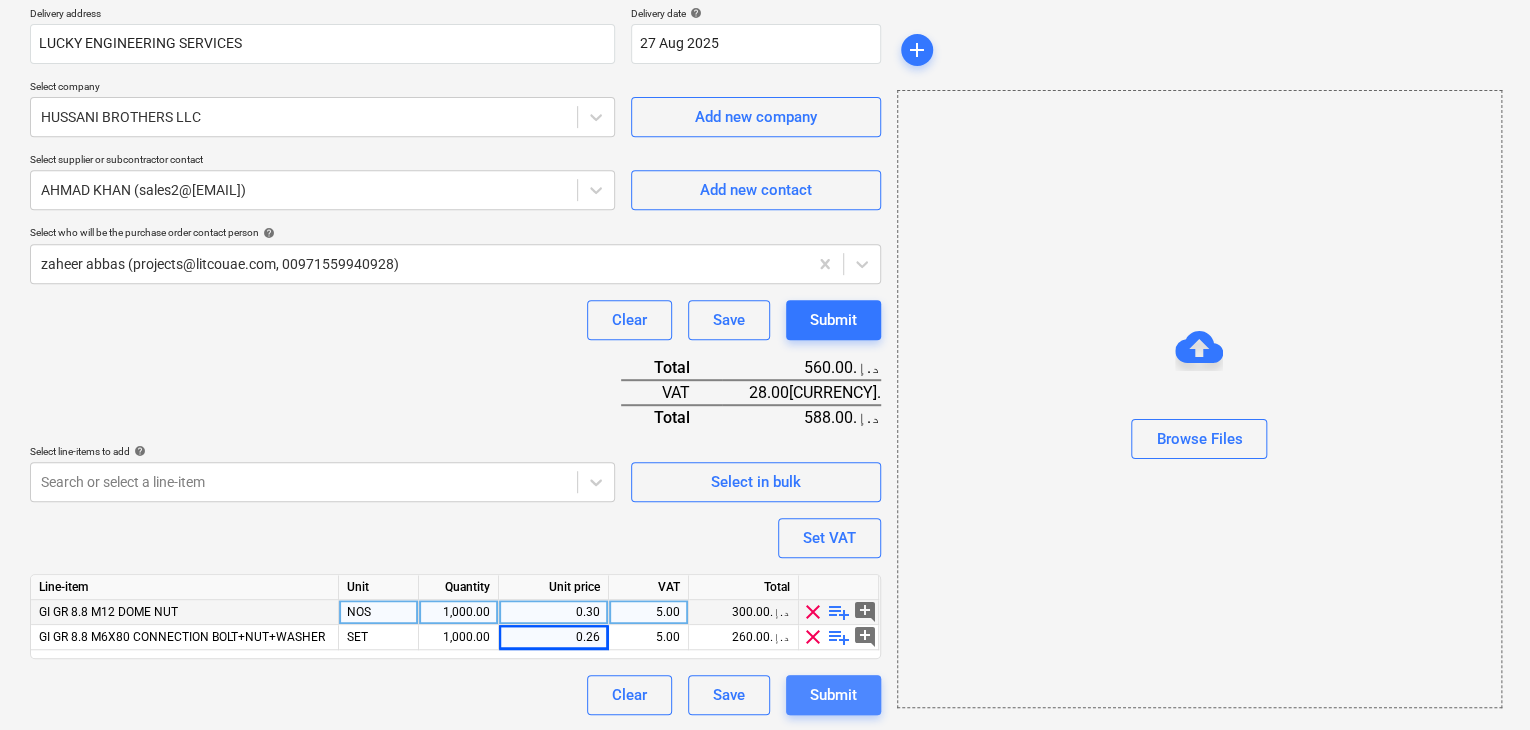click on "Submit" at bounding box center [833, 695] 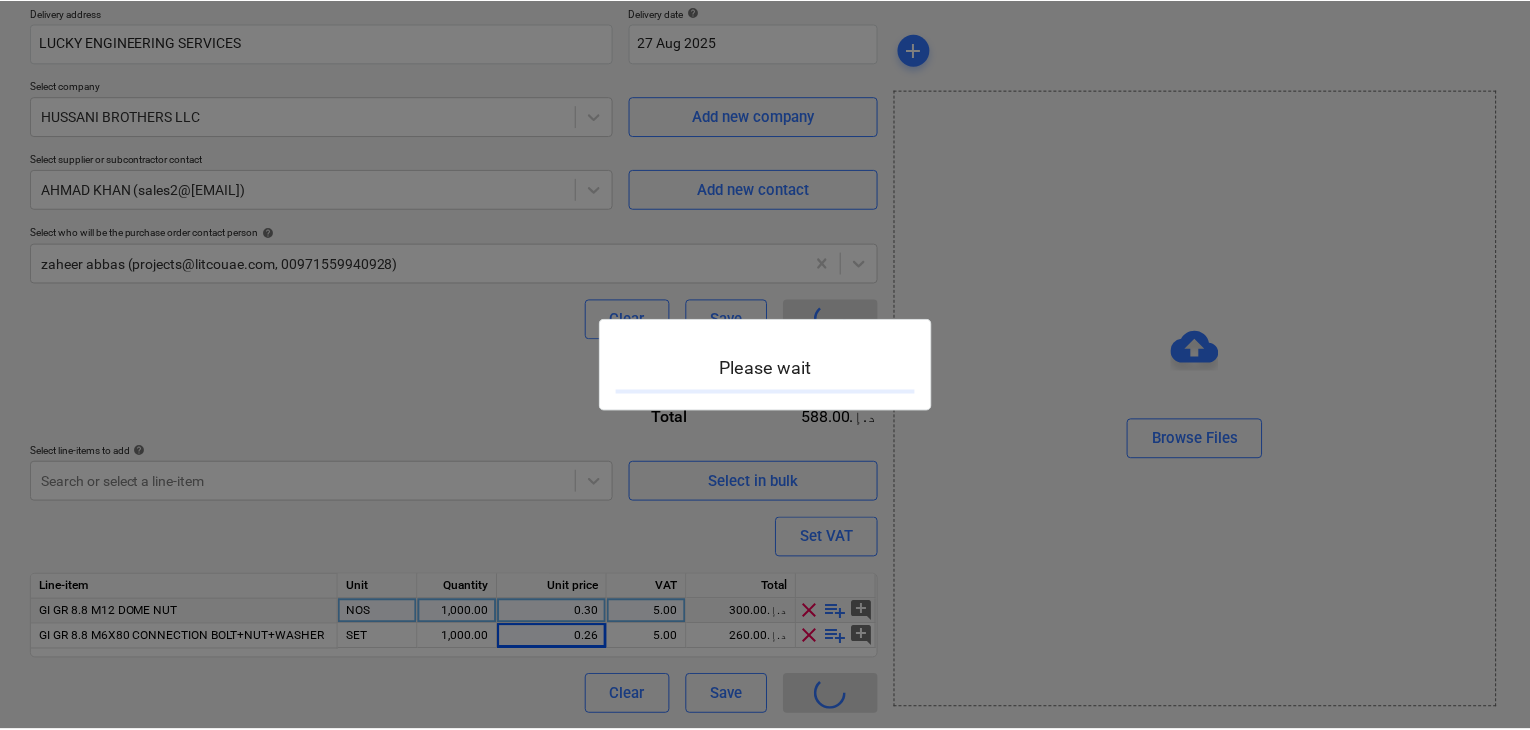 scroll, scrollTop: 0, scrollLeft: 0, axis: both 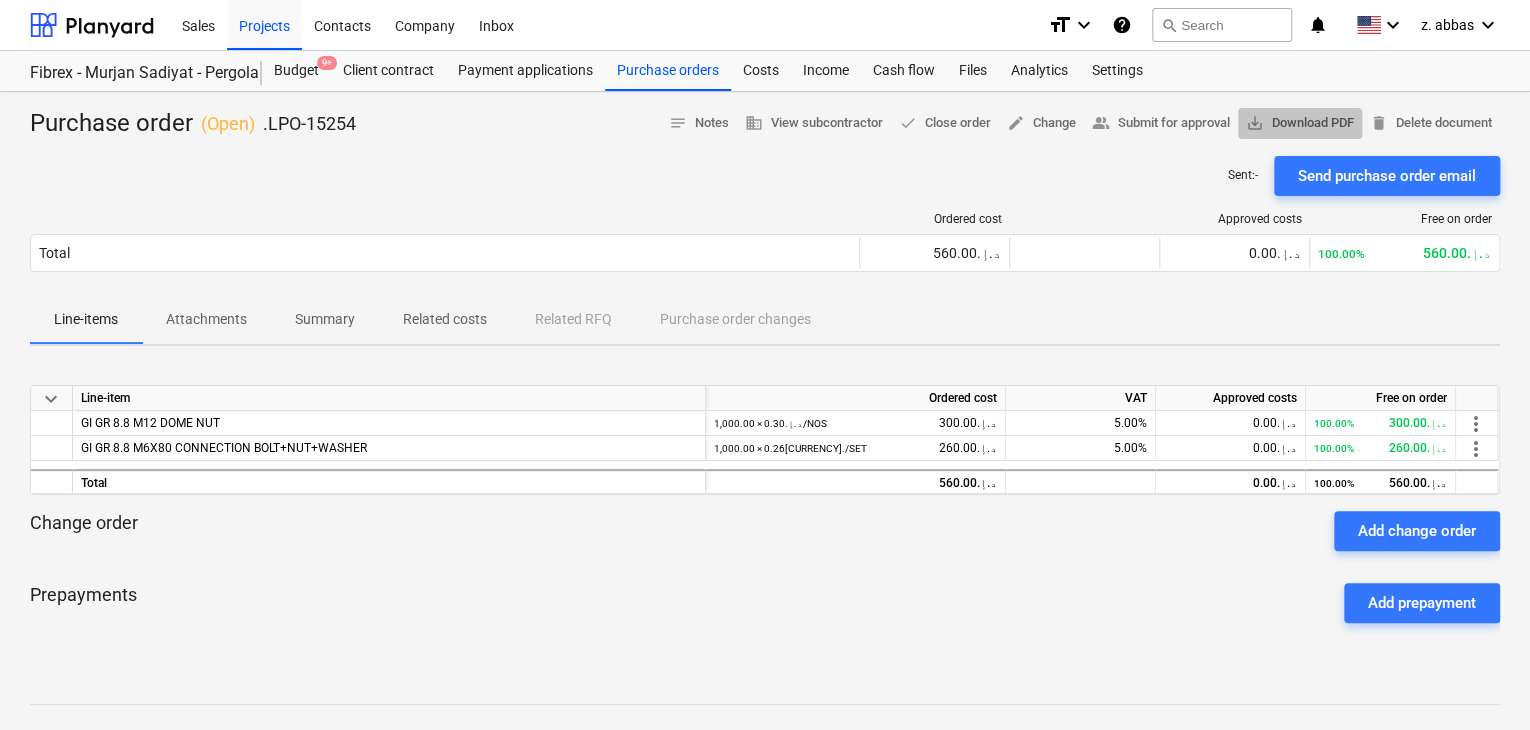 click on "save_alt Download PDF" at bounding box center (1300, 123) 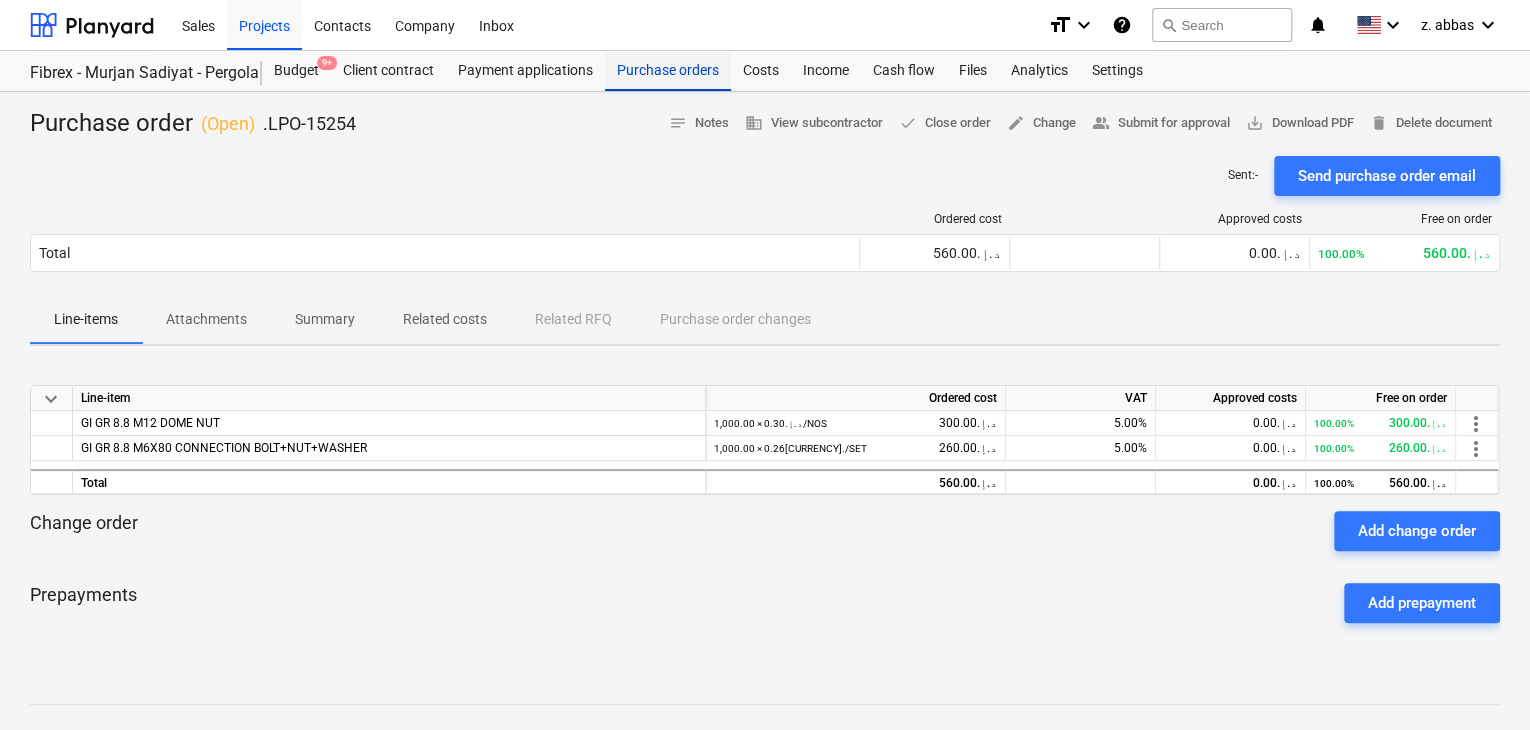click on "Purchase orders" at bounding box center [668, 71] 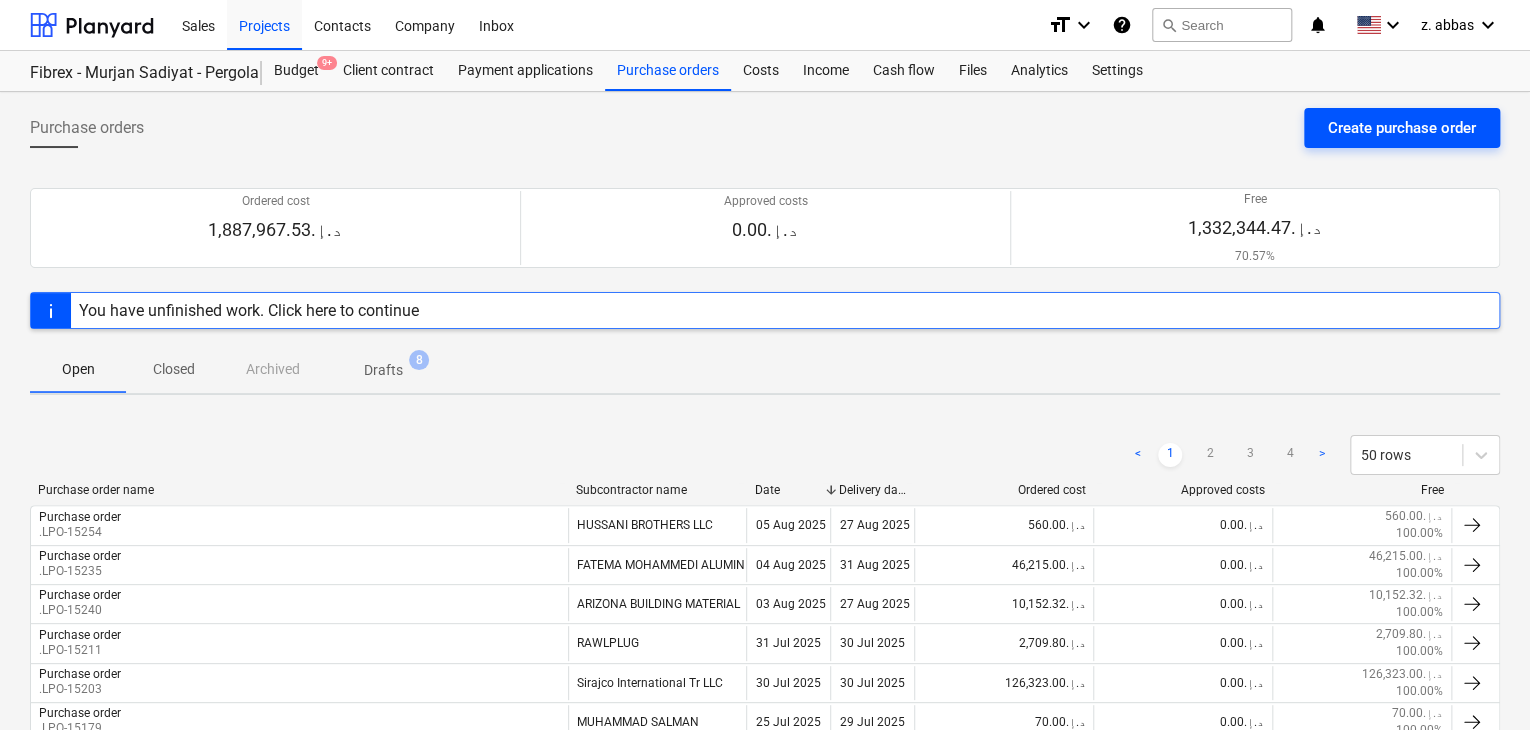 click on "Create purchase order" at bounding box center (1402, 128) 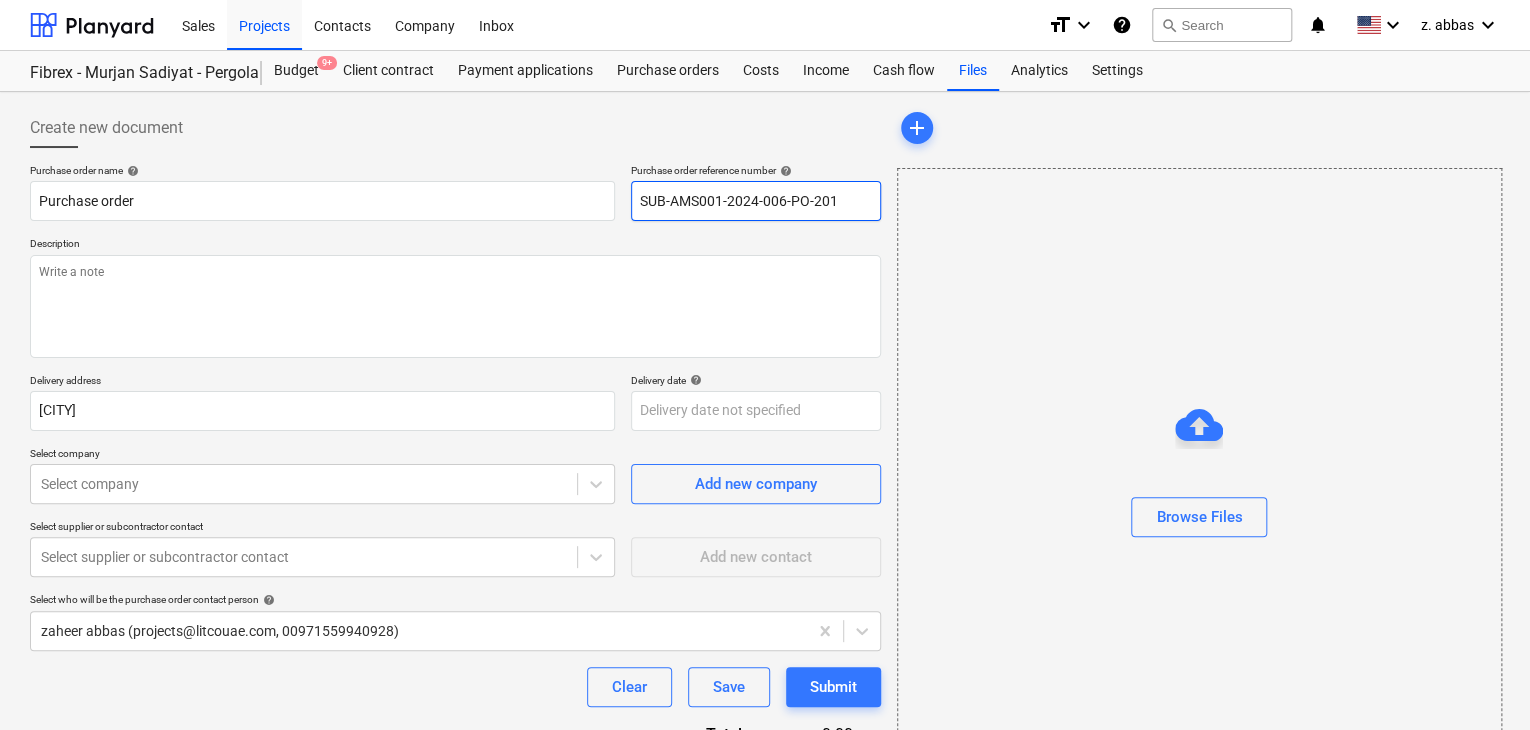 drag, startPoint x: 837, startPoint y: 201, endPoint x: 556, endPoint y: 169, distance: 282.8162 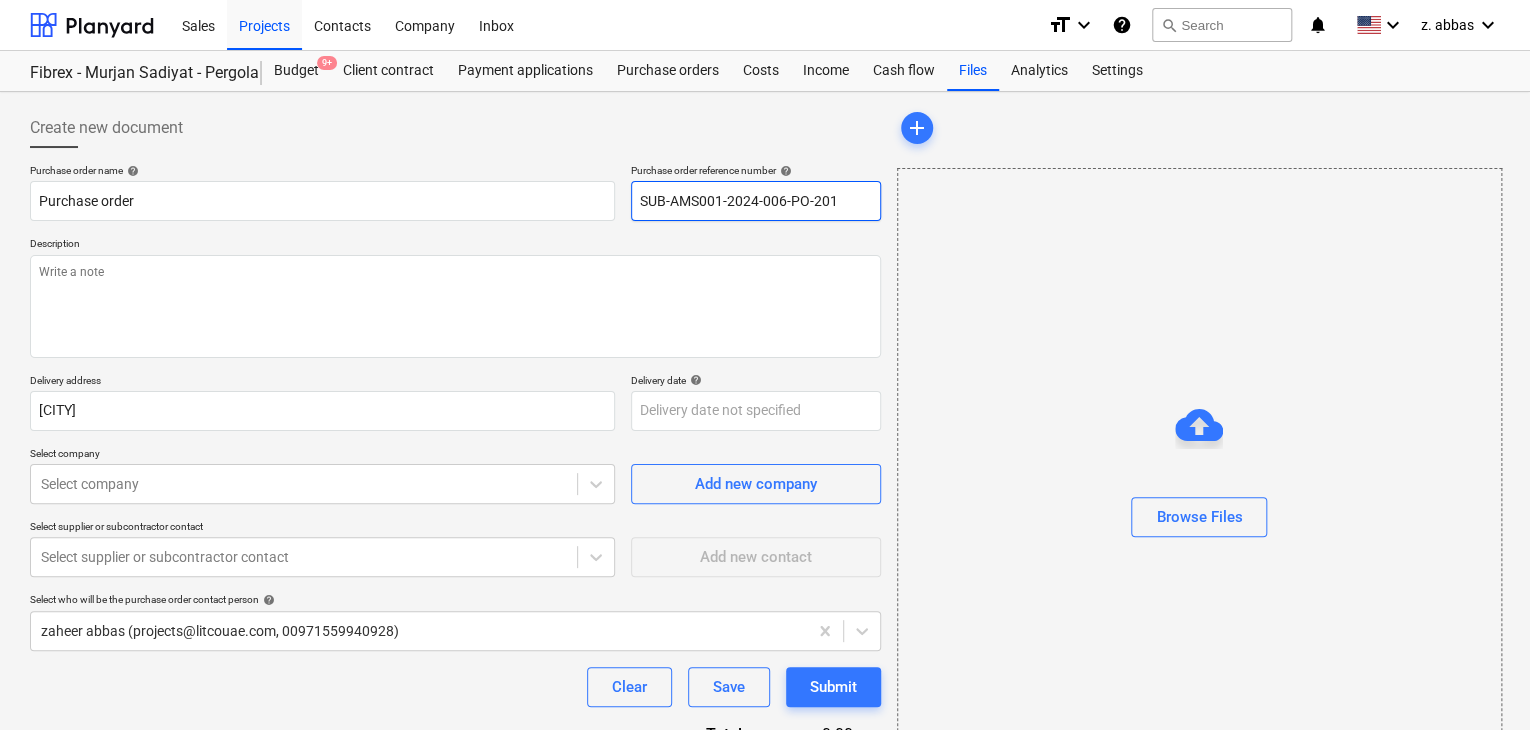 click on "Purchase order name help Purchase order Purchase order reference number help SUB-AMS001-2024-006-PO-201" at bounding box center (455, 192) 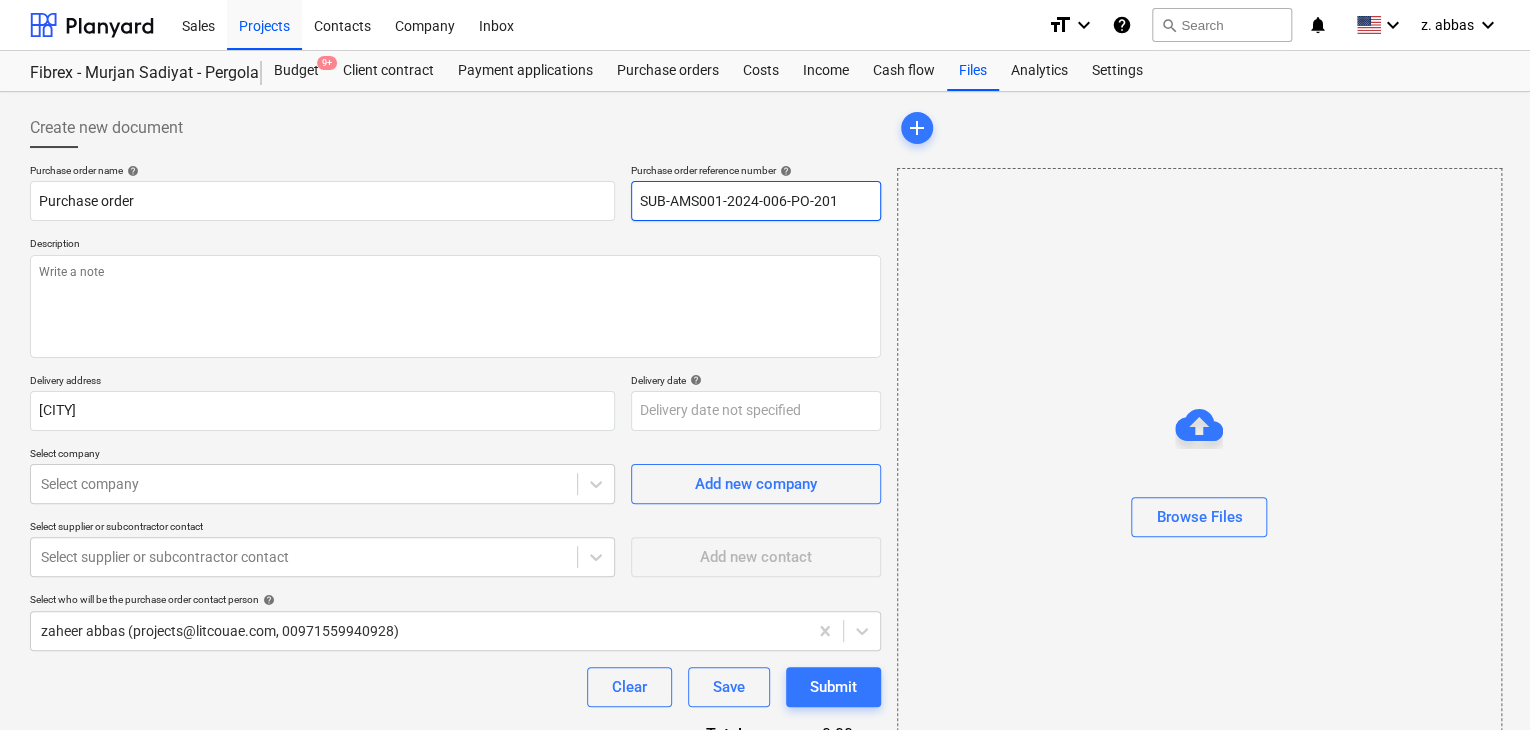 type on "x" 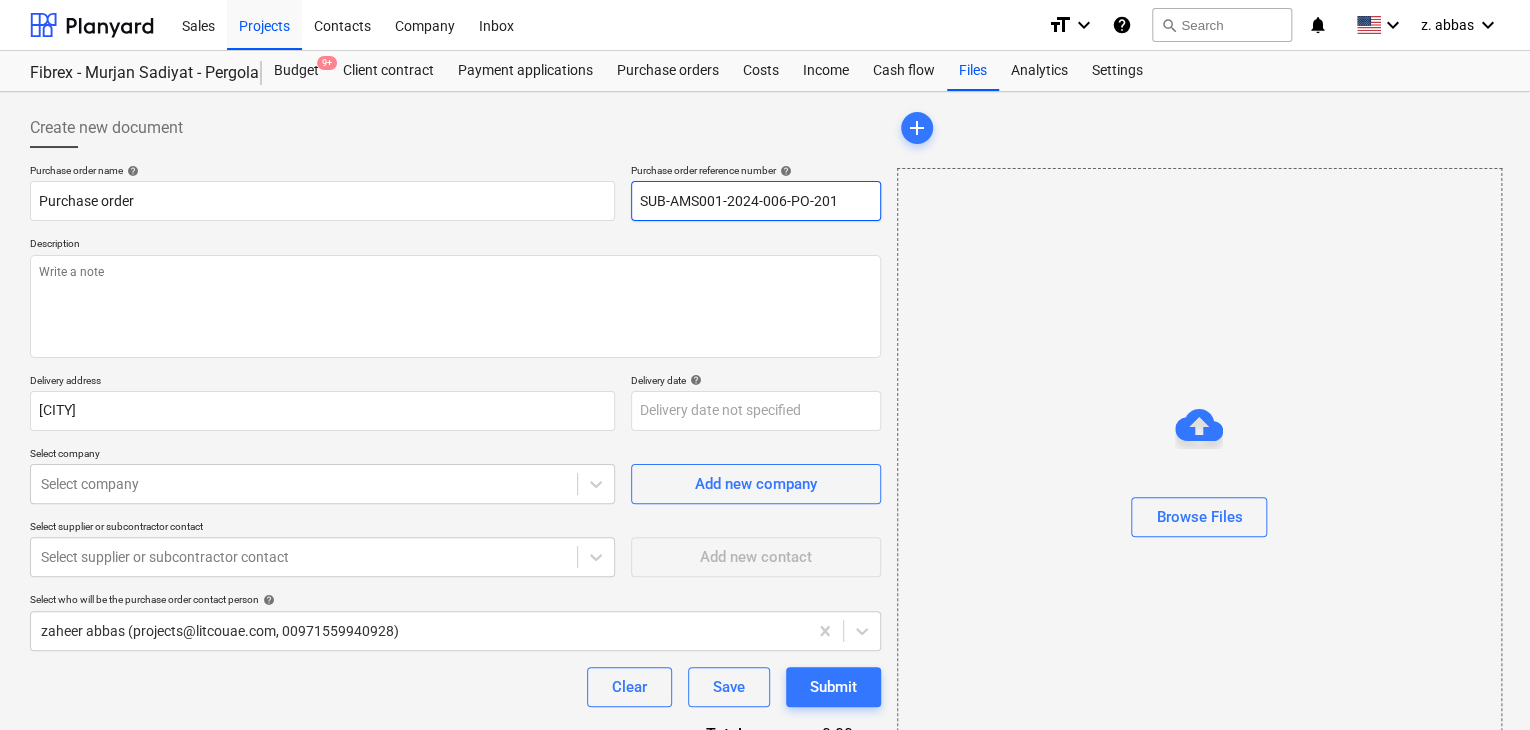 type 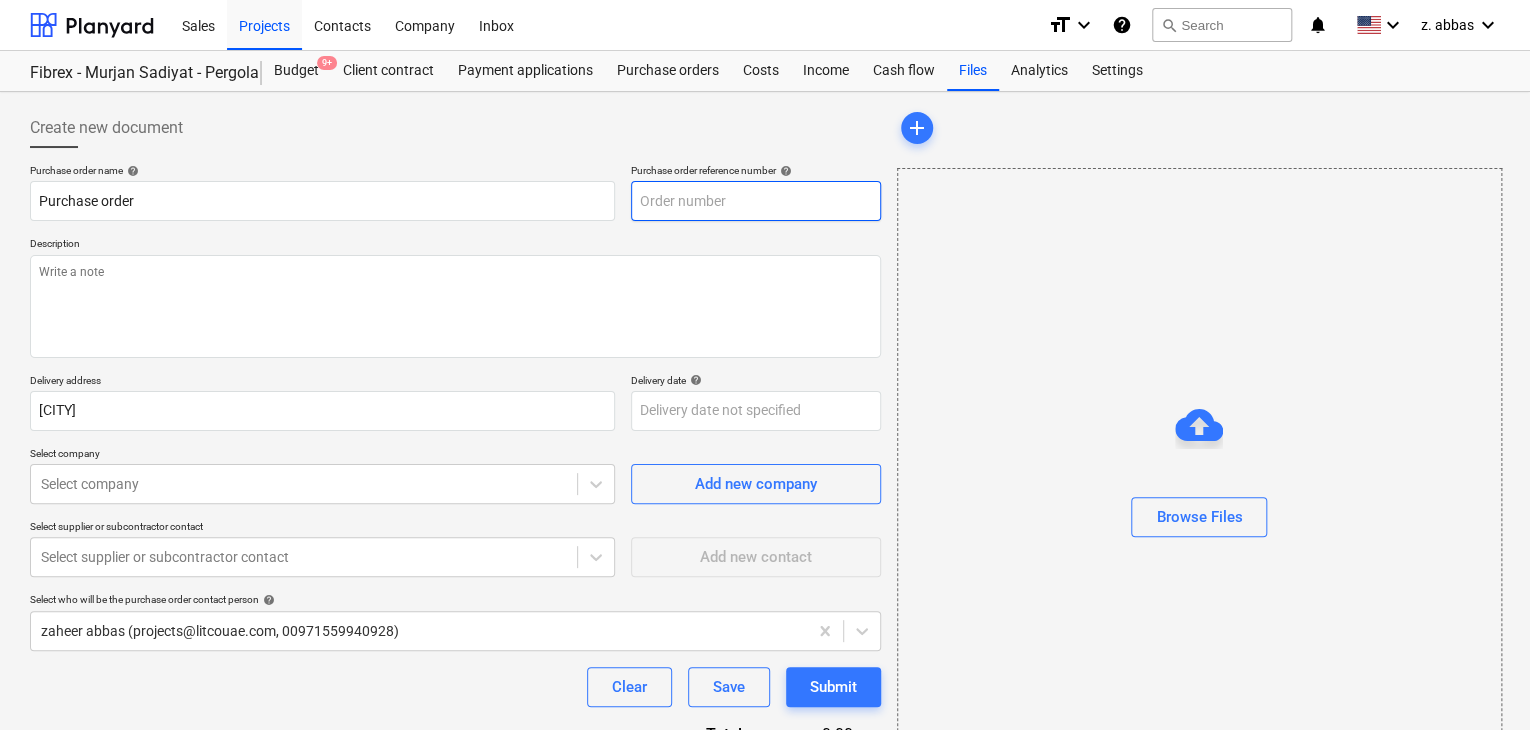 type on "x" 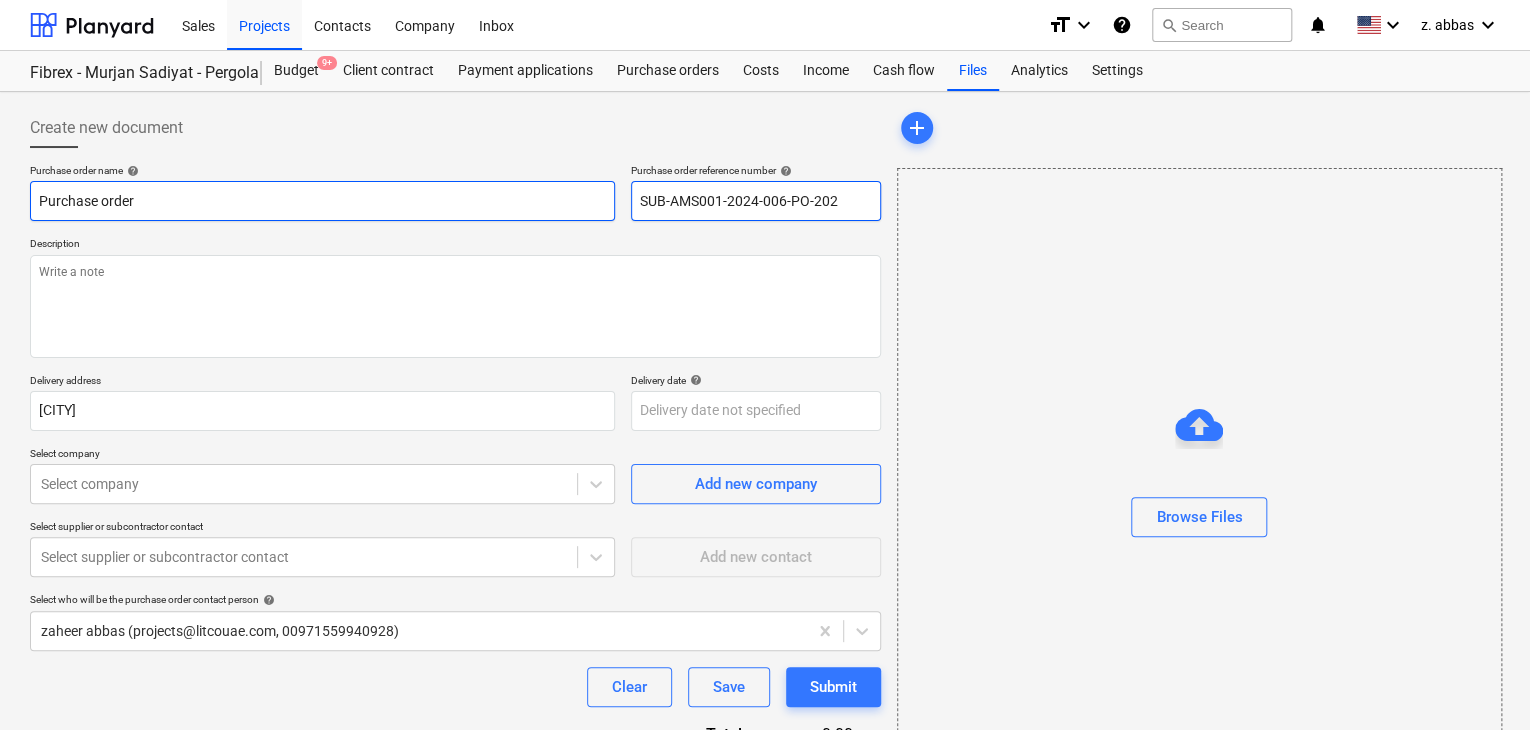 drag, startPoint x: 848, startPoint y: 193, endPoint x: 604, endPoint y: 193, distance: 244 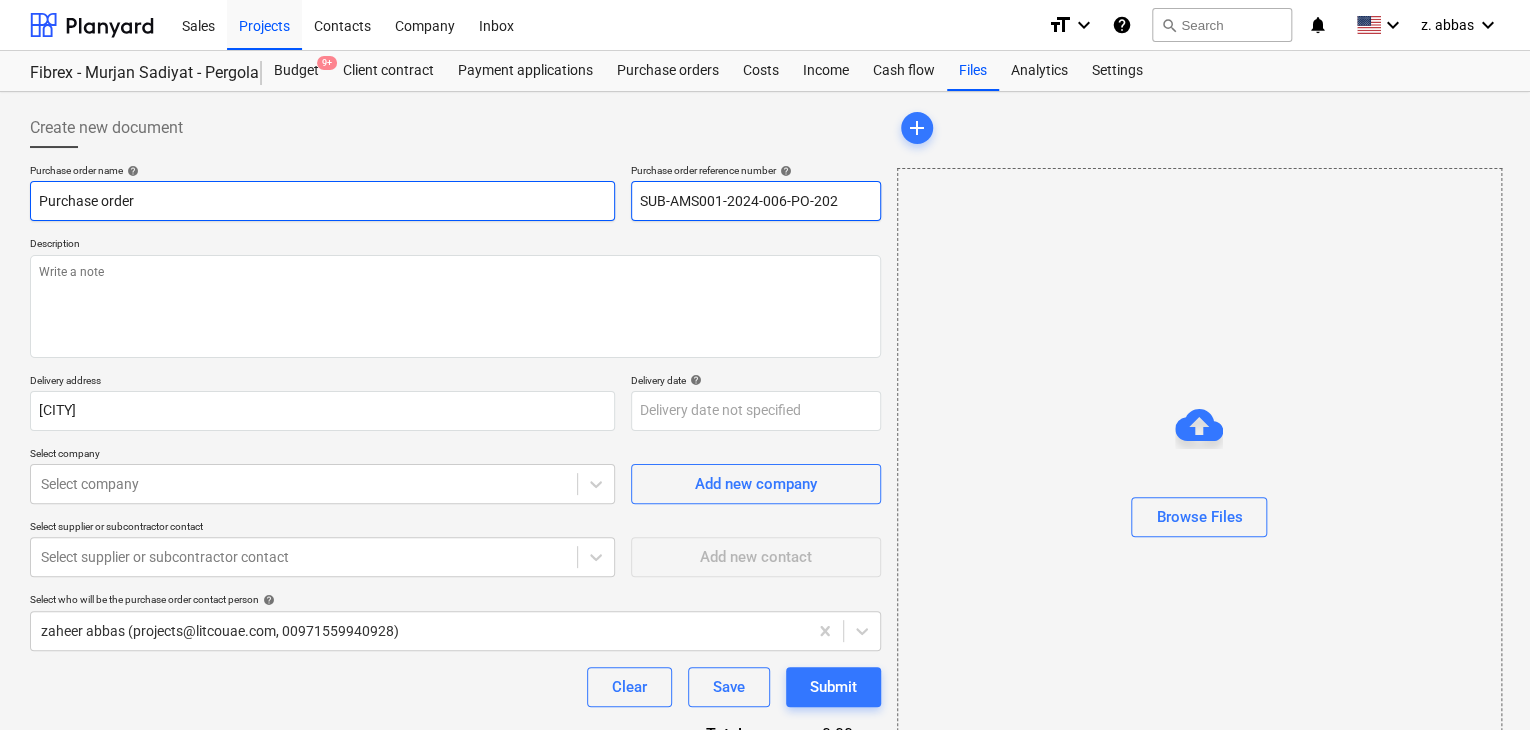 click on "Purchase order name help Purchase order Purchase order reference number help SUB-AMS001-2024-006-PO-202" at bounding box center [455, 192] 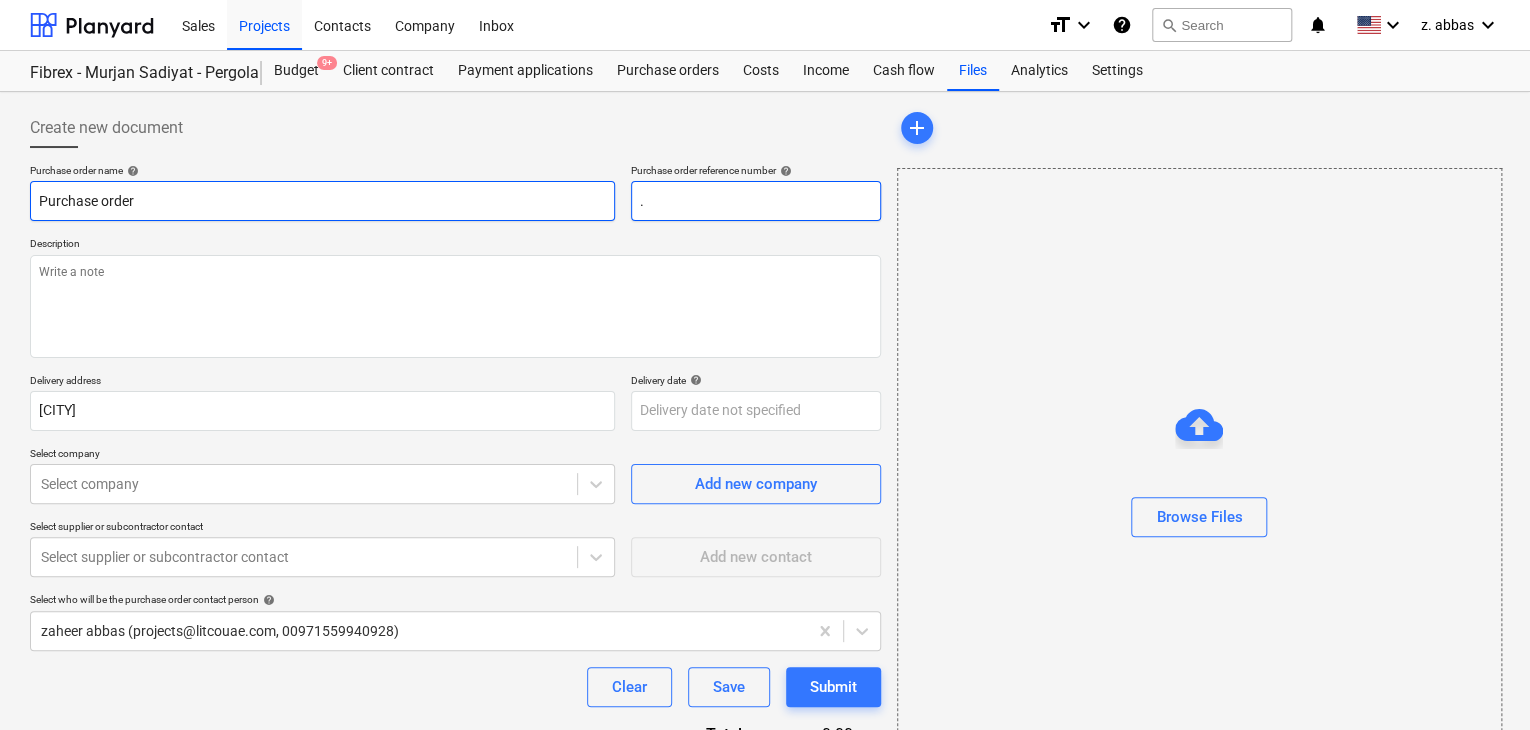 type on "x" 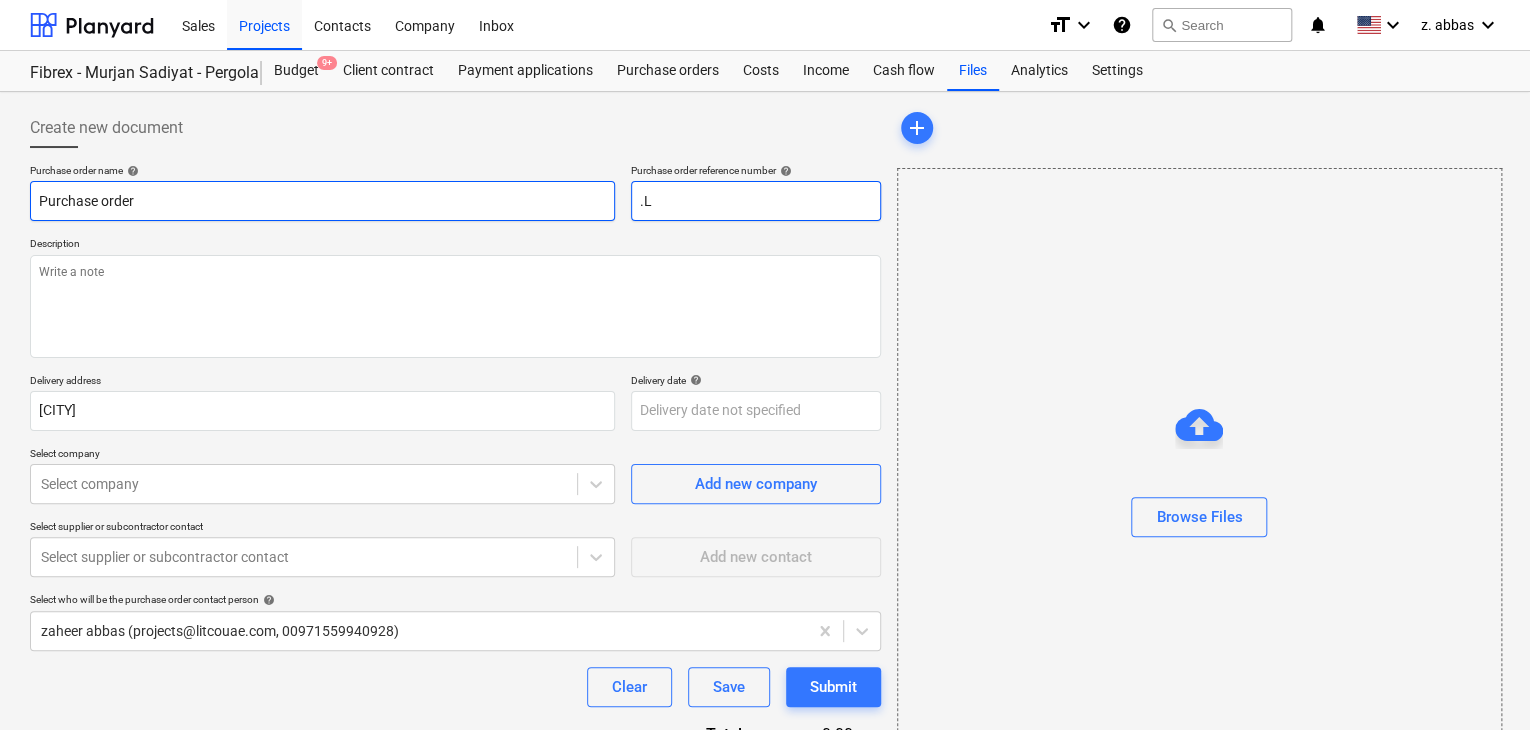 type on "x" 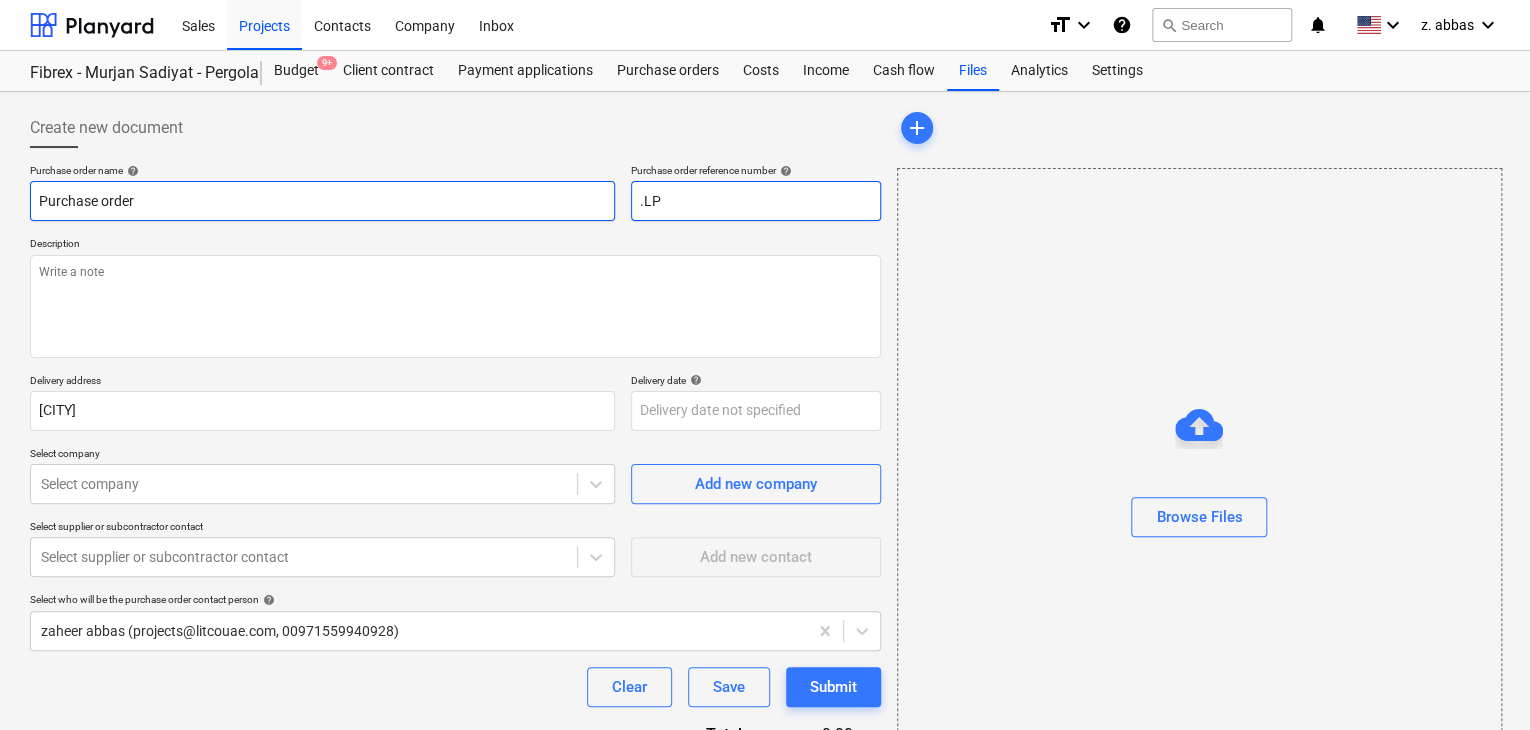 type on "x" 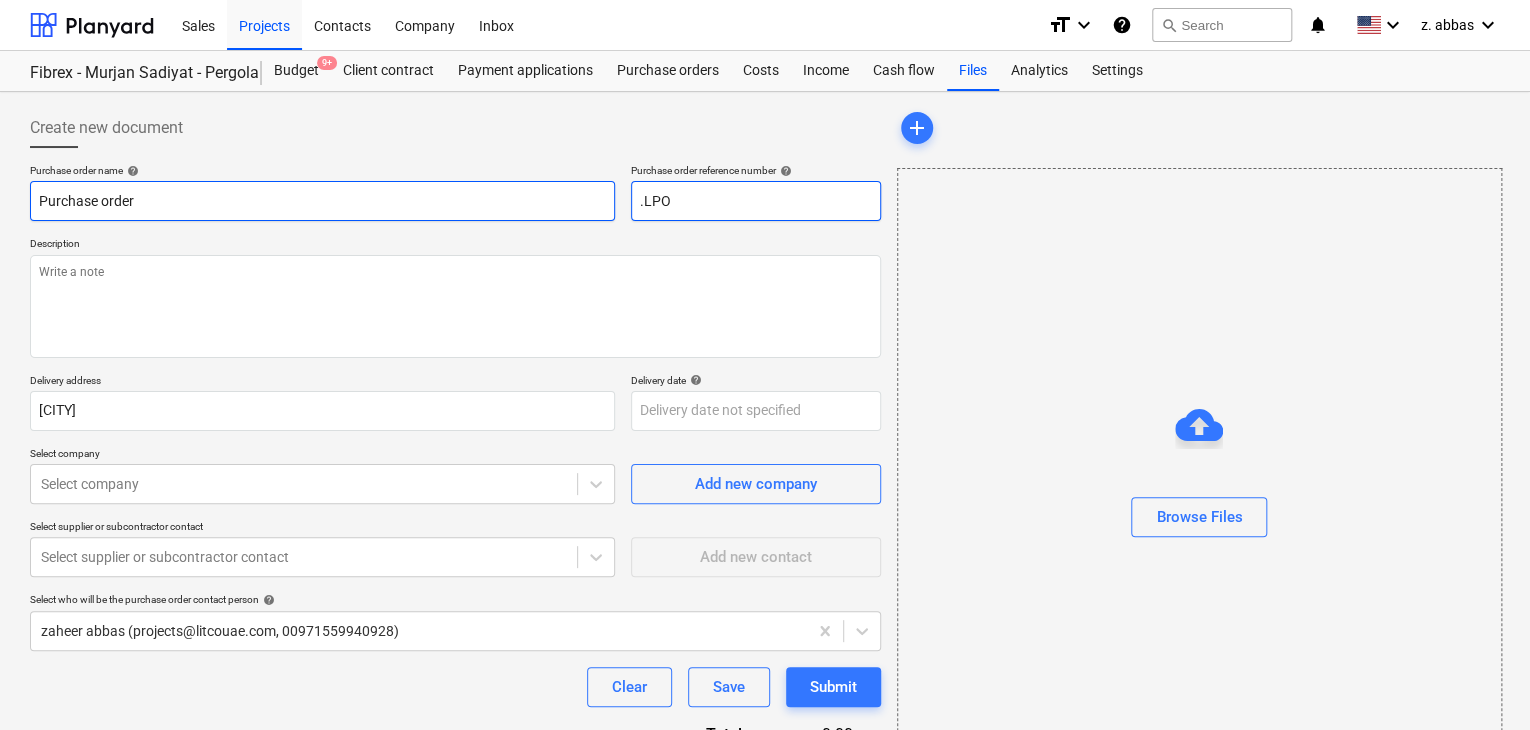 type on "x" 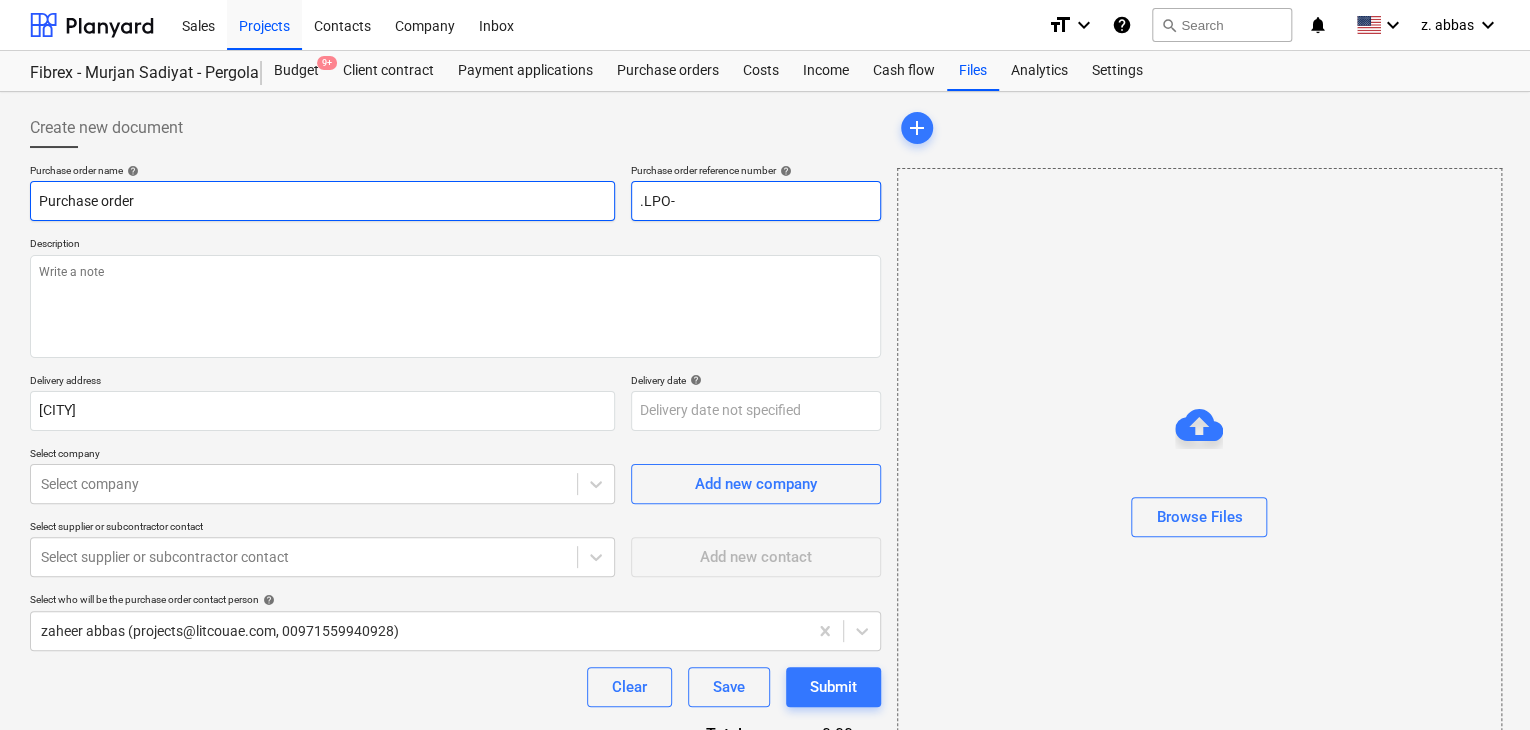 type on "x" 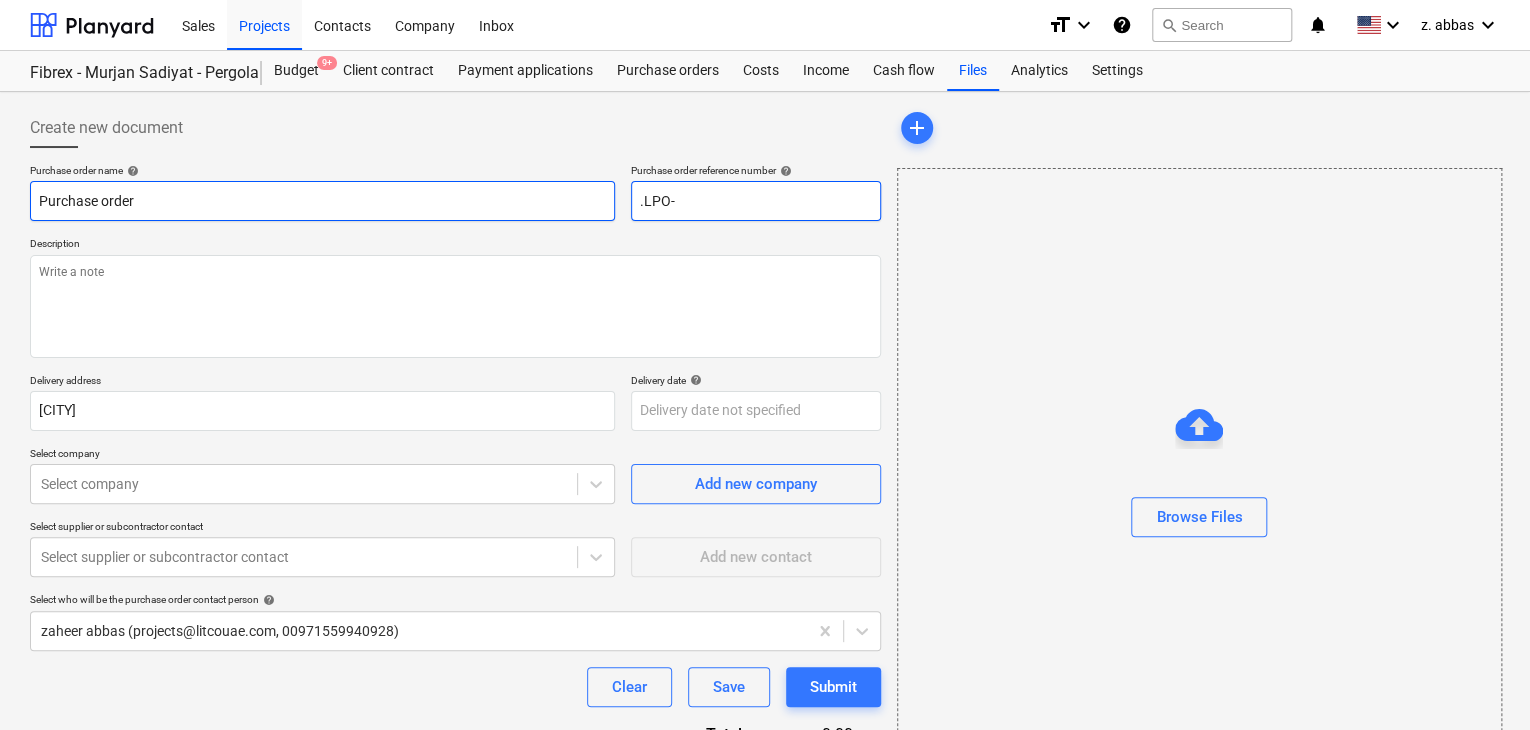 type on ".LPO-1" 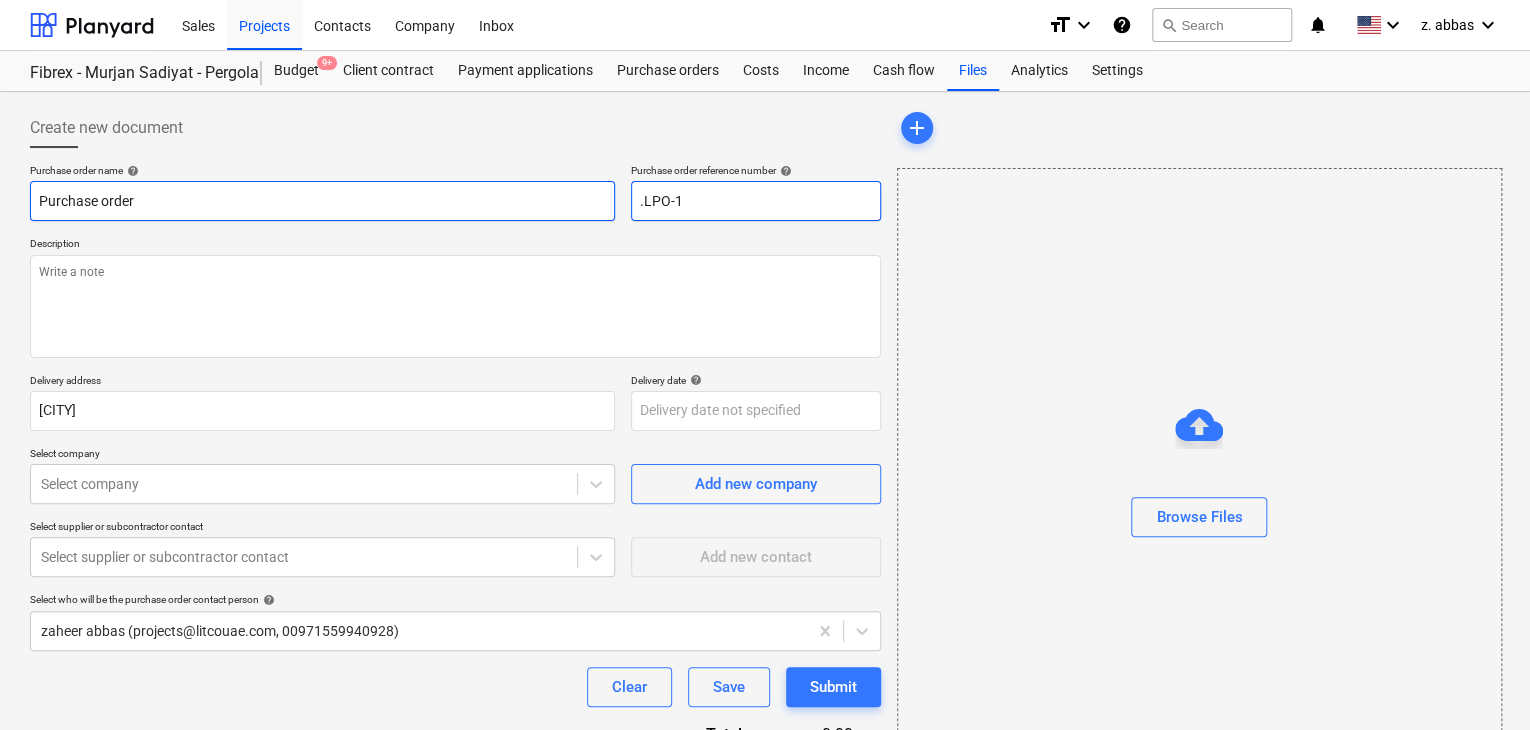 type on "x" 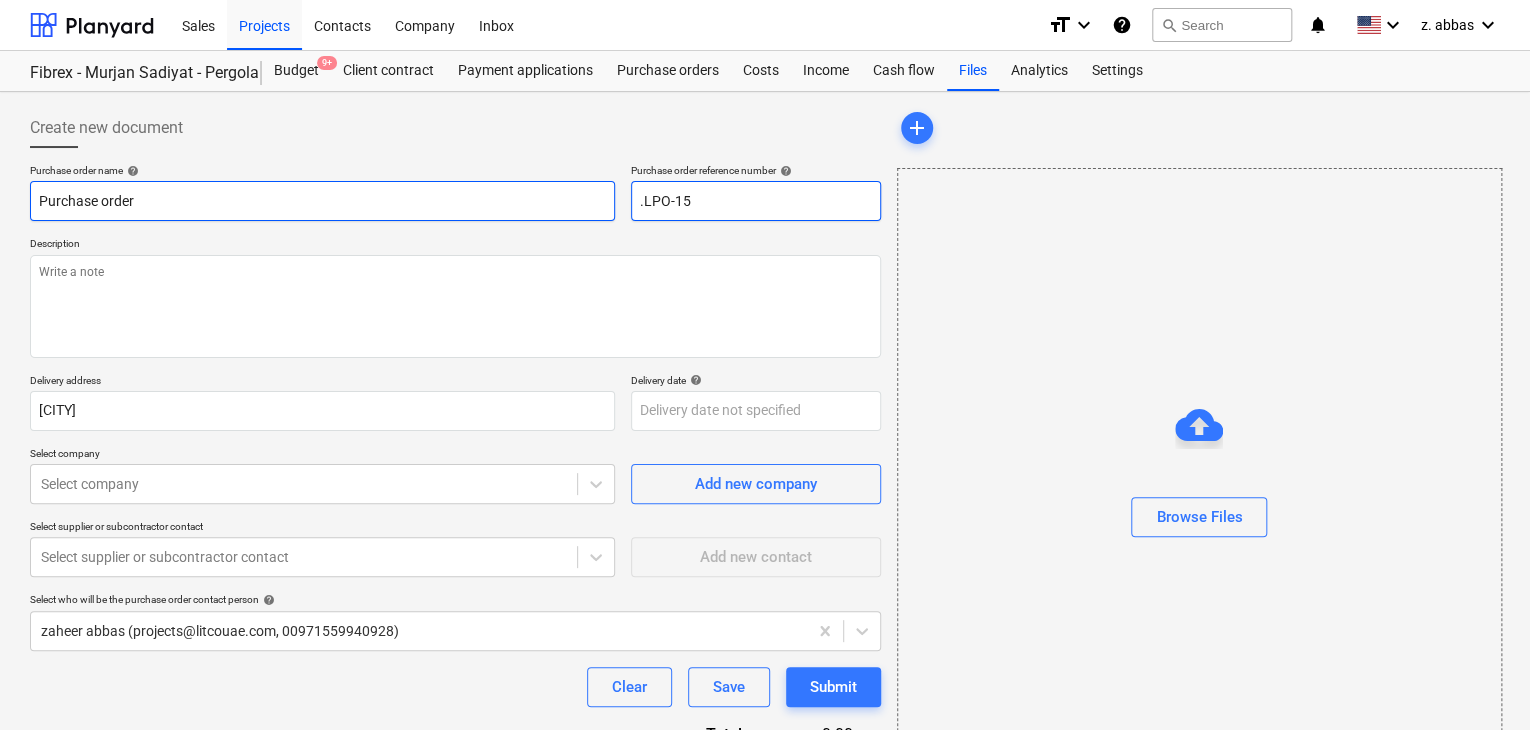 type on "x" 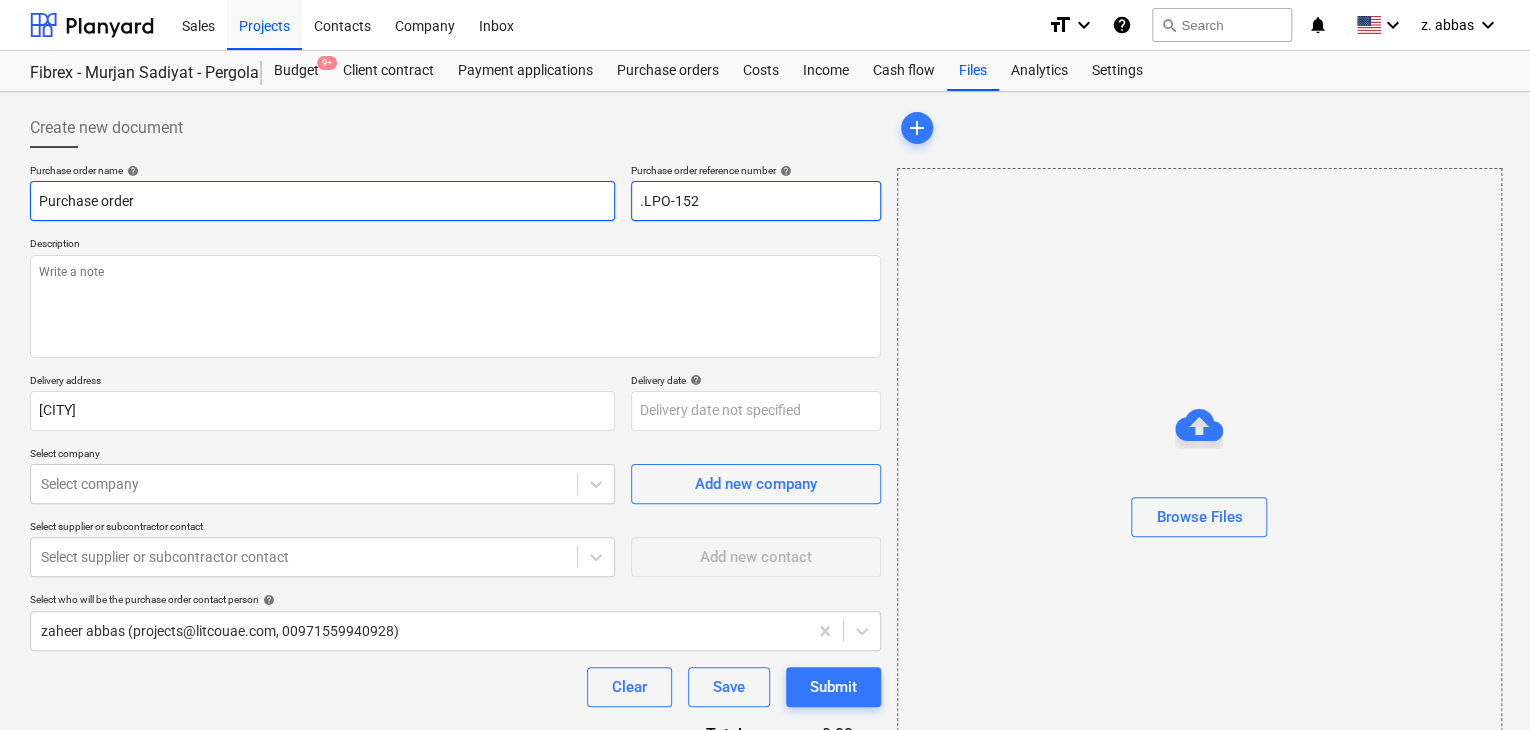 type on "x" 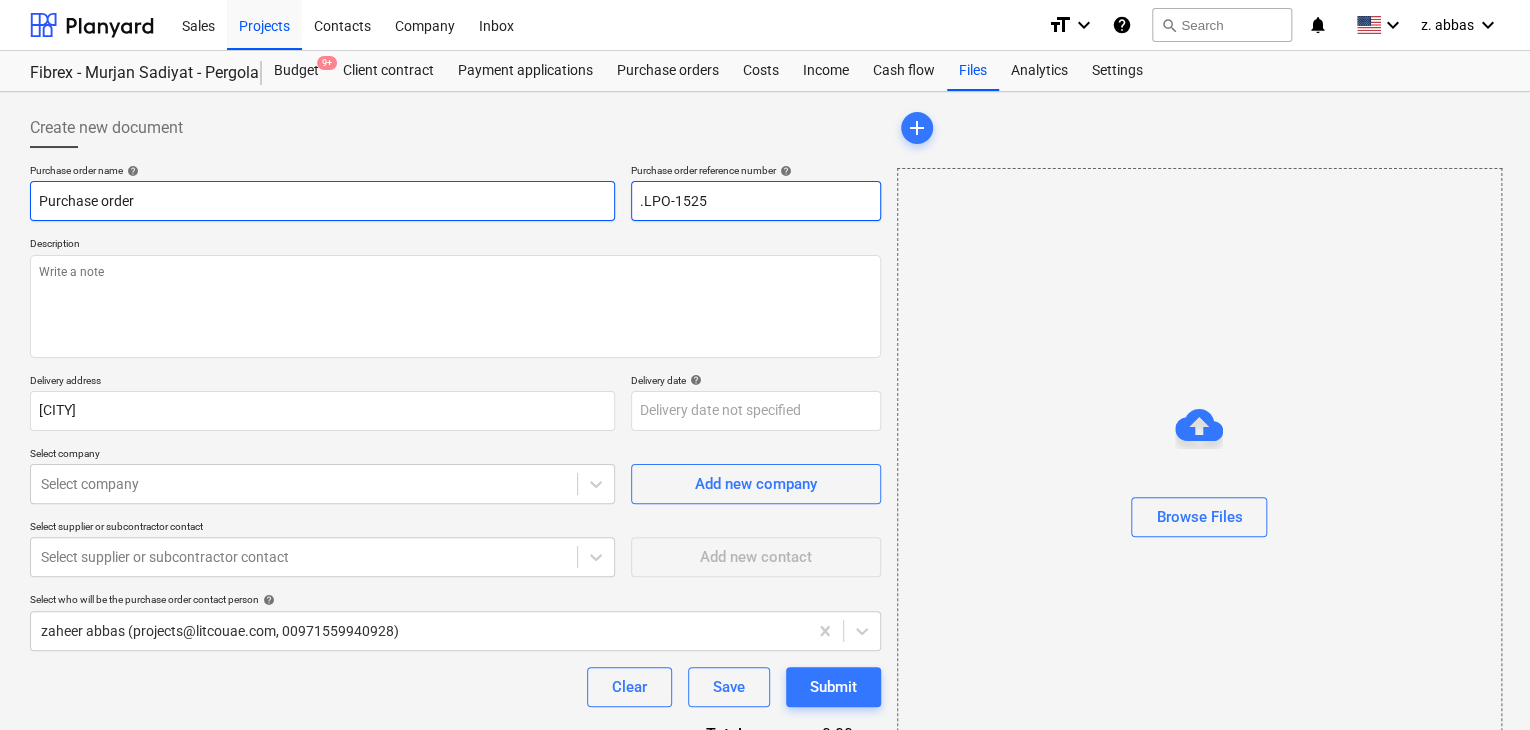 type on "x" 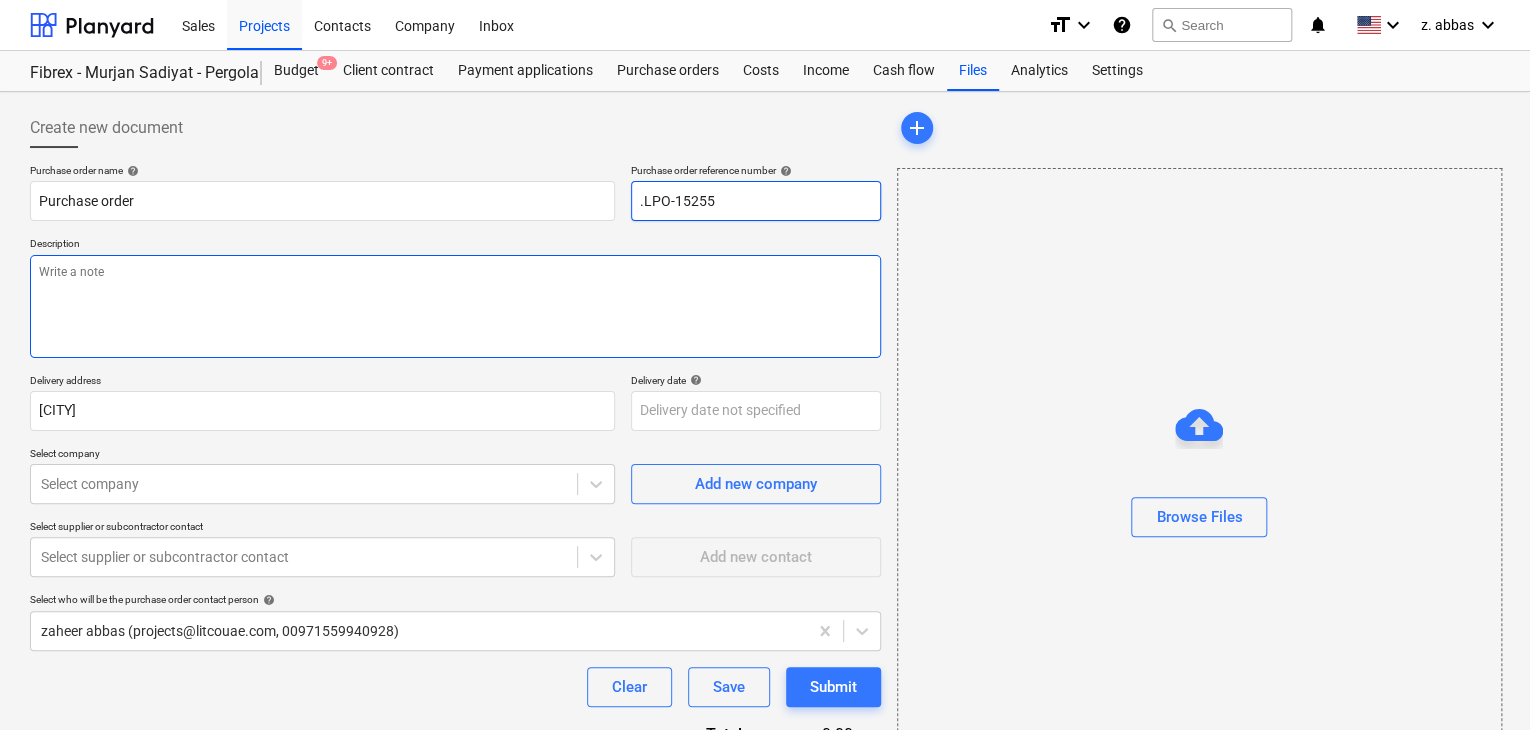 type on ".LPO-15255" 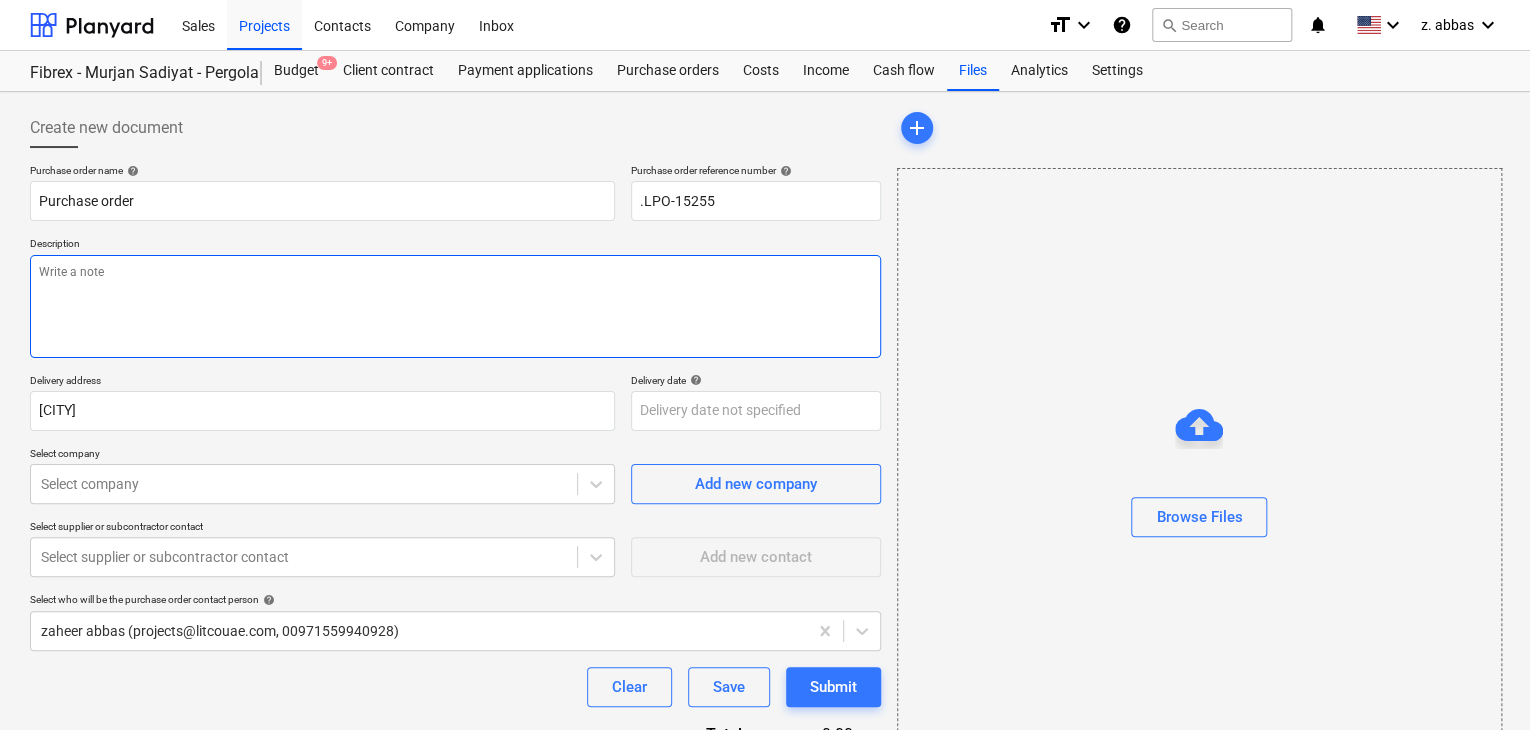 click at bounding box center (455, 306) 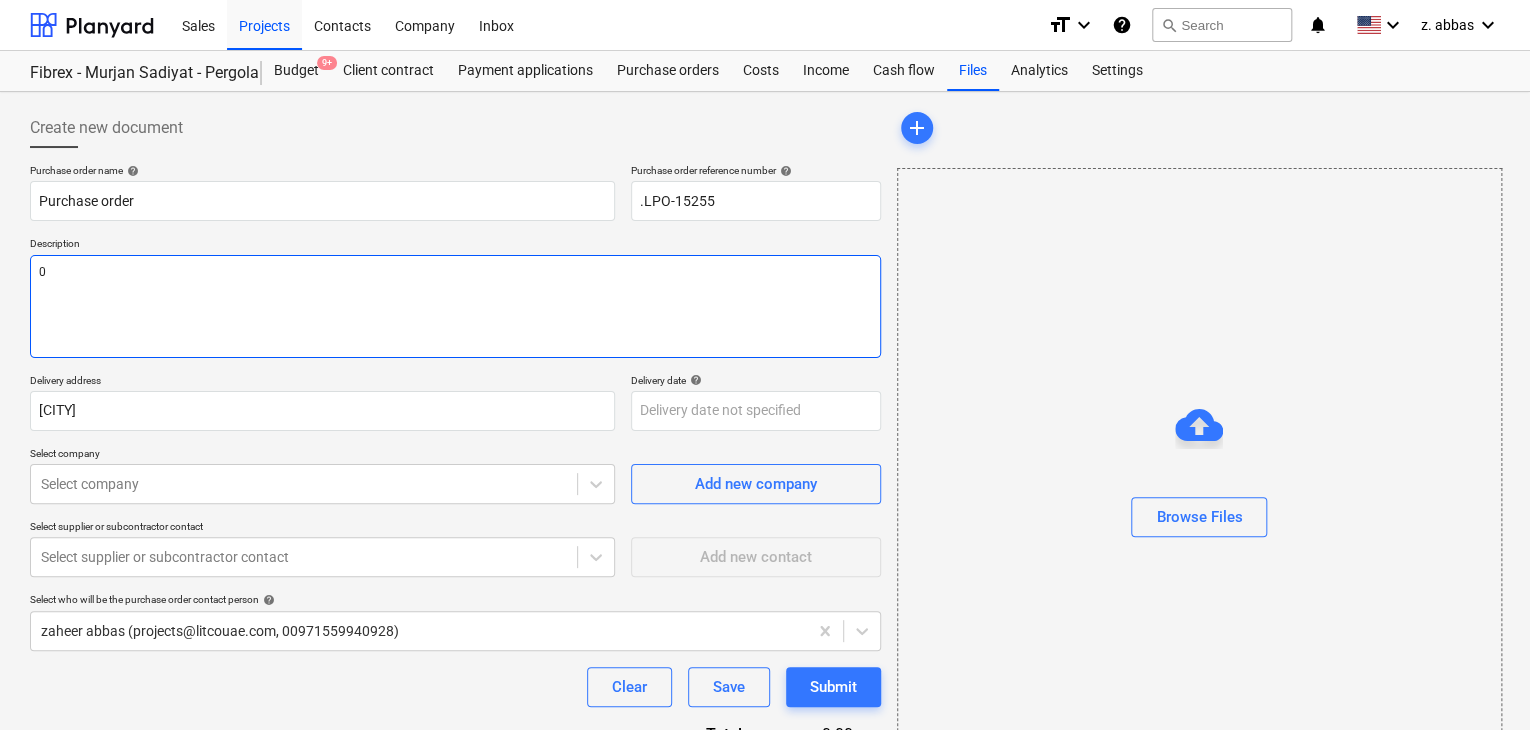 type on "x" 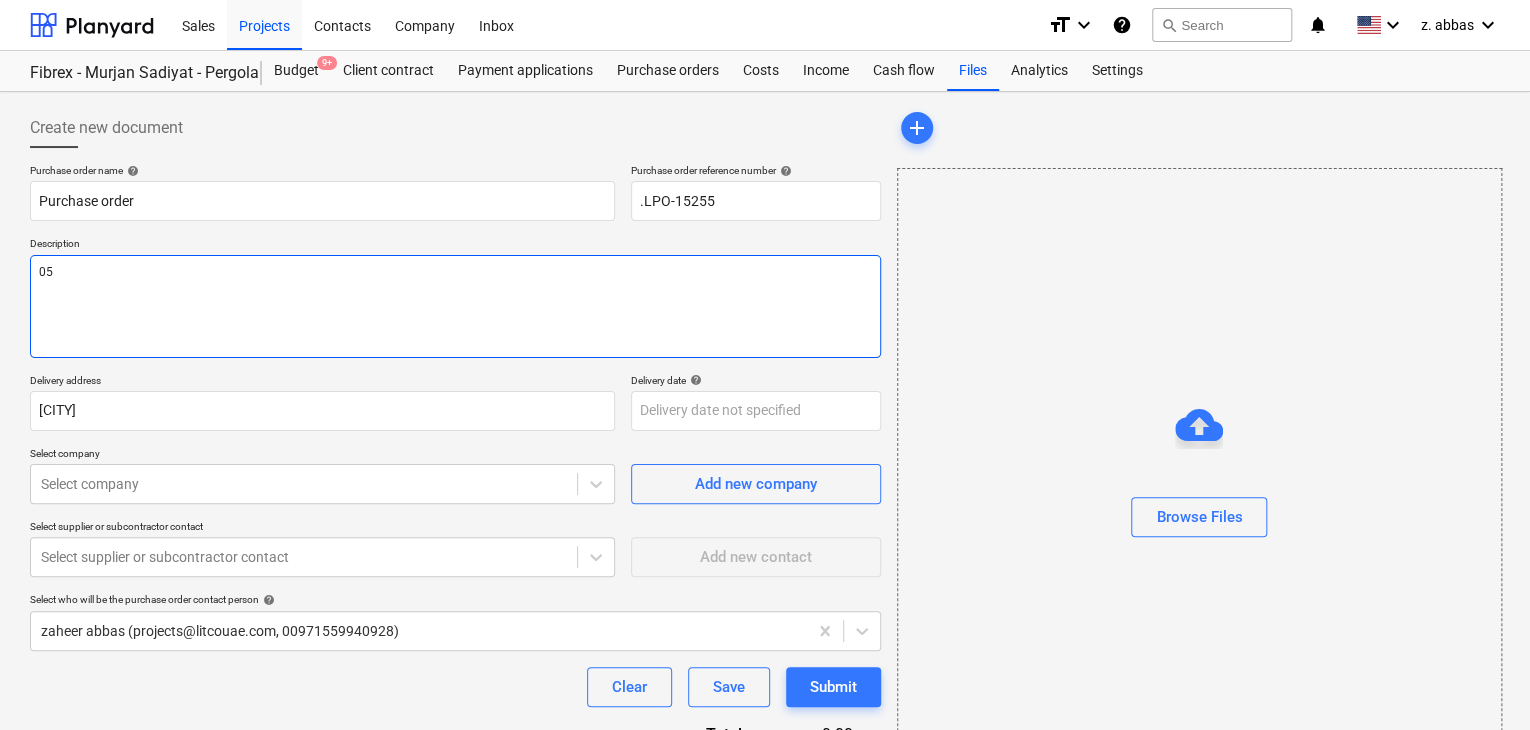type on "x" 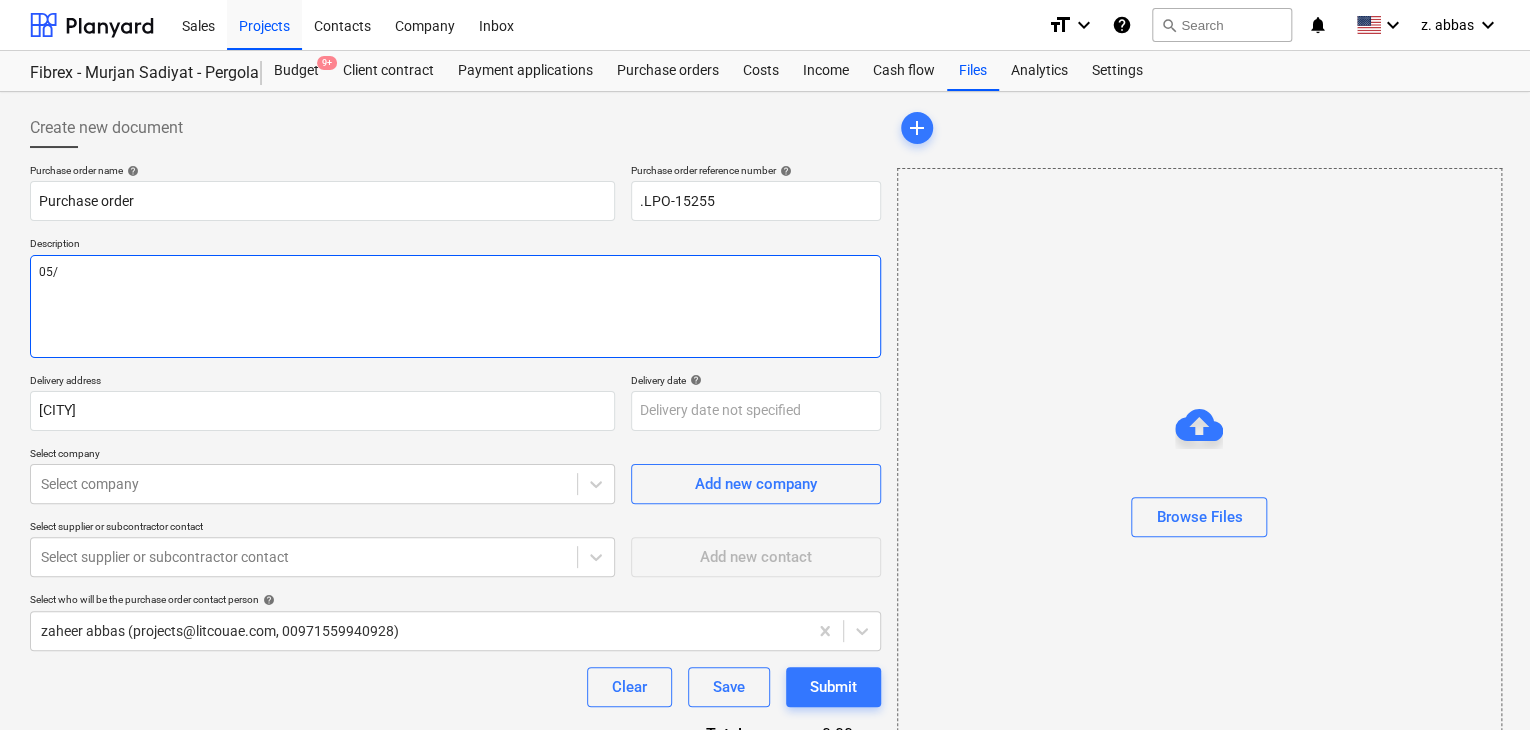 type on "x" 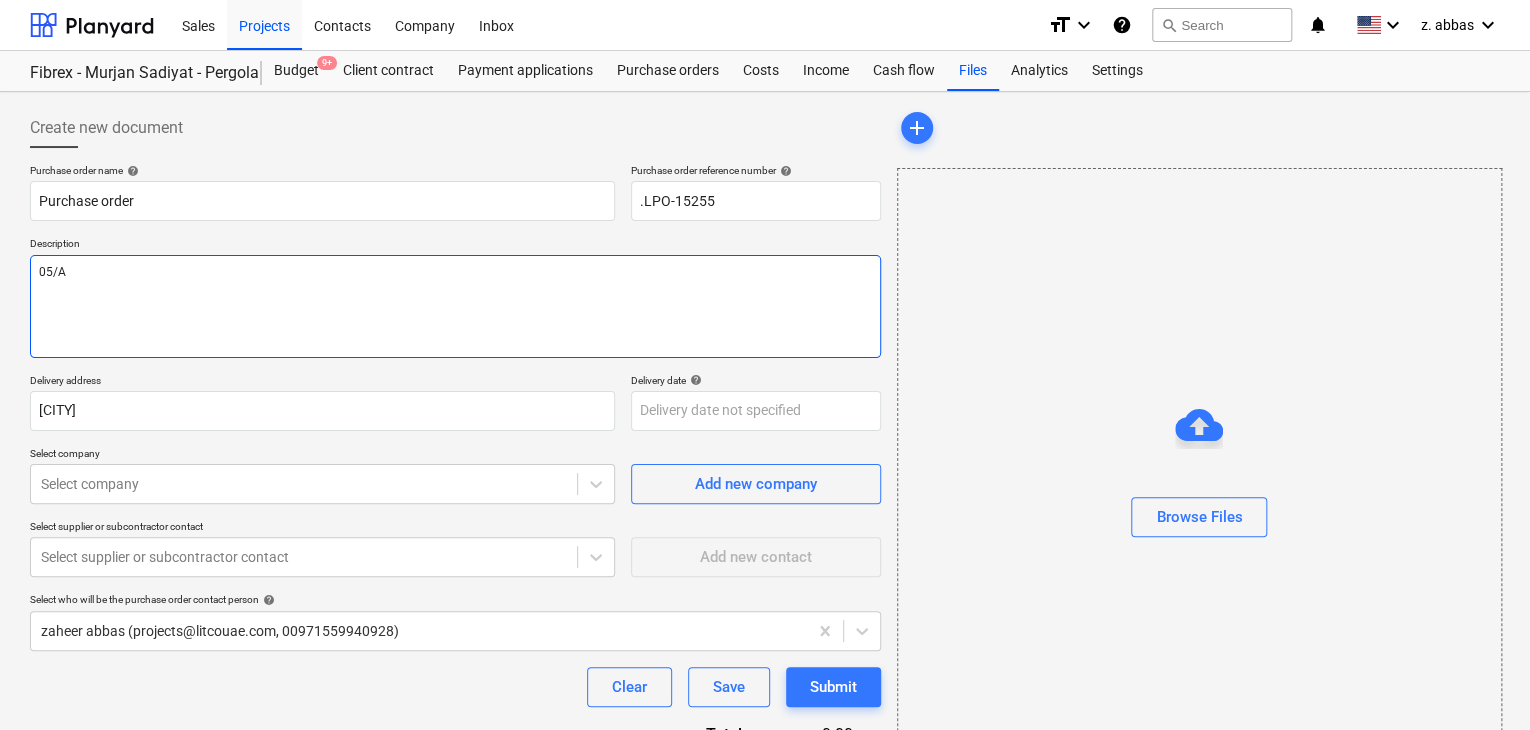 type on "x" 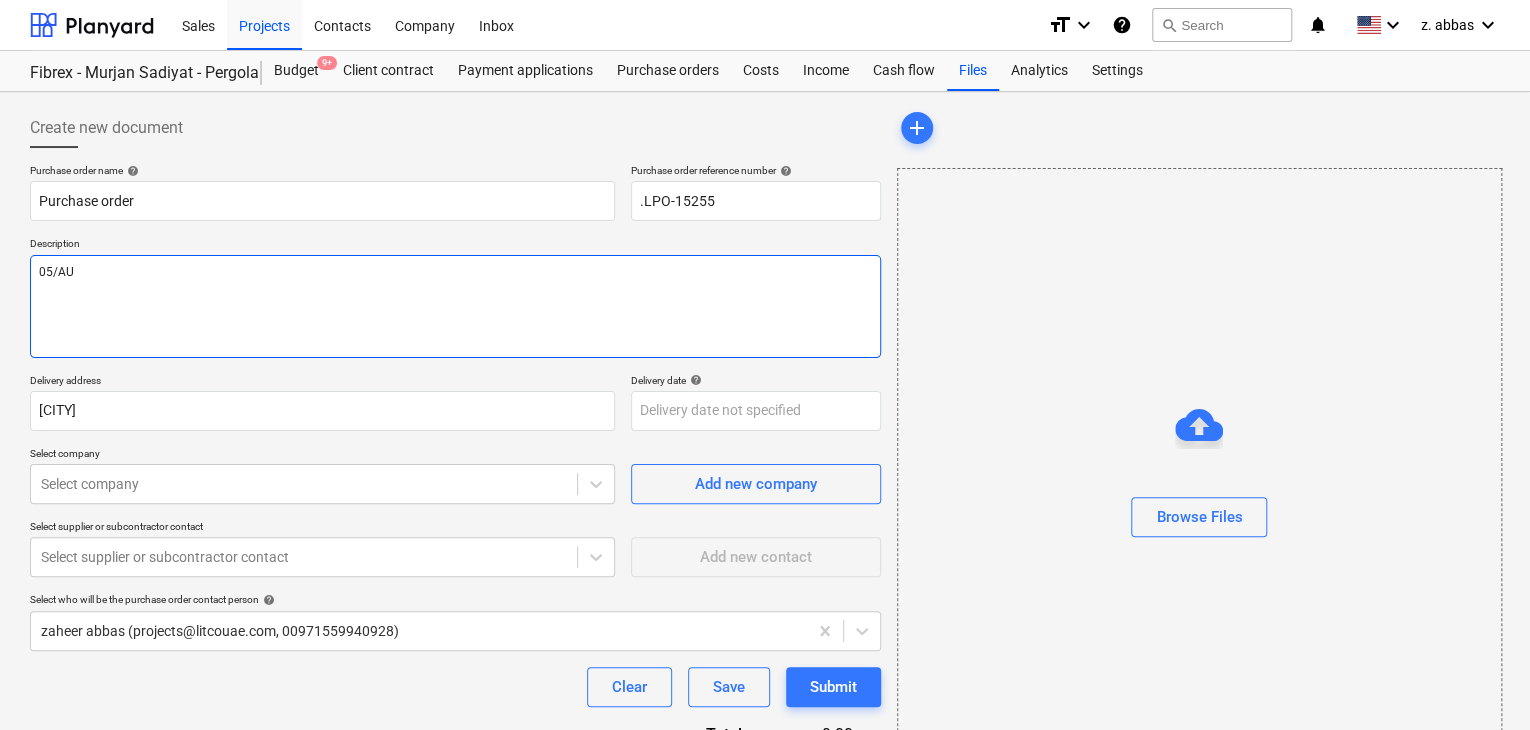 type on "x" 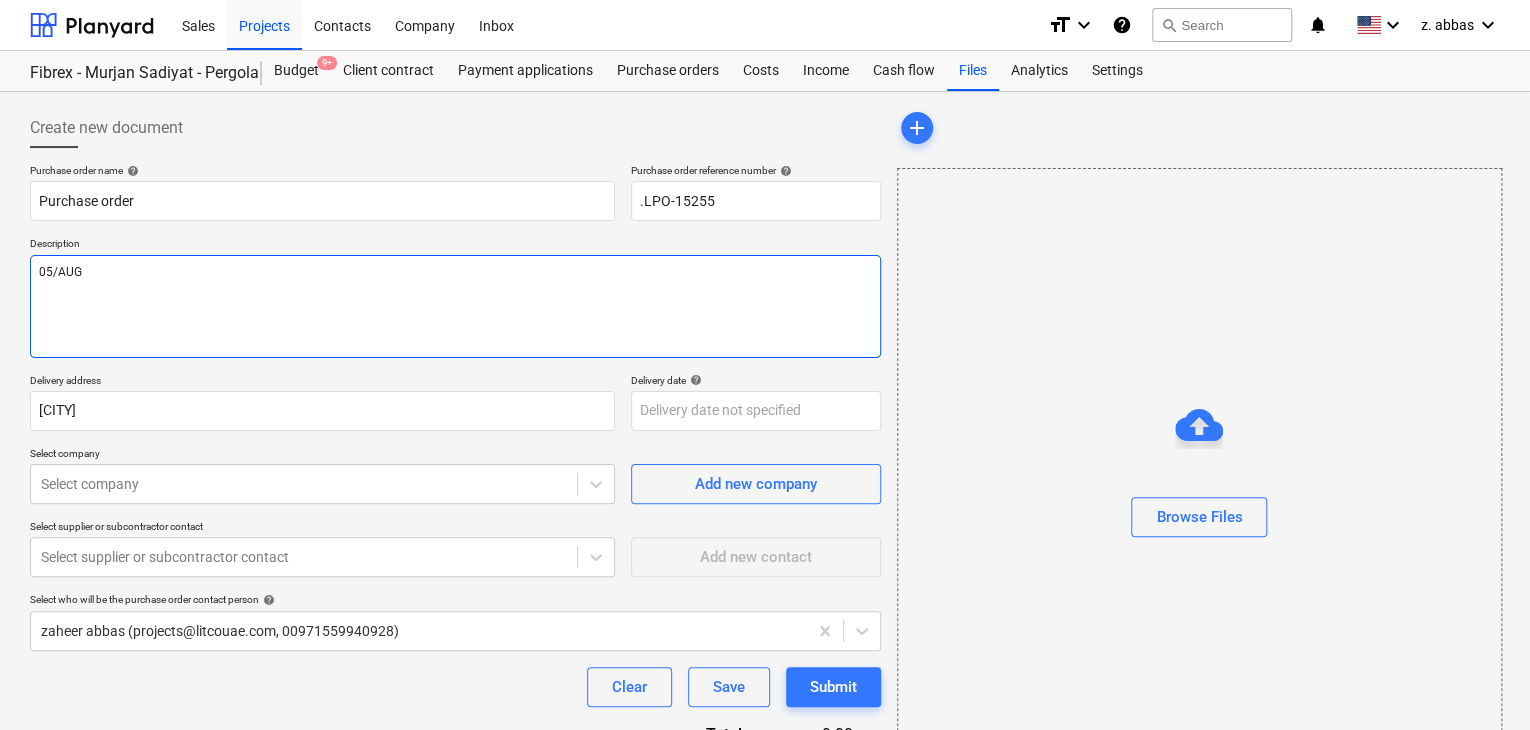 type on "x" 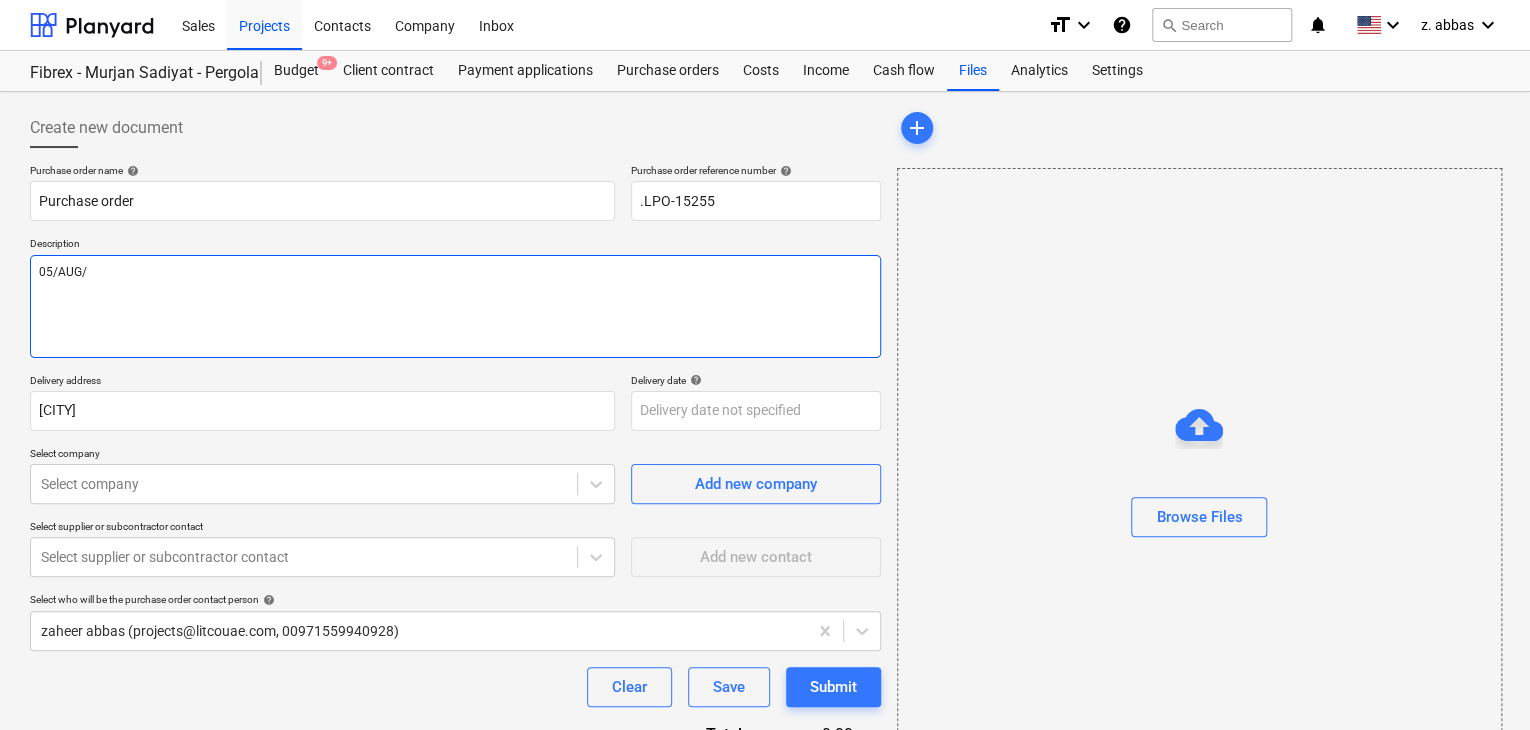 type on "x" 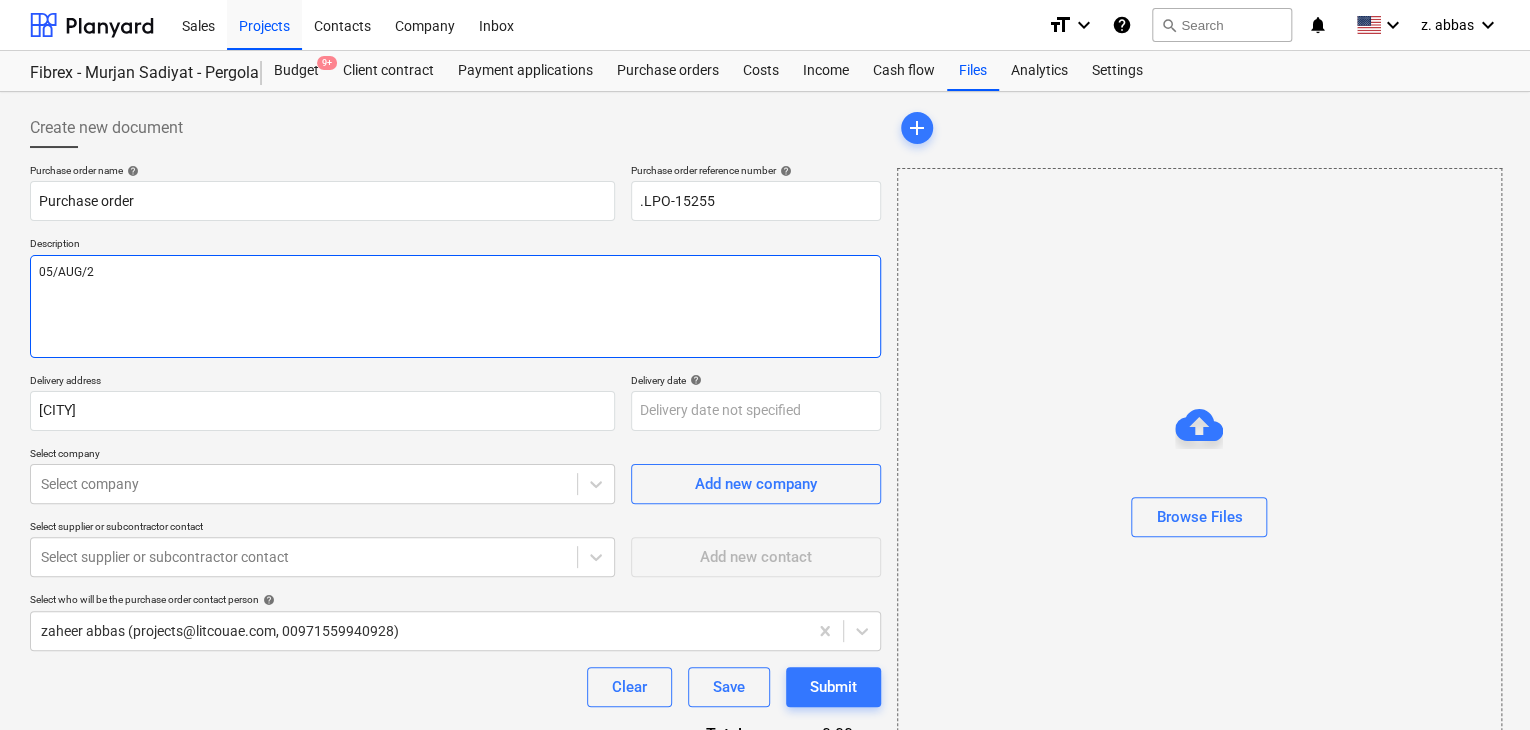 type on "x" 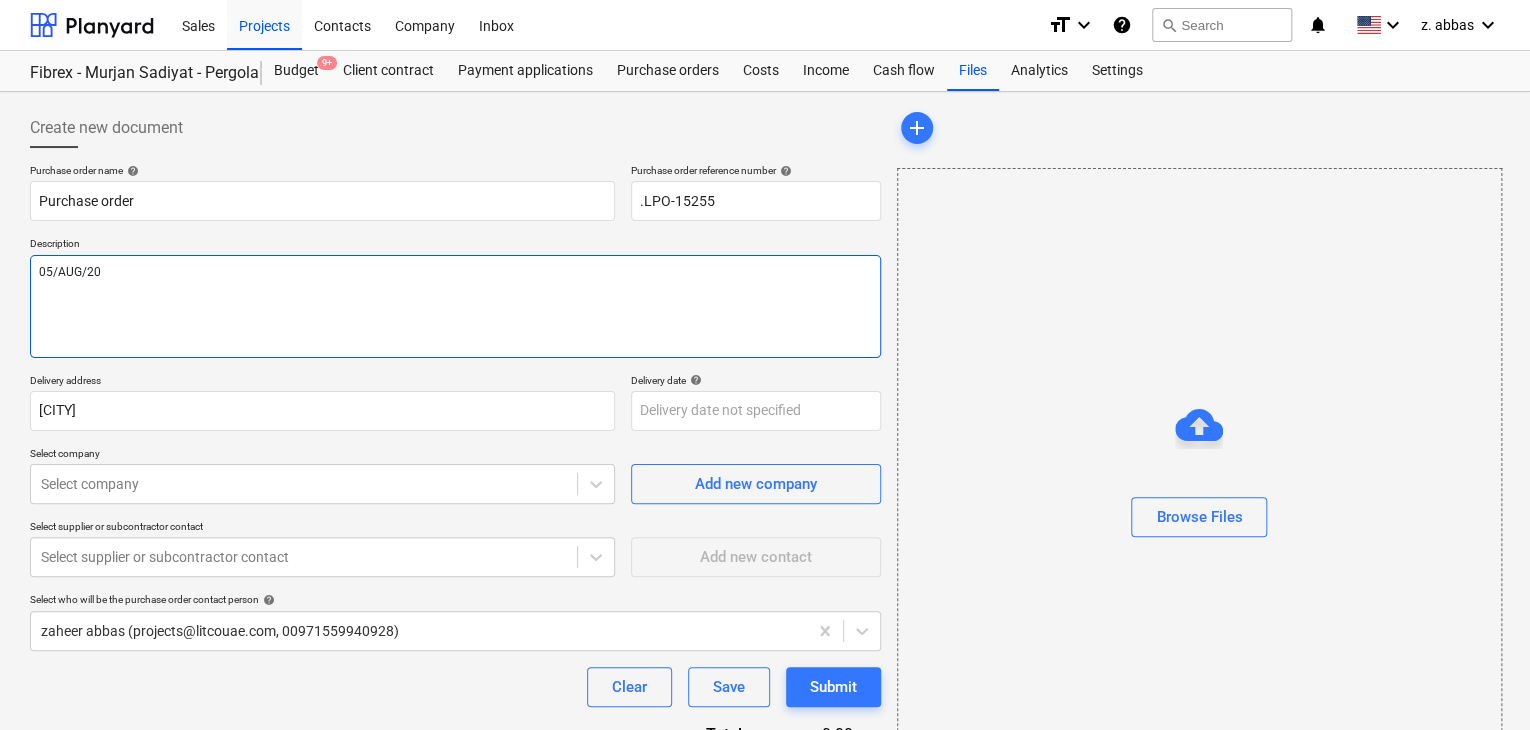 type on "x" 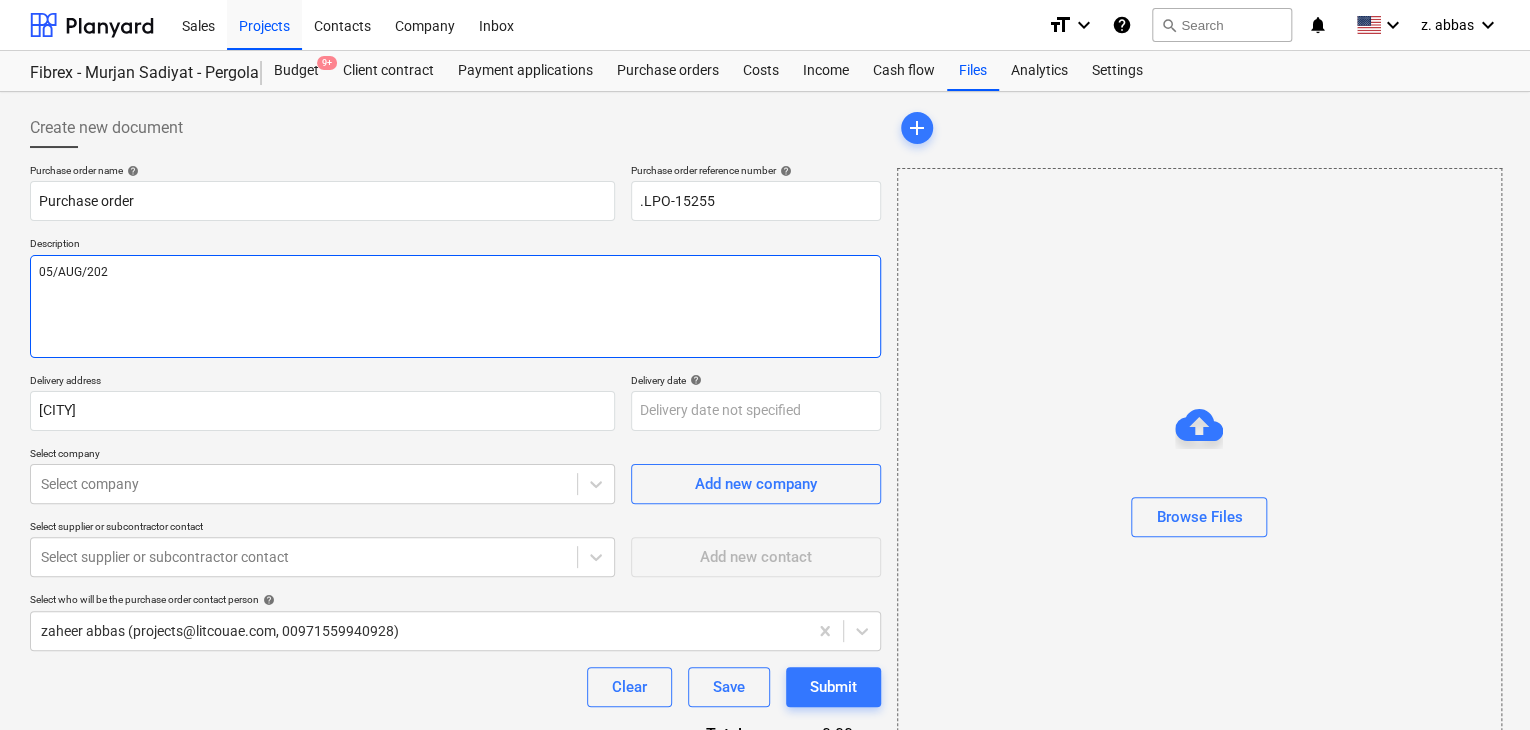 type on "x" 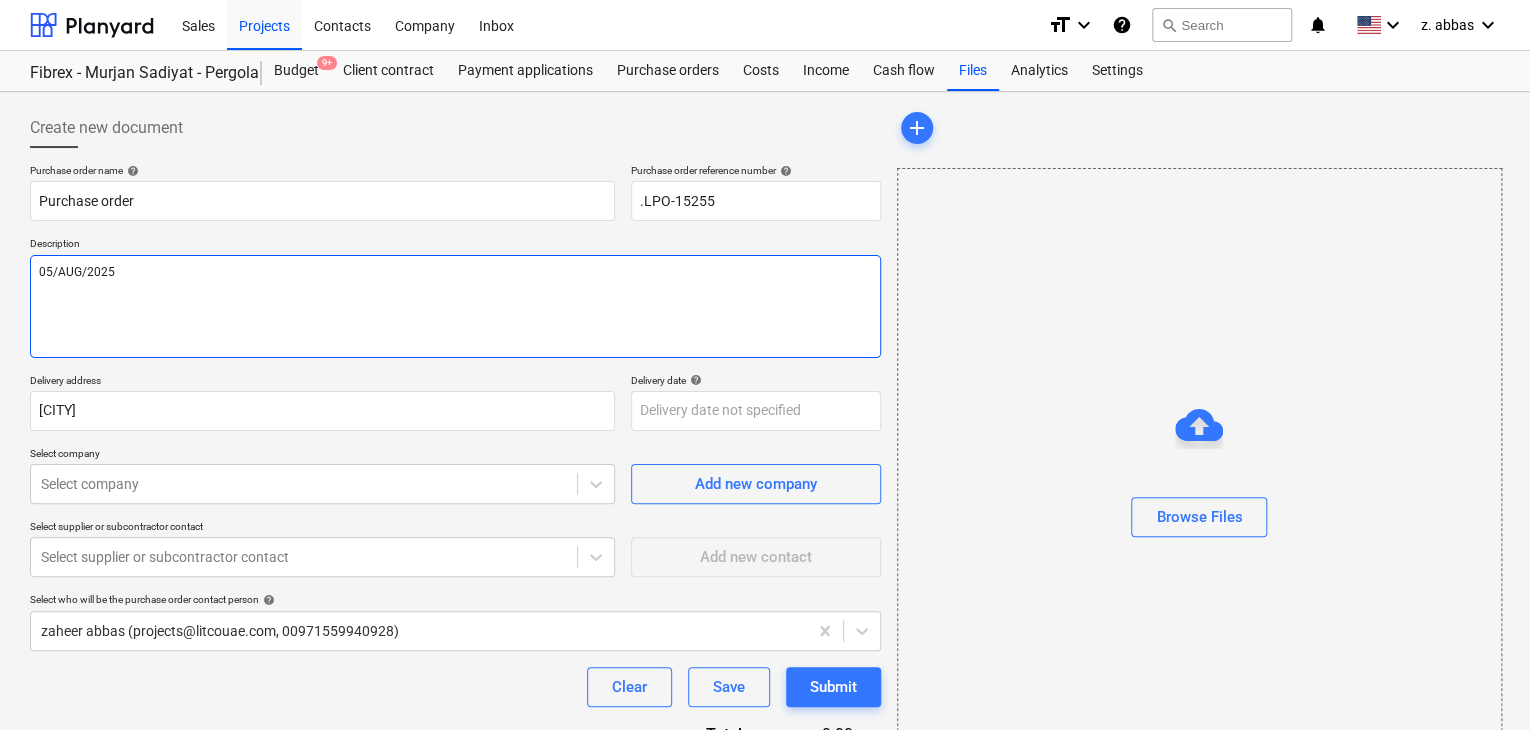 type on "x" 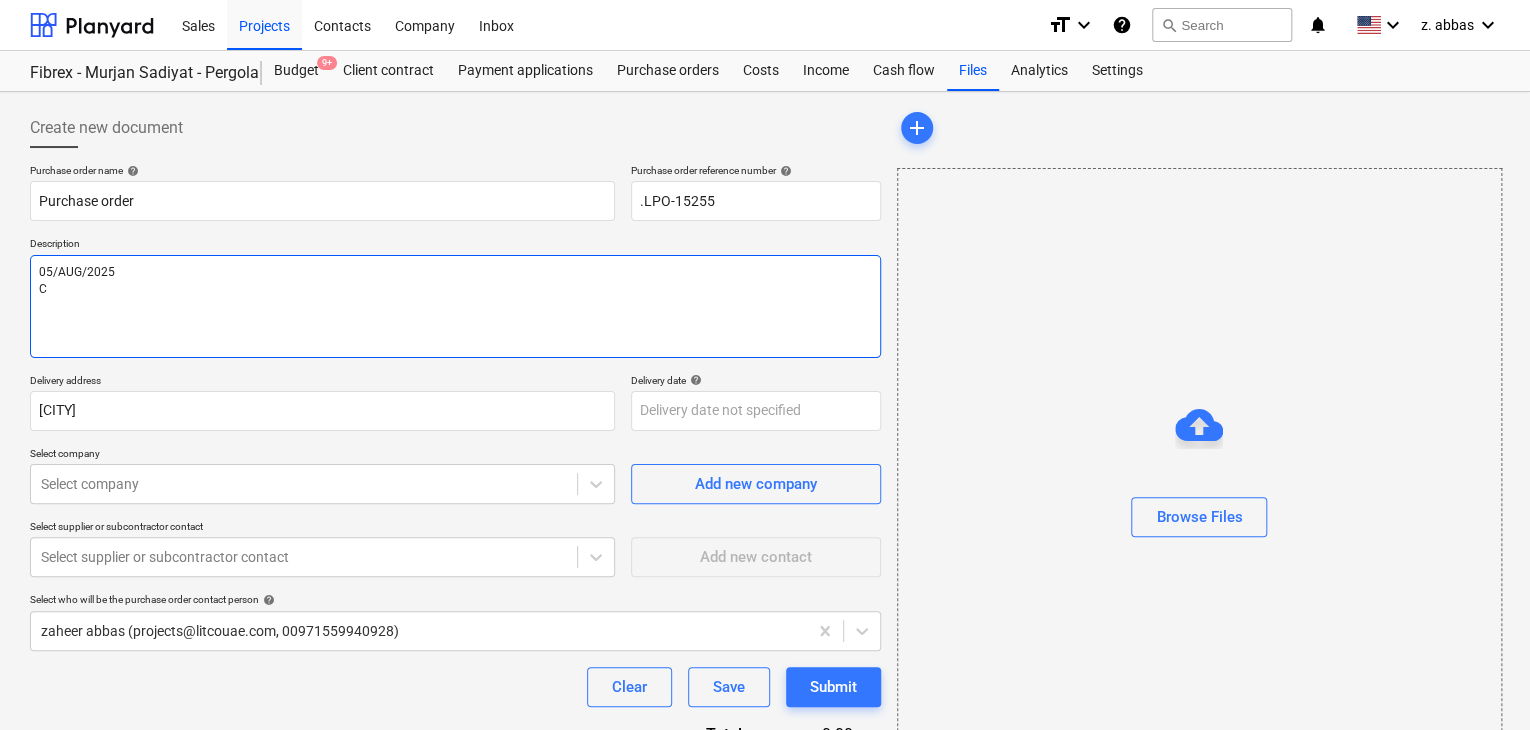 type on "x" 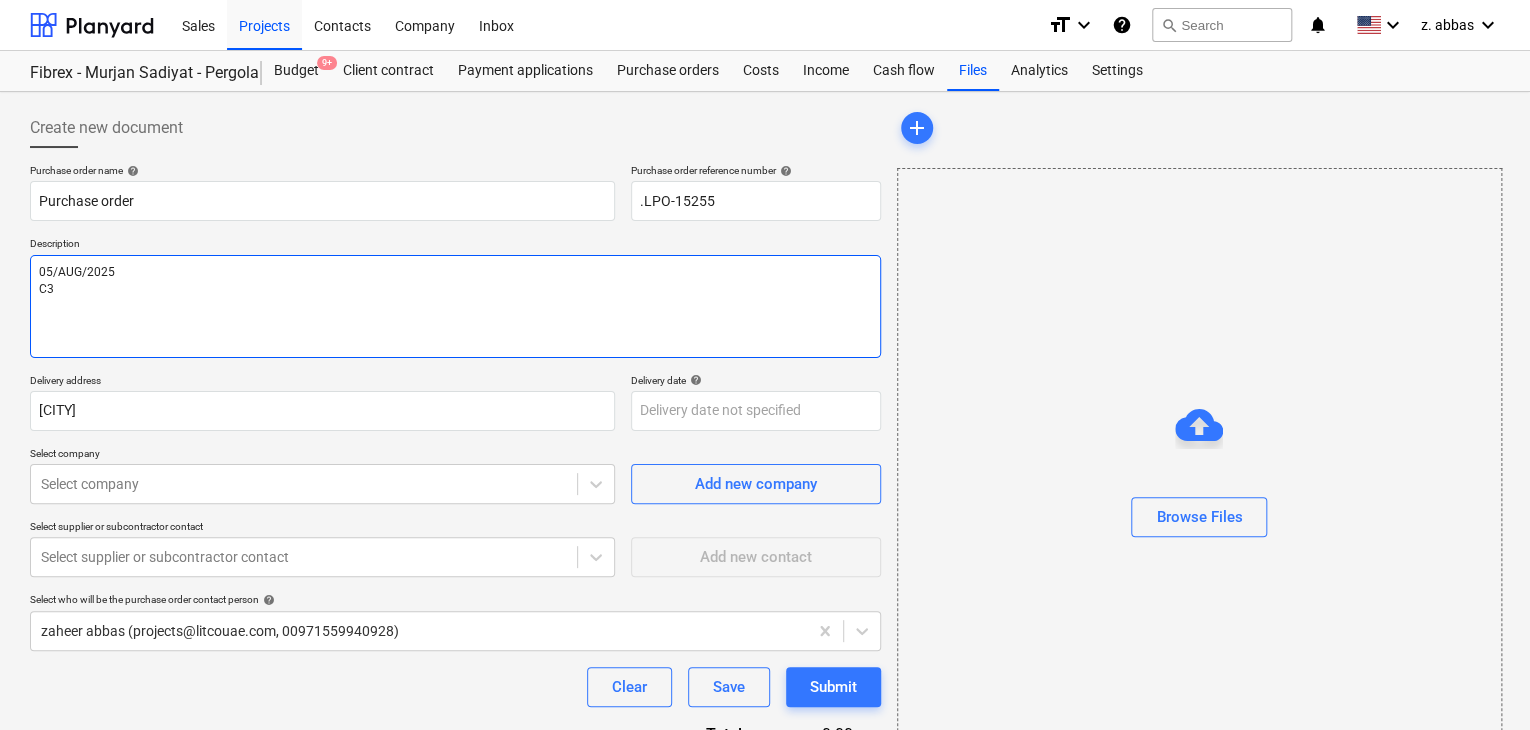 type 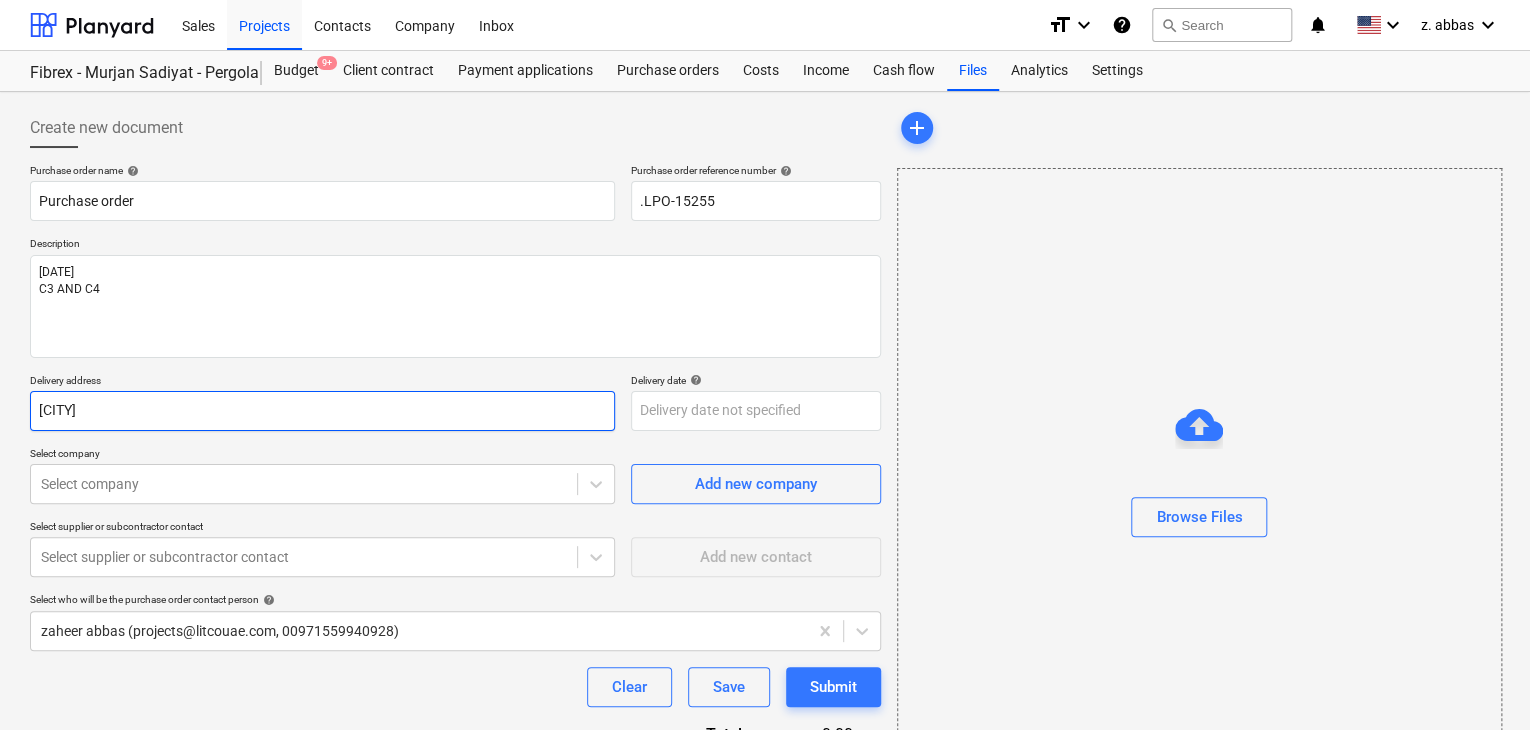 click on "[CITY]" at bounding box center (322, 411) 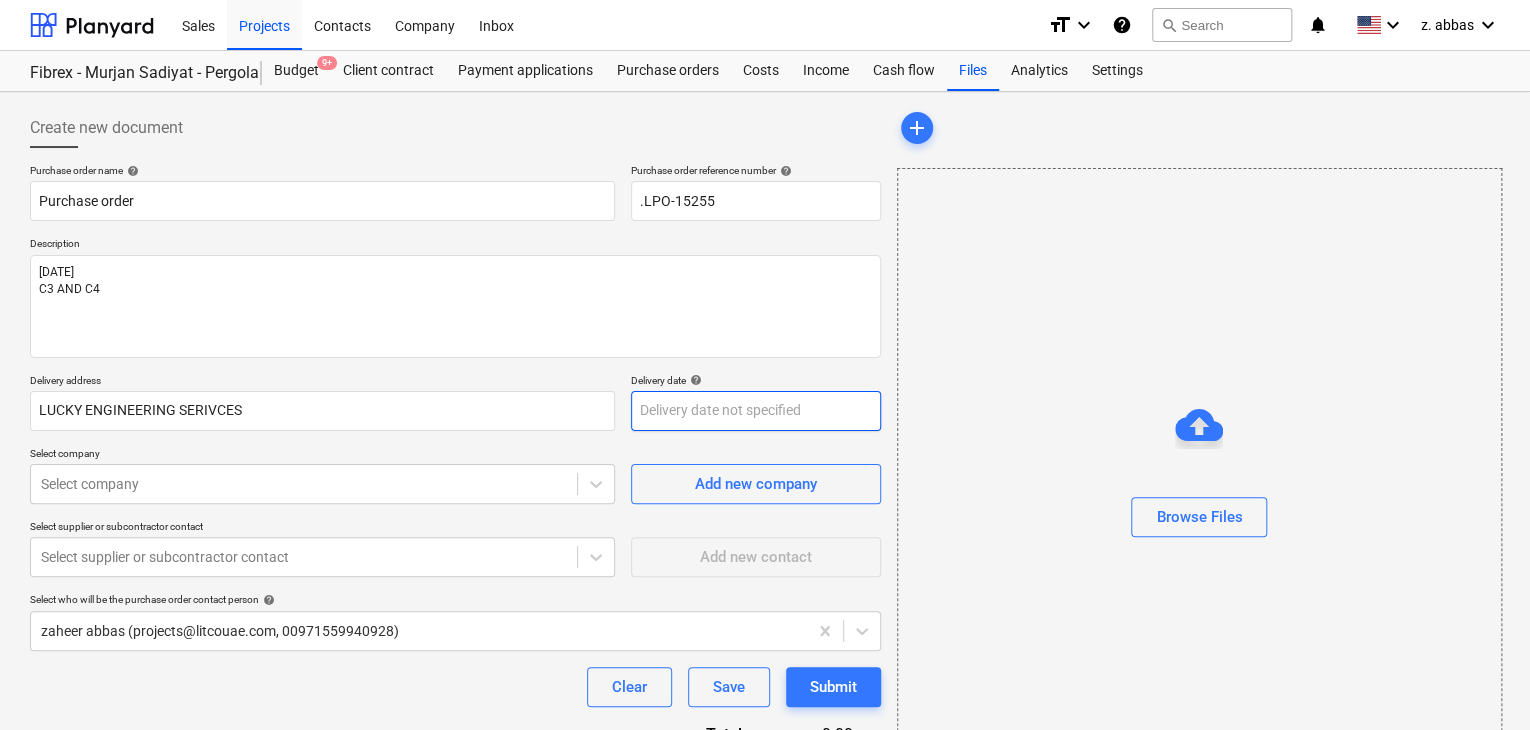 click on "Sales Projects Contacts Company Inbox format_size keyboard_arrow_down help search Search notifications 0 keyboard_arrow_down z. [LAST] keyboard_arrow_down Fibrex - Murjan Sadiyat - Pergola & Canopies Fibrex - Murjan Sadiyat - Pergola & Canopies Budget 9+ Client contract Payment applications Purchase orders Costs Income Cash flow Files Analytics Settings Create new document Purchase order name help Purchase order Purchase order reference number help .LPO-15255 Description 05/AUG/2025
C3 AND C4 Delivery address LUCKY ENGINEERING SERIVCES Delivery date help Press the down arrow key to interact with the calendar and
select a date. Press the question mark key to get the keyboard shortcuts for changing dates. Select company Select company Add new company Select supplier or subcontractor contact Select supplier or subcontractor contact Add new contact Select who will be the purchase order contact person help [FIRST] [LAST] ([EMAIL], [PHONE]) Clear Save Submit Total 0.00د.إ.‏ help add" at bounding box center (765, 365) 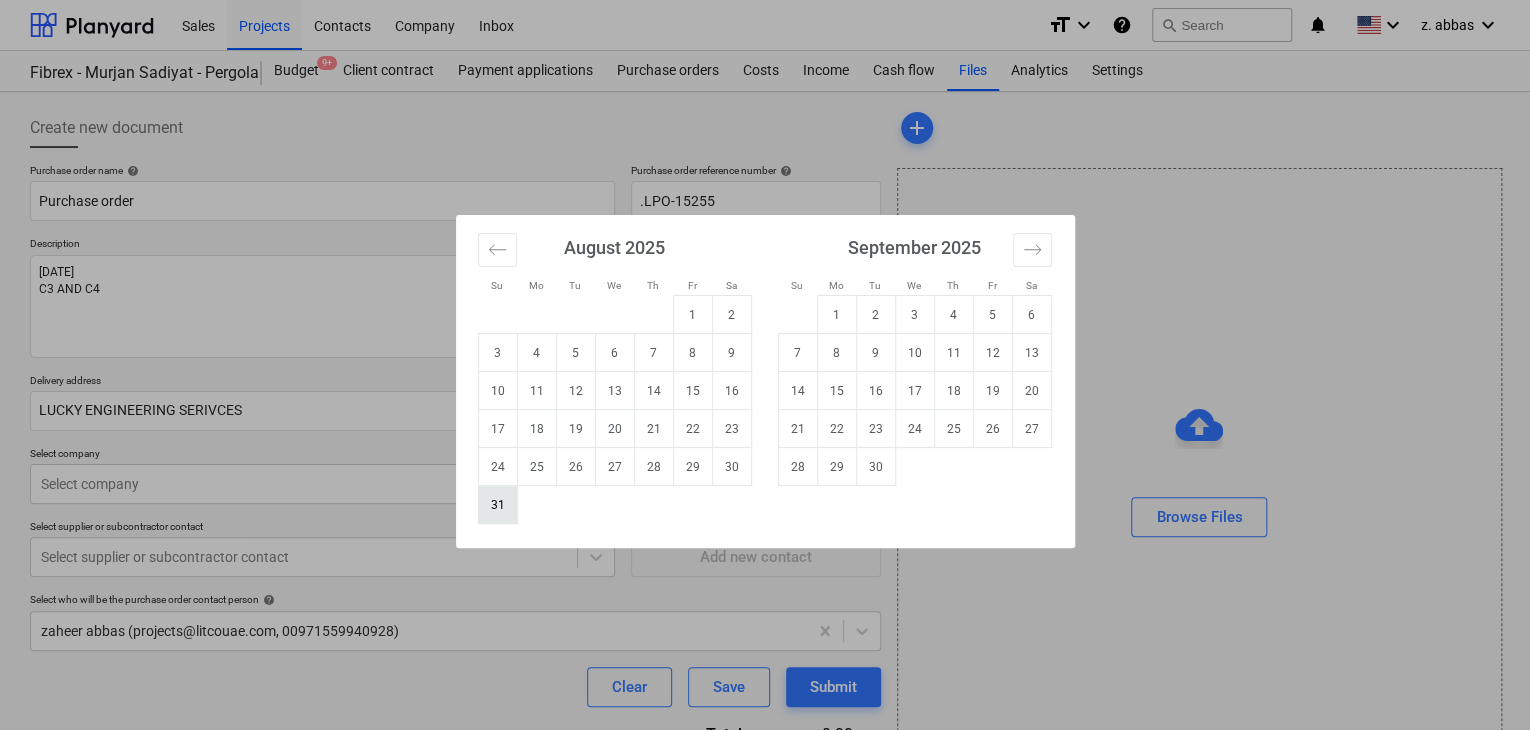click on "31" at bounding box center (497, 505) 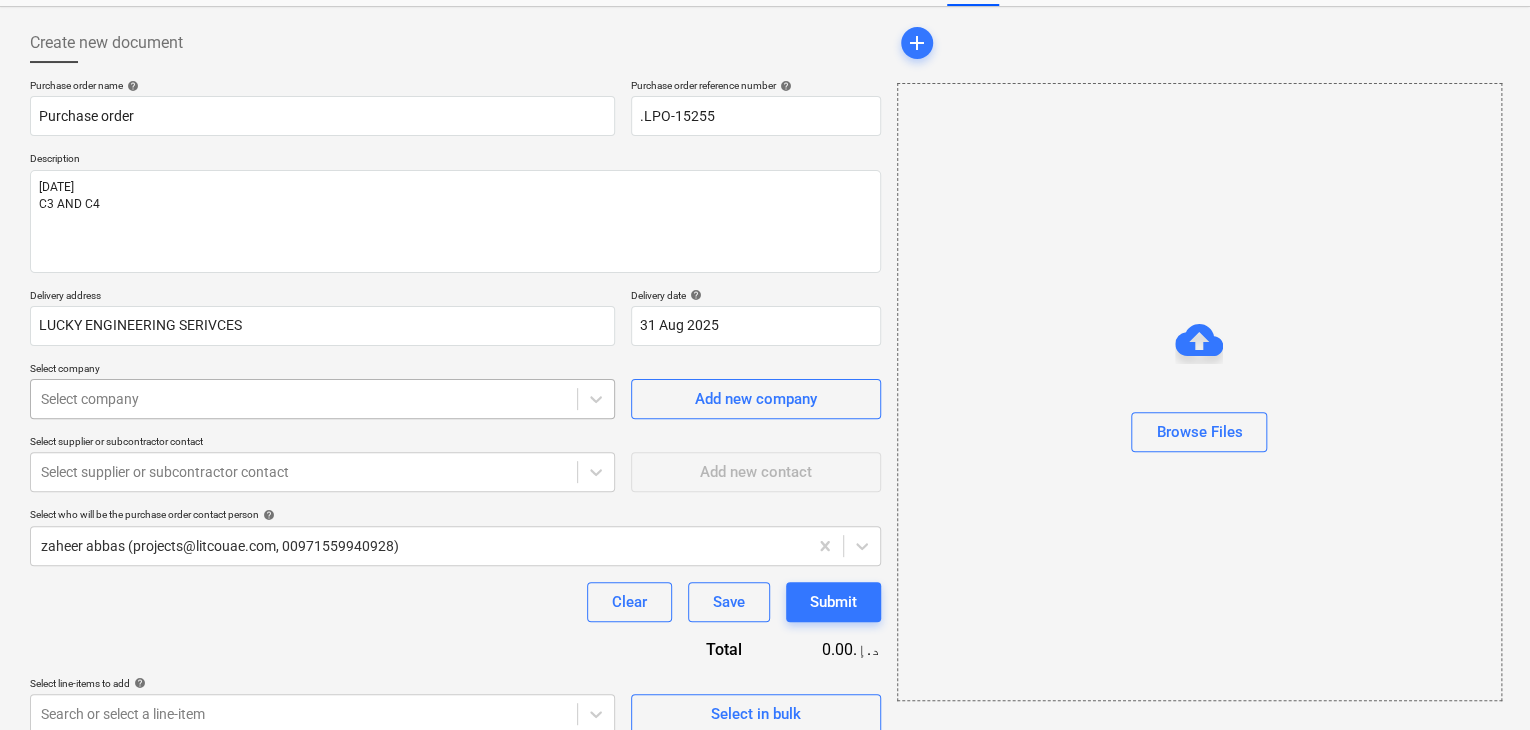 click on "Sales Projects Contacts Company Inbox format_size keyboard_arrow_down help search Search notifications 0 keyboard_arrow_down z. [LAST] keyboard_arrow_down Fibrex - Murjan Sadiyat - Pergola & Canopies Fibrex - Murjan Sadiyat - Pergola & Canopies Budget 9+ Client contract Payment applications Purchase orders Costs Income Cash flow Files Analytics Settings Create new document Purchase order name help Purchase order Purchase order reference number help .LPO-15255 Description [DATE]
C3 AND C4 Delivery address LUCKY ENGINEERING SERIVCES Delivery date help 31 Aug 2025 31.08.2025 Press the down arrow key to interact with the calendar and
select a date. Press the question mark key to get the keyboard shortcuts for changing dates. Select company Select company Add new company Select supplier or subcontractor contact Select supplier or subcontractor contact Add new contact Select who will be the purchase order contact person help zaheer [LAST] ([EMAIL], [PHONE]) Clear Save Submit Total" at bounding box center (765, 280) 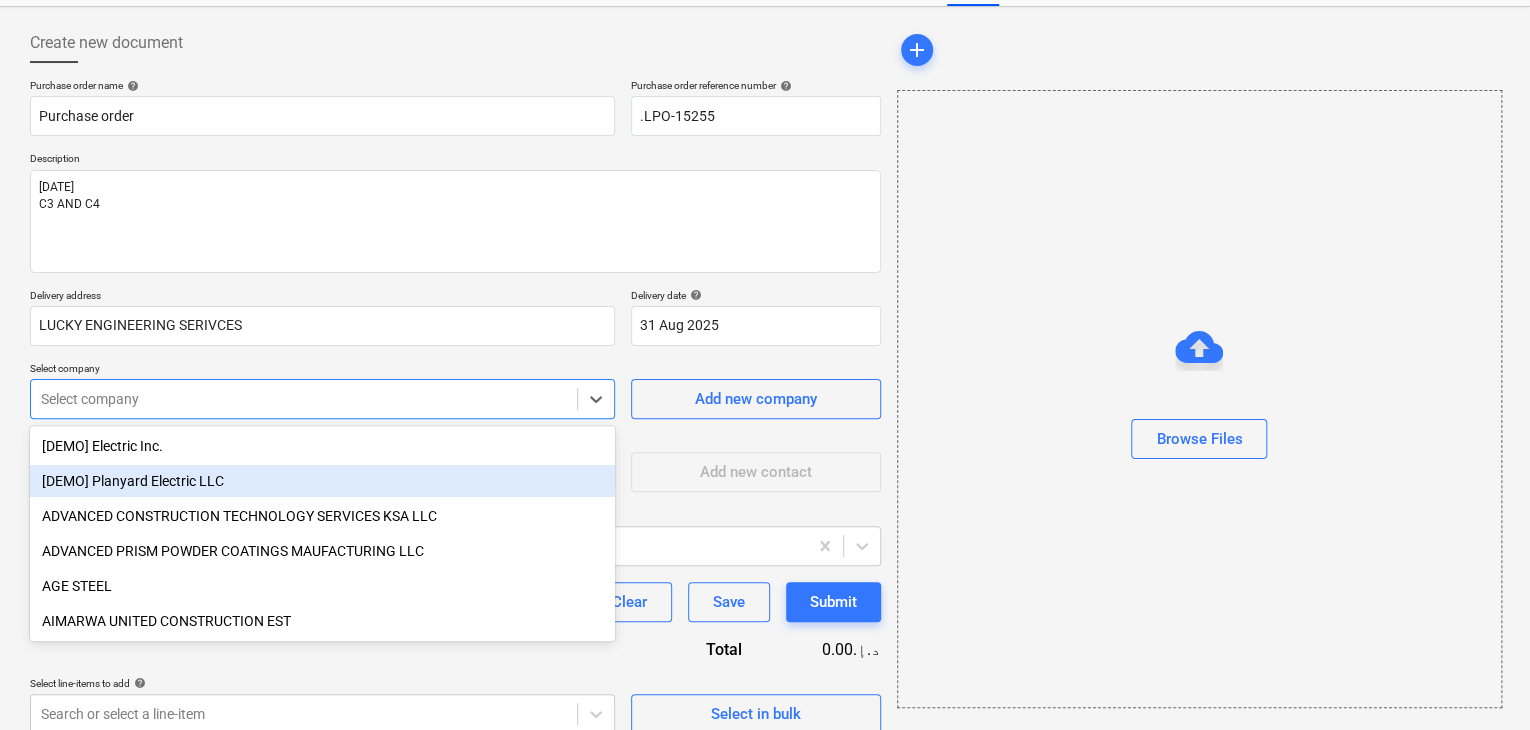 scroll, scrollTop: 93, scrollLeft: 0, axis: vertical 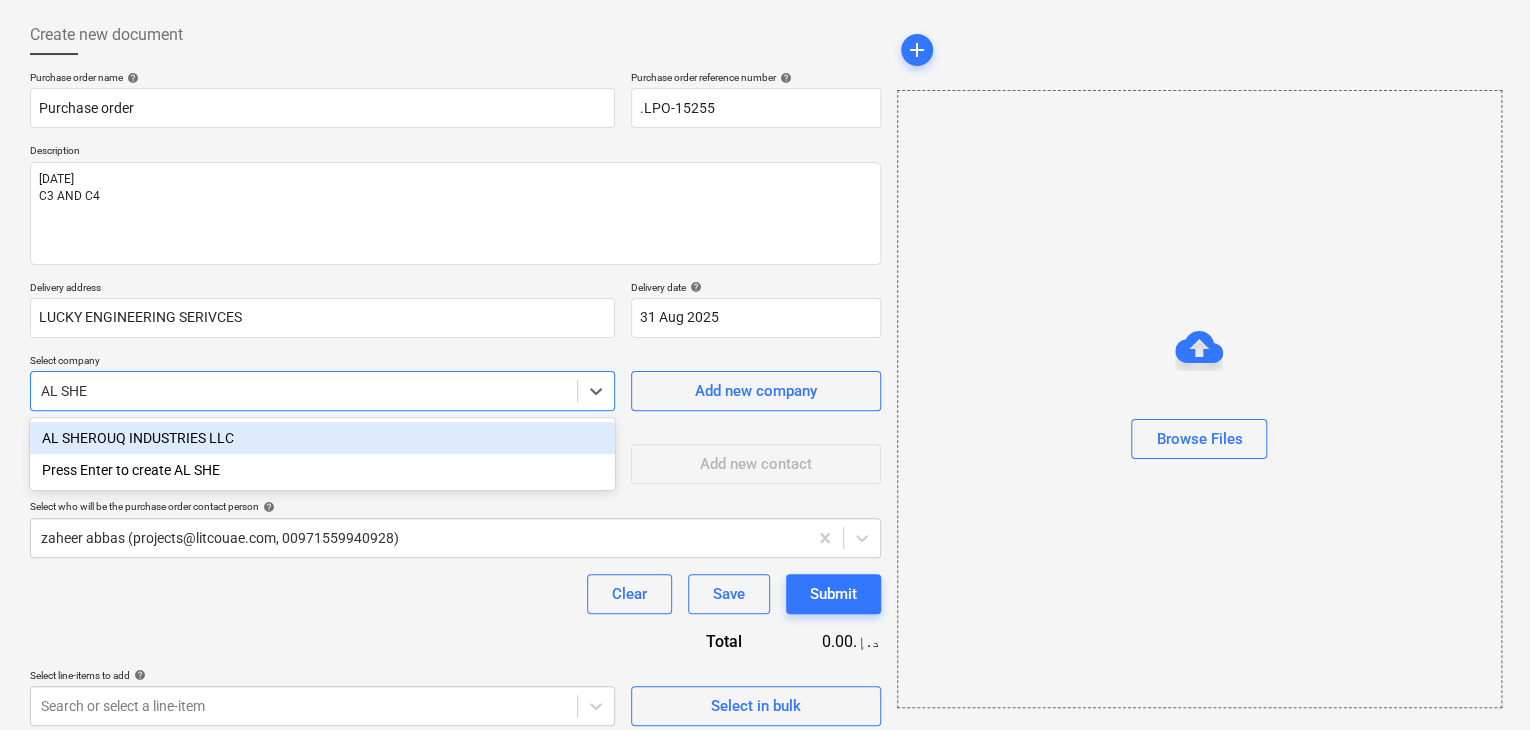 click on "AL SHEROUQ INDUSTRIES LLC" at bounding box center [322, 438] 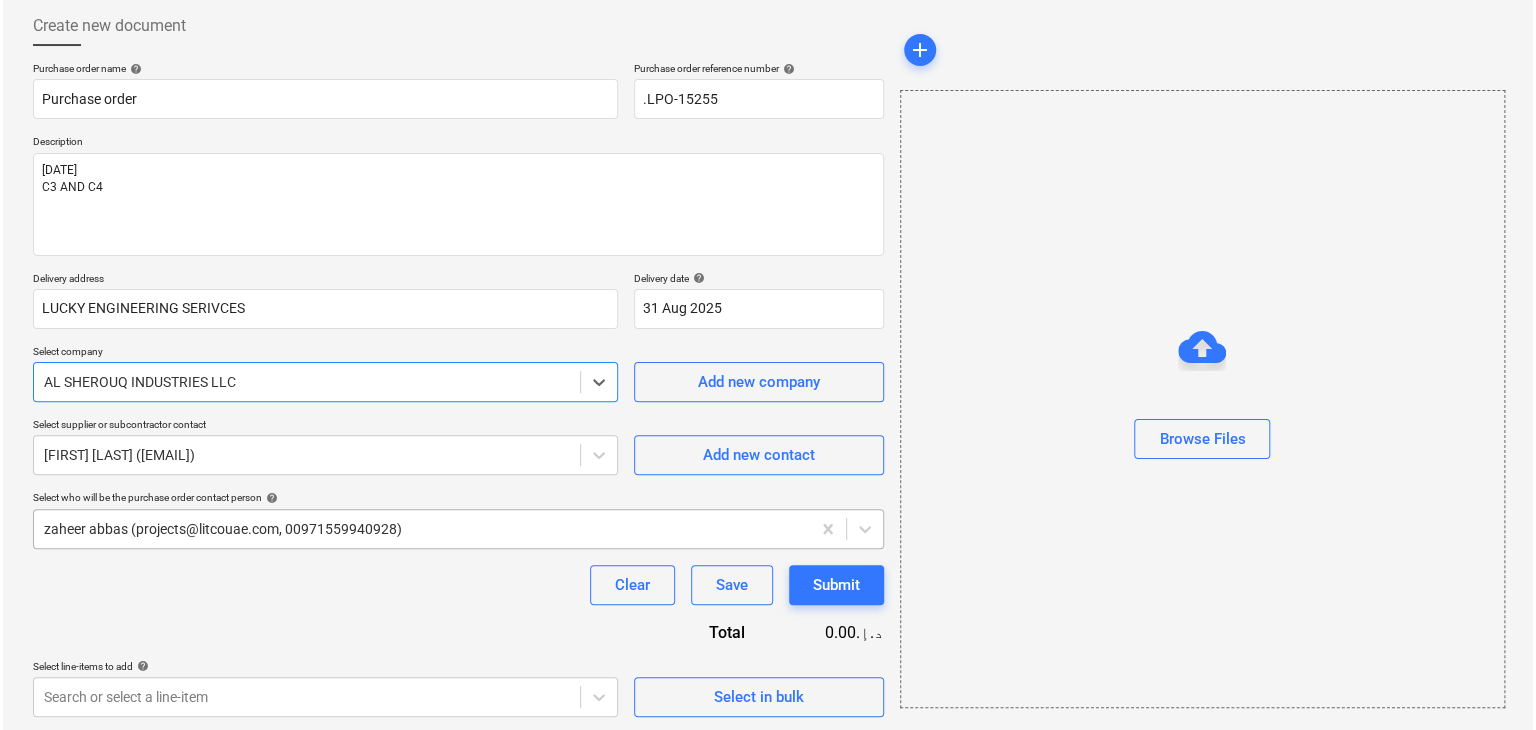 scroll, scrollTop: 104, scrollLeft: 0, axis: vertical 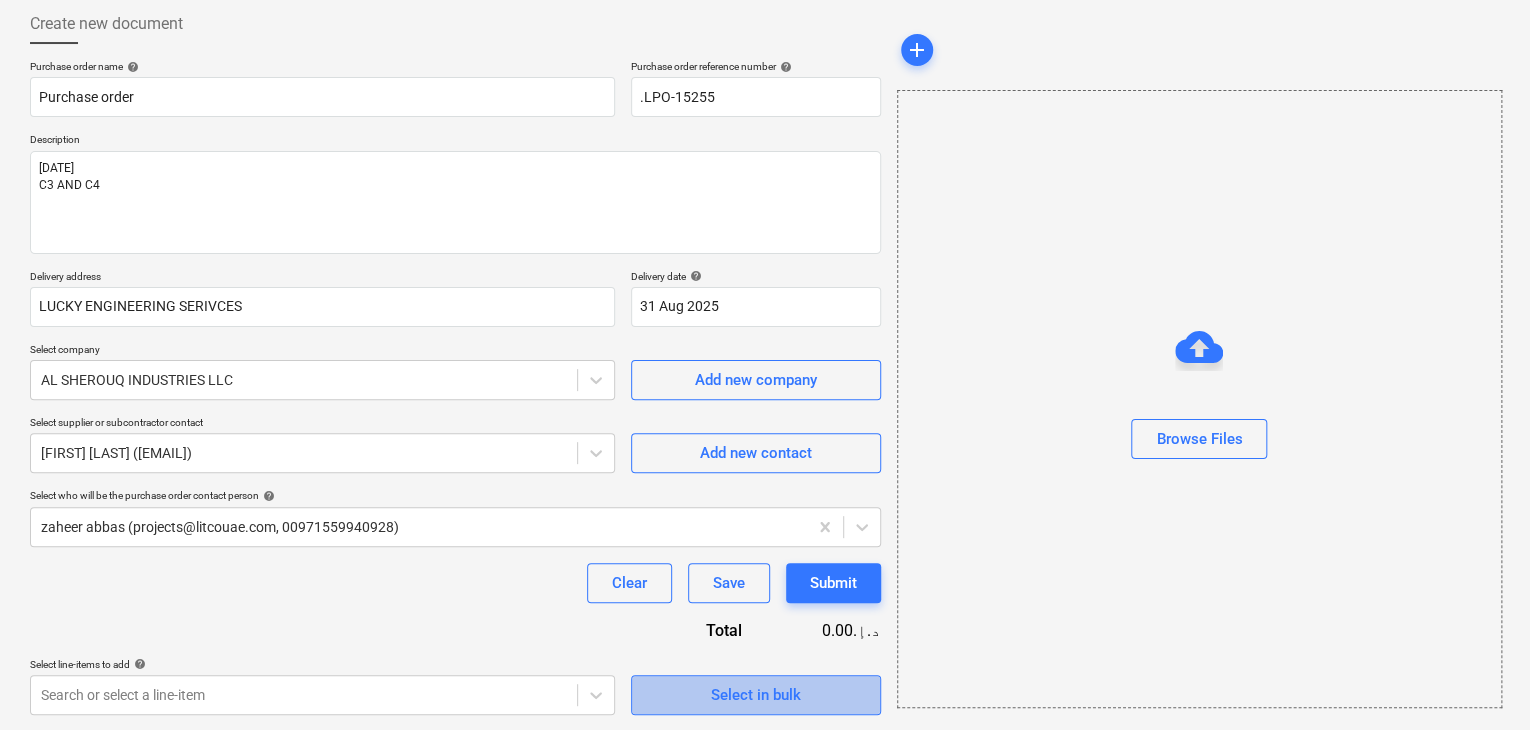 click on "Select in bulk" at bounding box center (756, 695) 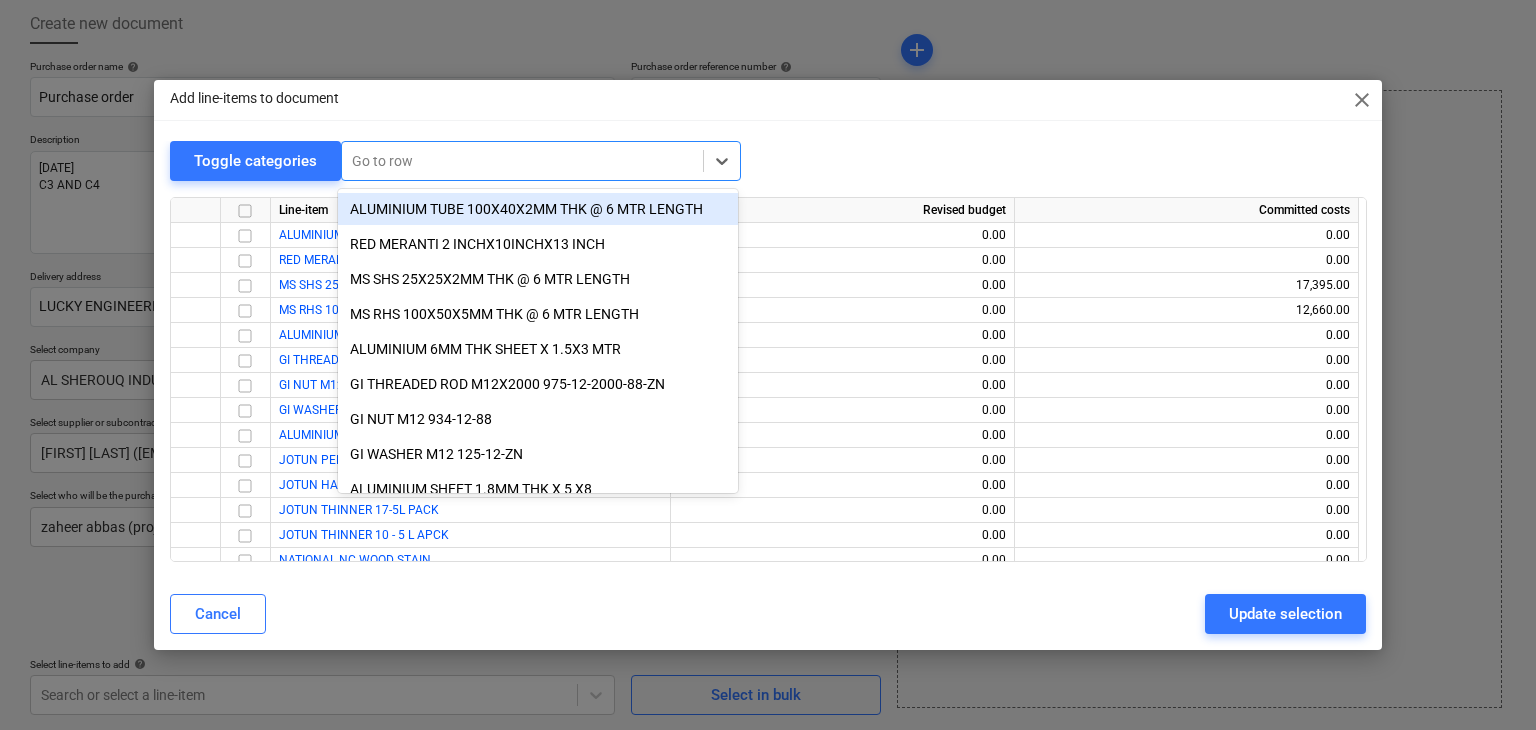 click at bounding box center (522, 161) 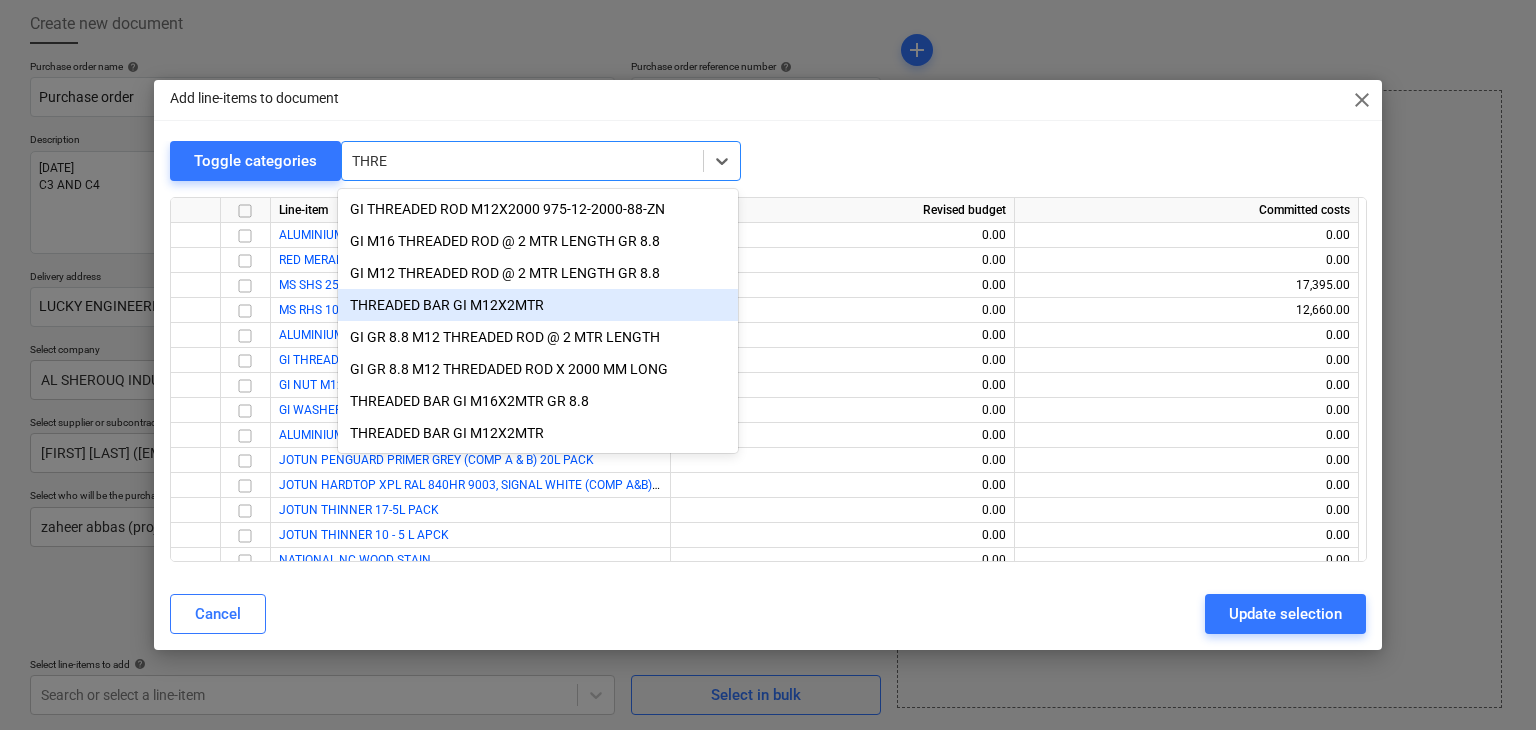 click on "THREADED BAR GI M12X2MTR" at bounding box center (538, 305) 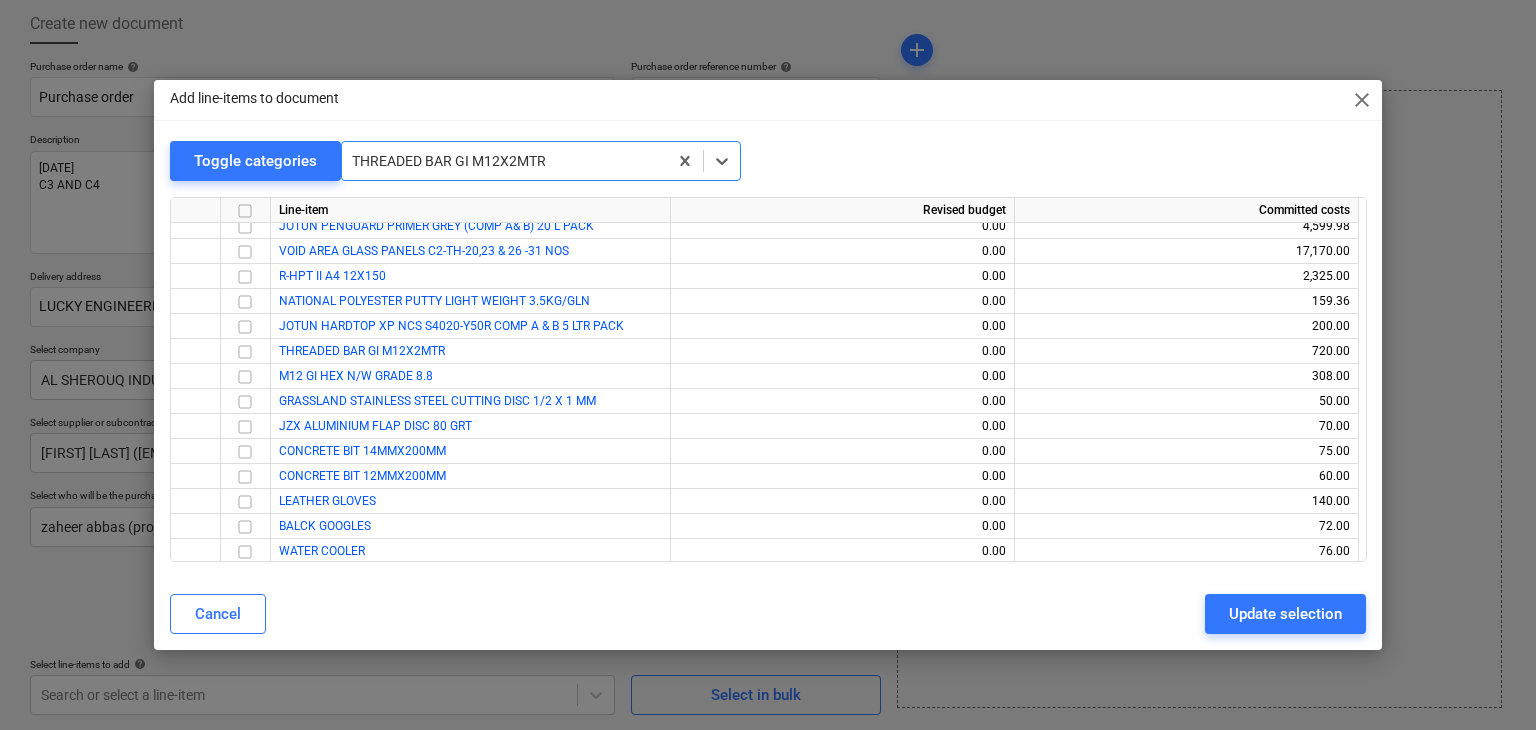 scroll, scrollTop: 2024, scrollLeft: 0, axis: vertical 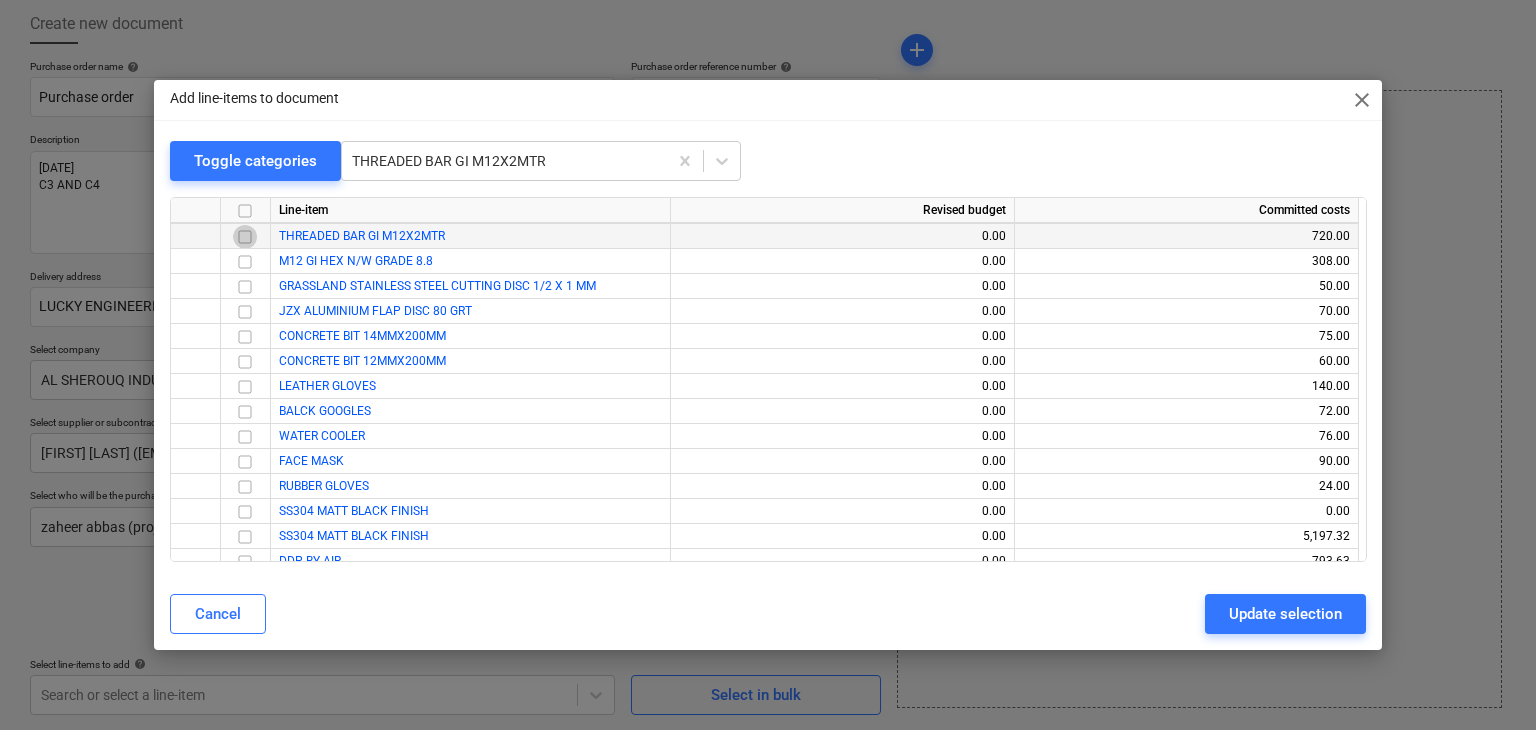 click at bounding box center [245, 237] 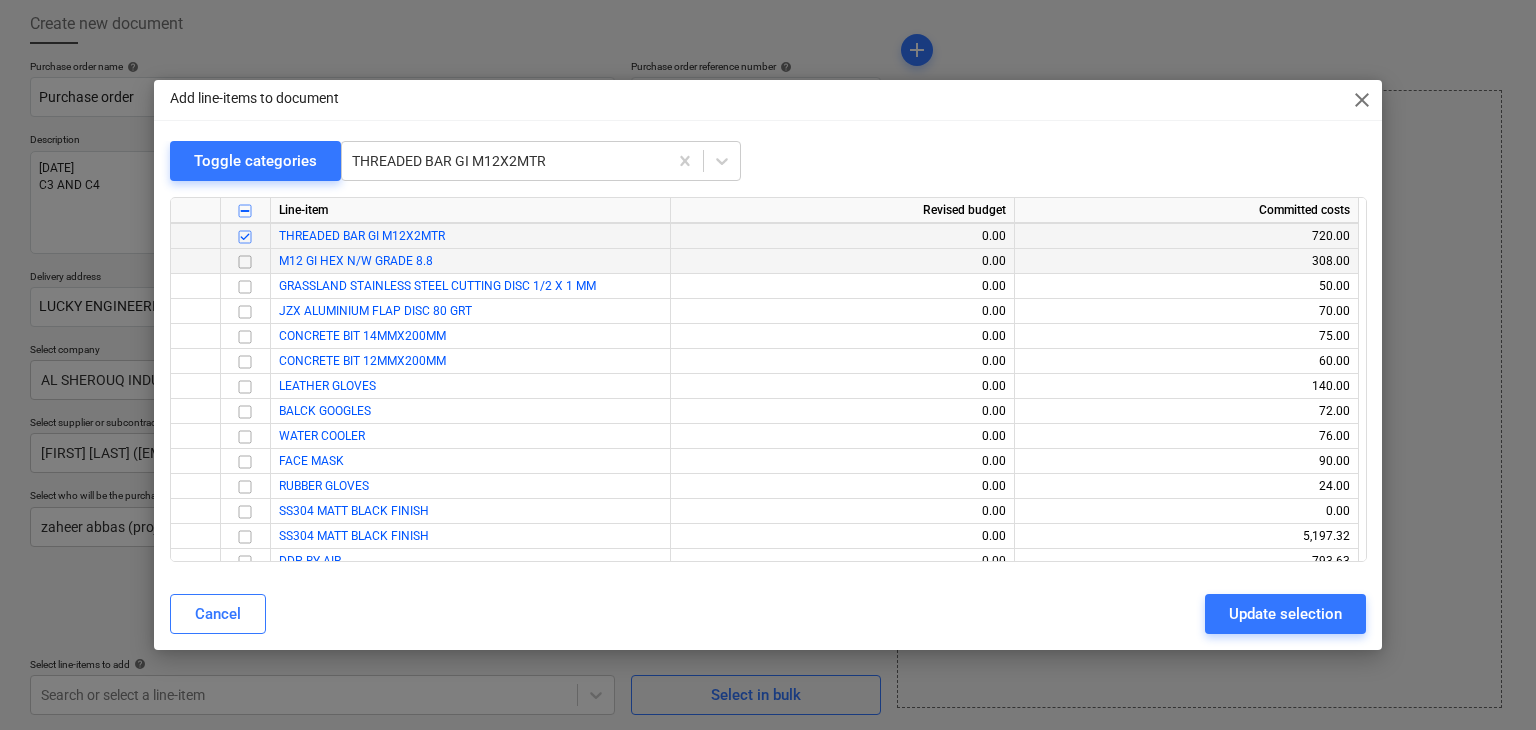 click at bounding box center [245, 262] 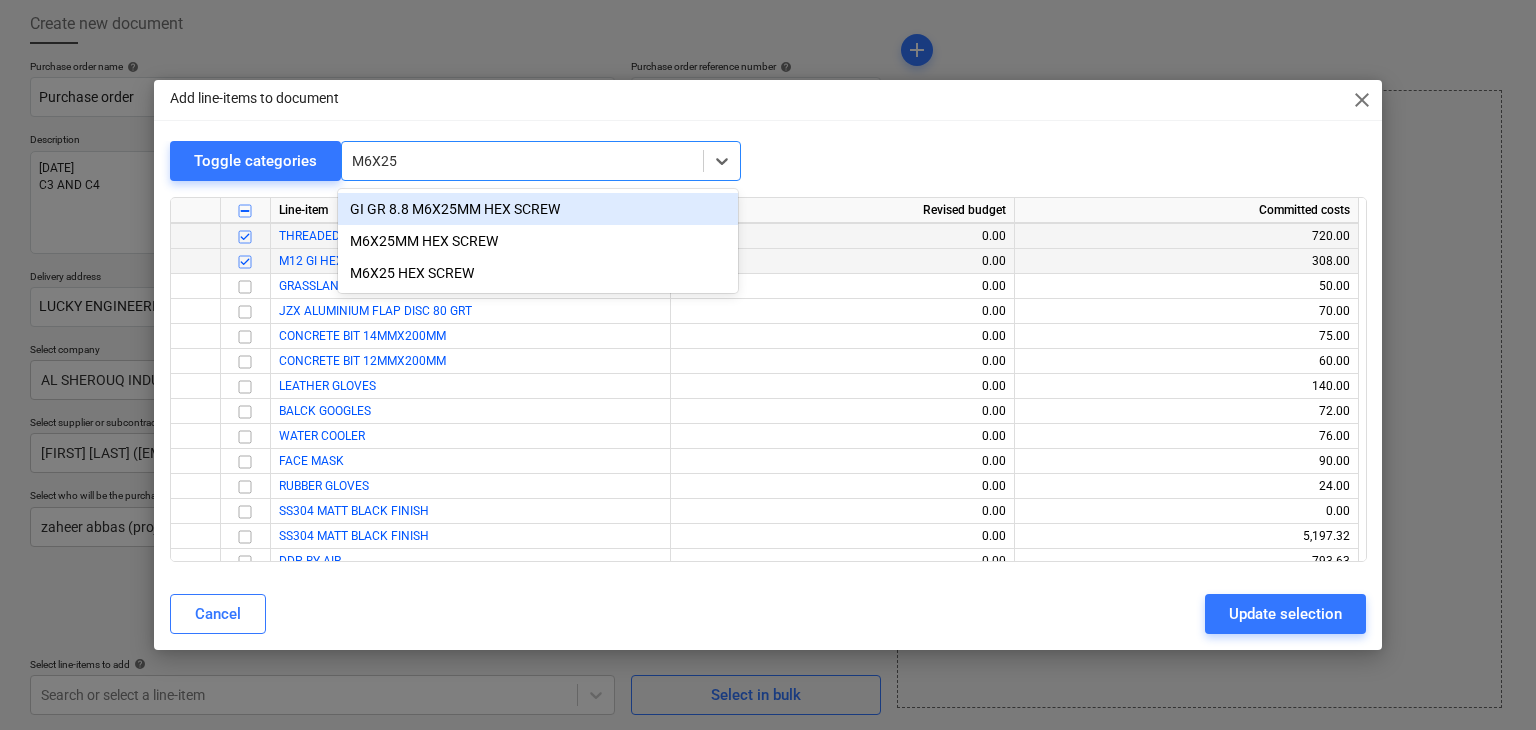 click on "GI GR 8.8 M6X25MM HEX SCREW" at bounding box center (538, 209) 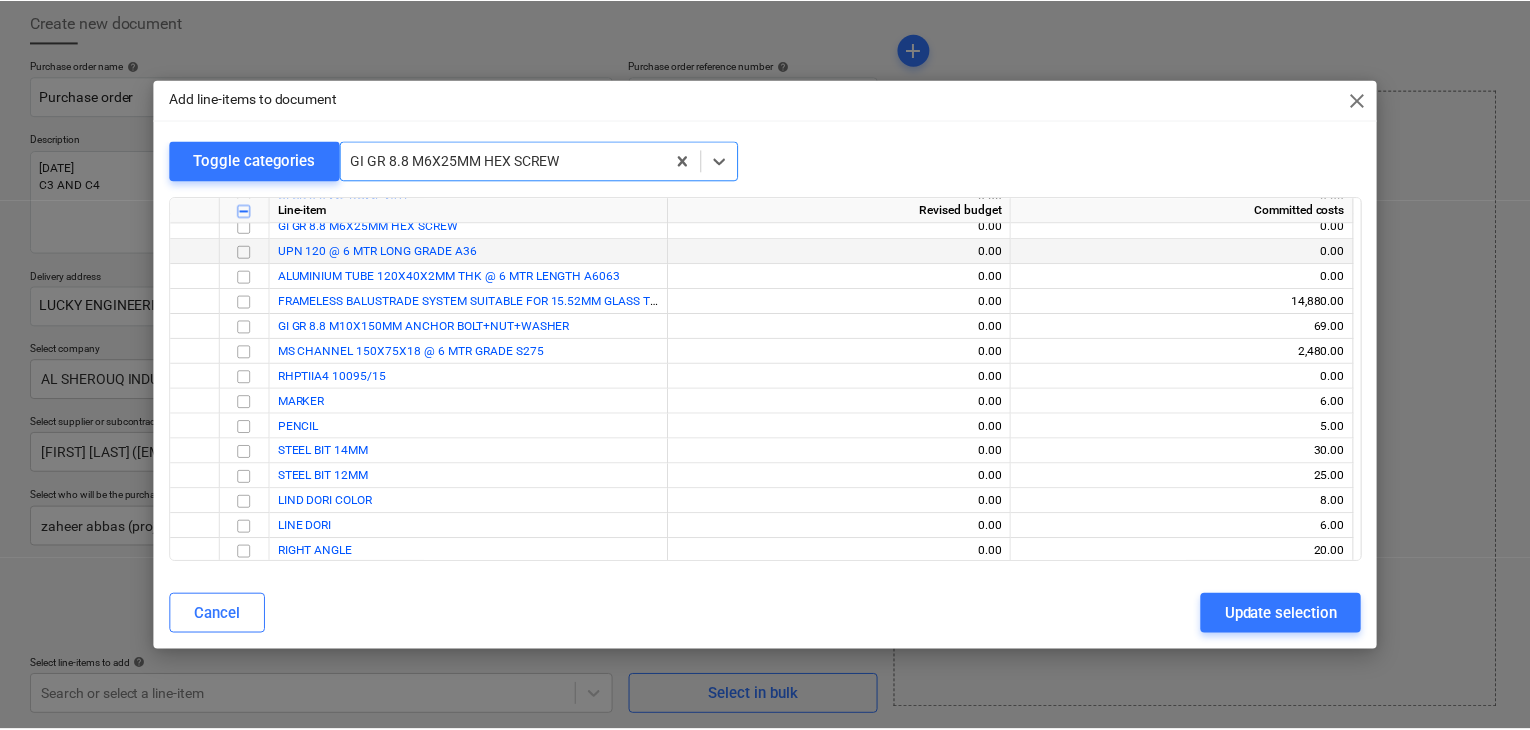 scroll, scrollTop: 900, scrollLeft: 0, axis: vertical 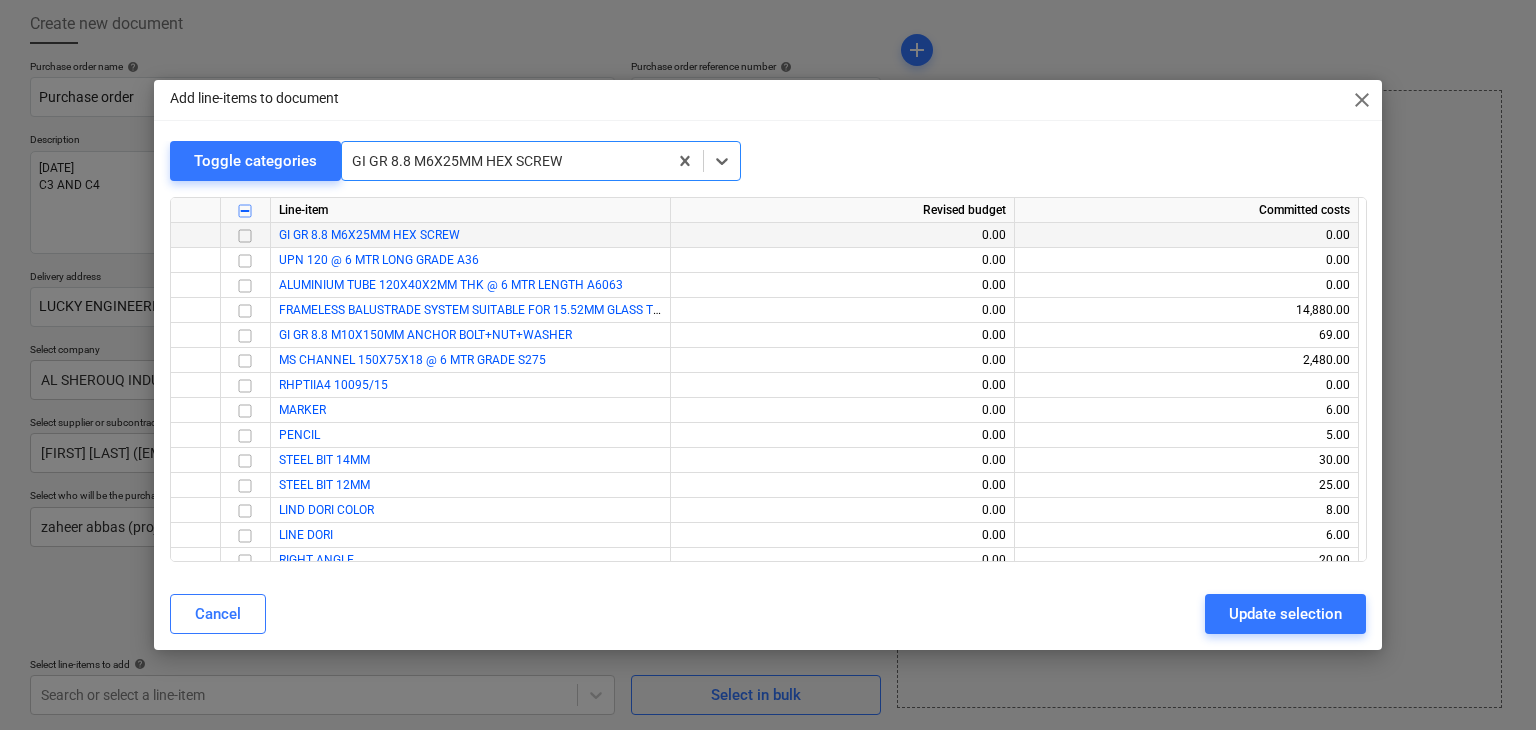 click at bounding box center [245, 236] 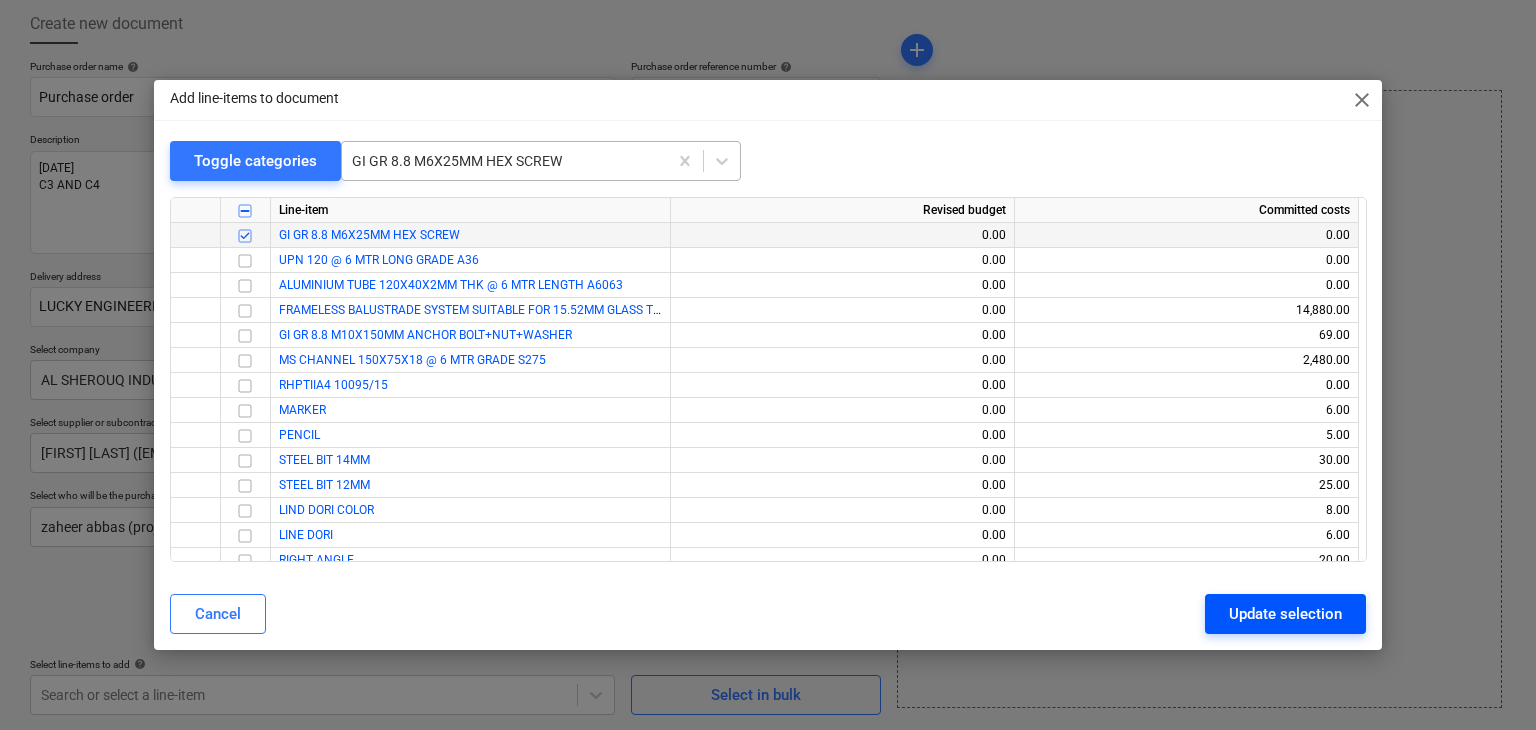 click on "Update selection" at bounding box center (1285, 614) 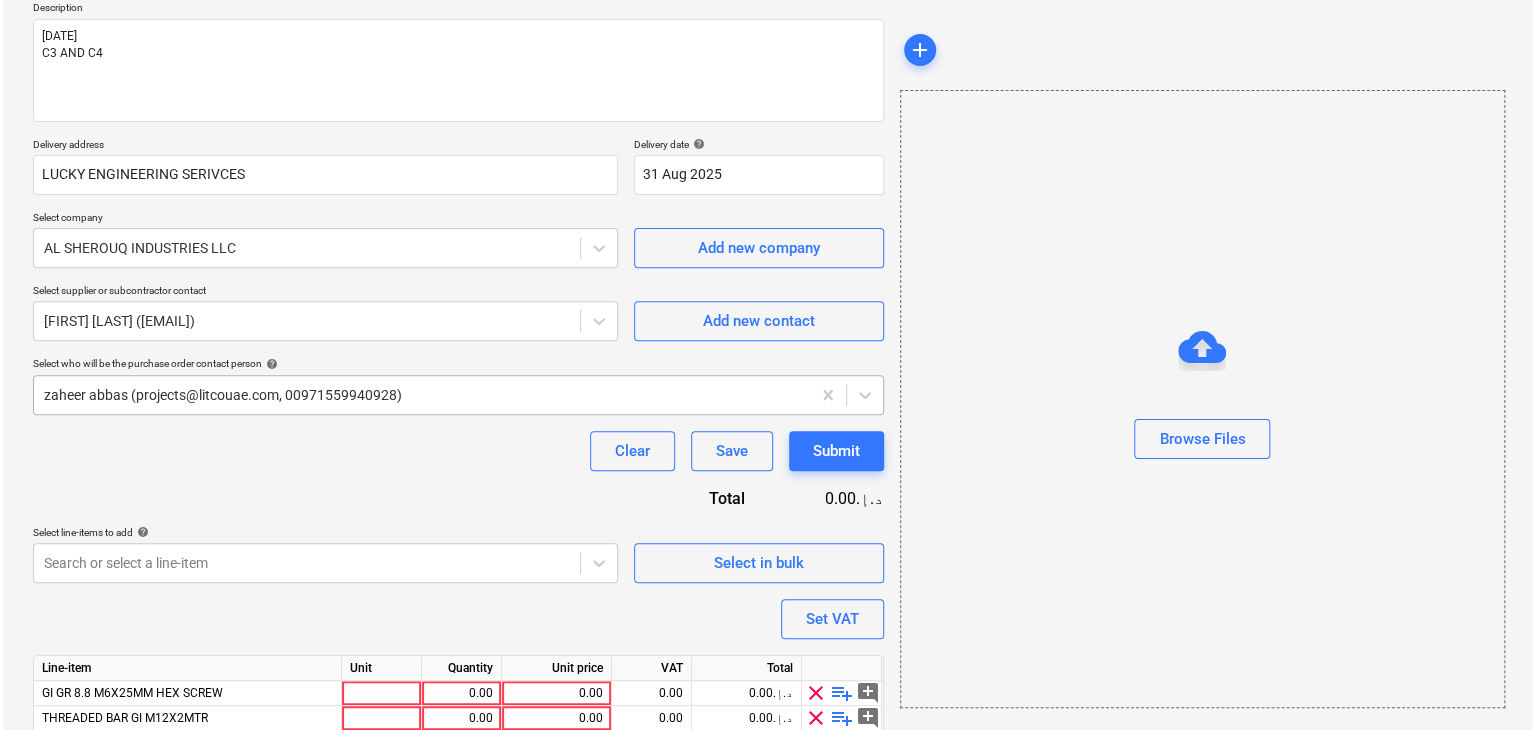 scroll, scrollTop: 343, scrollLeft: 0, axis: vertical 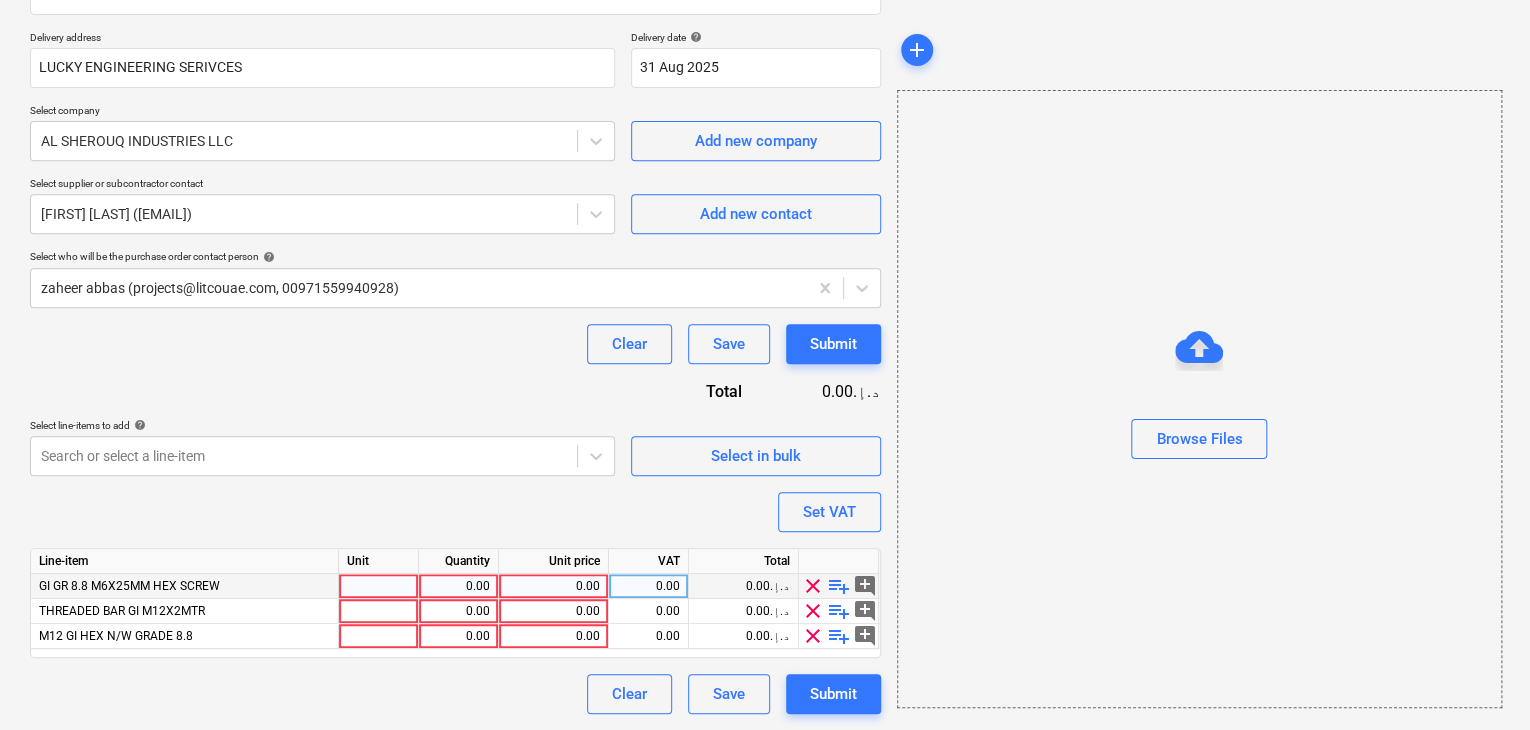 click at bounding box center [379, 586] 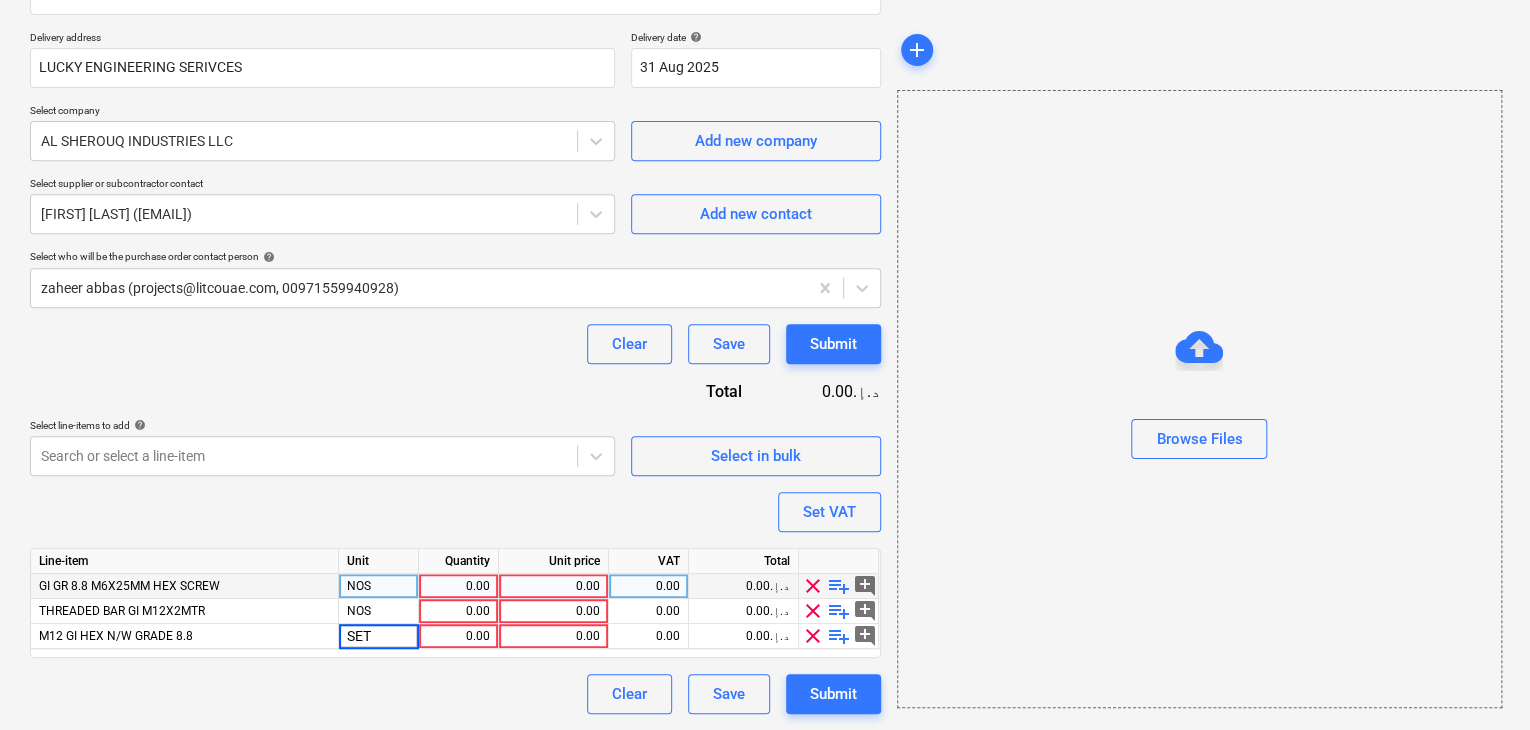 click on "0.00" at bounding box center [458, 586] 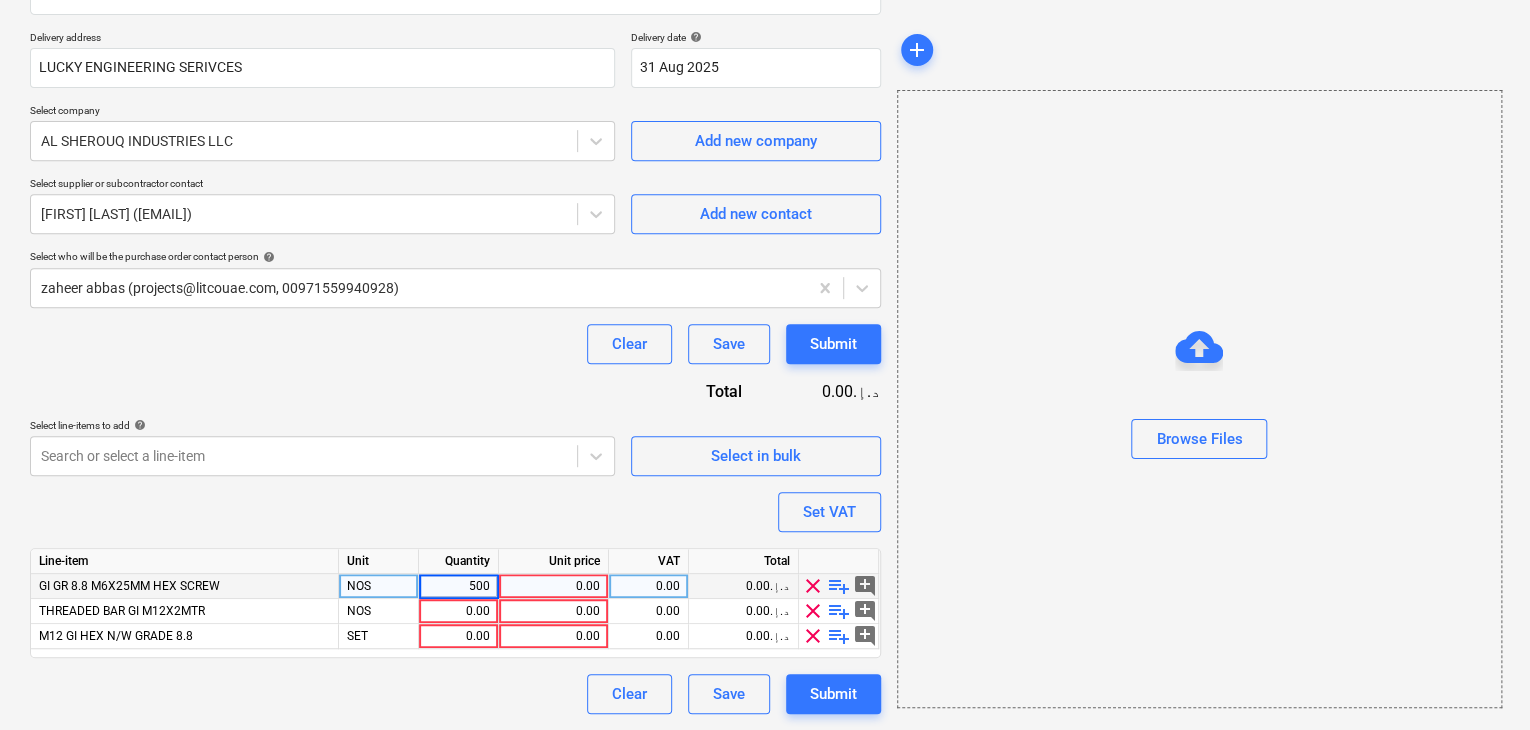 click on "0.00" at bounding box center [553, 586] 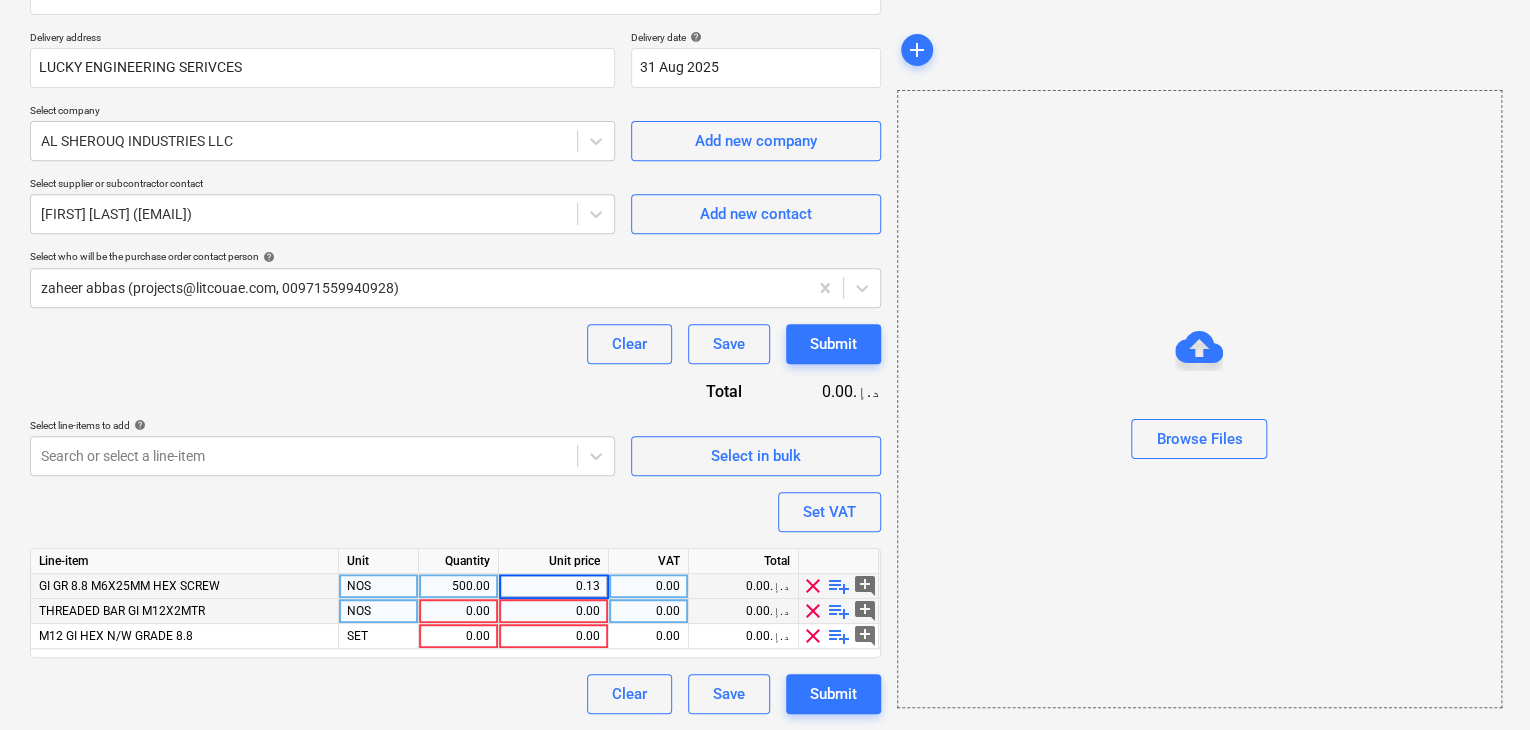 click on "0.00" at bounding box center (458, 611) 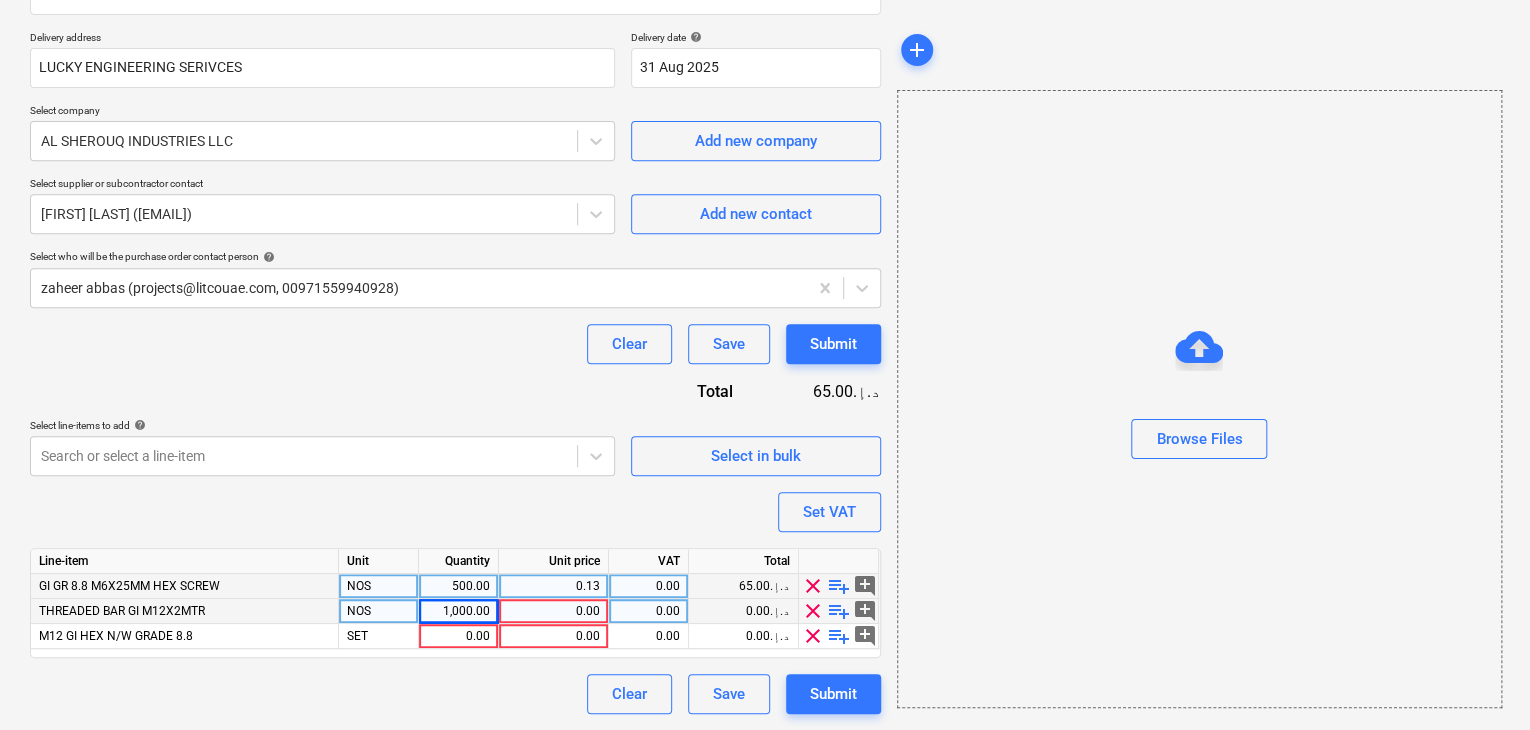 click on "0.00" at bounding box center [553, 611] 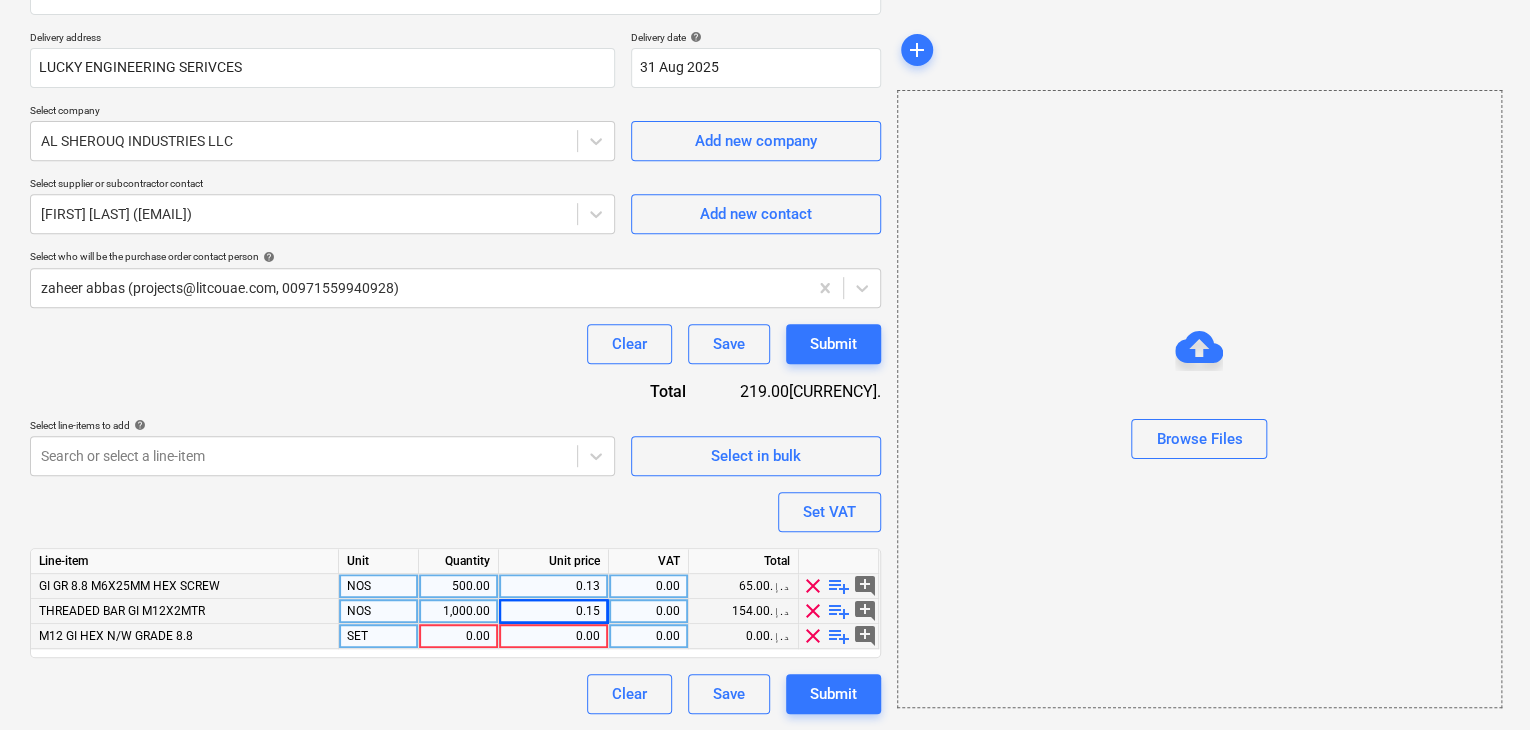 click on "0.00" at bounding box center [458, 636] 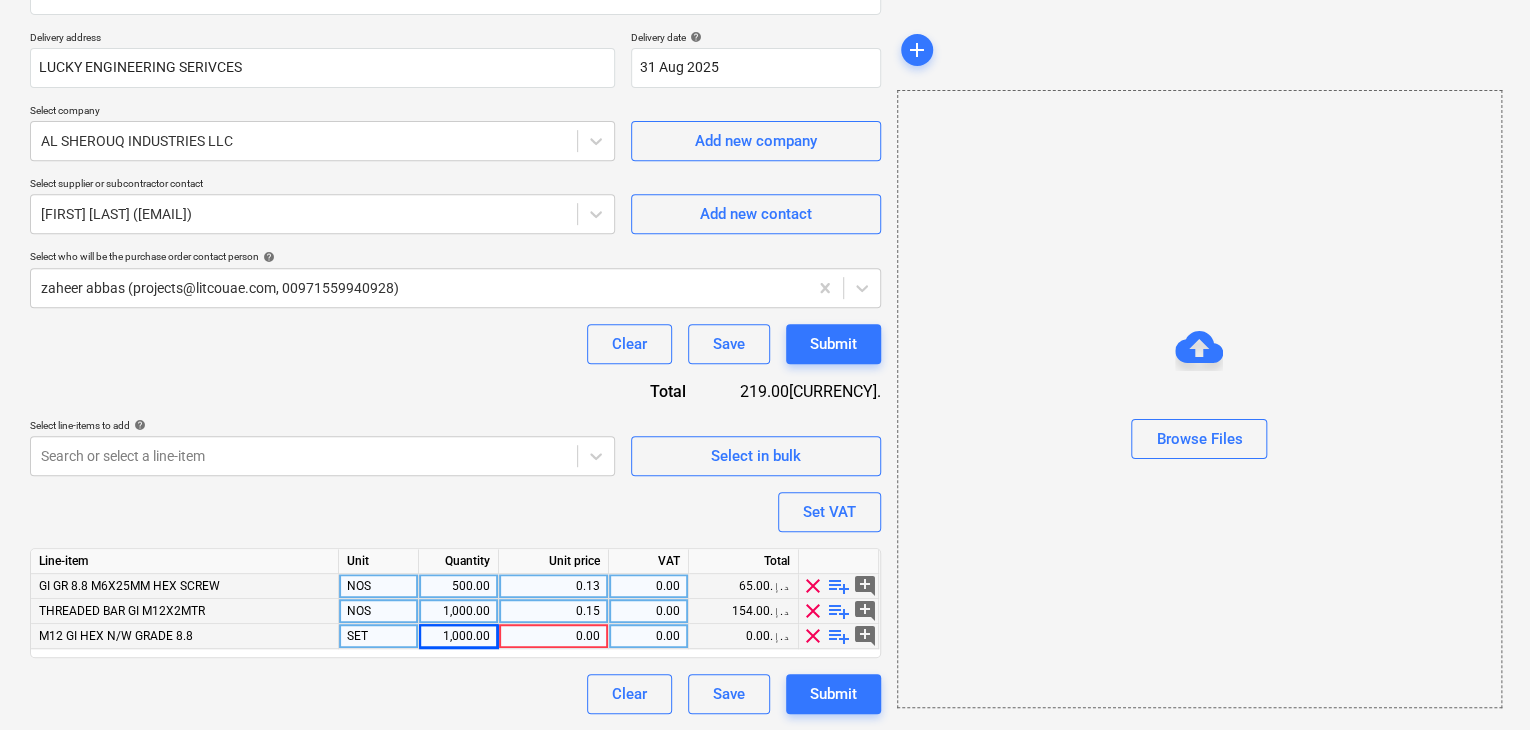 click on "0.00" at bounding box center [553, 636] 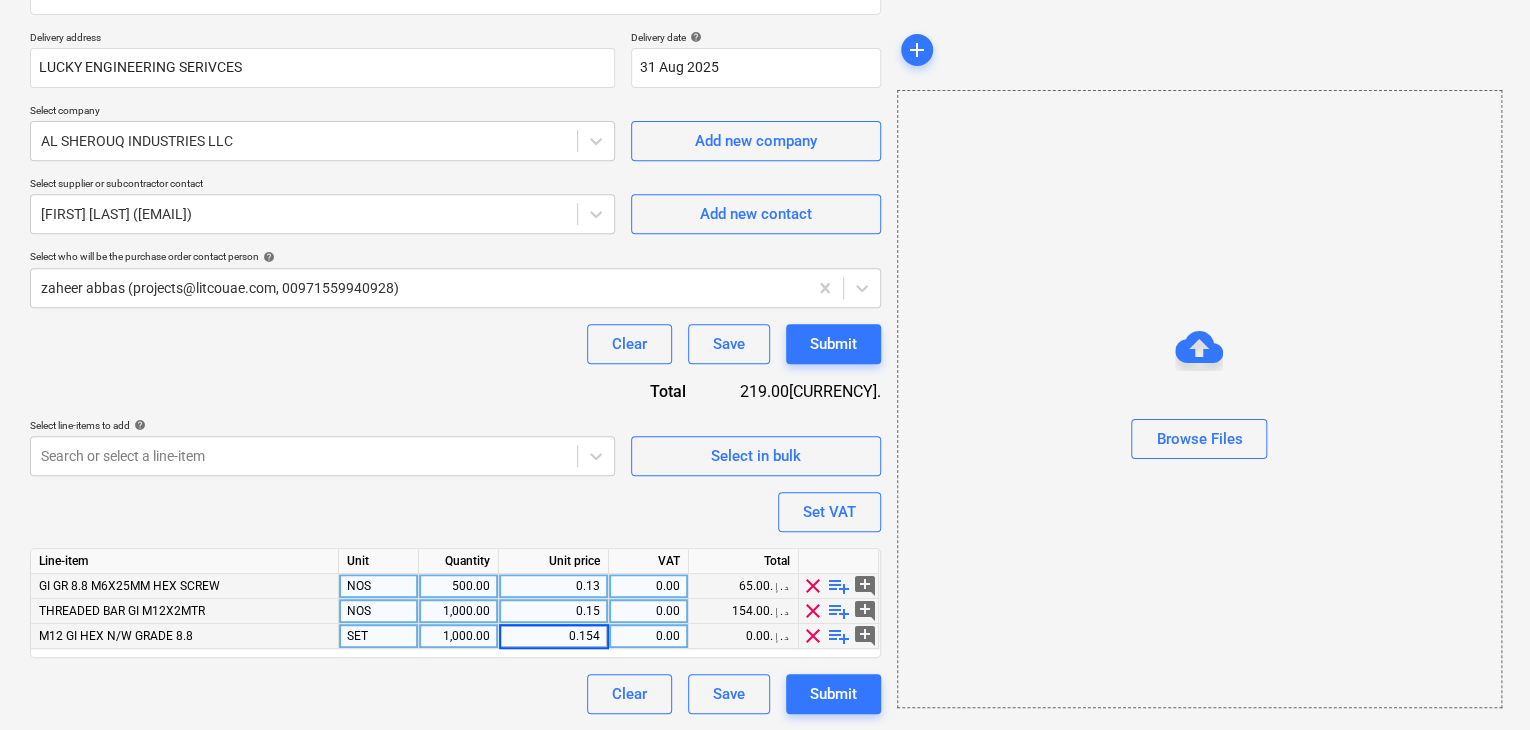 click on "1,000.00" at bounding box center (458, 611) 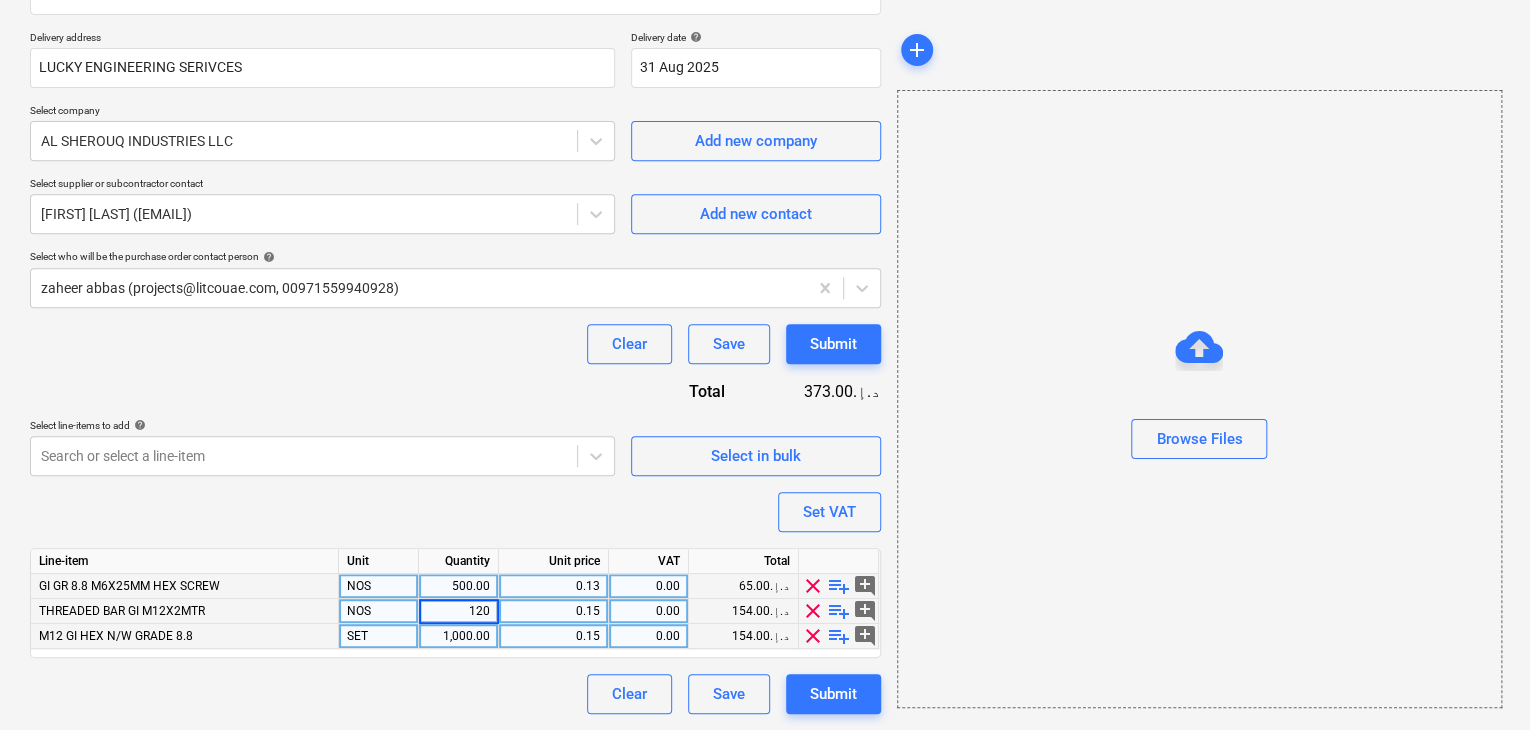 click on "0.15" at bounding box center (553, 611) 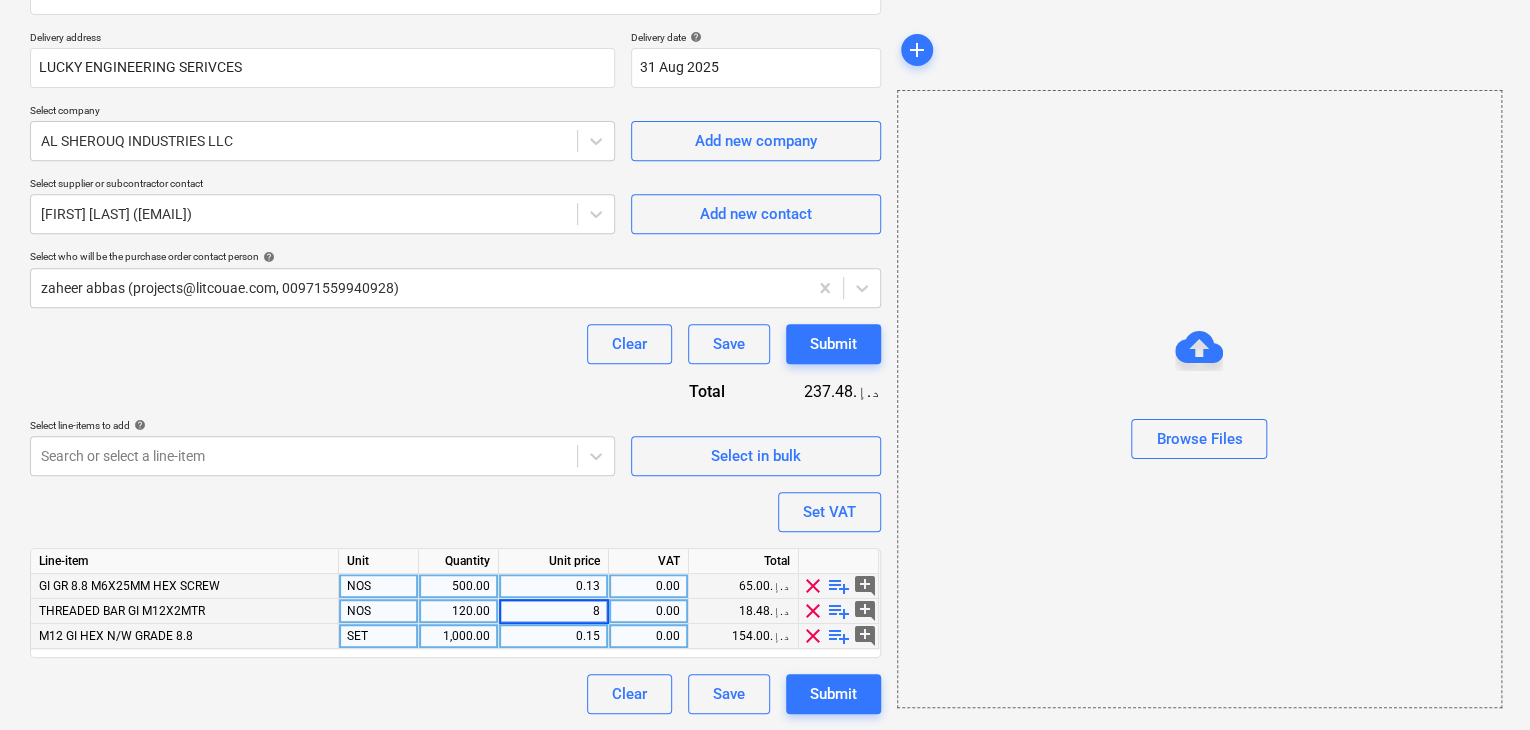 click on "Browse Files" at bounding box center [1199, 399] 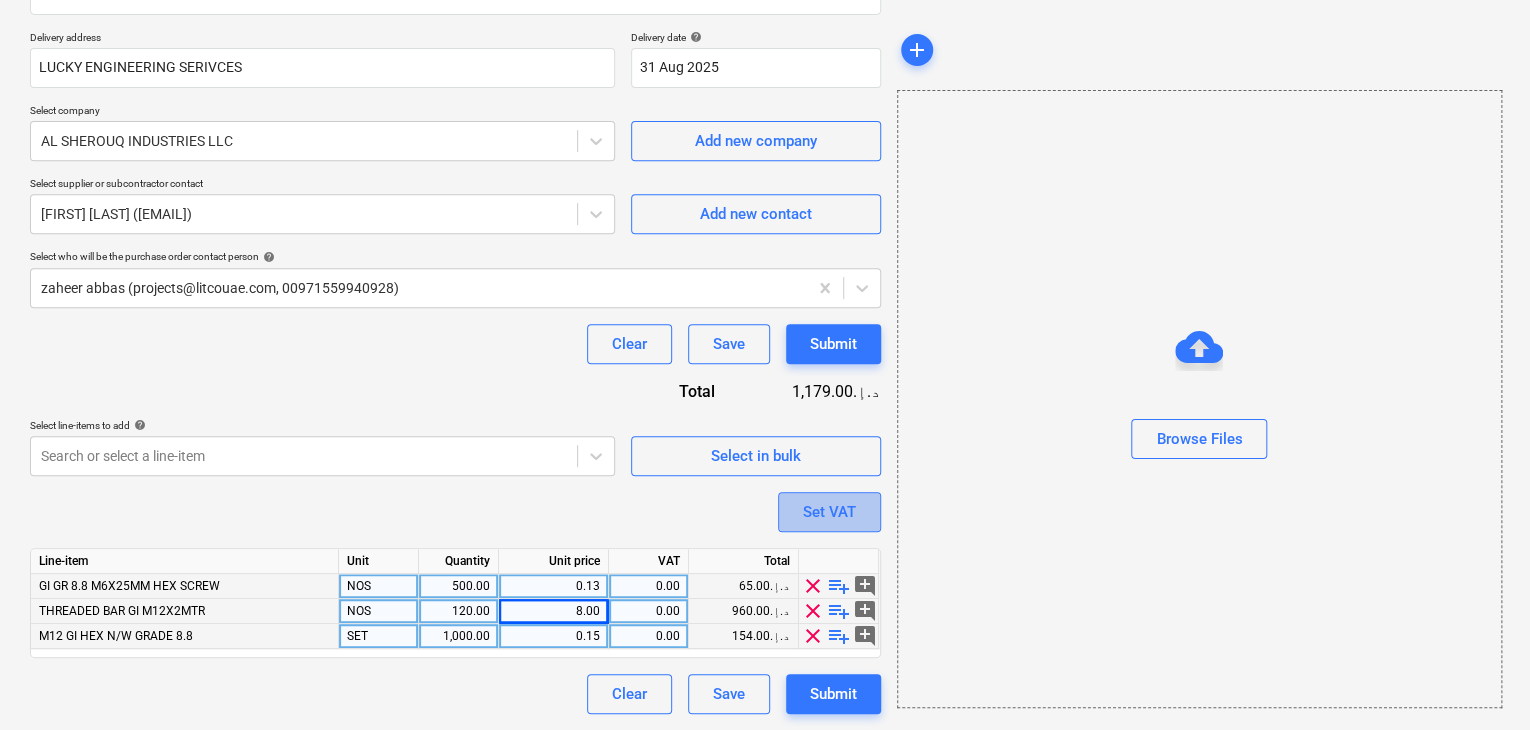 click on "Set VAT" at bounding box center (829, 512) 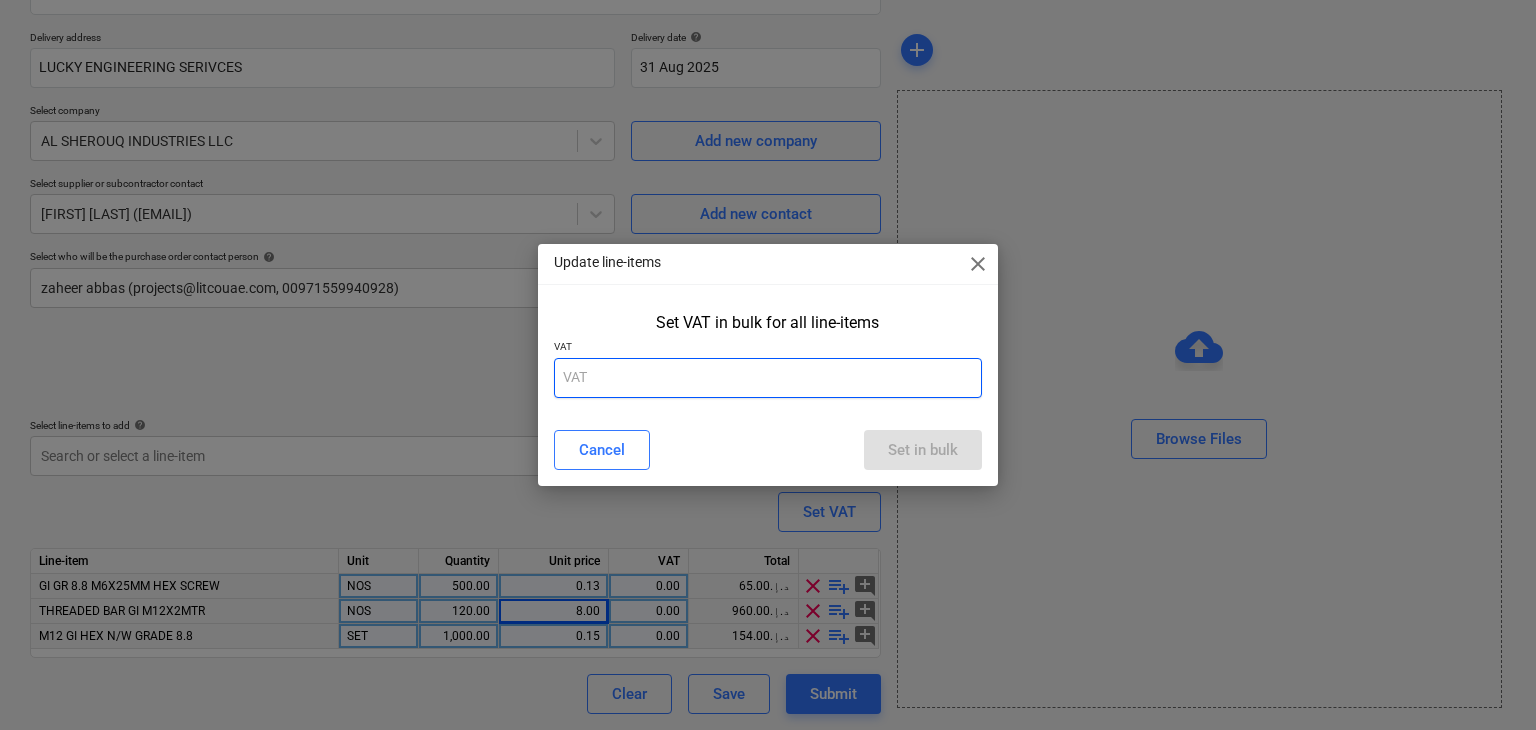 click at bounding box center [768, 378] 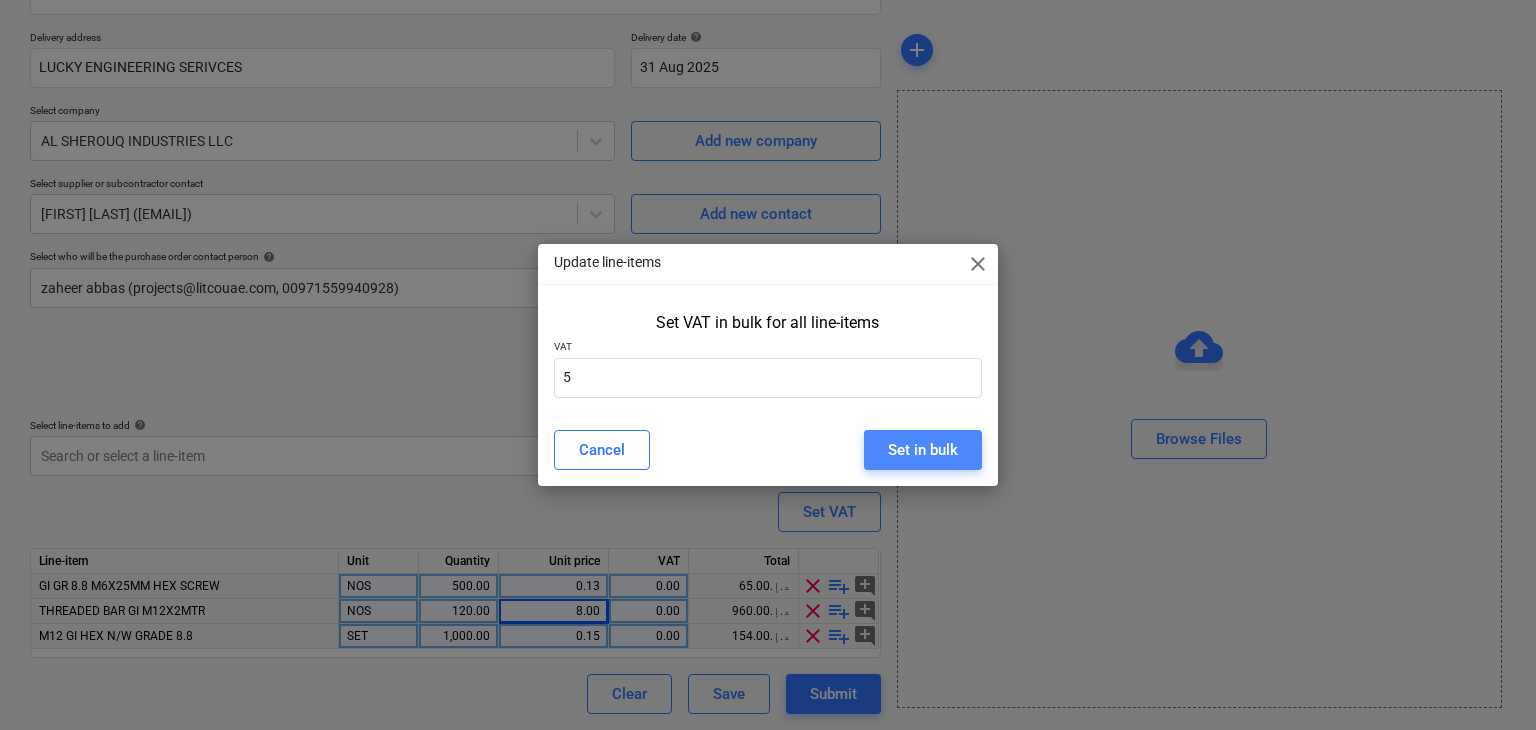 click on "Set in bulk" at bounding box center (923, 450) 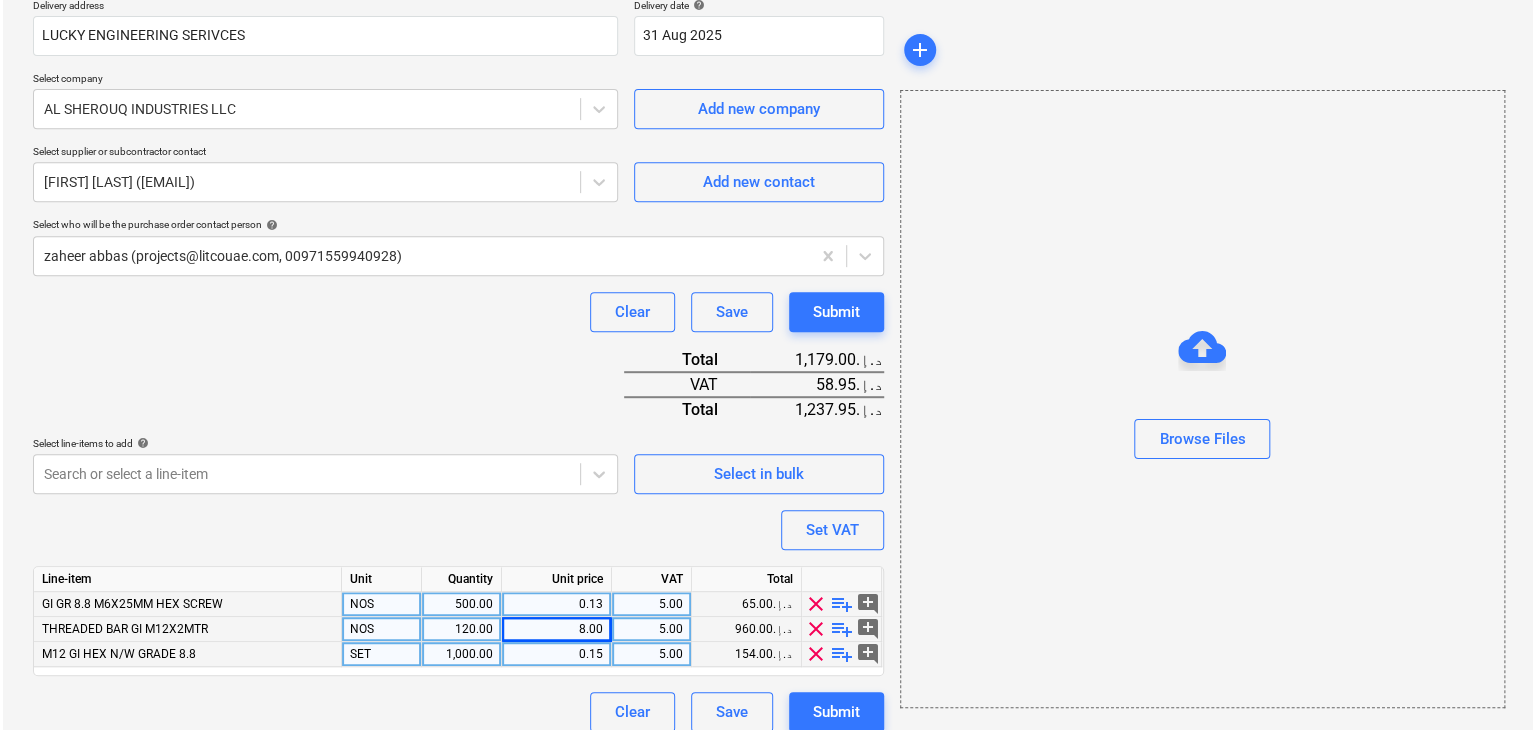 scroll, scrollTop: 392, scrollLeft: 0, axis: vertical 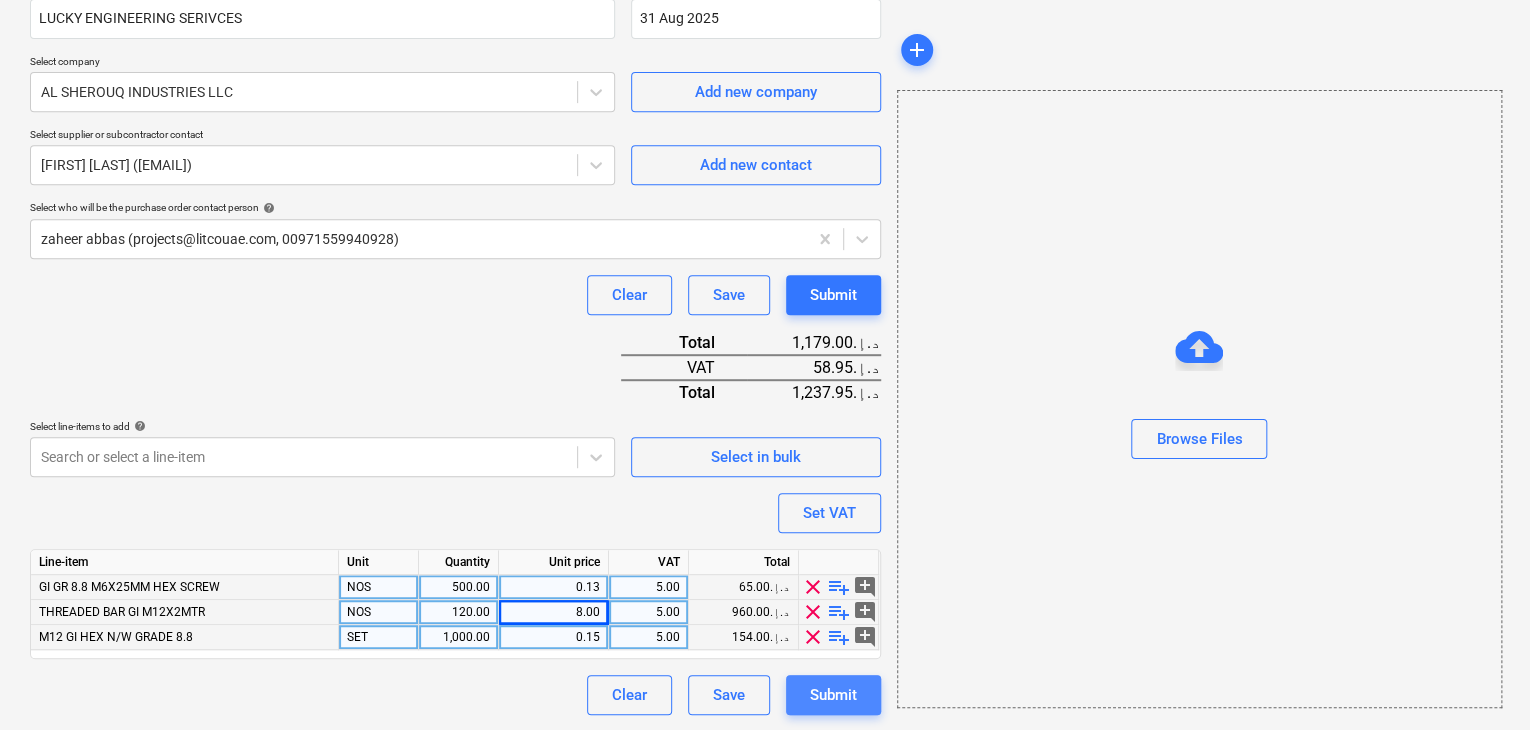 click on "Submit" at bounding box center (833, 695) 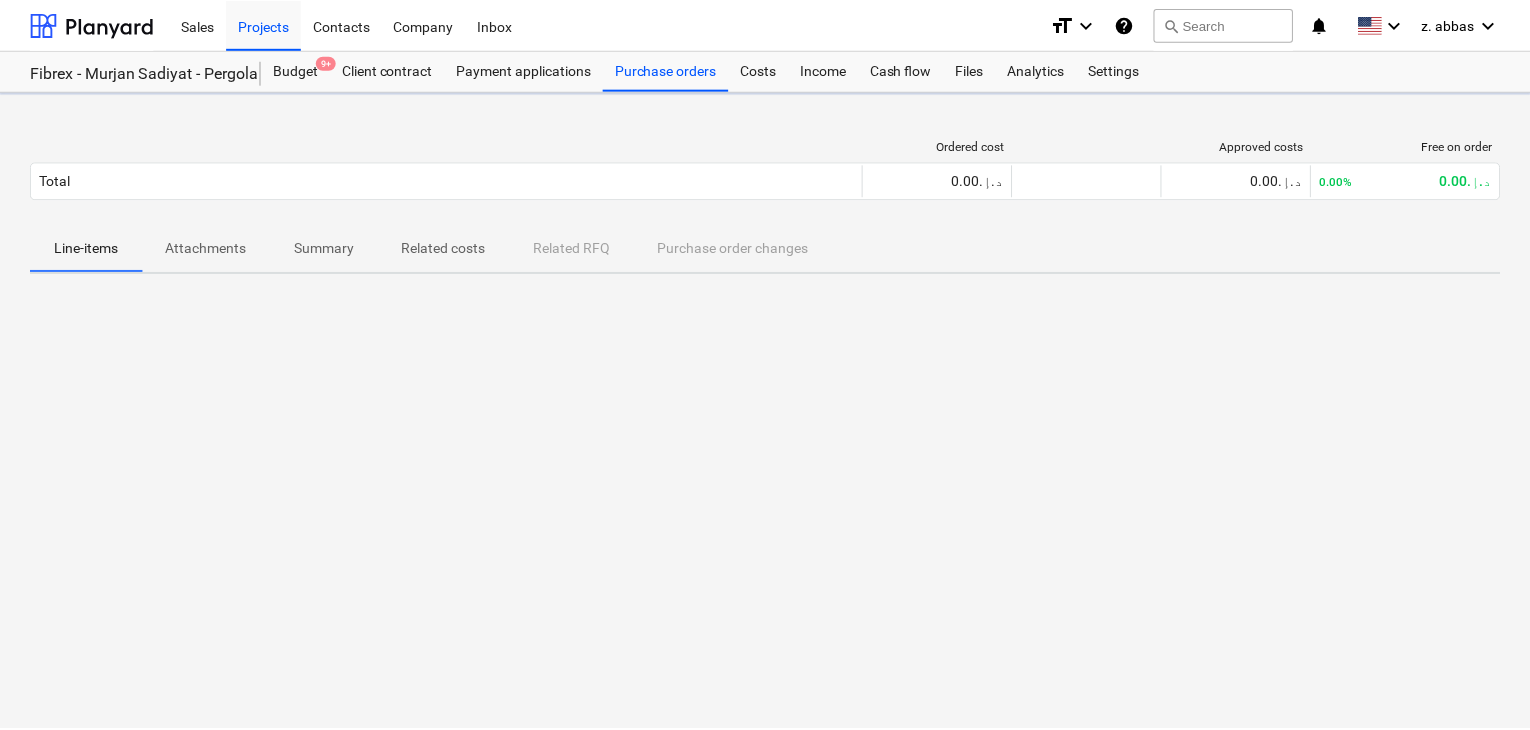 scroll, scrollTop: 0, scrollLeft: 0, axis: both 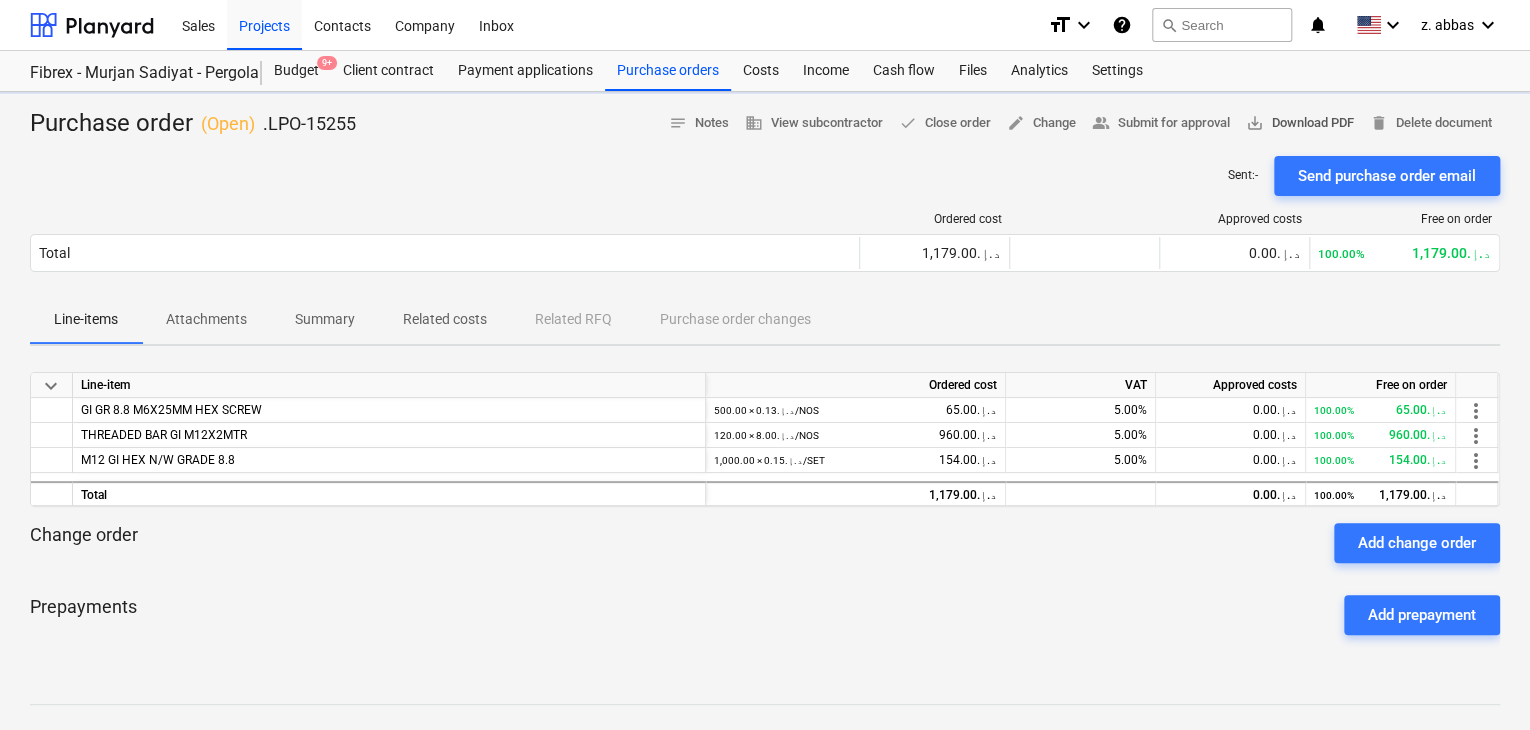 click on "save_alt Download PDF" at bounding box center [1300, 123] 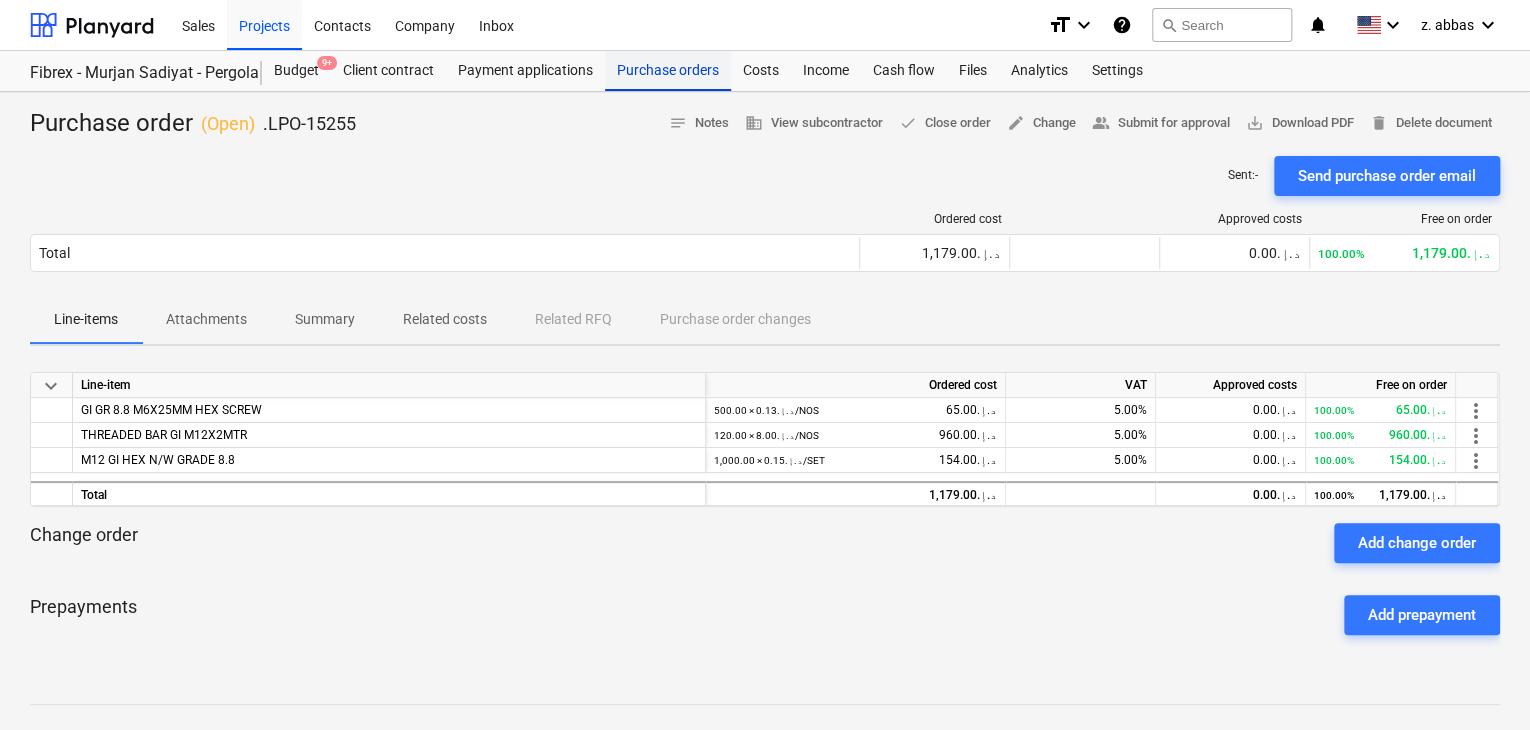click on "Purchase orders" at bounding box center (668, 71) 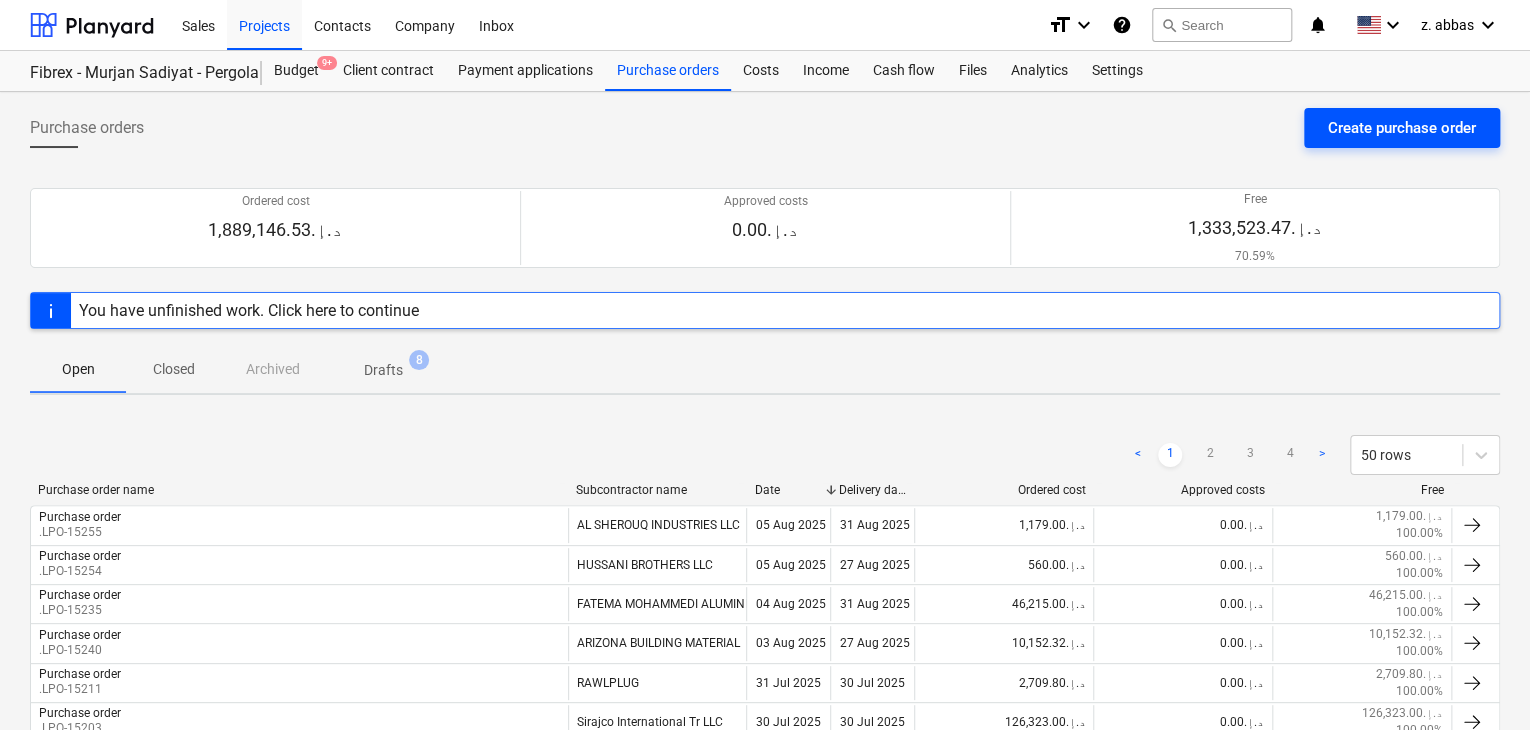 click on "Create purchase order" at bounding box center (1402, 128) 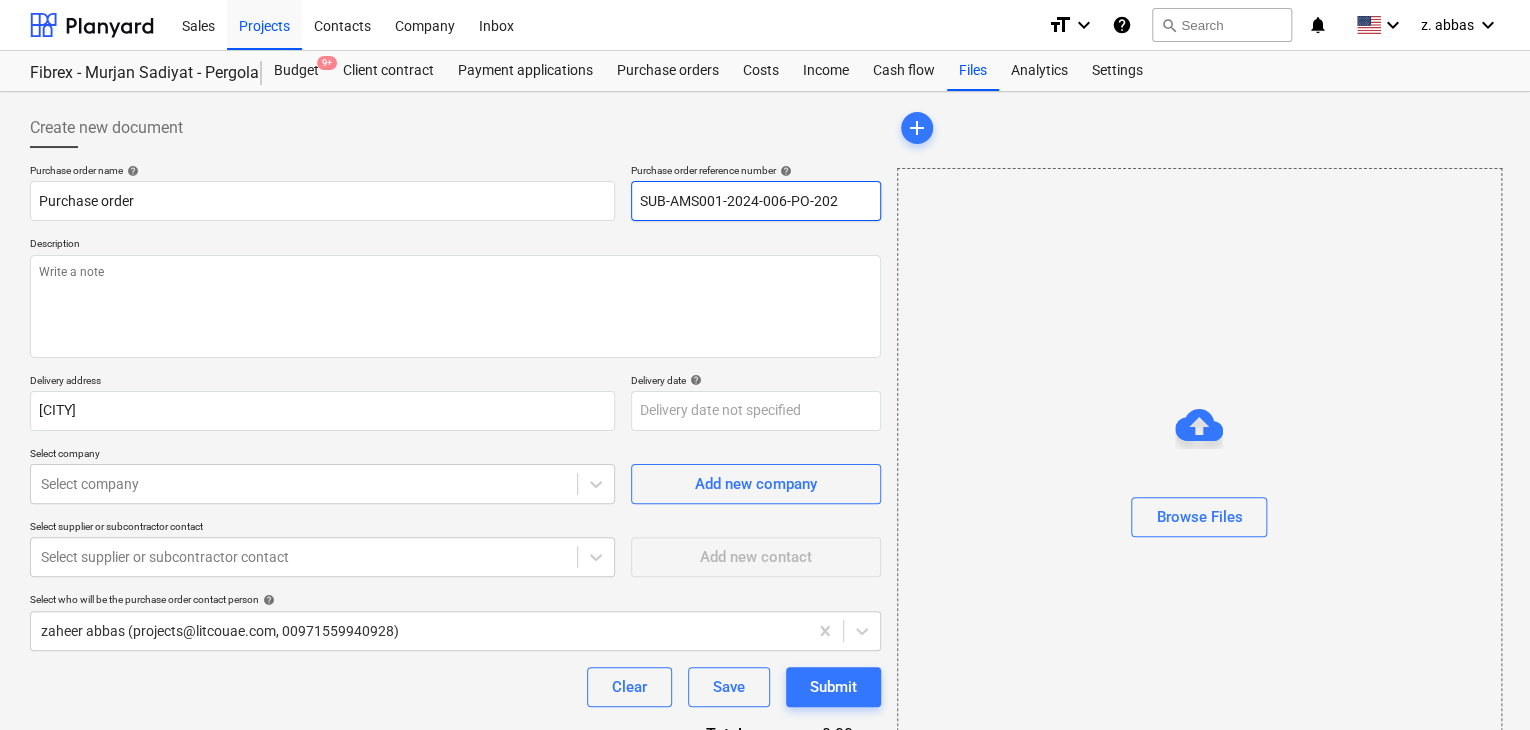 drag, startPoint x: 852, startPoint y: 189, endPoint x: 602, endPoint y: 165, distance: 251.14935 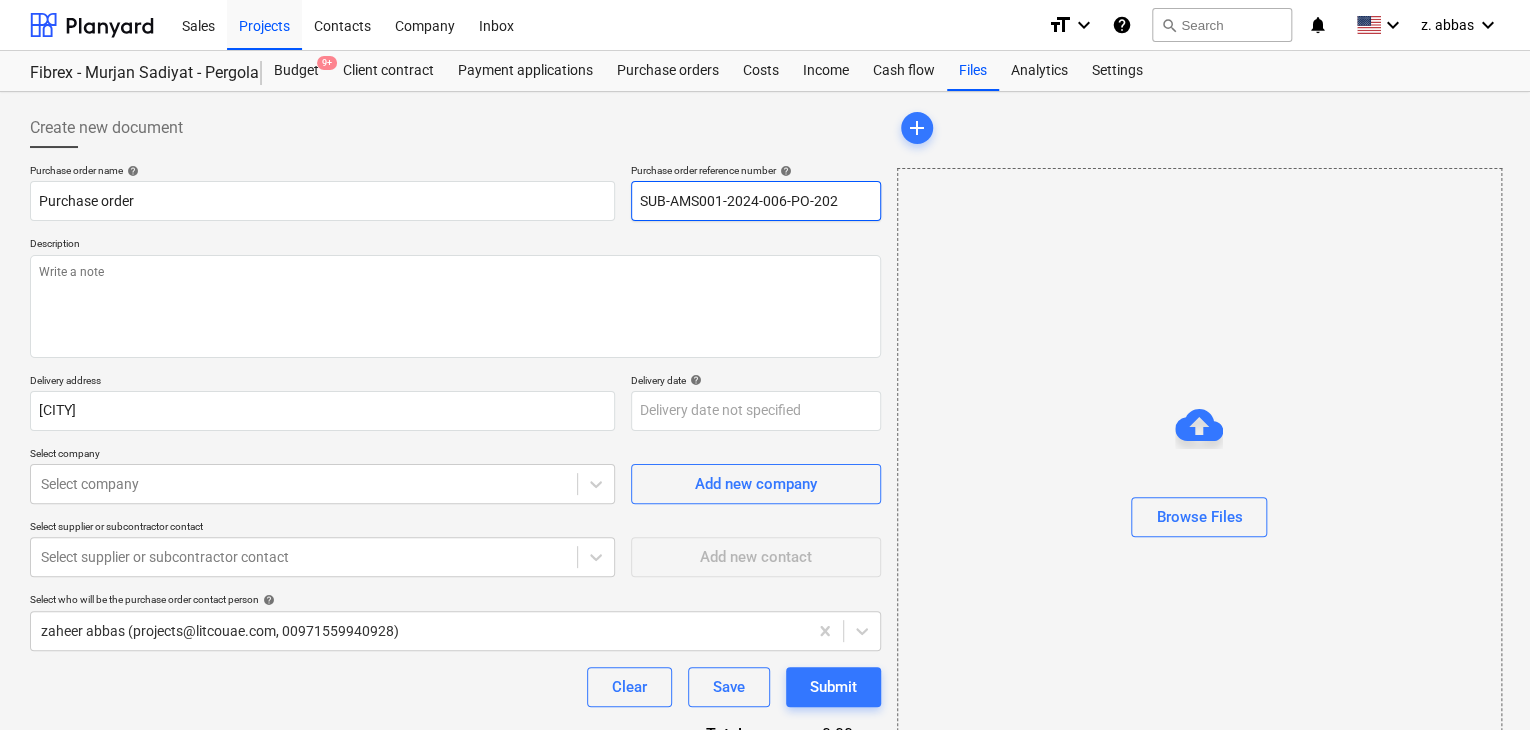 click on "Purchase order name help Purchase order Purchase order reference number help SUB-AMS001-2024-006-PO-202" at bounding box center (455, 192) 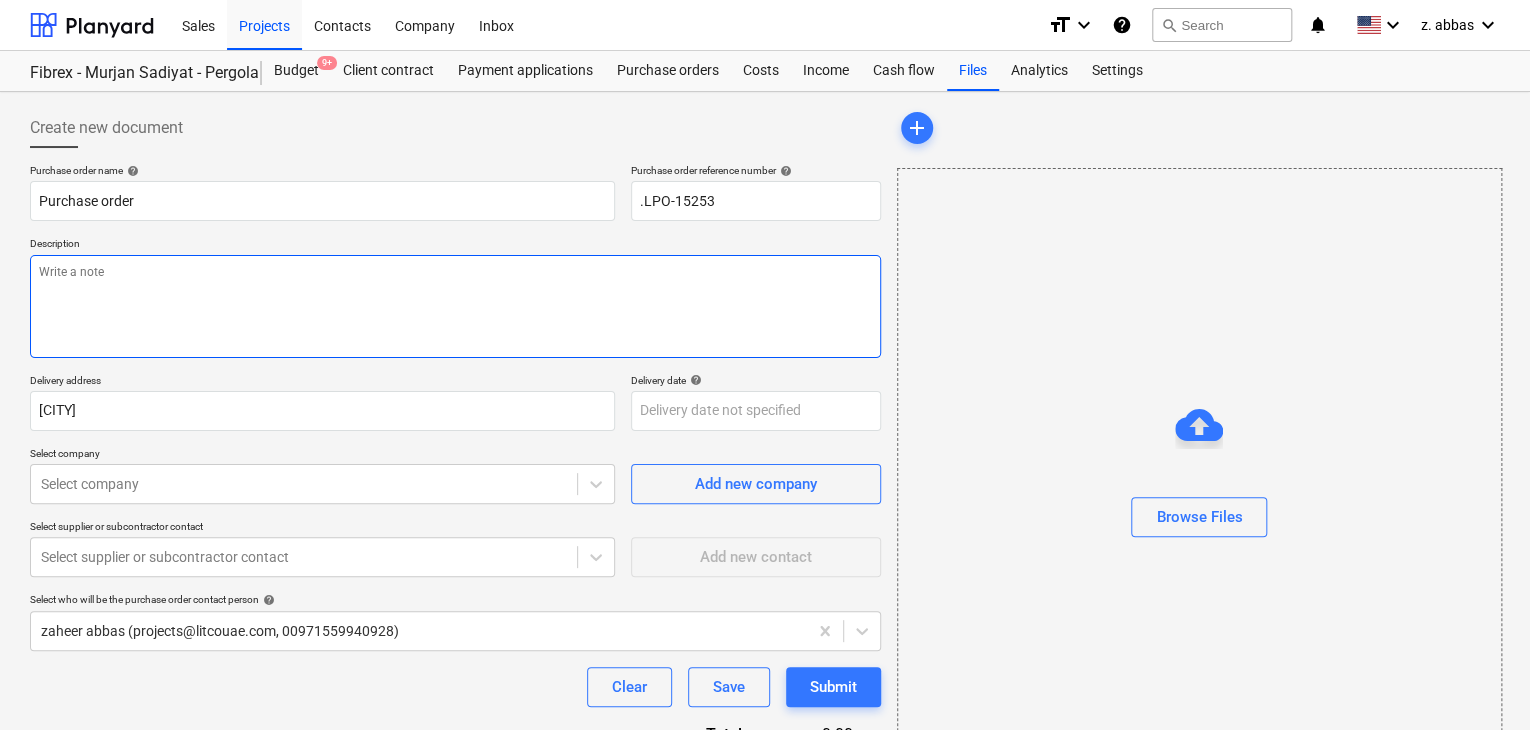 click at bounding box center [455, 306] 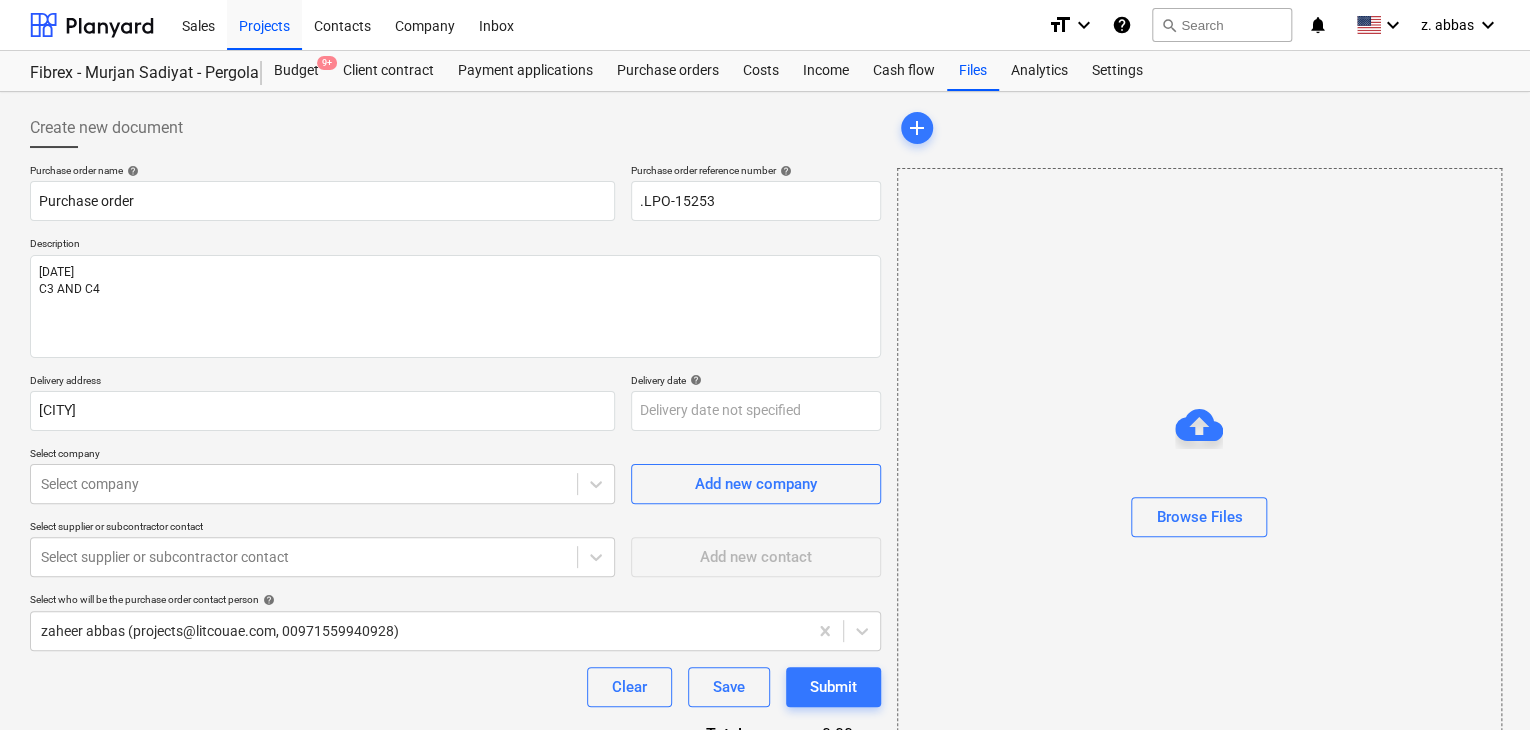 click on "Delivery address" at bounding box center (322, 382) 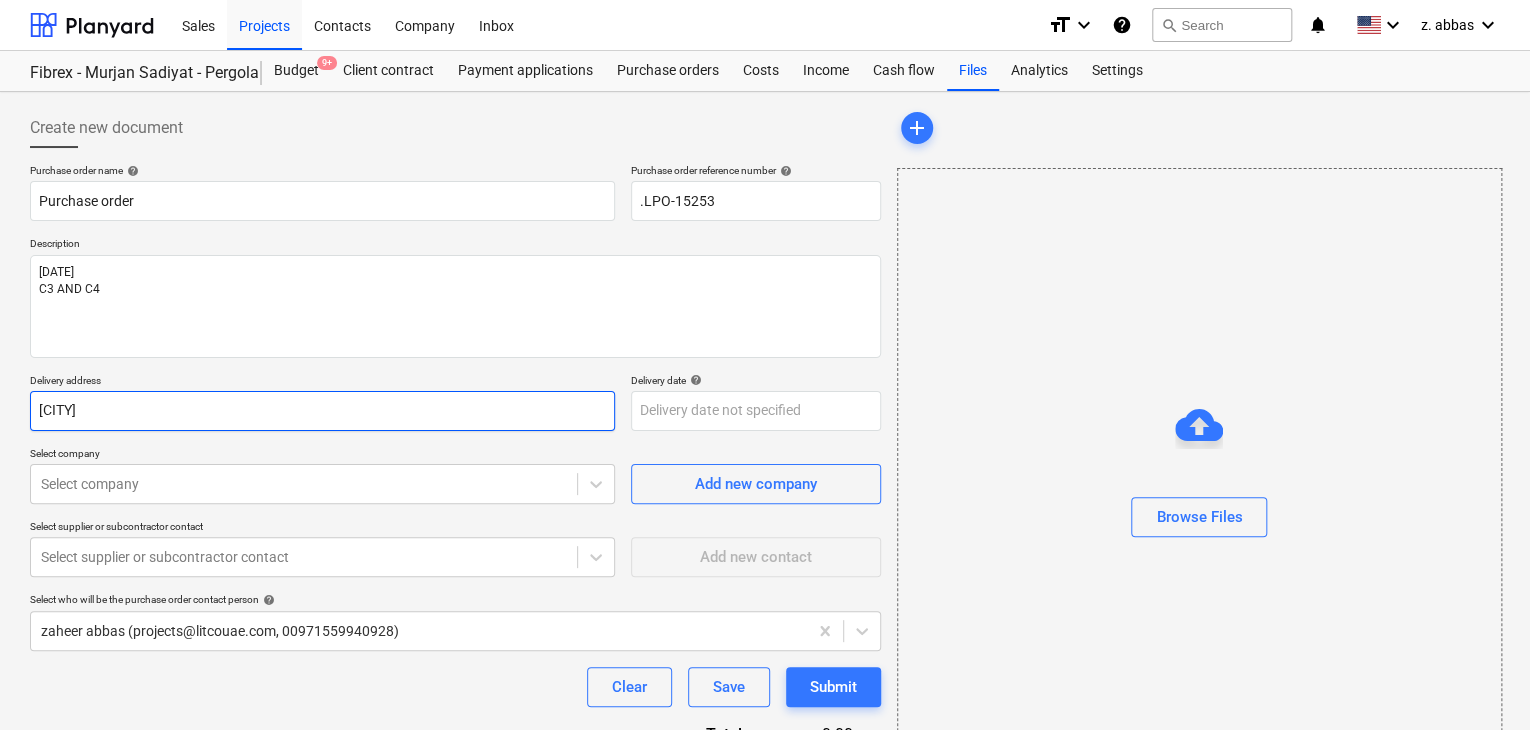 click on "[CITY]" at bounding box center [322, 411] 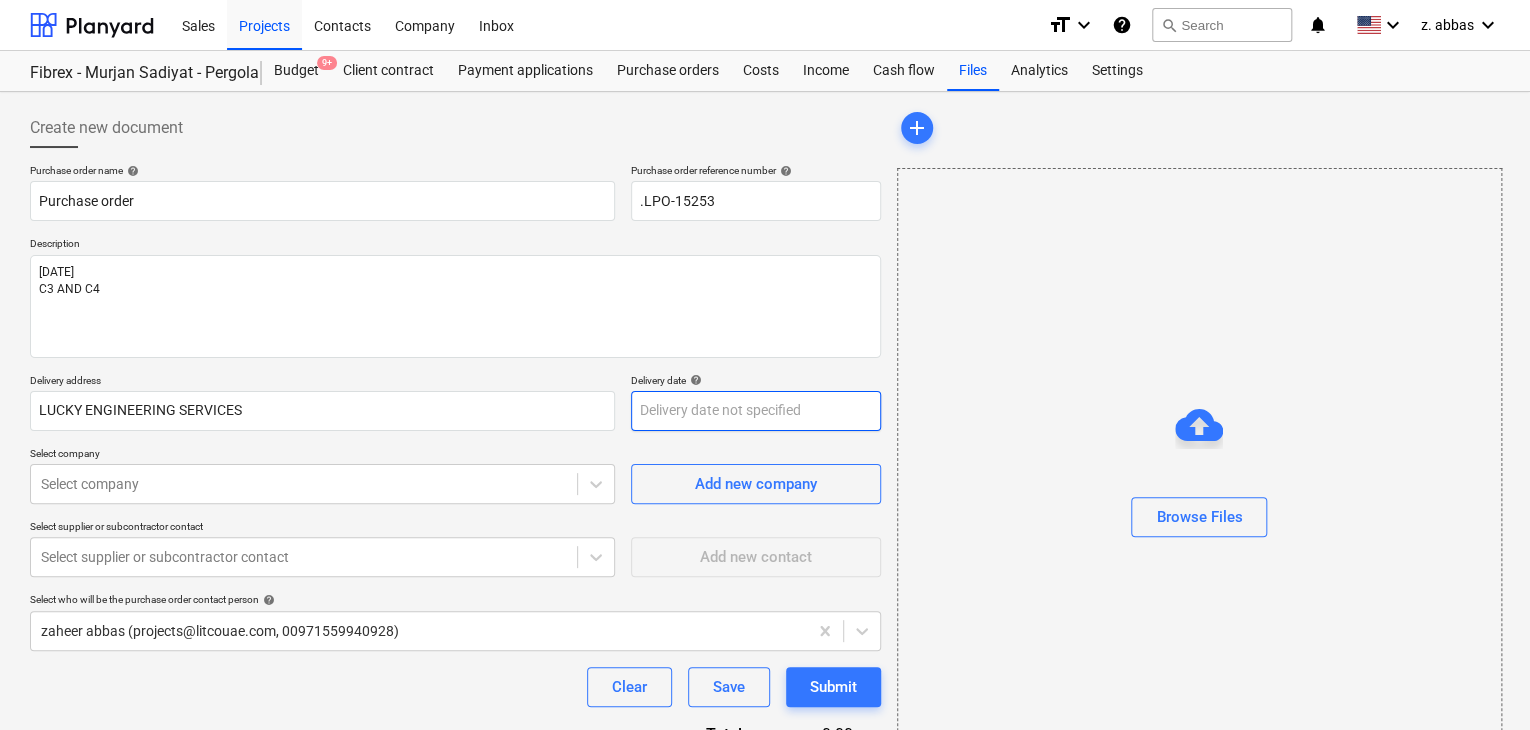 click on "Sales Projects Contacts Company Inbox format_size keyboard_arrow_down help search Search notifications 0 keyboard_arrow_down z. [LAST] keyboard_arrow_down Fibrex - Murjan Sadiyat - Pergola & Canopies Fibrex - Murjan Sadiyat - Pergola & Canopies Budget 9+ Client contract Payment applications Purchase orders Costs Income Cash flow Files Analytics Settings Create new document Purchase order name help Purchase order Purchase order reference number help .LPO-15253 Description 05/AUG/2025
C3 AND C4 Delivery address LUCKY ENGINEERING SERVICES Delivery date help Press the down arrow key to interact with the calendar and
select a date. Press the question mark key to get the keyboard shortcuts for changing dates. Select company Select company Add new company Select supplier or subcontractor contact Select supplier or subcontractor contact Add new contact Select who will be the purchase order contact person help [FIRST] [LAST] ([EMAIL], [PHONE]) Clear Save Submit Total 0.00د.إ.‏ help add" at bounding box center [765, 365] 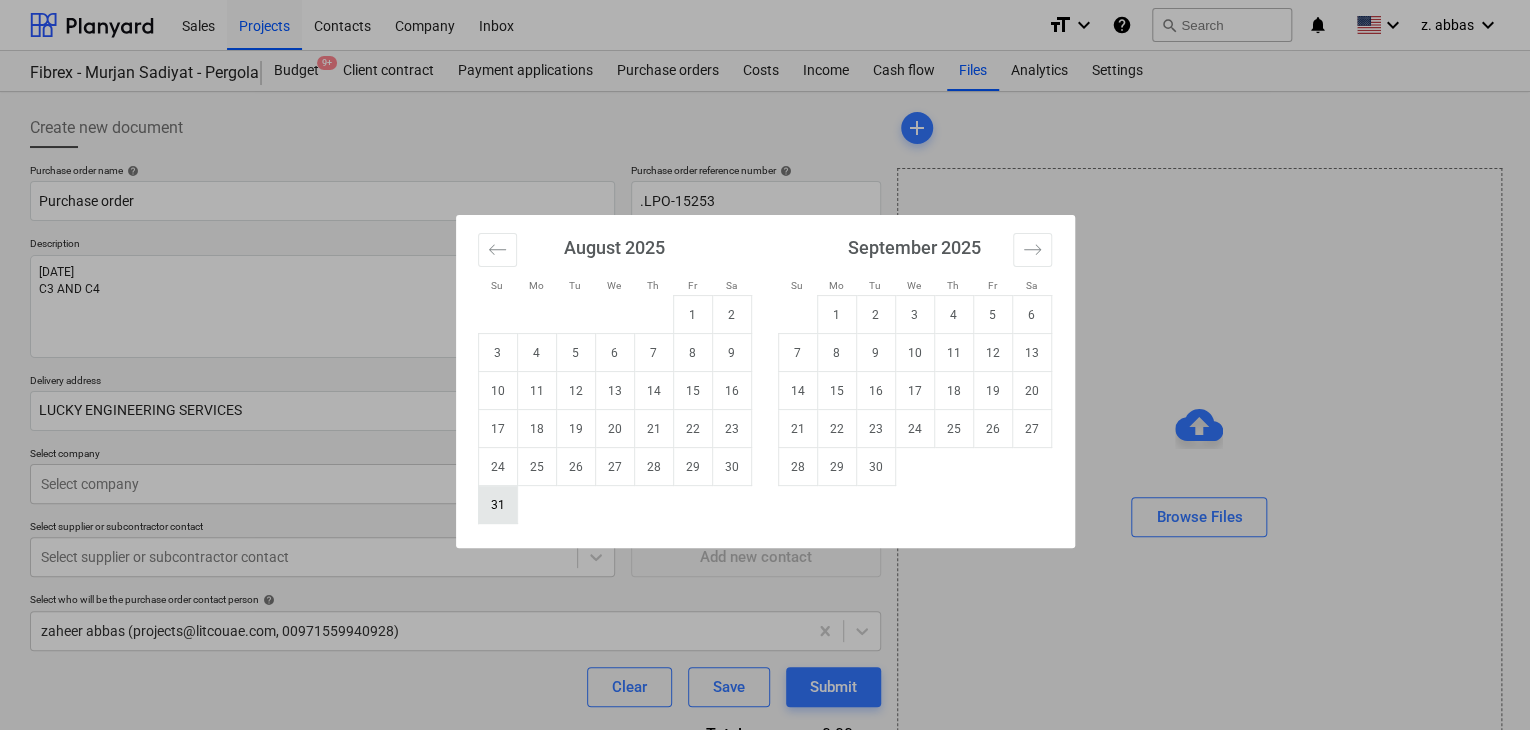 click on "31" at bounding box center [497, 505] 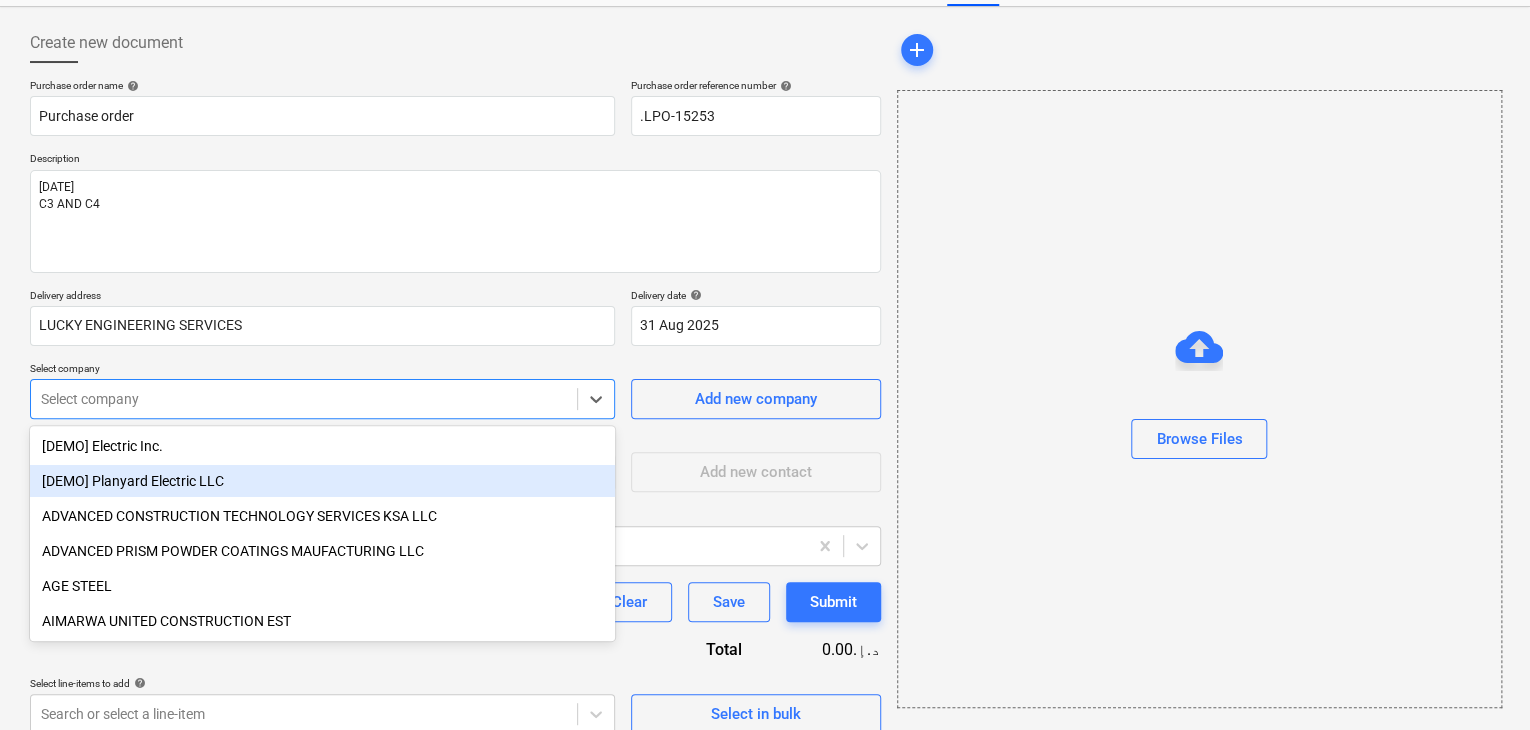 click on "Sales Projects Contacts Company Inbox format_size keyboard_arrow_down help search Search notifications 0 keyboard_arrow_down z. [LAST] keyboard_arrow_down Fibrex - Murjan Sadiyat - Pergola & Canopies Fibrex - Murjan Sadiyat - Pergola & Canopies Budget 9+ Client contract Payment applications Purchase orders Costs Income Cash flow Files Analytics Settings Create new document Purchase order name help Purchase order Purchase order reference number help .LPO-15253 Description 05/AUG/2025
C3 AND C4 Delivery address LUCKY ENGINEERING SERVICES Delivery date help 31 Aug 2025 31.08.2025 Press the down arrow key to interact with the calendar and
select a date. Press the question mark key to get the keyboard shortcuts for changing dates. Select company option [DEMO] Planyard Electric LLC   focused, 2 of 211. 211 results available. Use Up and Down to choose options, press Enter to select the currently focused option, press Escape to exit the menu, press Tab to select the option and exit the menu. Select company add" at bounding box center [765, 280] 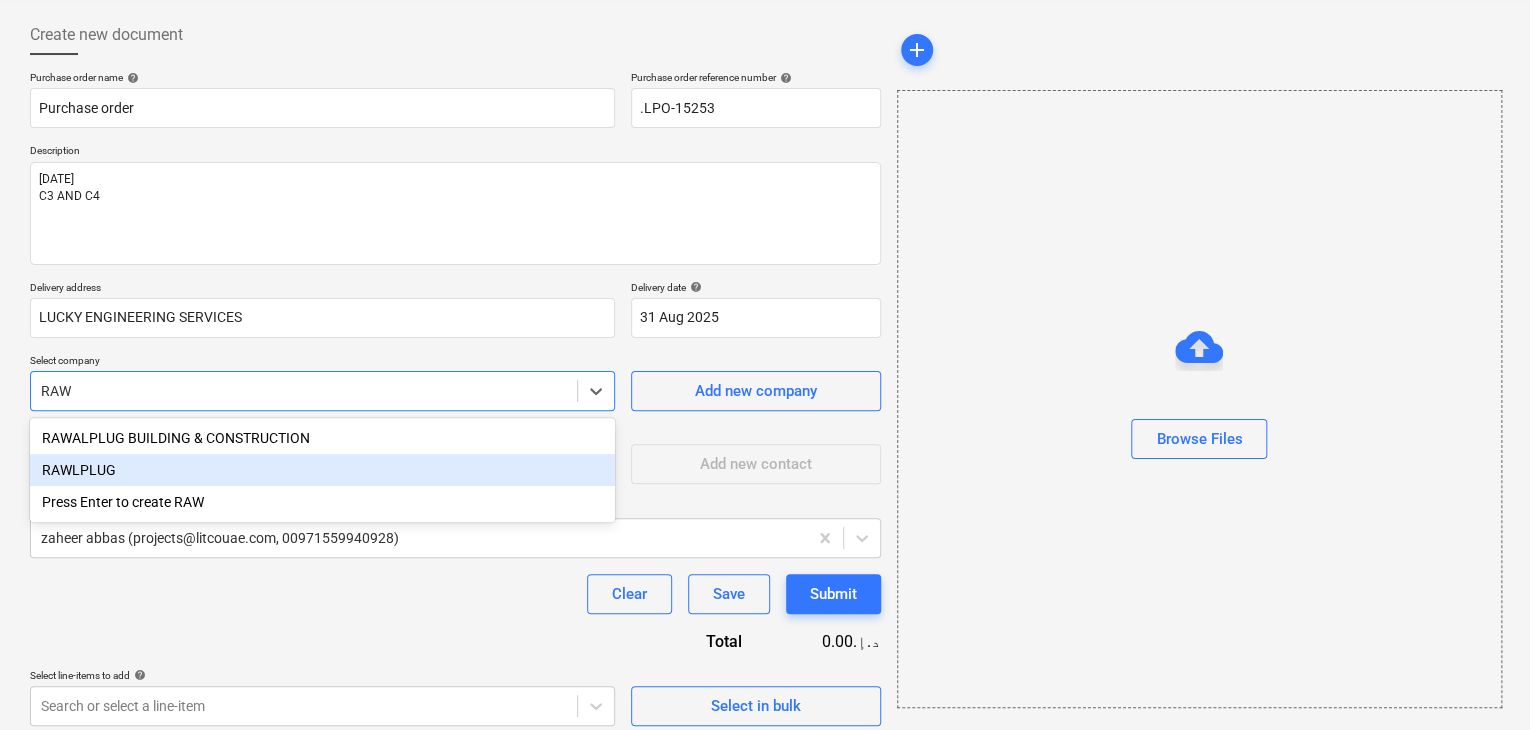 click on "RAWLPLUG" at bounding box center [322, 470] 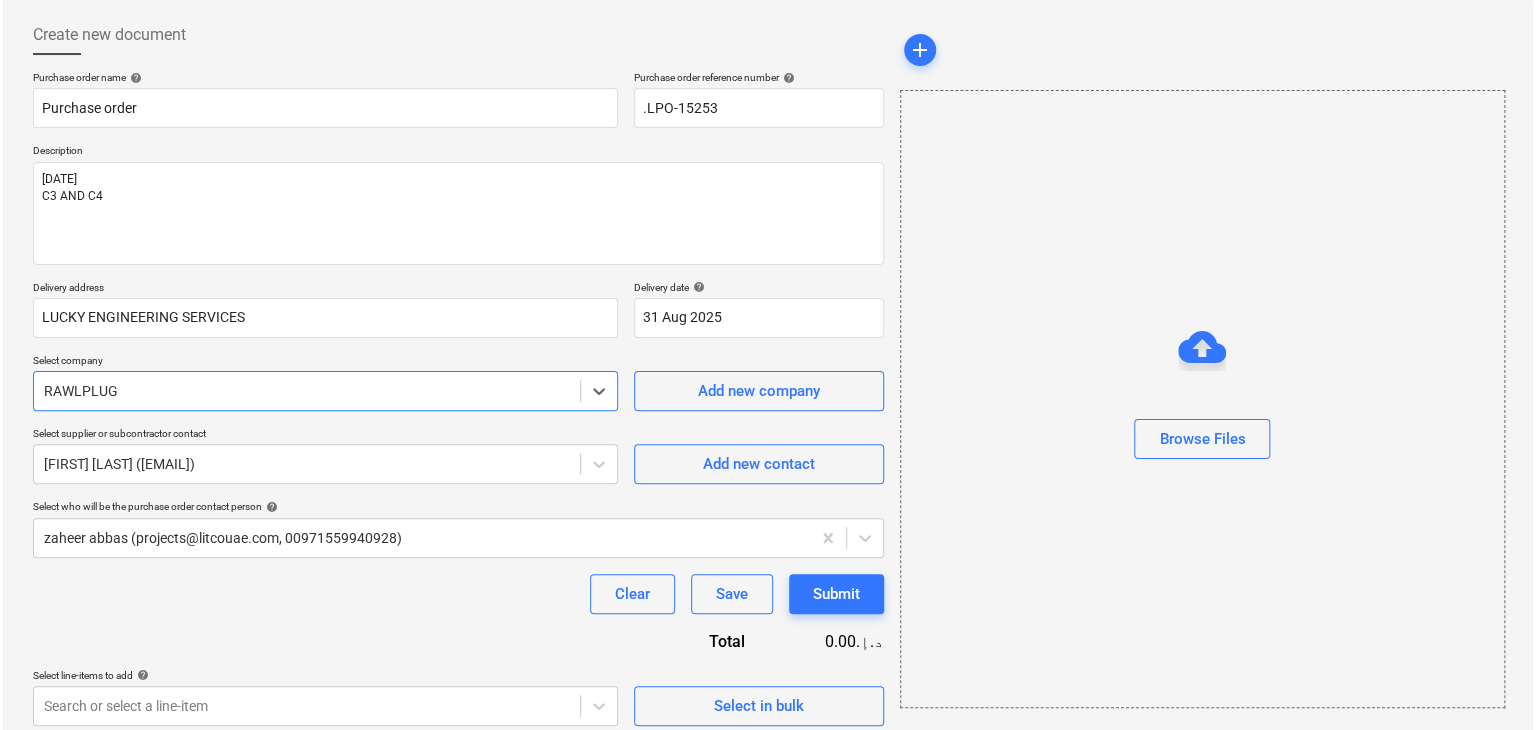 scroll, scrollTop: 104, scrollLeft: 0, axis: vertical 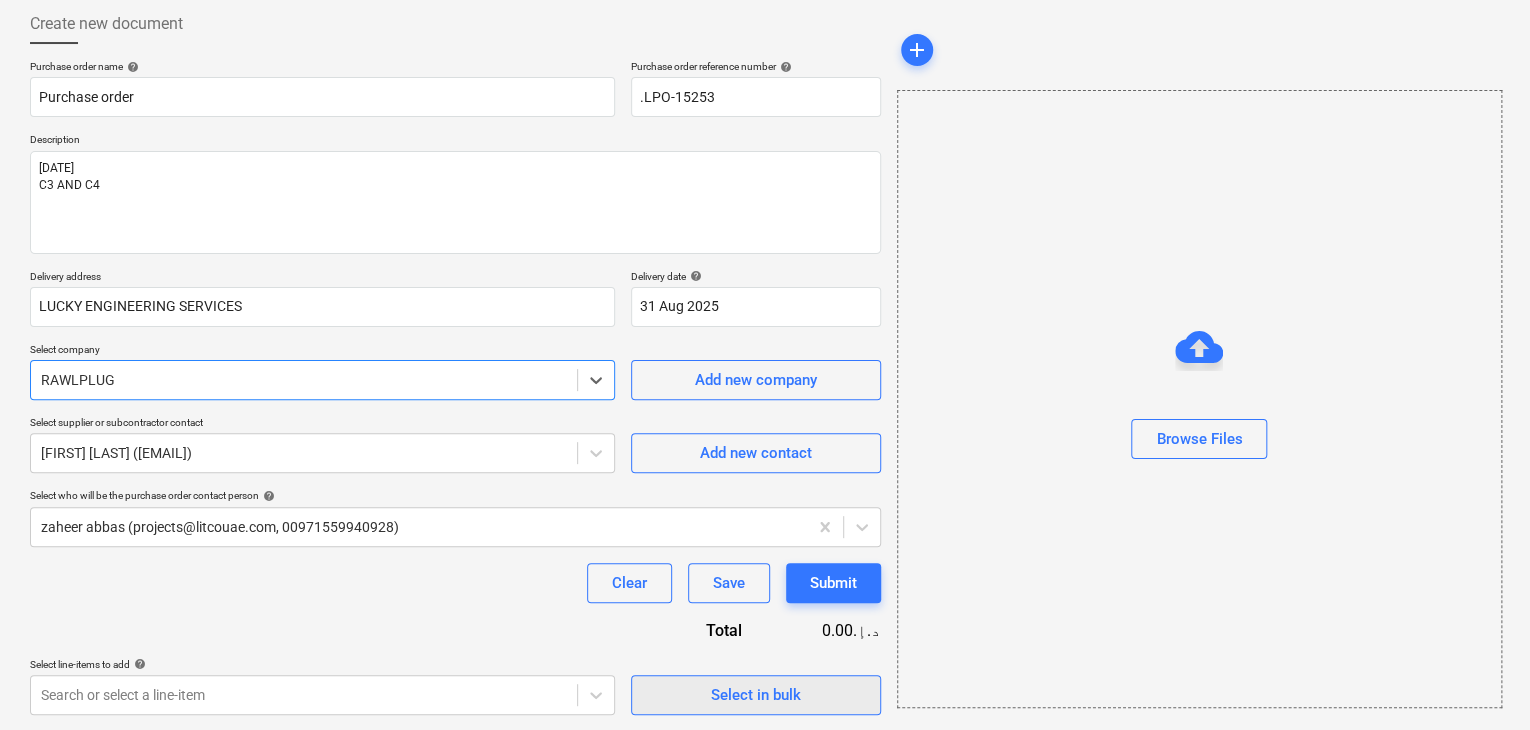 click on "Select in bulk" at bounding box center [756, 695] 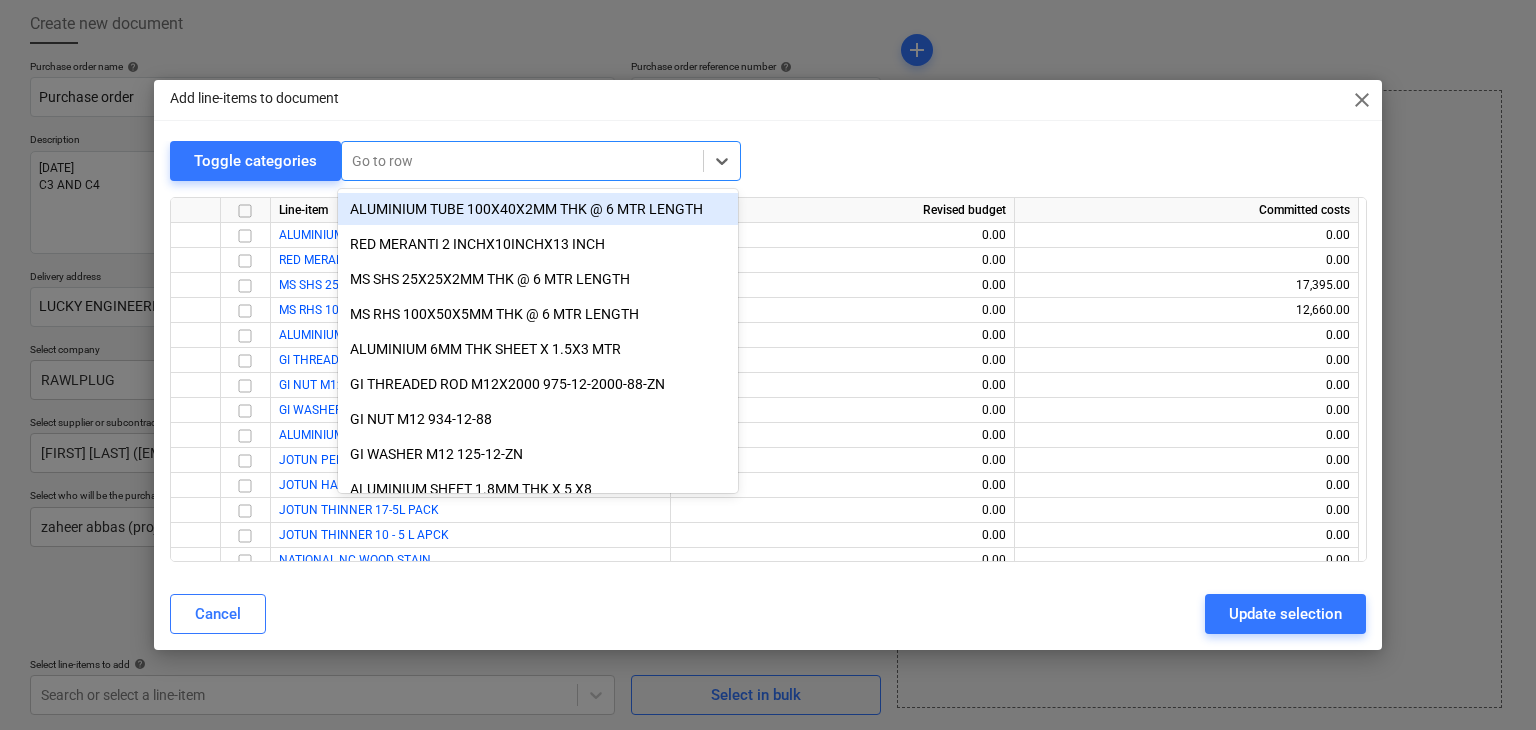 click at bounding box center (522, 161) 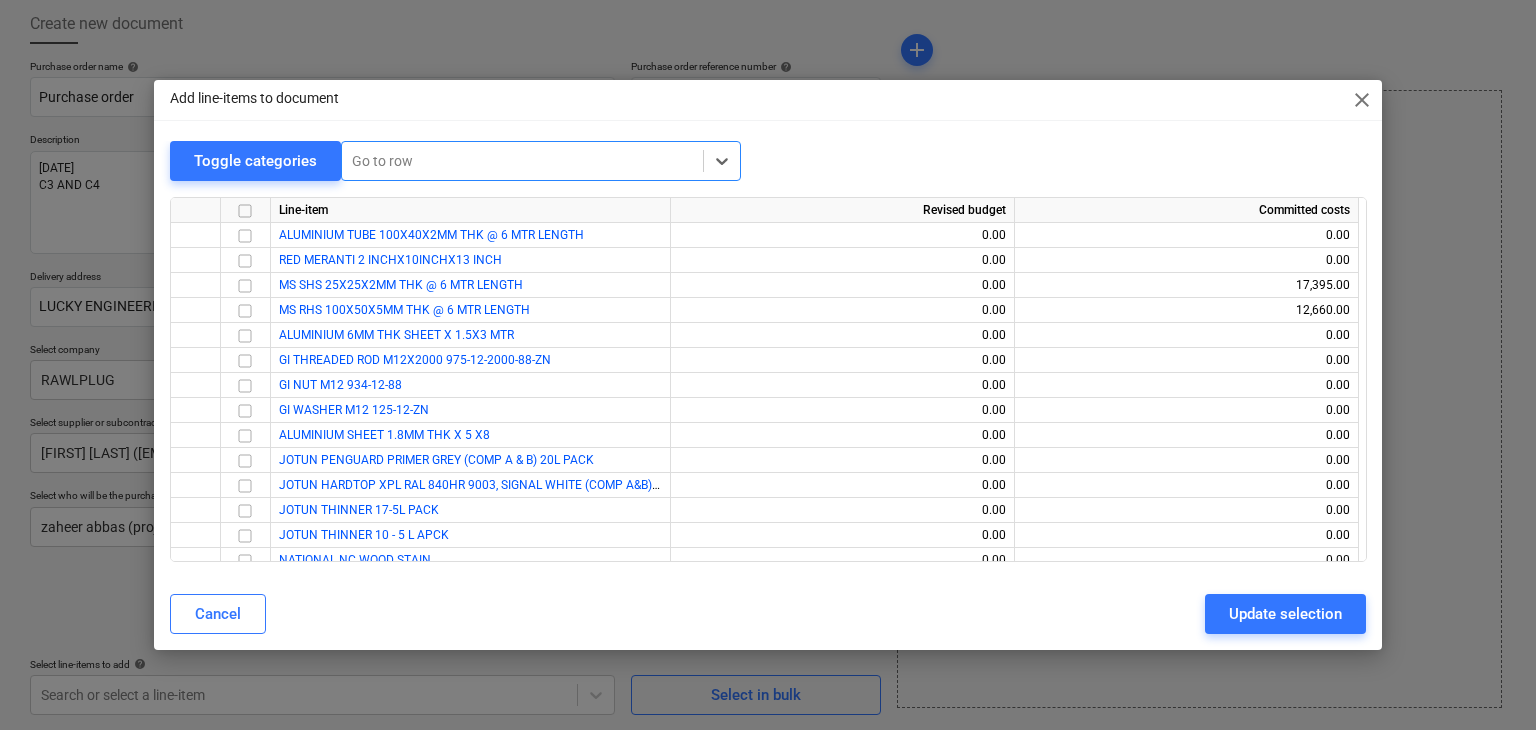 click at bounding box center [522, 161] 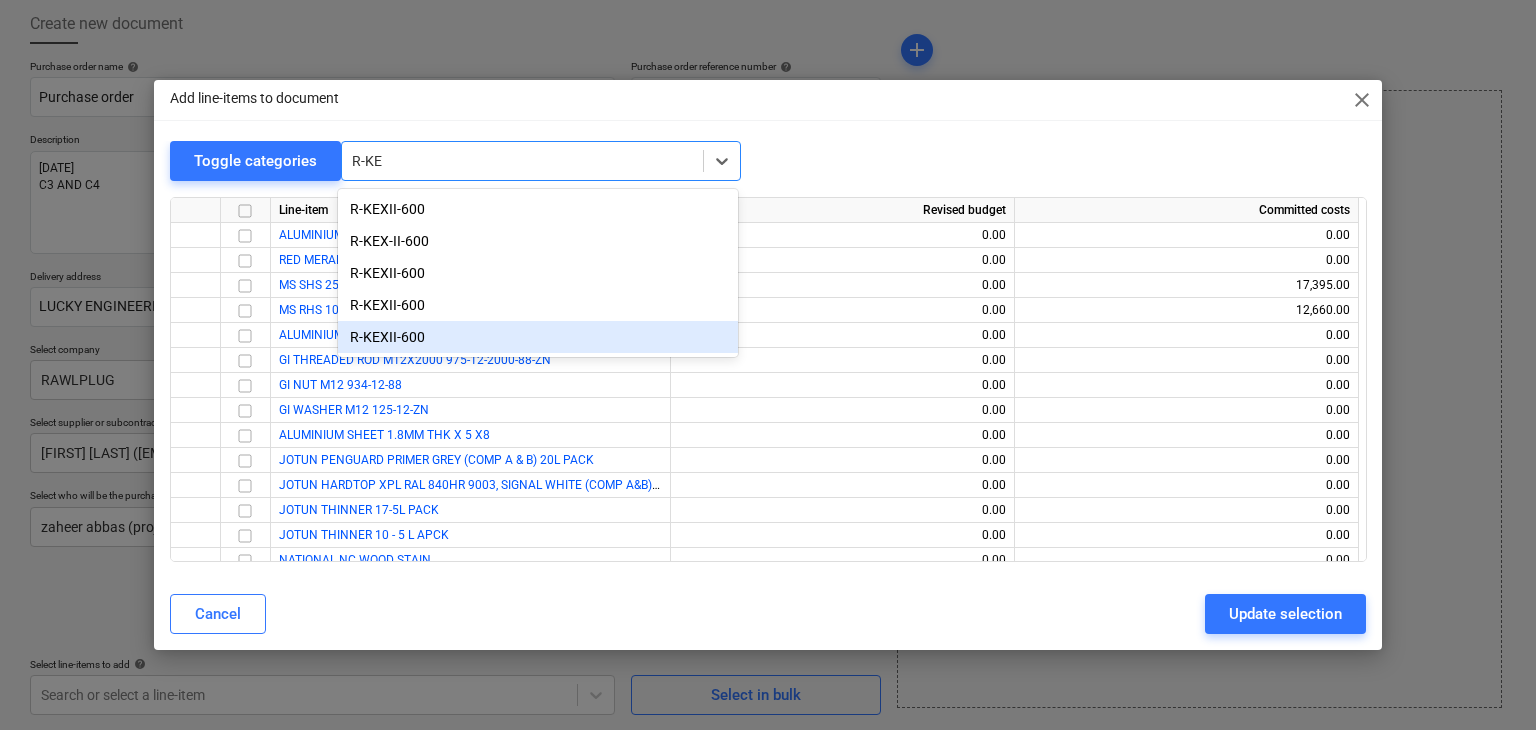 click on "R-KEXII-600" at bounding box center (538, 337) 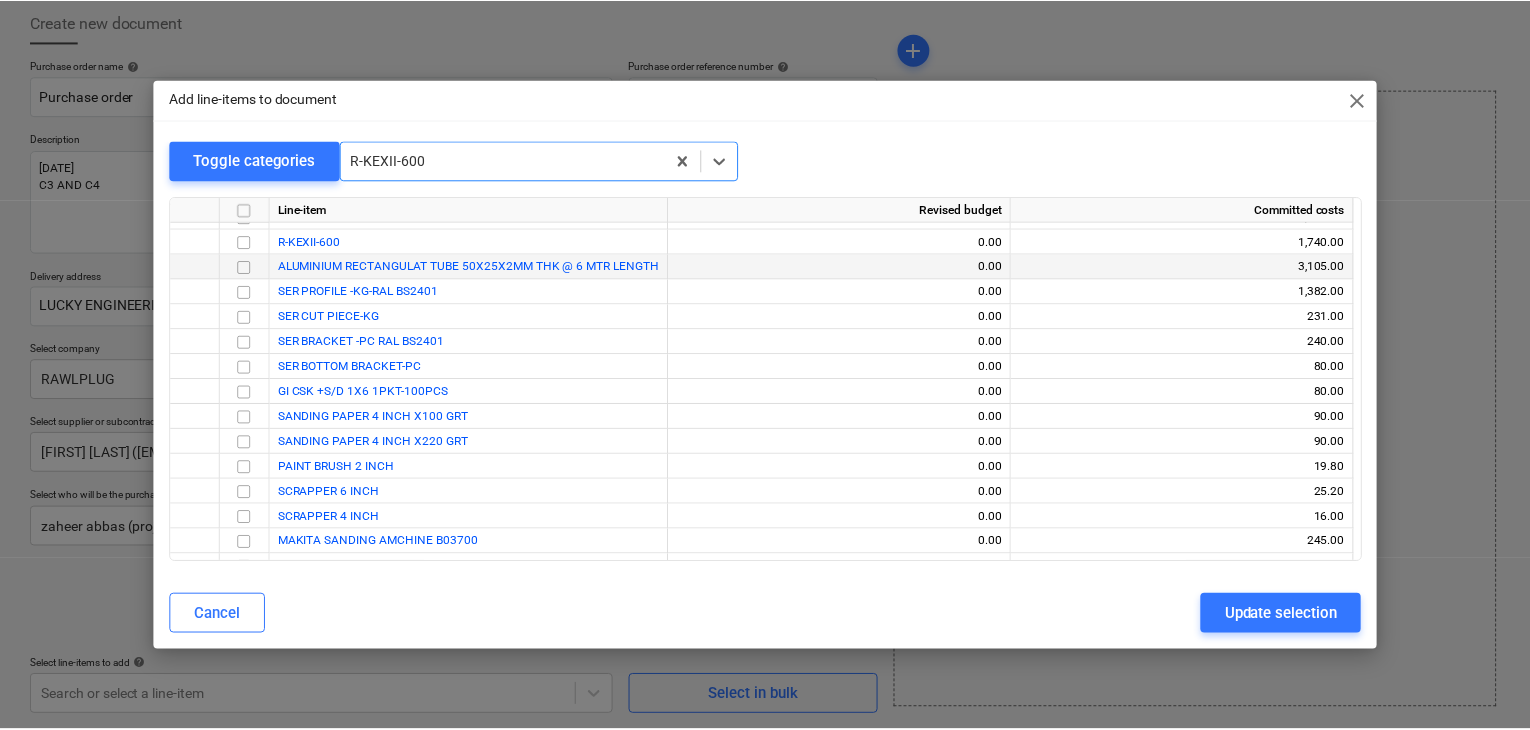 scroll, scrollTop: 6975, scrollLeft: 0, axis: vertical 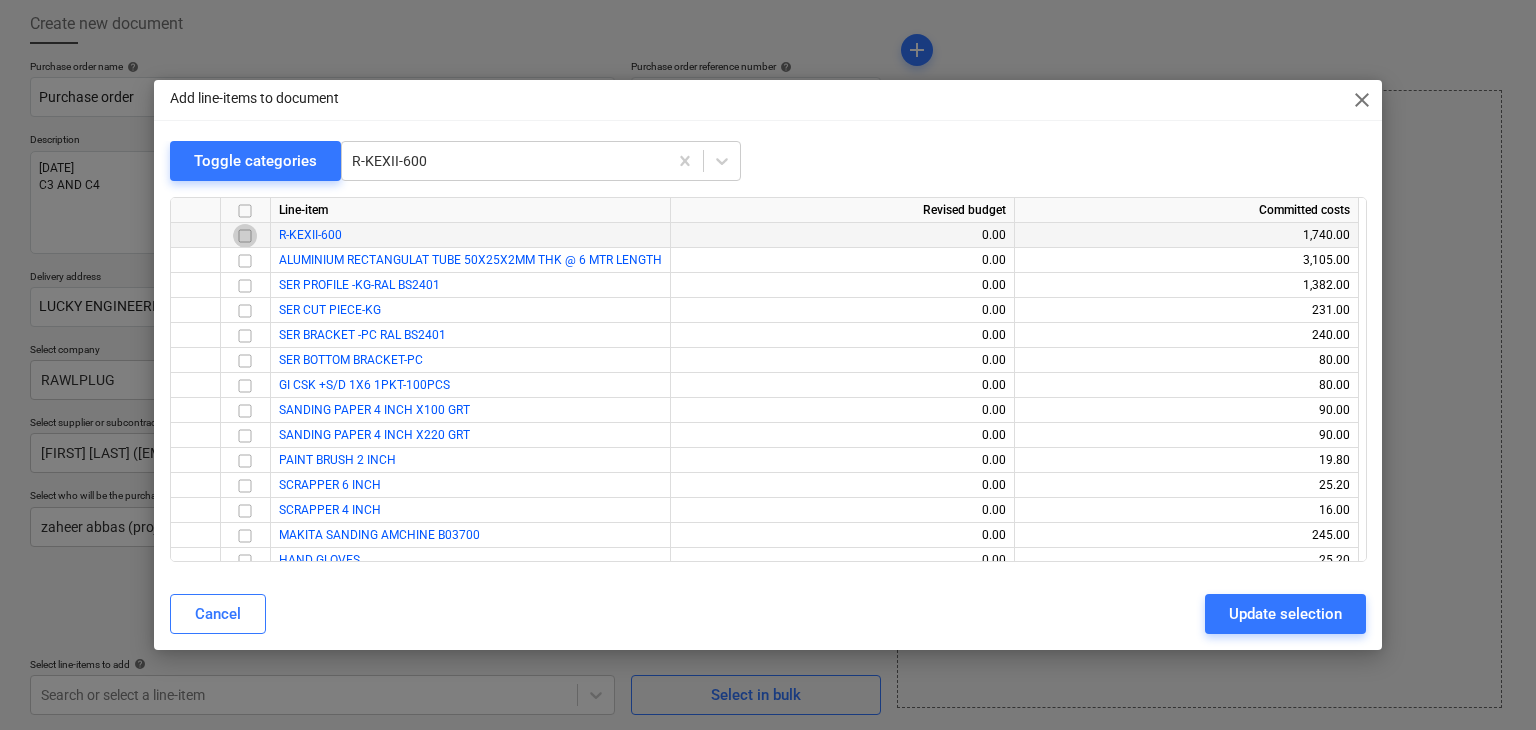 click at bounding box center [245, 236] 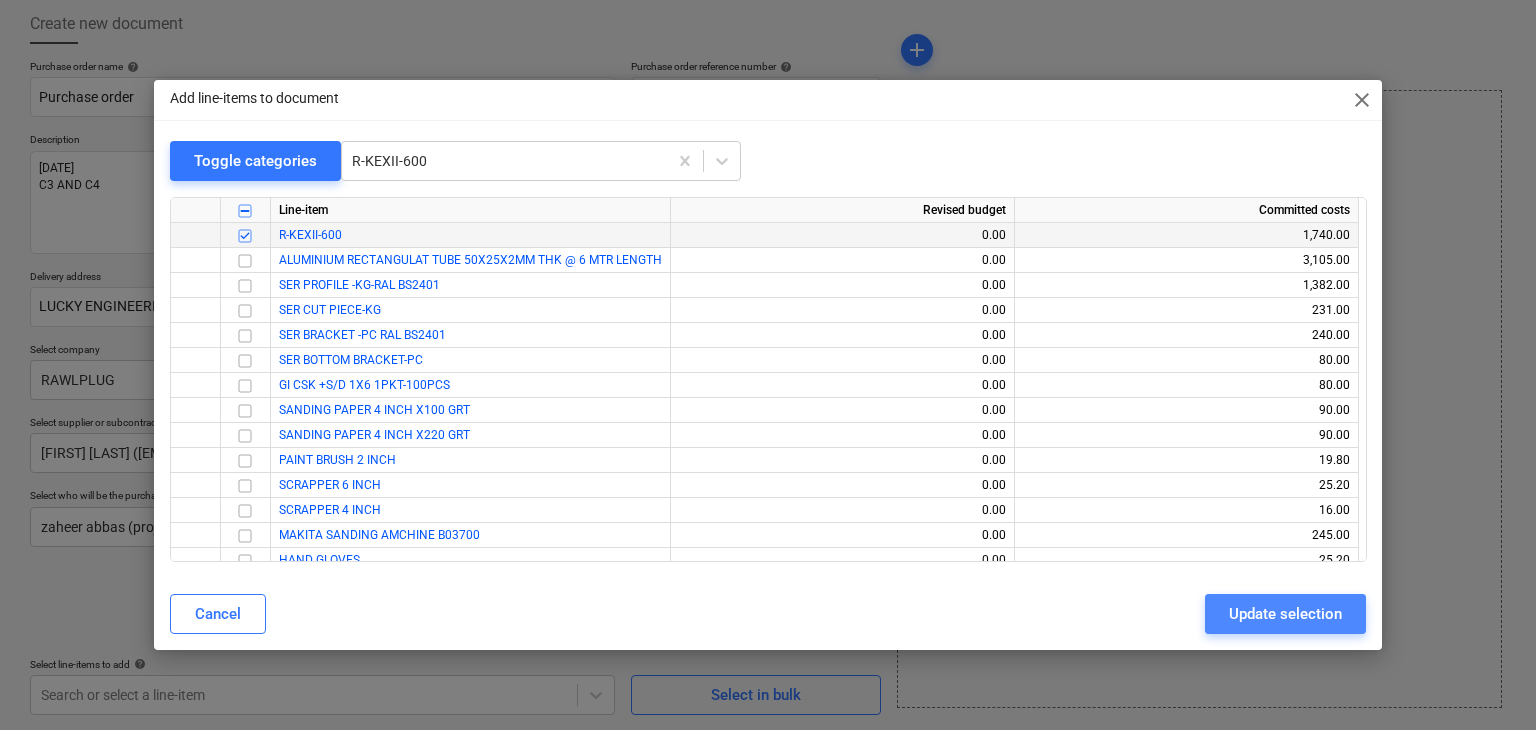 click on "Update selection" at bounding box center (1285, 614) 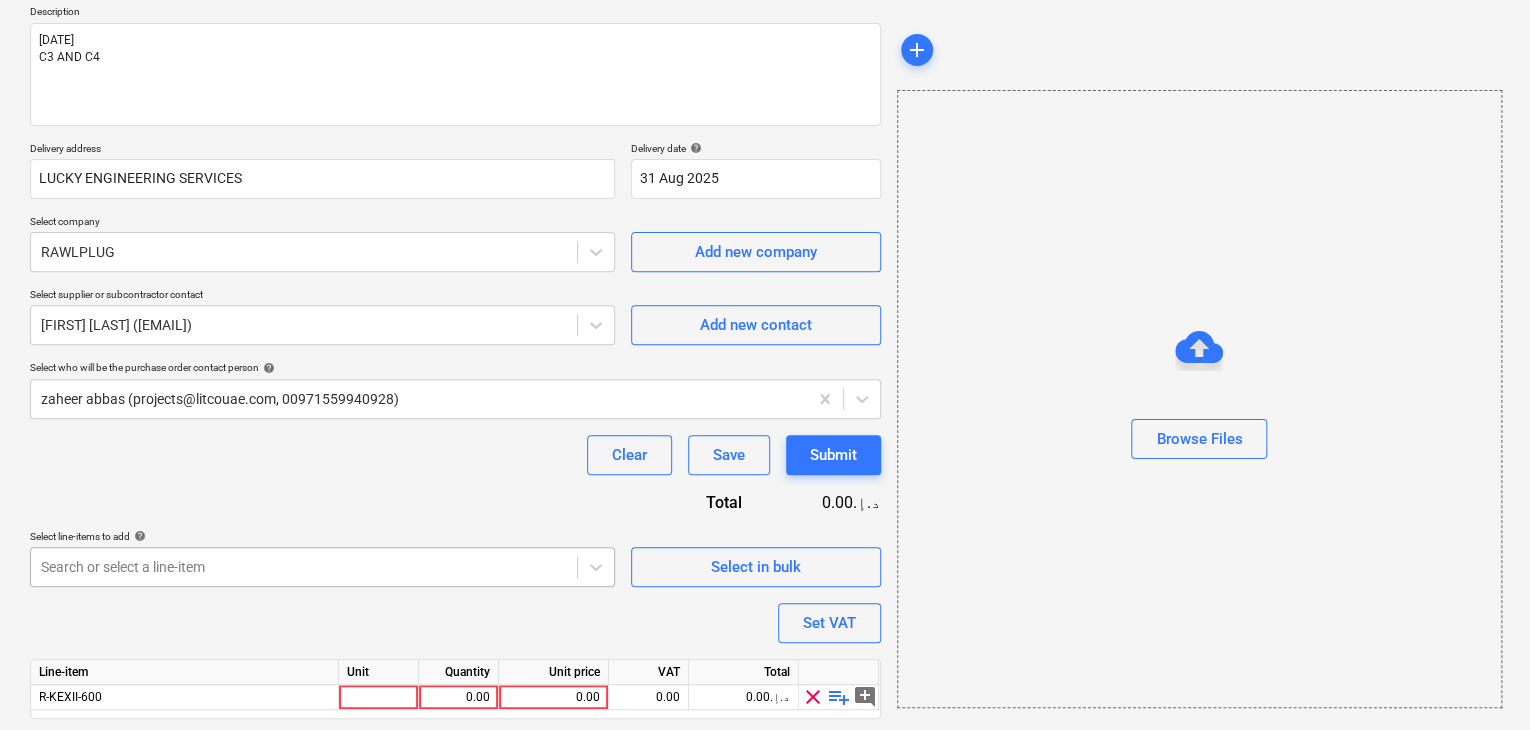 scroll, scrollTop: 292, scrollLeft: 0, axis: vertical 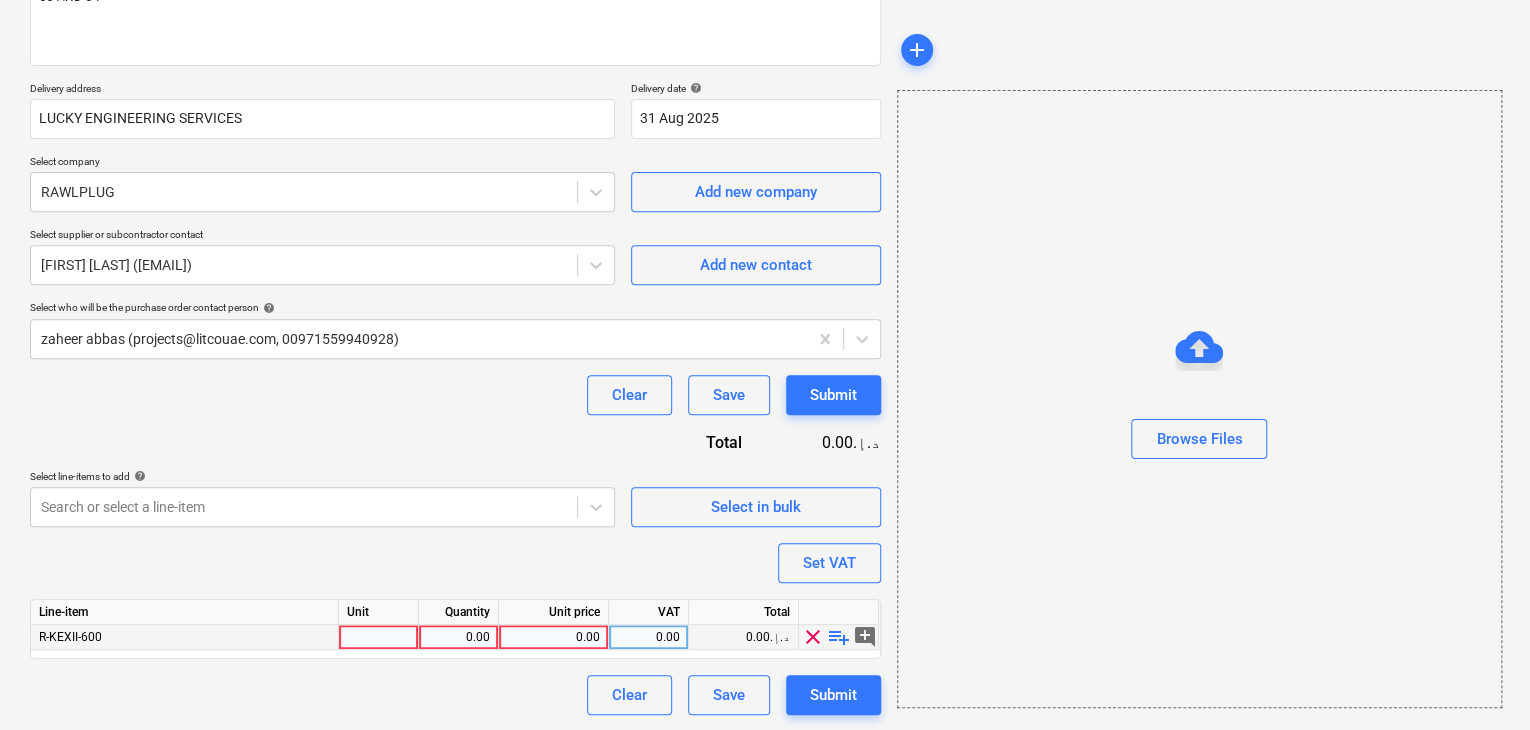 click at bounding box center (379, 637) 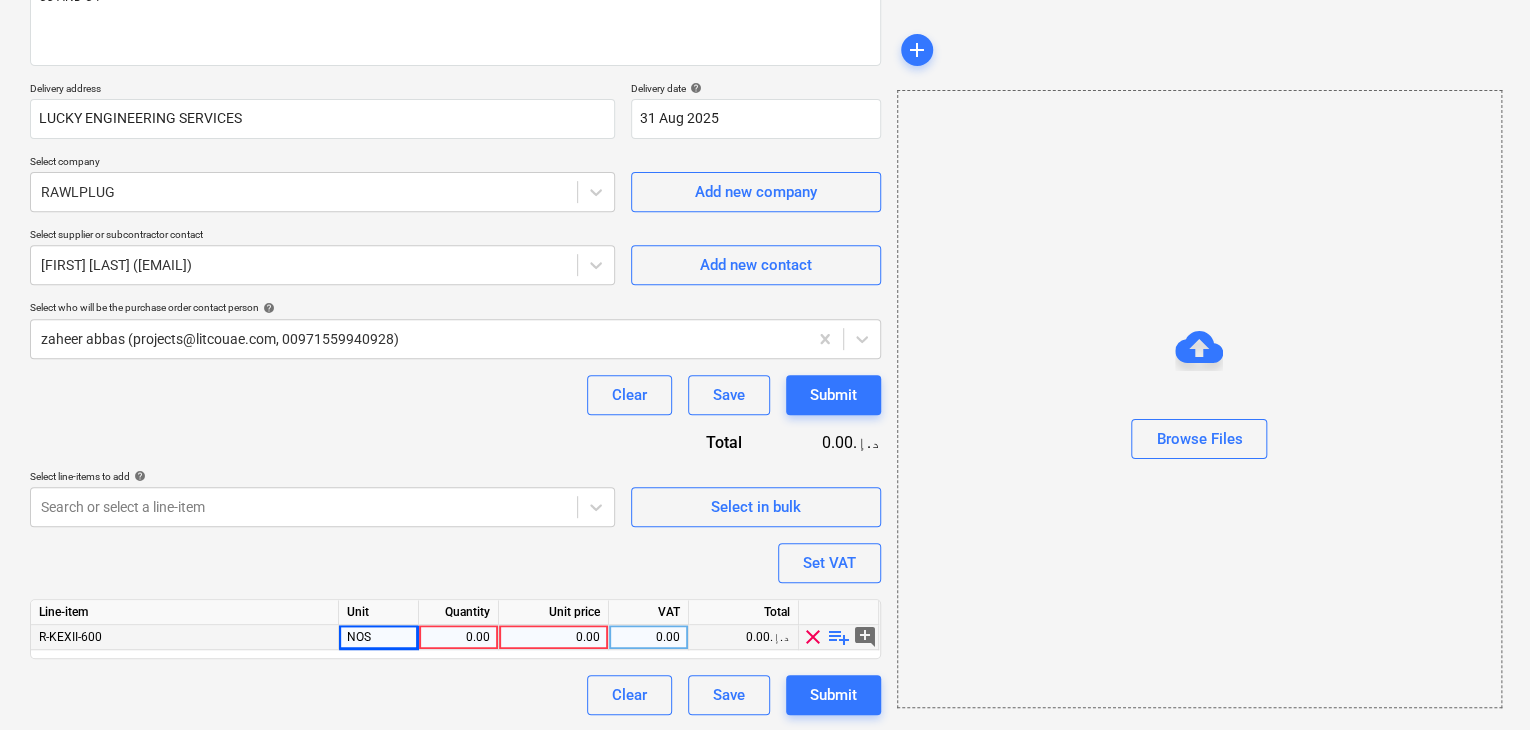 click on "0.00" at bounding box center (458, 637) 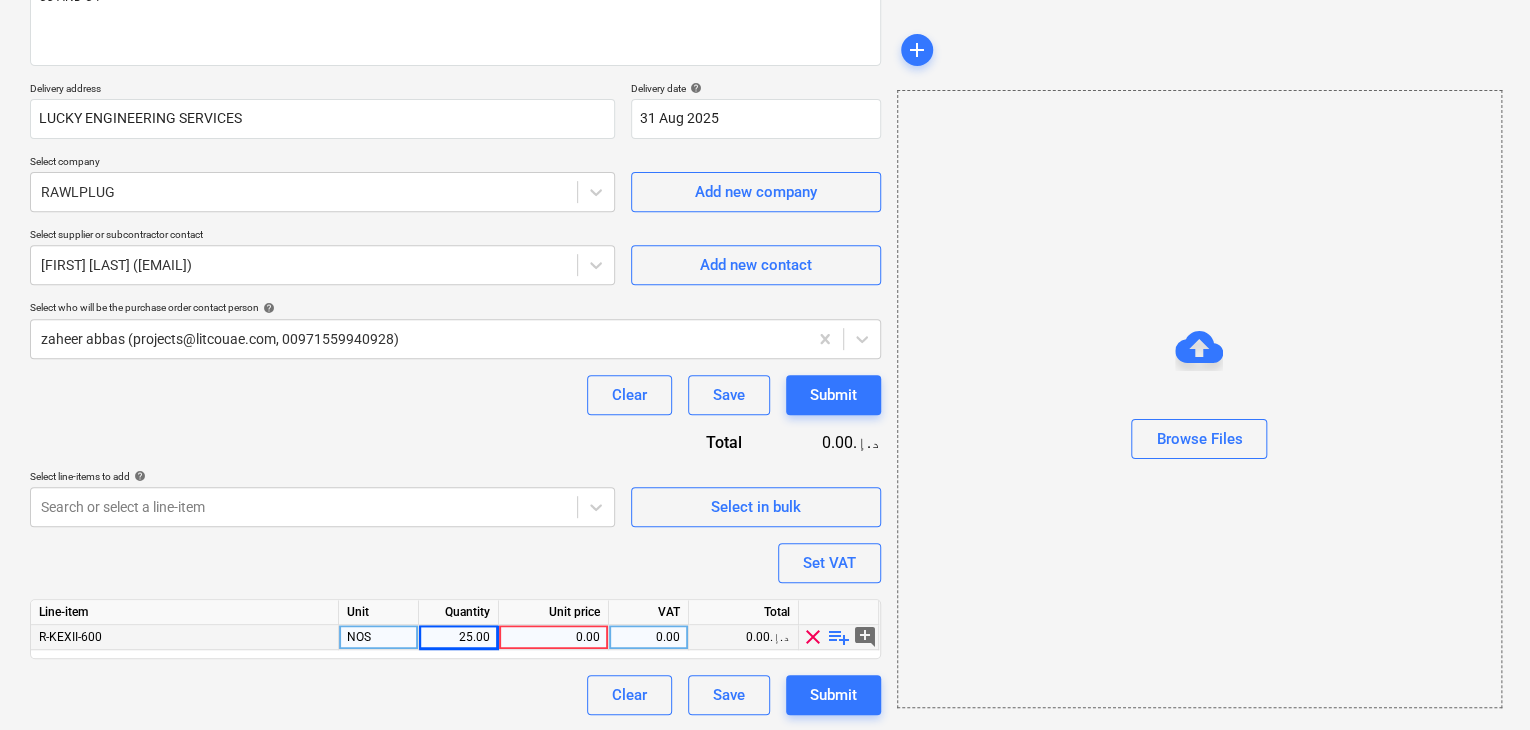 click on "0.00" at bounding box center (553, 637) 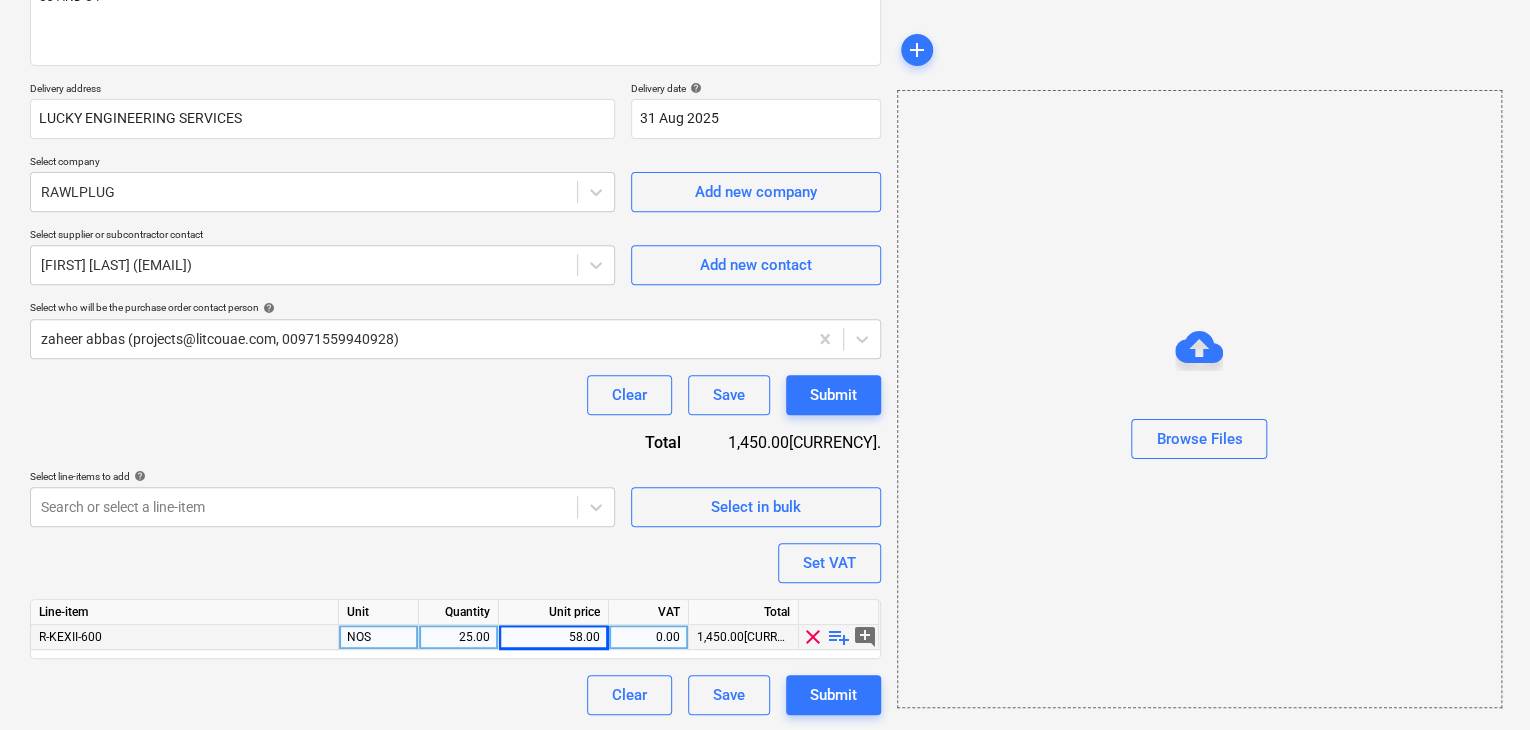 click on "Browse Files" at bounding box center [1199, 399] 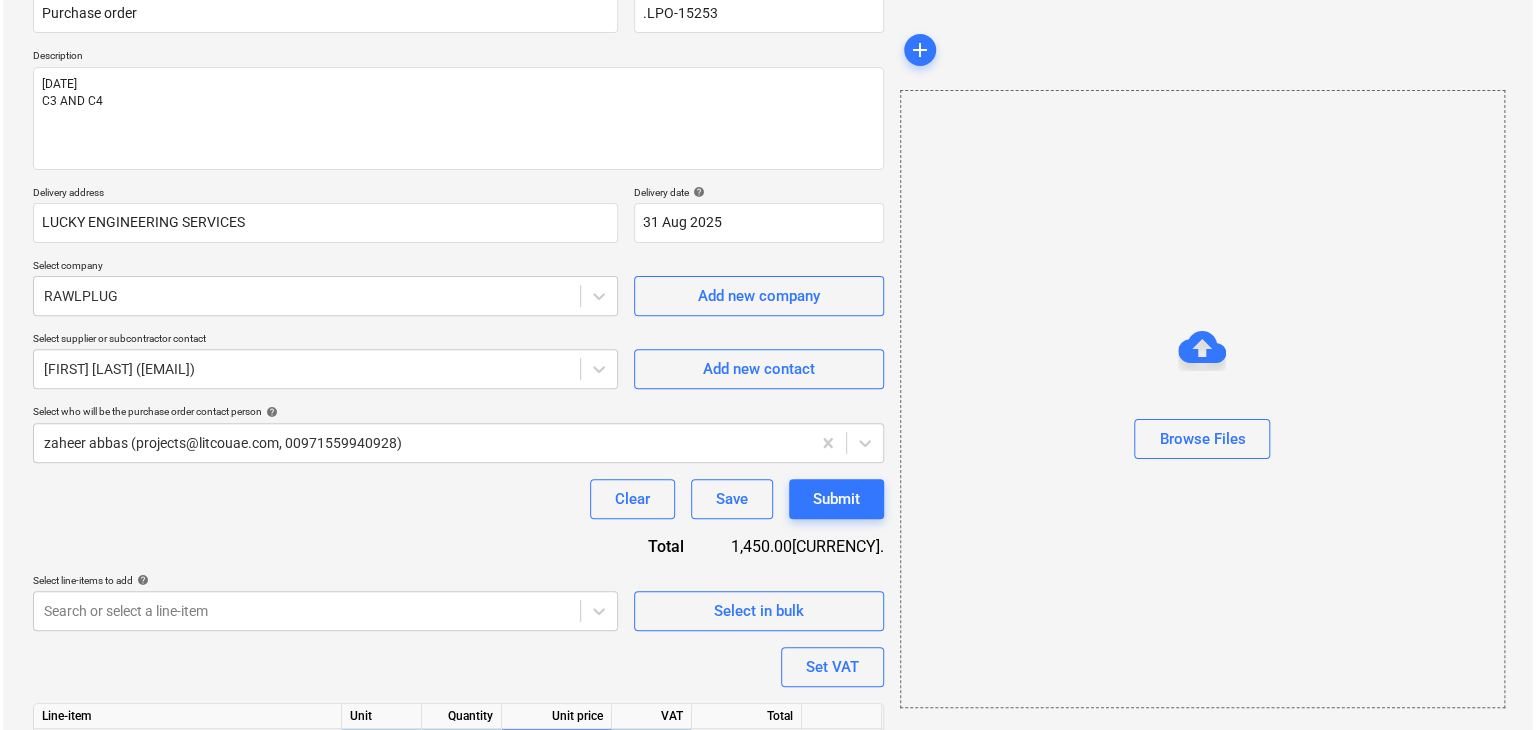 scroll, scrollTop: 292, scrollLeft: 0, axis: vertical 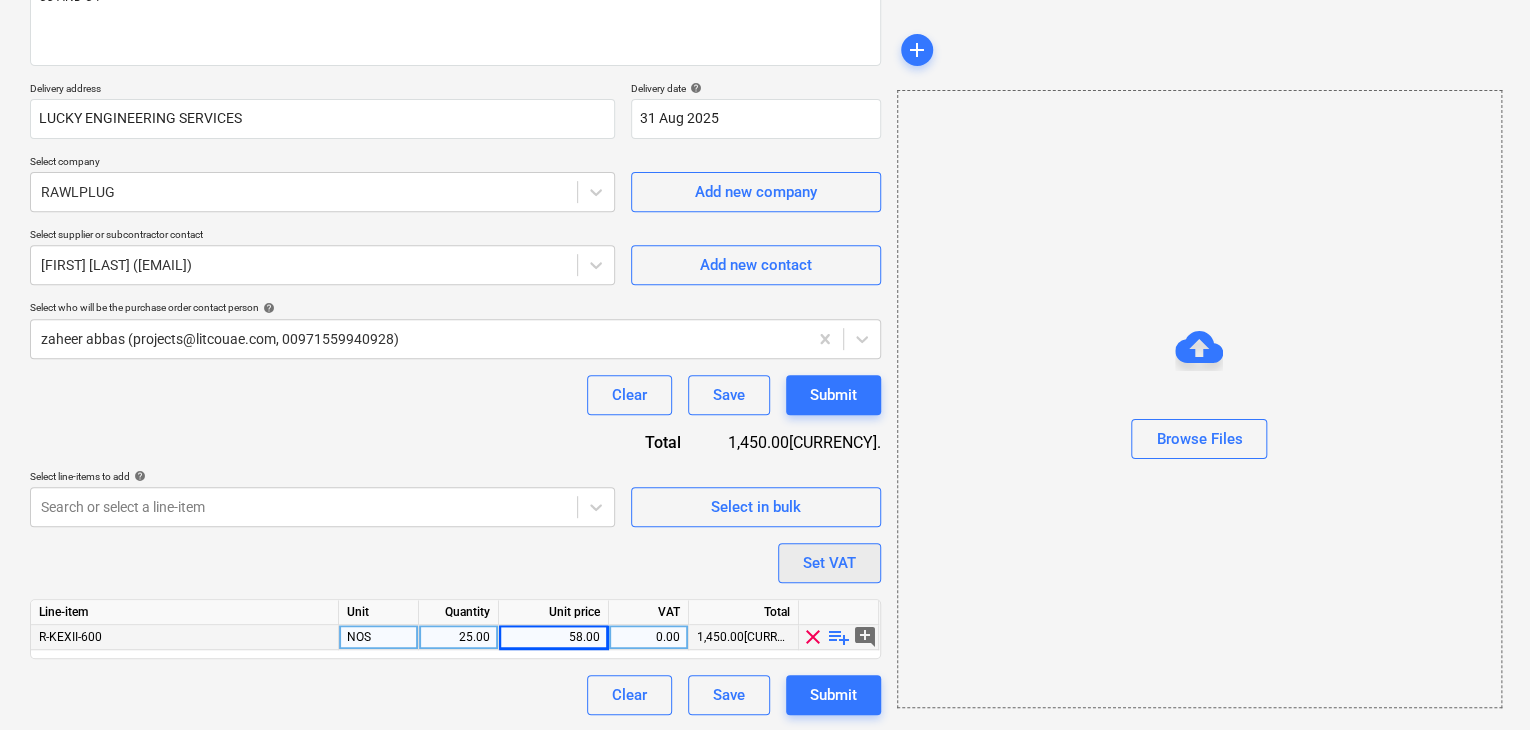 click on "Set VAT" at bounding box center (829, 563) 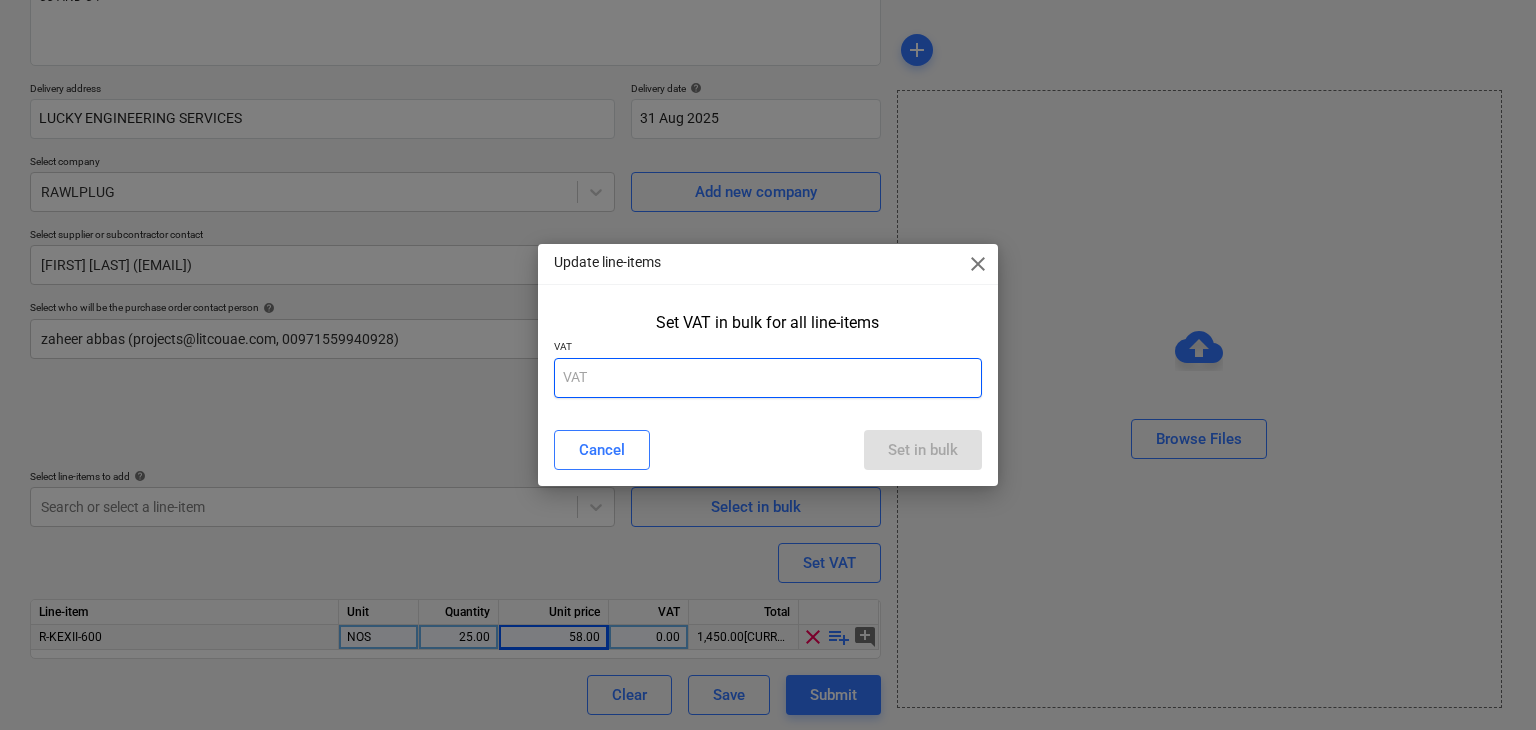 click at bounding box center (768, 378) 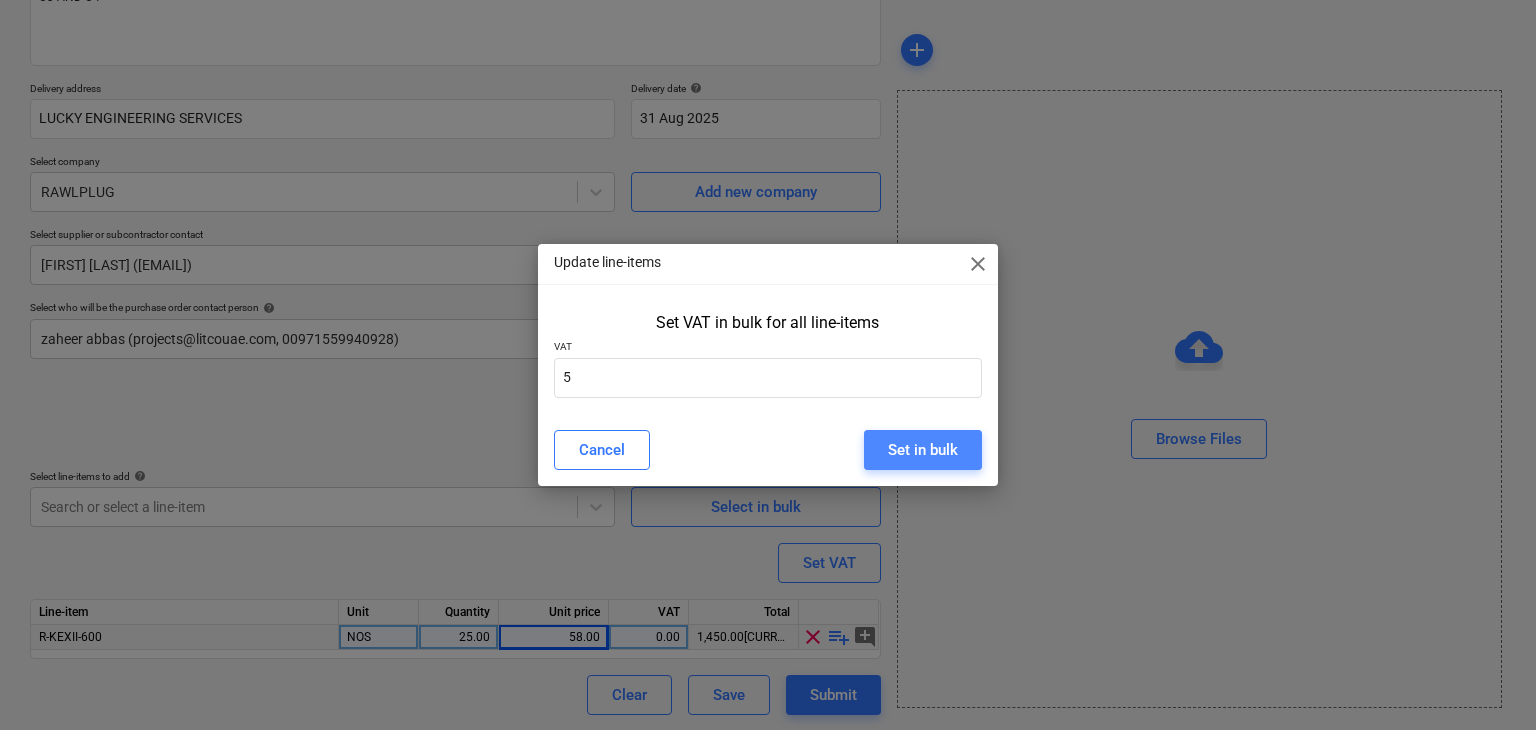 click on "Set in bulk" at bounding box center [923, 450] 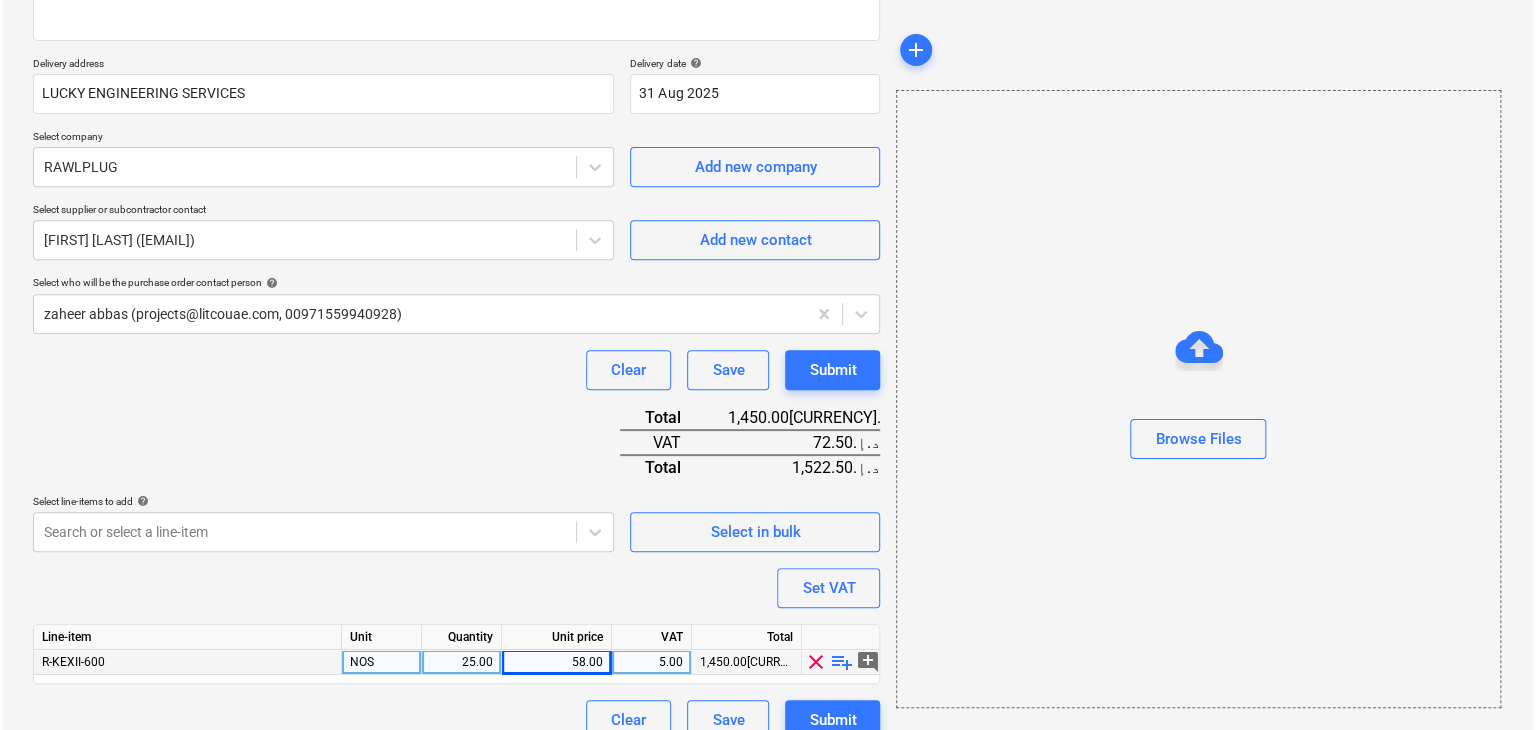 scroll, scrollTop: 342, scrollLeft: 0, axis: vertical 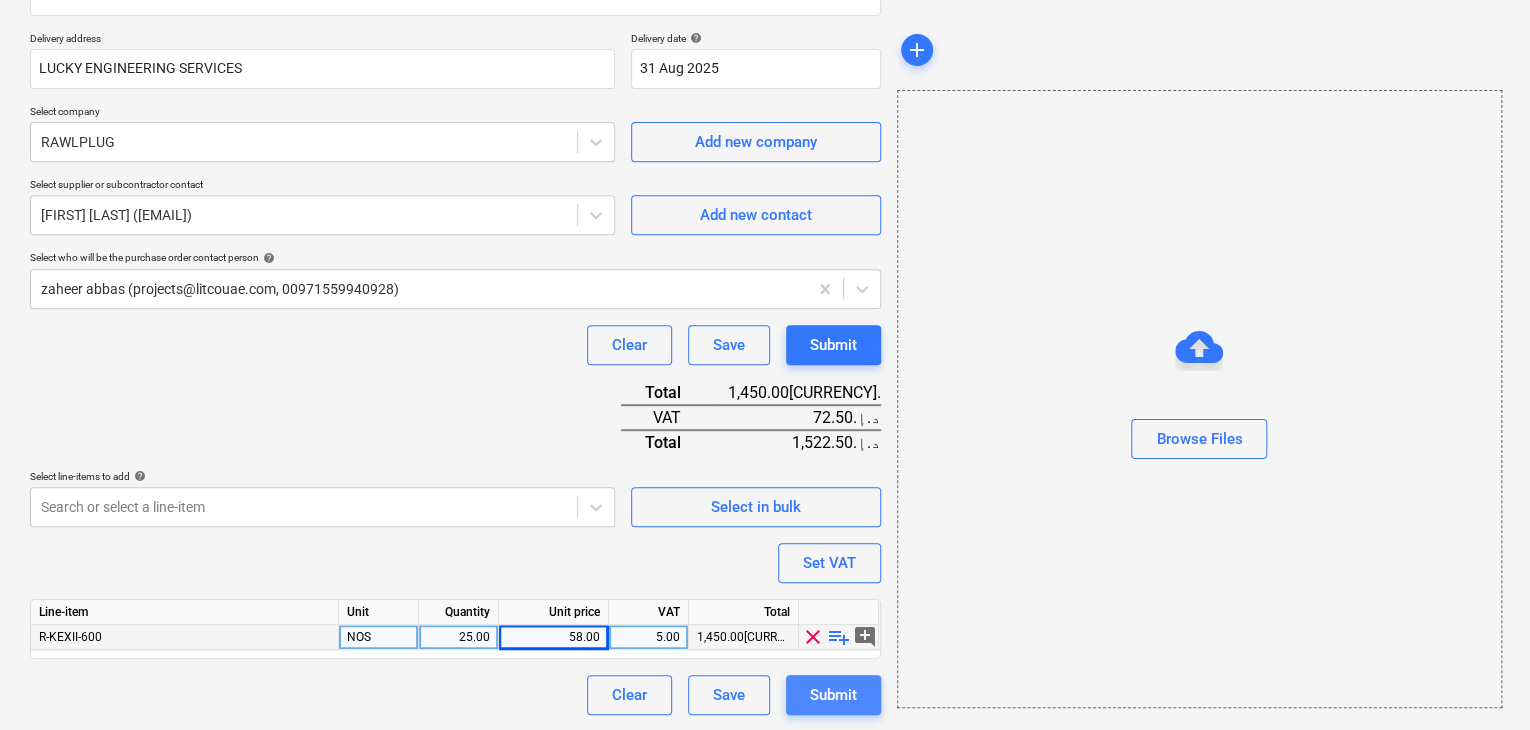 click on "Submit" at bounding box center (833, 695) 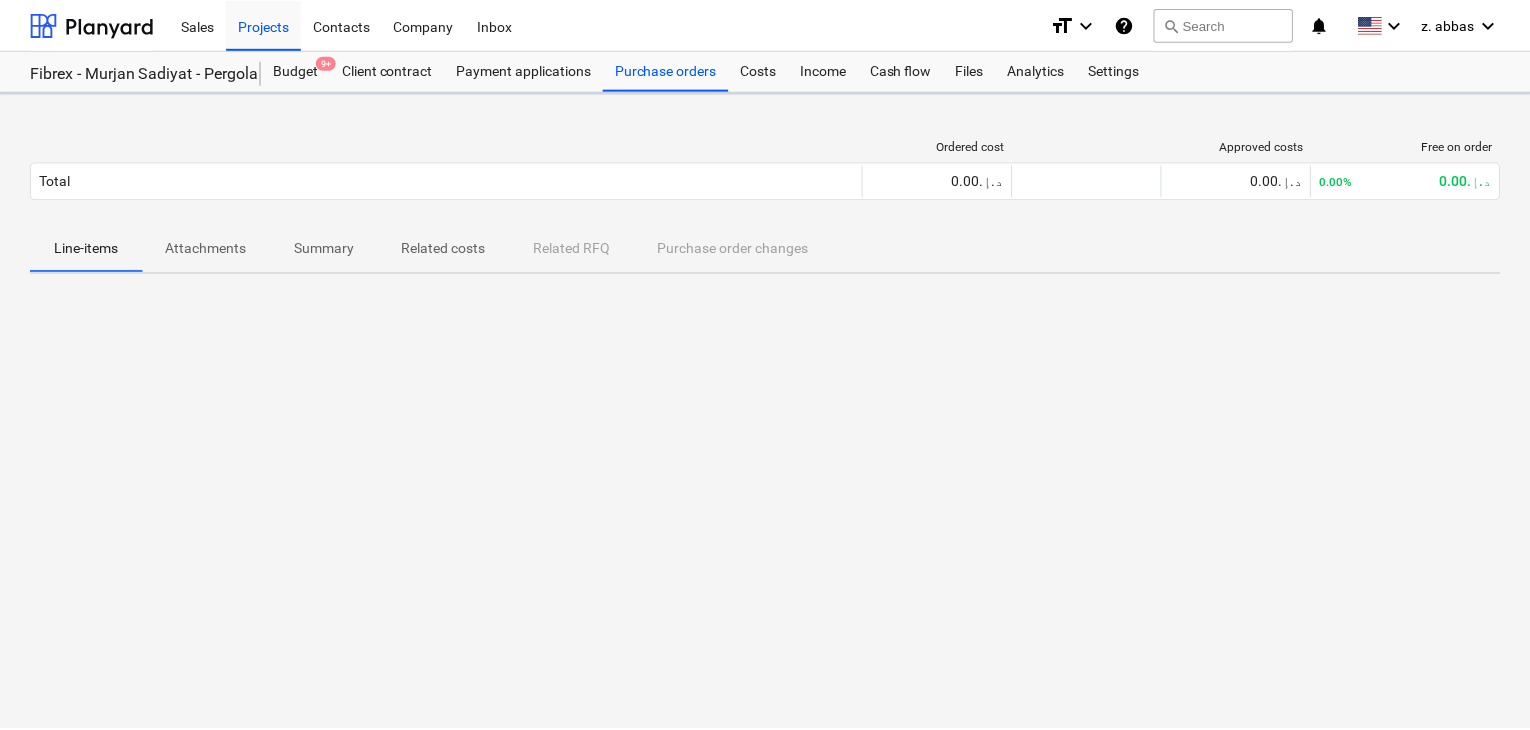 scroll, scrollTop: 0, scrollLeft: 0, axis: both 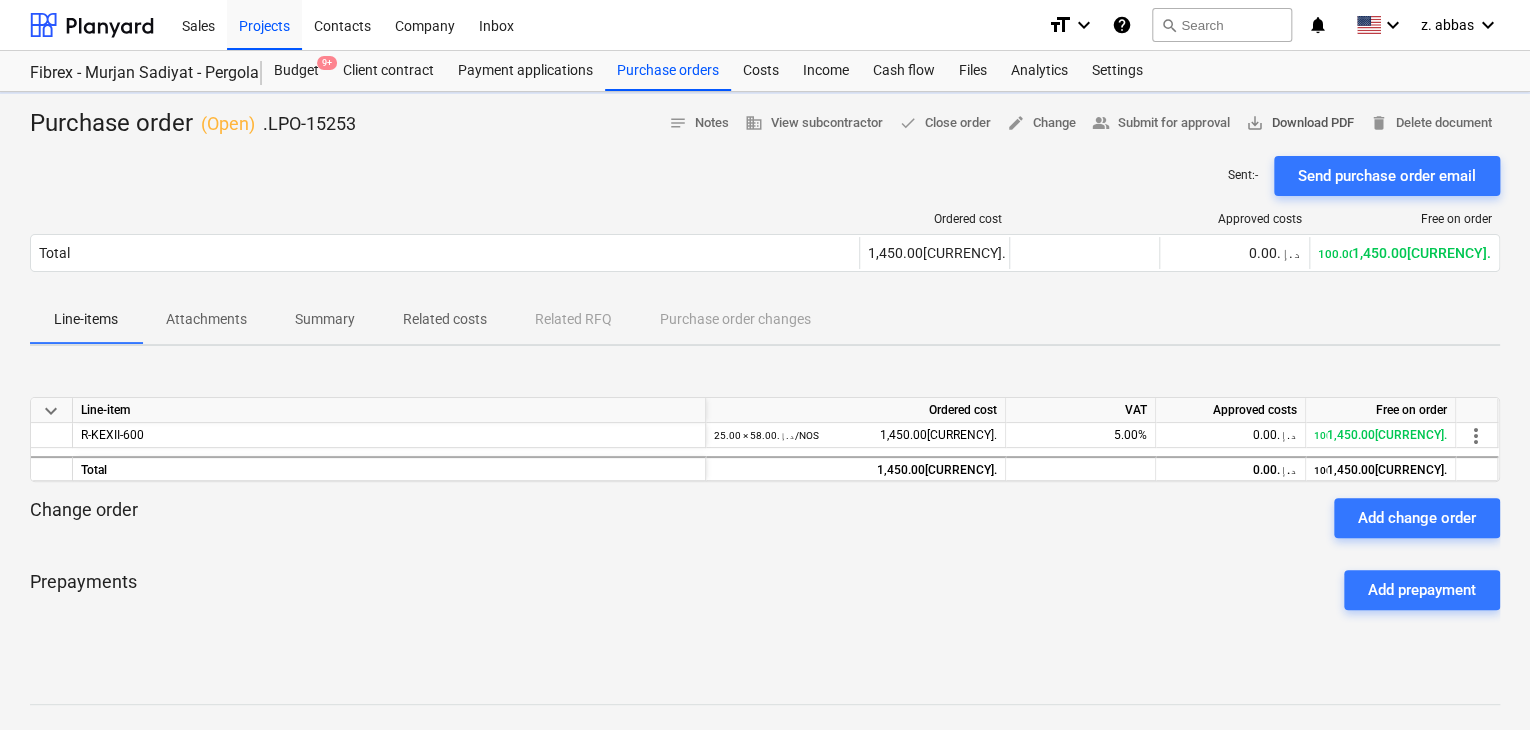 click on "save_alt Download PDF" at bounding box center (1300, 123) 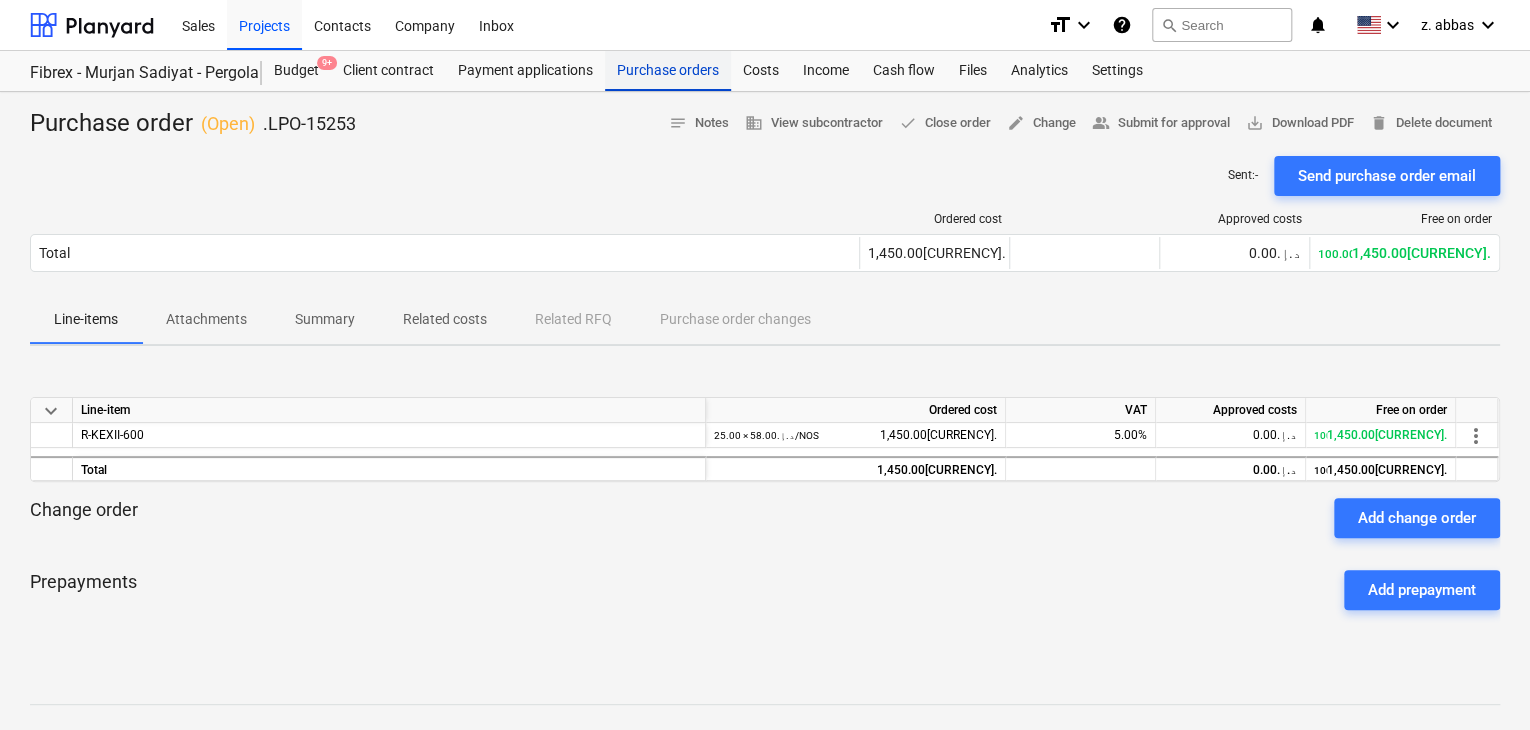 click on "Purchase orders" at bounding box center [668, 71] 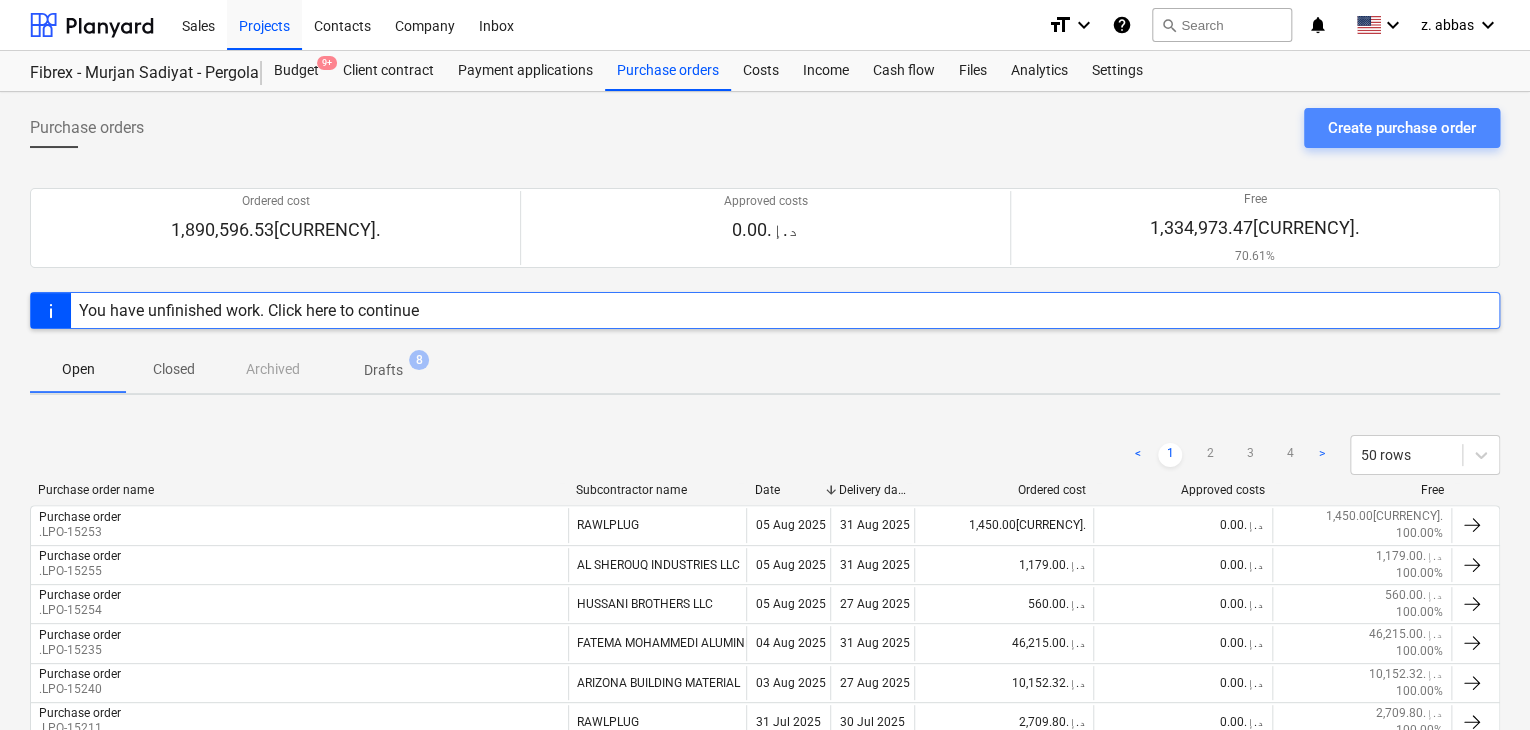 click on "Create purchase order" at bounding box center [1402, 128] 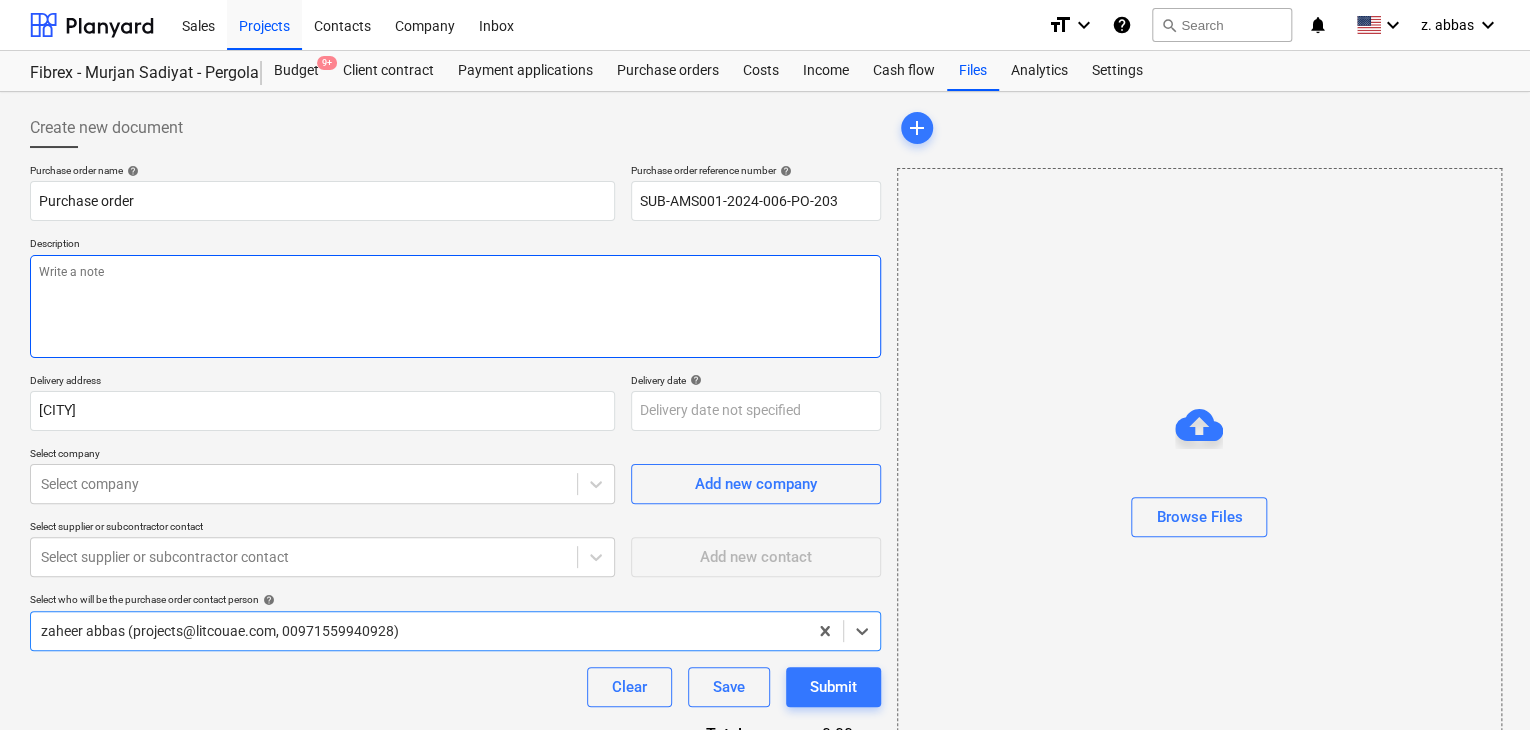 click at bounding box center [455, 306] 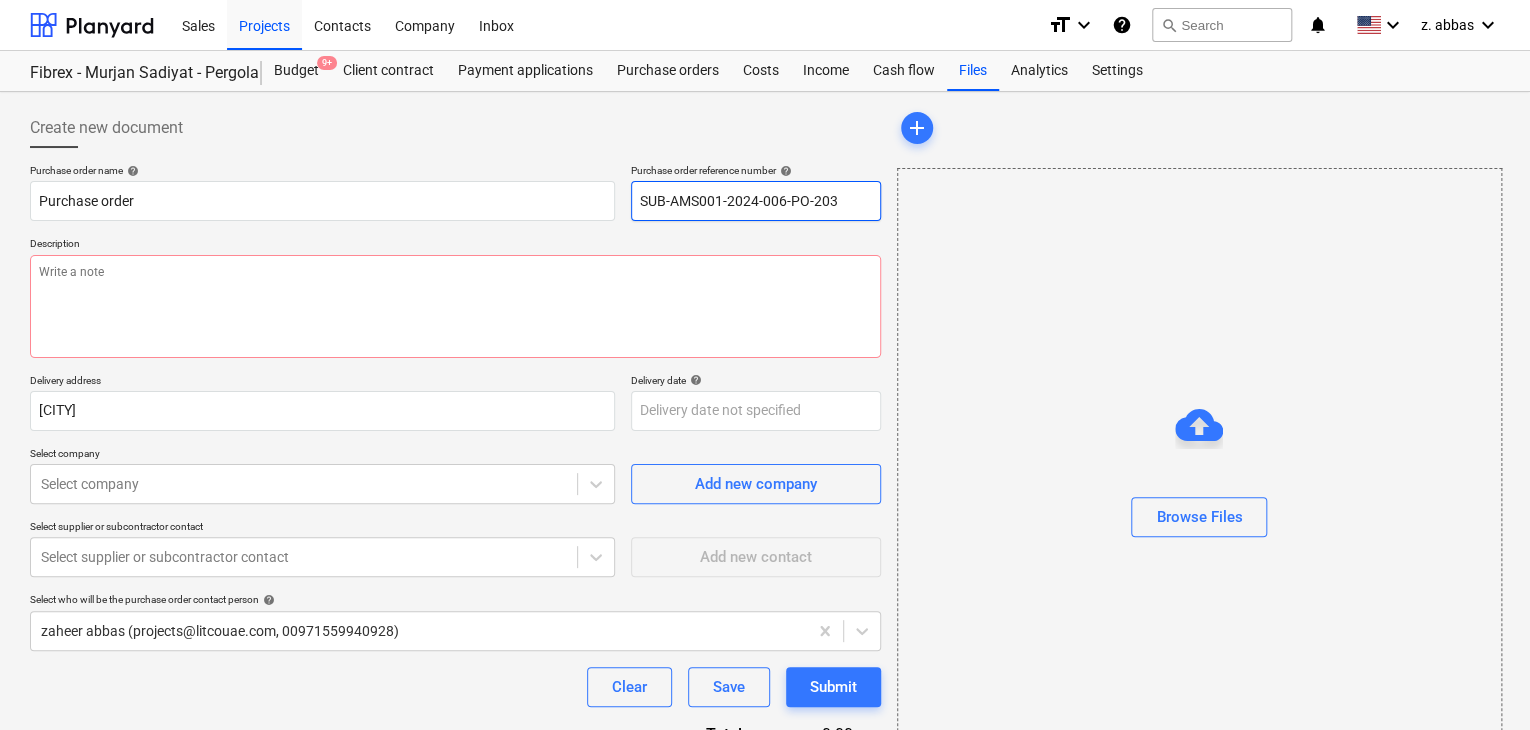 drag, startPoint x: 860, startPoint y: 197, endPoint x: 455, endPoint y: 161, distance: 406.59686 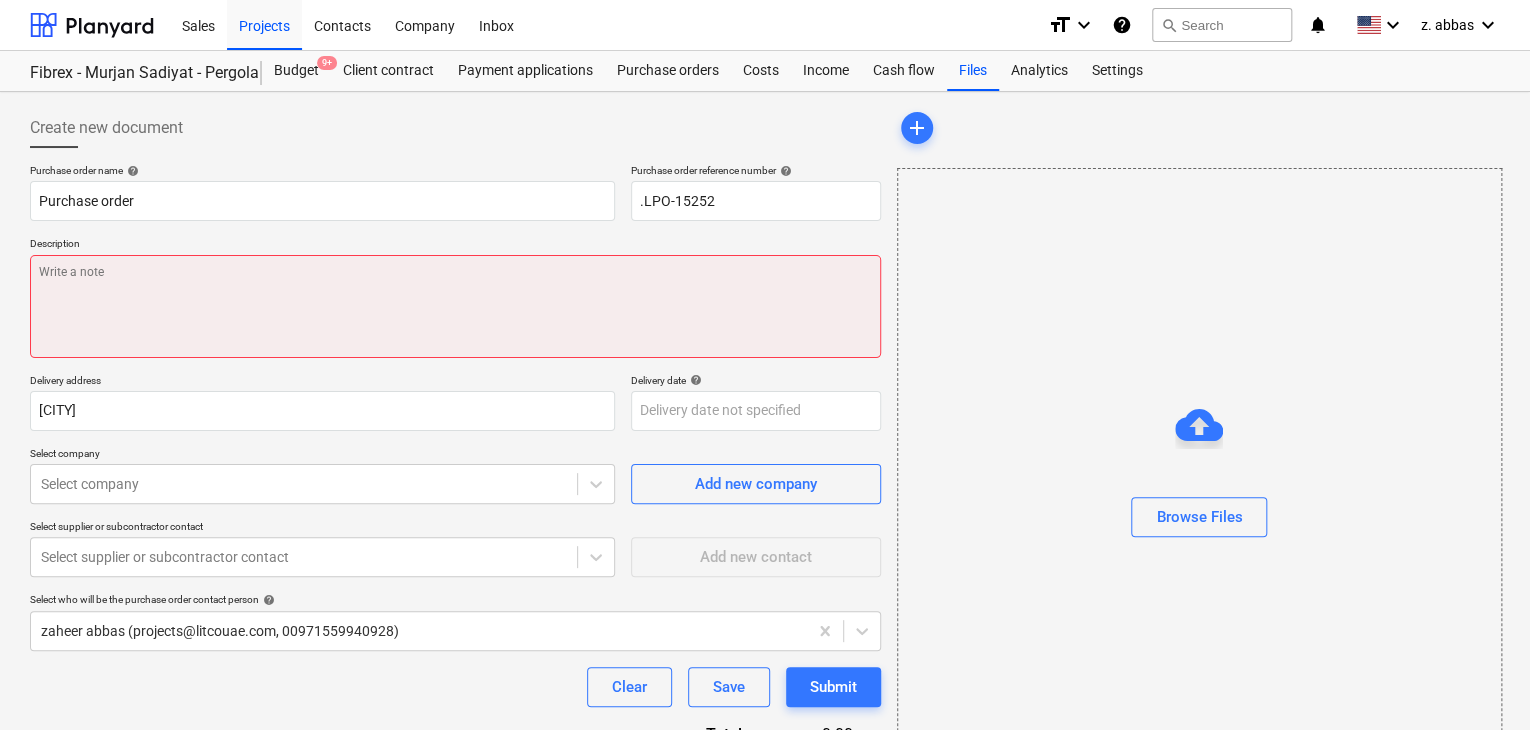 click at bounding box center [455, 306] 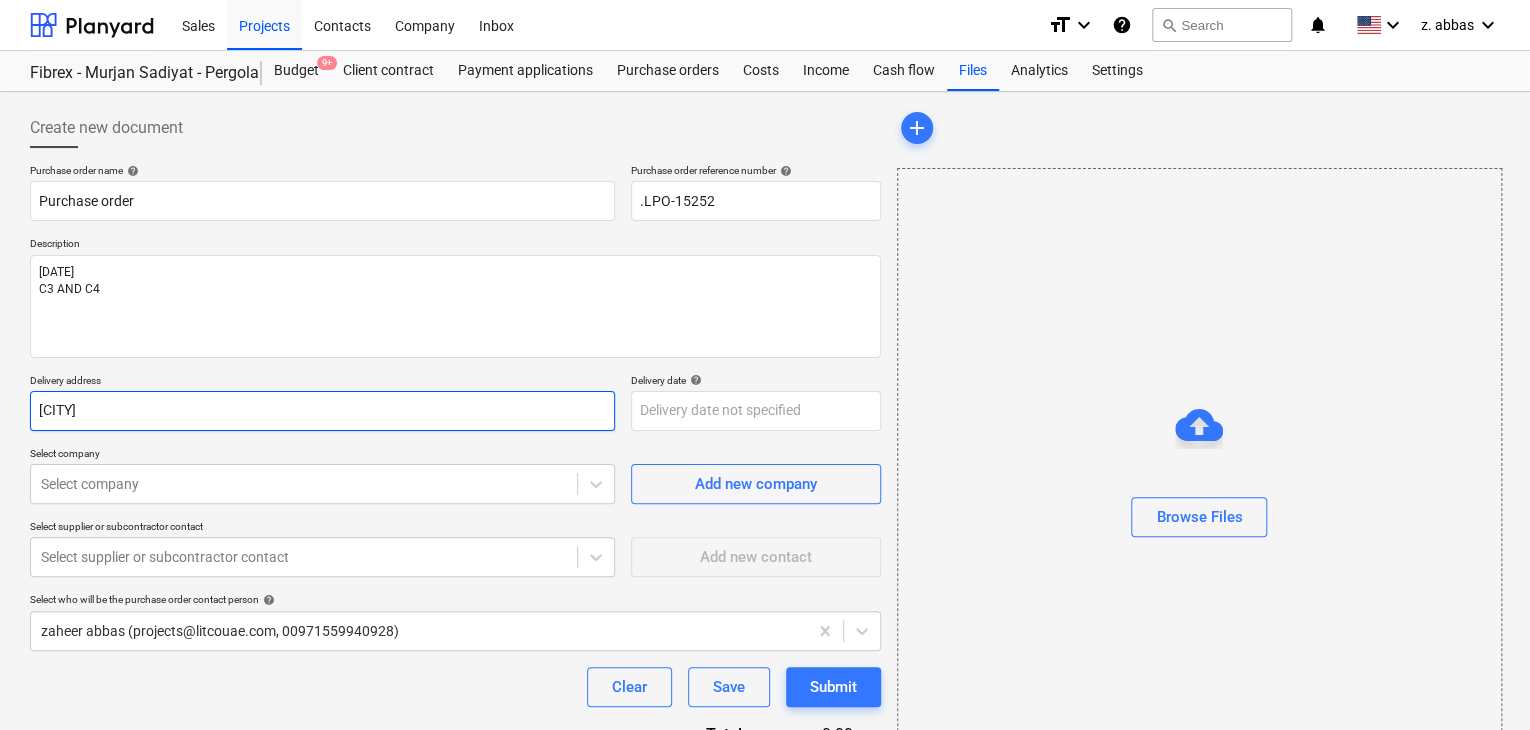 drag, startPoint x: 125, startPoint y: 410, endPoint x: 0, endPoint y: 394, distance: 126.01984 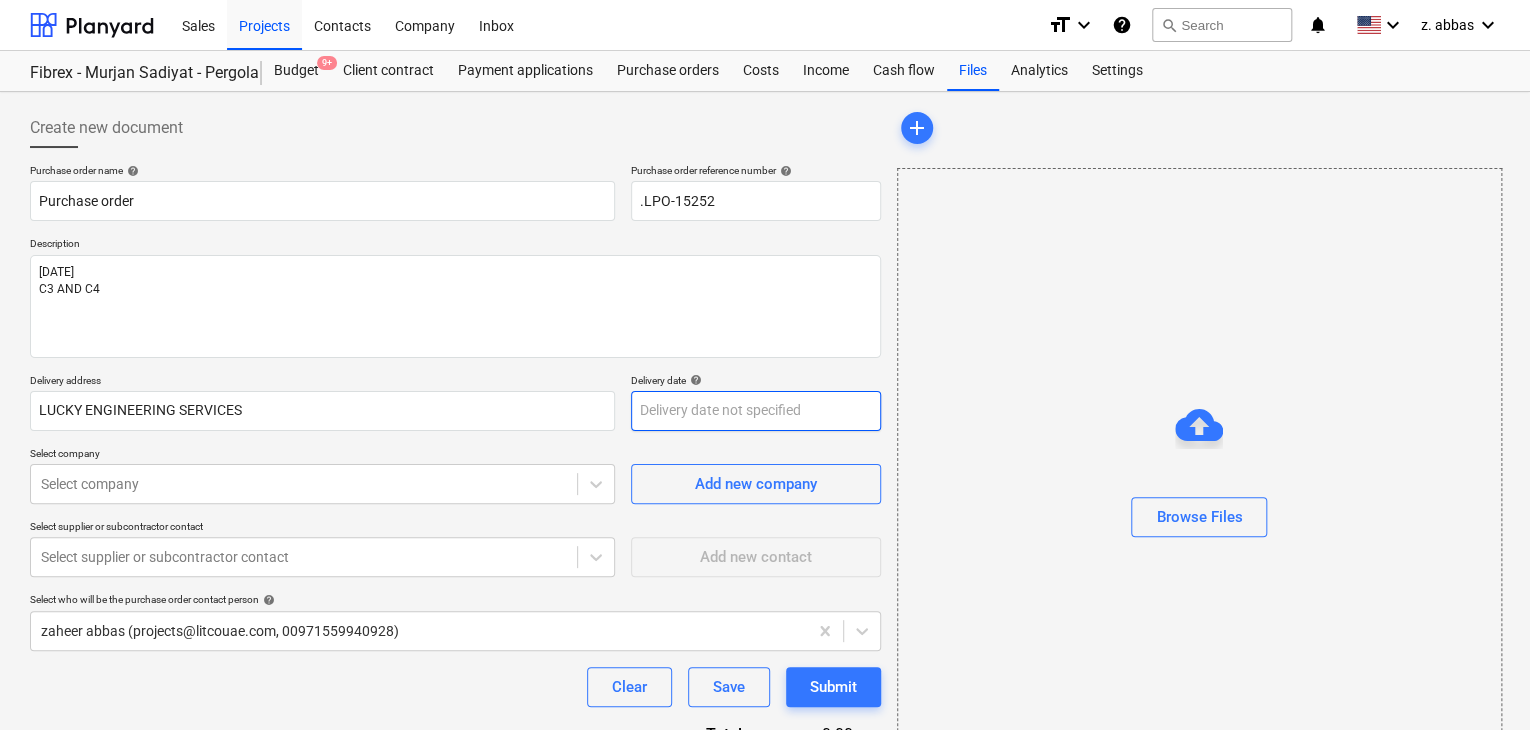 click on "Sales Projects Contacts Company Inbox format_size keyboard_arrow_down help search Search notifications 0 keyboard_arrow_down z. [LAST] keyboard_arrow_down Fibrex - Murjan Sadiyat - Pergola & Canopies Fibrex - Murjan Sadiyat - Pergola & Canopies Budget 9+ Client contract Payment applications Purchase orders Costs Income Cash flow Files Analytics Settings Create new document Purchase order name help Purchase order Purchase order reference number help .LPO-15252 Description [DATE]
C3 AND C4 Delivery address LUCKY ENGINEERING SERVICES Delivery date help Press the down arrow key to interact with the calendar and
select a date. Press the question mark key to get the keyboard shortcuts for changing dates. Select company Select company Add new company Select supplier or subcontractor contact Select supplier or subcontractor contact Add new contact Select who will be the purchase order contact person help zaheer [LAST] ([EMAIL], [PHONE]) Clear Save Submit Total 0.00د.إ.‏ help add" at bounding box center [765, 365] 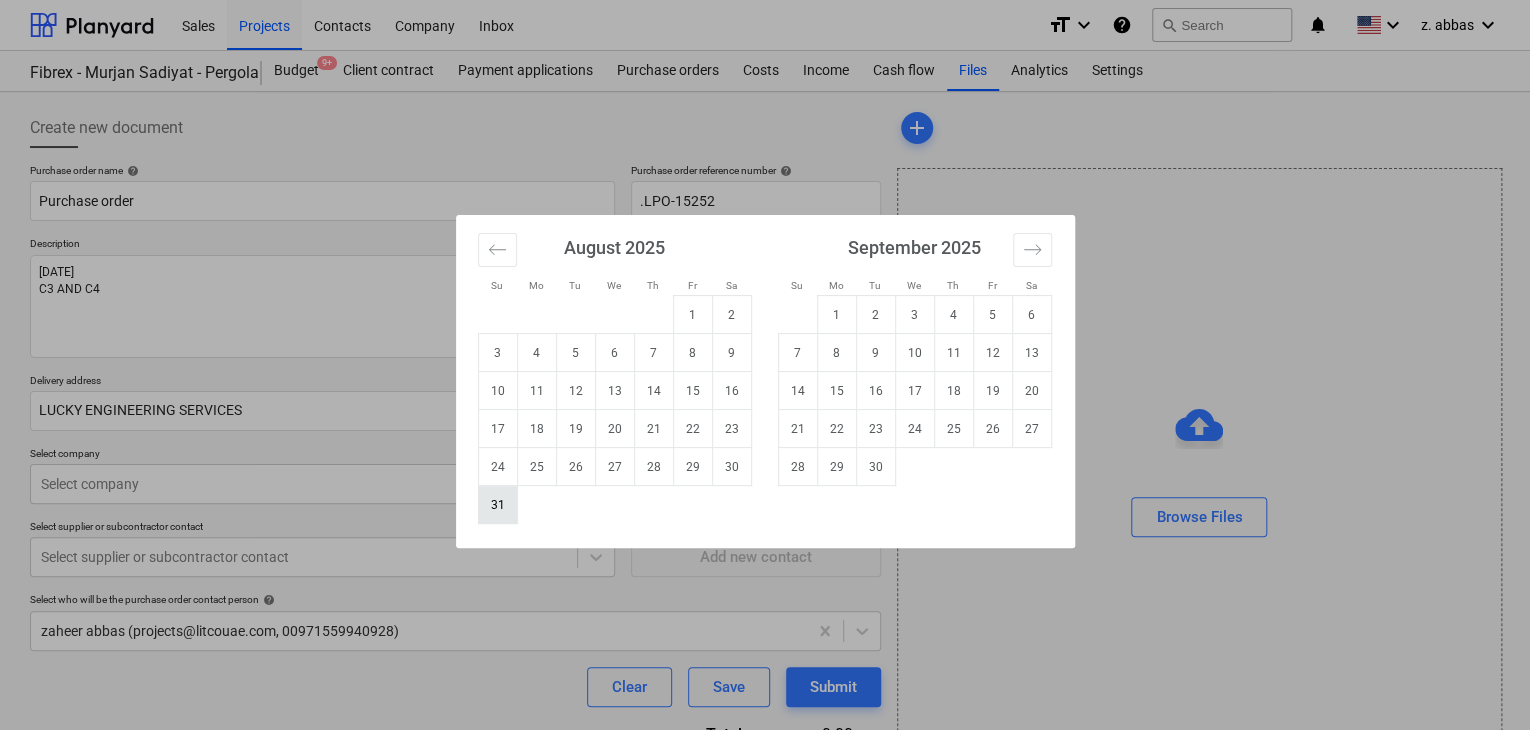 click on "31" at bounding box center [497, 505] 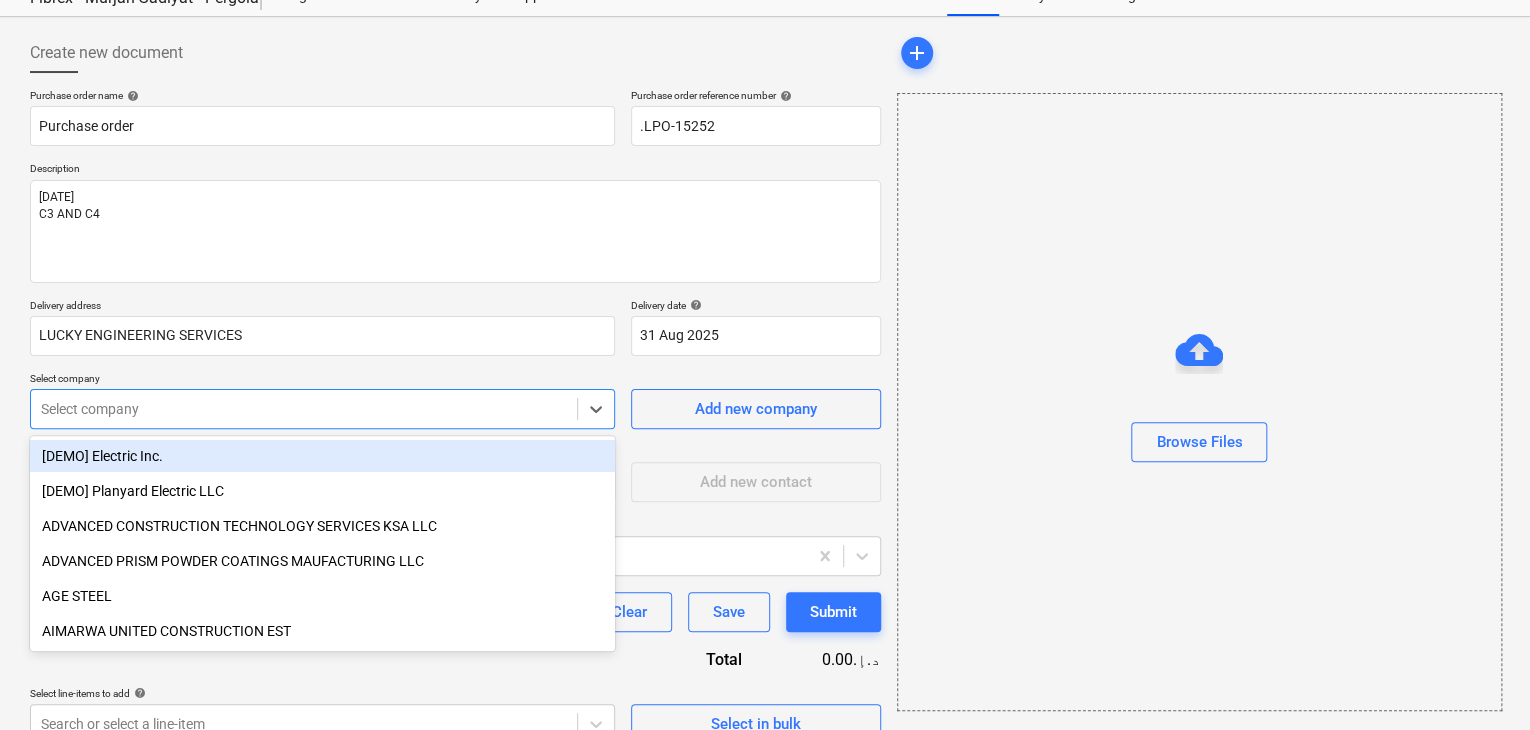click on "Sales Projects Contacts Company Inbox format_size keyboard_arrow_down help search Search notifications 0 keyboard_arrow_down z. abbas keyboard_arrow_down Fibrex - Murjan Sadiyat - Pergola & Canopies Fibrex - Murjan Sadiyat - Pergola & Canopies Budget 9+ Client contract Payment applications Purchase orders Costs Income Cash flow Files Analytics Settings Create new document Purchase order name help Purchase order Purchase order reference number help .LPO-15252 Description 05/AUG/2025
C3 AND C4 Delivery address LUCKY ENGINEERING SERVICES Delivery date help 31 Aug 2025 31.08.2025 Press the down arrow key to interact with the calendar and
select a date. Press the question mark key to get the keyboard shortcuts for changing dates. Select company option [DEMO] Electric Inc.   focused, 1 of 211. 211 results available. Use Up and Down to choose options, press Enter to select the currently focused option, press Escape to exit the menu, press Tab to select the option and exit the menu. Select company help Clear" at bounding box center (765, 290) 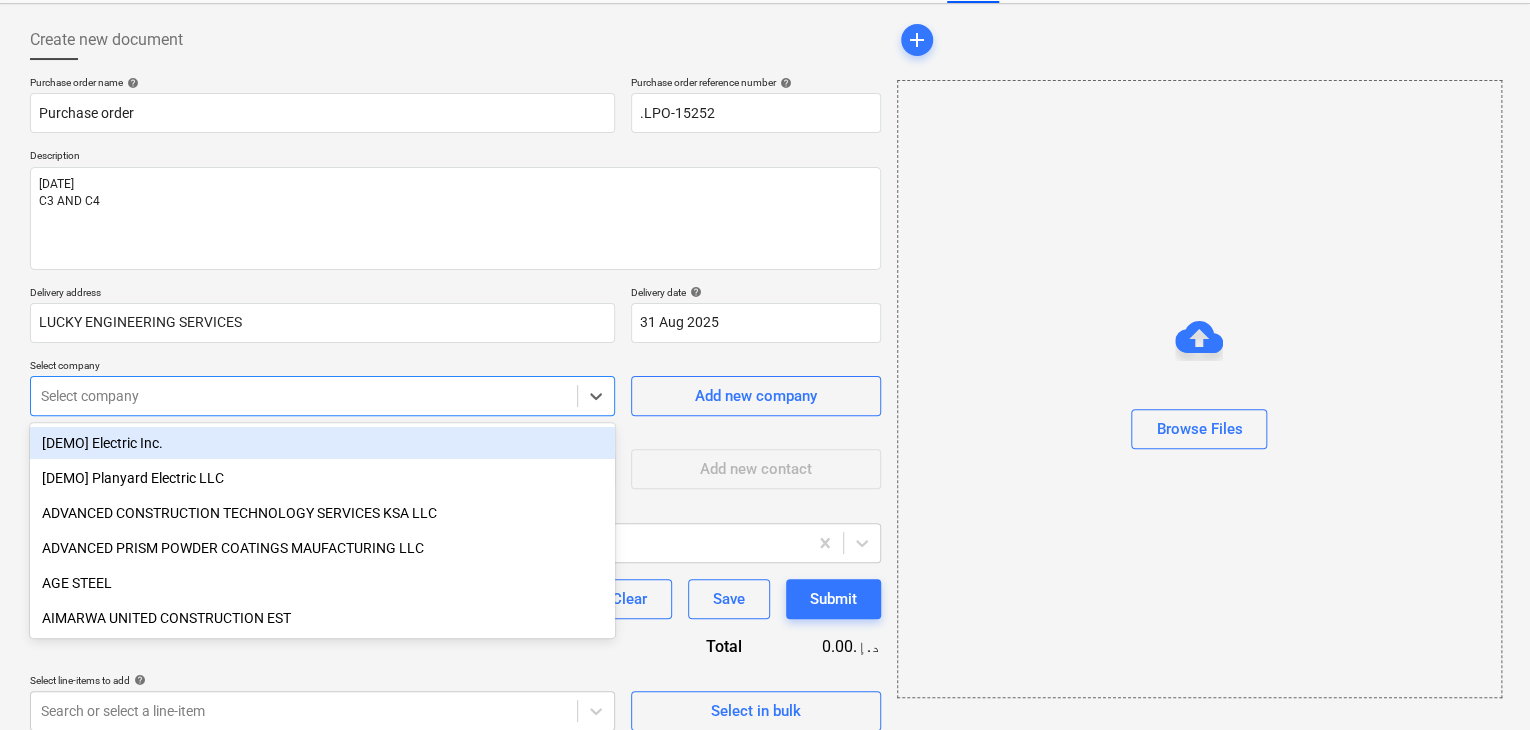 scroll, scrollTop: 93, scrollLeft: 0, axis: vertical 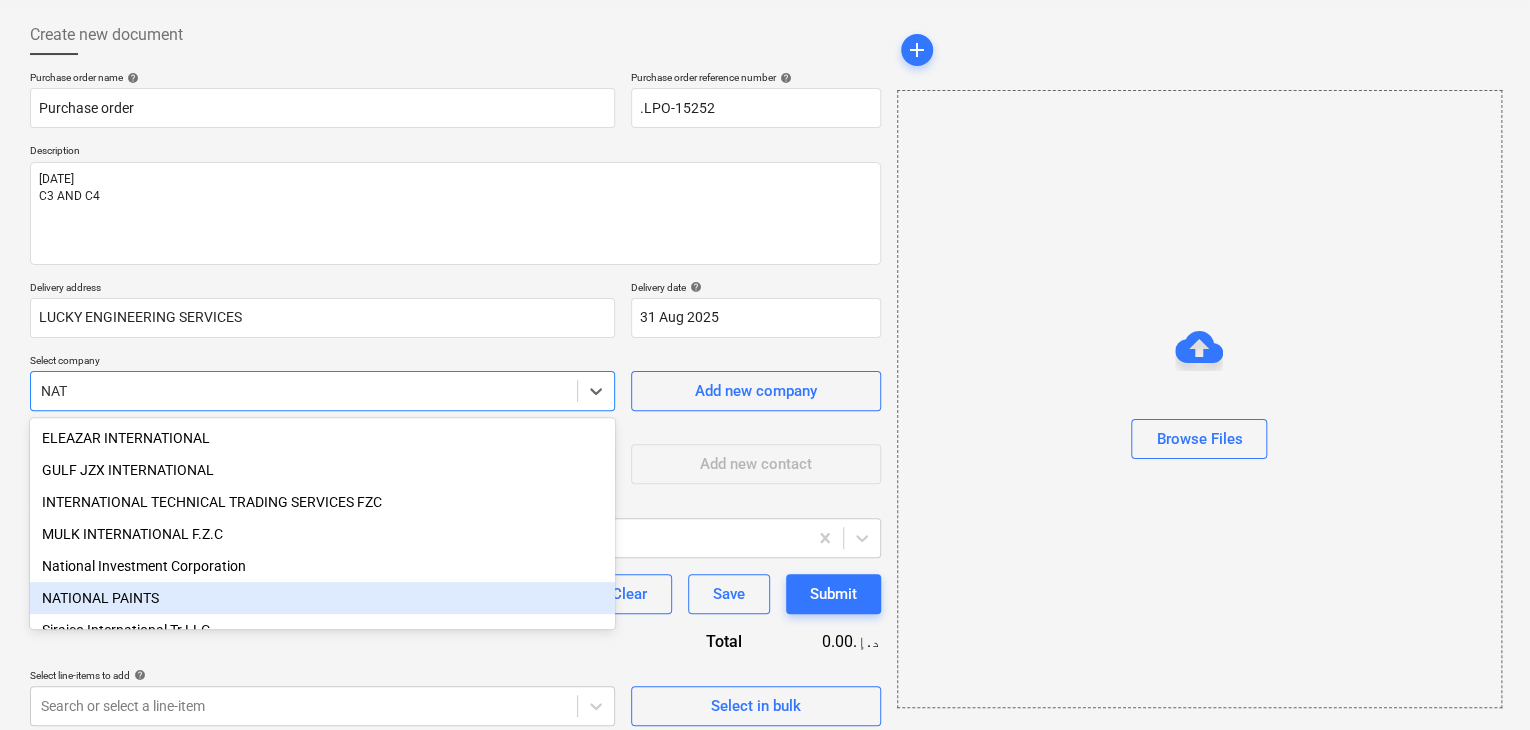 click on "NATIONAL PAINTS" at bounding box center (322, 598) 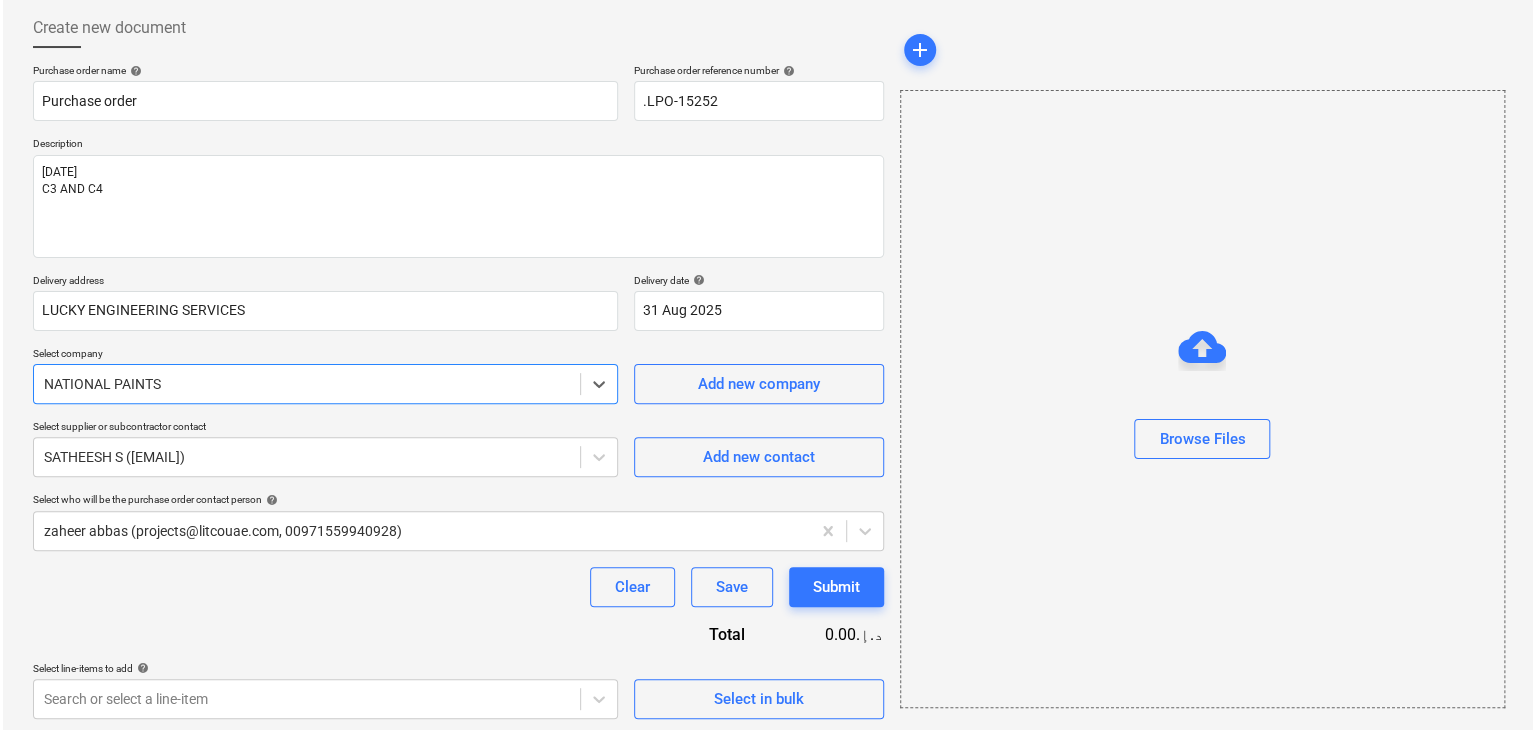 scroll, scrollTop: 104, scrollLeft: 0, axis: vertical 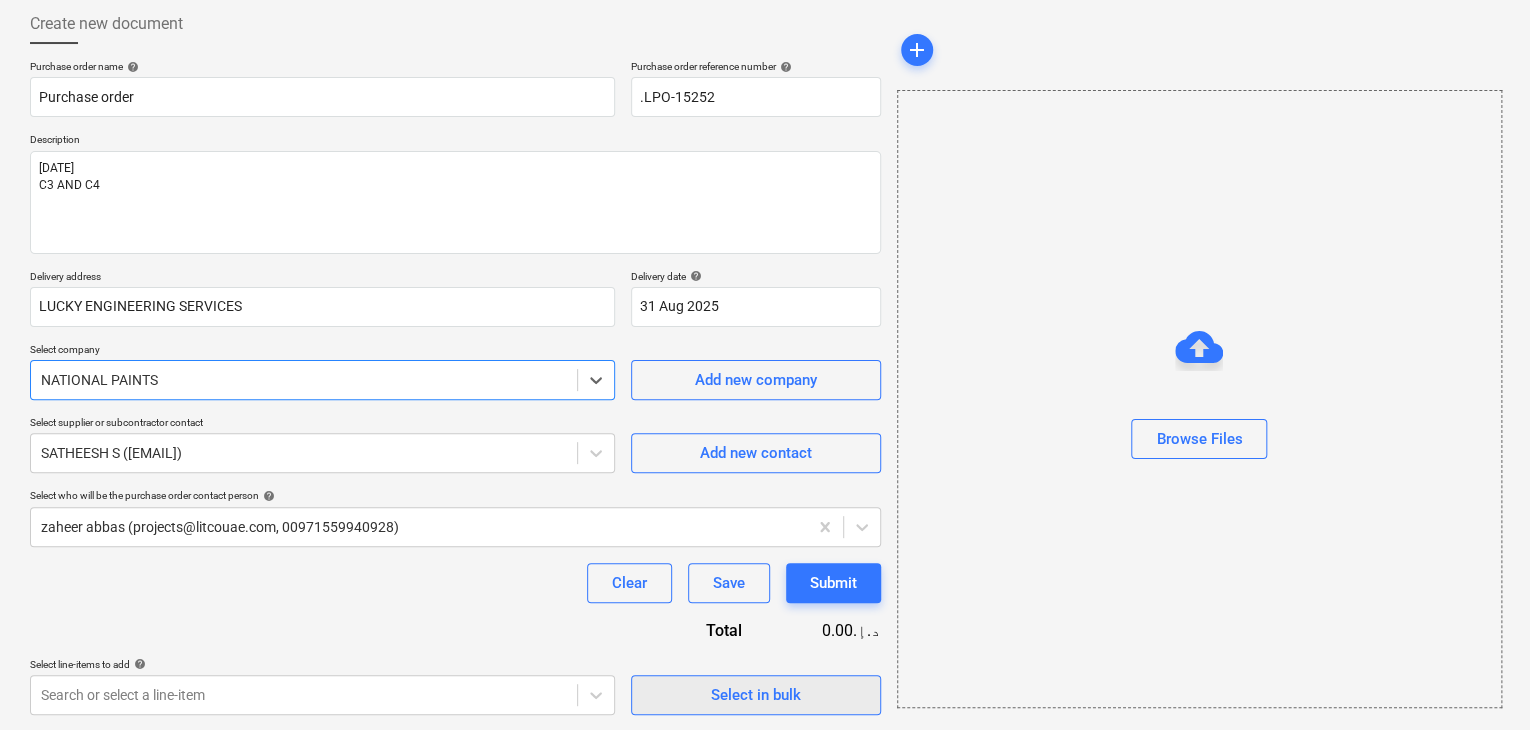 click on "Select in bulk" at bounding box center (756, 695) 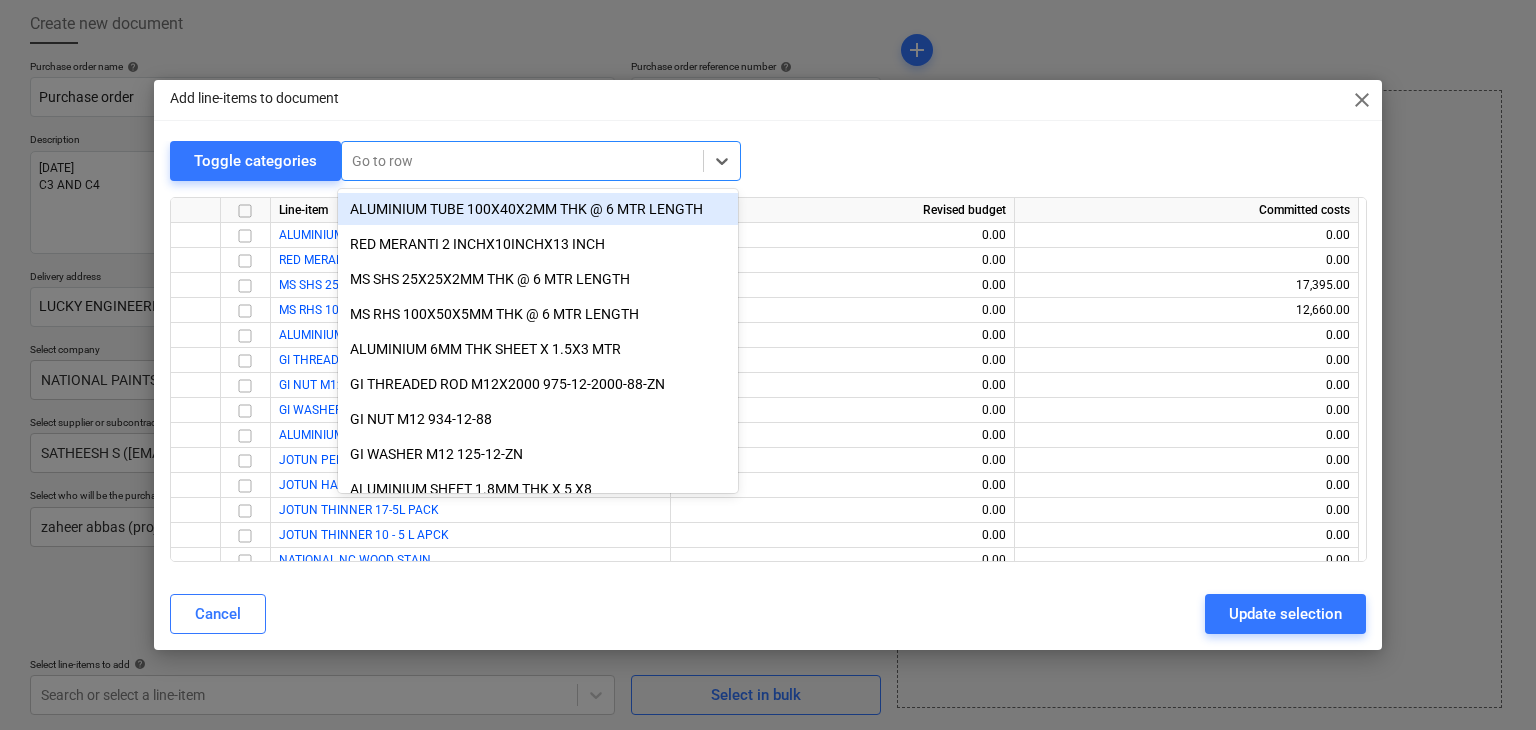 click on "Go to row" at bounding box center (541, 161) 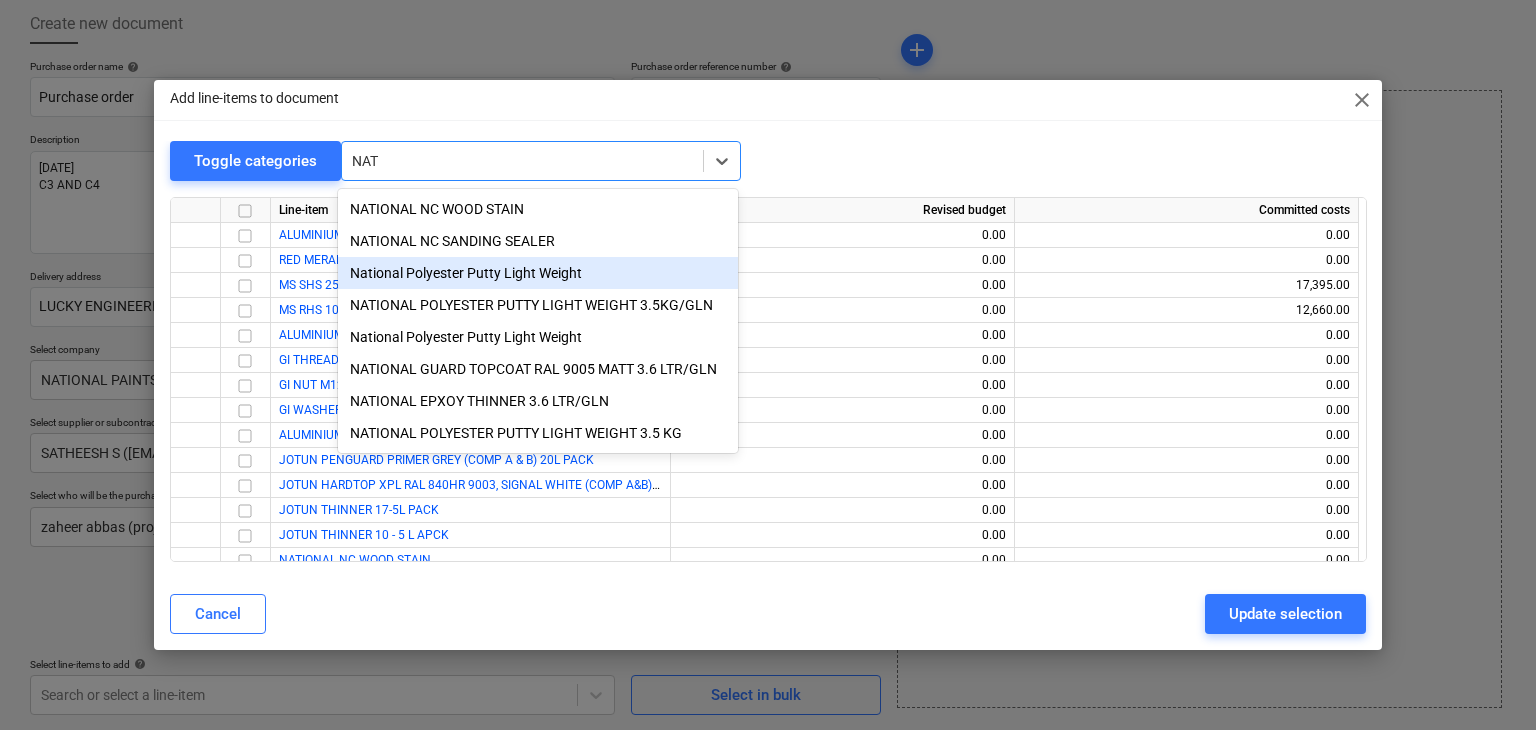 click on "National Polyester Putty Light Weight" at bounding box center [538, 273] 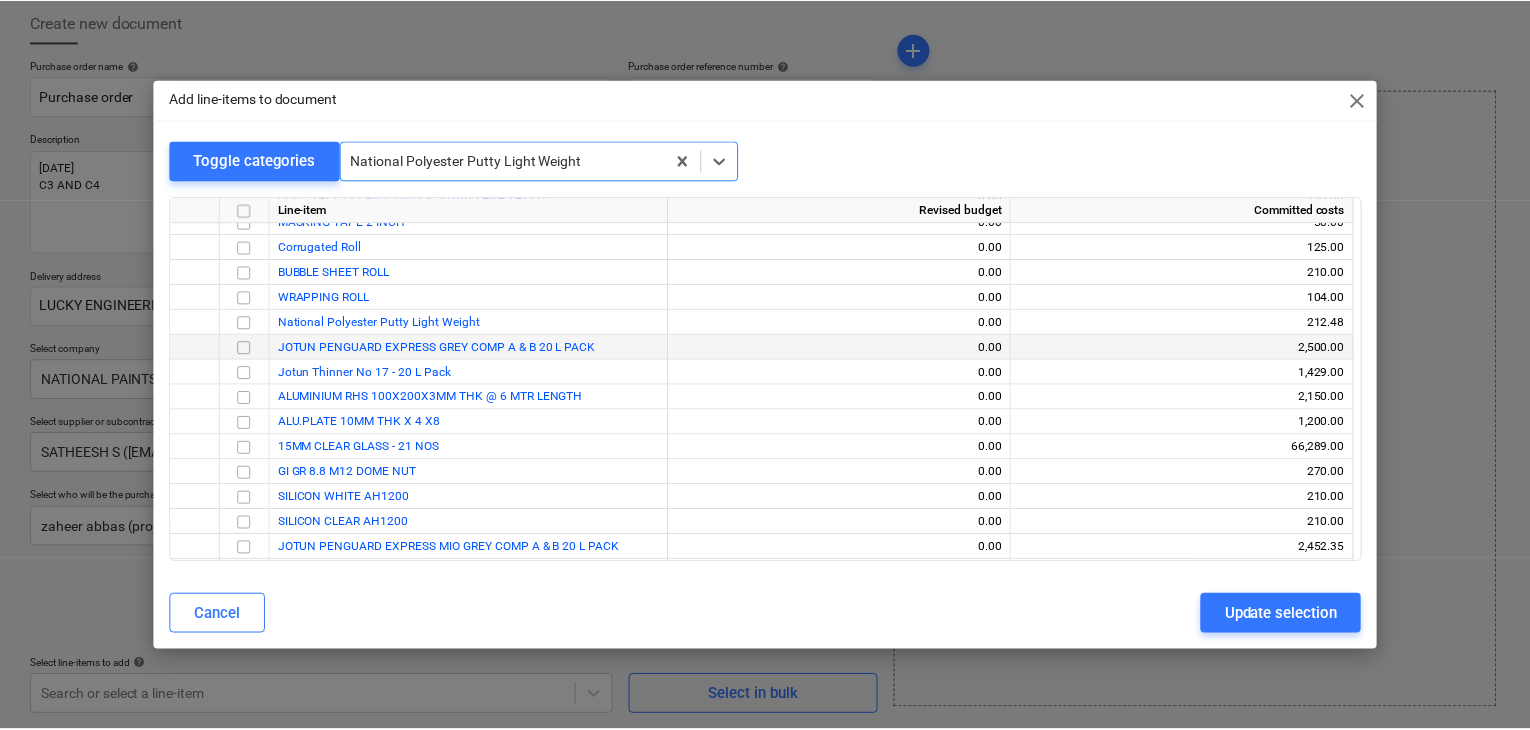 scroll, scrollTop: 1550, scrollLeft: 0, axis: vertical 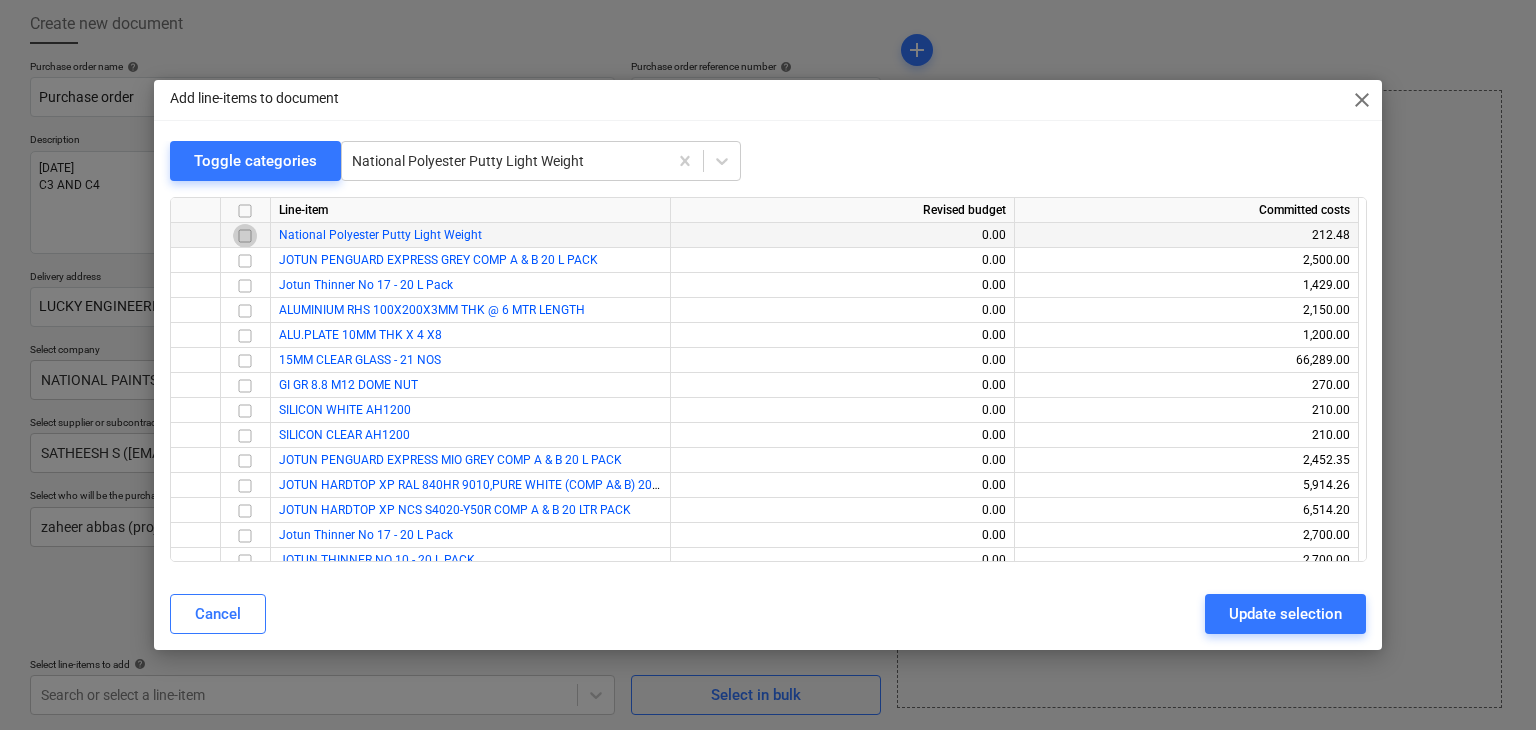 click at bounding box center (245, 236) 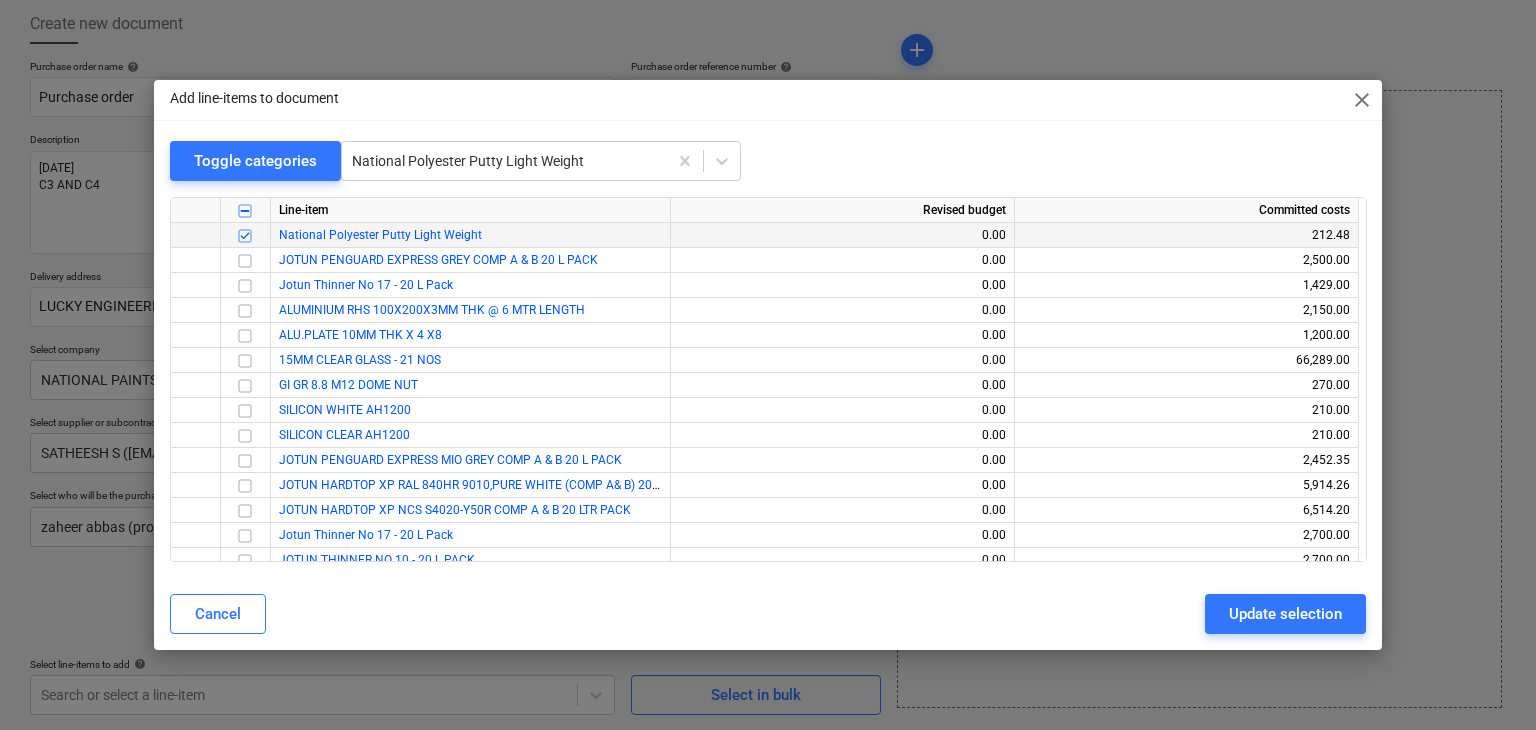 click on "Cancel Update selection" at bounding box center [768, 614] 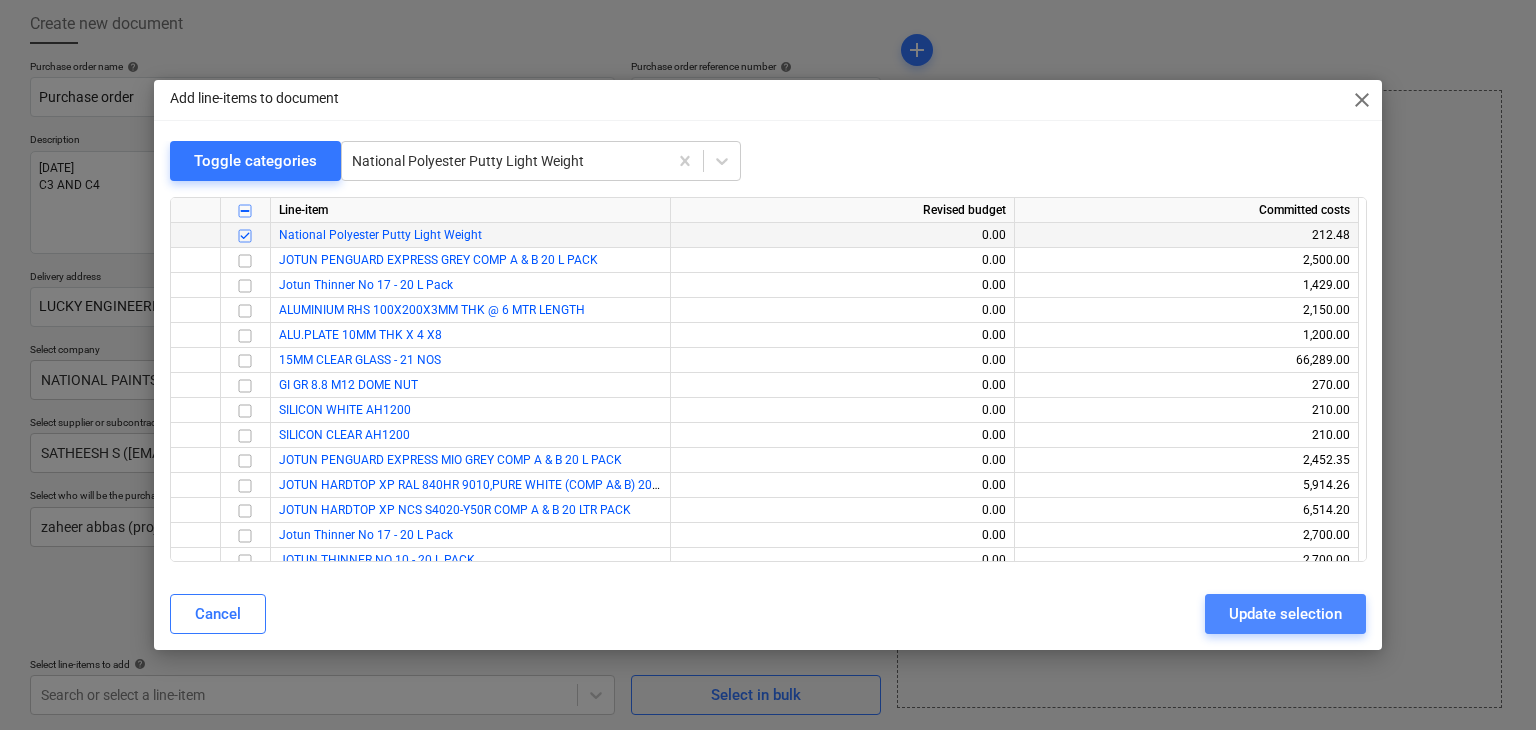click on "Update selection" at bounding box center [1285, 614] 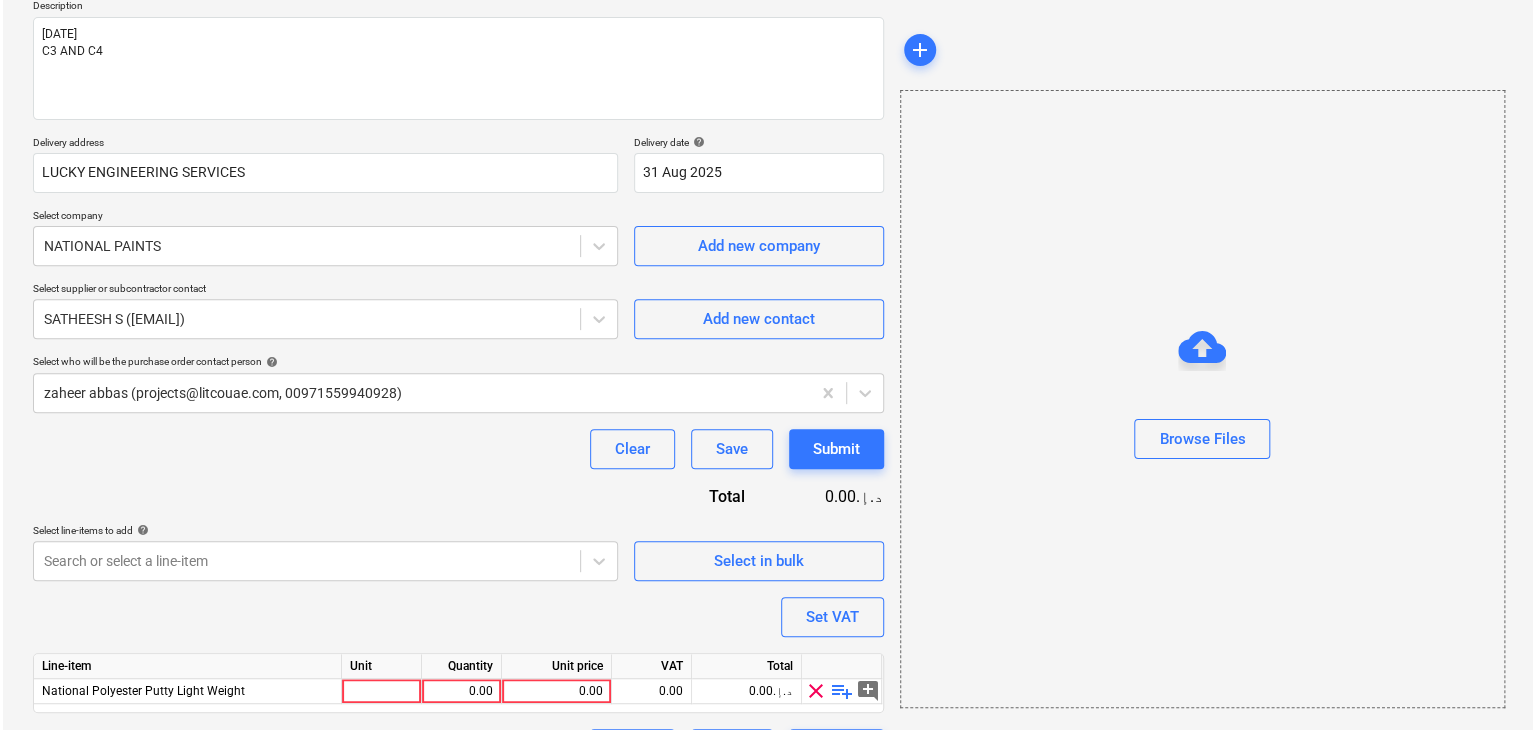scroll, scrollTop: 292, scrollLeft: 0, axis: vertical 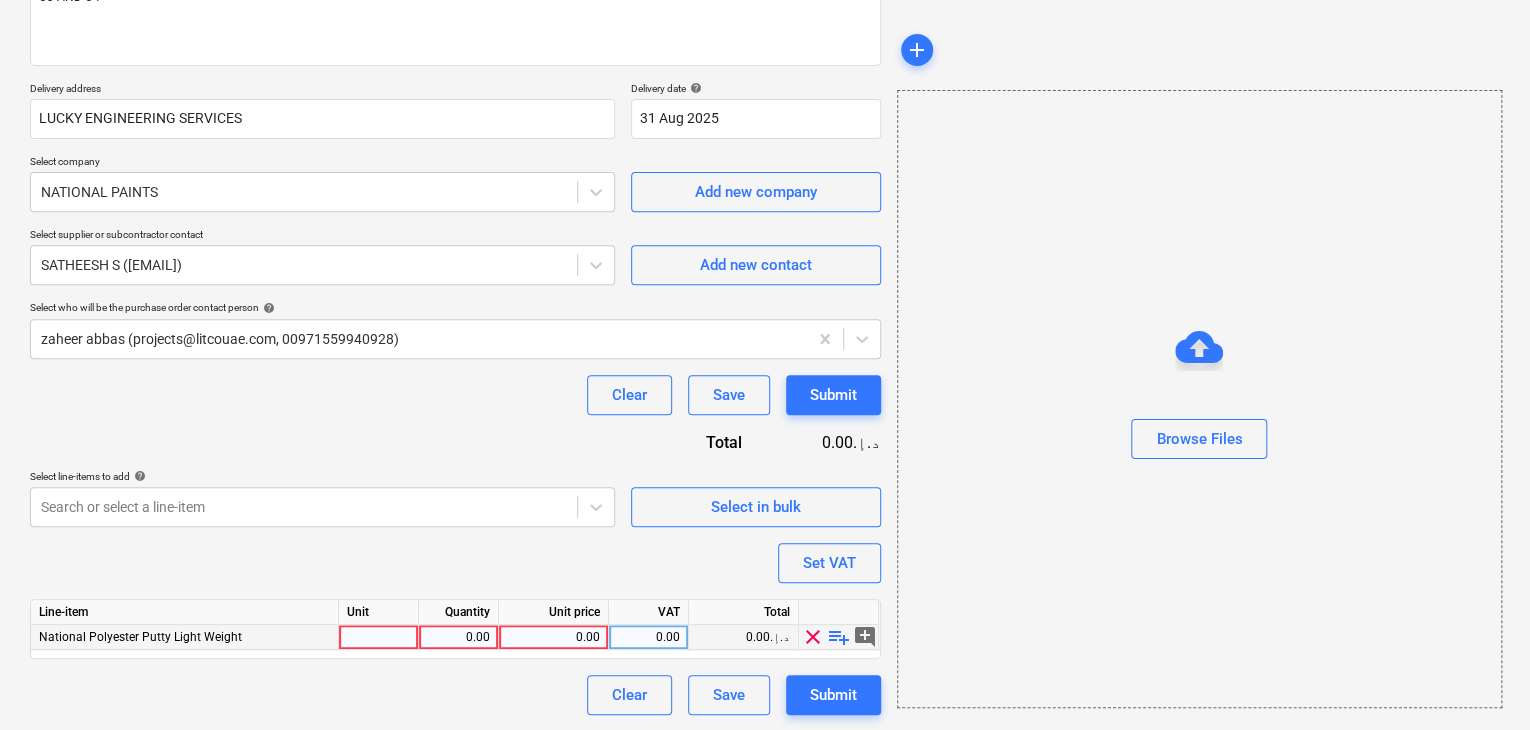 click at bounding box center [379, 637] 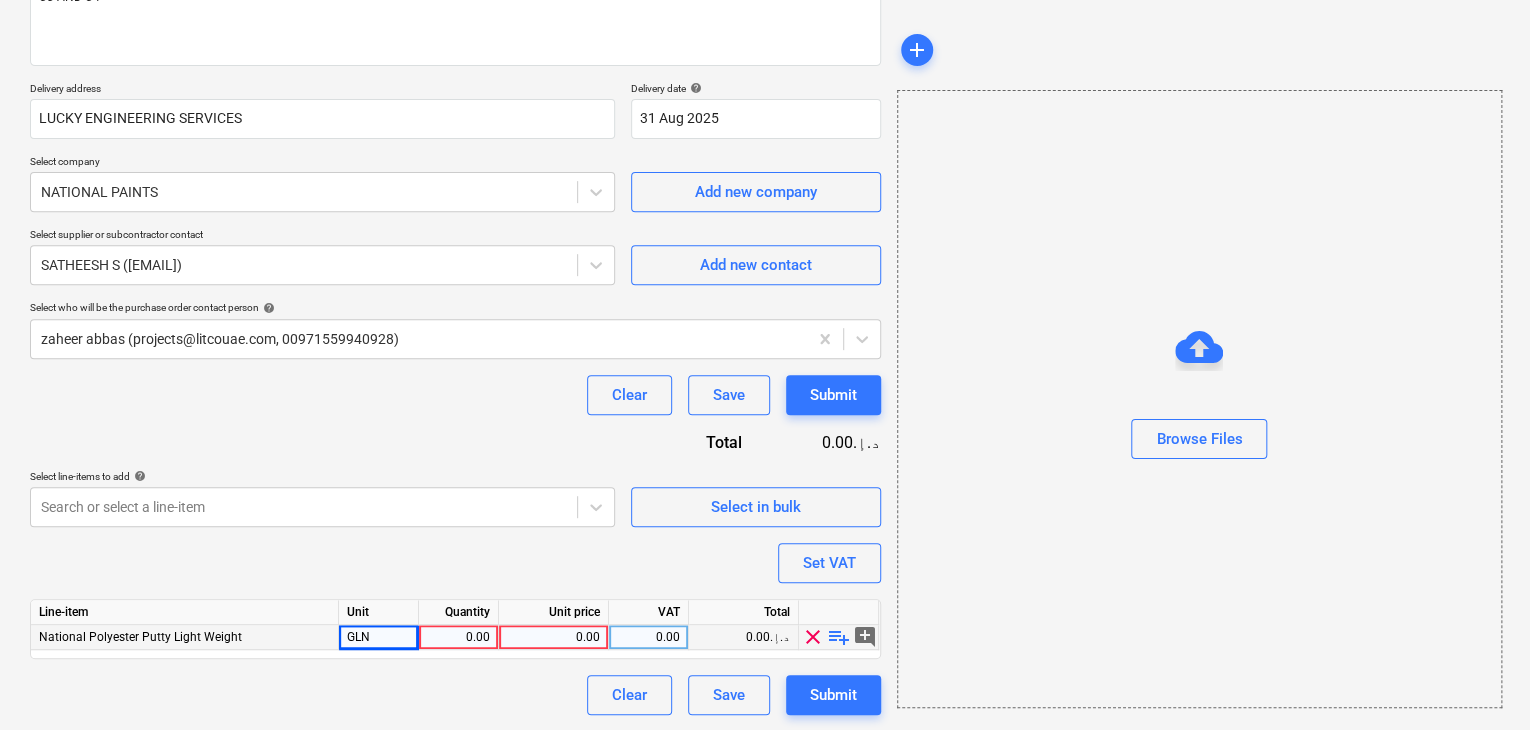 click on "0.00" at bounding box center [458, 637] 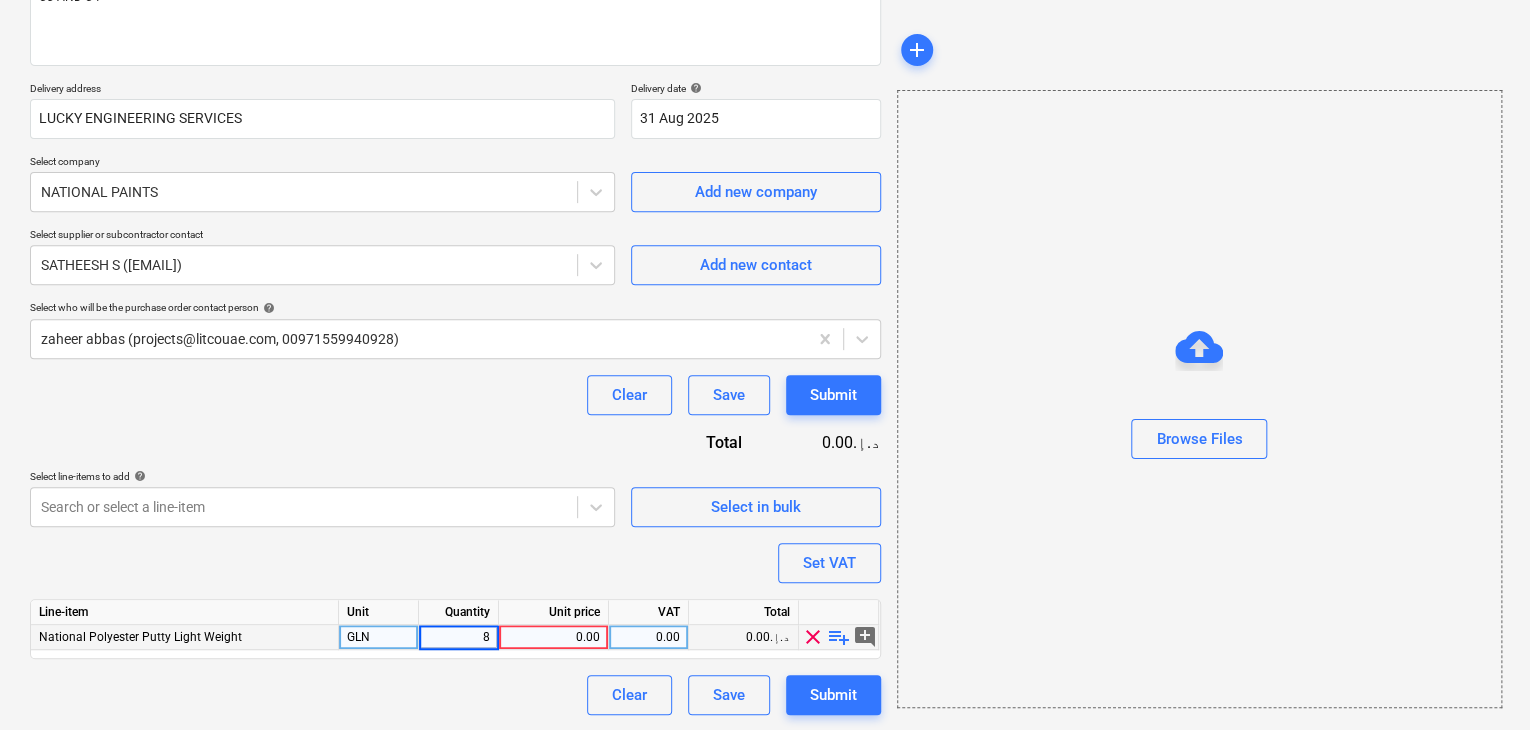 click on "0.00" at bounding box center [553, 637] 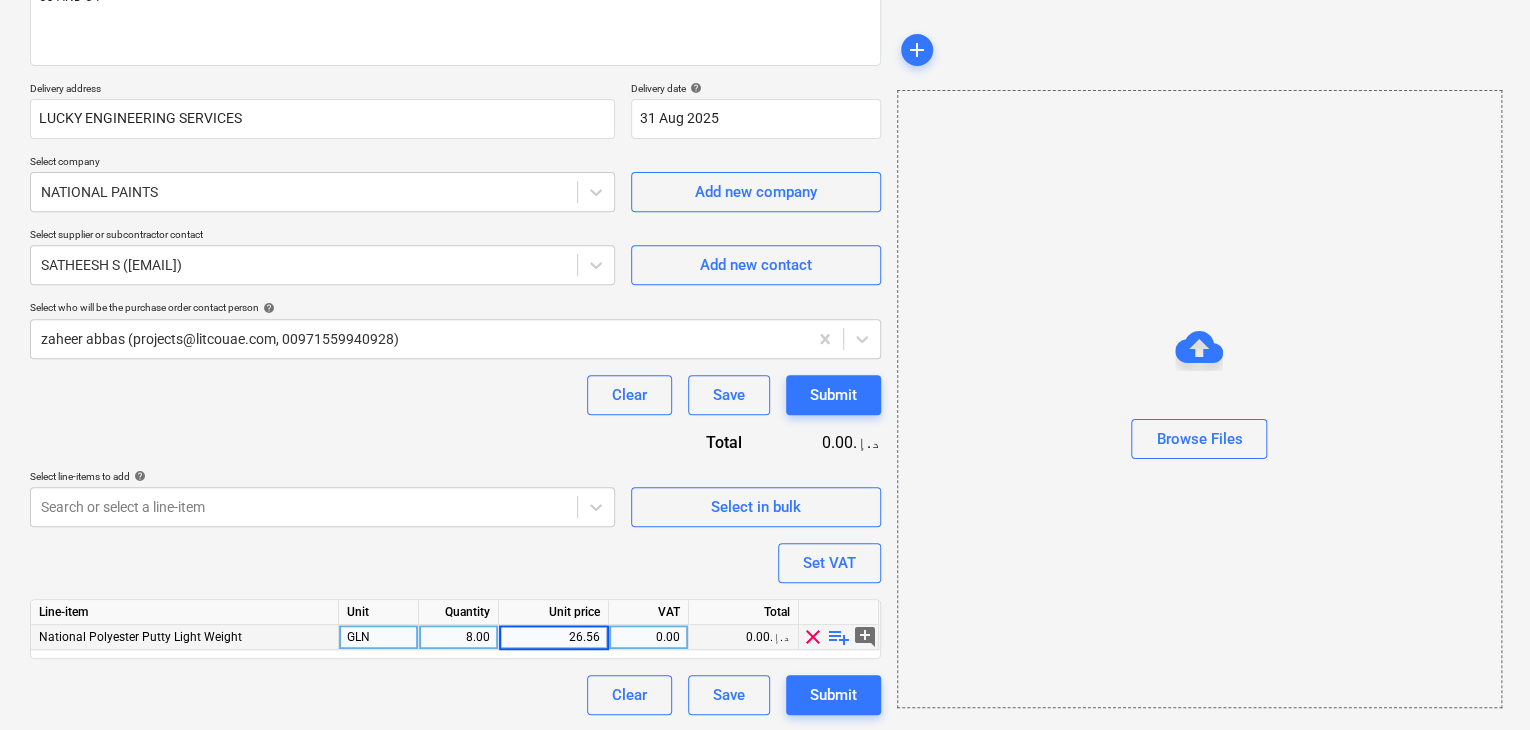 click on "Browse Files" at bounding box center [1199, 399] 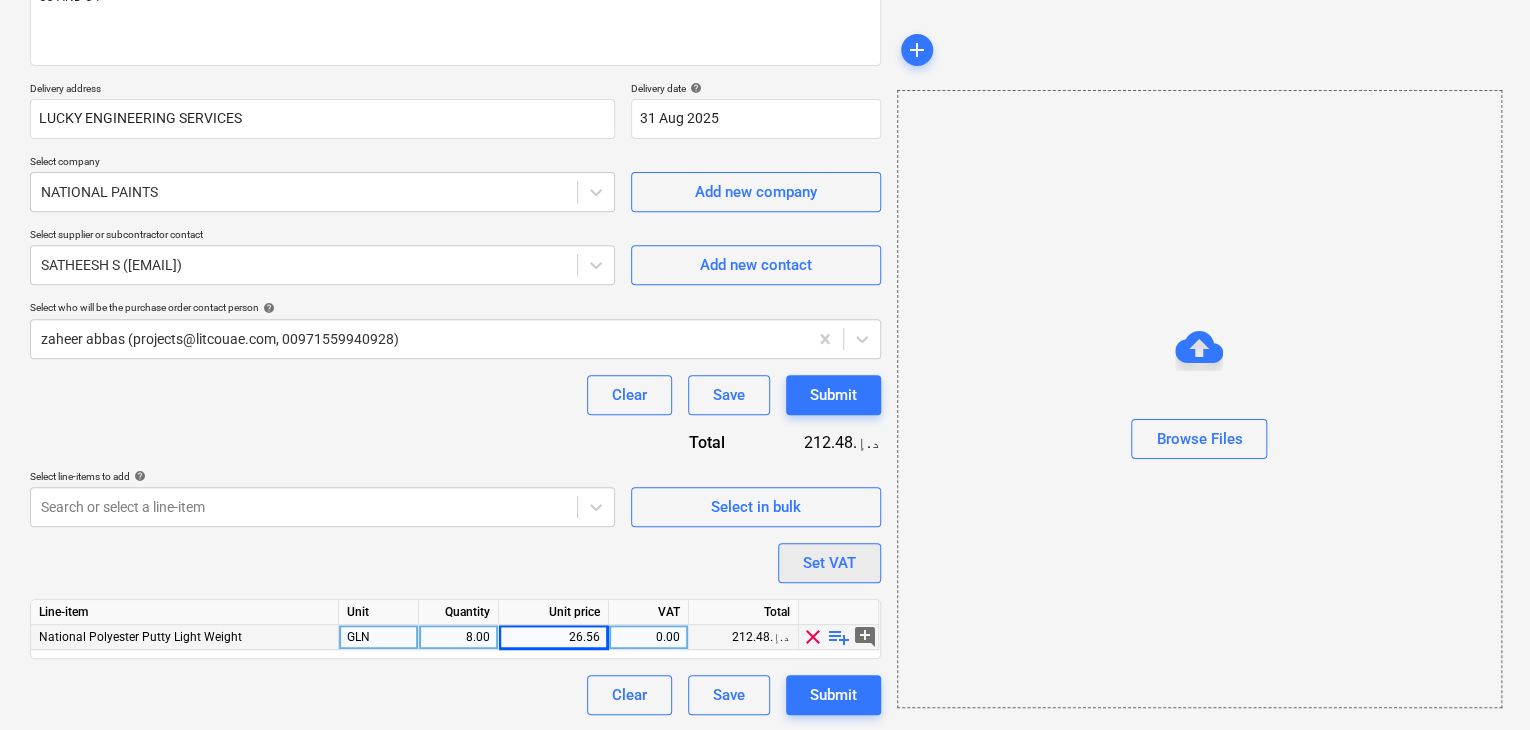 click on "Set VAT" at bounding box center (829, 563) 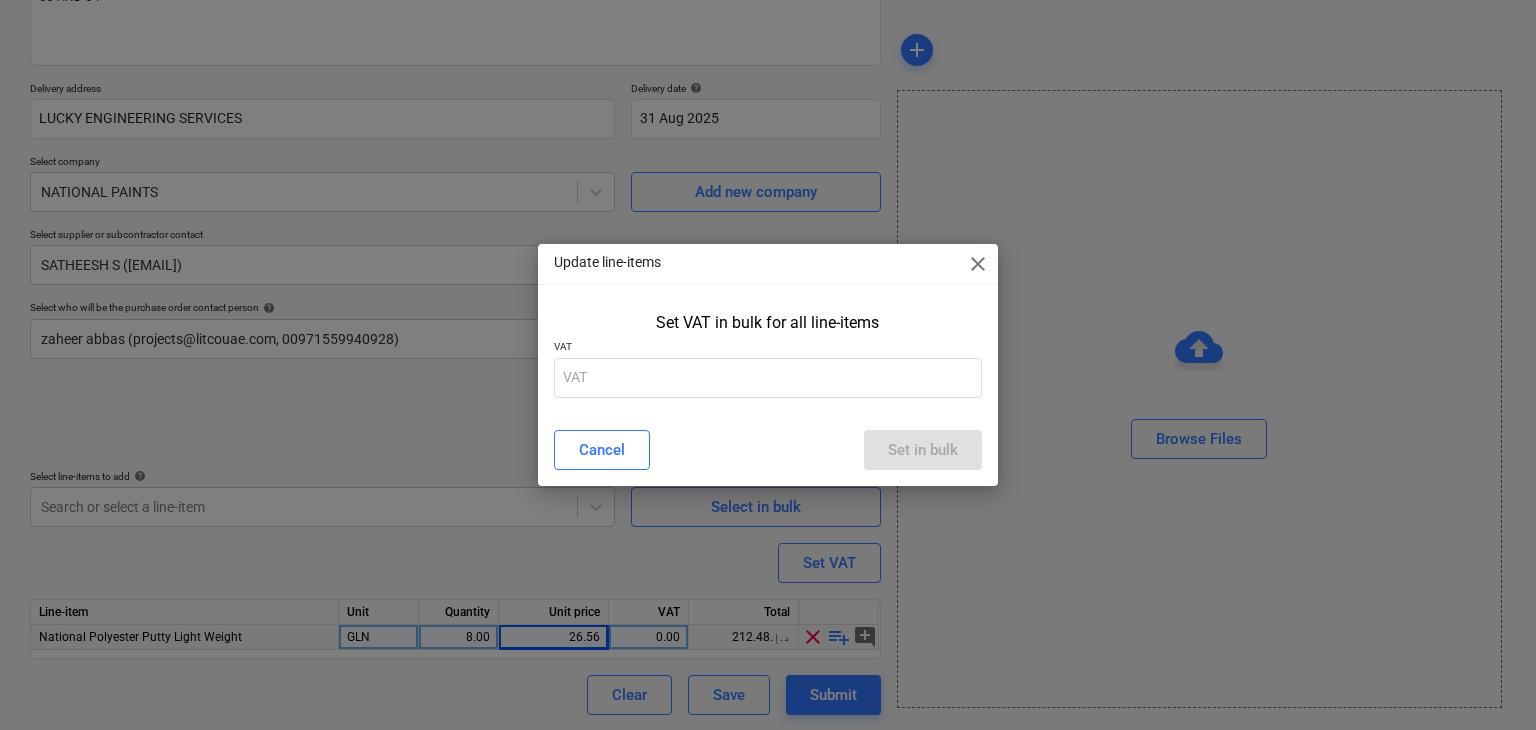 click on "Set VAT in bulk for all line-items VAT" at bounding box center (768, 359) 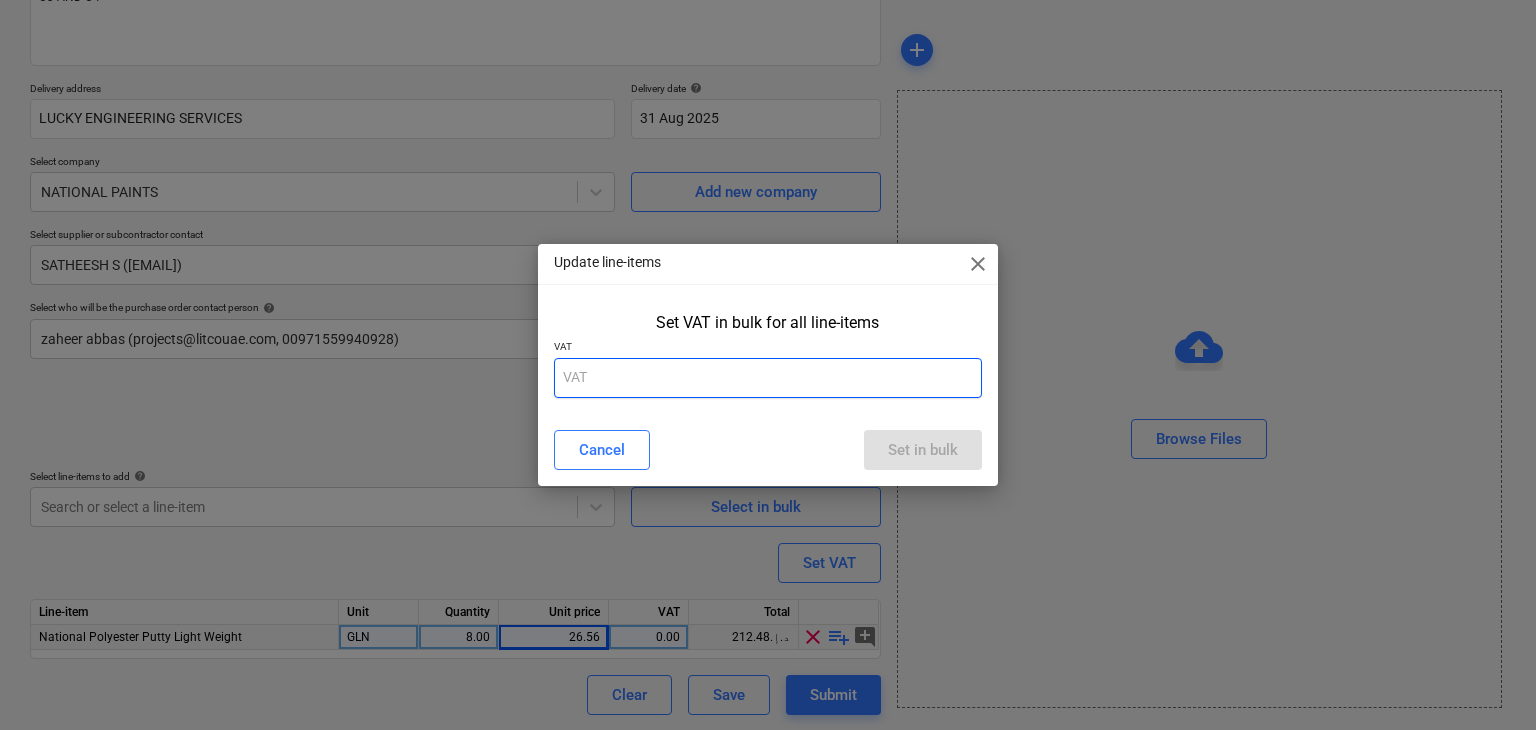 click at bounding box center (768, 378) 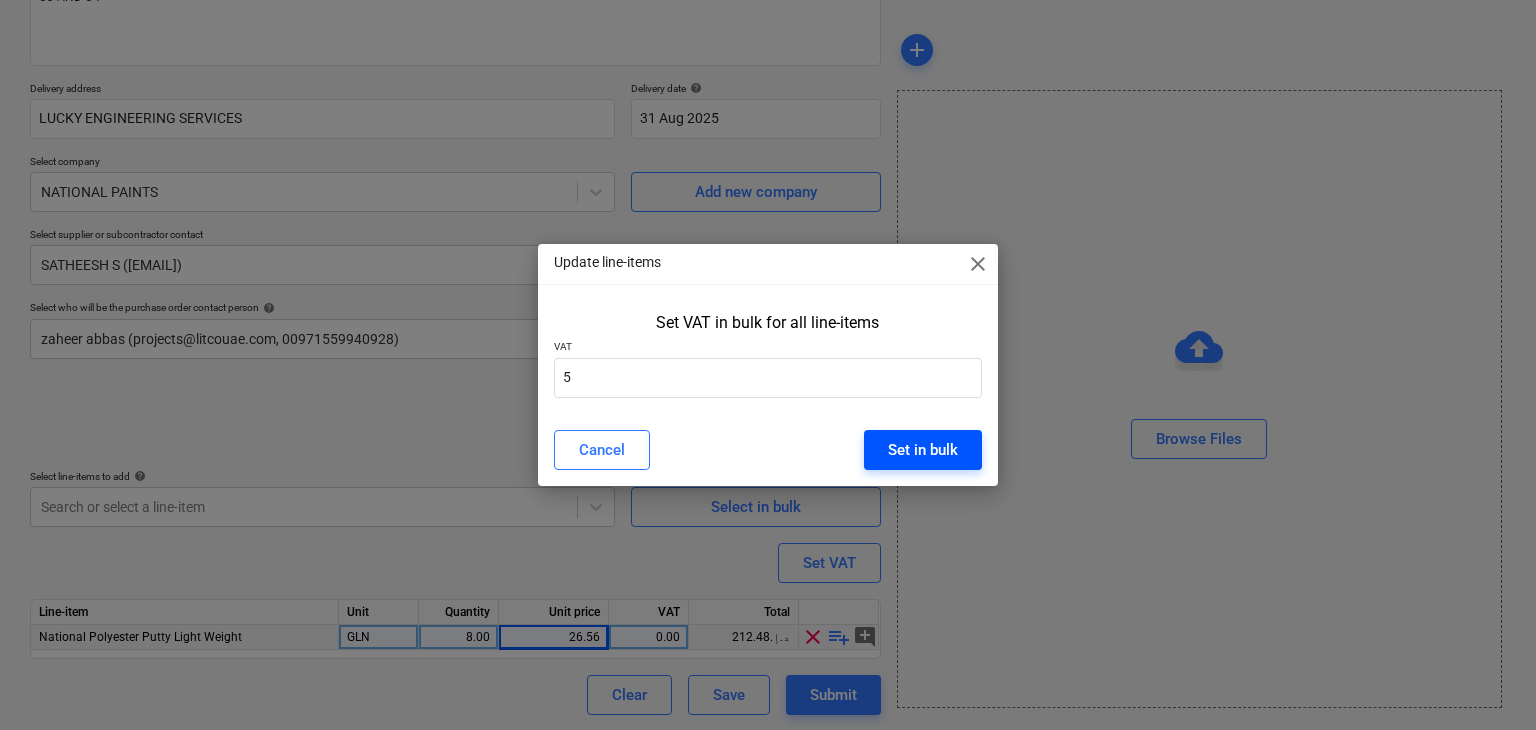 click on "Set in bulk" at bounding box center (923, 450) 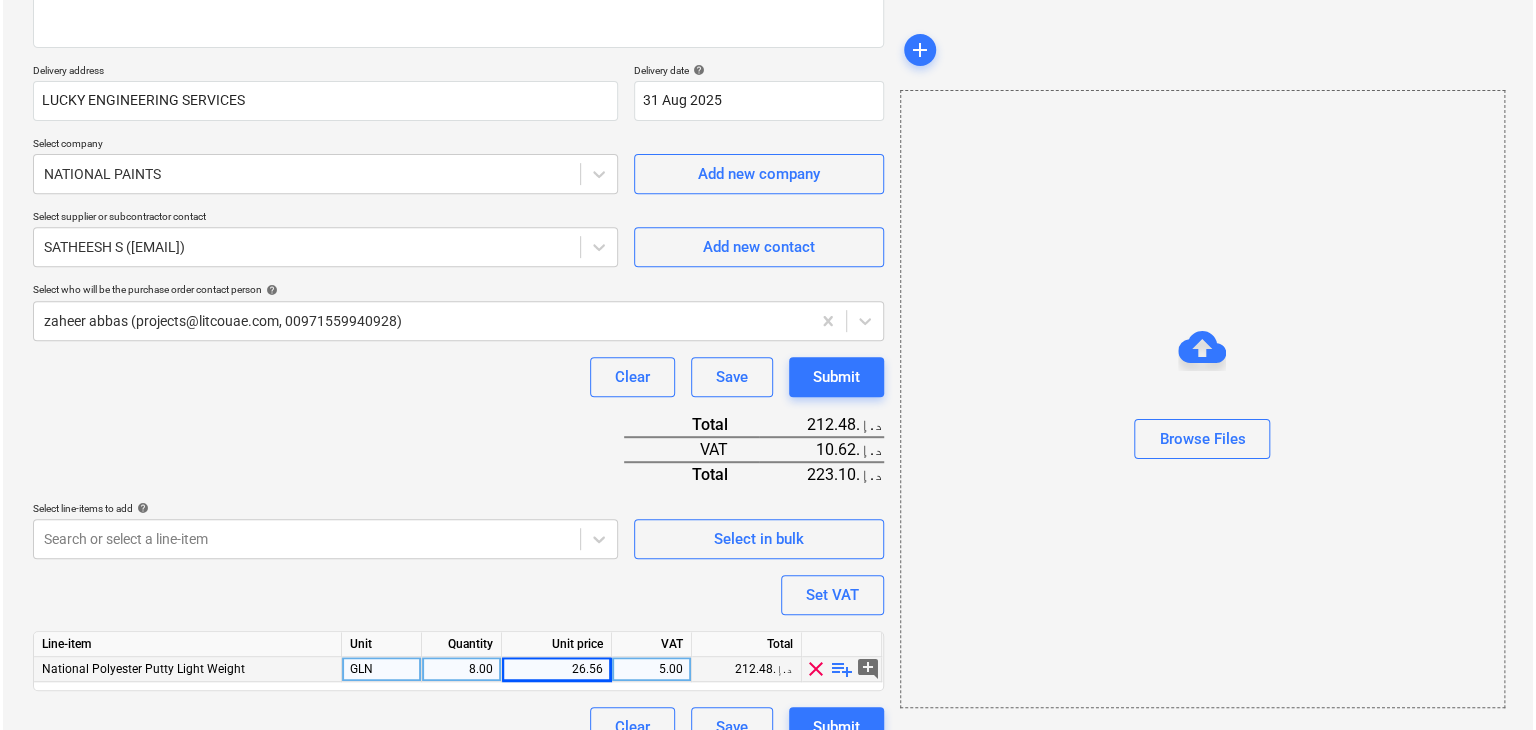 scroll, scrollTop: 342, scrollLeft: 0, axis: vertical 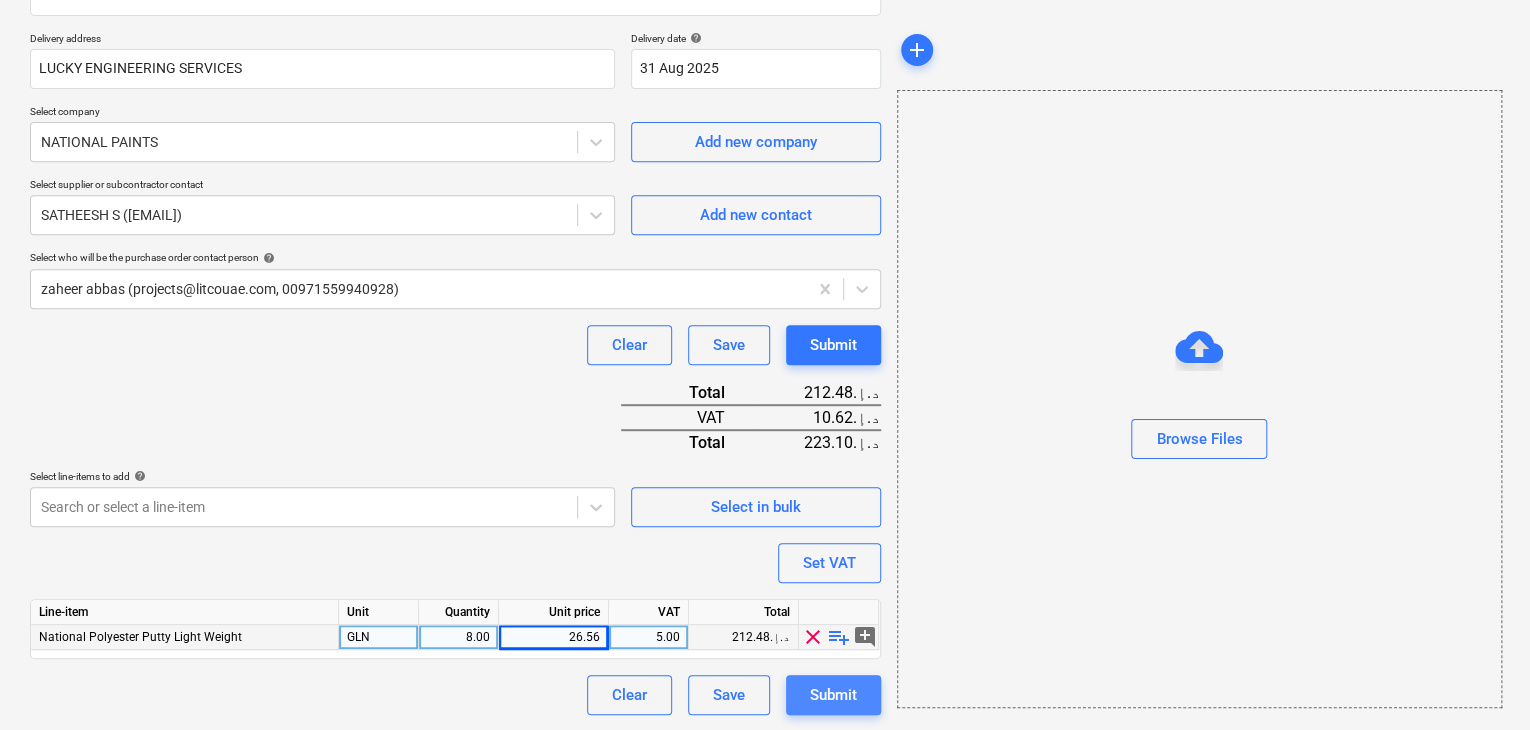 click on "Submit" at bounding box center (833, 695) 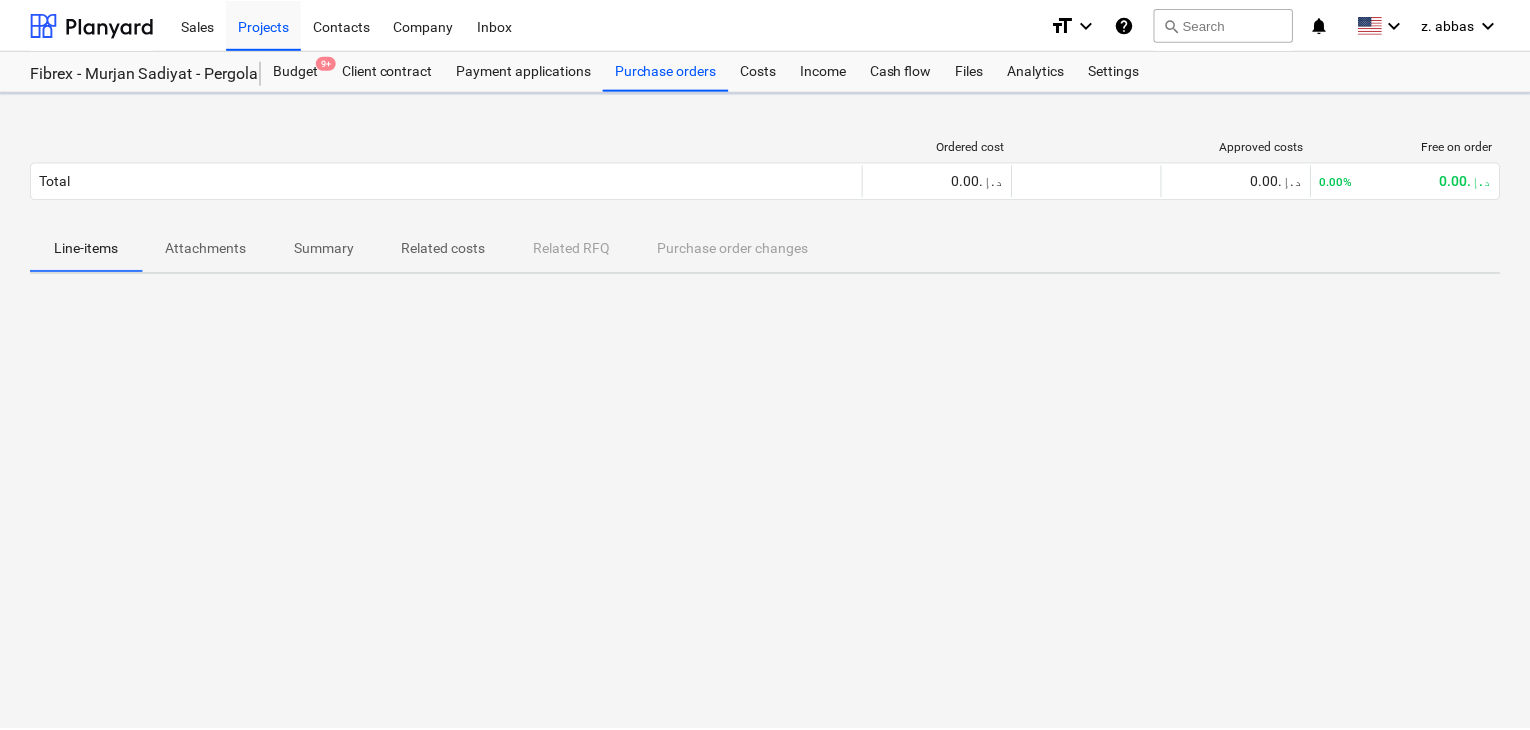 scroll, scrollTop: 0, scrollLeft: 0, axis: both 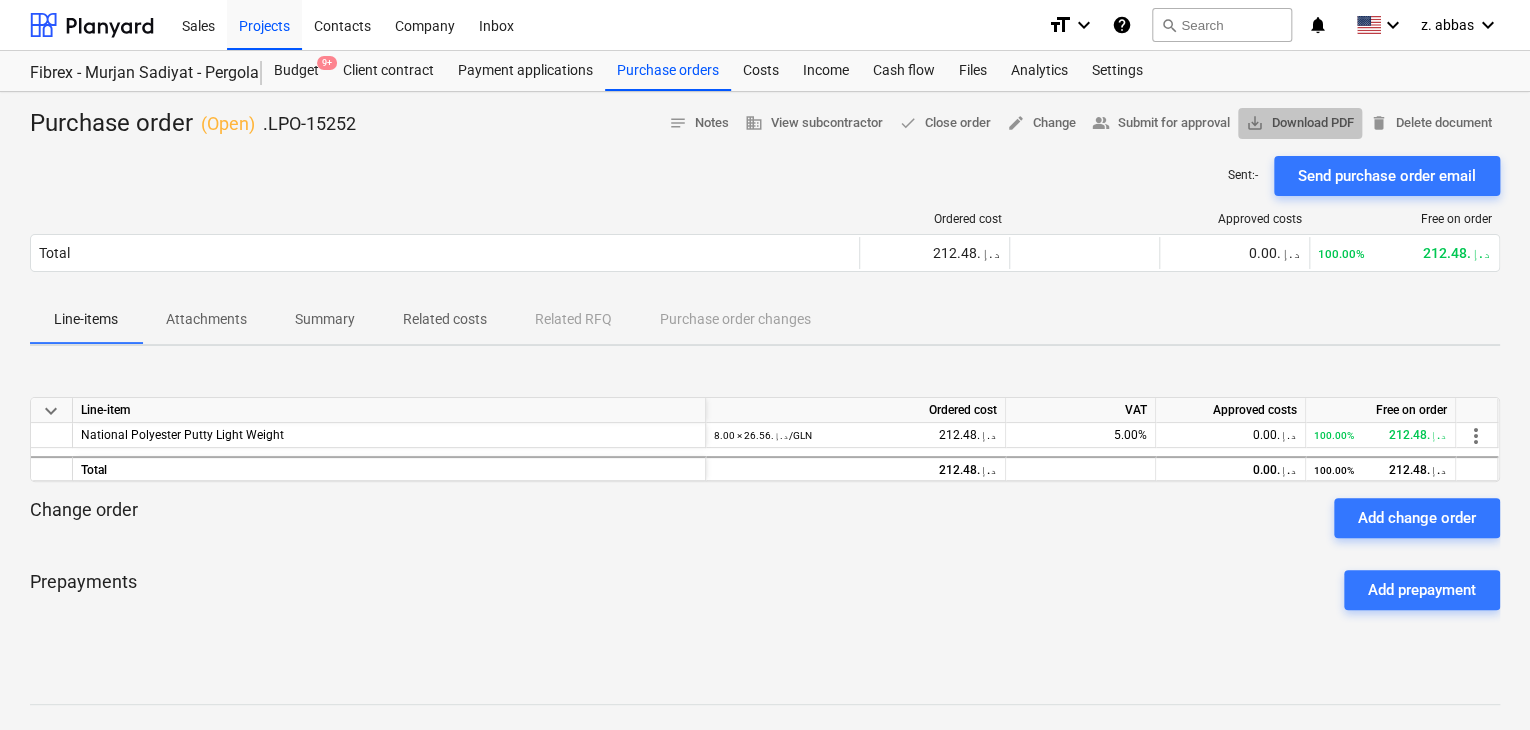 click on "save_alt Download PDF" at bounding box center [1300, 123] 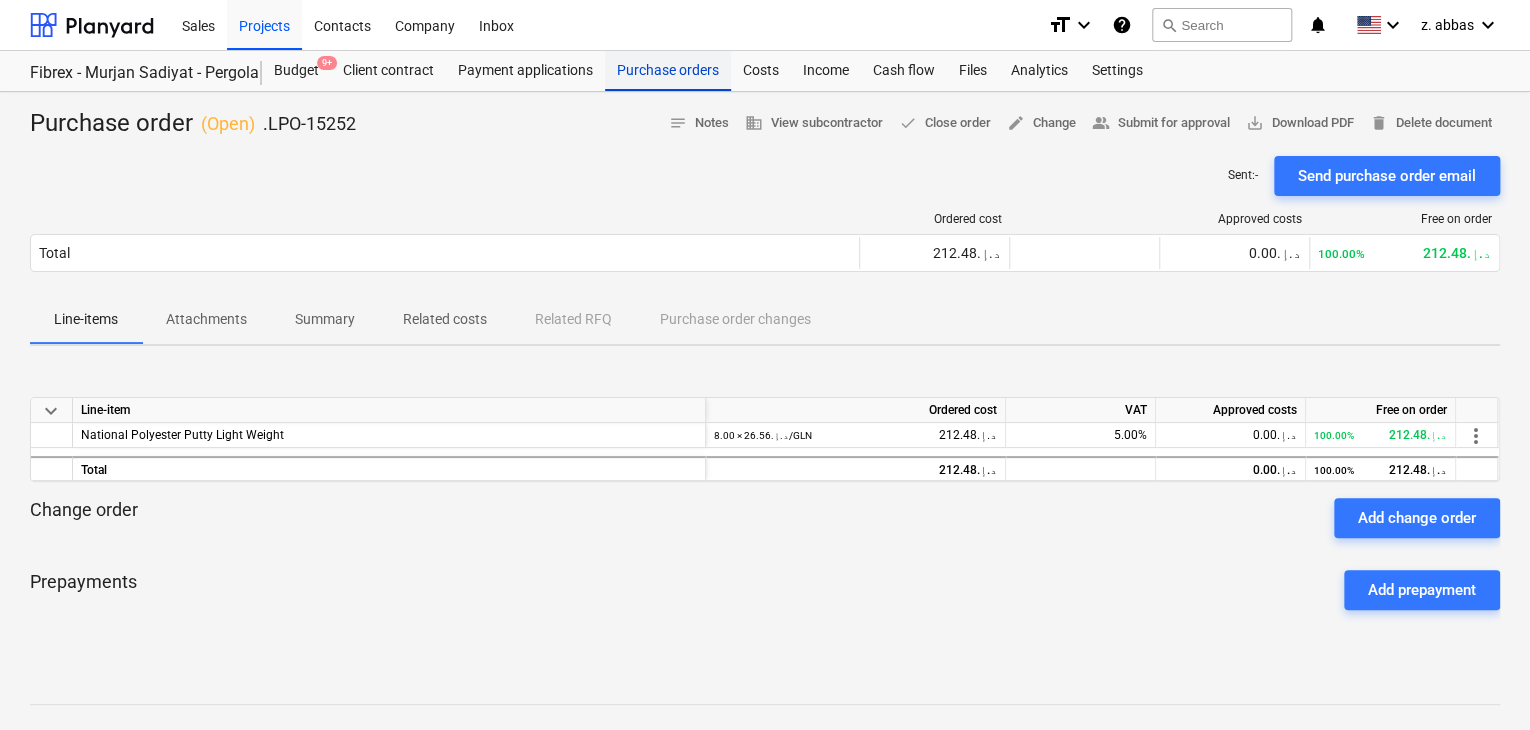 click on "Purchase orders" at bounding box center (668, 71) 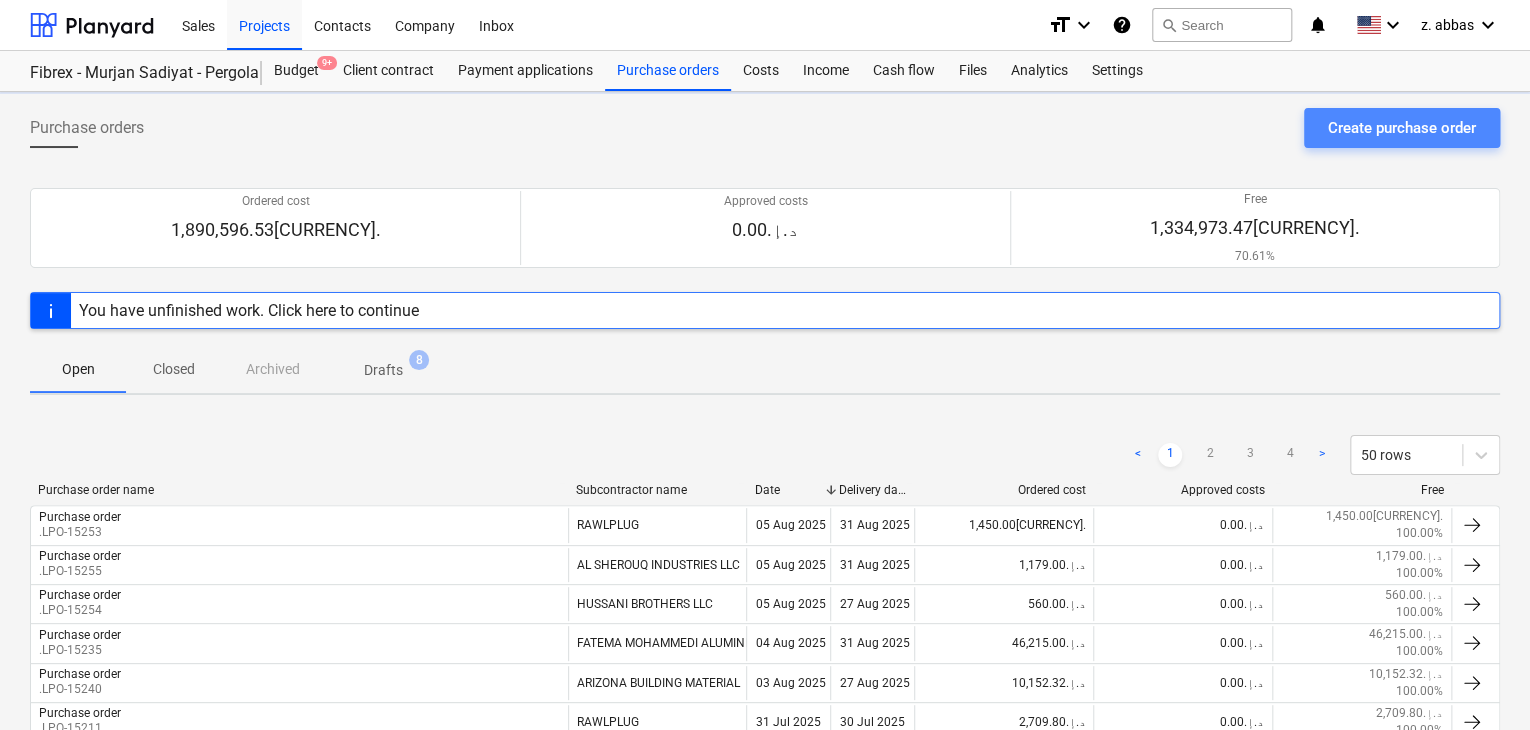 click on "Create purchase order" at bounding box center [1402, 128] 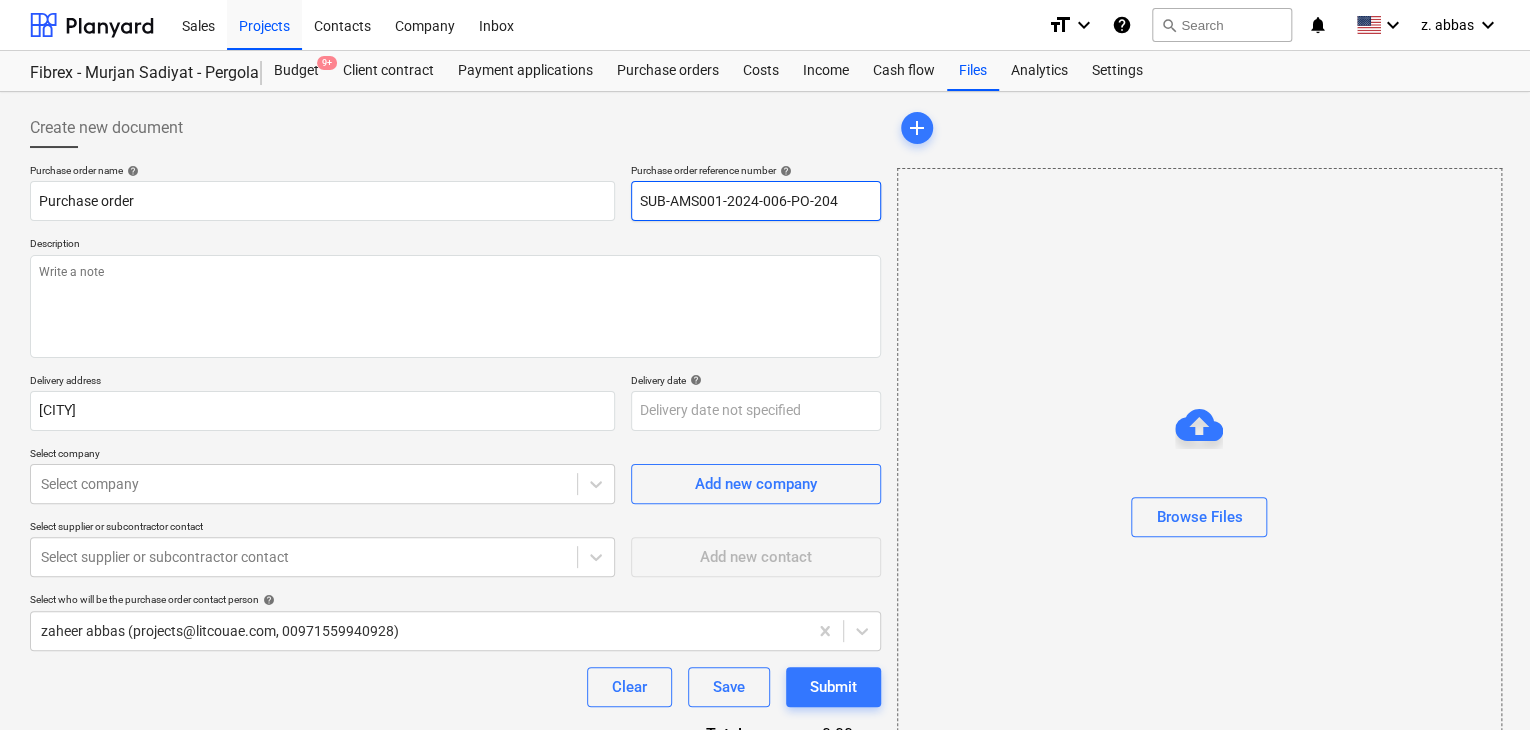 drag, startPoint x: 862, startPoint y: 194, endPoint x: 528, endPoint y: 175, distance: 334.53998 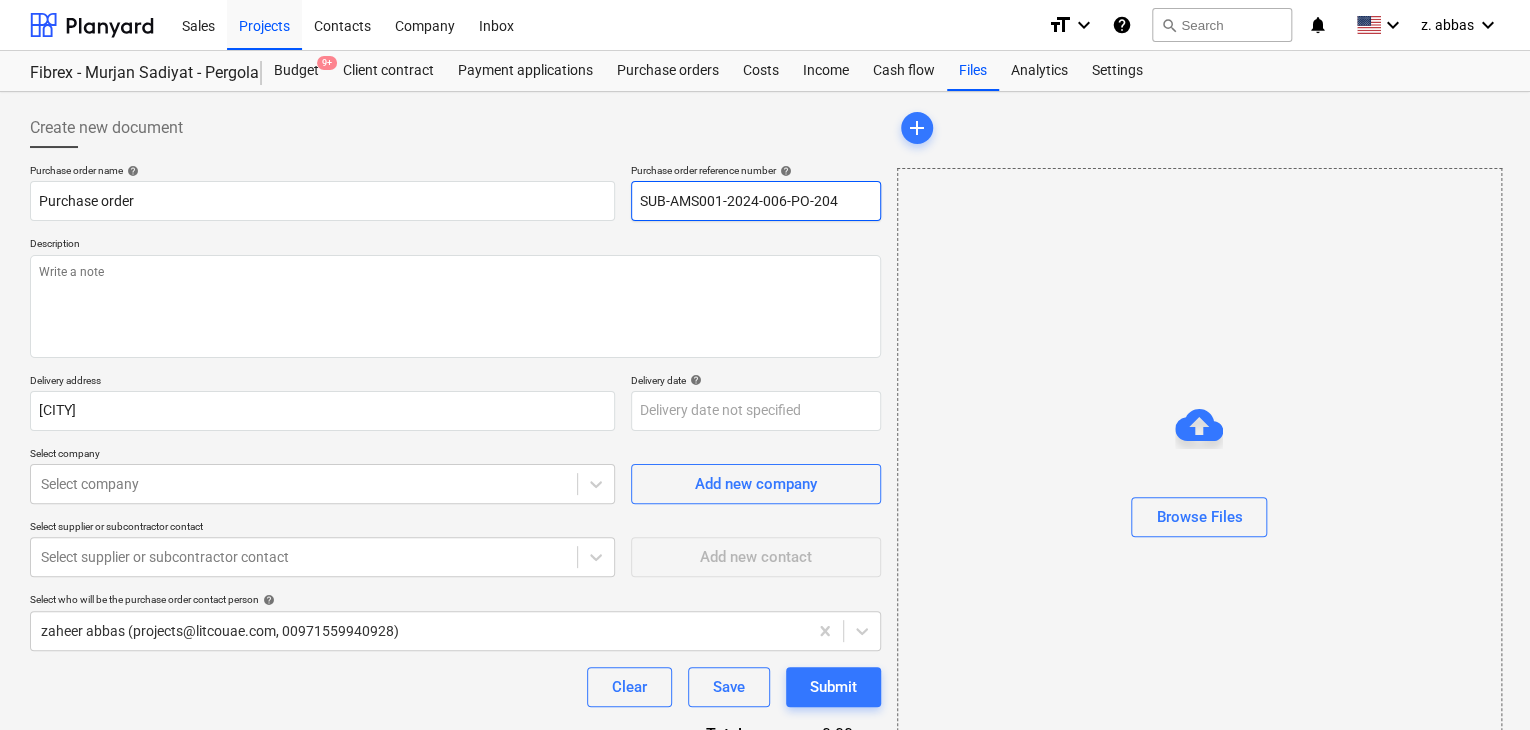 click on "Purchase order name help Purchase order Purchase order reference number help SUB-AMS001-2024-006-PO-204" at bounding box center [455, 192] 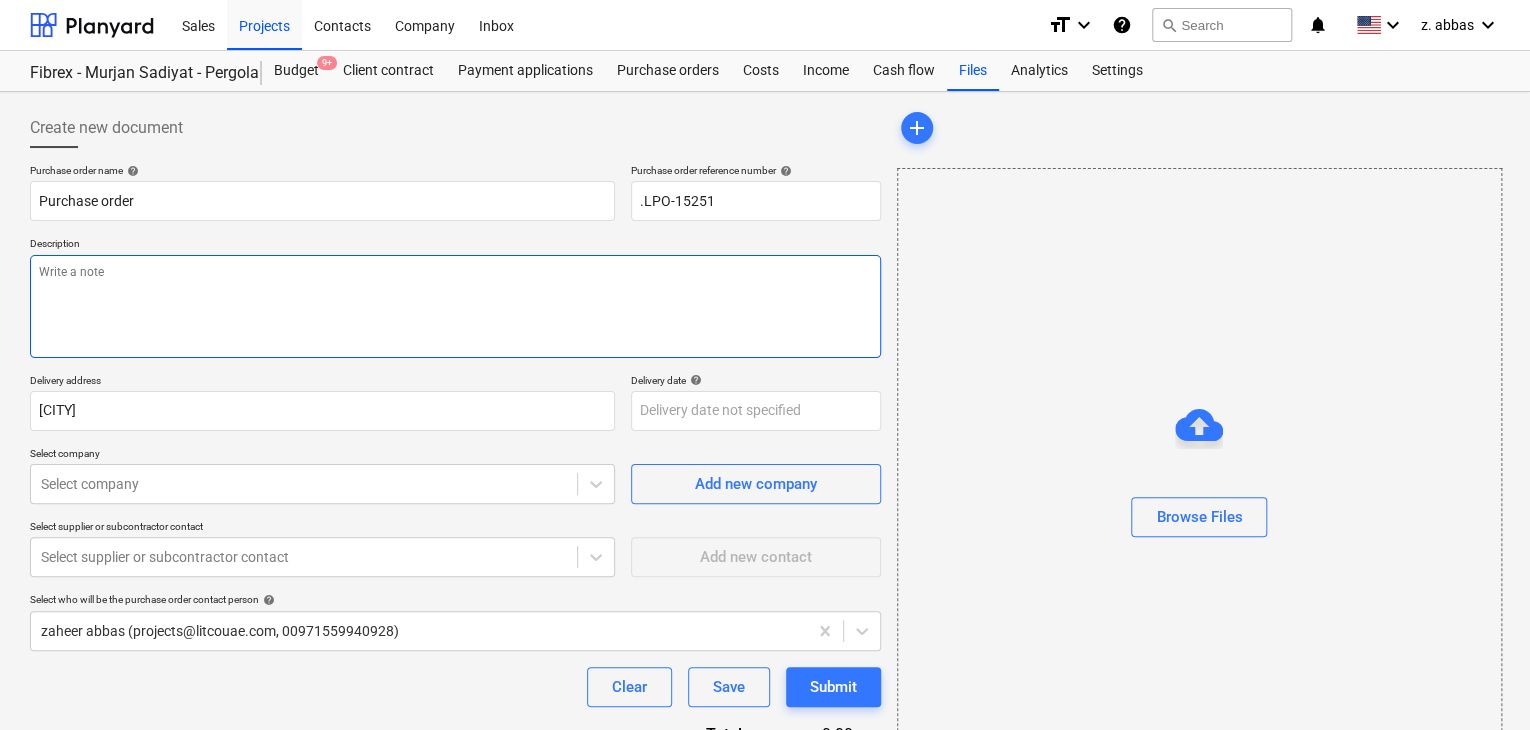 click at bounding box center (455, 306) 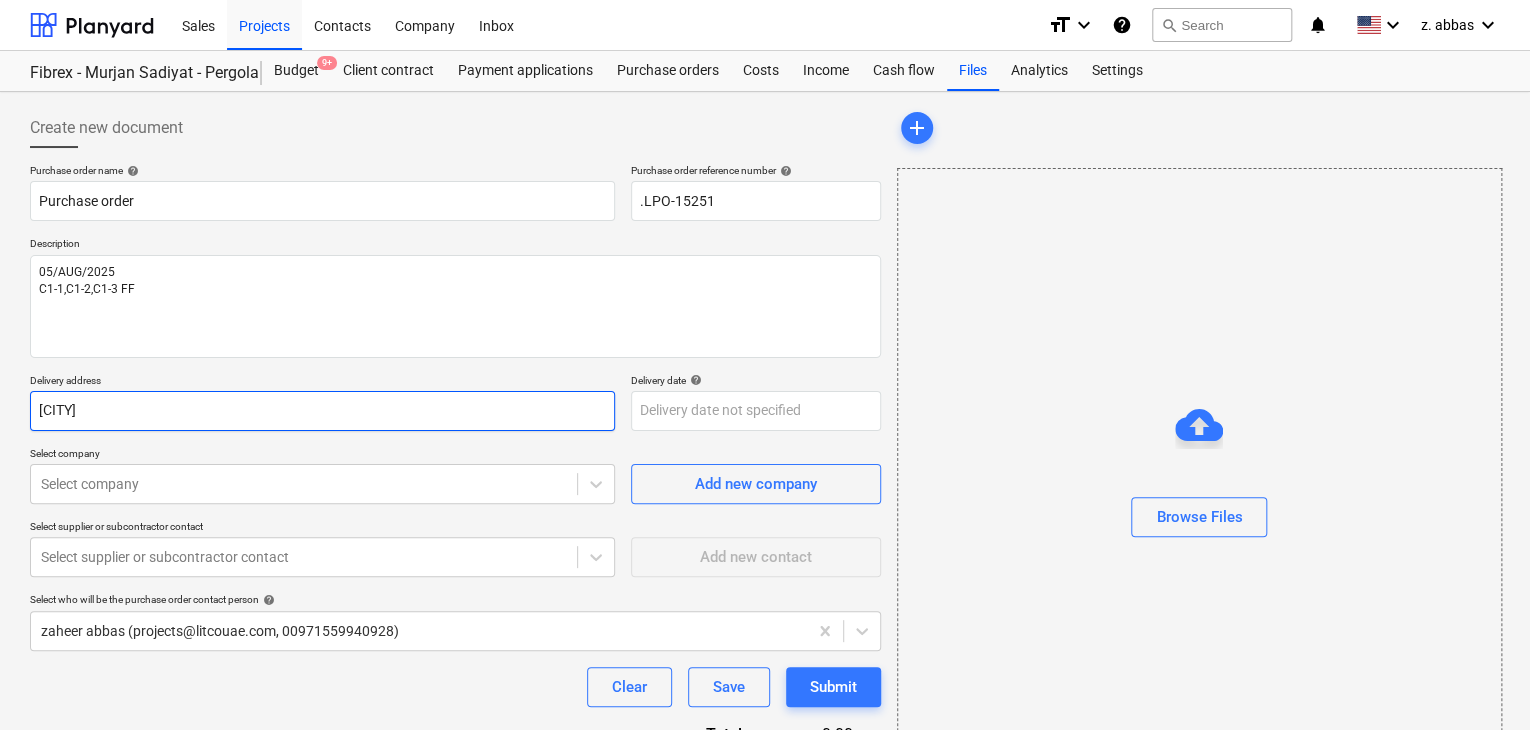 click on "[CITY]" at bounding box center [322, 411] 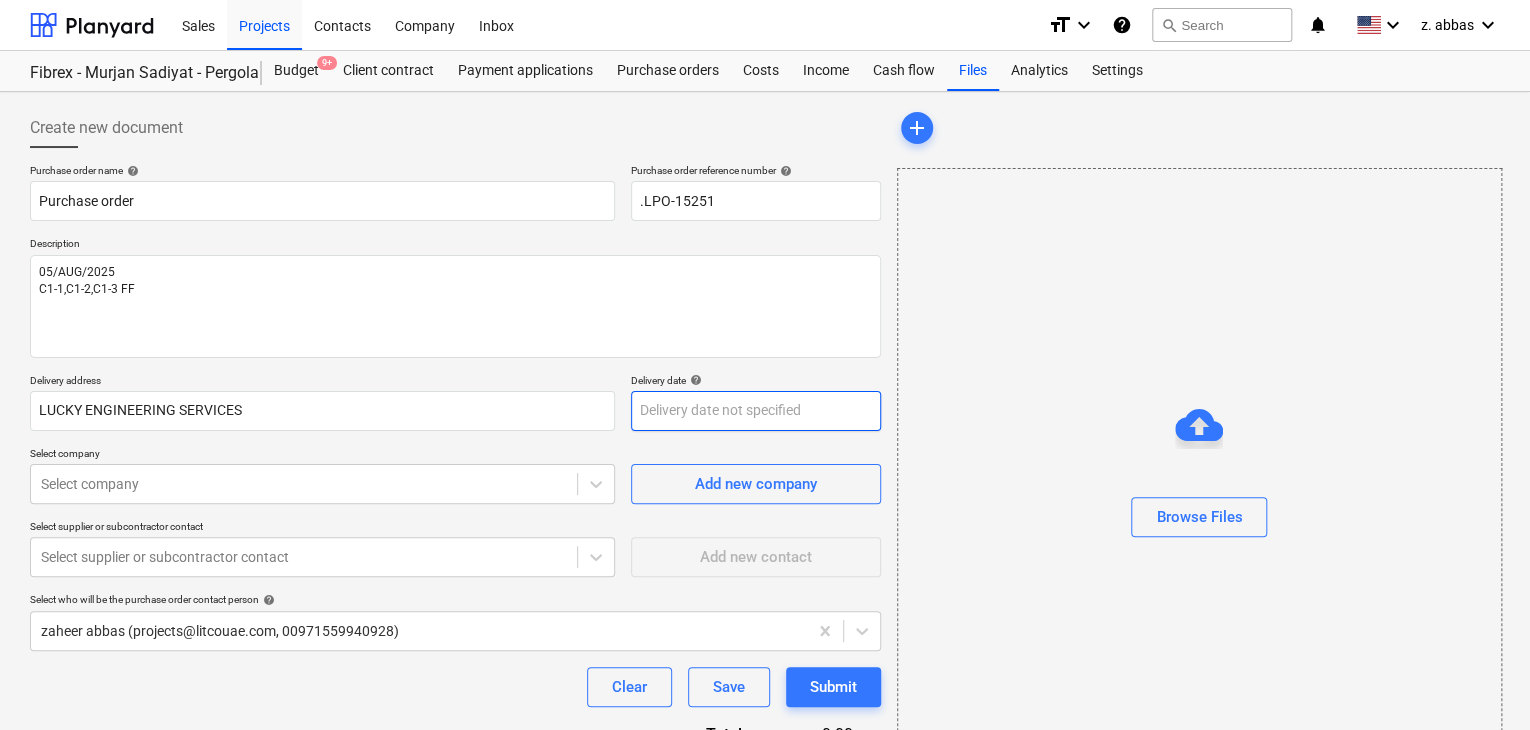 click on "Sales Projects Contacts Company Inbox format_size keyboard_arrow_down help search Search notifications 0 keyboard_arrow_down z. [LAST] keyboard_arrow_down Fibrex - Murjan Sadiyat - Pergola & Canopies Fibrex - Murjan Sadiyat - Pergola & Canopies Budget 9+ Client contract Payment applications Purchase orders Costs Income Cash flow Files Analytics Settings Create new document Purchase order name help Purchase order Purchase order reference number help .LPO-15255 Description 05/AUG/2025
C1-1,C1-2,C1-3 FF Delivery address LUCKY ENGINEERING SERVICES Delivery date help Press the down arrow key to interact with the calendar and
select a date. Press the question mark key to get the keyboard shortcuts for changing dates. Select company Select company Add new company Select supplier or subcontractor contact Select supplier or subcontractor contact Add new contact Select who will be the purchase order contact person help [FIRST] [LAST] ([EMAIL], [PHONE]) Clear Save Submit Total 0.00د.إ.‏ add" at bounding box center (765, 365) 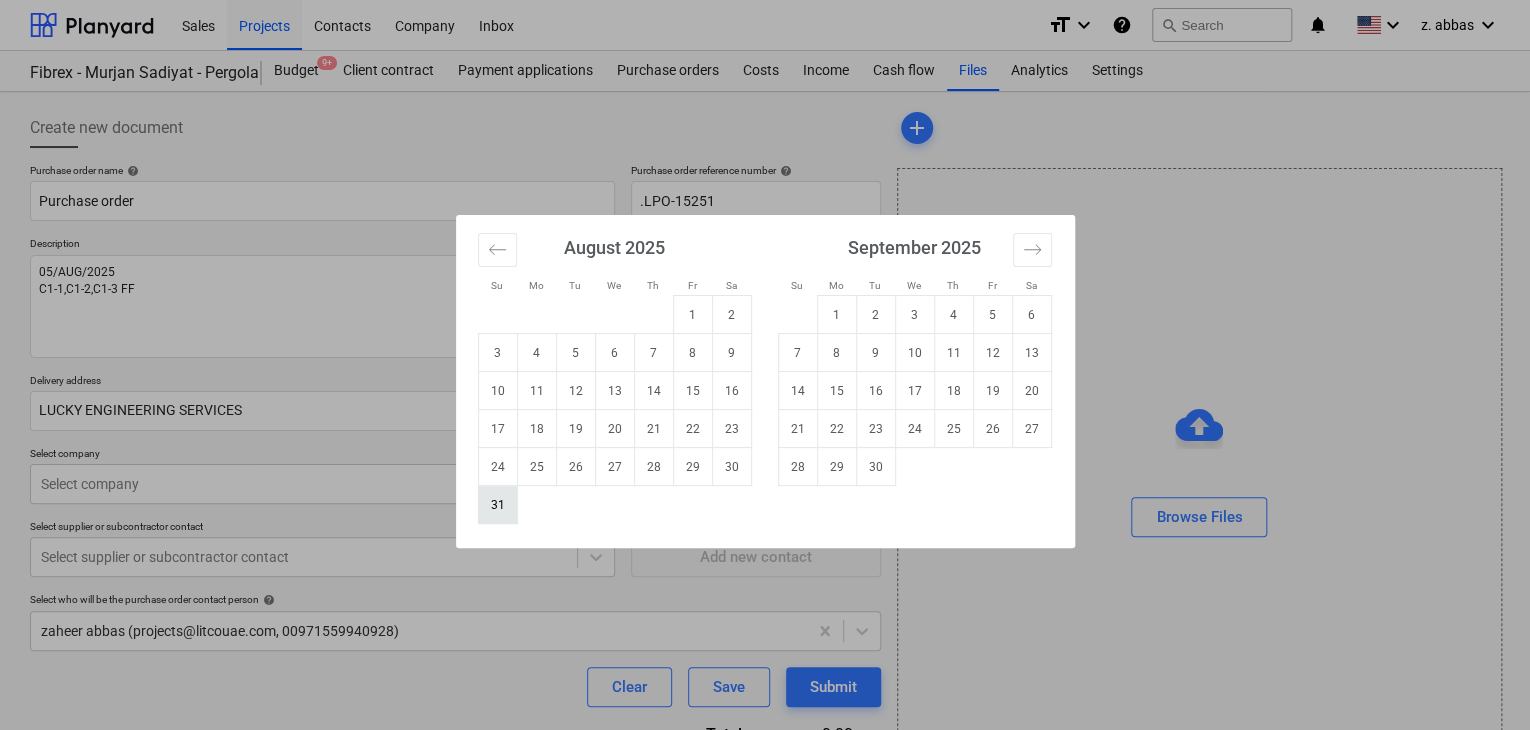 click on "31" at bounding box center (497, 505) 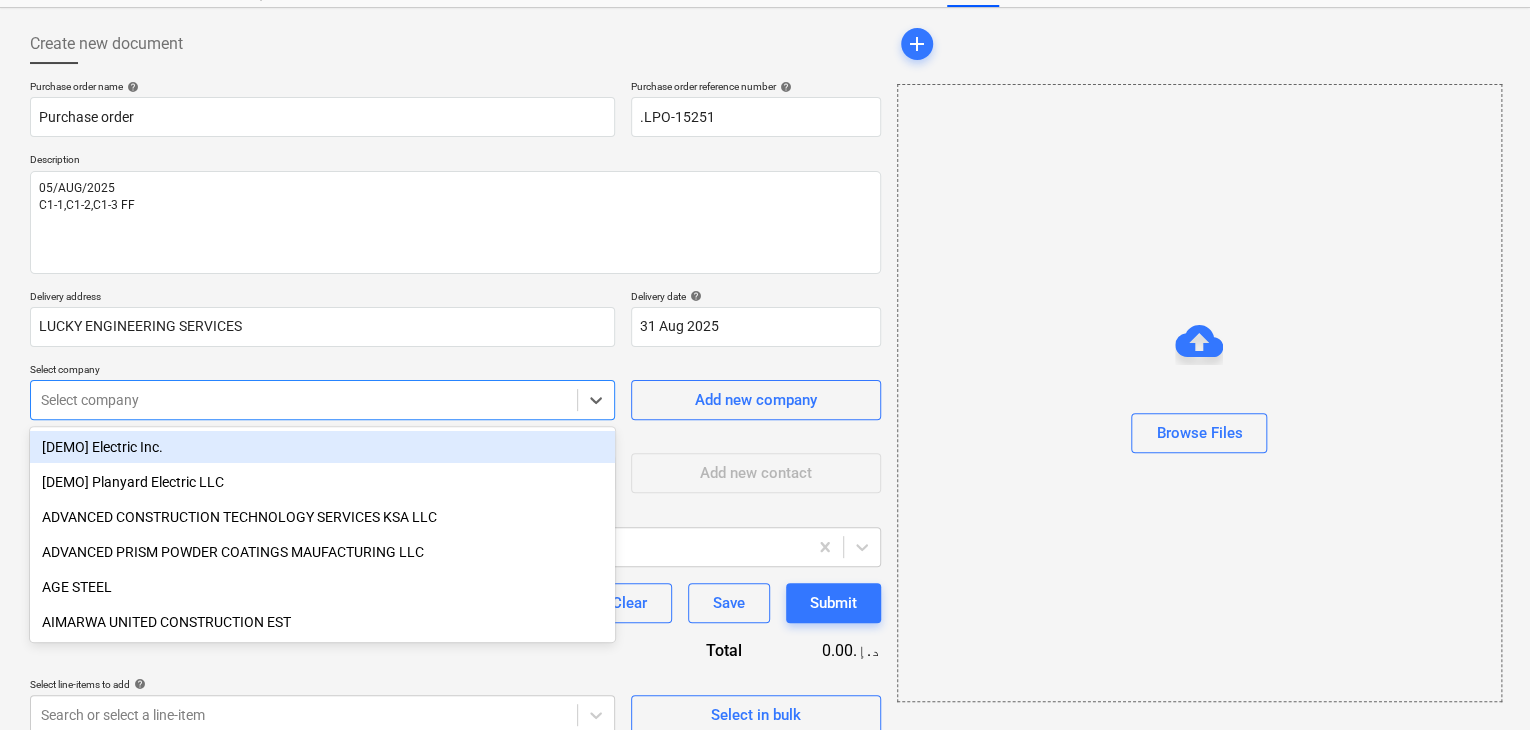 click on "Sales Projects Contacts Company Inbox format_size keyboard_arrow_down help search Search notifications 0 keyboard_arrow_down z. [LAST] keyboard_arrow_down Fibrex - Murjan Sadiyat - Pergola & Canopies Fibrex - Murjan Sadiyat - Pergola & Canopies Budget 9+ Client contract Payment applications Purchase orders Costs Income Cash flow Files Analytics Settings Create new document Purchase order name help Purchase order Purchase order reference number help .LPO-15251 Description [DATE]
C1-1,C1-2,C1-3 FF Delivery address LUCKY ENGINEERING SERVICES Delivery date help 31 Aug 2025 31.08.2025 Press the down arrow key to interact with the calendar and
select a date. Press the question mark key to get the keyboard shortcuts for changing dates. Select company option [DEMO] Electric Inc.   focused, 1 of 211. 211 results available. Use Up and Down to choose options, press Enter to select the currently focused option, press Escape to exit the menu, press Tab to select the option and exit the menu. Select company add" at bounding box center [765, 281] 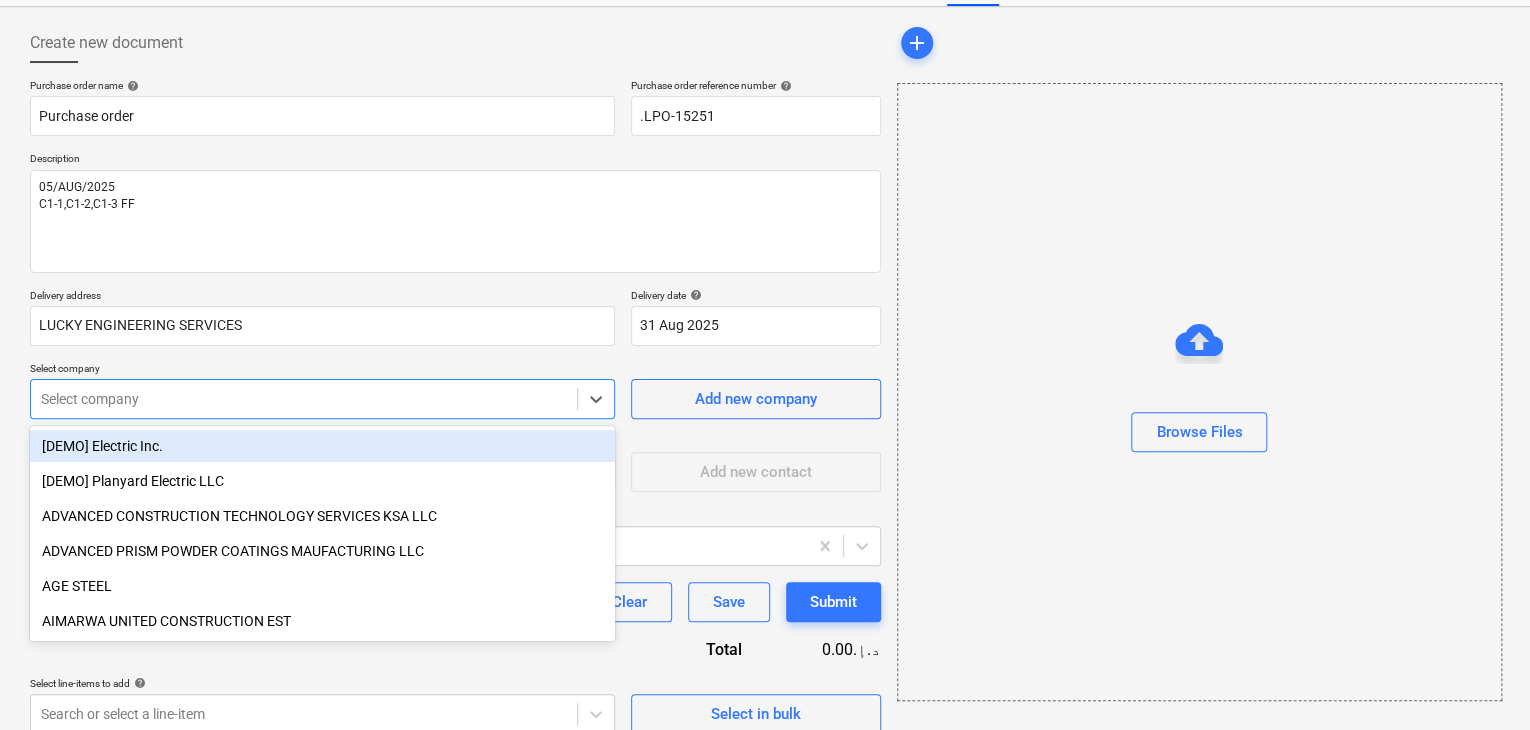 scroll, scrollTop: 93, scrollLeft: 0, axis: vertical 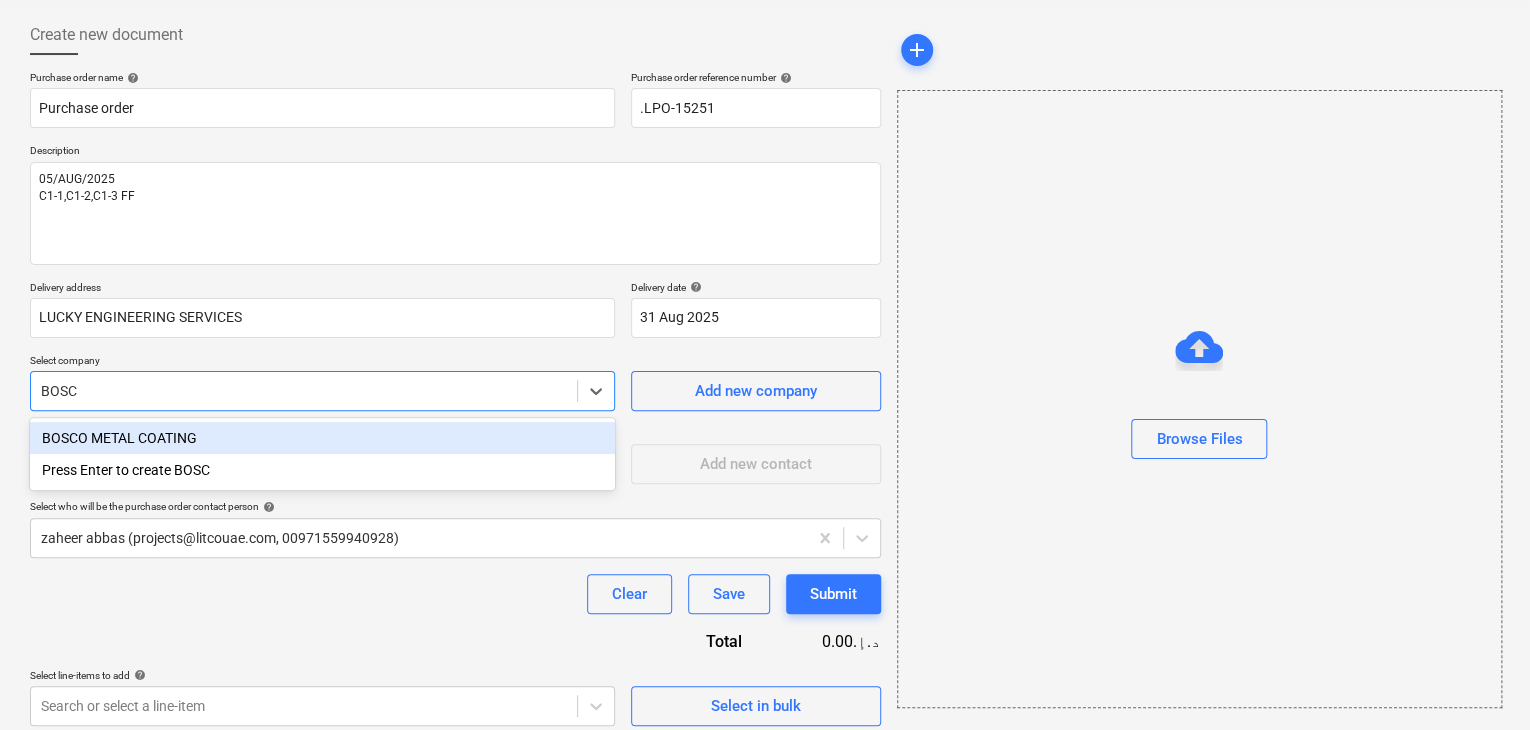 click on "BOSCO METAL COATING" at bounding box center [322, 438] 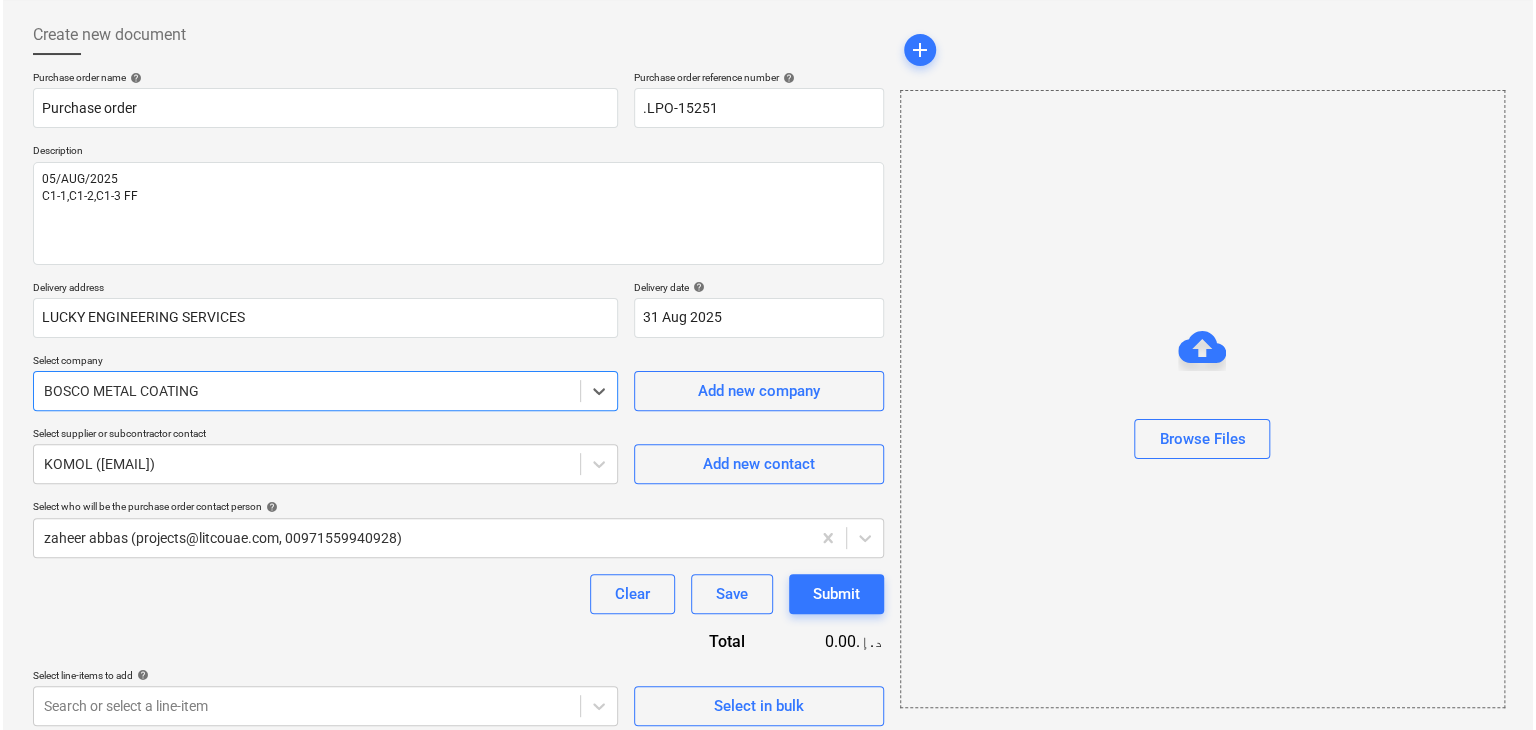 scroll, scrollTop: 104, scrollLeft: 0, axis: vertical 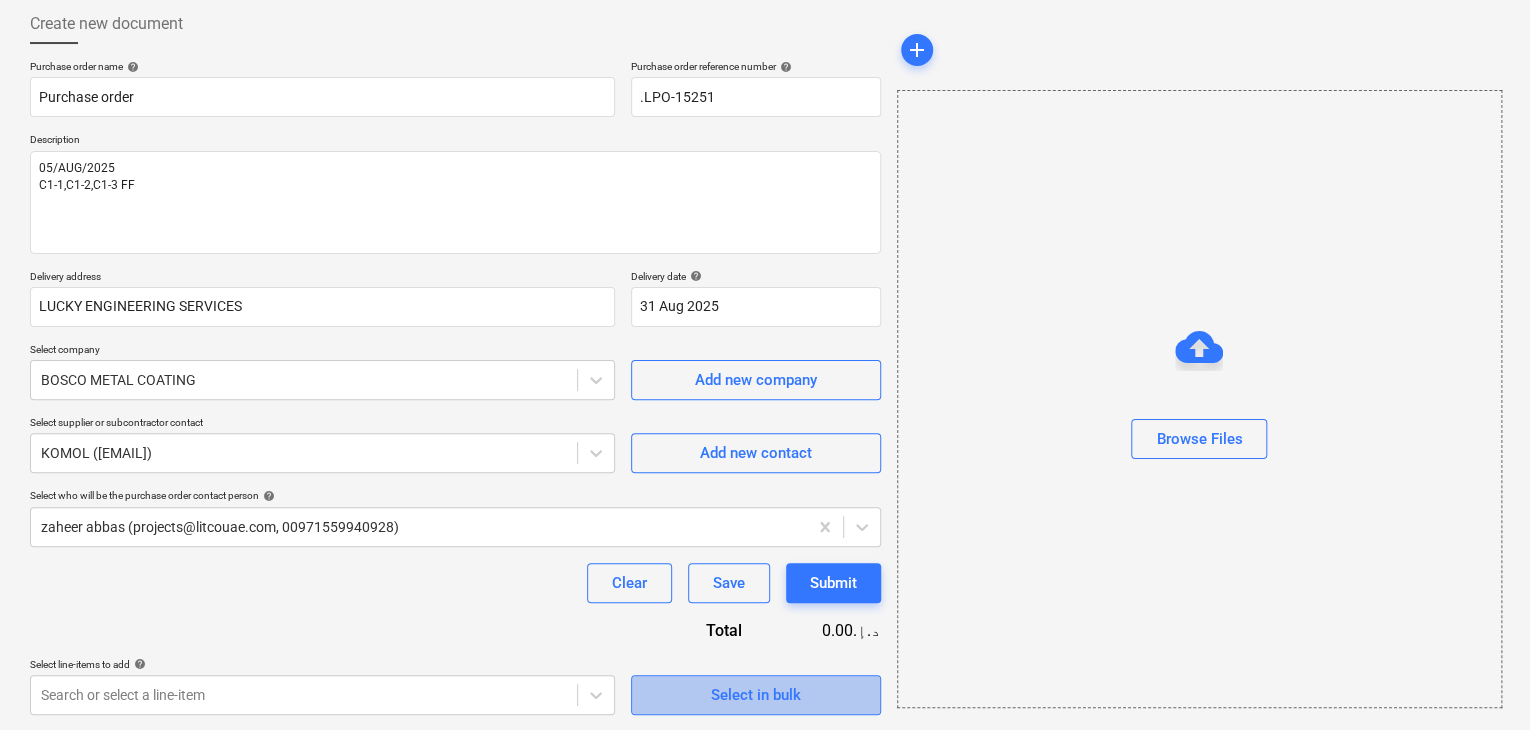click on "Select in bulk" at bounding box center [756, 695] 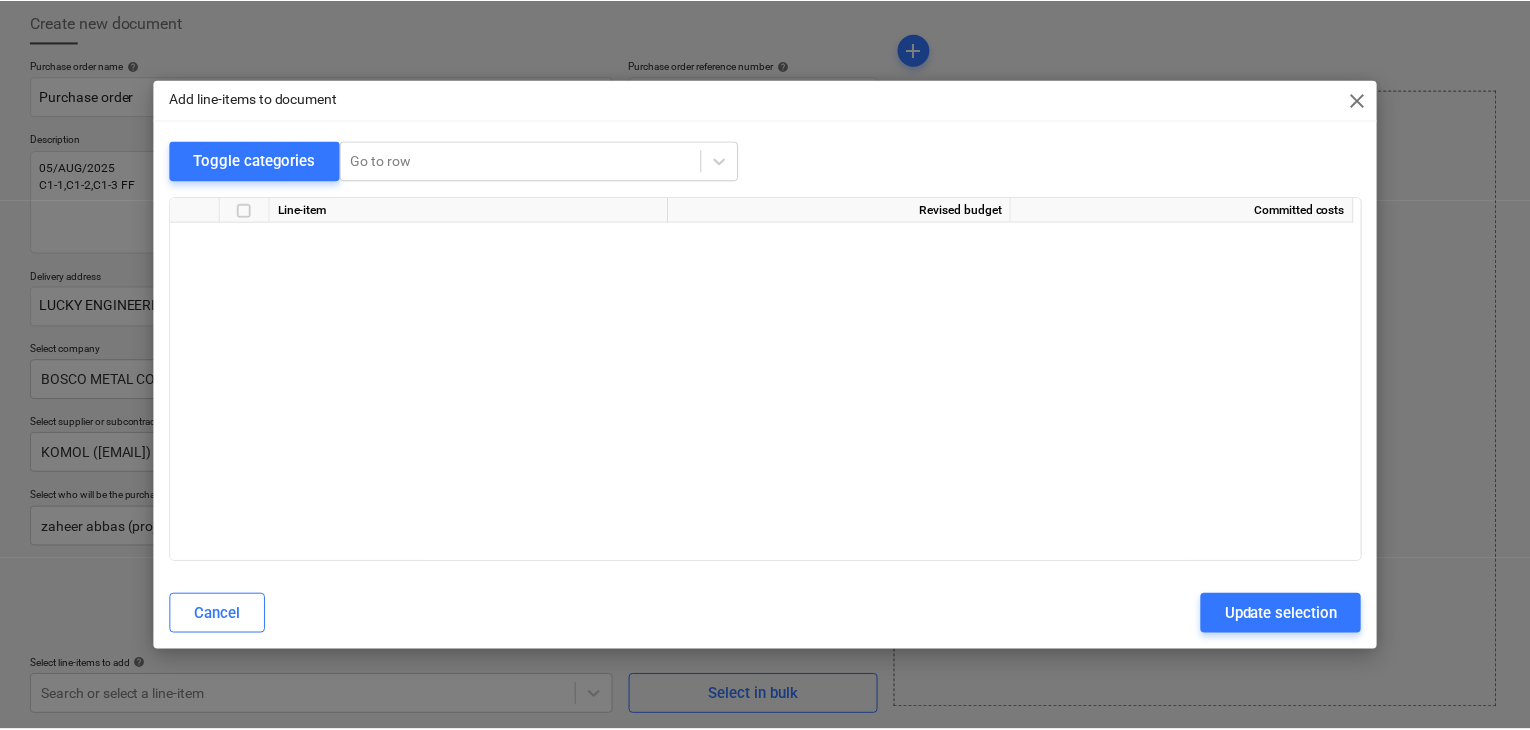 scroll, scrollTop: 7661, scrollLeft: 0, axis: vertical 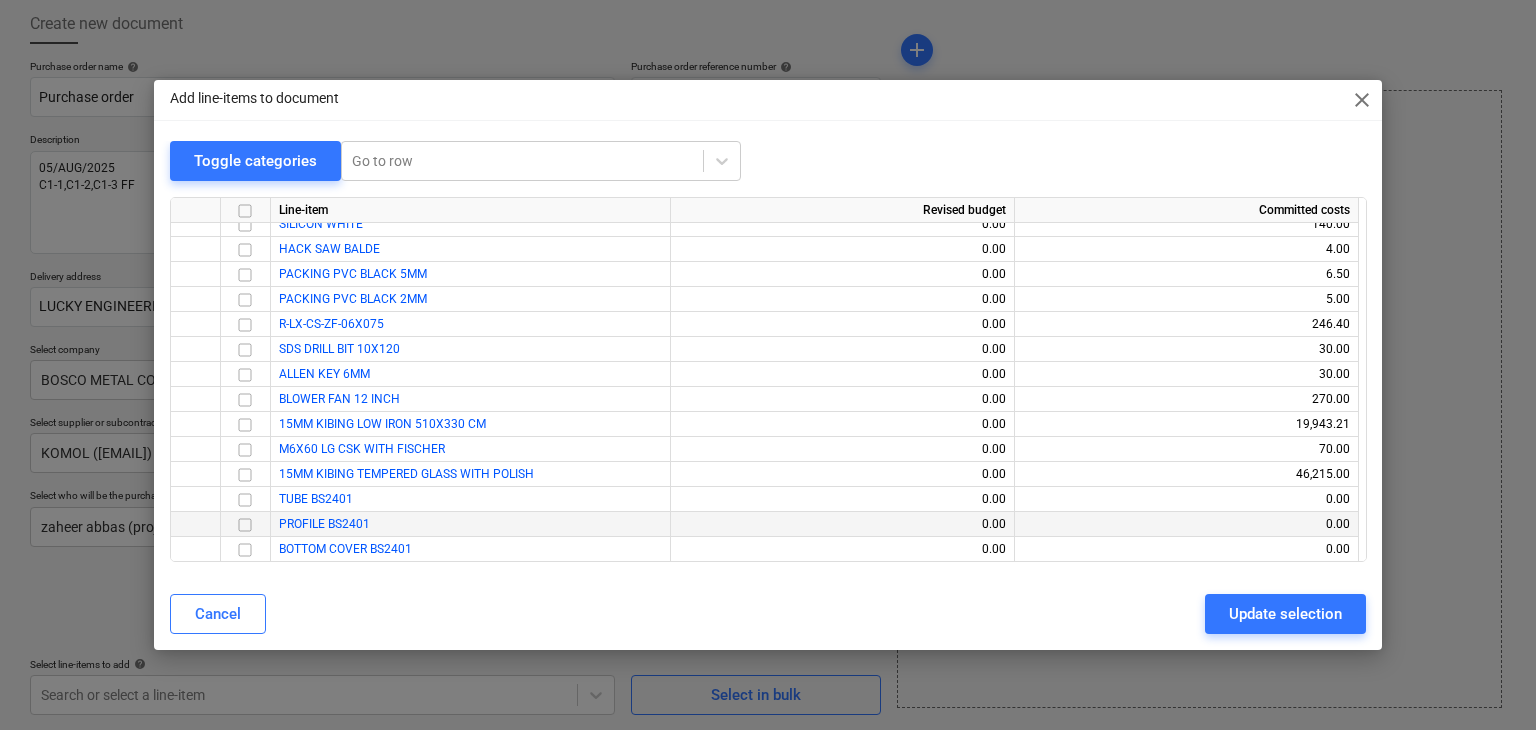 click at bounding box center (245, 500) 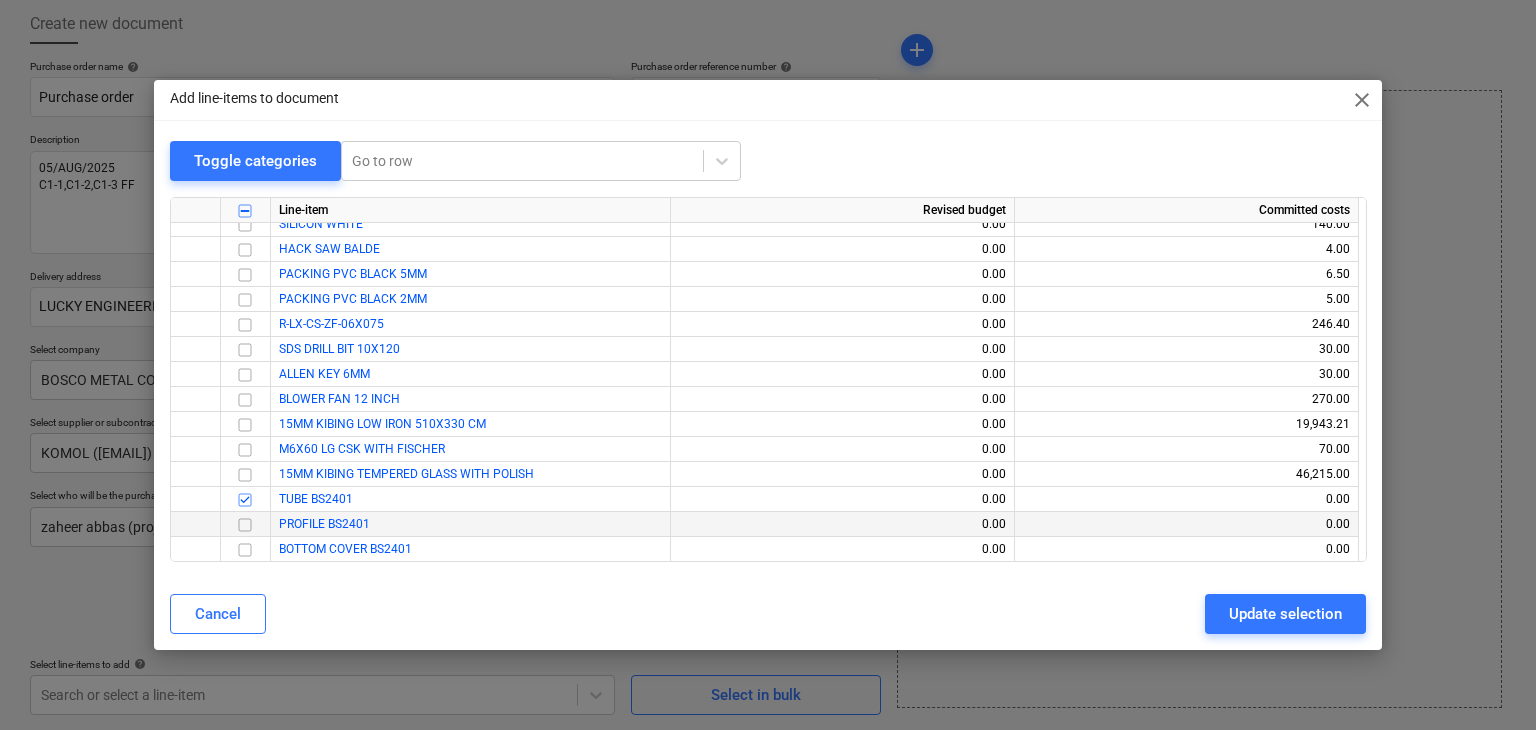 click at bounding box center (245, 525) 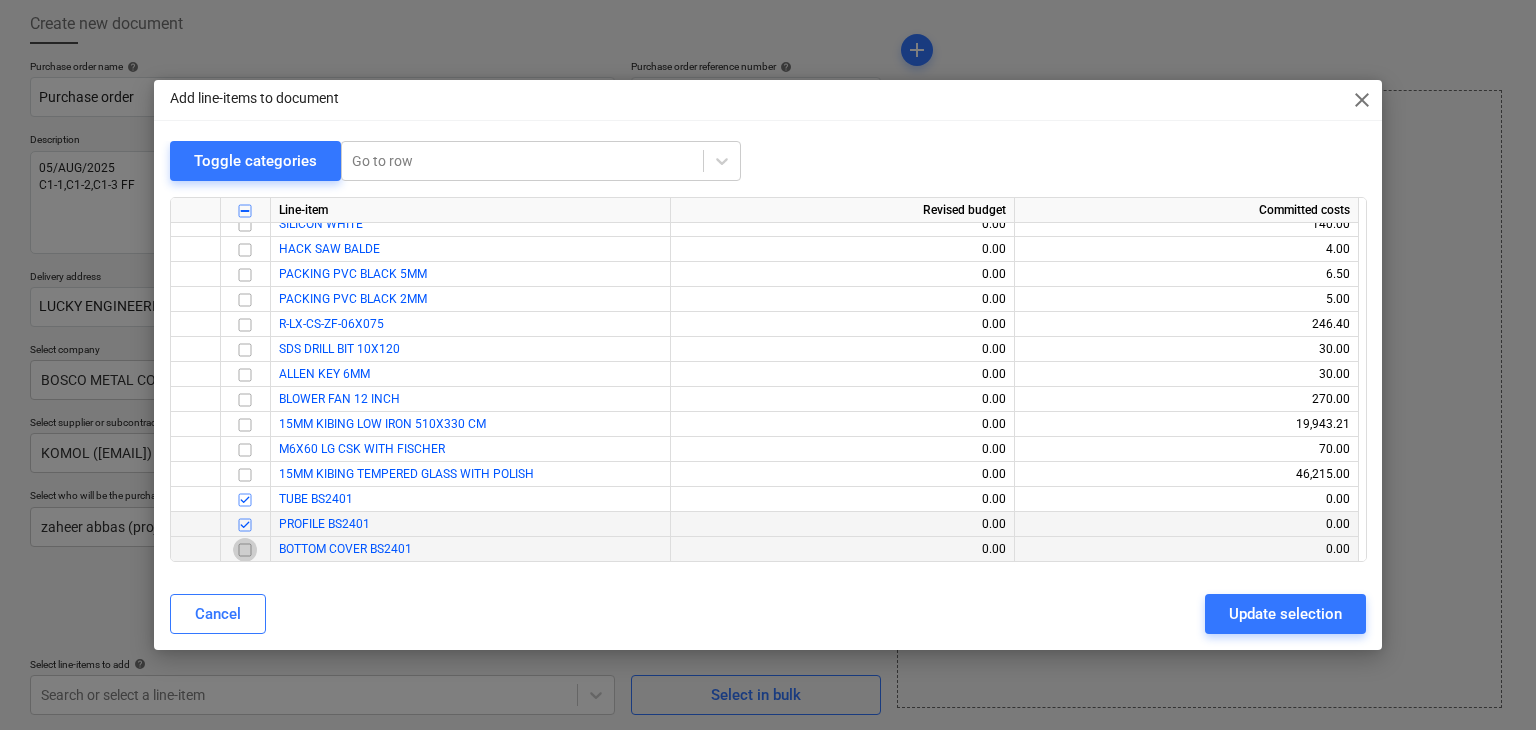 click at bounding box center (245, 550) 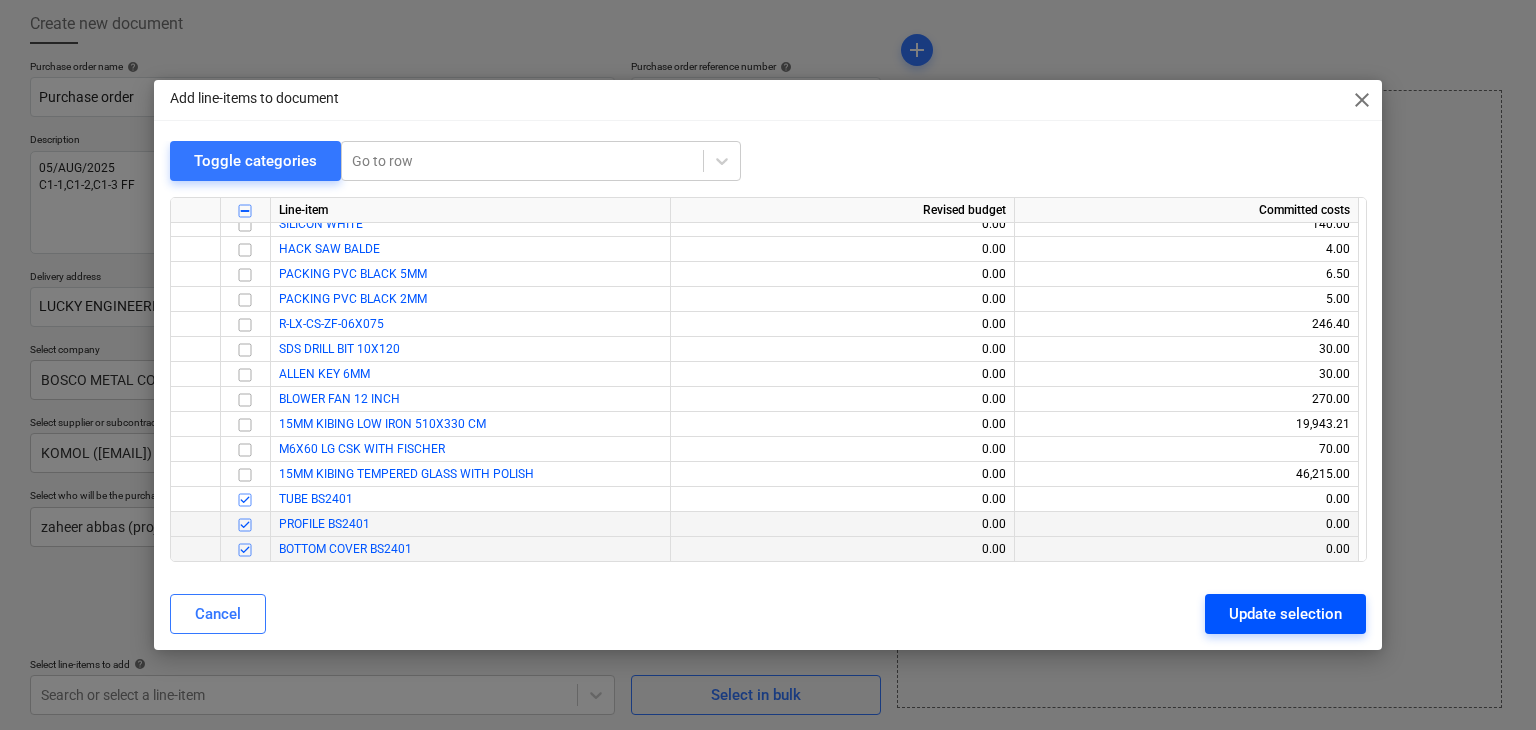 click on "Update selection" at bounding box center (1285, 614) 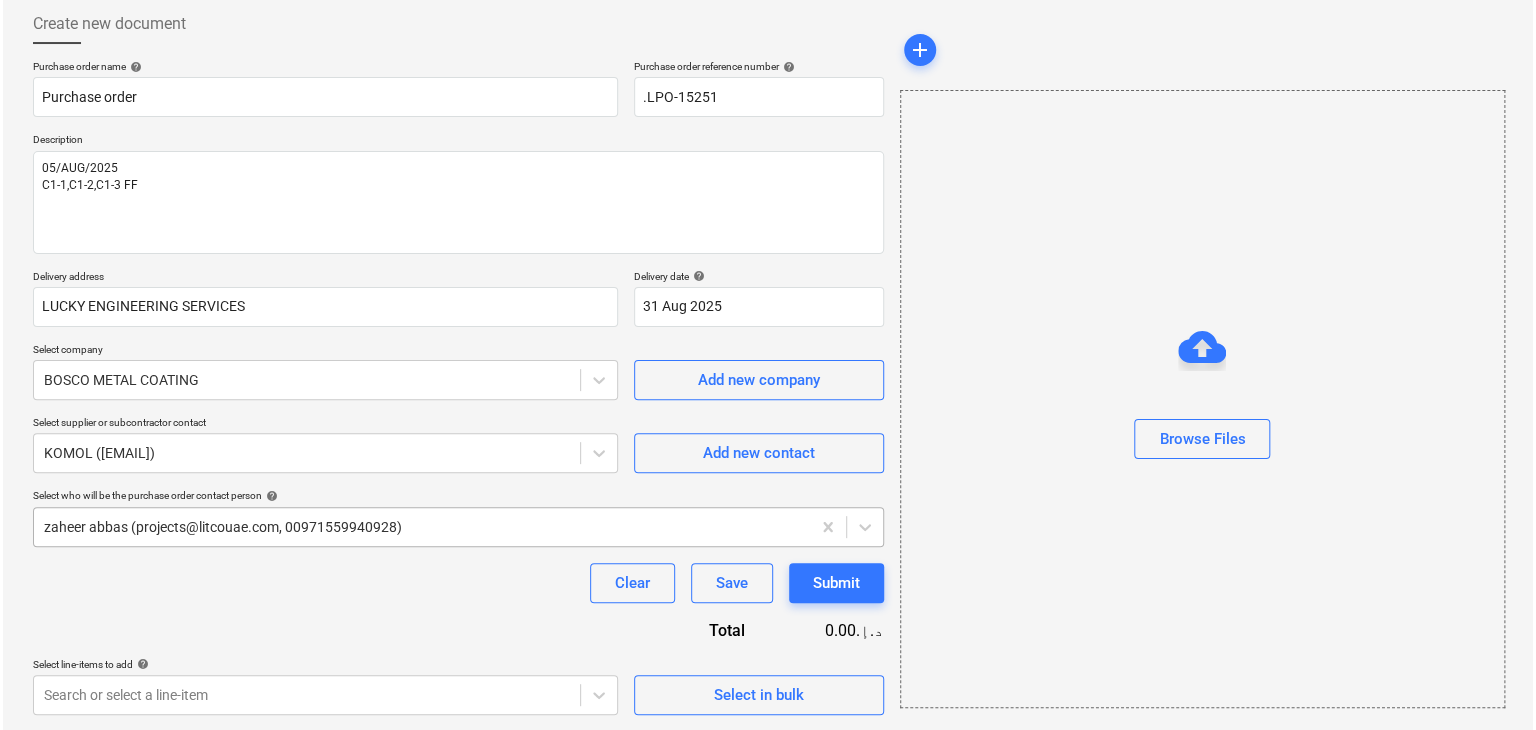 scroll, scrollTop: 343, scrollLeft: 0, axis: vertical 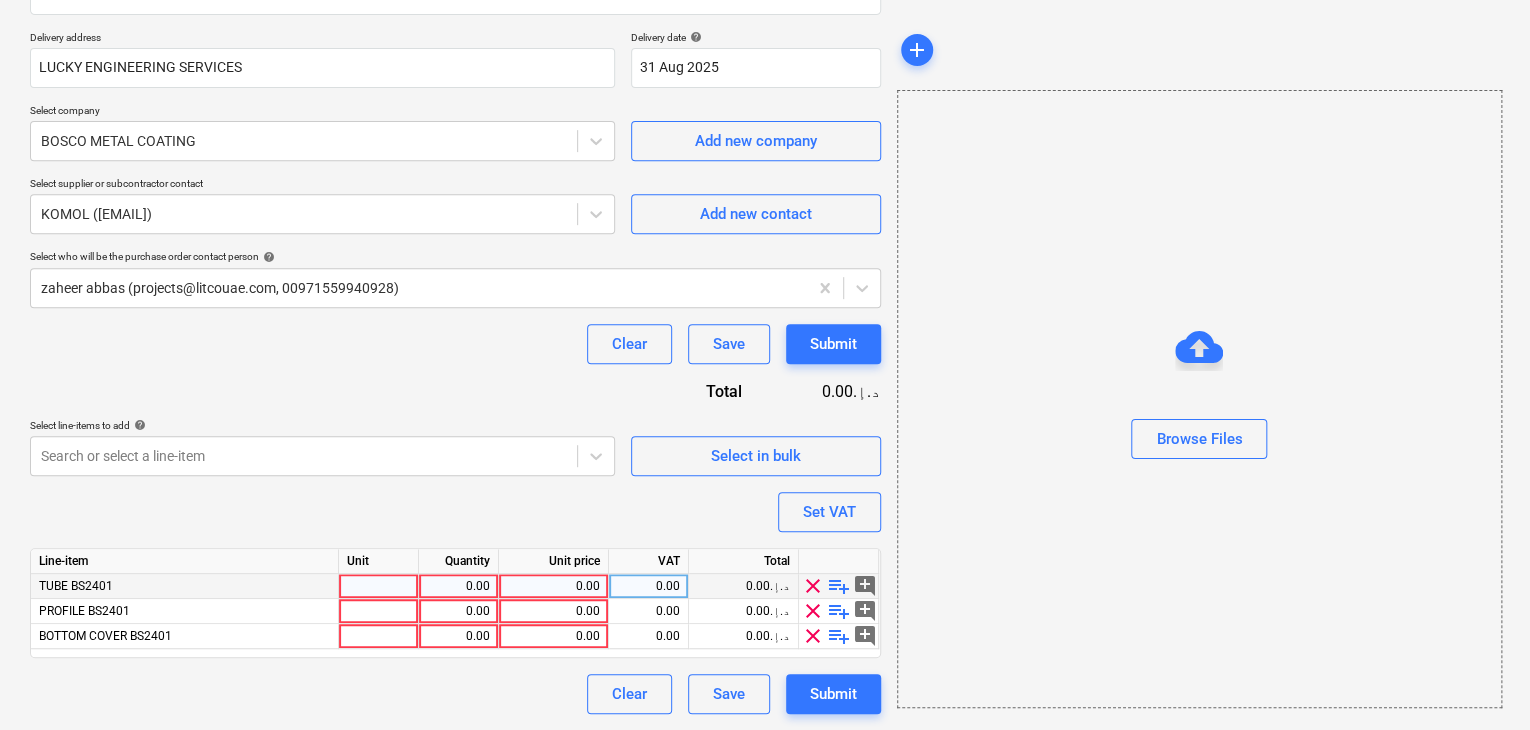 click at bounding box center (379, 586) 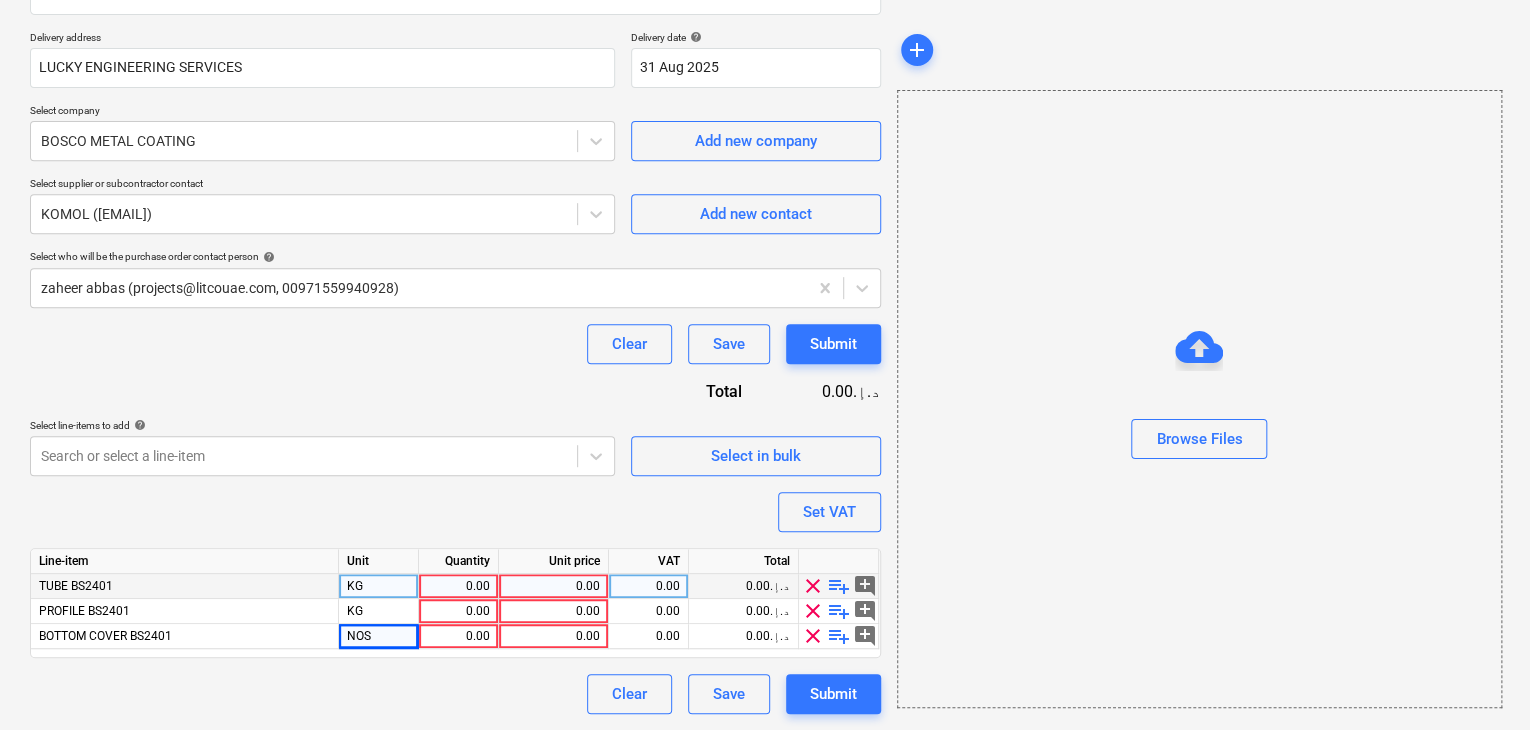 click on "0.00" at bounding box center (458, 586) 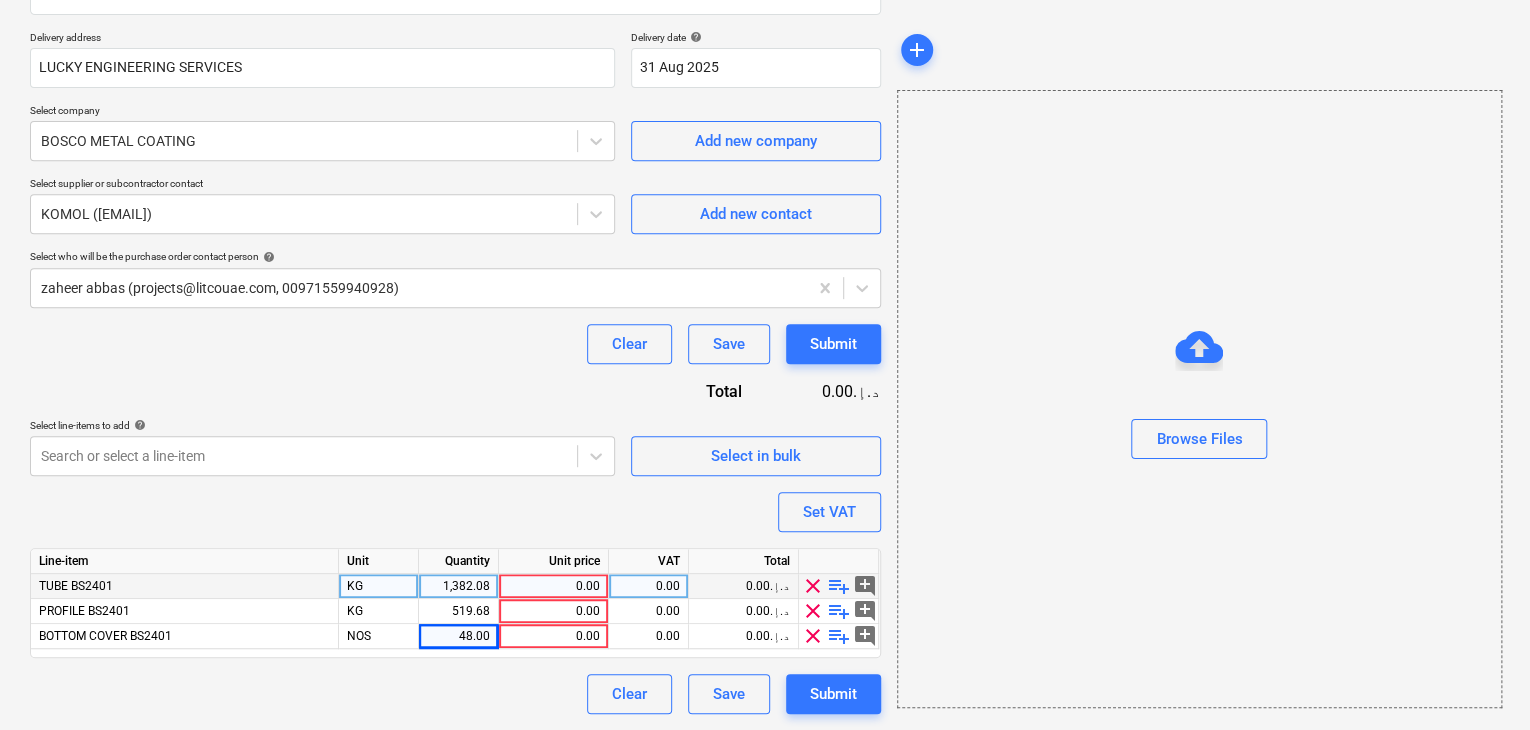 click on "0.00" at bounding box center [553, 586] 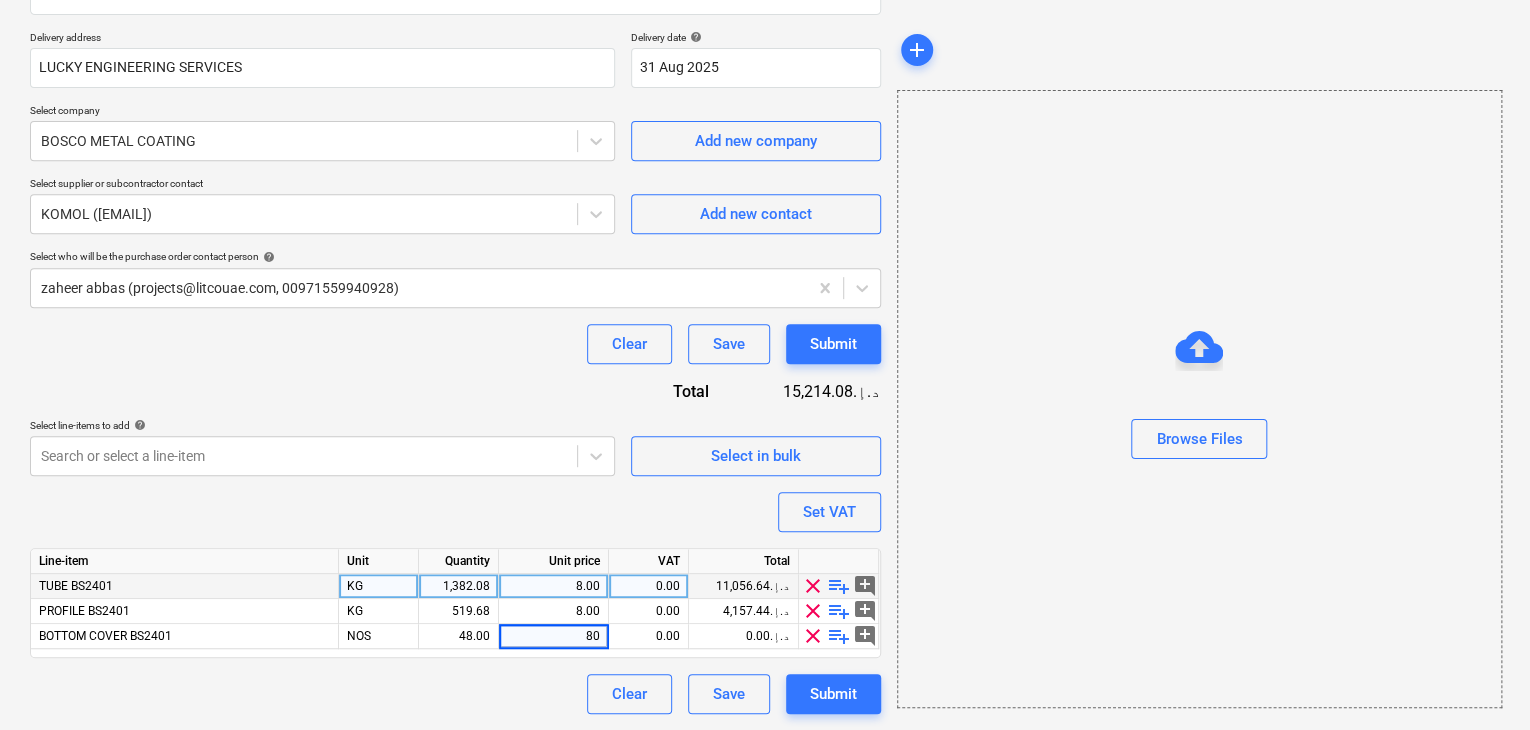 click on "Browse Files" at bounding box center [1199, 399] 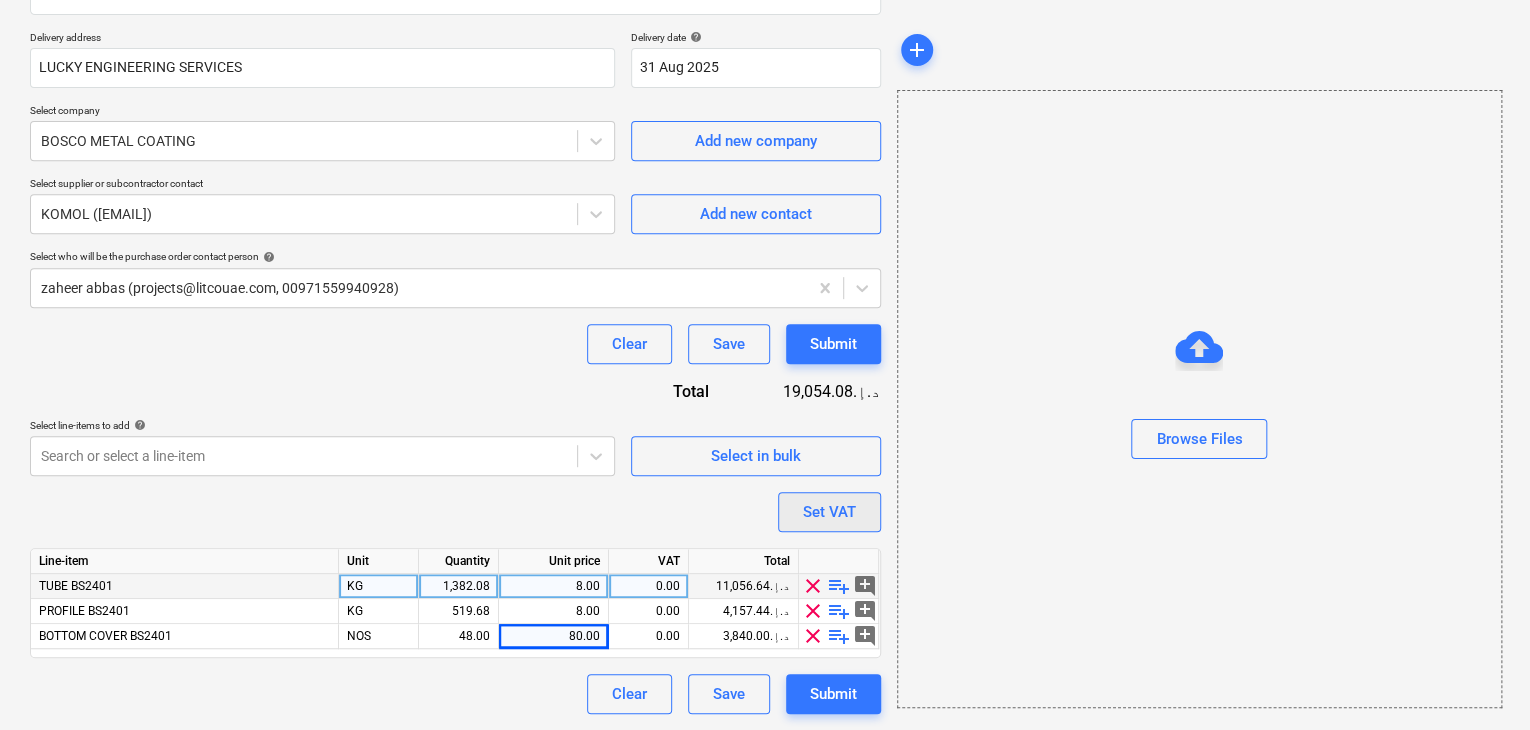 click on "Set VAT" at bounding box center (829, 512) 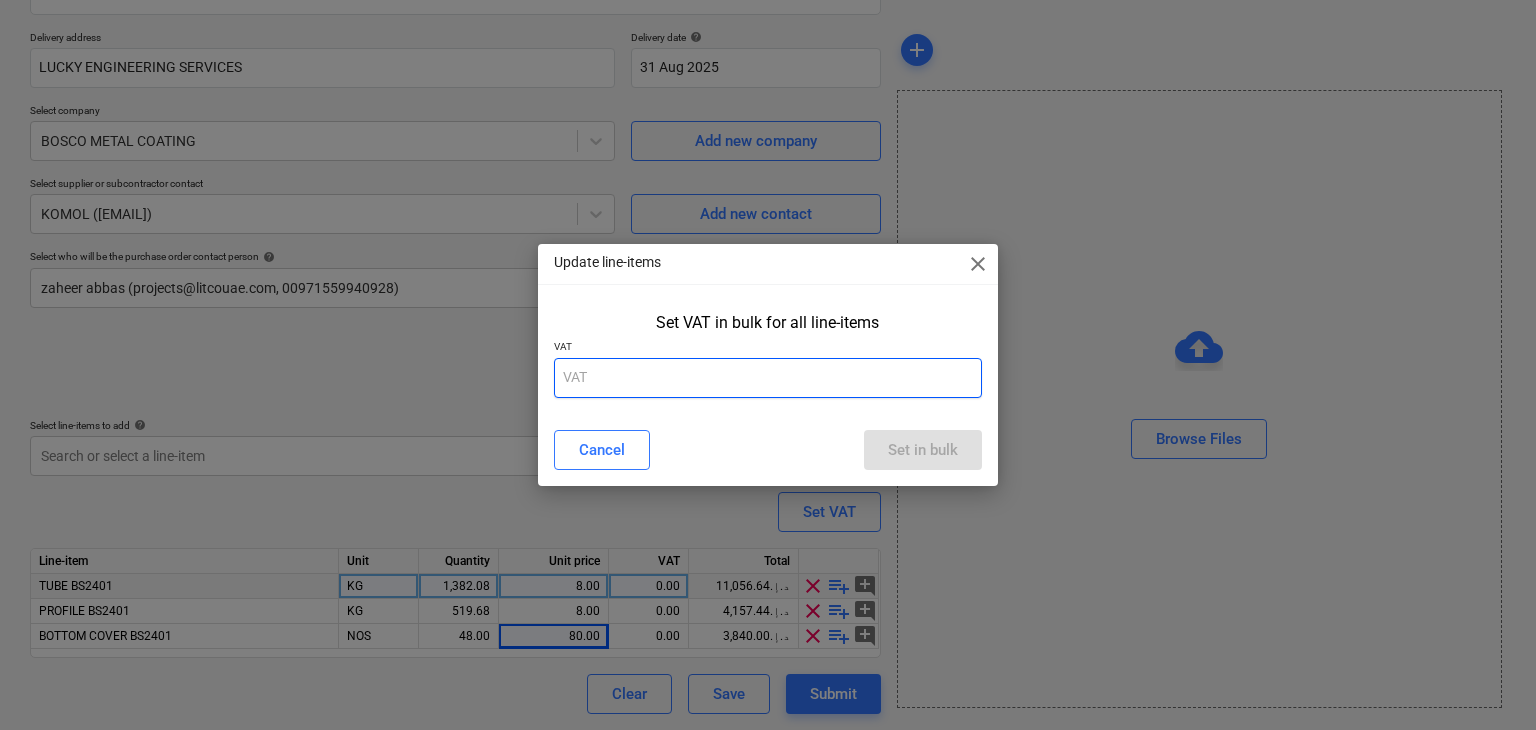 click at bounding box center (768, 378) 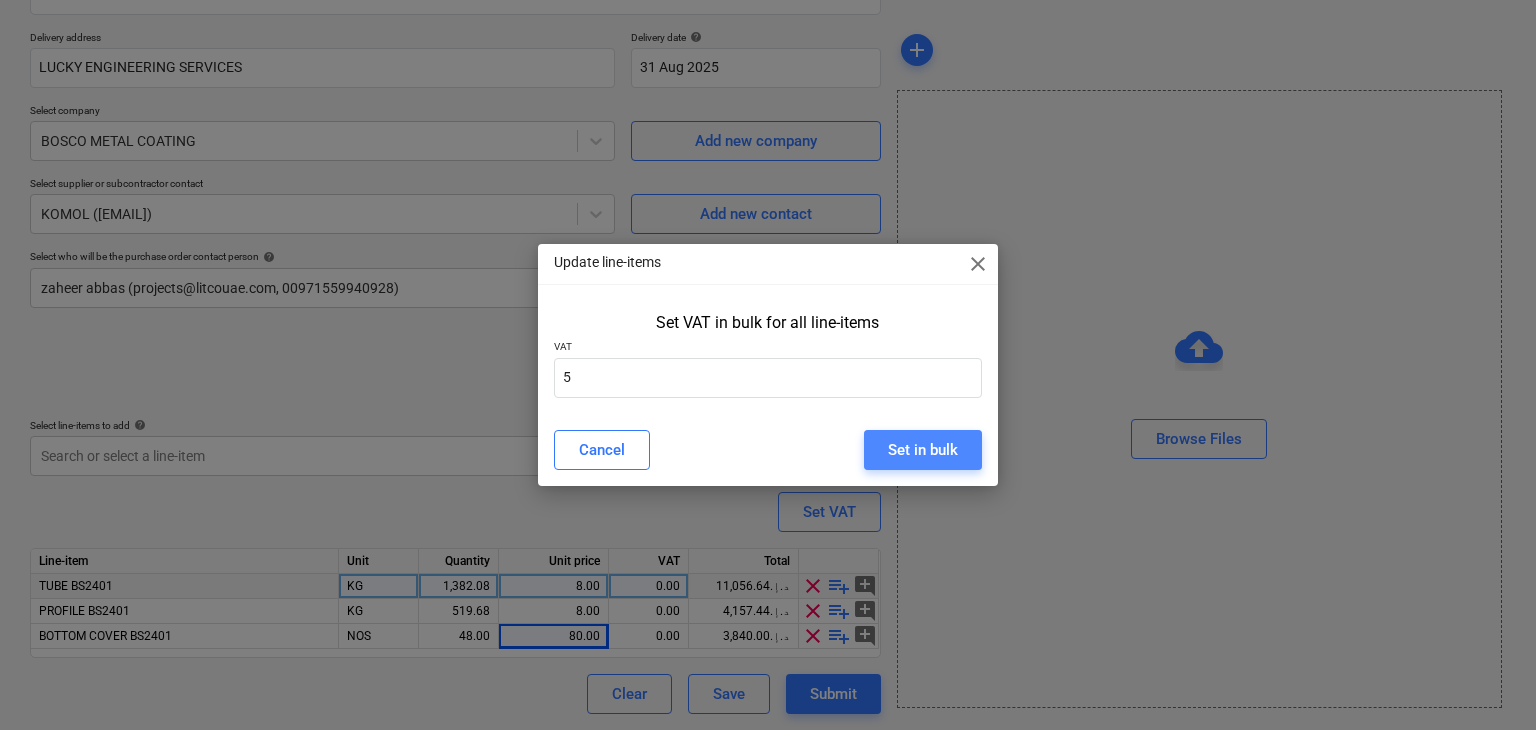 click on "Set in bulk" at bounding box center [923, 450] 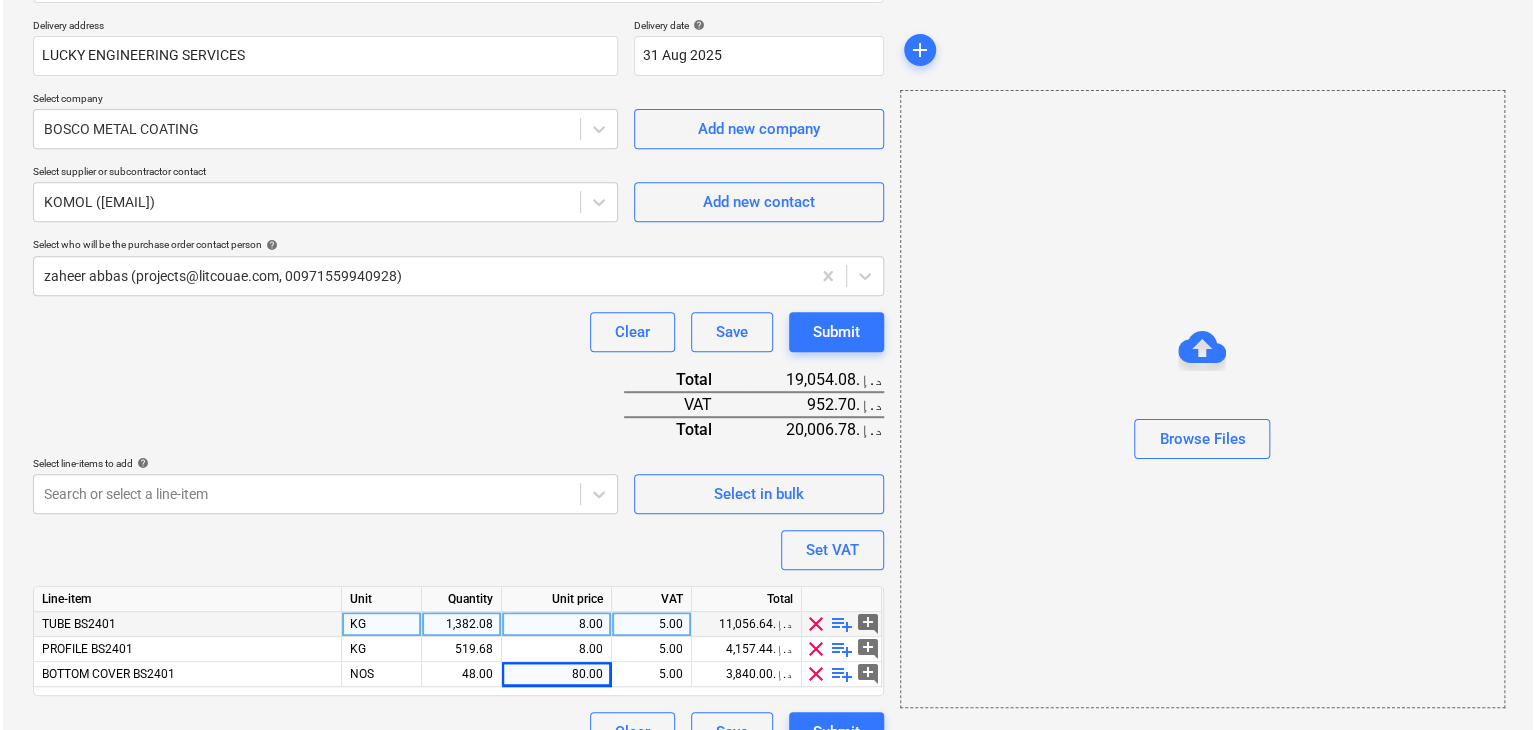 scroll, scrollTop: 392, scrollLeft: 0, axis: vertical 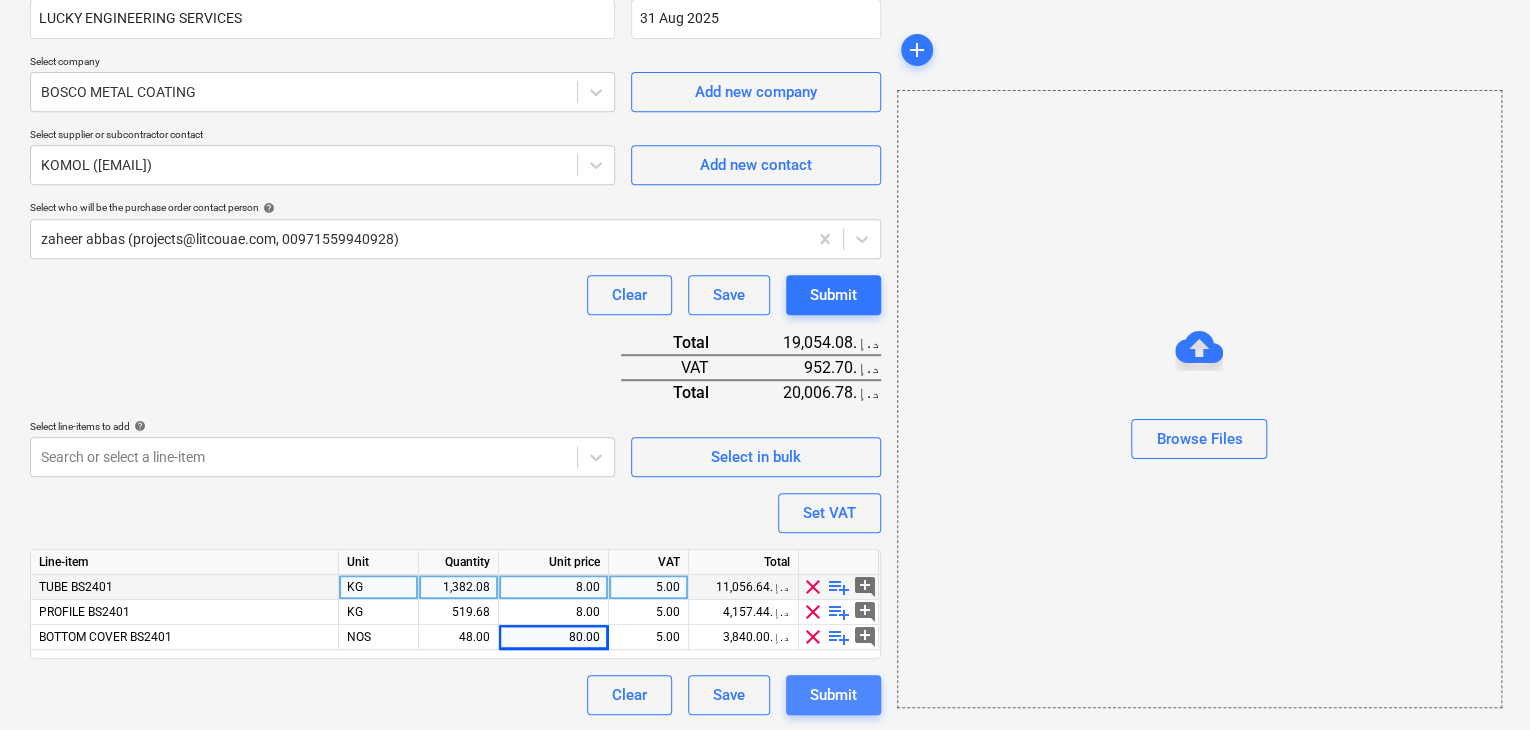 click on "Submit" at bounding box center [833, 695] 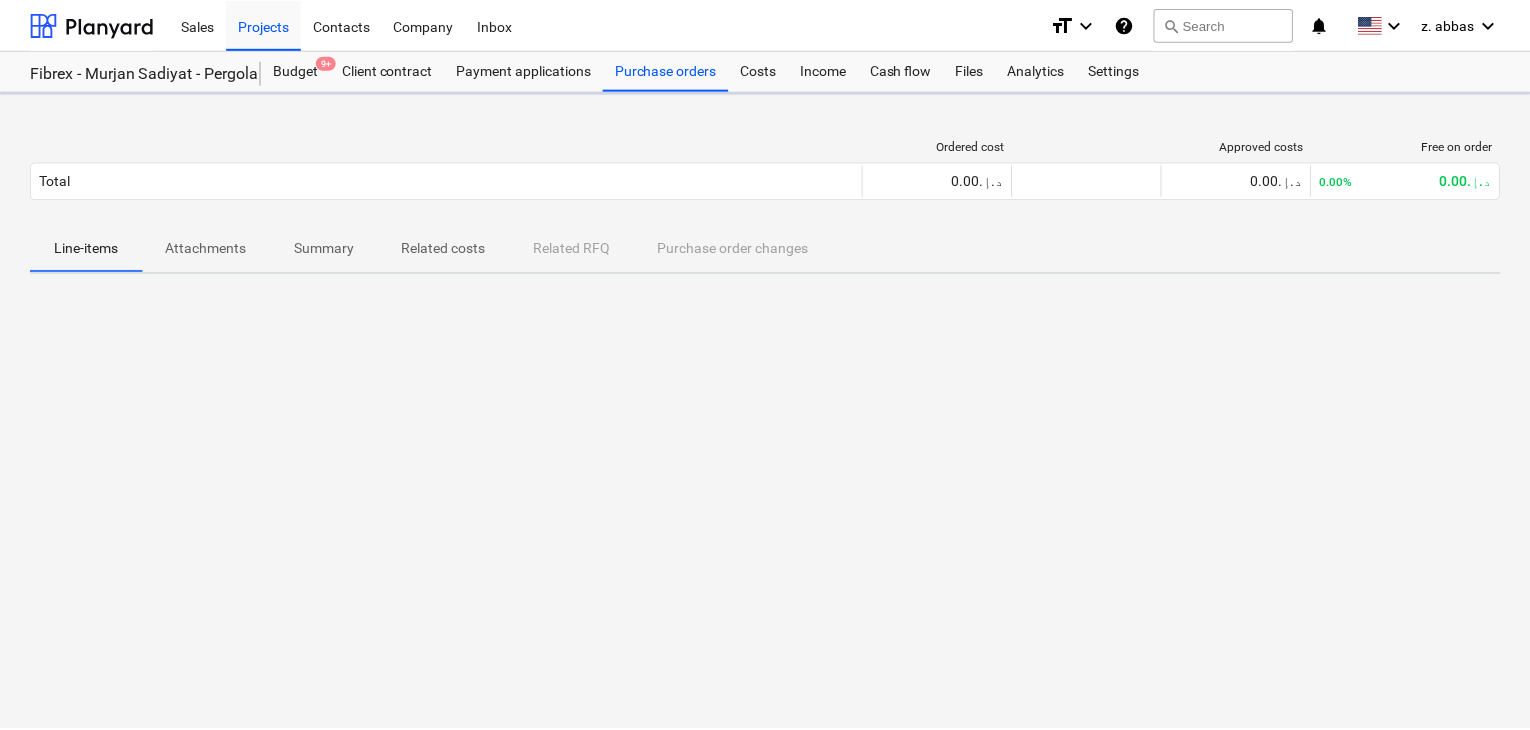 scroll, scrollTop: 0, scrollLeft: 0, axis: both 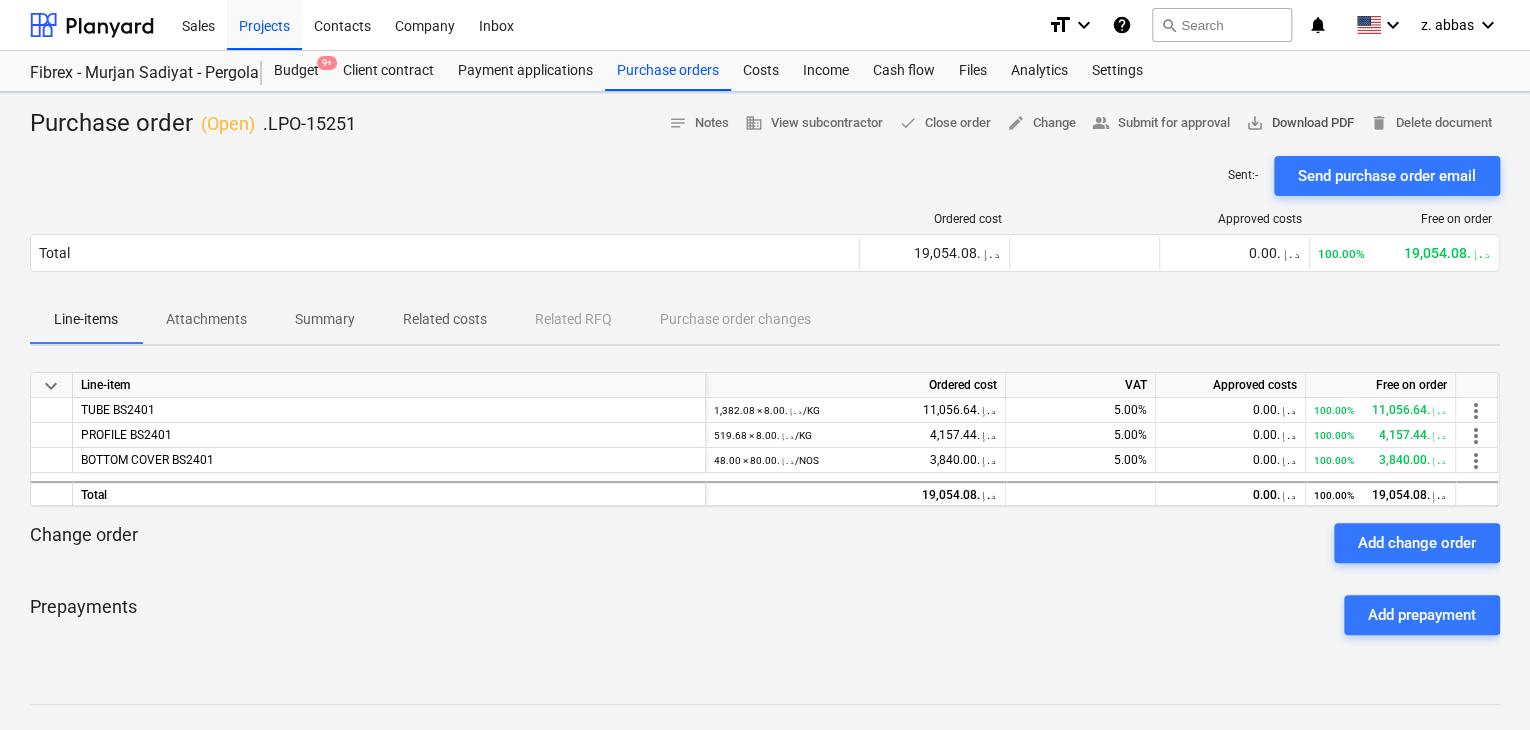 click on "save_alt Download PDF" at bounding box center (1300, 123) 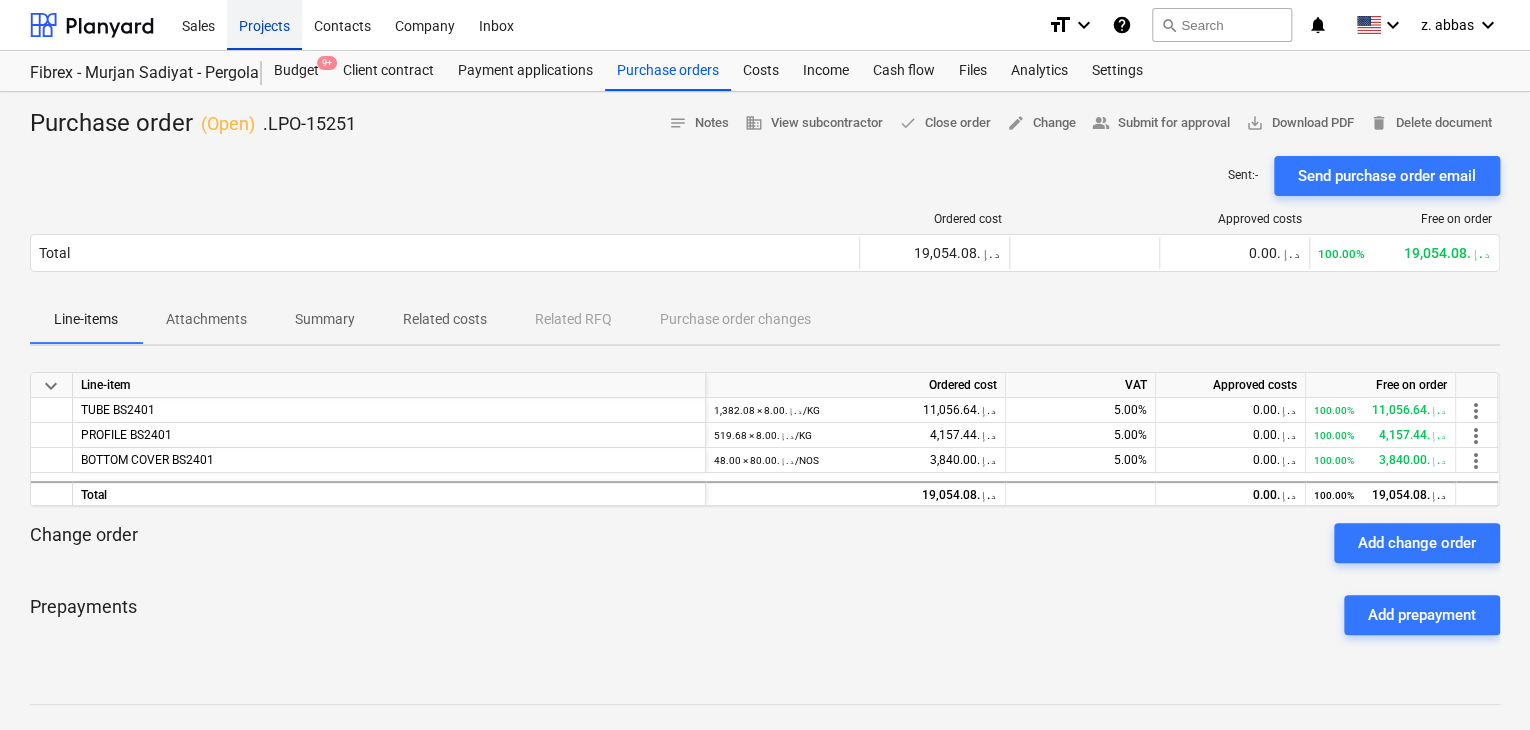 click on "Projects" at bounding box center [264, 24] 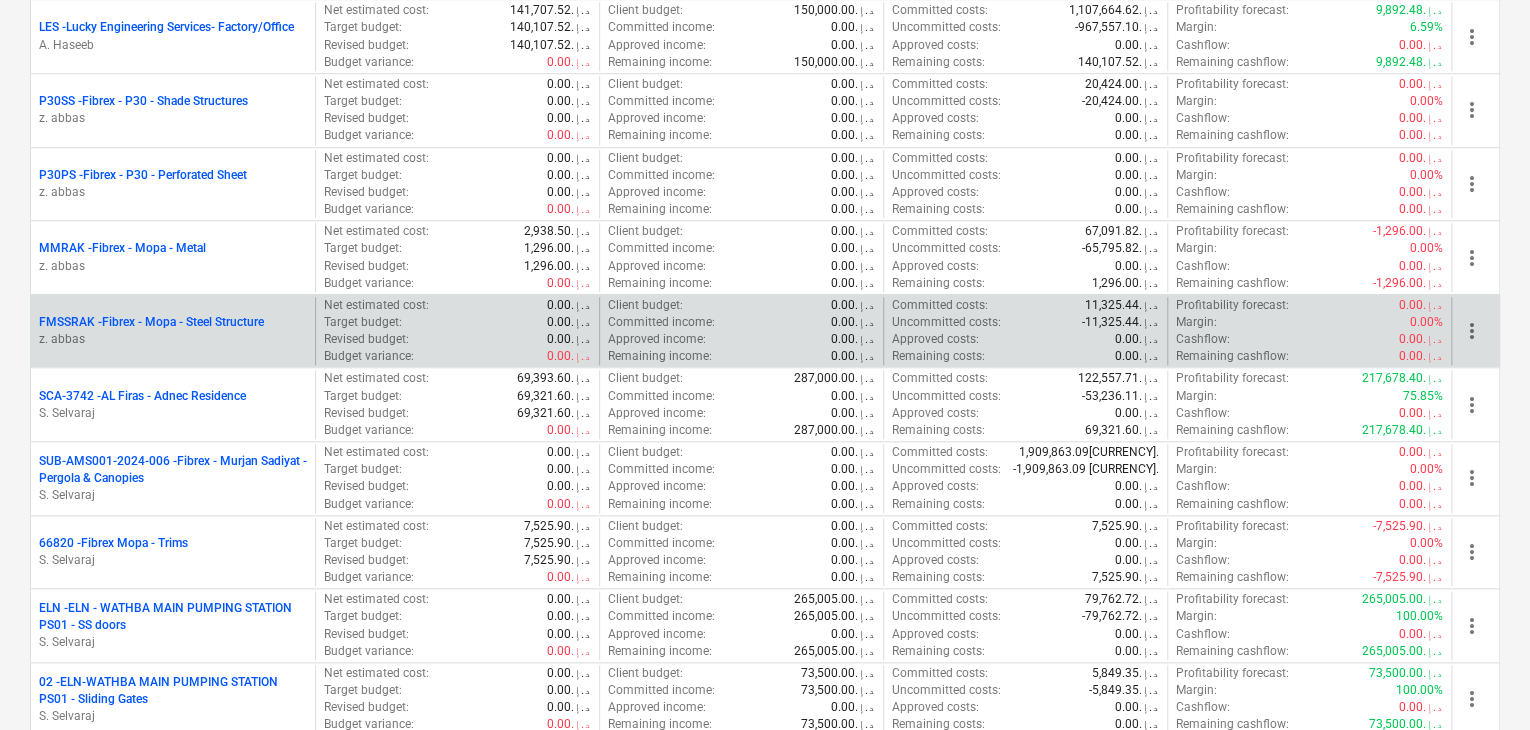 scroll, scrollTop: 600, scrollLeft: 0, axis: vertical 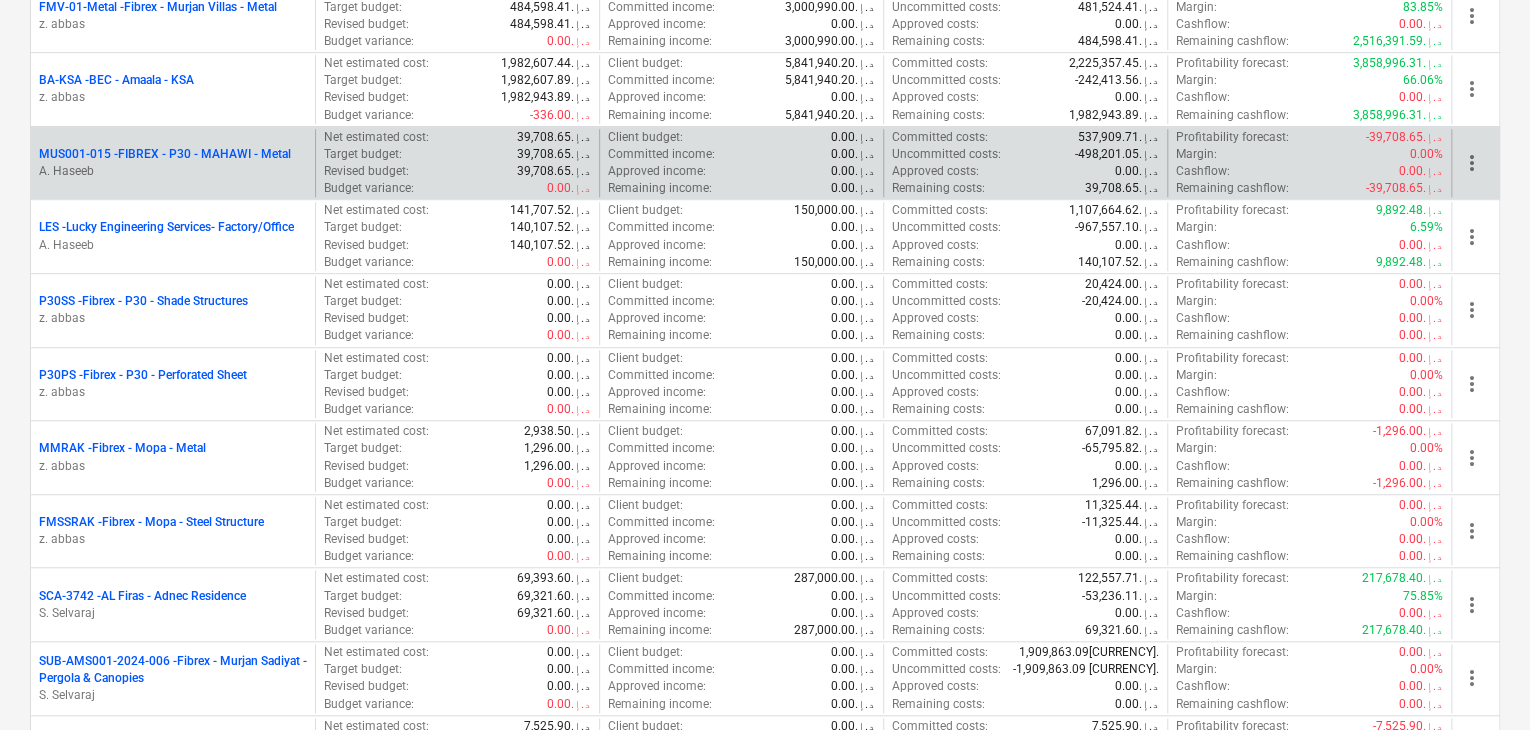 click on "A. Haseeb" at bounding box center [173, 171] 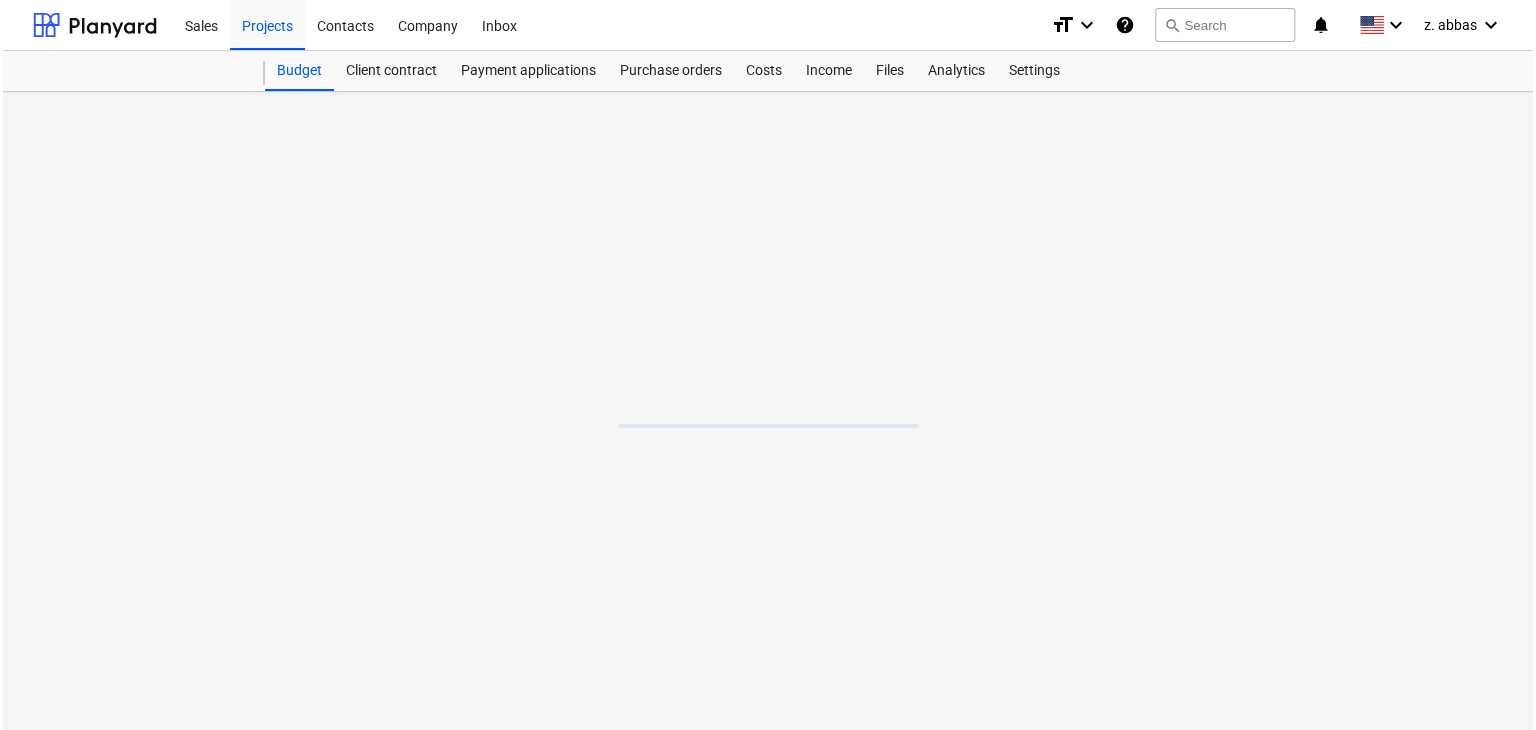 scroll, scrollTop: 0, scrollLeft: 0, axis: both 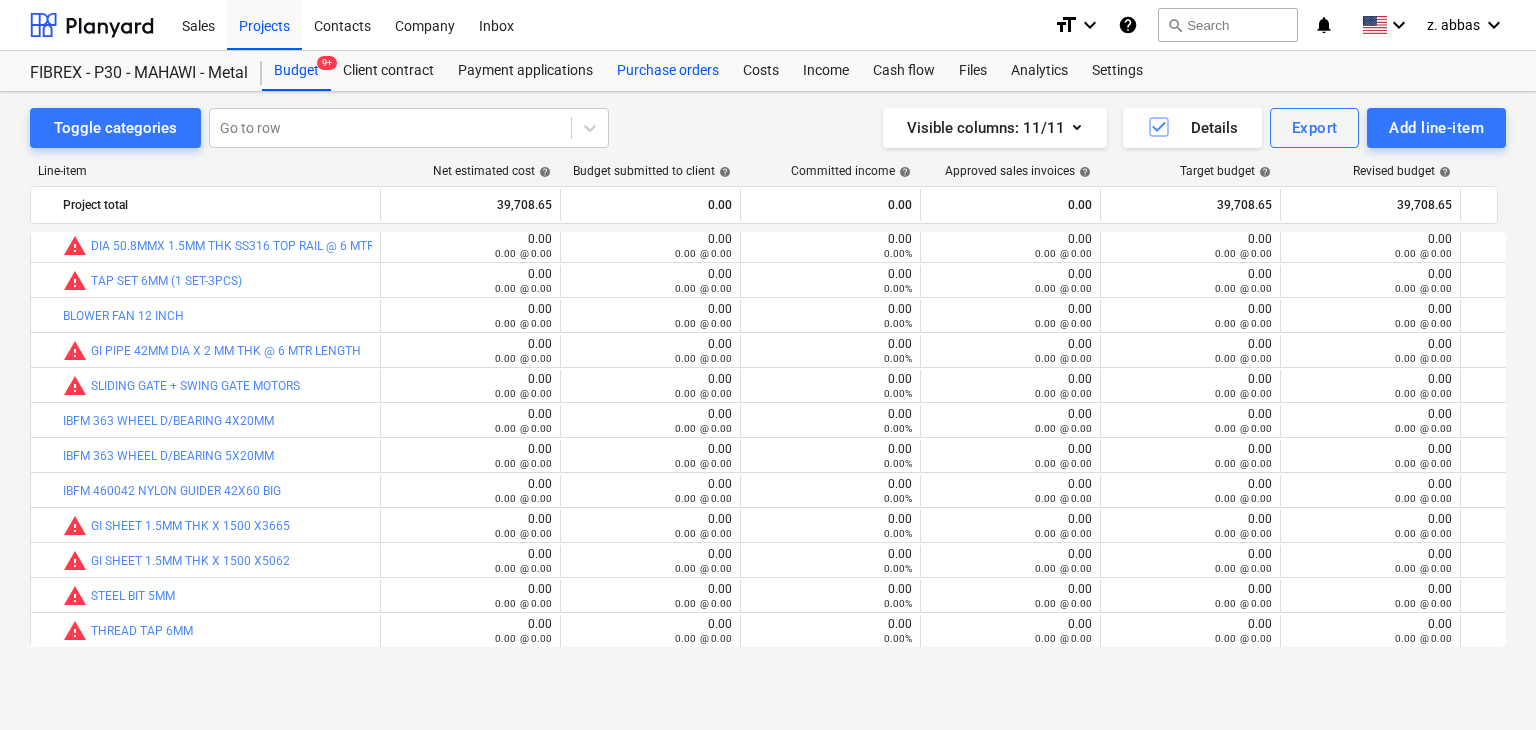 click on "Purchase orders" at bounding box center (668, 71) 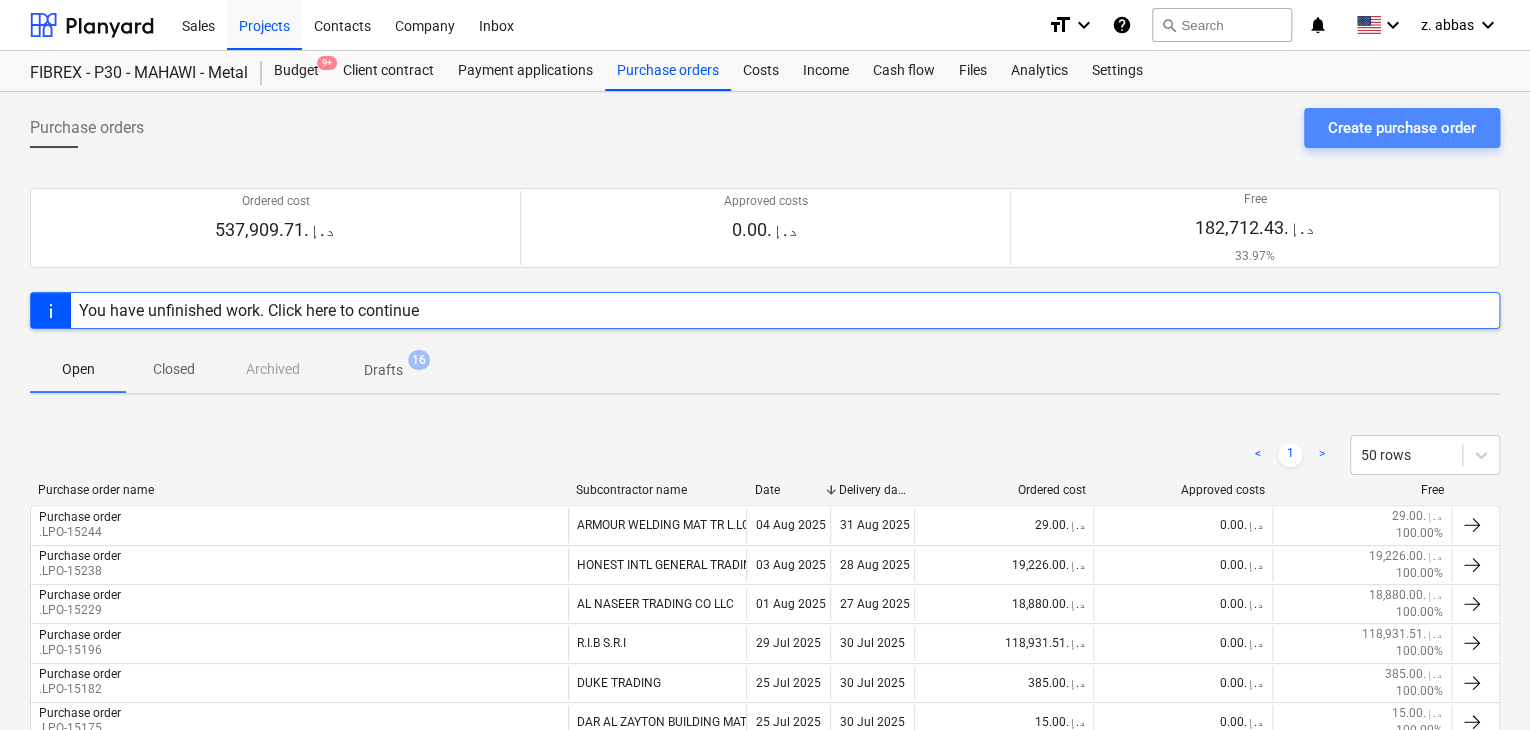 click on "Create purchase order" at bounding box center (1402, 128) 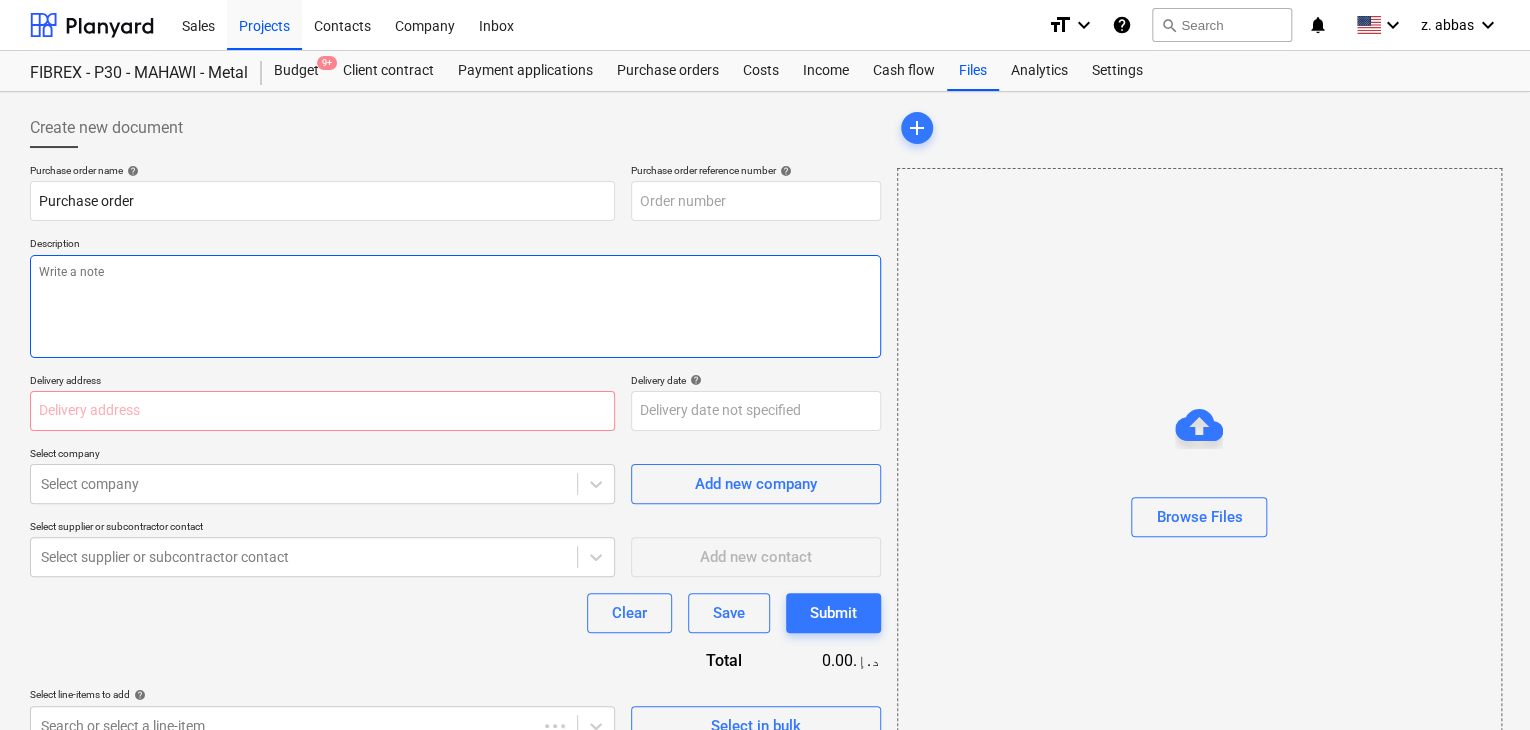 click at bounding box center (455, 306) 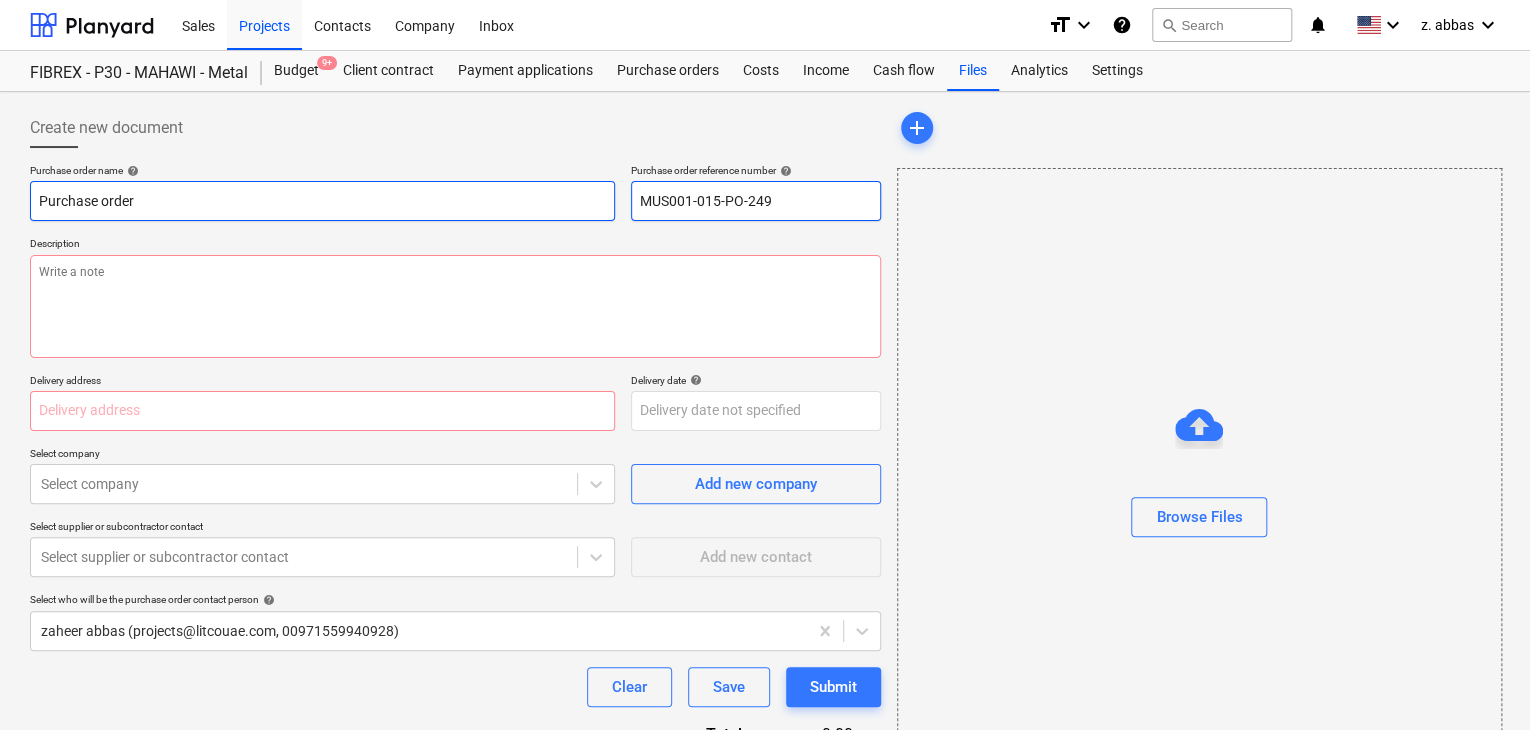 drag, startPoint x: 786, startPoint y: 200, endPoint x: 419, endPoint y: 210, distance: 367.1362 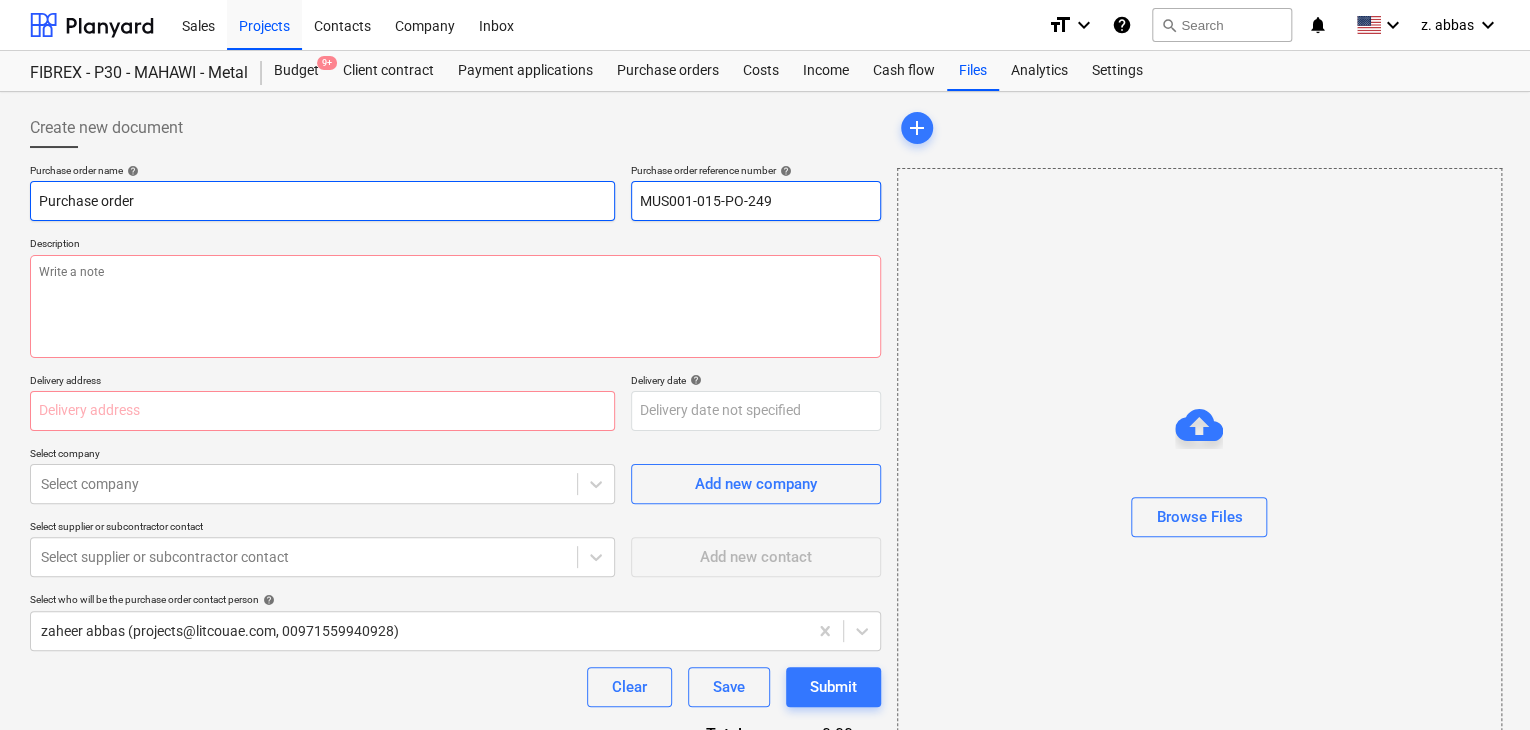 click on "Purchase order name help Purchase order Purchase order reference number help MUS001-015-PO-249" at bounding box center [455, 192] 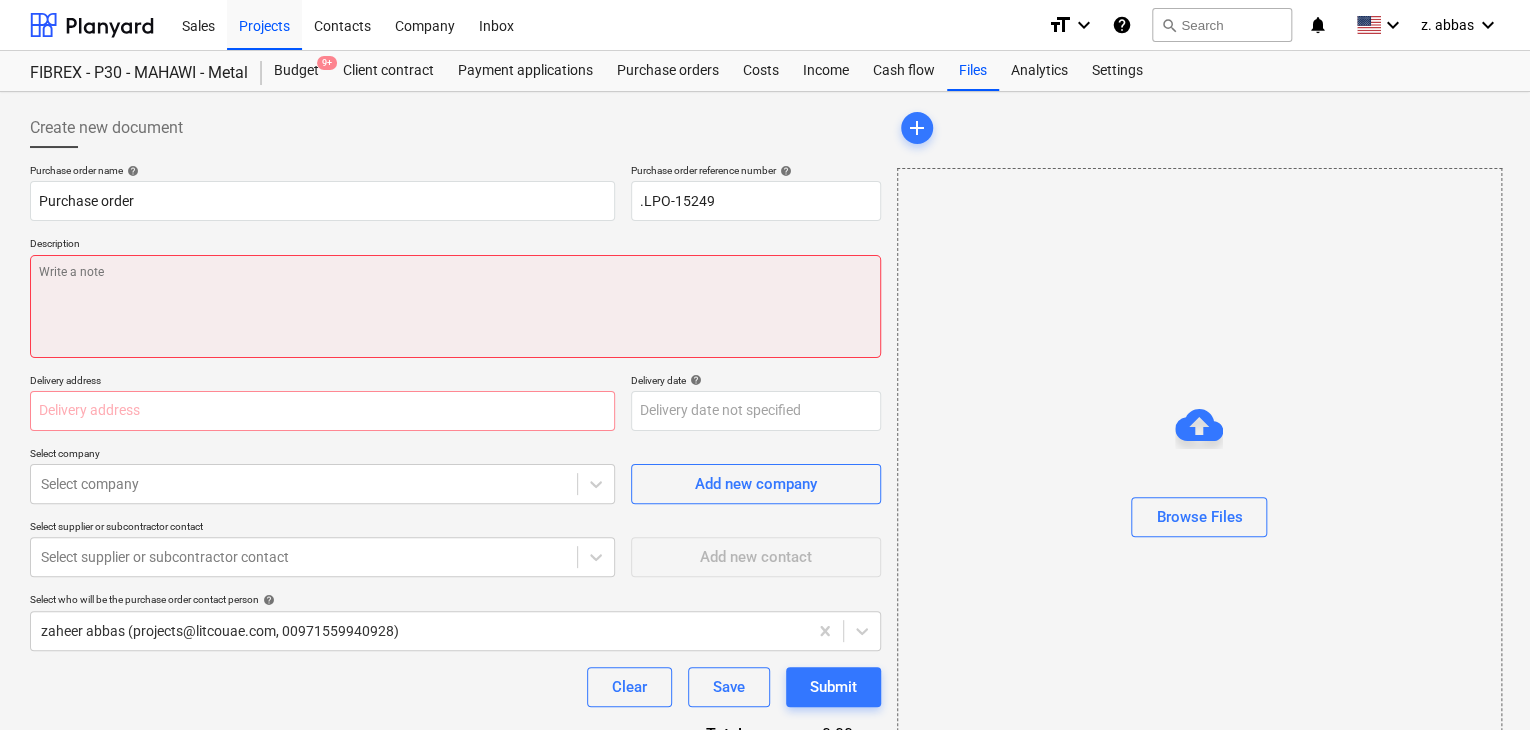 click at bounding box center (455, 306) 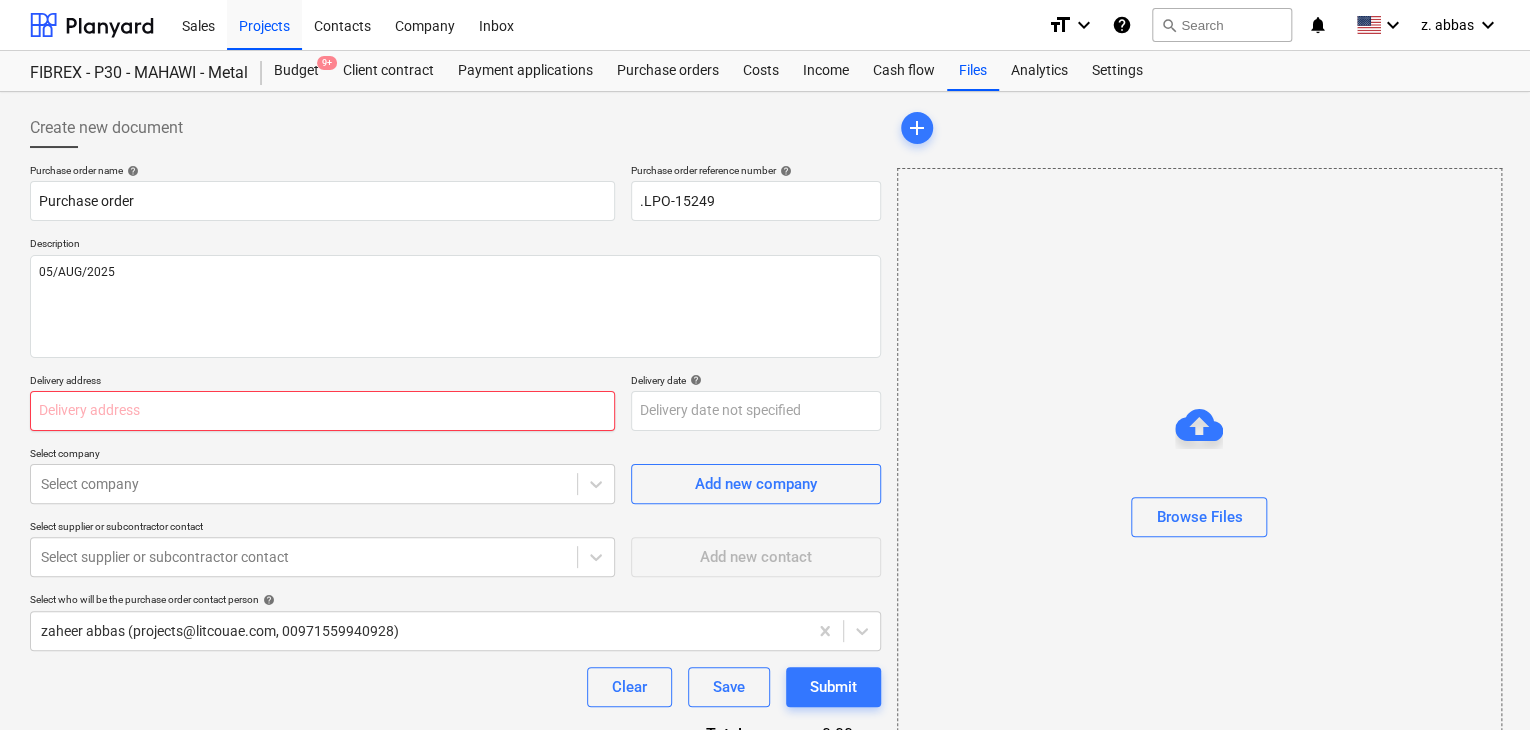 click at bounding box center (322, 411) 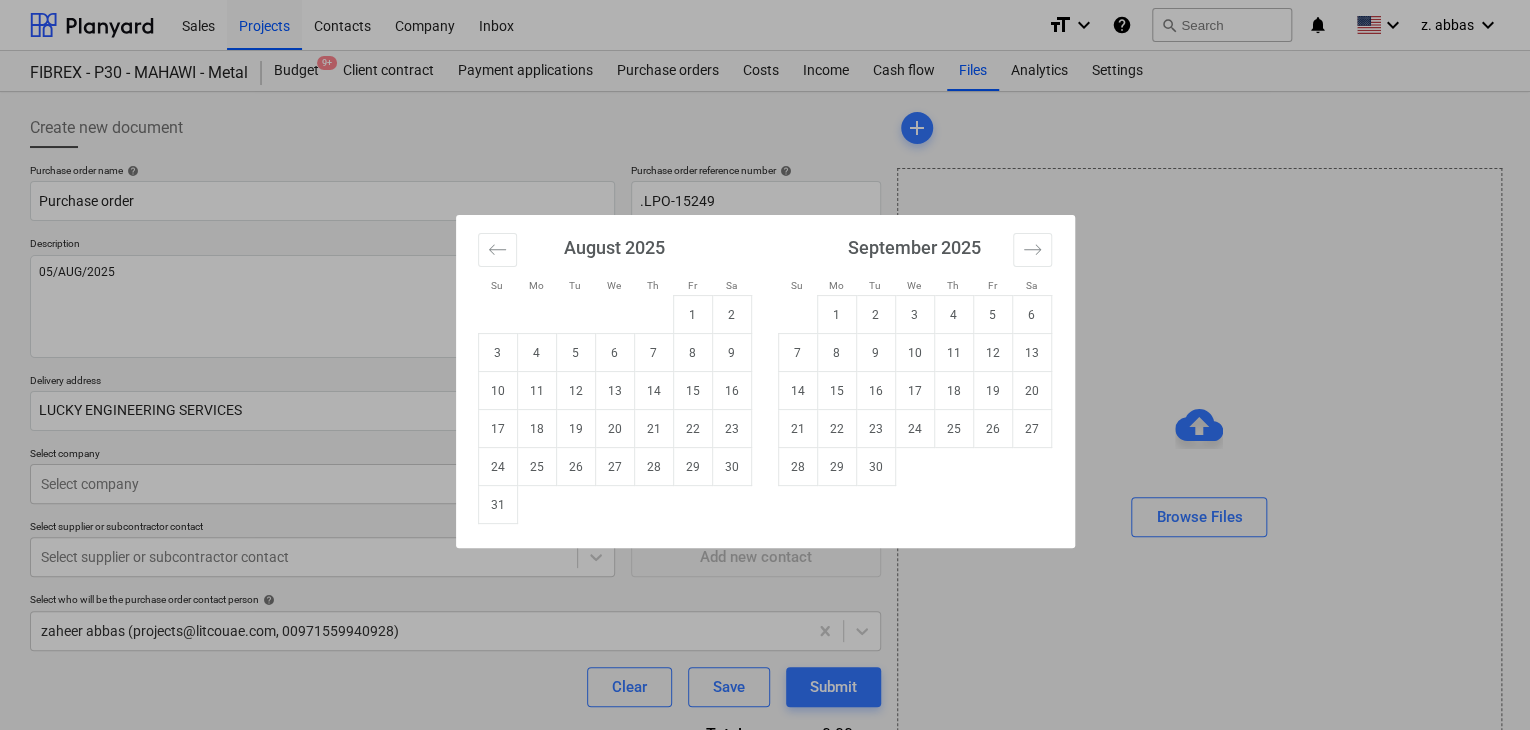 click on "Sales Projects Contacts Company Inbox format_size keyboard_arrow_down help search Search notifications 0 keyboard_arrow_down z. [LAST] keyboard_arrow_down FIBREX - P30 - MAHAWI - Metal Budget 9+ Client contract Payment applications Purchase orders Costs Income Cash flow Files Analytics Settings Create new document Purchase order name help Purchase order Purchase order reference number help .LPO-15249 Description 05/AUG/2025 Delivery address LUCKY ENGINEERING SERVICES Delivery date help Press the down arrow key to interact with the calendar and
select a date. Press the question mark key to get the keyboard shortcuts for changing dates. Select company Select company Add new company Select supplier or subcontractor contact Select supplier or subcontractor contact Add new contact Select who will be the purchase order contact person help [FIRST] [LAST] ([EMAIL], [PHONE]) Clear Save Submit Total 0.00د.إ.‏ Select line-items to add help Search or select a line-item Select in bulk add" at bounding box center (765, 365) 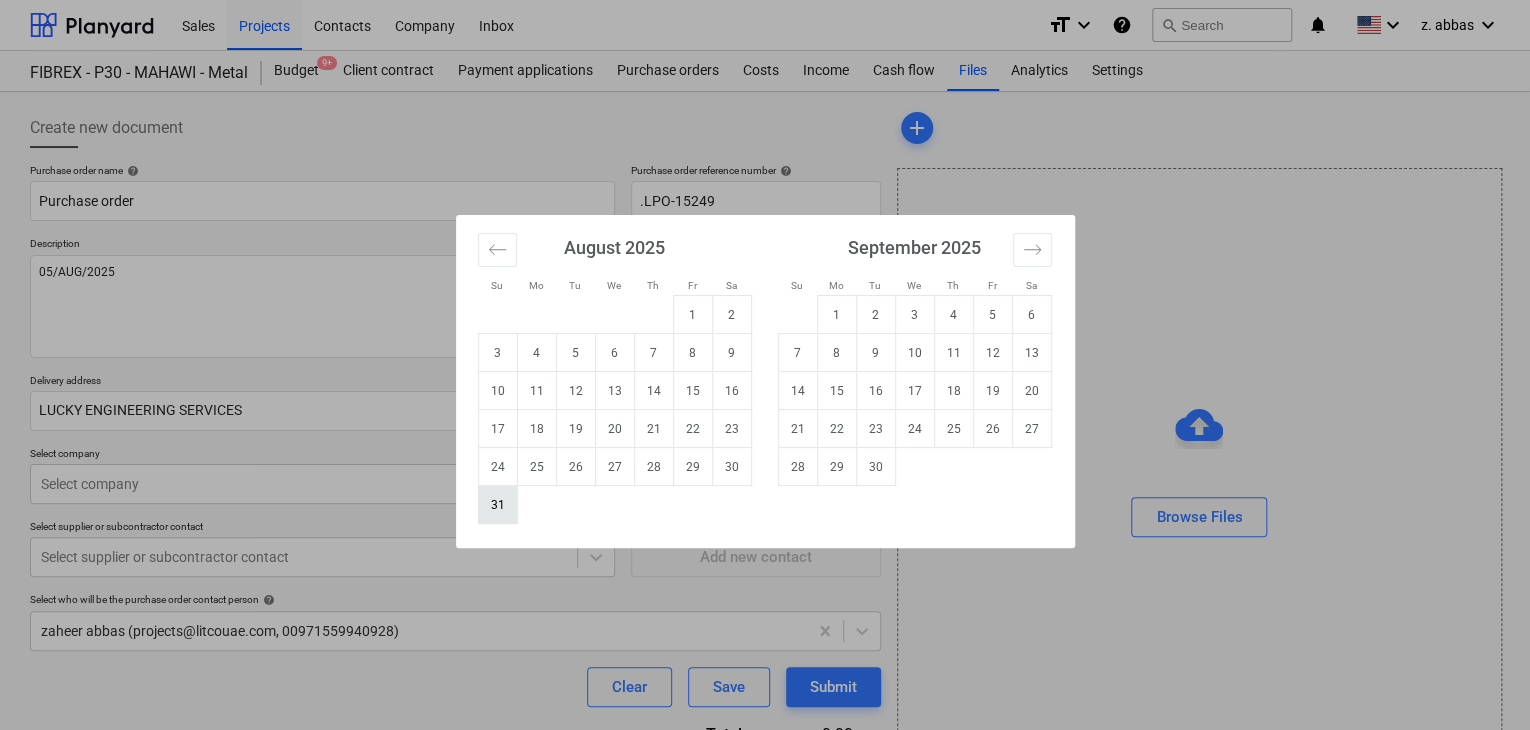 click on "31" at bounding box center (497, 505) 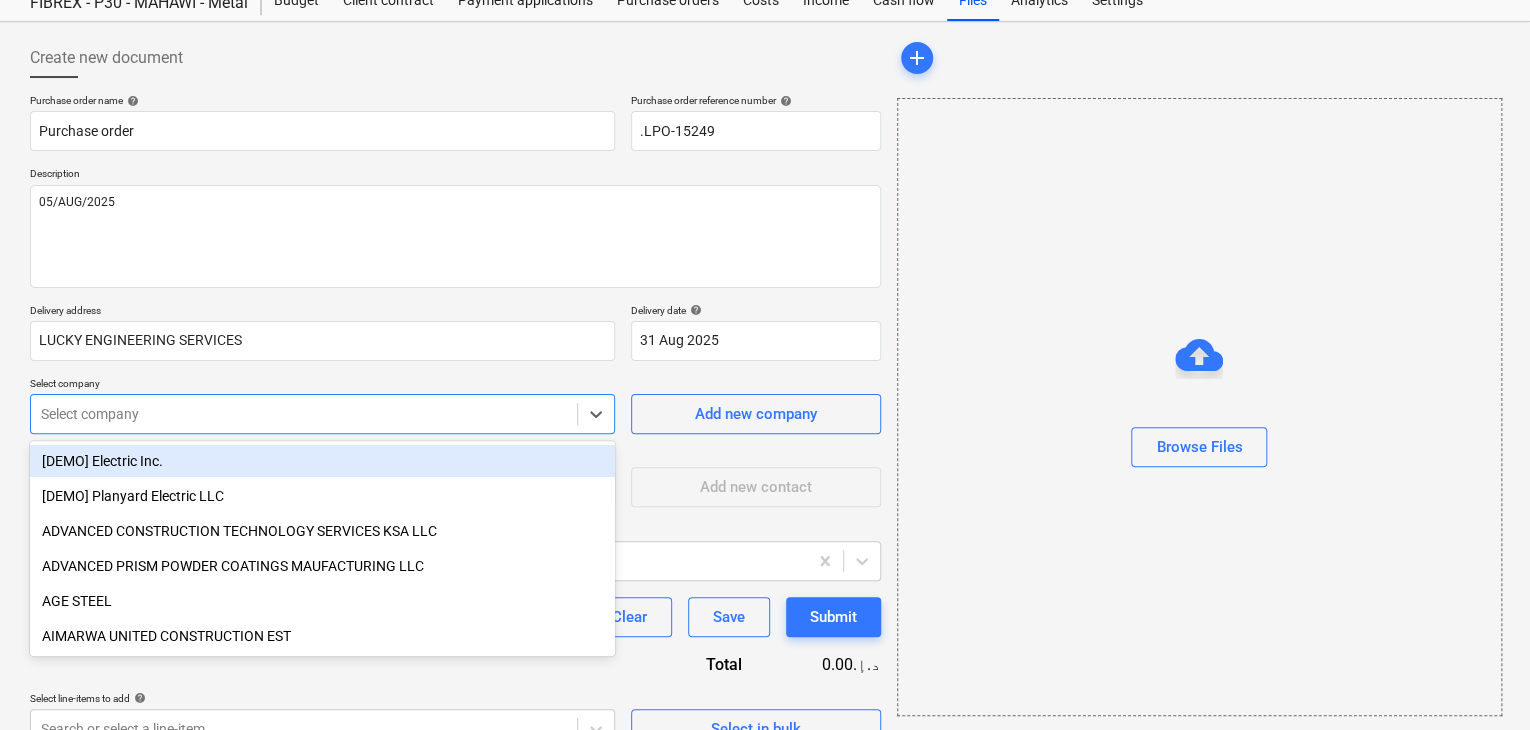 click on "Sales Projects Contacts Company Inbox format_size keyboard_arrow_down help search Search notifications 0 keyboard_arrow_down z. [LAST] keyboard_arrow_down FIBREX - P30 - MAHAWI - Metal Budget 9+ Client contract Payment applications Purchase orders Costs Income Cash flow Files Analytics Settings Create new document Purchase order name help Purchase order Purchase order reference number help .LPO-15249 Description 05/AUG/2025 Delivery address LUCKY ENGINEERING SERVICES Delivery date help 31 Aug 2025 31.08.2025 Press the down arrow key to interact with the calendar and
select a date. Press the question mark key to get the keyboard shortcuts for changing dates. Select company option [DEMO] Electric Inc.   focused, 1 of 211. 211 results available. Use Up and Down to choose options, press Enter to select the currently focused option, press Escape to exit the menu, press Tab to select the option and exit the menu. Select company Add new company Select supplier or subcontractor contact Add new contact help add" at bounding box center (765, 295) 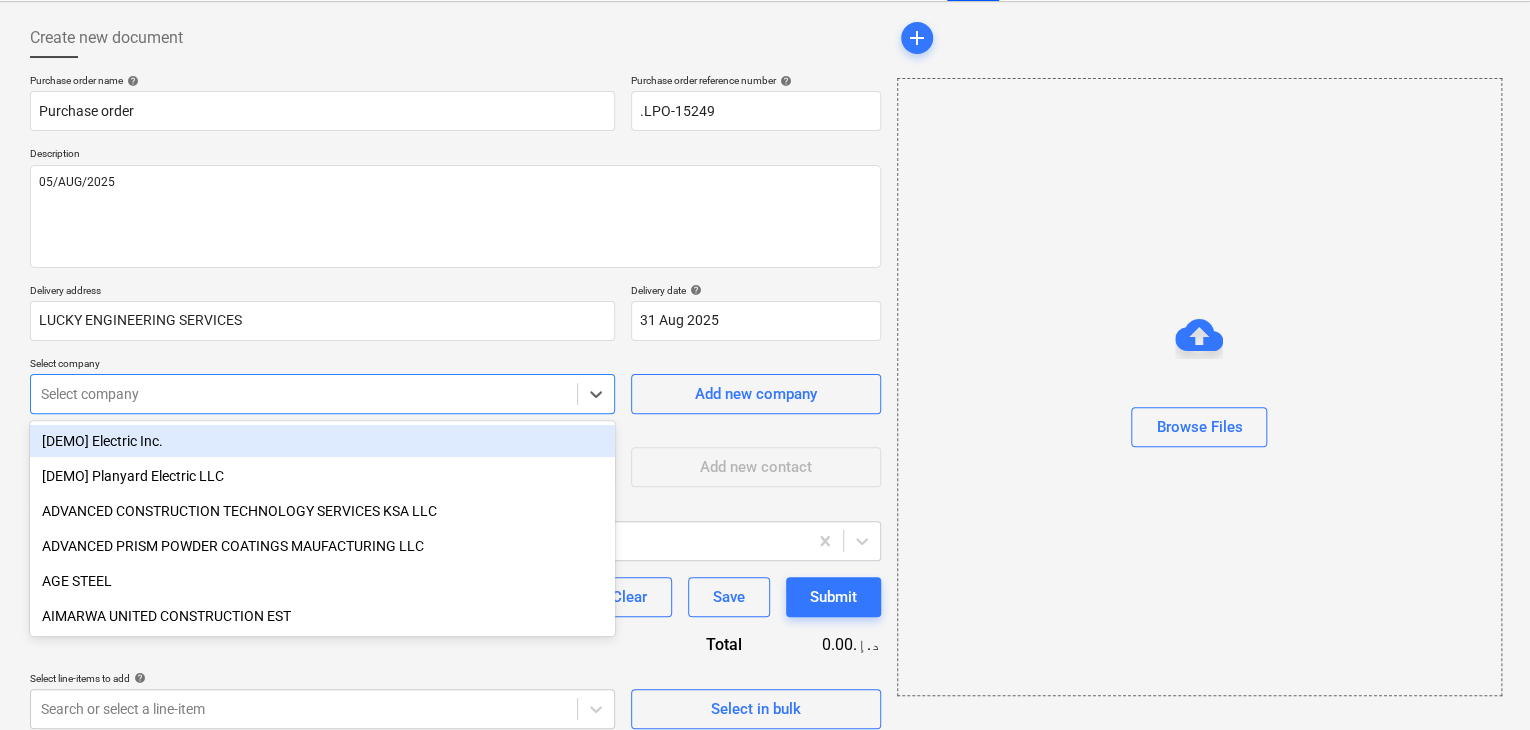 scroll, scrollTop: 93, scrollLeft: 0, axis: vertical 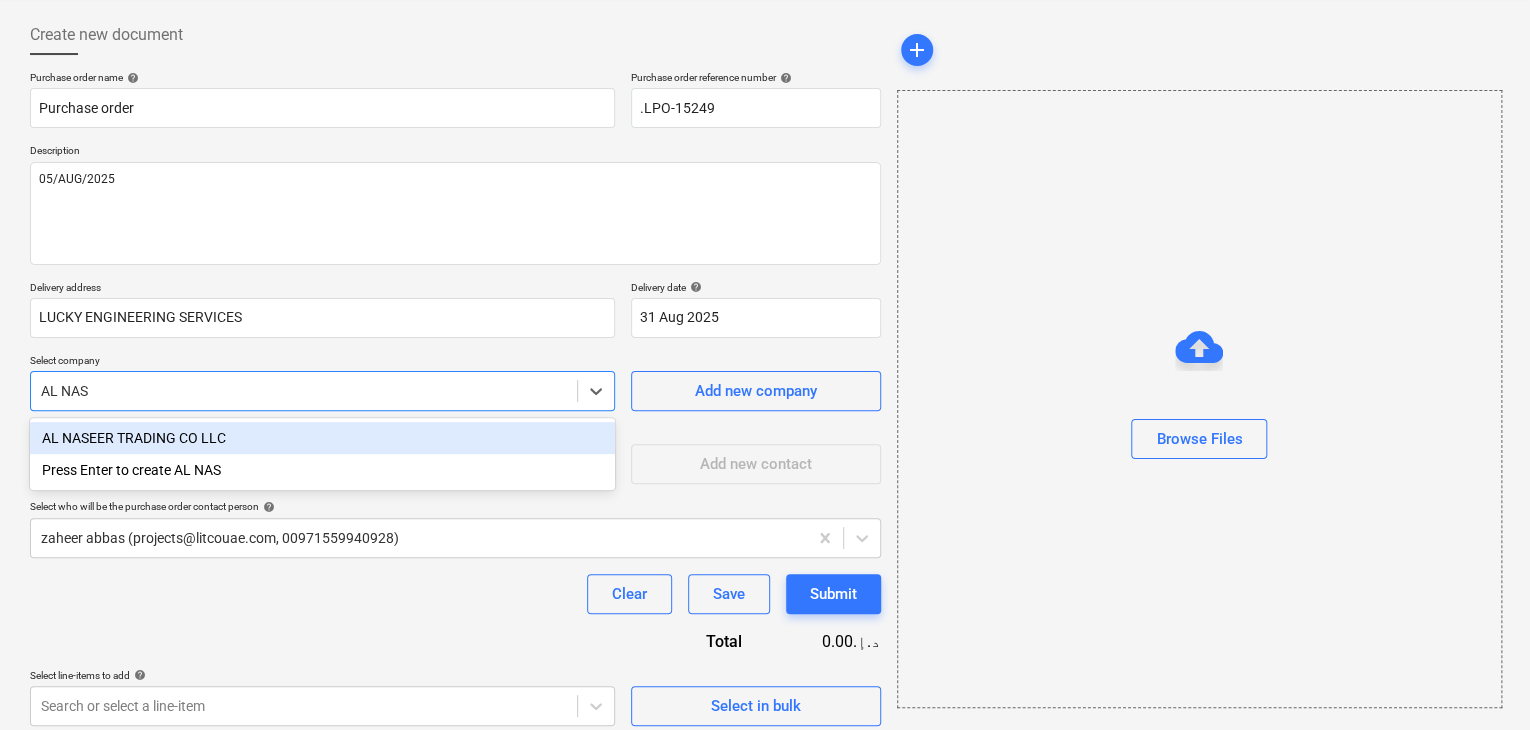 click on "AL NASEER TRADING CO LLC" at bounding box center (322, 438) 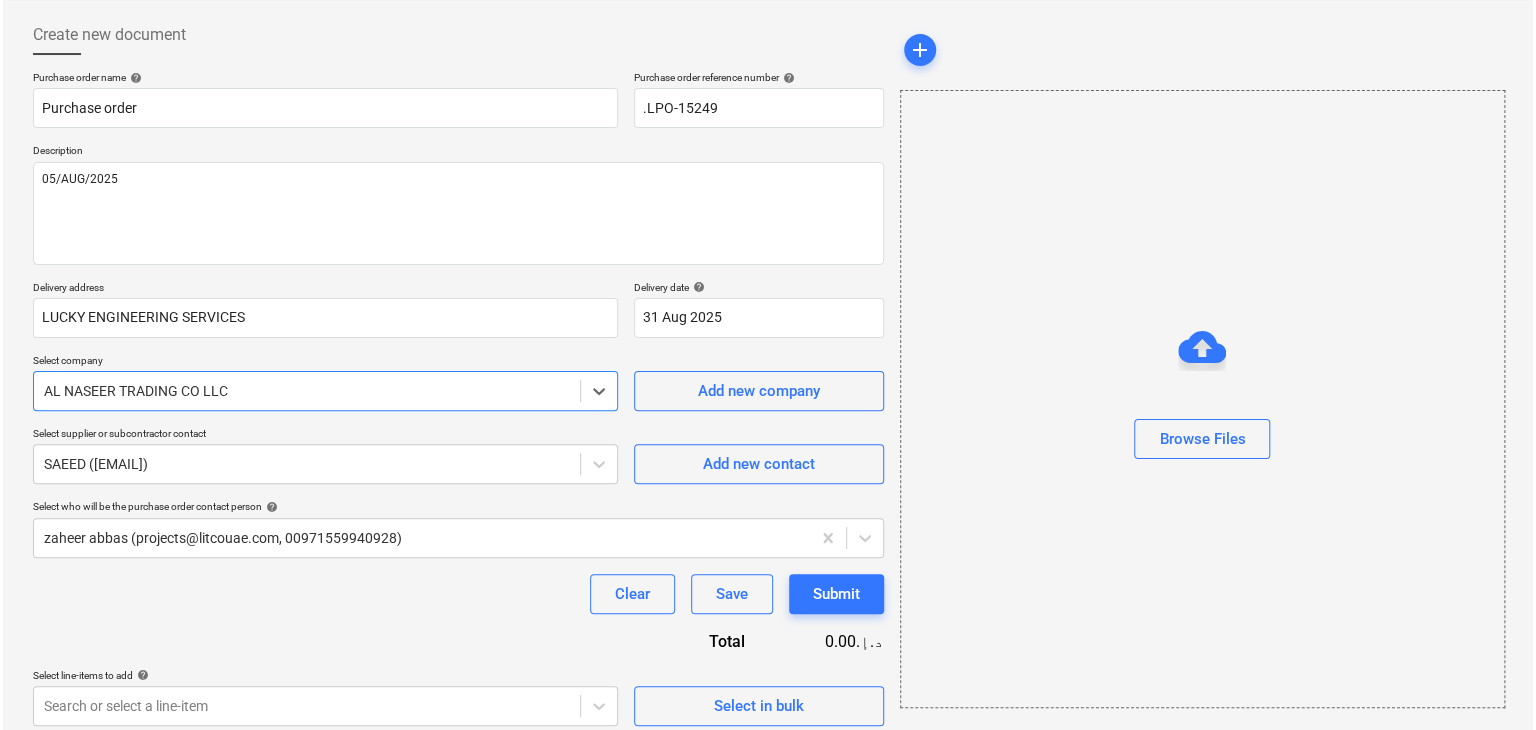scroll, scrollTop: 104, scrollLeft: 0, axis: vertical 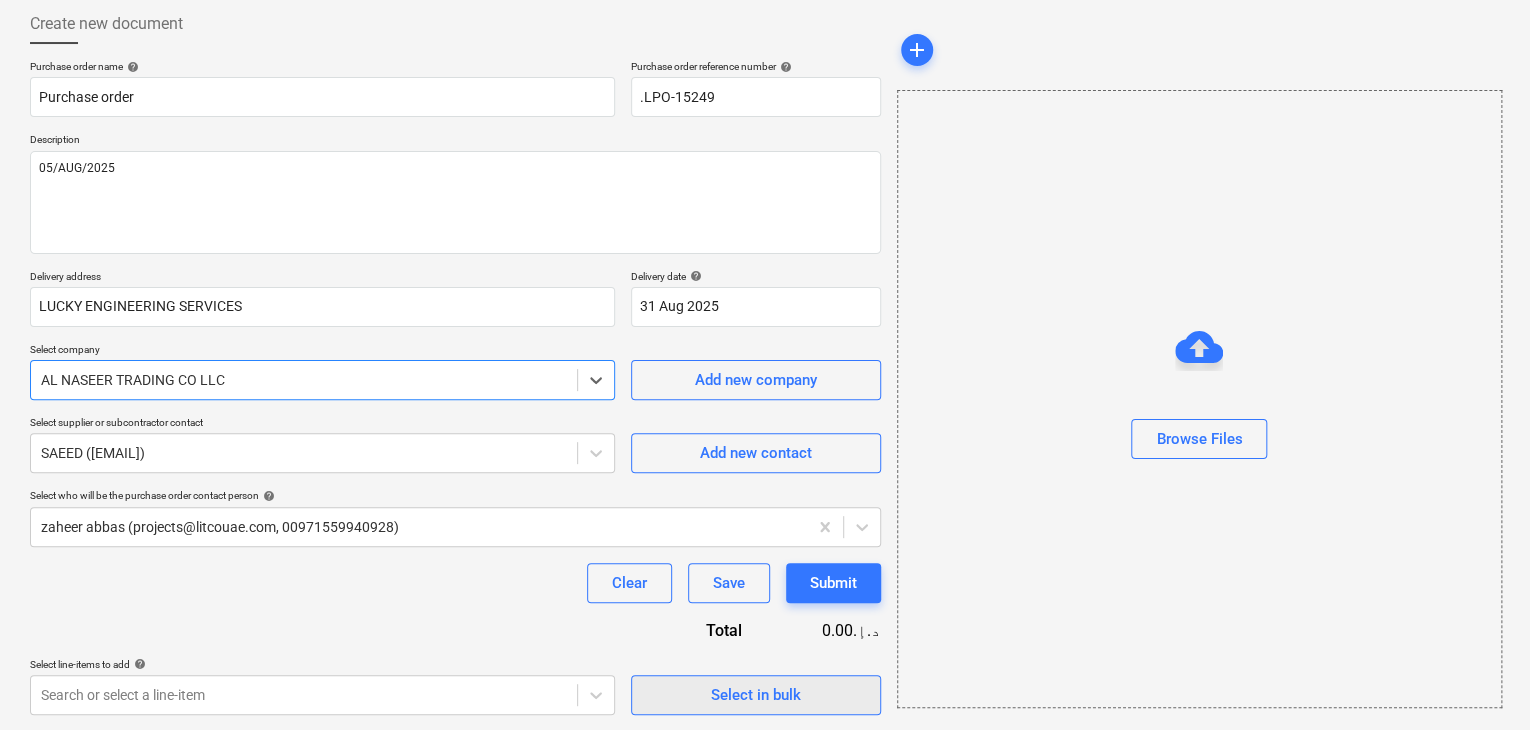 click on "Select in bulk" at bounding box center (756, 695) 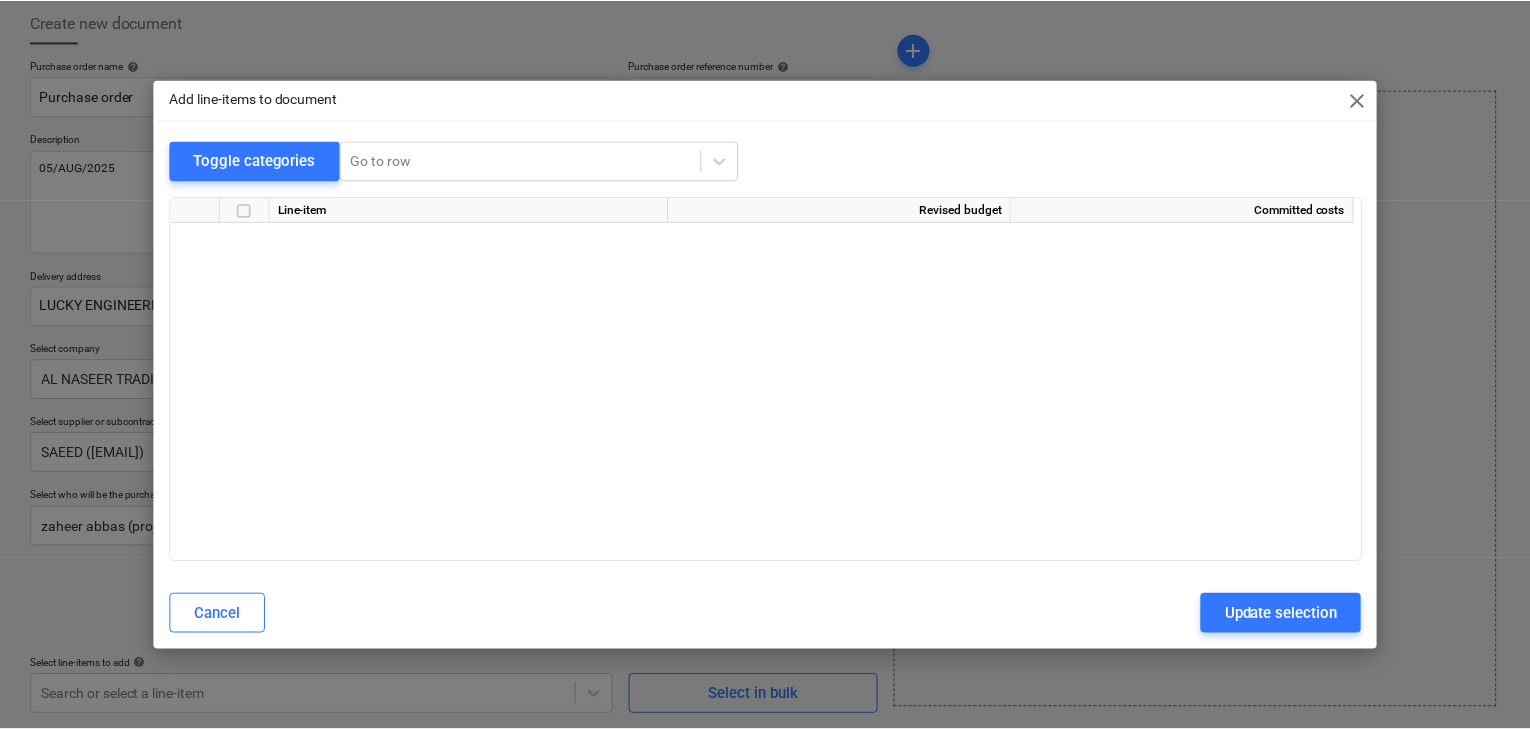 scroll, scrollTop: 7912, scrollLeft: 0, axis: vertical 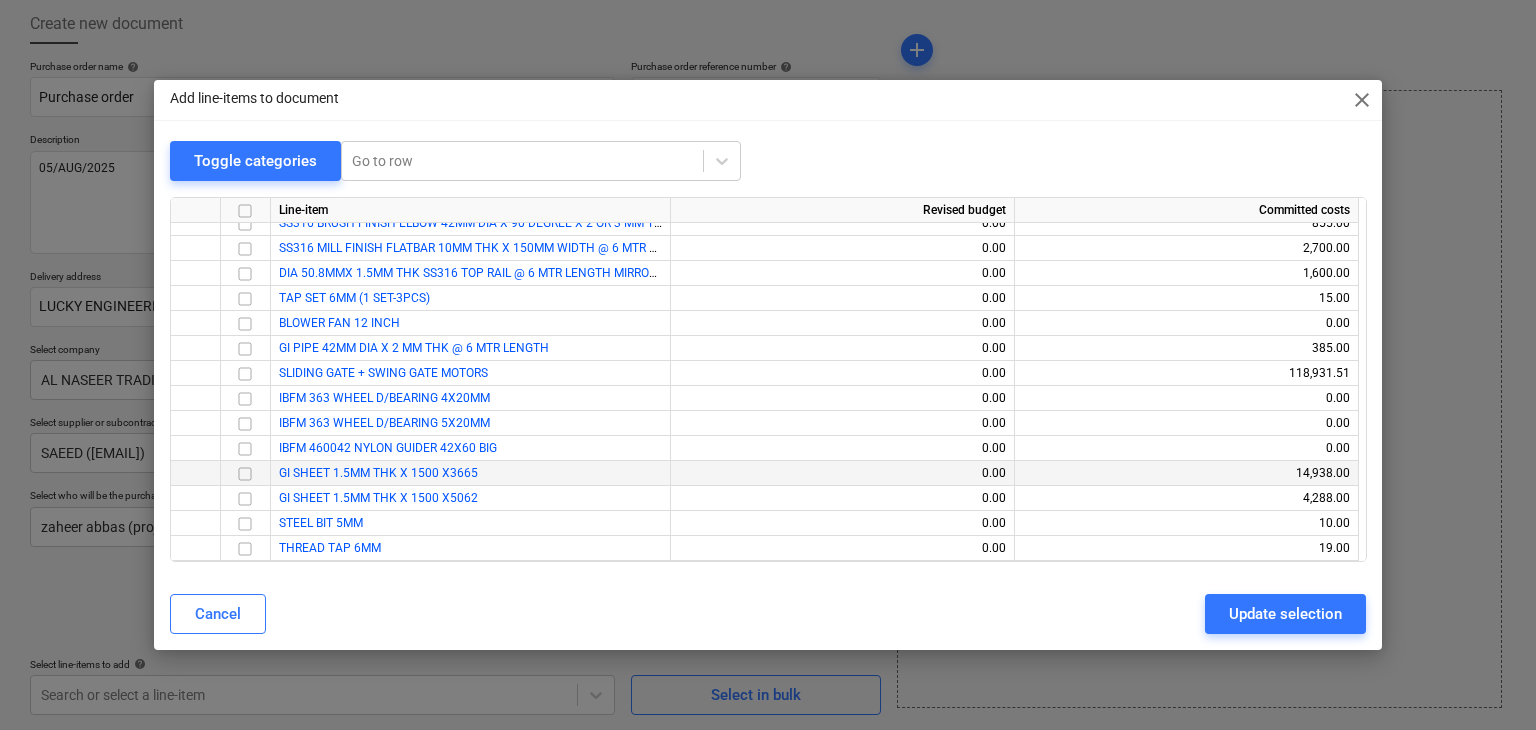 click at bounding box center (245, 474) 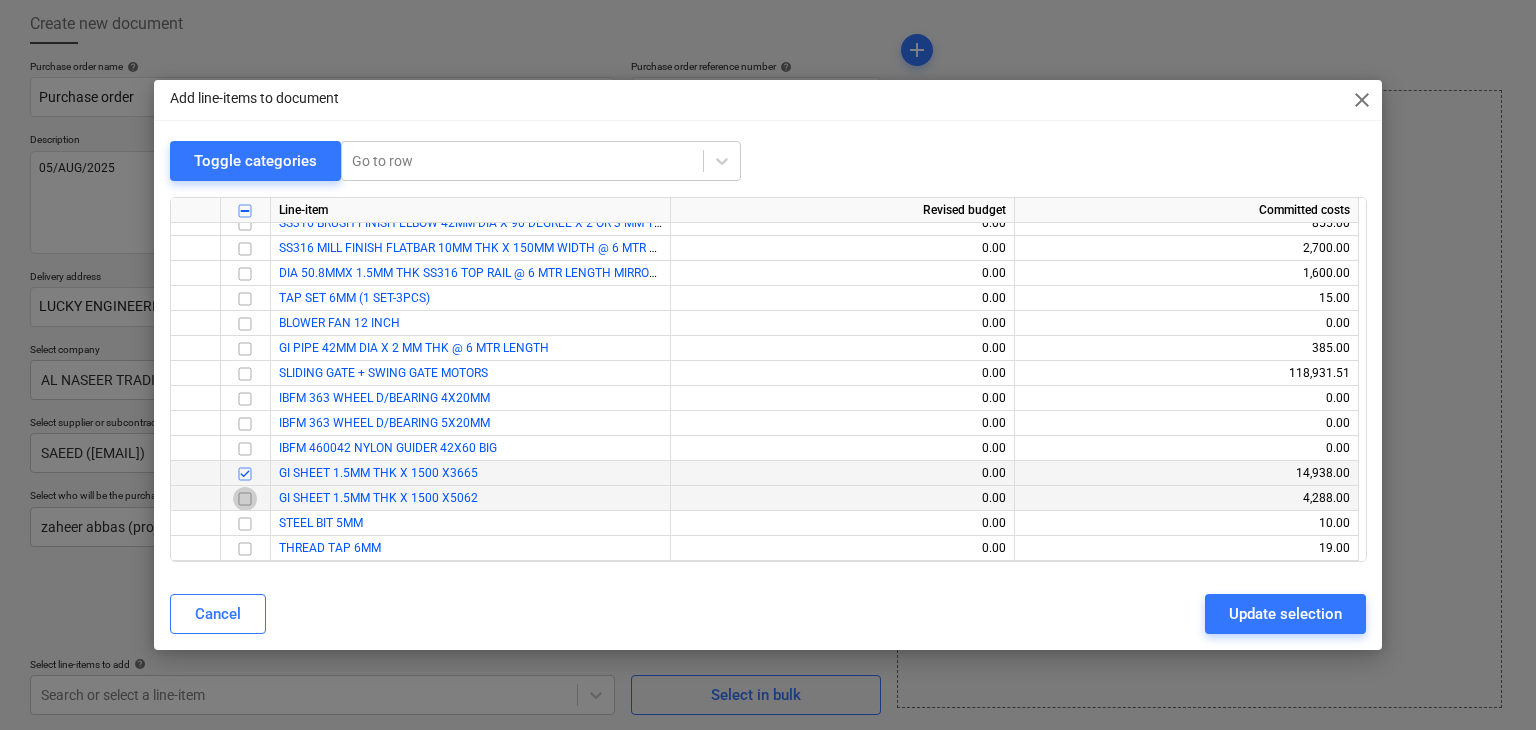 drag, startPoint x: 247, startPoint y: 496, endPoint x: 330, endPoint y: 528, distance: 88.95505 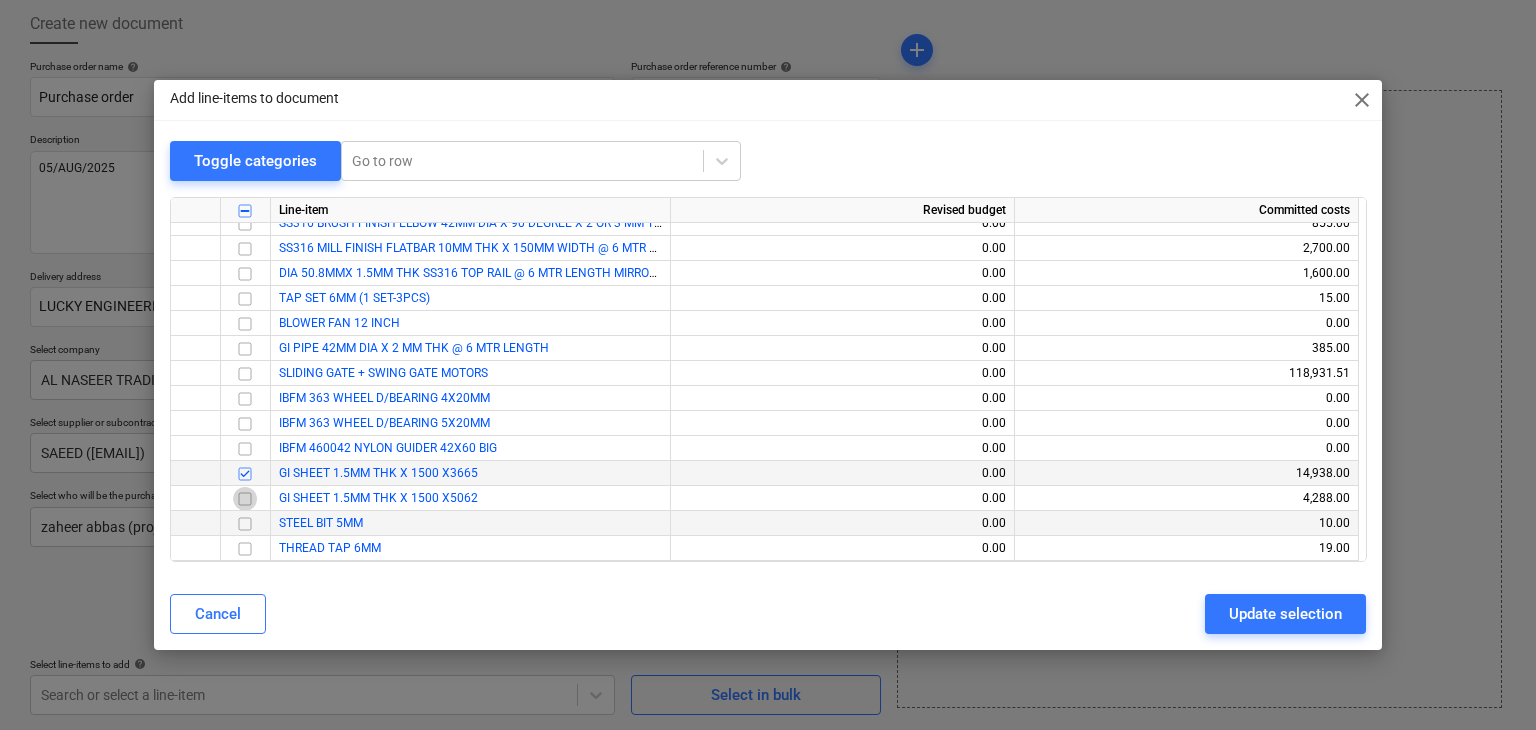 click at bounding box center (245, 499) 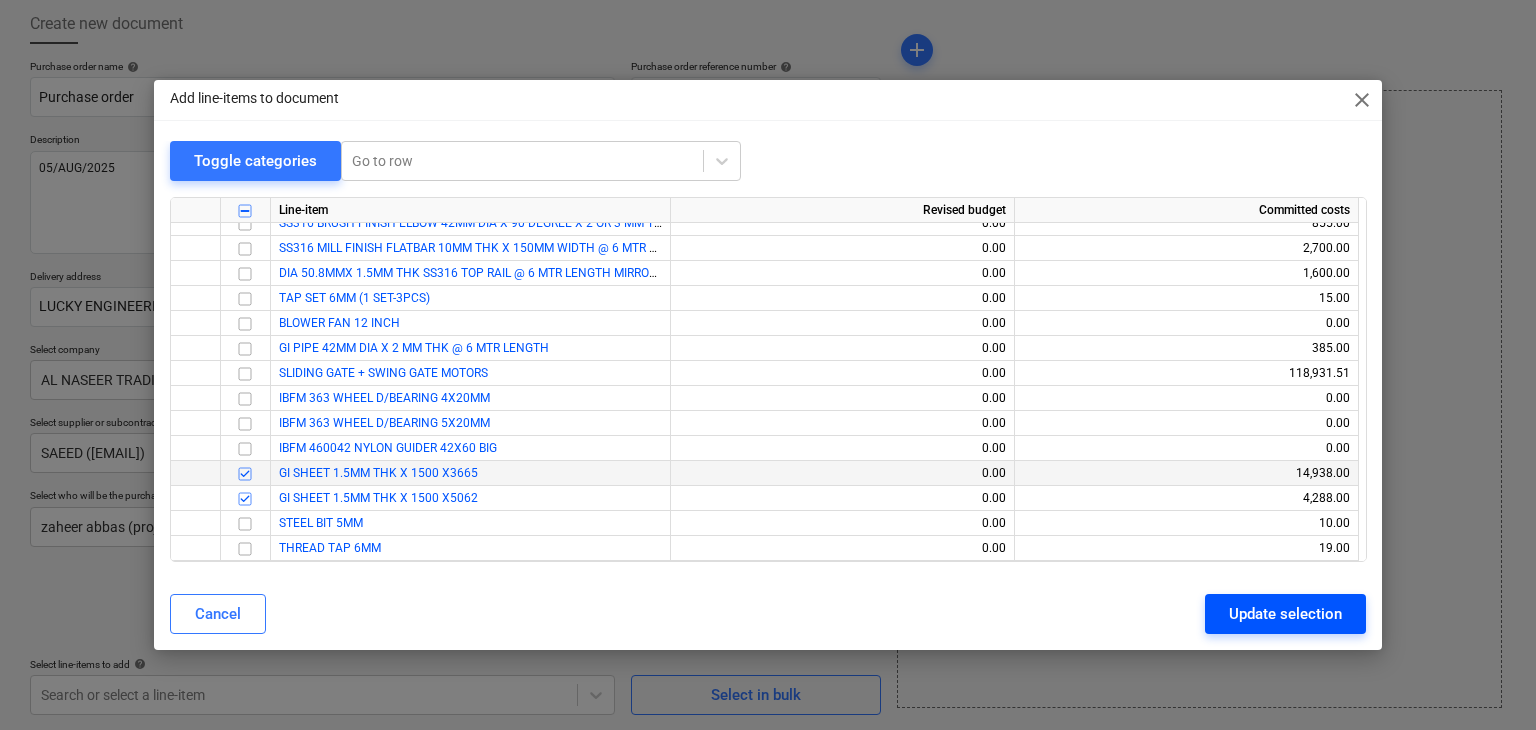 click on "Update selection" at bounding box center (1285, 614) 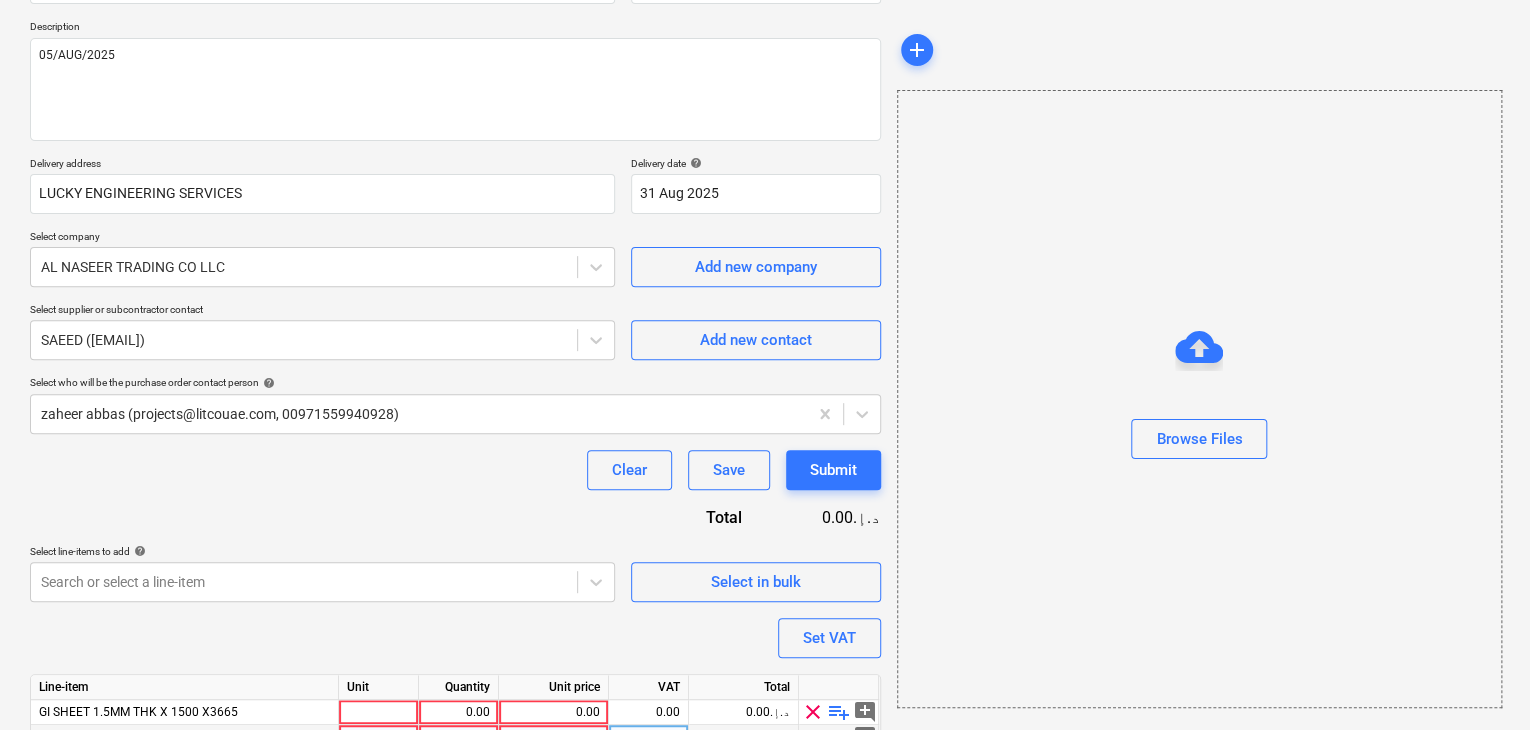 scroll, scrollTop: 317, scrollLeft: 0, axis: vertical 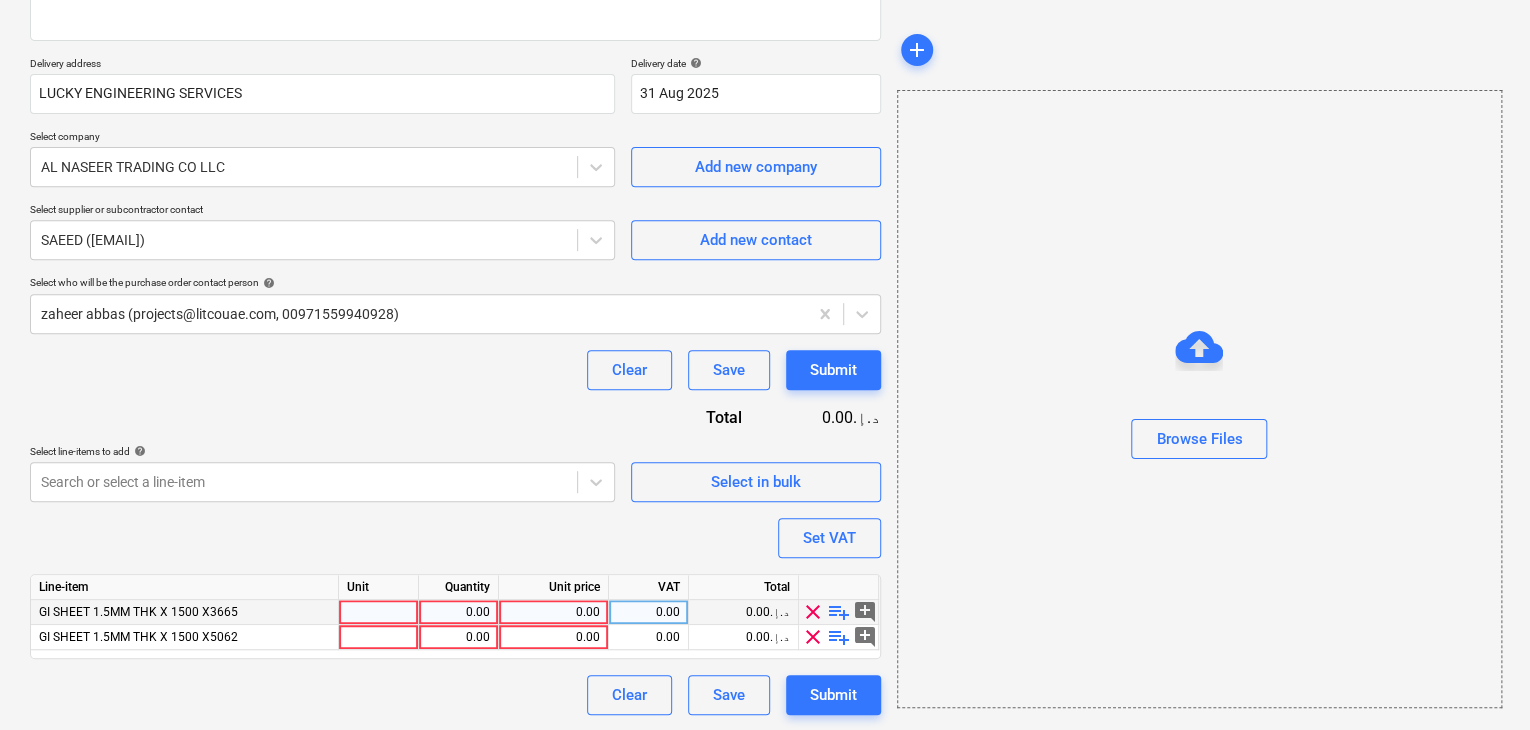 click at bounding box center (379, 612) 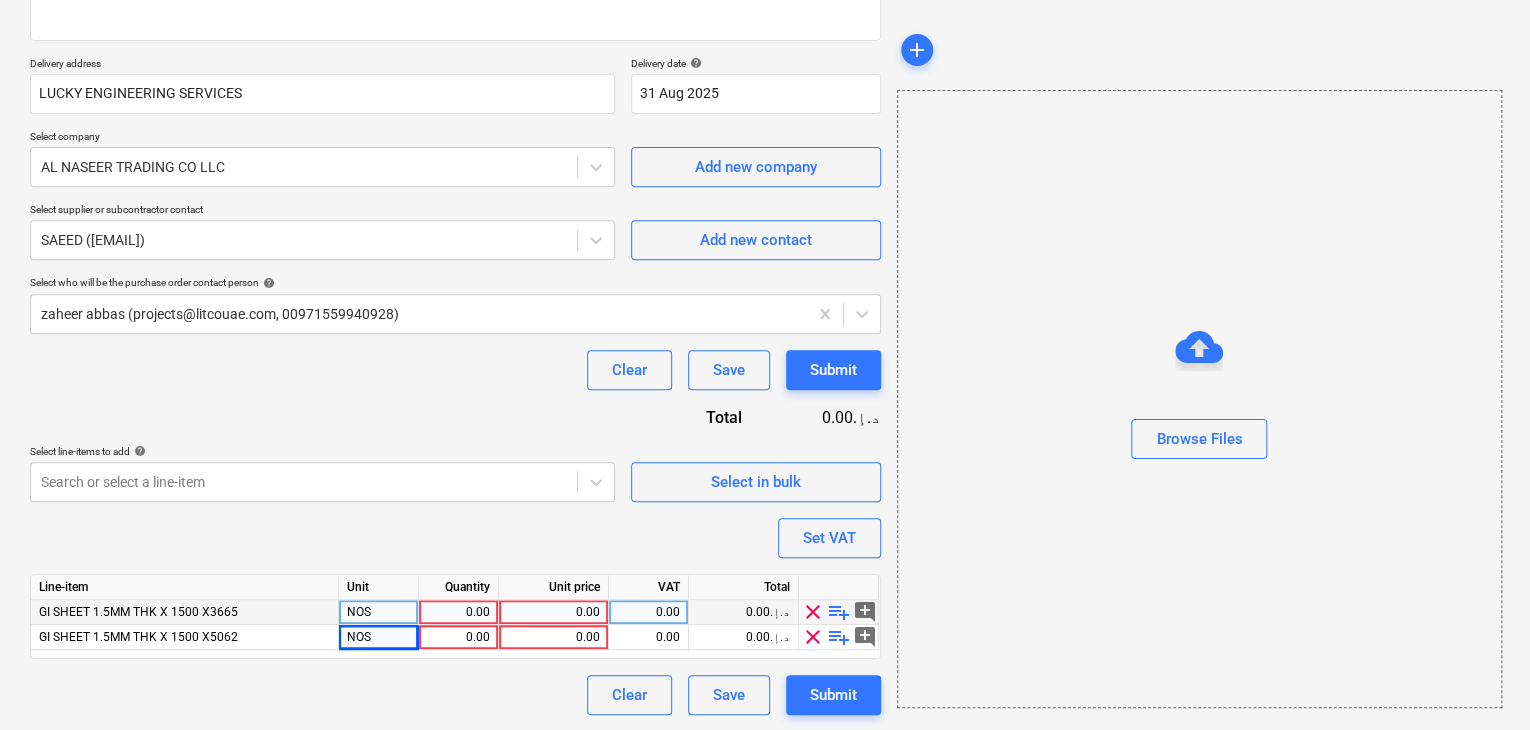 click on "0.00" at bounding box center (458, 612) 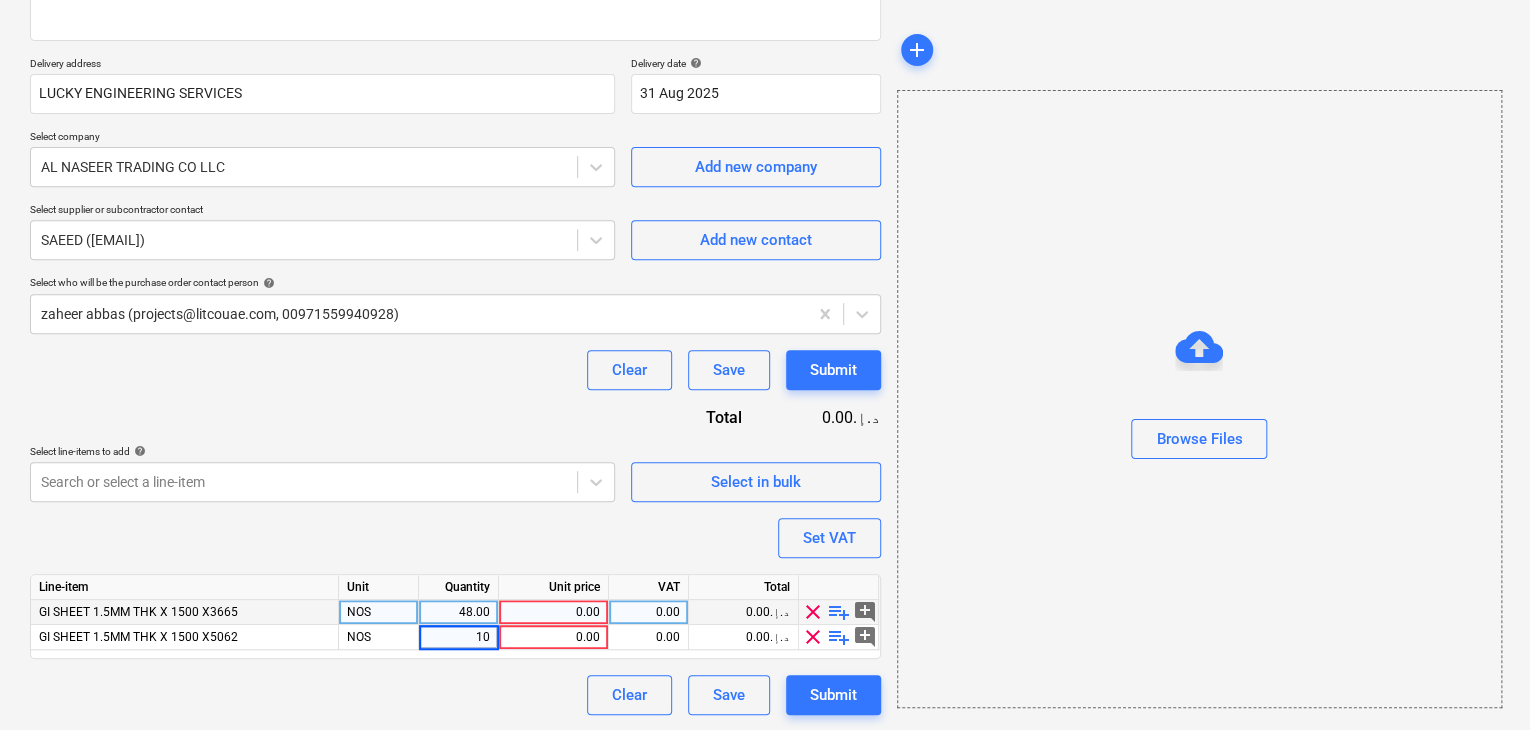 click on "0.00" at bounding box center (553, 612) 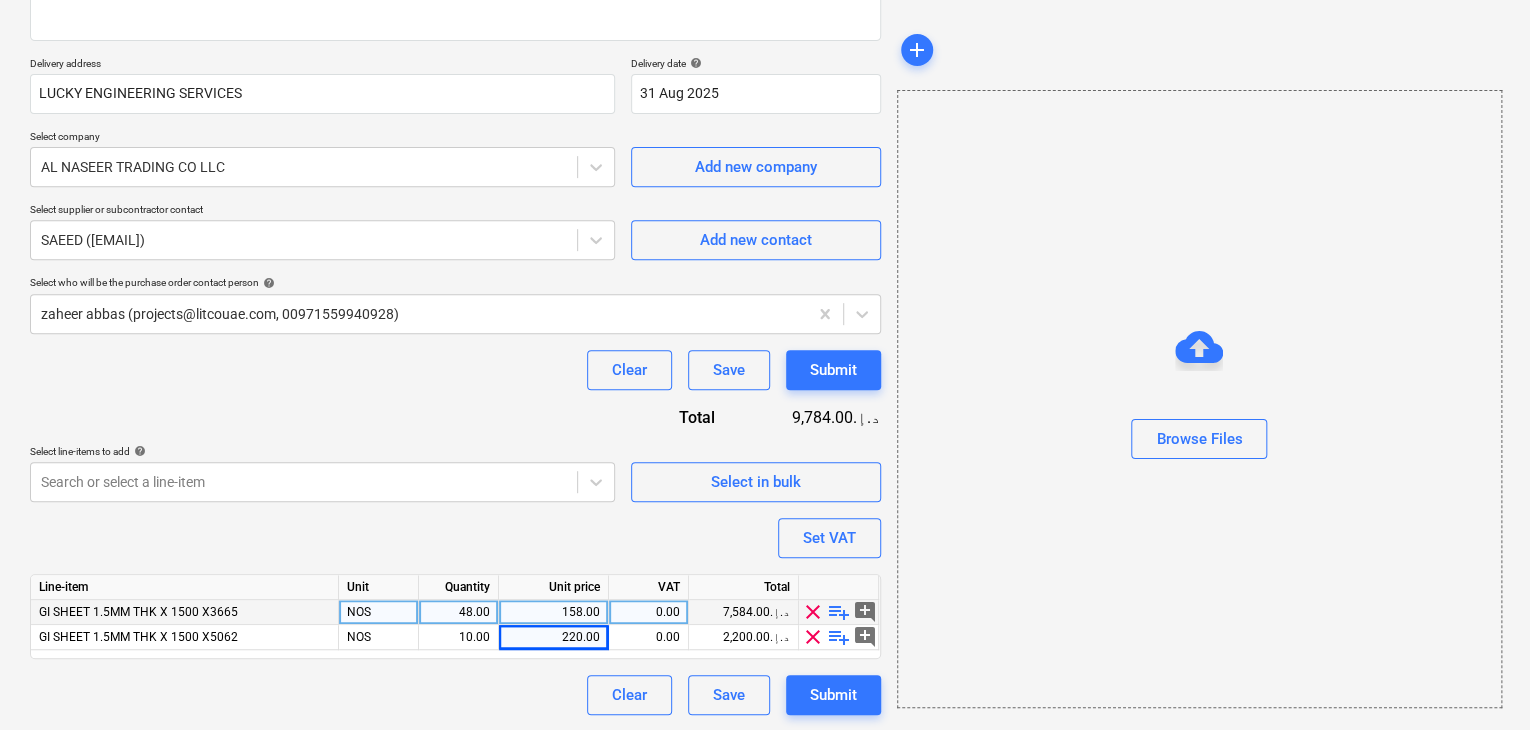 click on "Browse Files" at bounding box center (1199, 399) 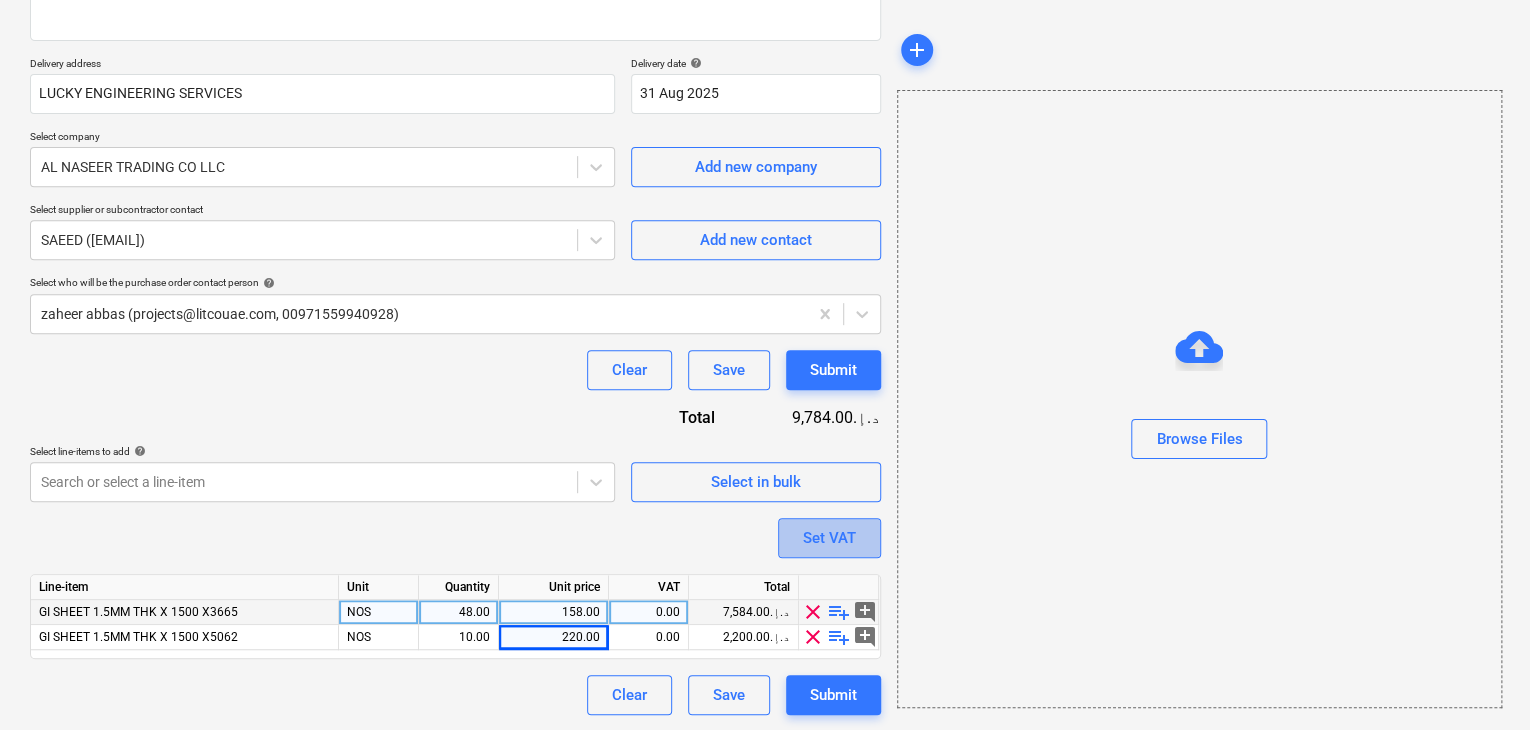 click on "Set VAT" at bounding box center [829, 538] 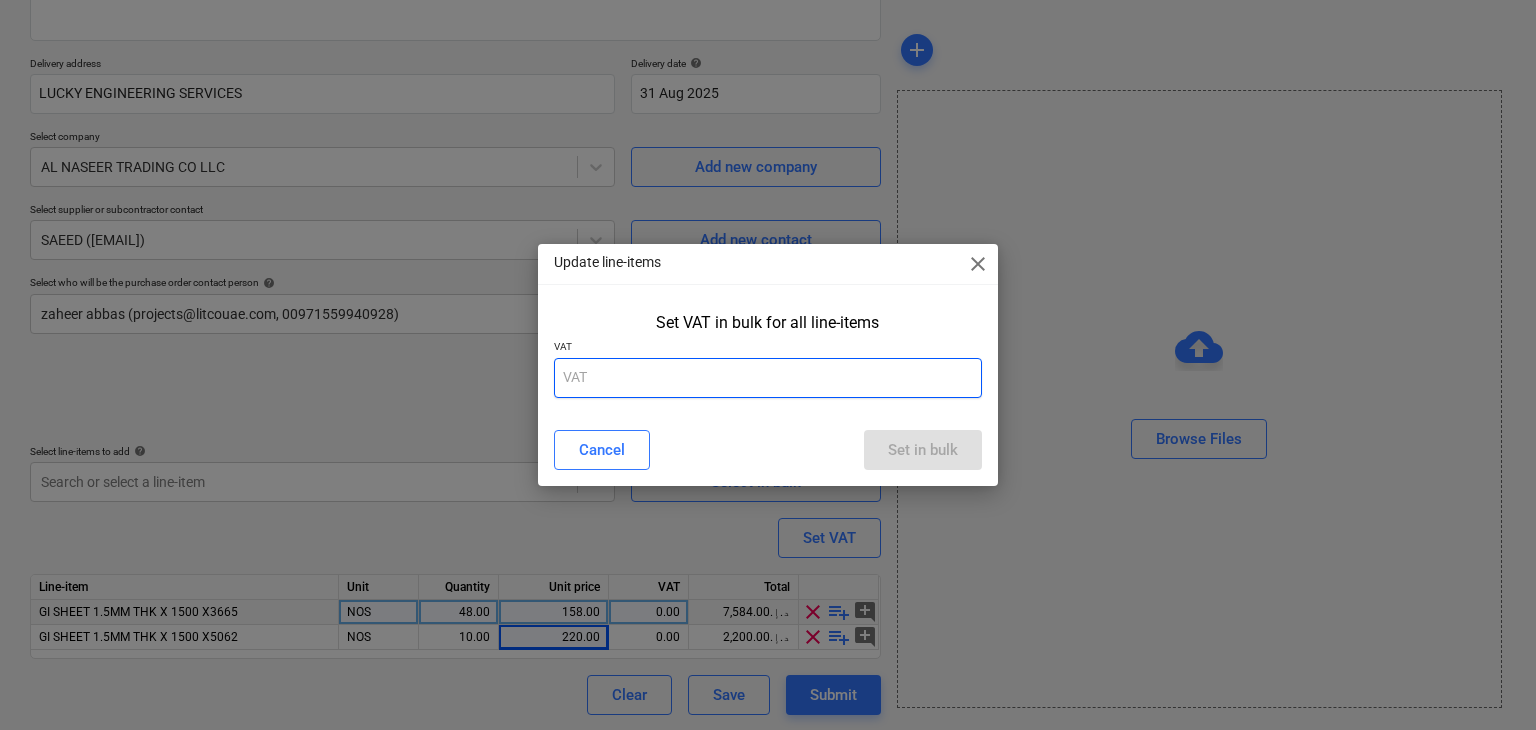 click at bounding box center (768, 378) 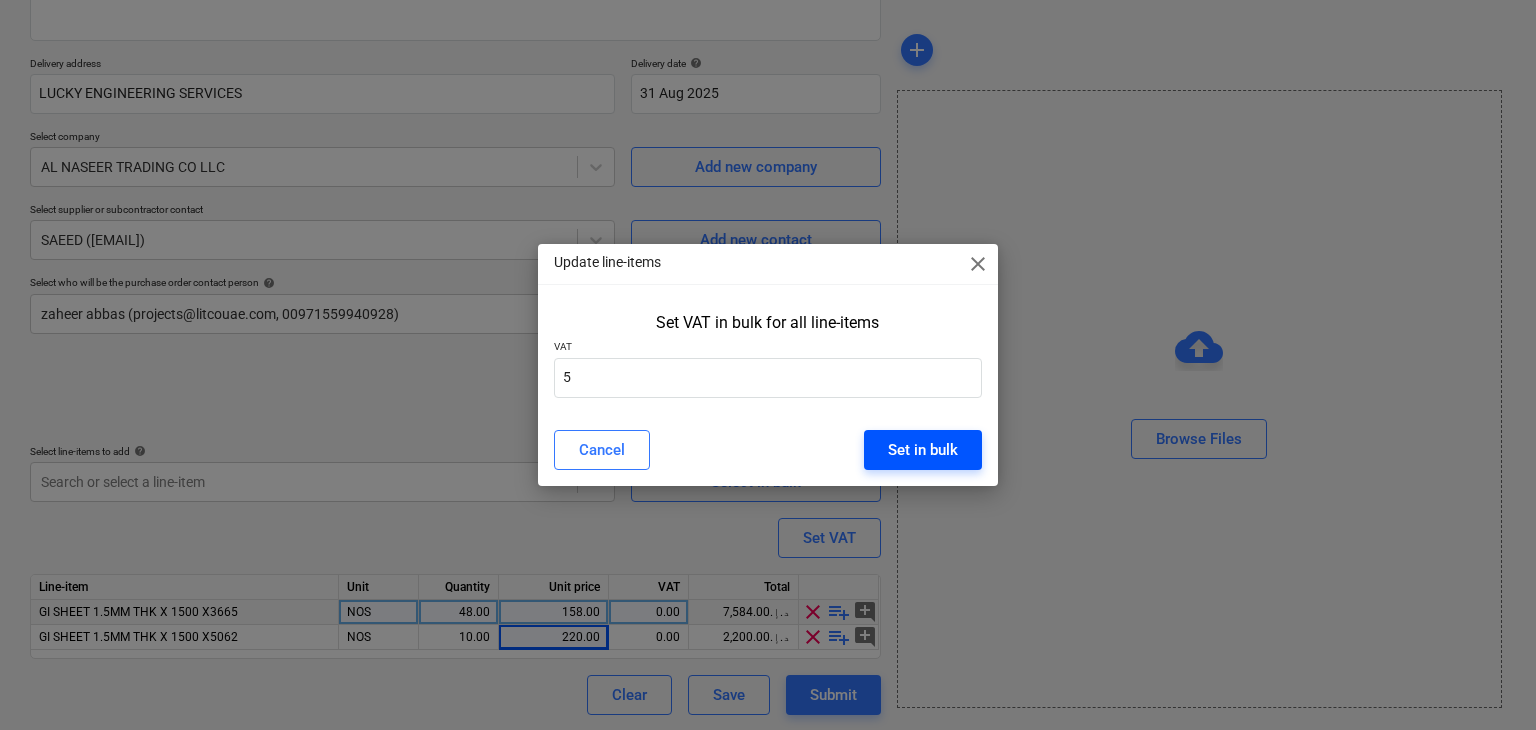 click on "Set in bulk" at bounding box center [923, 450] 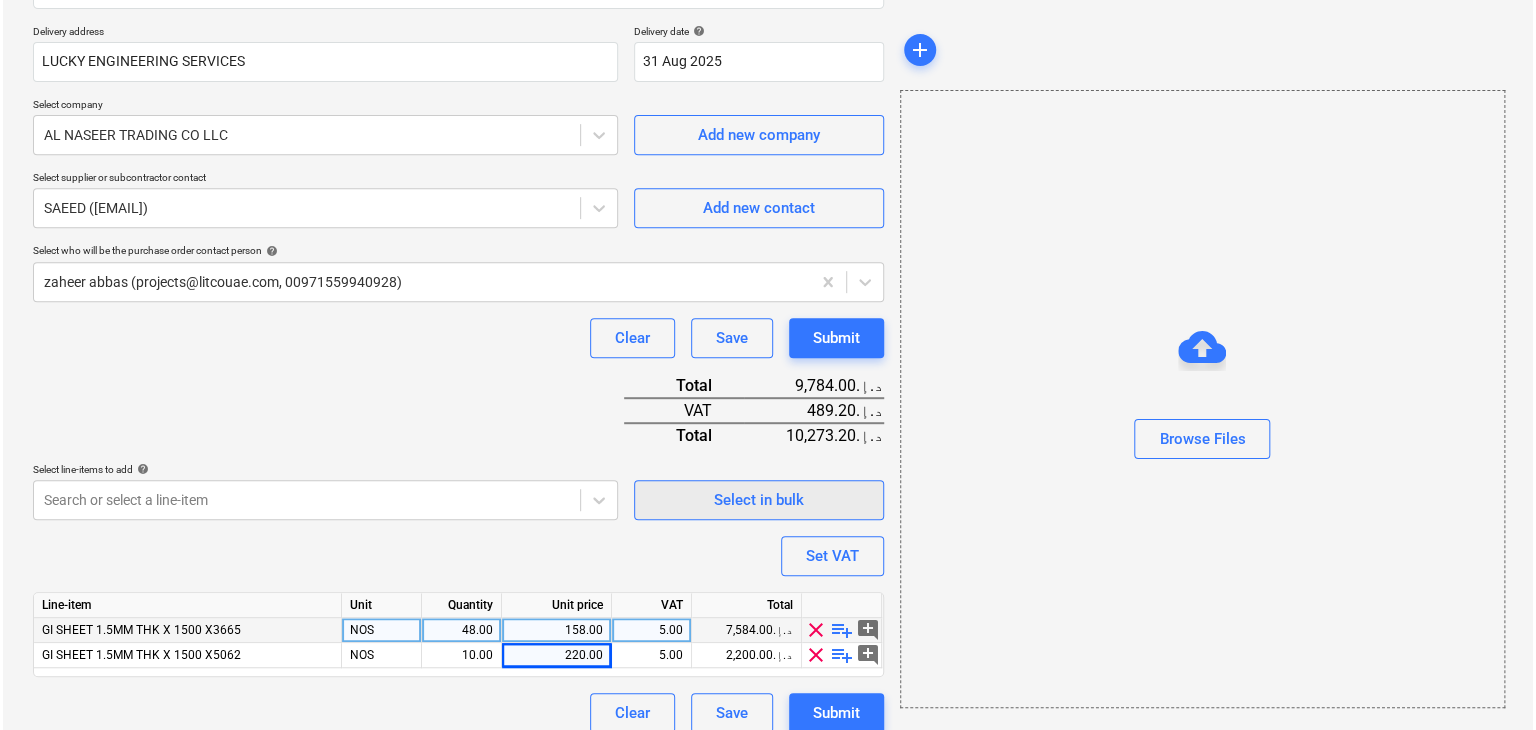 scroll, scrollTop: 367, scrollLeft: 0, axis: vertical 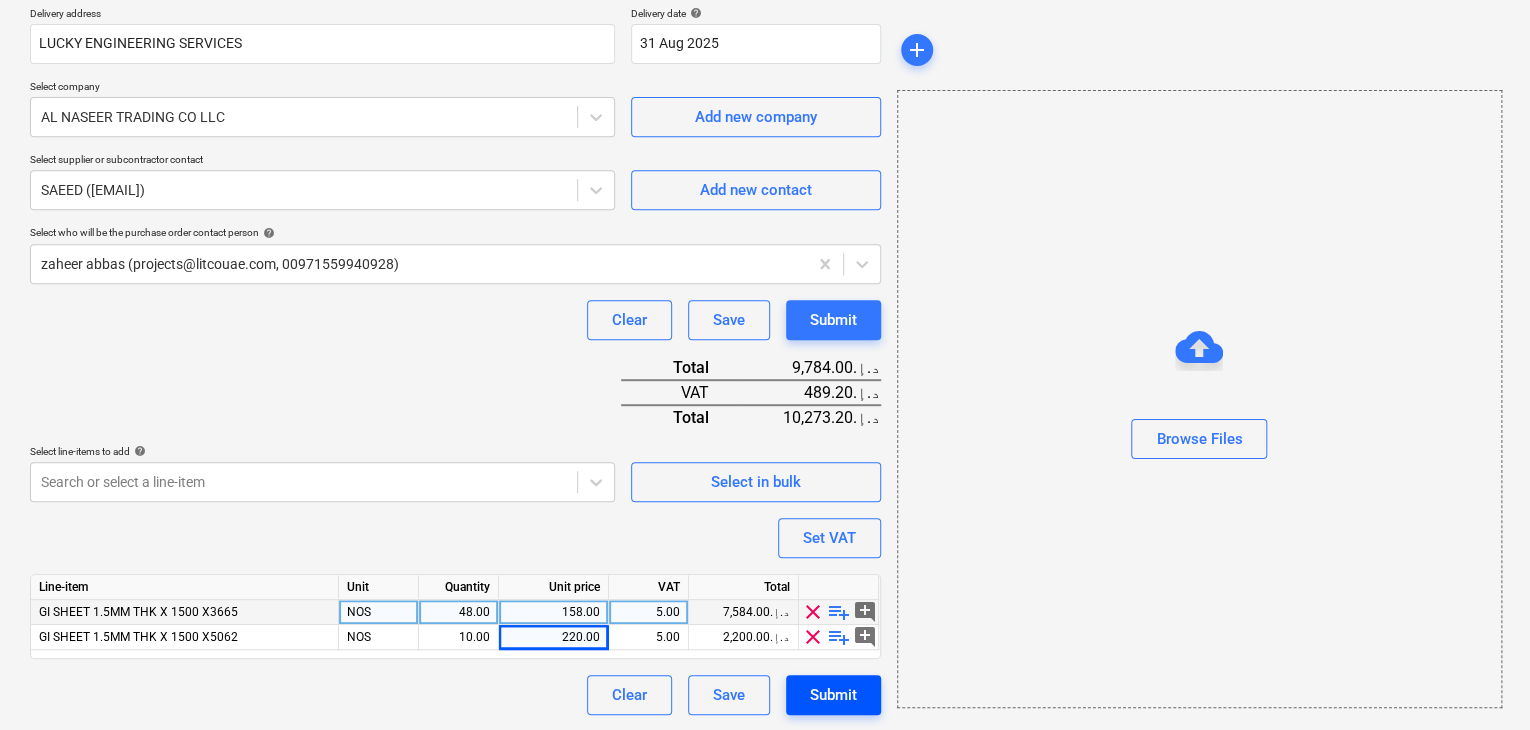 click on "Submit" at bounding box center [833, 695] 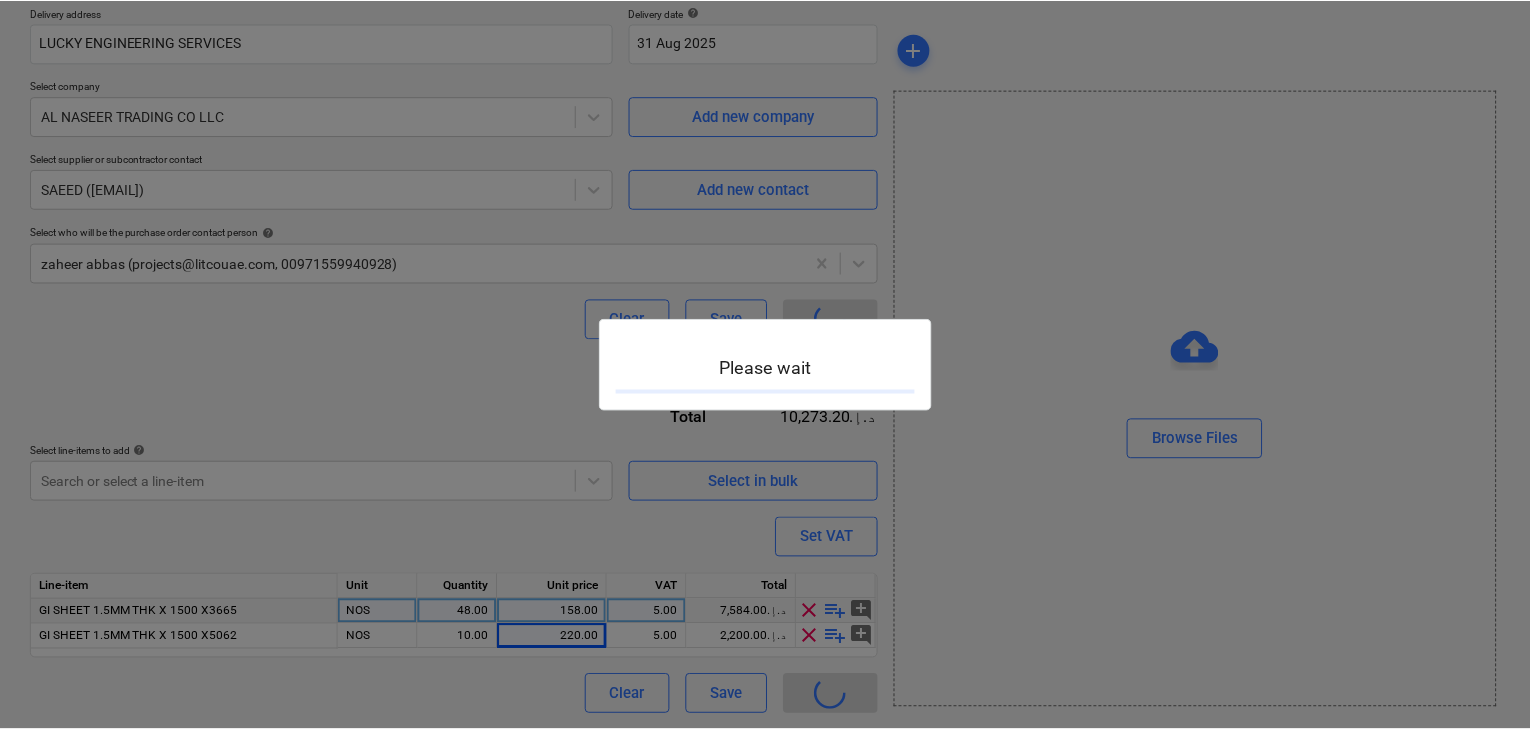 scroll, scrollTop: 0, scrollLeft: 0, axis: both 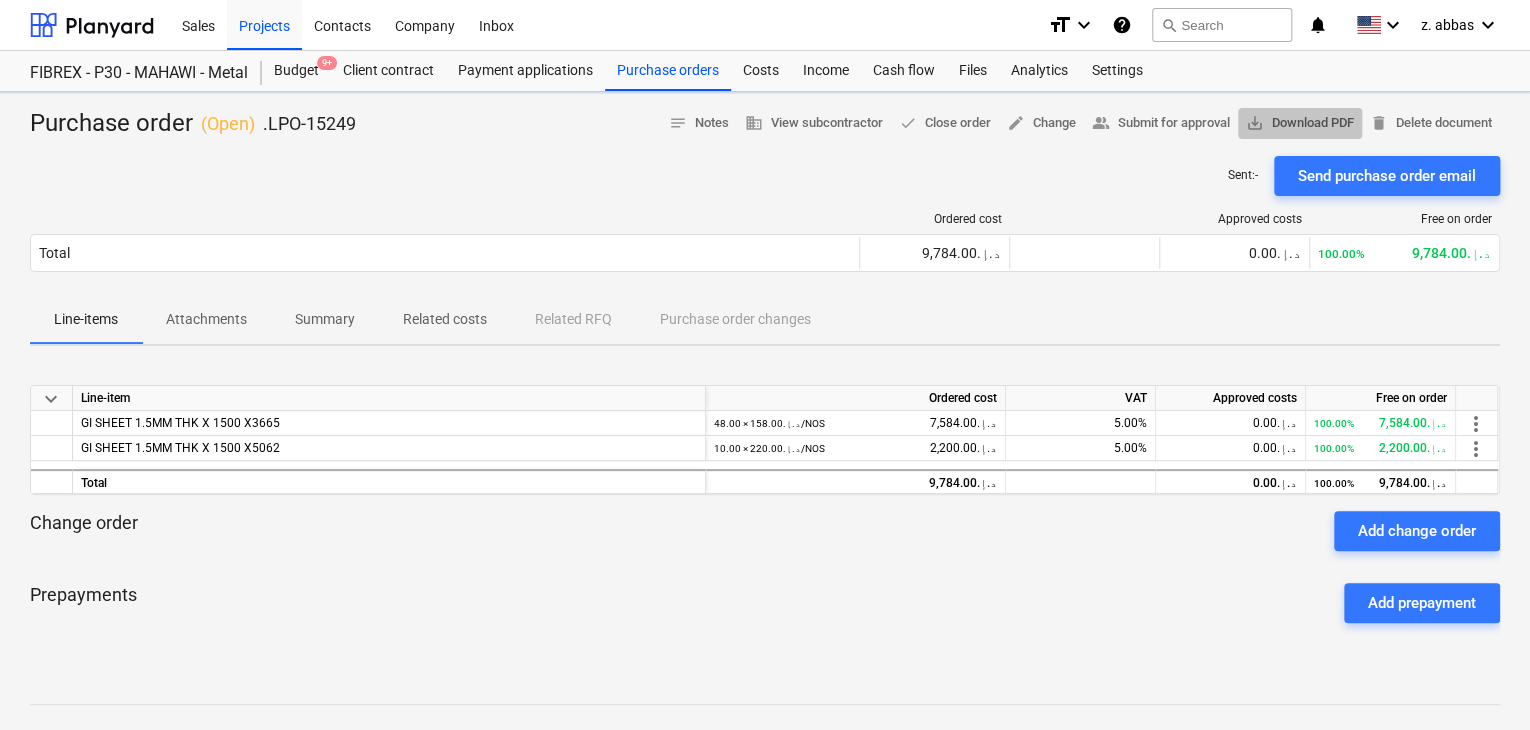 click on "save_alt Download PDF" at bounding box center (1300, 123) 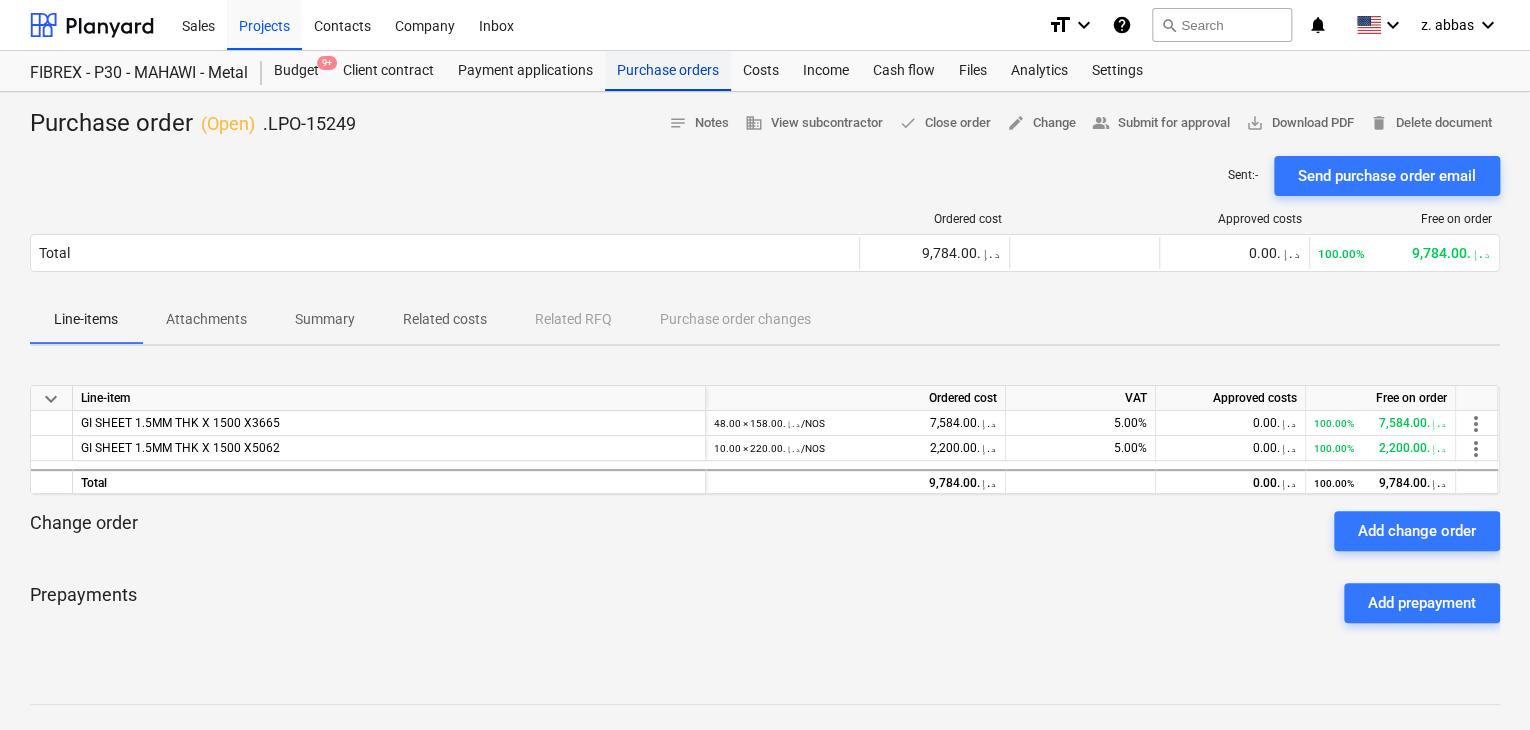 click on "Purchase orders" at bounding box center (668, 71) 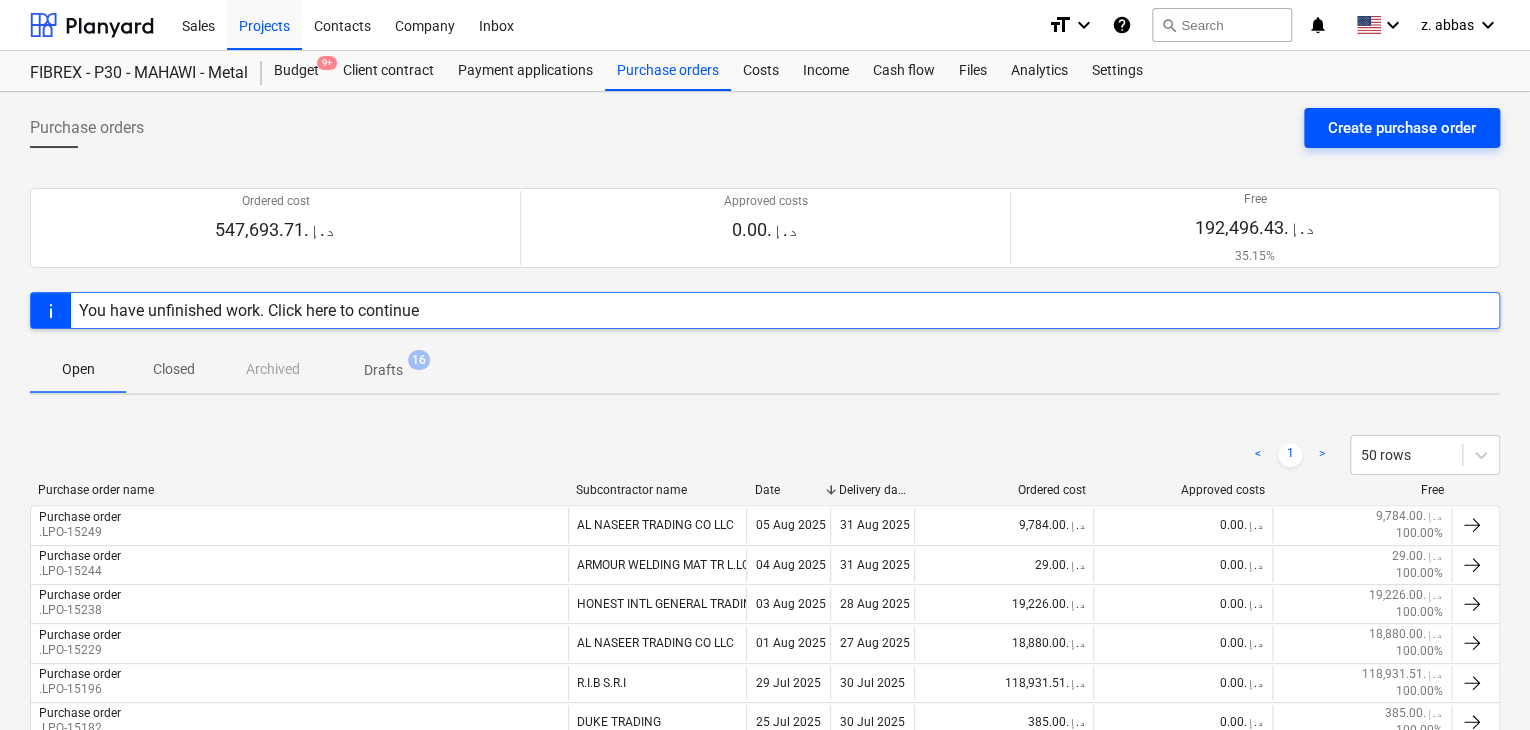 click on "Create purchase order" at bounding box center (1402, 128) 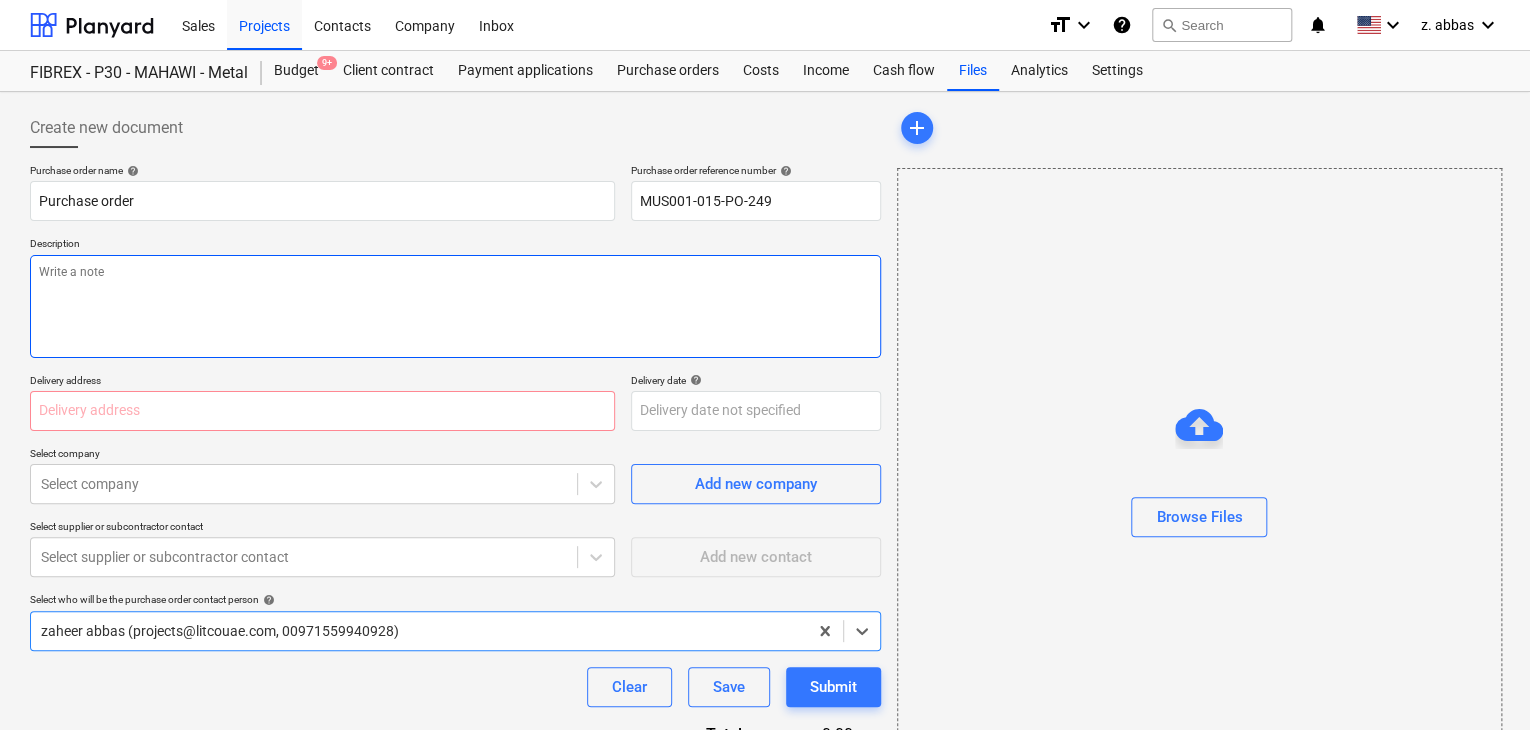 click at bounding box center [455, 306] 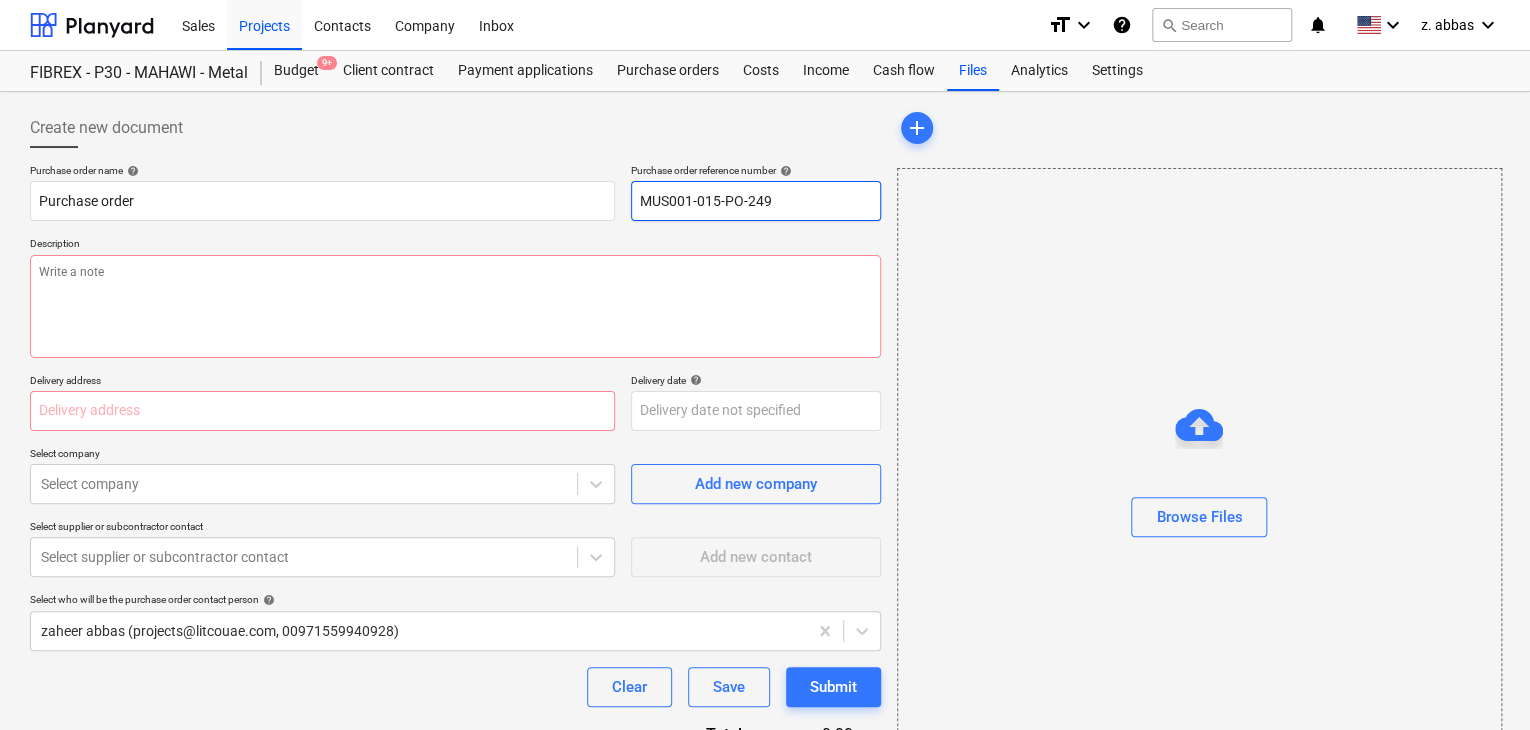 drag, startPoint x: 785, startPoint y: 194, endPoint x: 539, endPoint y: 173, distance: 246.89471 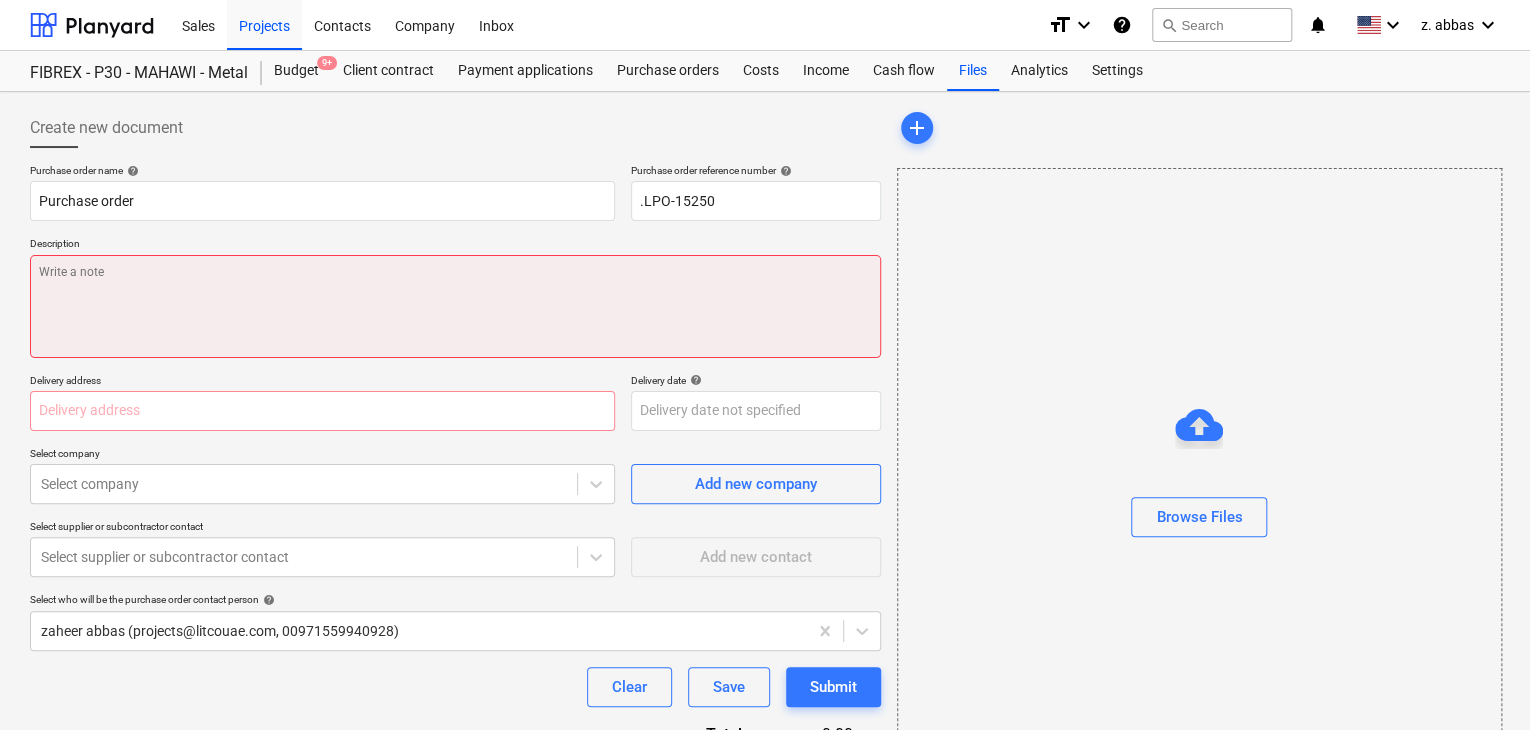 click at bounding box center (455, 306) 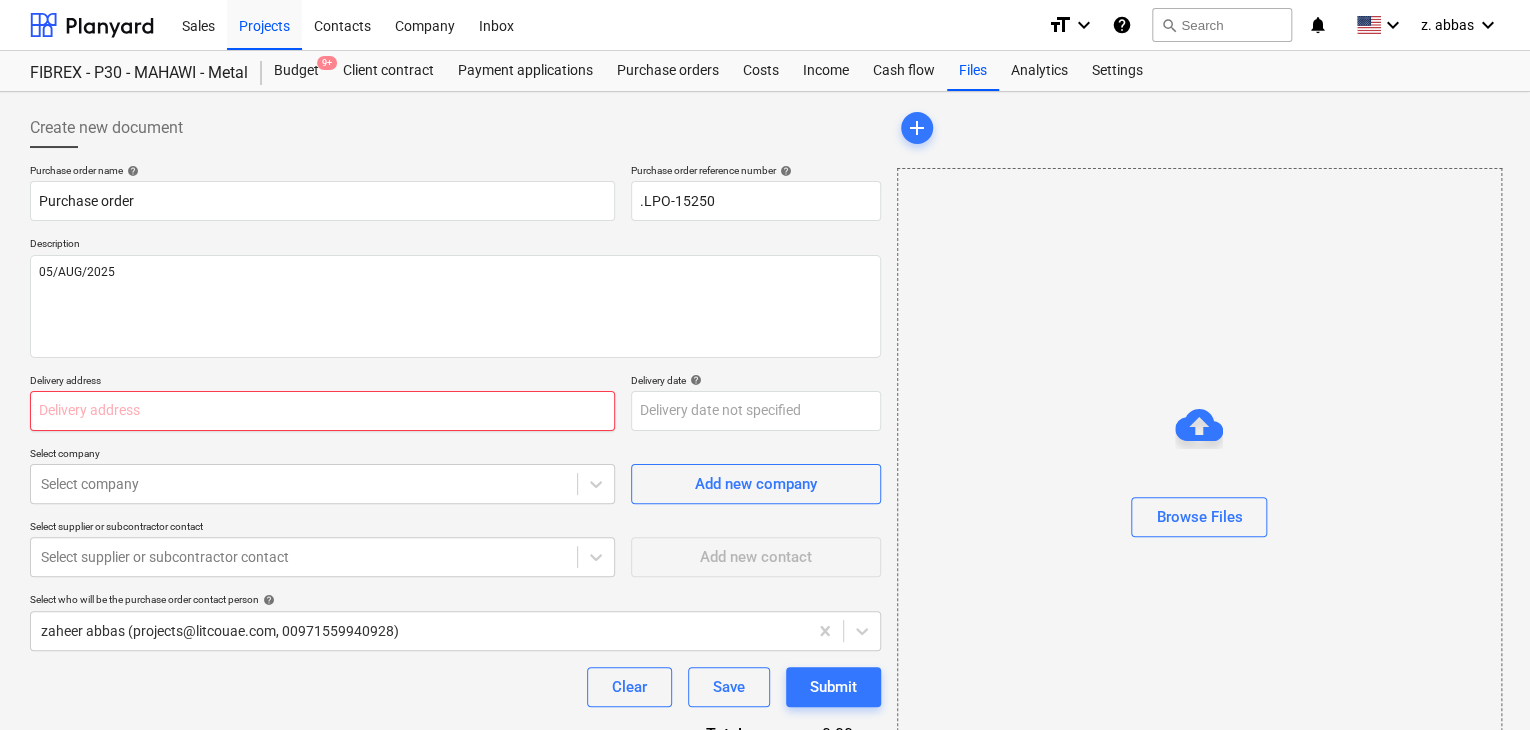 click at bounding box center (322, 411) 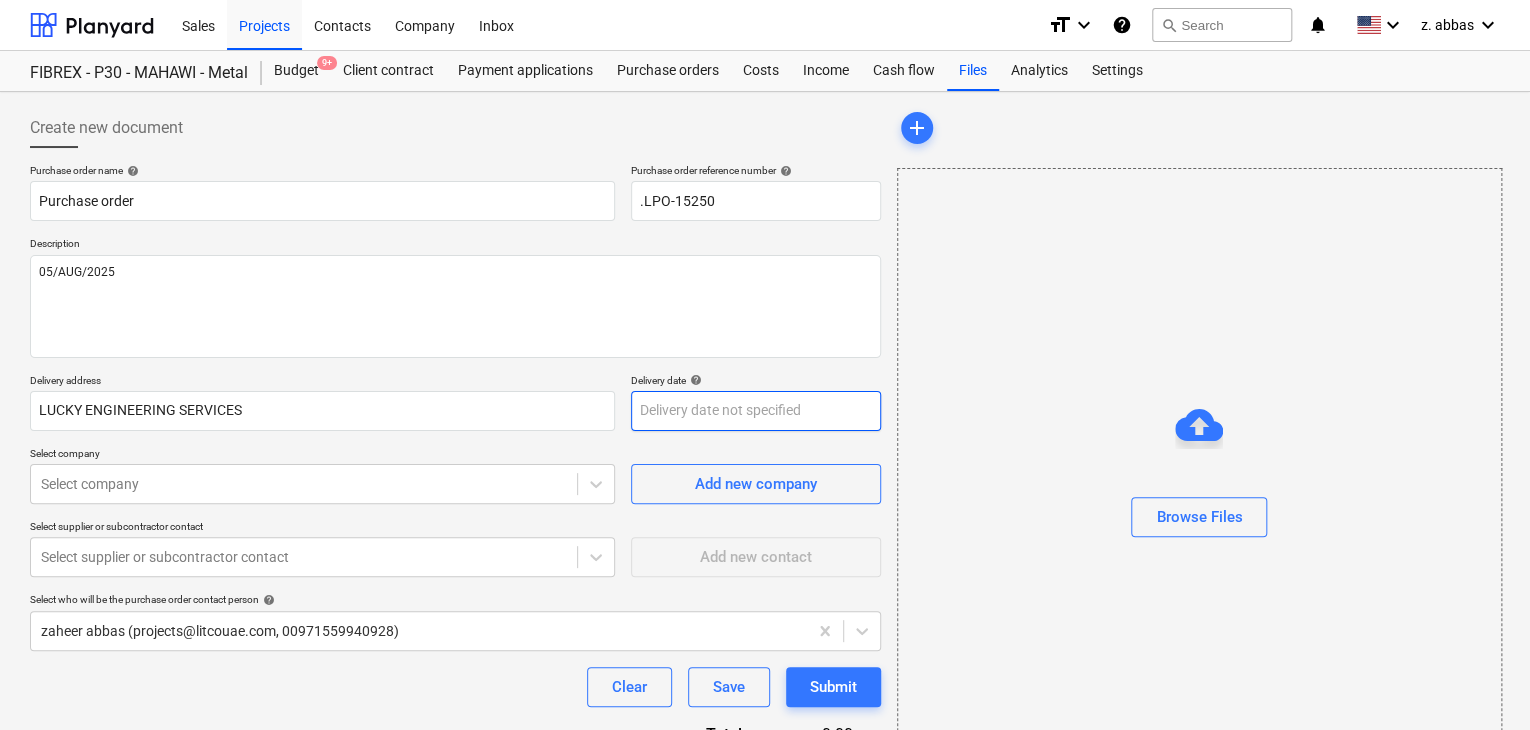 click on "Sales Projects Contacts Company Inbox format_size keyboard_arrow_down help search Search notifications 0 keyboard_arrow_down z. [LAST] keyboard_arrow_down FIBREX - P30 - MAHAWI - Metal Budget 9+ Client contract Payment applications Purchase orders Costs Income Cash flow Files Analytics Settings Create new document Purchase order name help Purchase order Purchase order reference number help .LPO-15250 Description 05/AUG/2025
Delivery address LUCKY ENGINEERING SERVICES Delivery date help Press the down arrow key to interact with the calendar and
select a date. Press the question mark key to get the keyboard shortcuts for changing dates. Select company Select company Add new company Select supplier or subcontractor contact Select supplier or subcontractor contact Add new contact Select who will be the purchase order contact person help [FIRST] [LAST] ([EMAIL], [PHONE]) Clear Save Submit Total 0.00د.إ.‏ Select line-items to add help Search or select a line-item Select in bulk add" at bounding box center [765, 365] 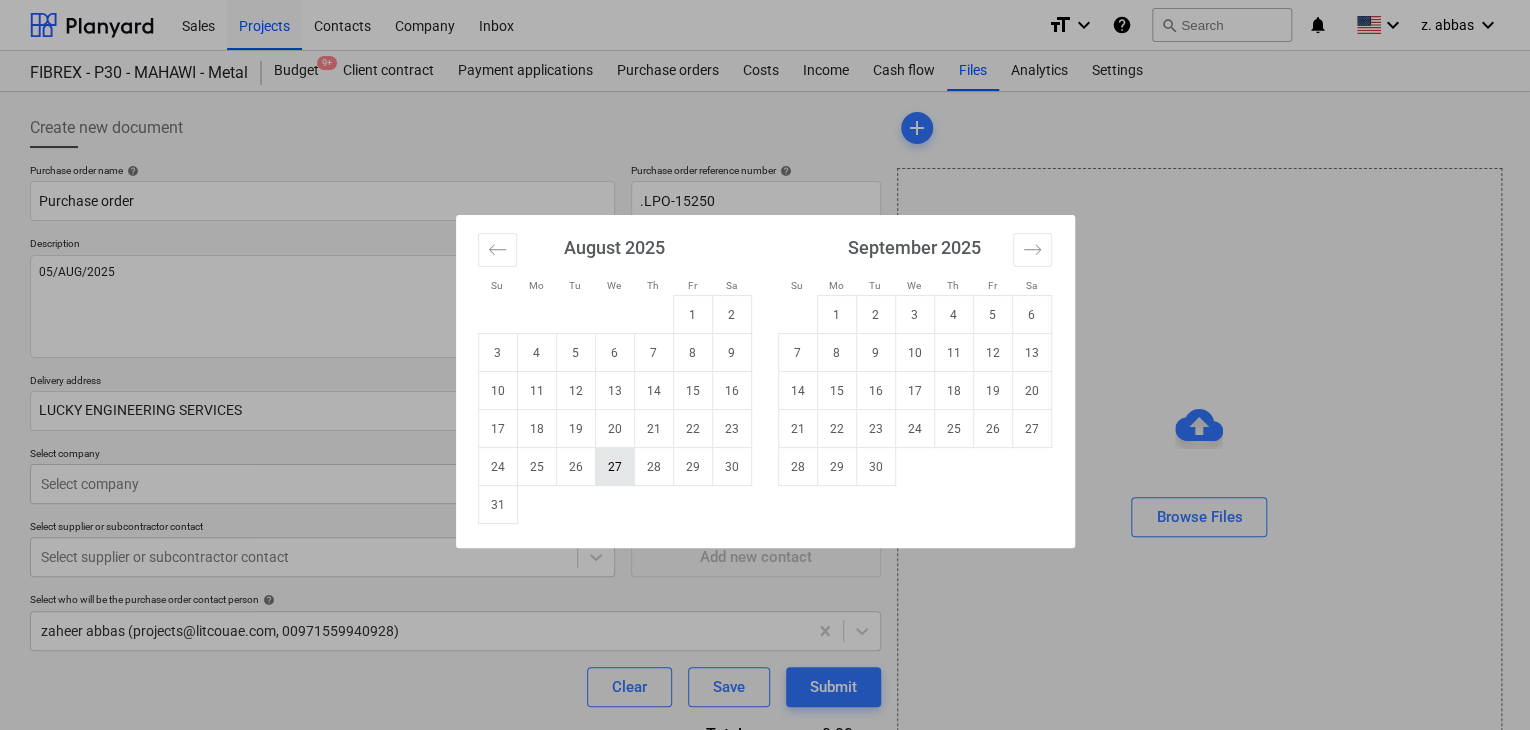click on "27" at bounding box center (614, 467) 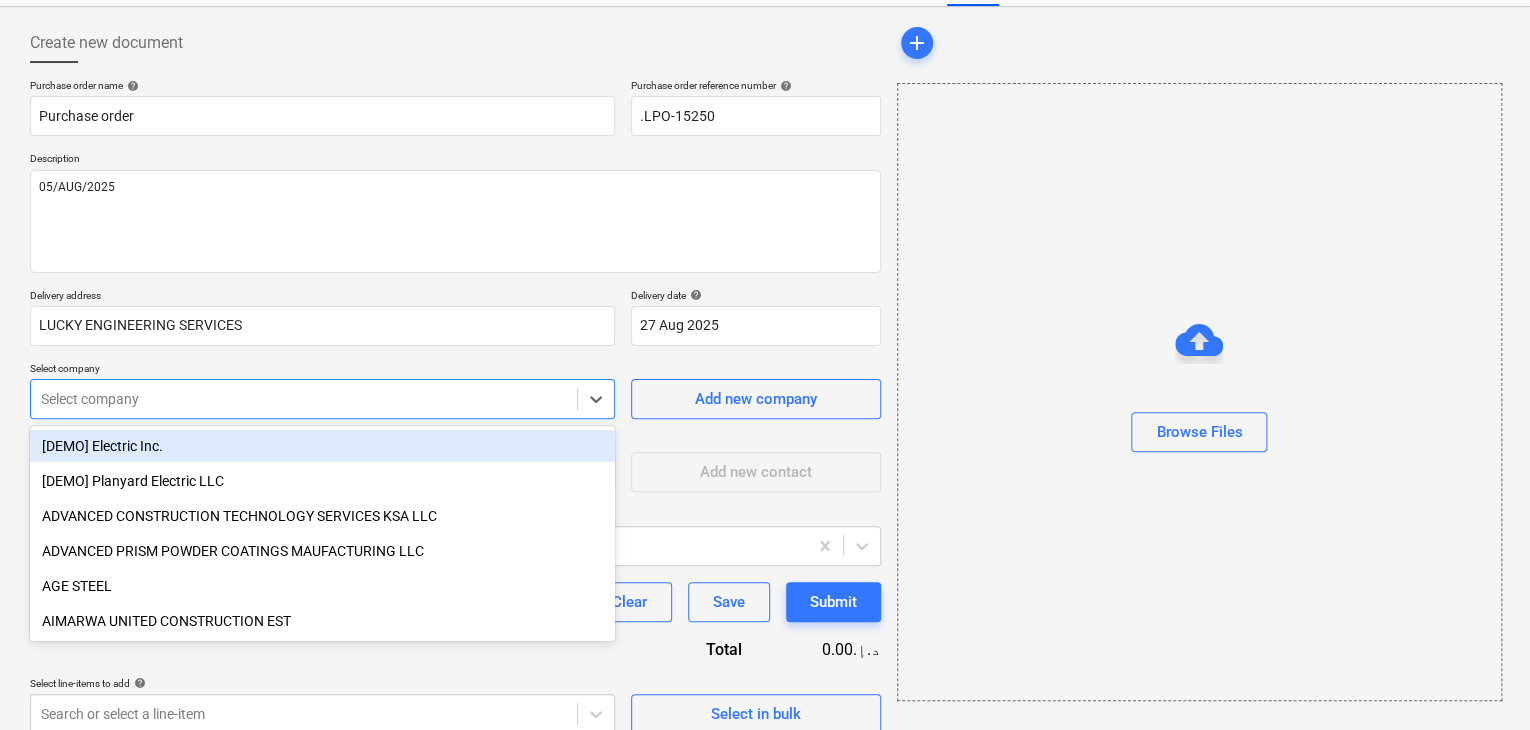 click on "Sales Projects Contacts Company Inbox format_size keyboard_arrow_down help search Search notifications 0 keyboard_arrow_down z. [LAST] keyboard_arrow_down FIBREX - P30 - MAHAWI - Metal Budget 9+ Client contract Payment applications Purchase orders Costs Income Cash flow Files Analytics Settings Create new document Purchase order name help Purchase order Purchase order reference number help .LPO-15250 Description 05/AUG/2025
Delivery address LUCKY ENGINEERING SERVICES Delivery date help 27 Aug 2025 27.08.2025 Press the down arrow key to interact with the calendar and
select a date. Press the question mark key to get the keyboard shortcuts for changing dates. Select company option [DEMO] Electric Inc.   focused, 1 of 211. 211 results available. Use Up and Down to choose options, press Enter to select the currently focused option, press Escape to exit the menu, press Tab to select the option and exit the menu. Select company Add new company Select supplier or subcontractor contact Add new contact help" at bounding box center [765, 280] 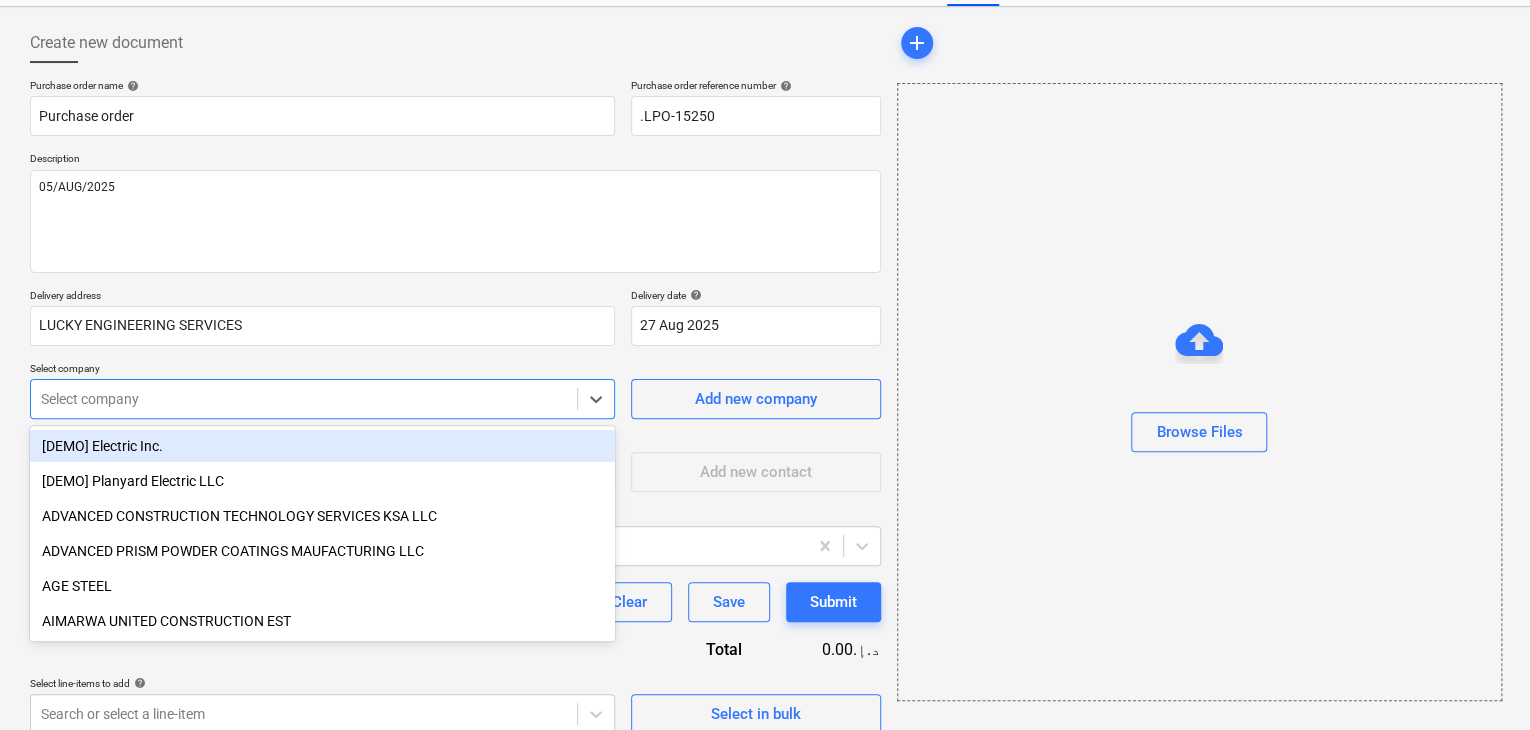 scroll, scrollTop: 93, scrollLeft: 0, axis: vertical 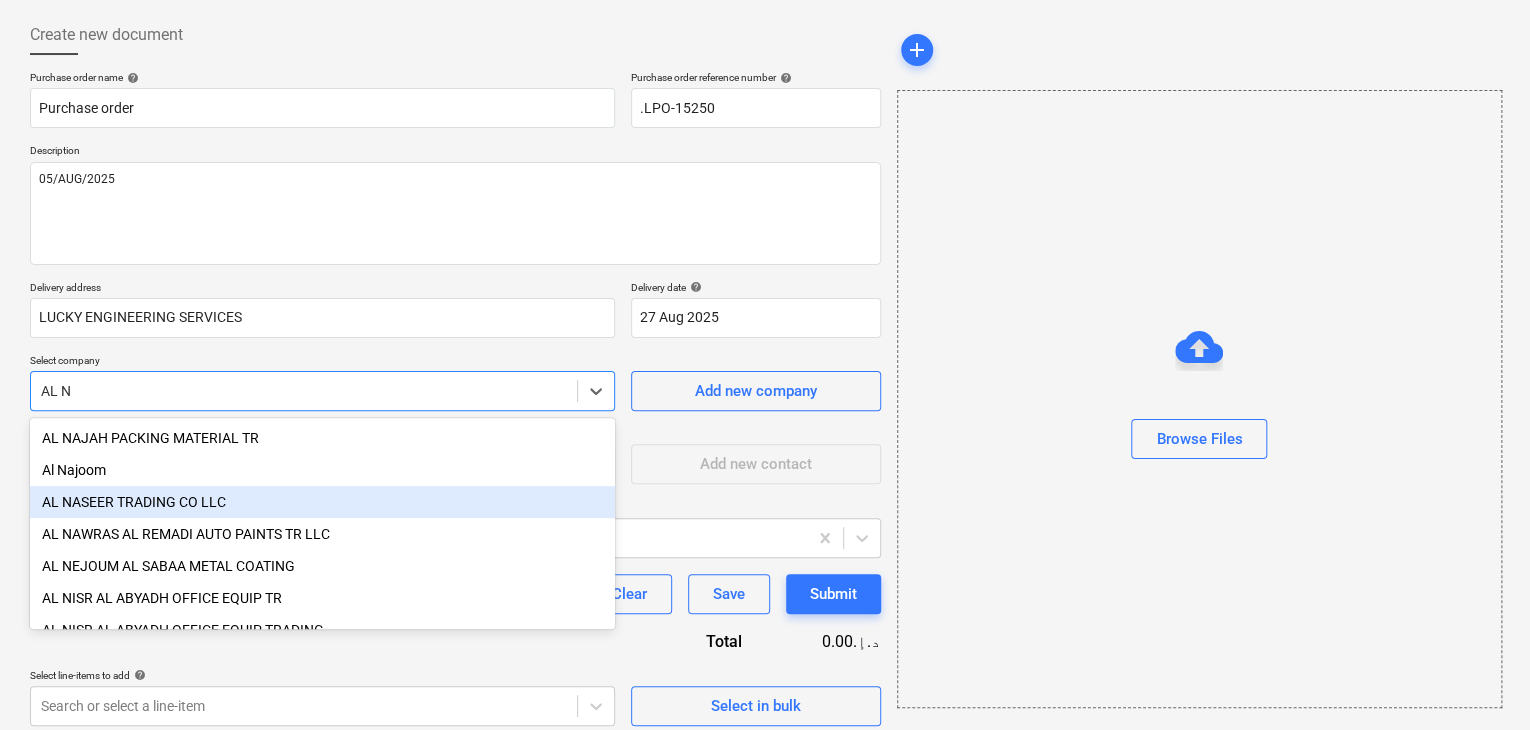 click on "AL NASEER TRADING CO LLC" at bounding box center [322, 502] 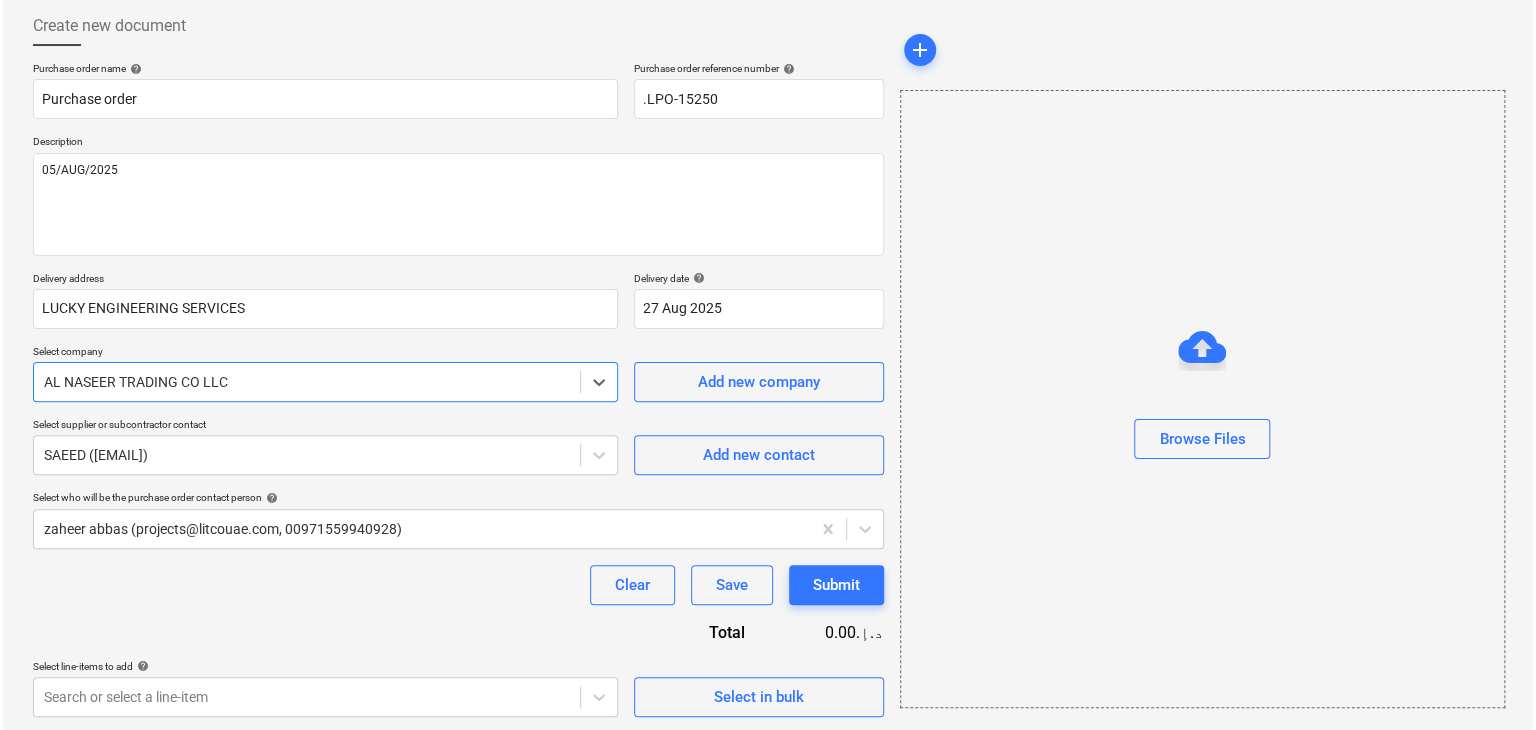 scroll, scrollTop: 104, scrollLeft: 0, axis: vertical 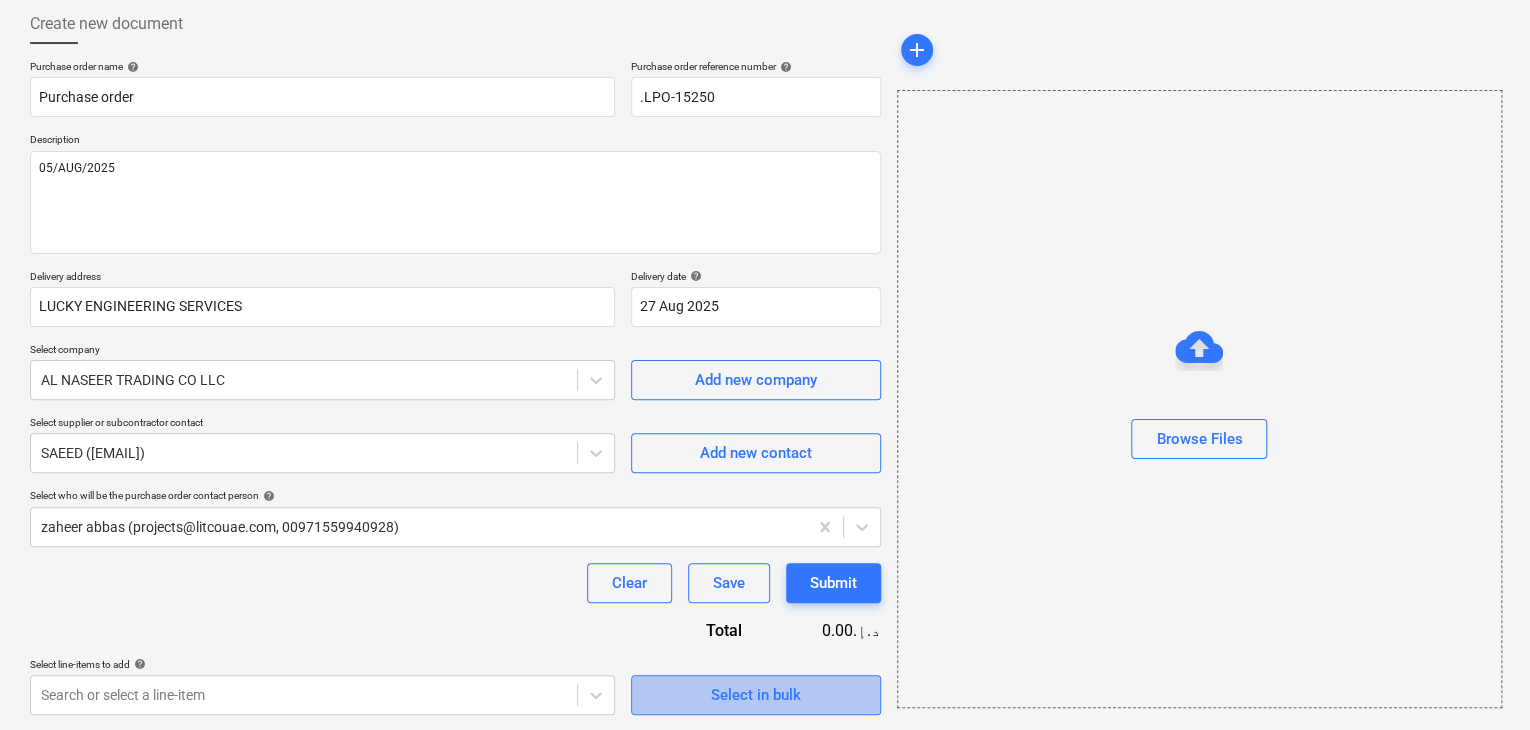 click on "Select in bulk" at bounding box center [756, 695] 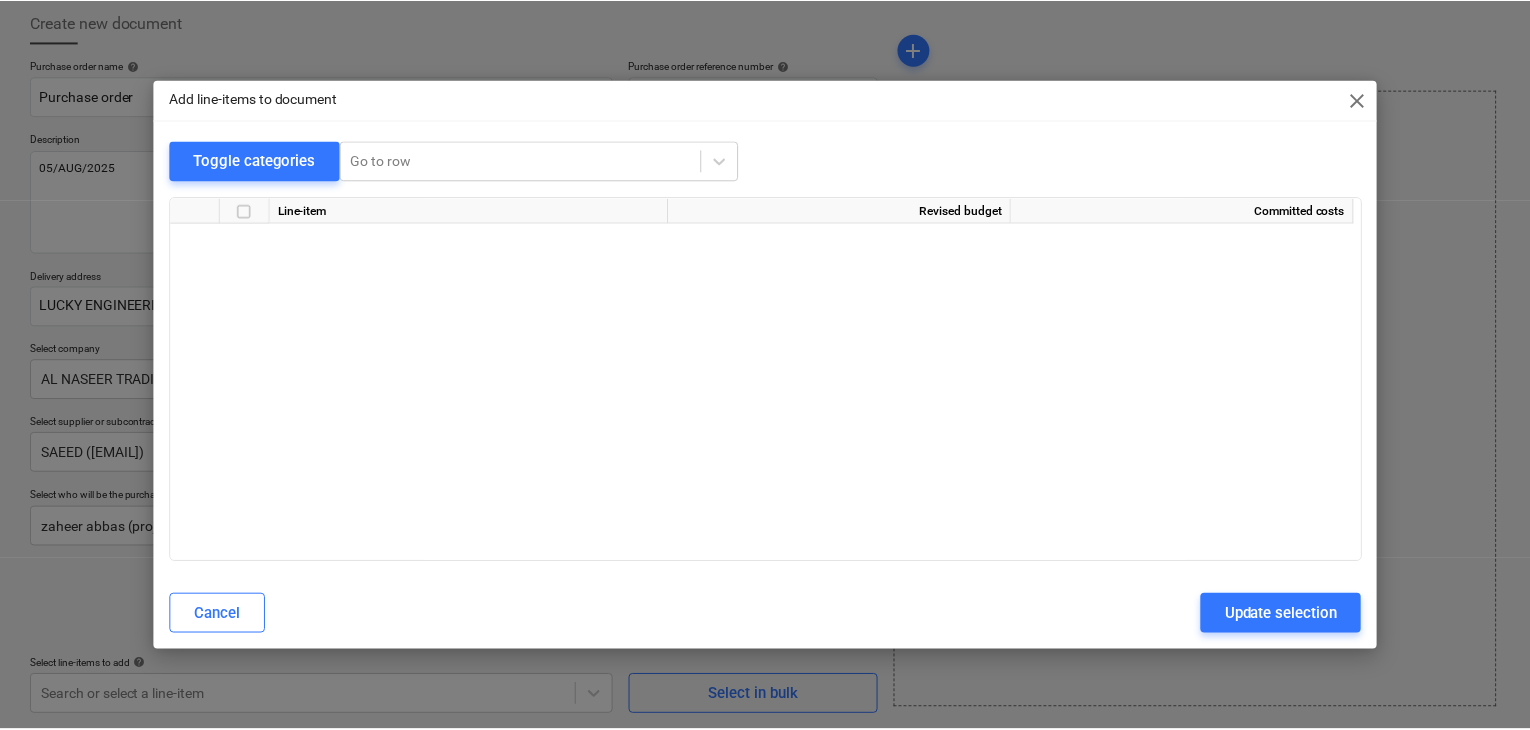 scroll, scrollTop: 7912, scrollLeft: 0, axis: vertical 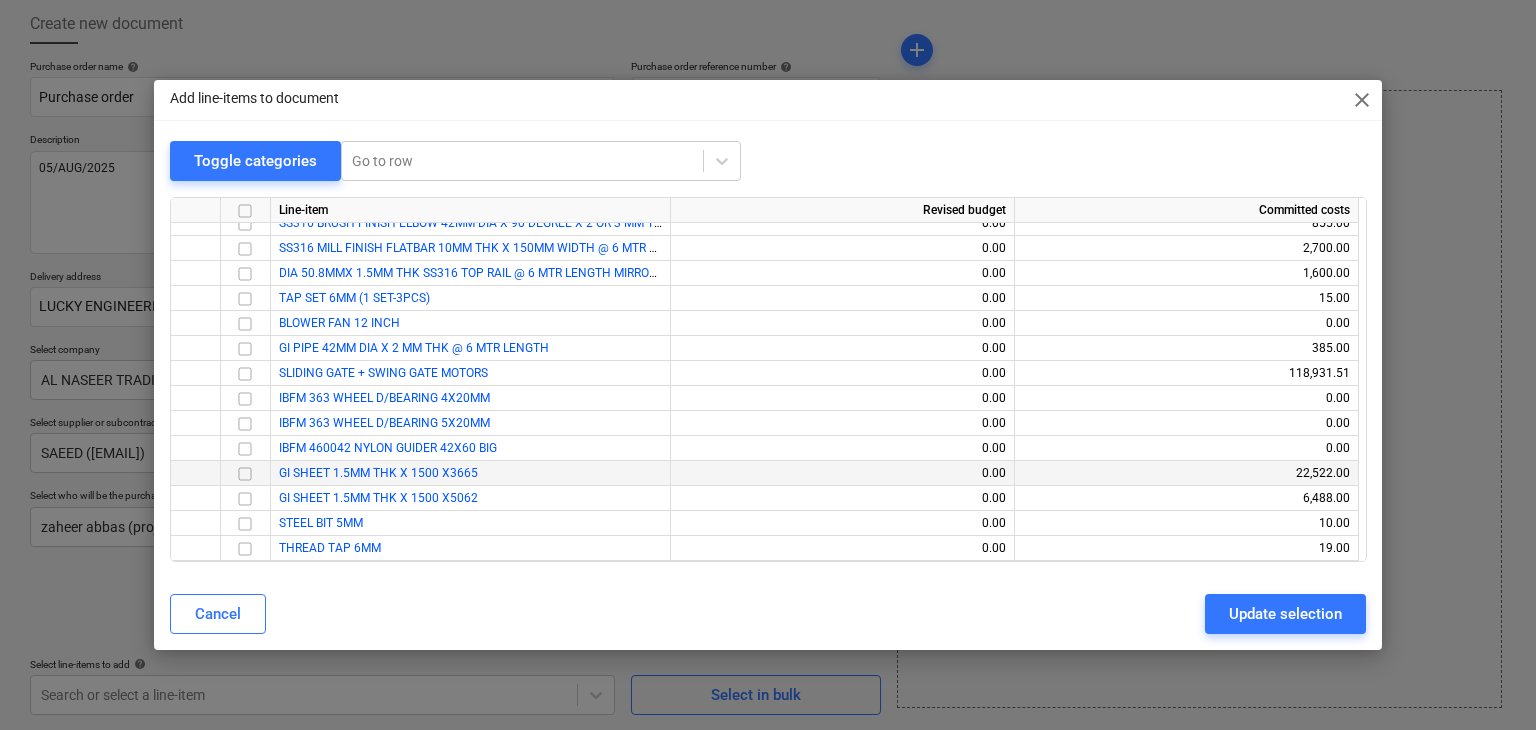 click at bounding box center (245, 474) 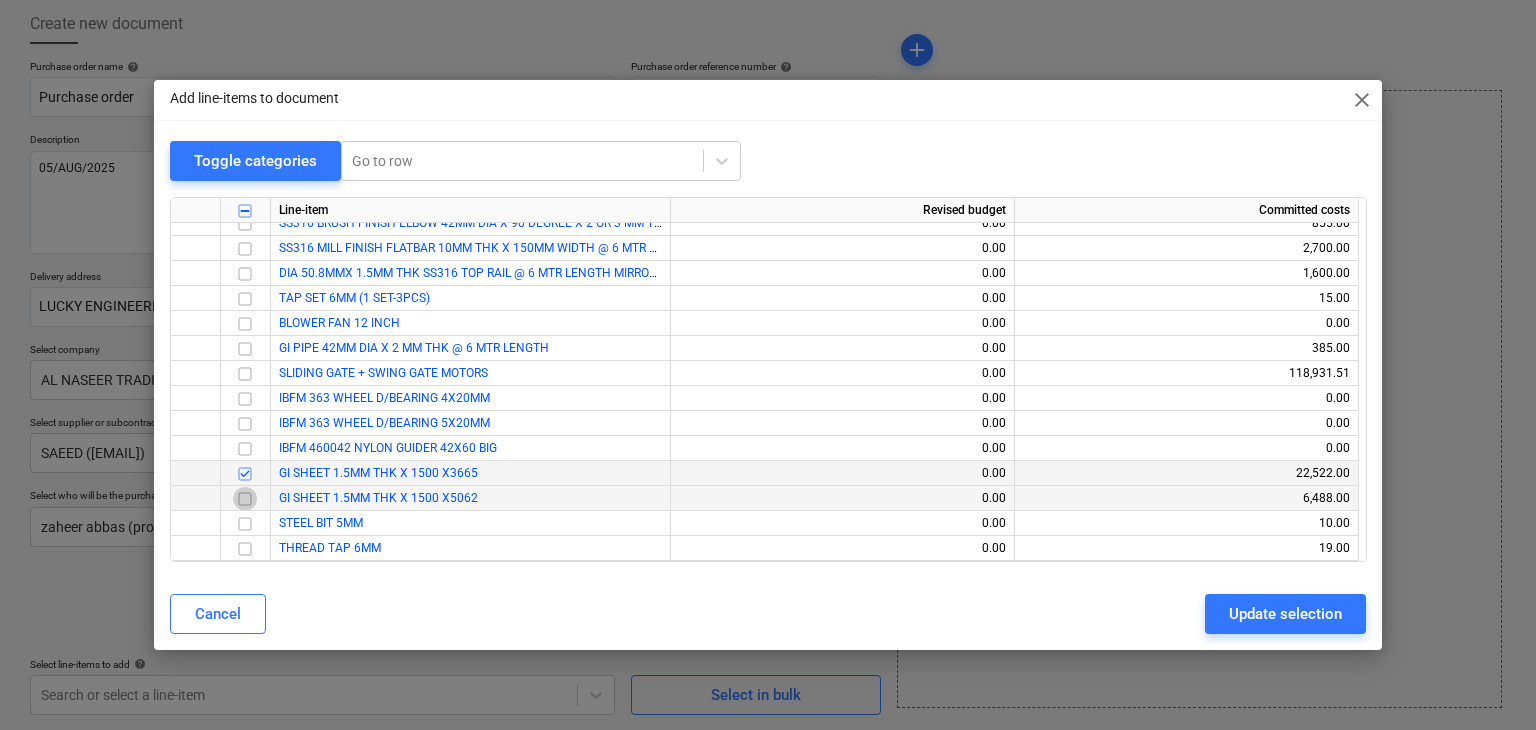 click at bounding box center [245, 499] 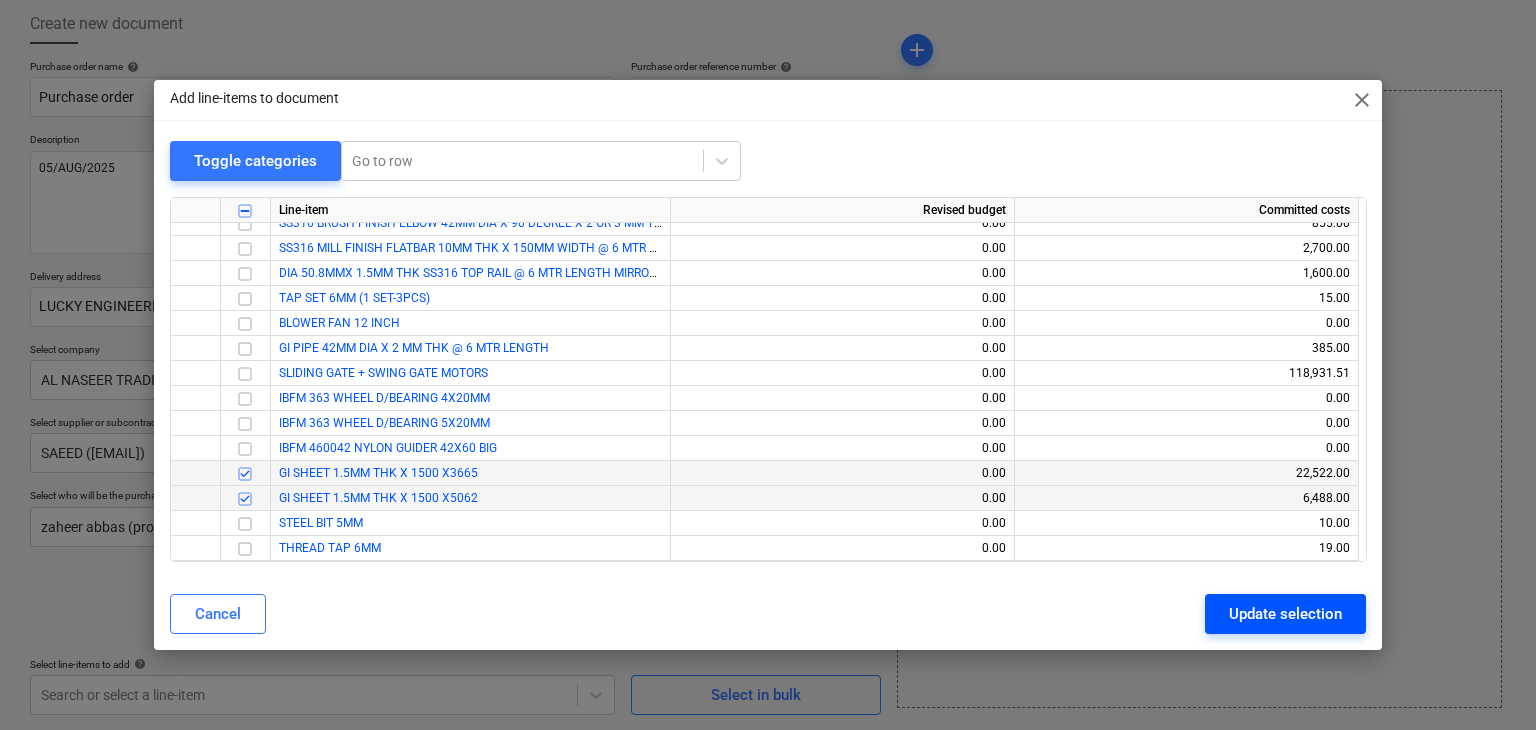 click on "Update selection" at bounding box center (1285, 614) 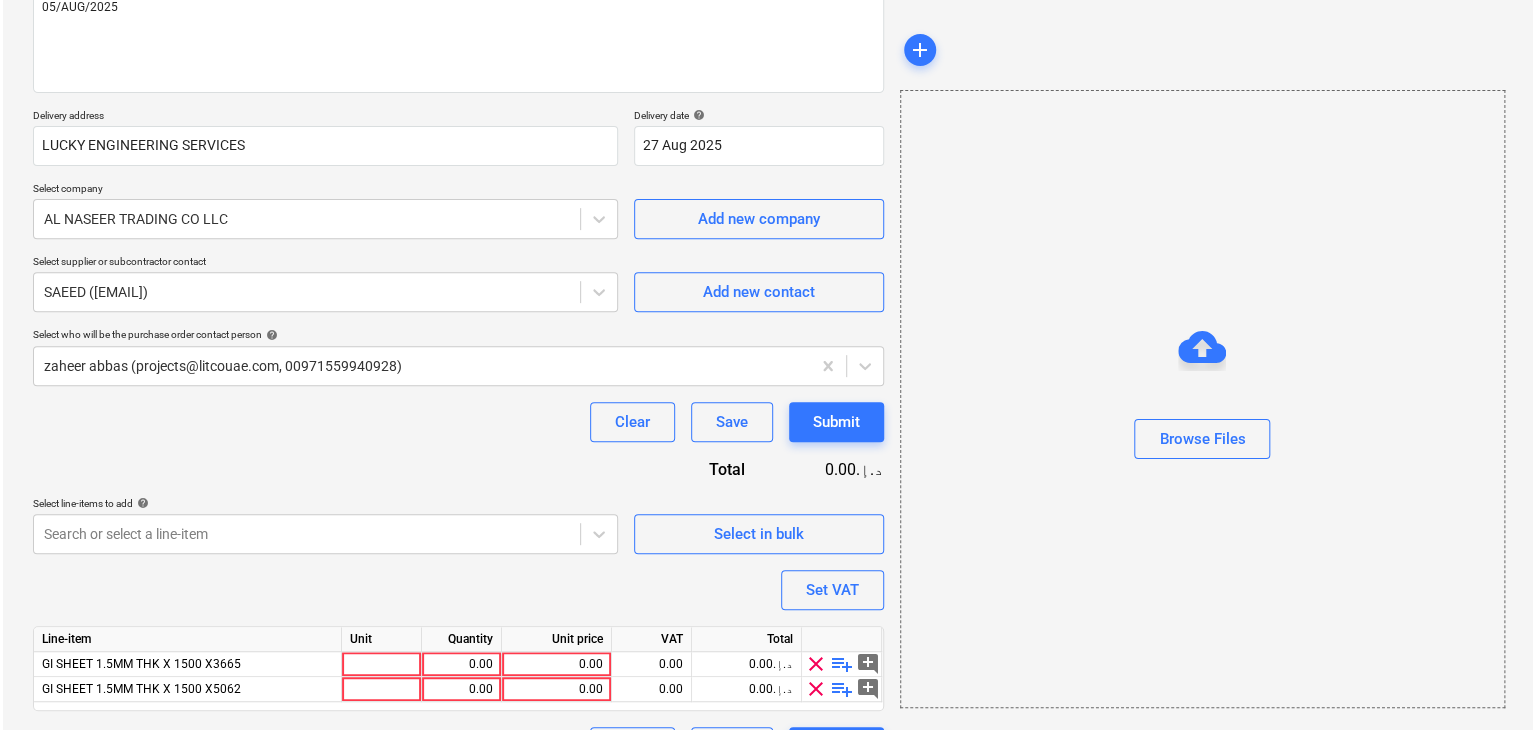 scroll, scrollTop: 317, scrollLeft: 0, axis: vertical 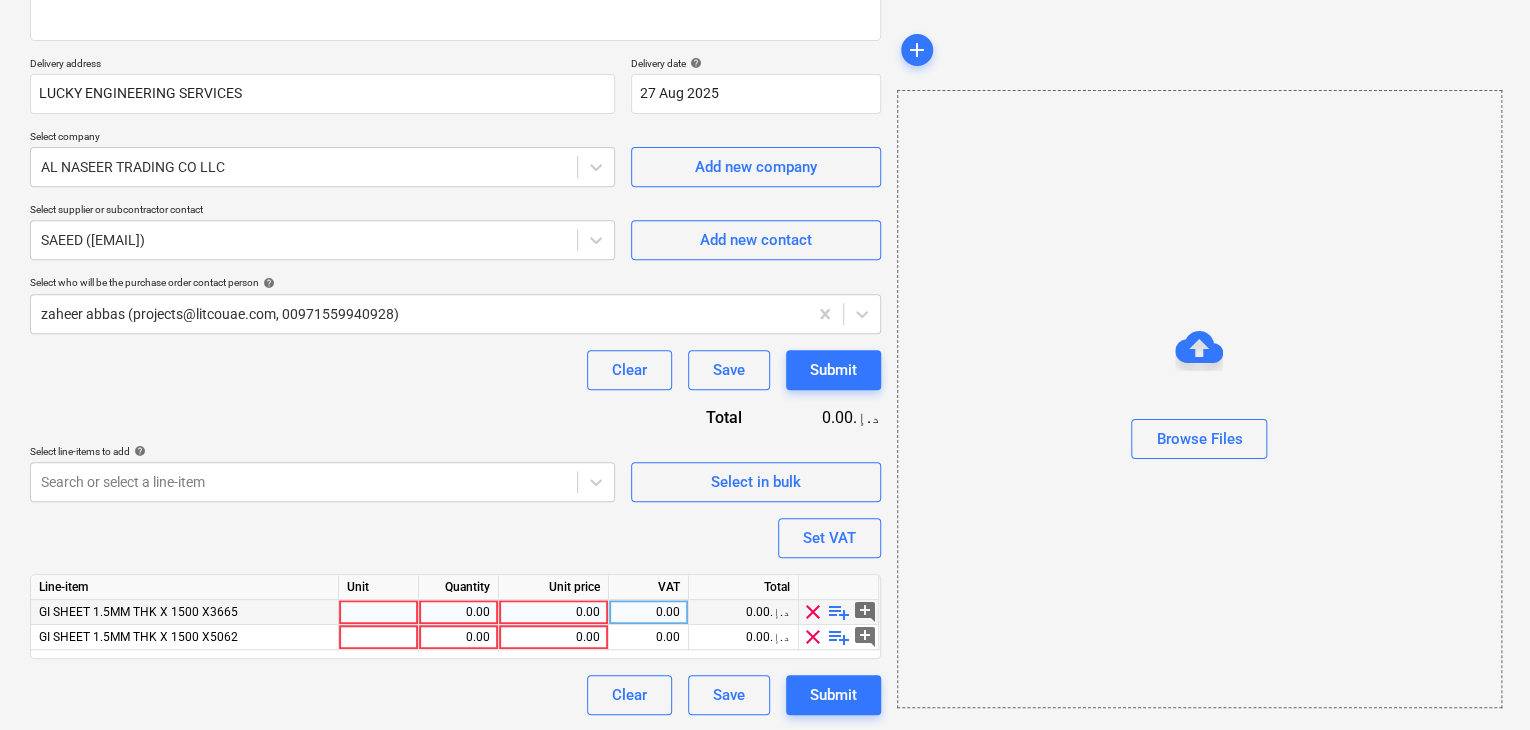 click at bounding box center [379, 612] 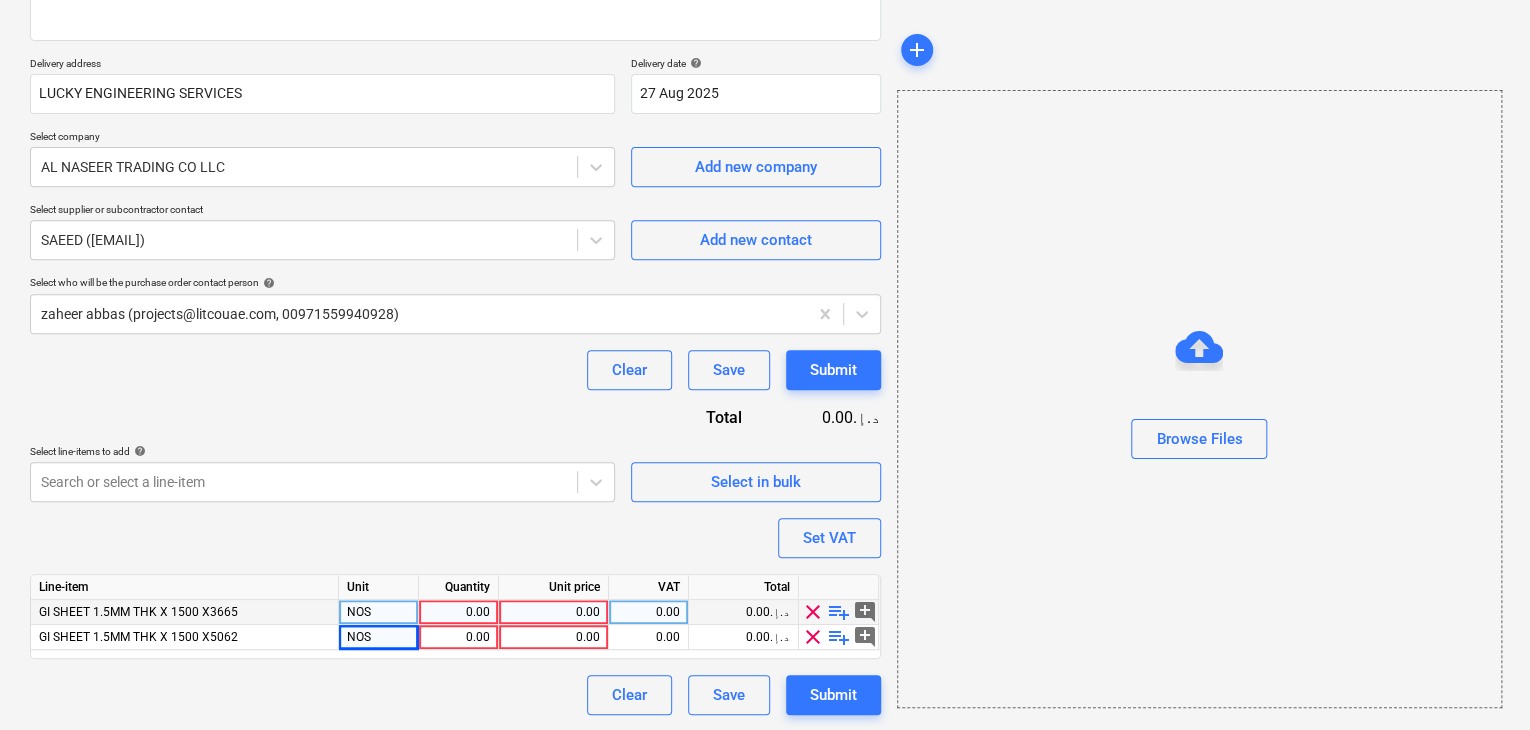 click on "0.00" at bounding box center [458, 612] 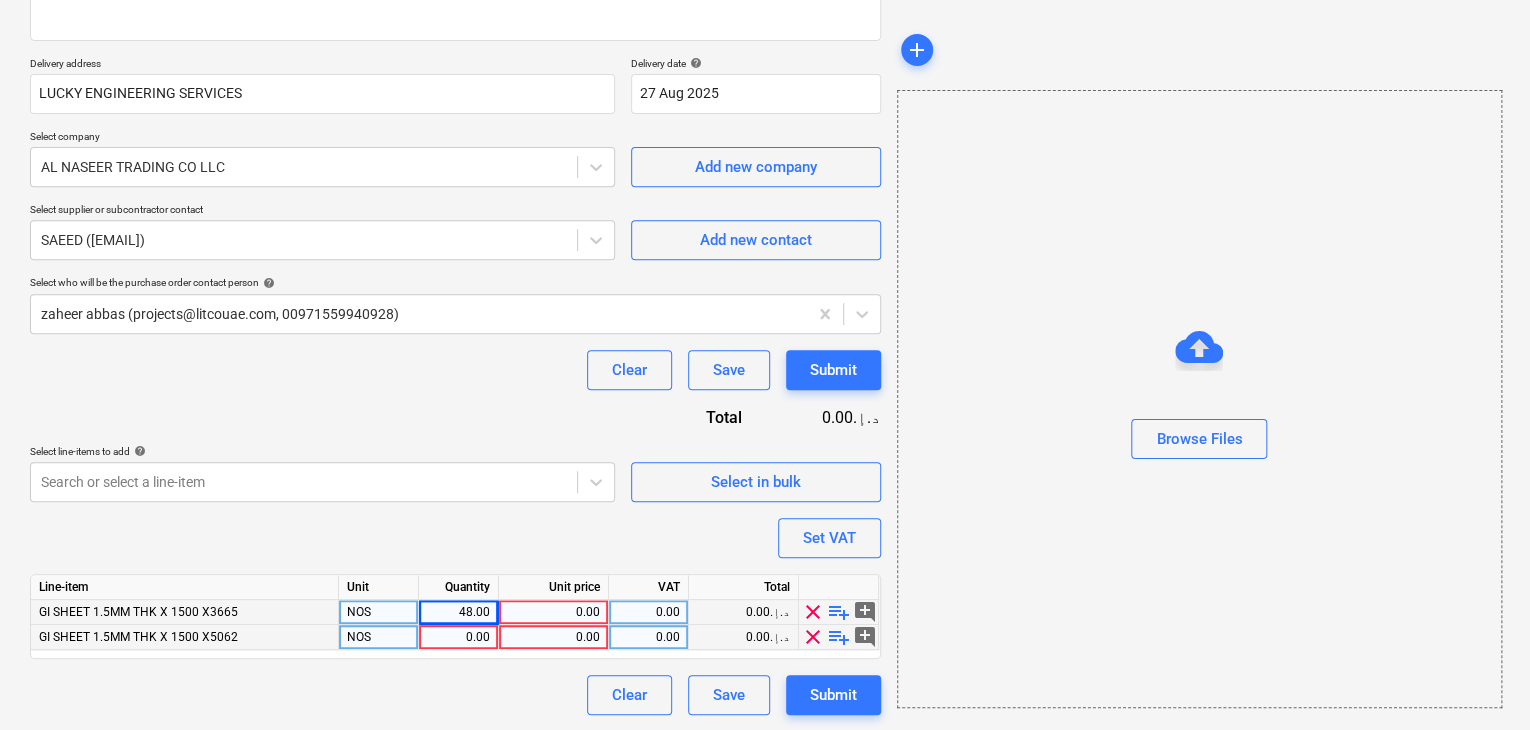 click on "0.00" at bounding box center (458, 637) 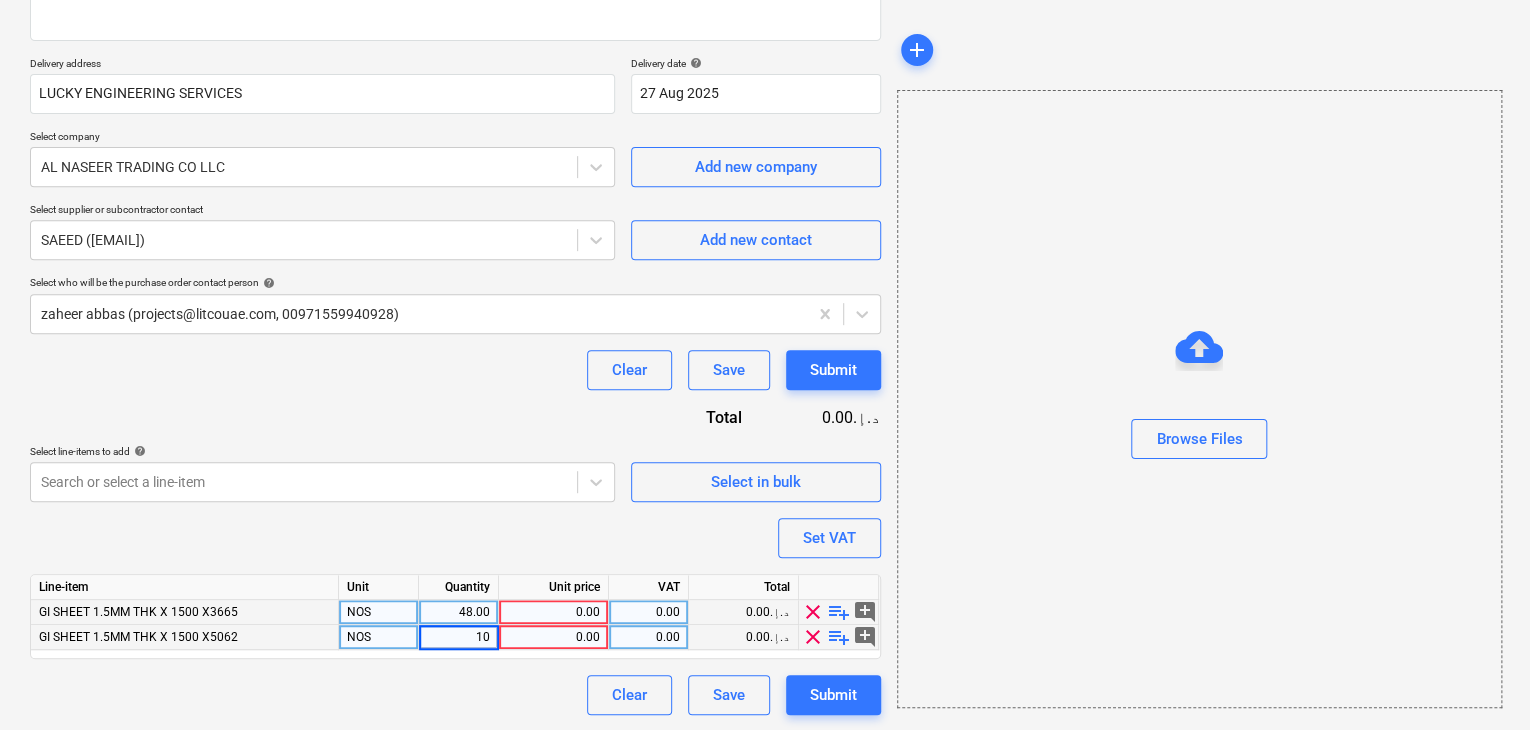 click on "0.00" at bounding box center [553, 612] 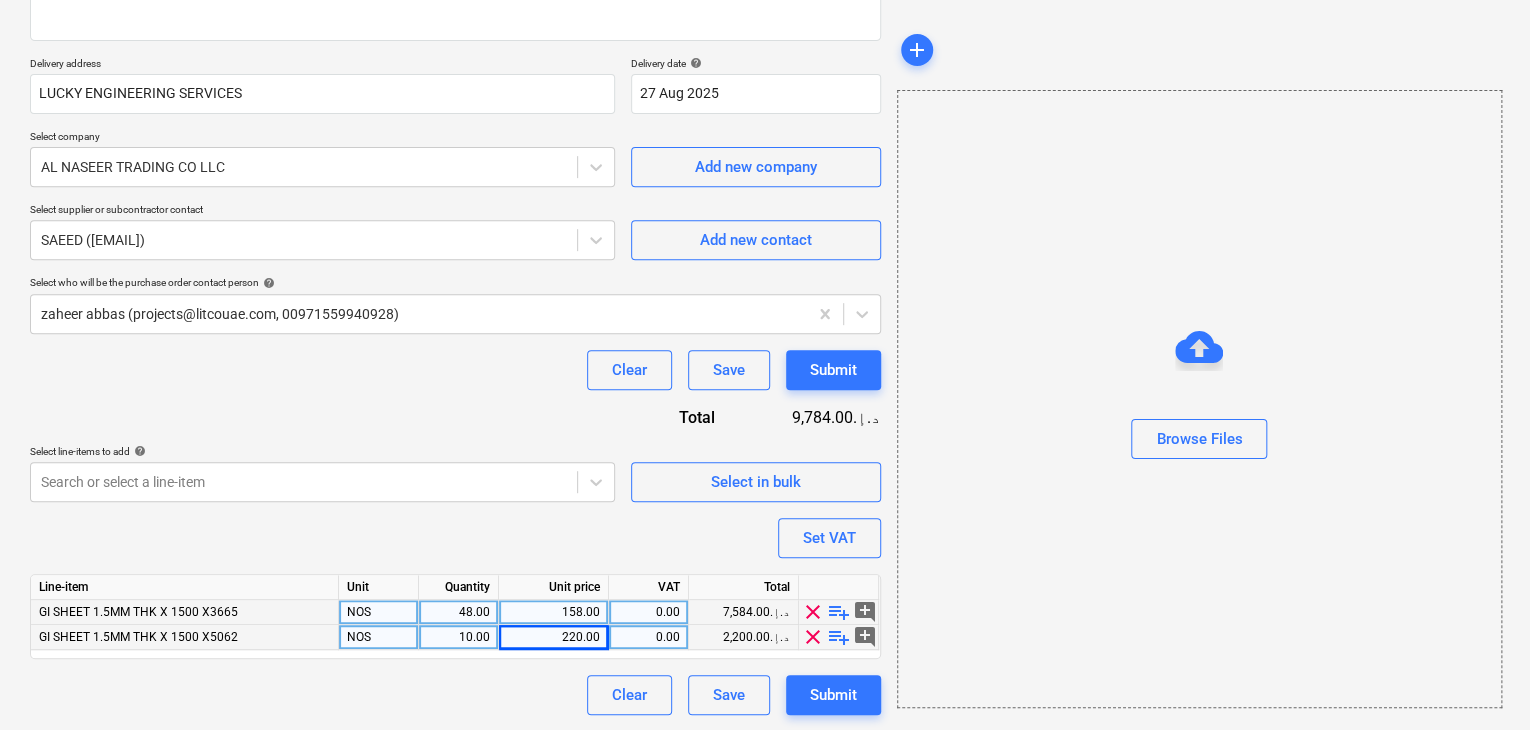 click on "Browse Files" at bounding box center (1199, 399) 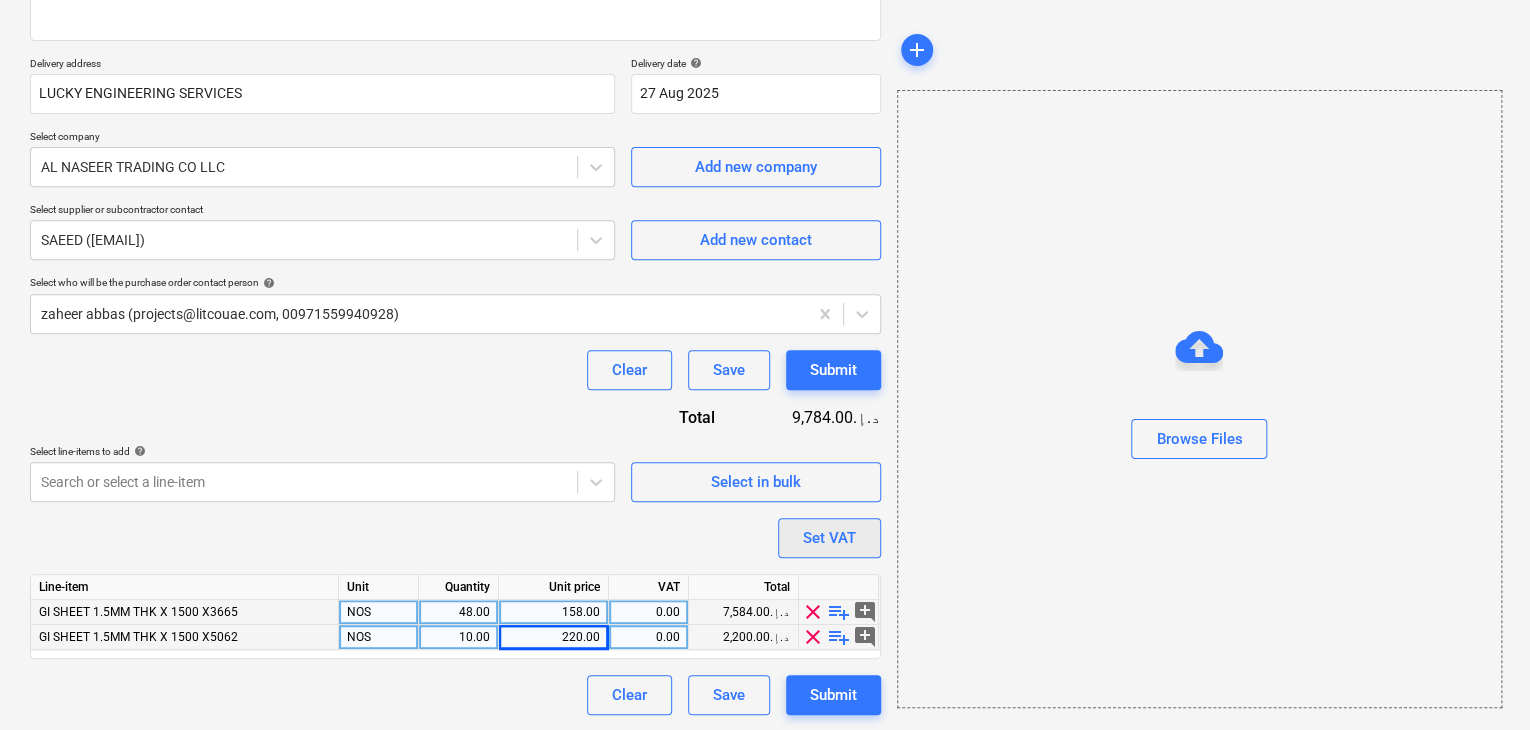 click on "Set VAT" at bounding box center (829, 538) 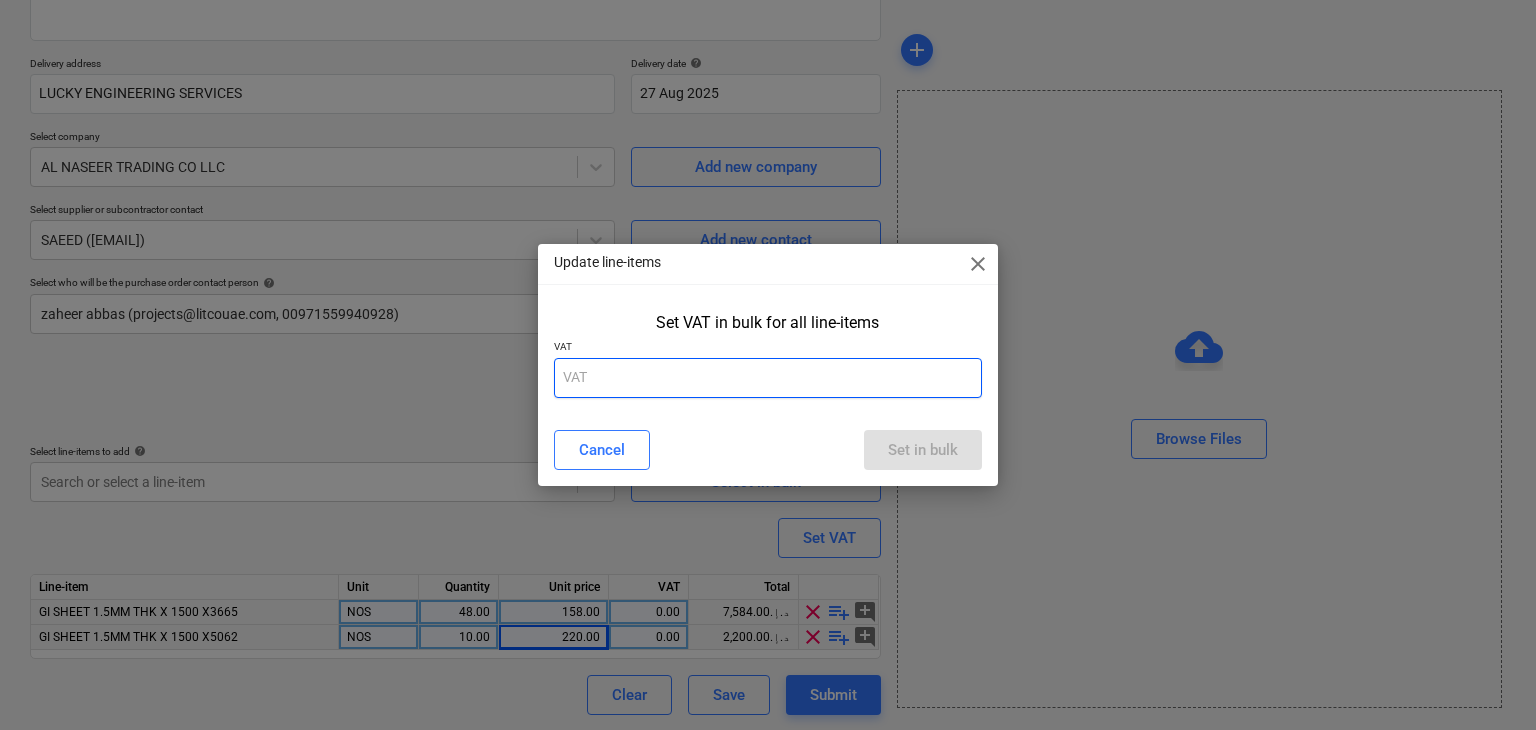 click at bounding box center (768, 378) 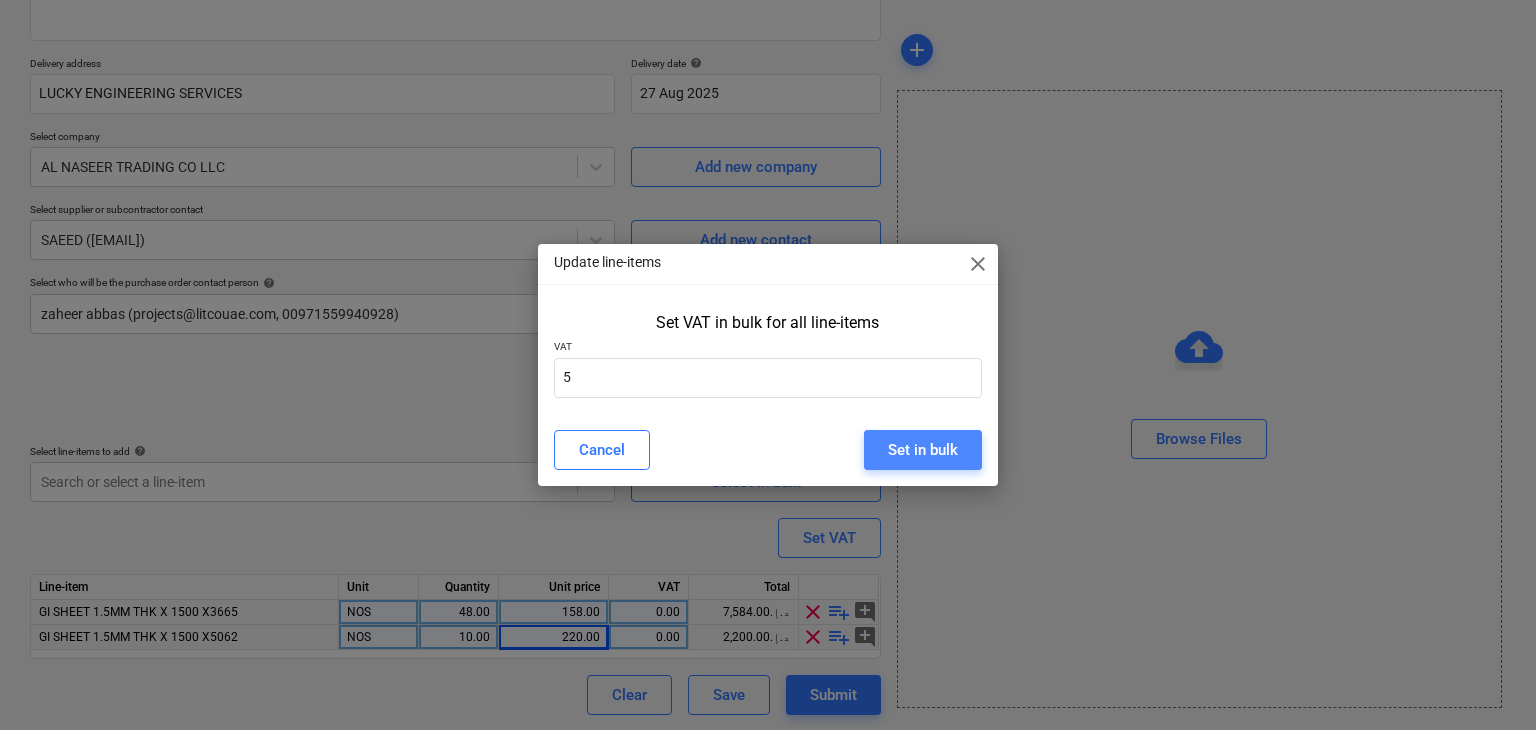 click on "Set in bulk" at bounding box center (923, 450) 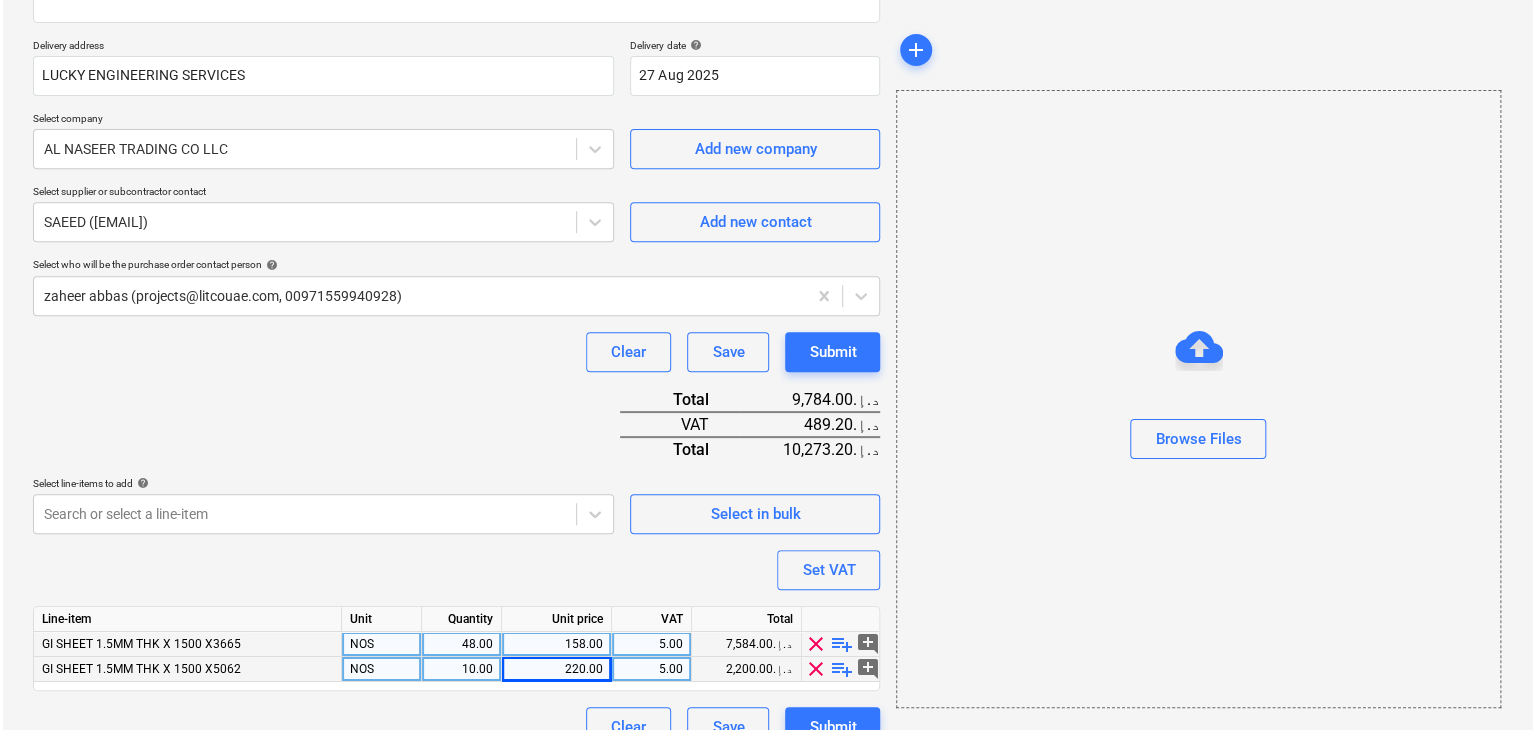 scroll, scrollTop: 367, scrollLeft: 0, axis: vertical 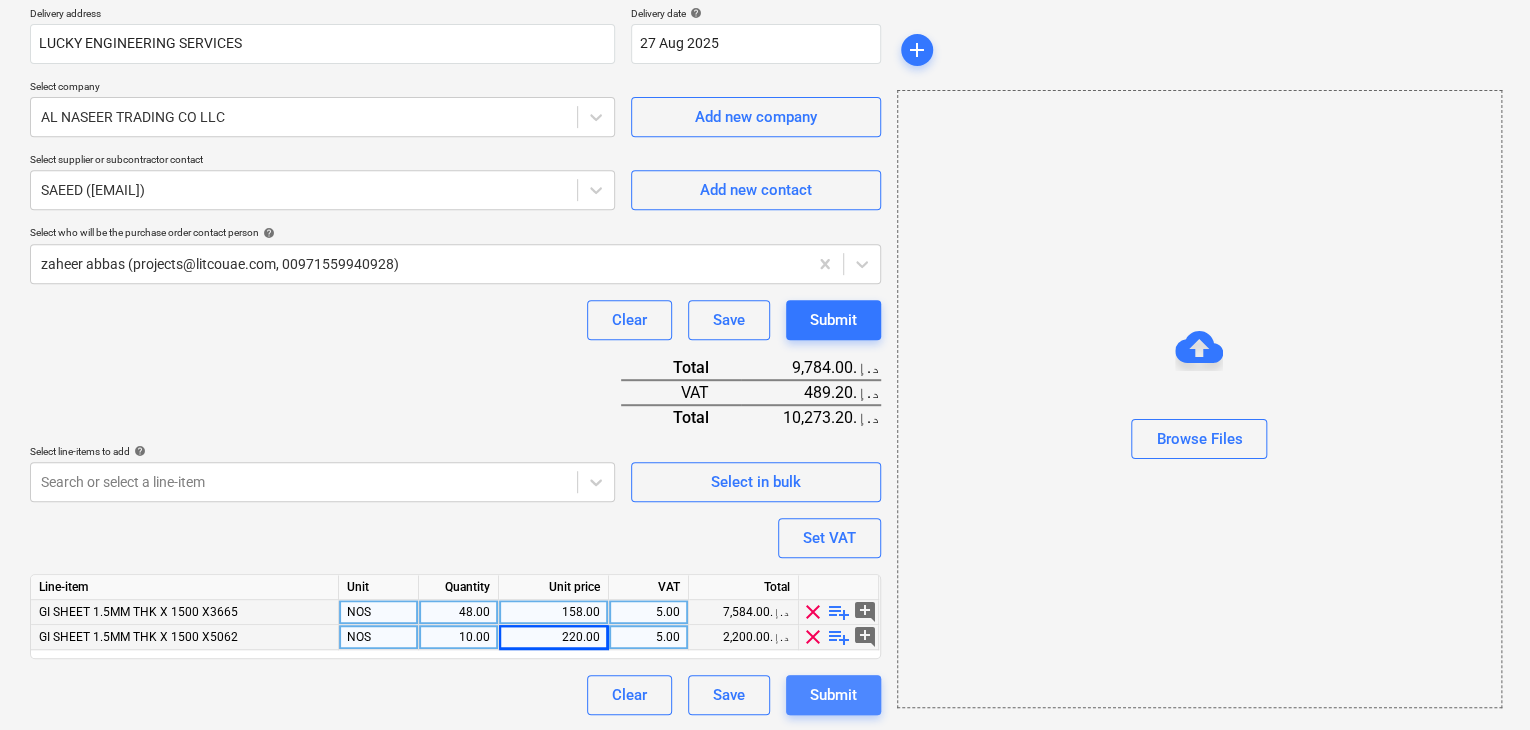 click on "Submit" at bounding box center (833, 695) 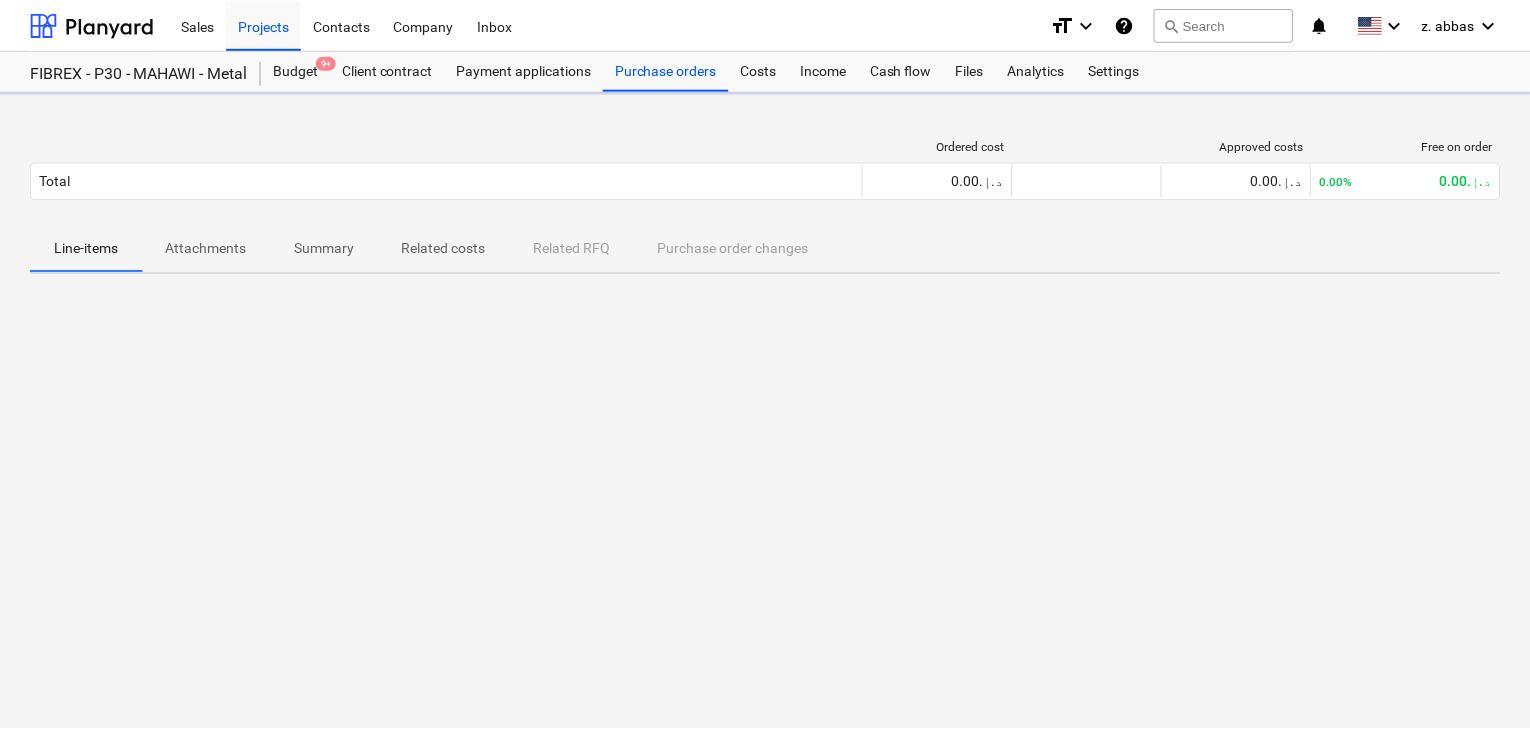 scroll, scrollTop: 0, scrollLeft: 0, axis: both 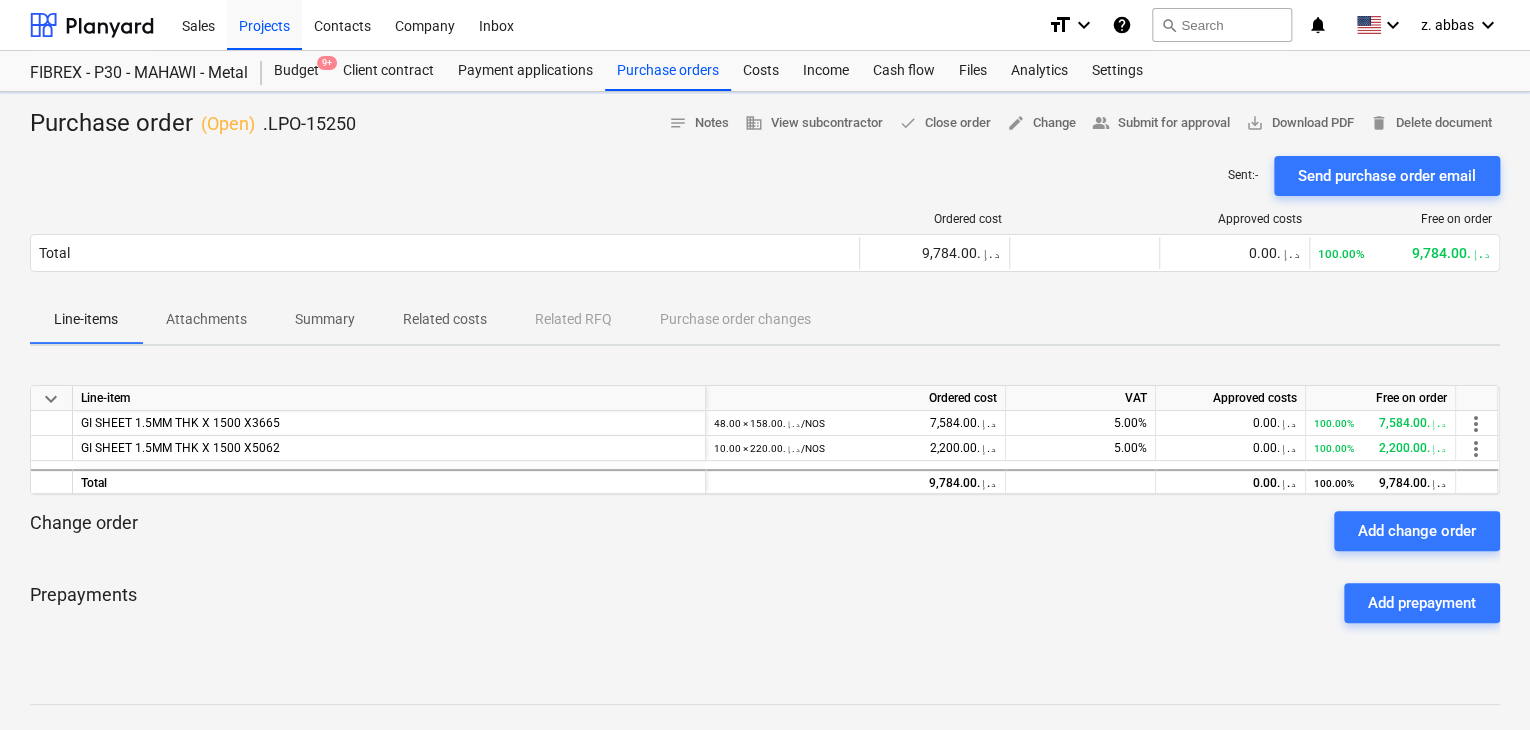 click at bounding box center [765, 148] 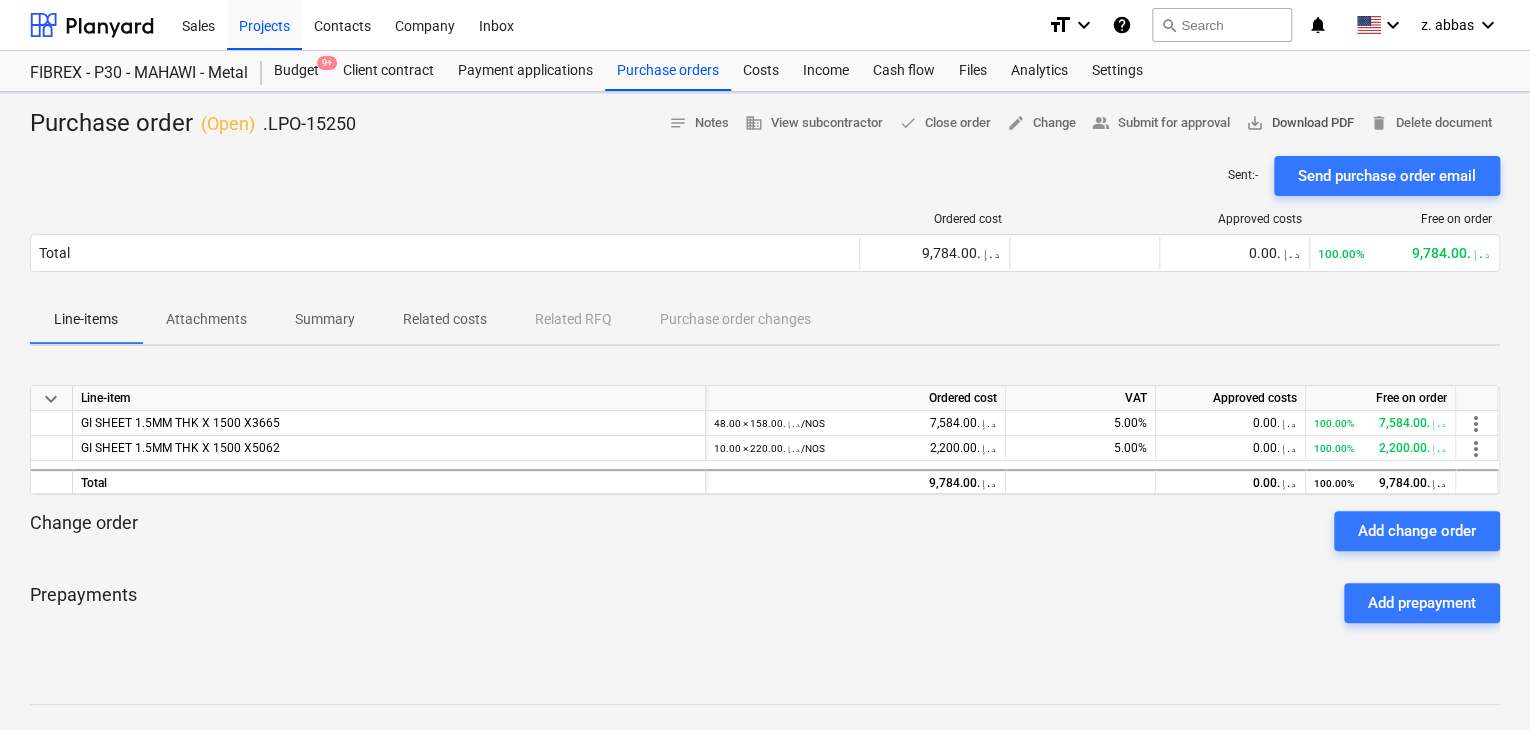 click on "save_alt Download PDF" at bounding box center (1300, 123) 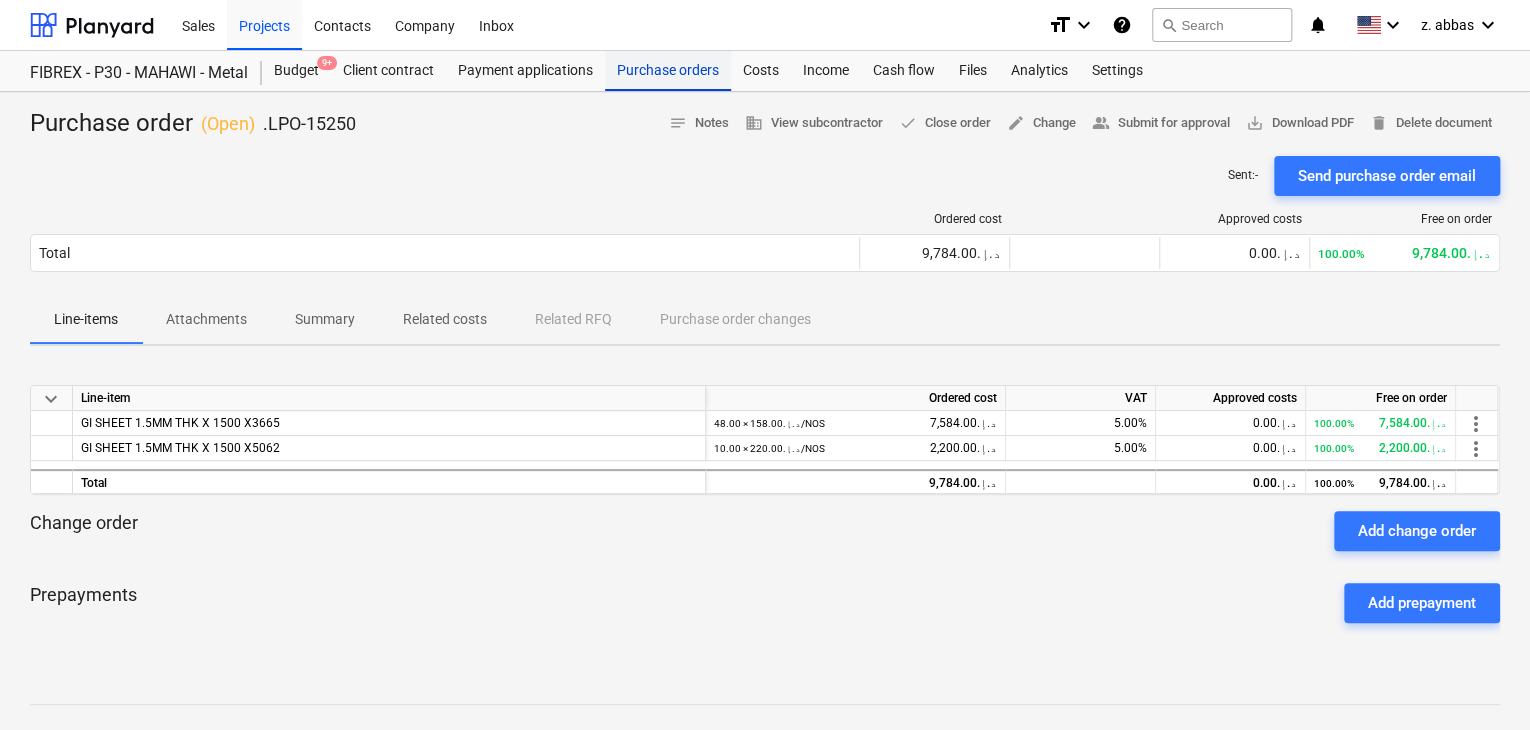 click on "Purchase orders" at bounding box center (668, 71) 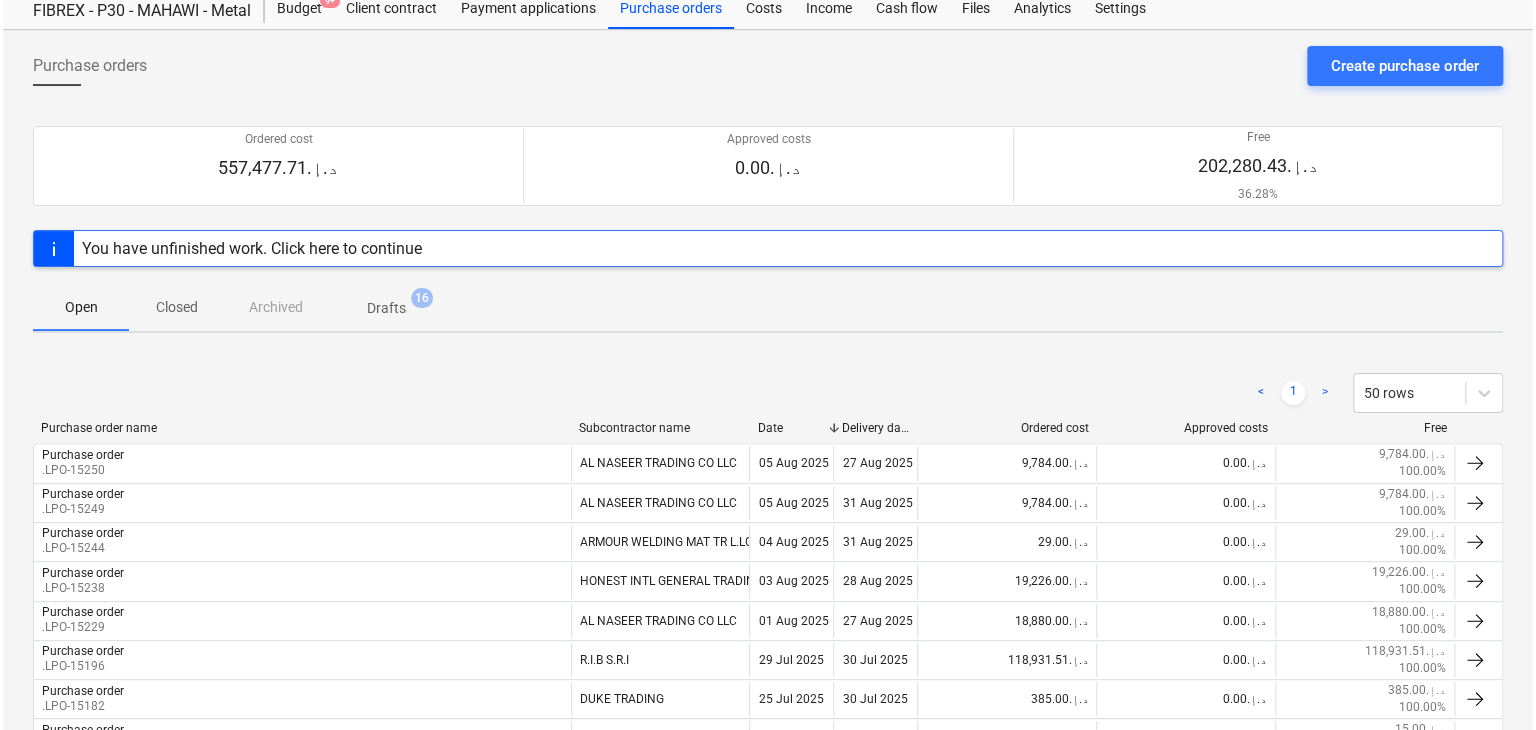 scroll, scrollTop: 0, scrollLeft: 0, axis: both 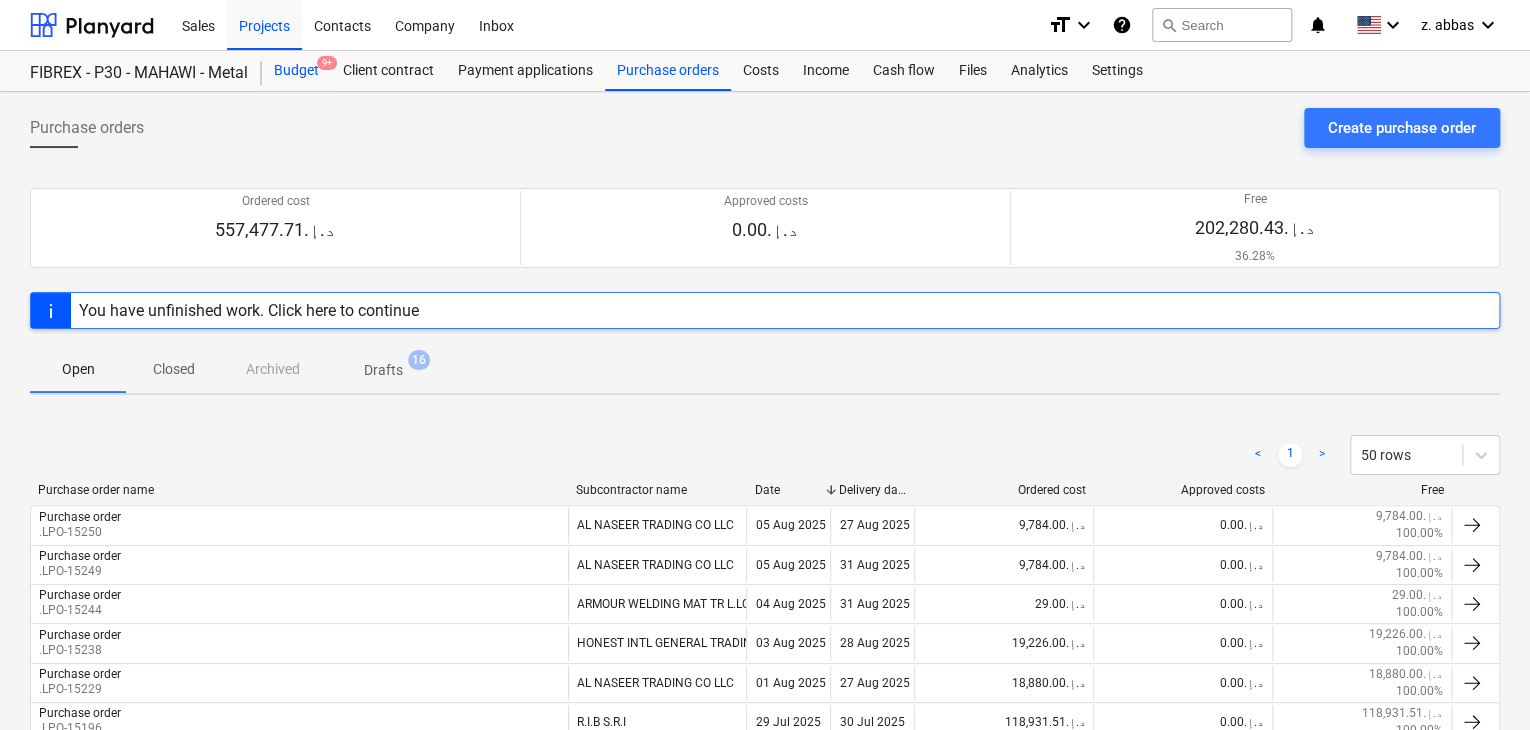 click on "Budget 9+" at bounding box center [296, 71] 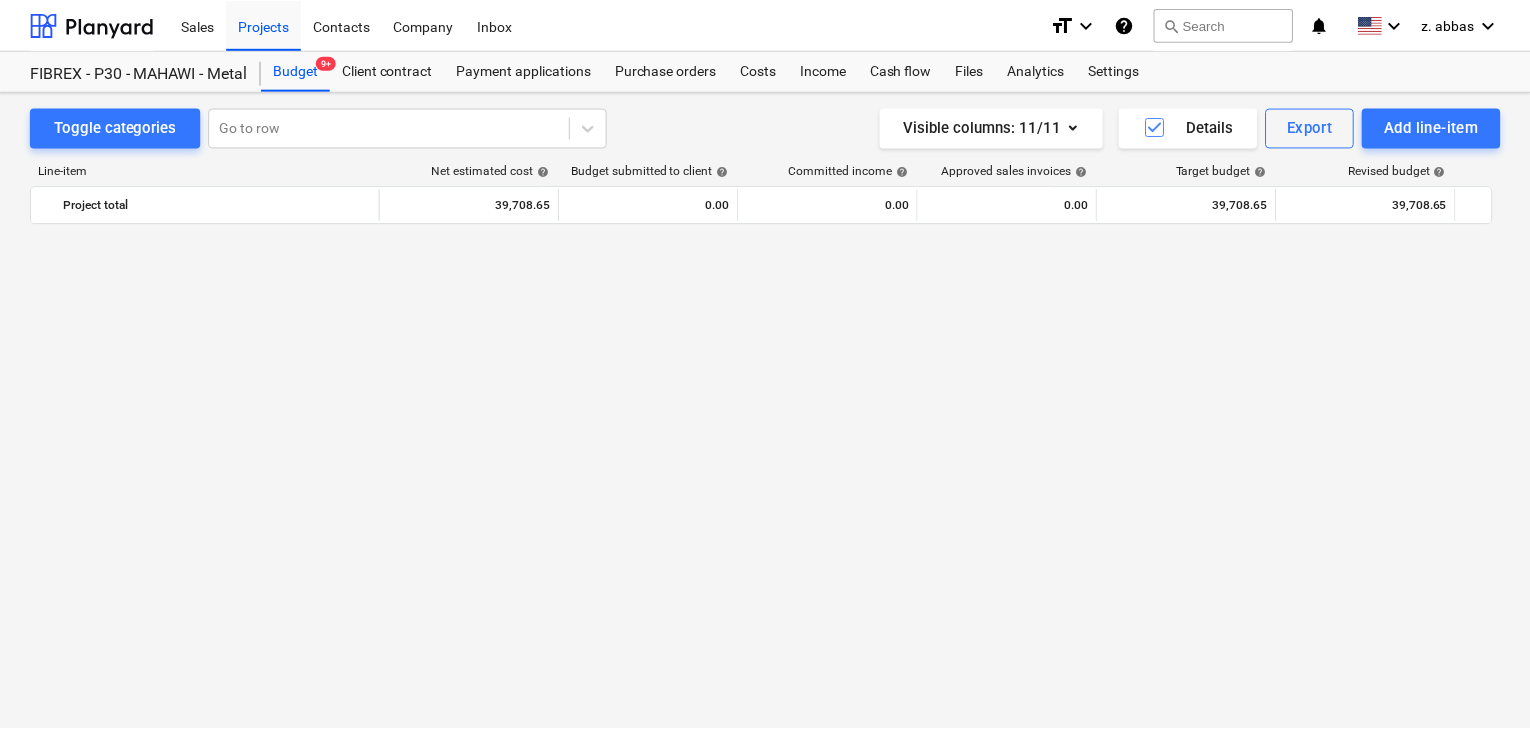 scroll, scrollTop: 11135, scrollLeft: 0, axis: vertical 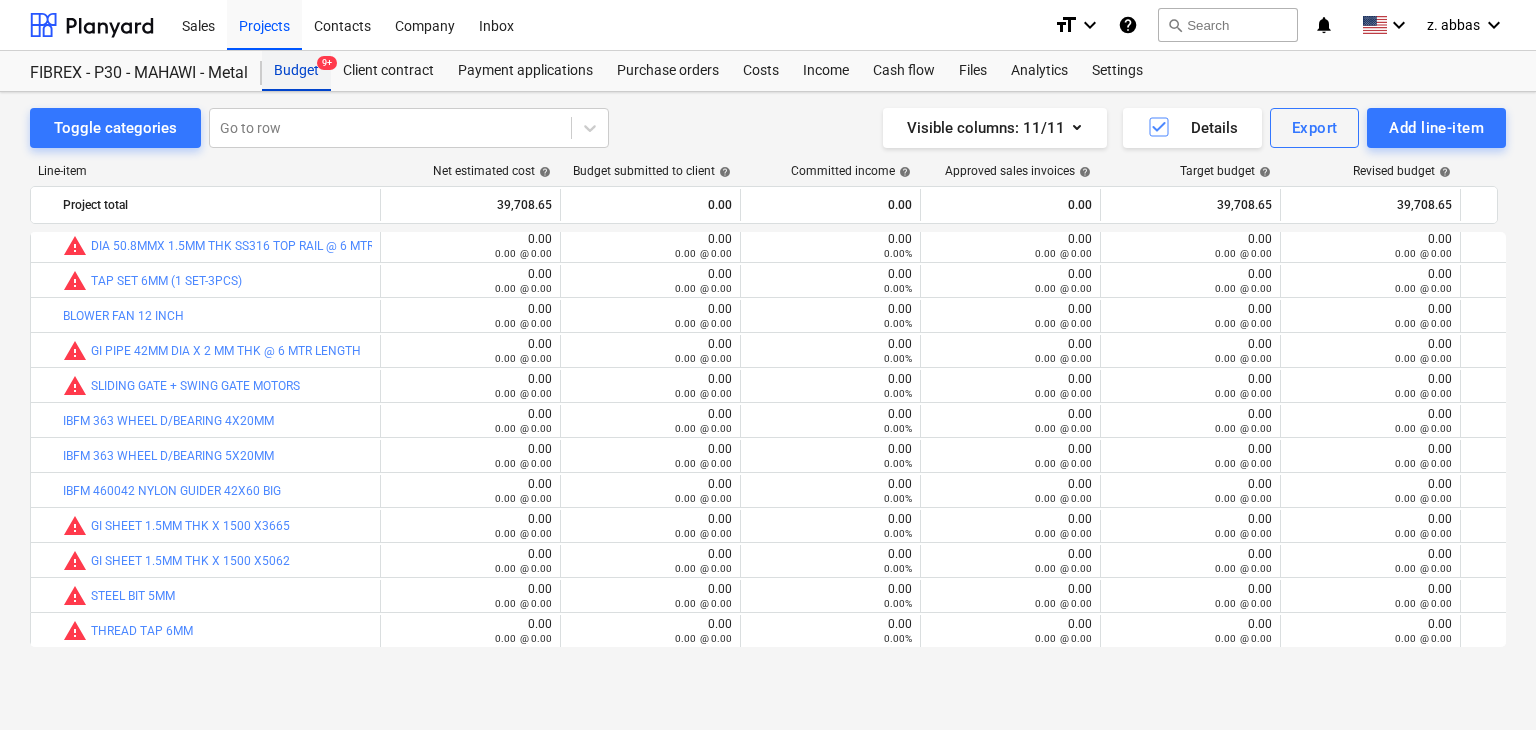 click on "Budget 9+" at bounding box center (296, 71) 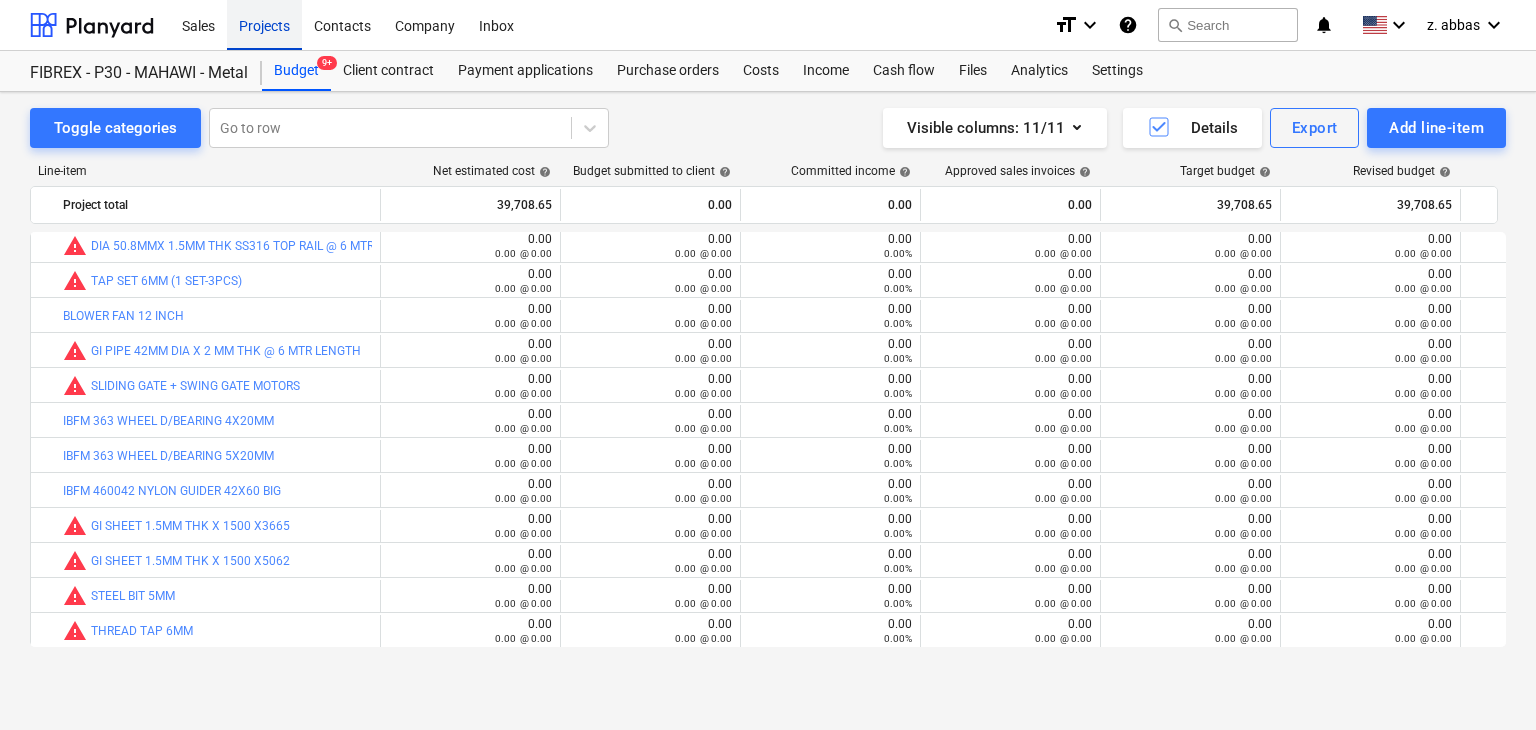 click on "Projects" at bounding box center [264, 24] 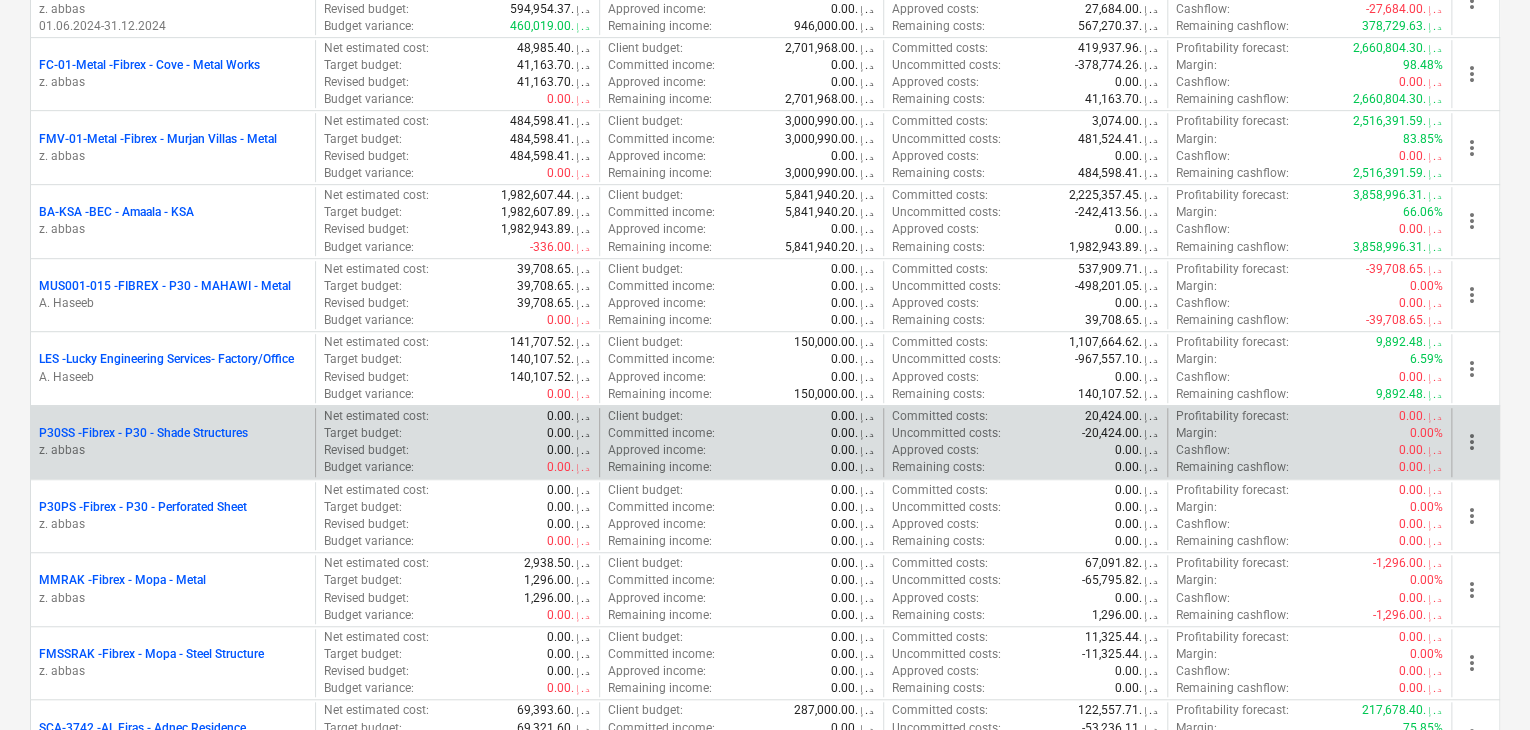 scroll, scrollTop: 800, scrollLeft: 0, axis: vertical 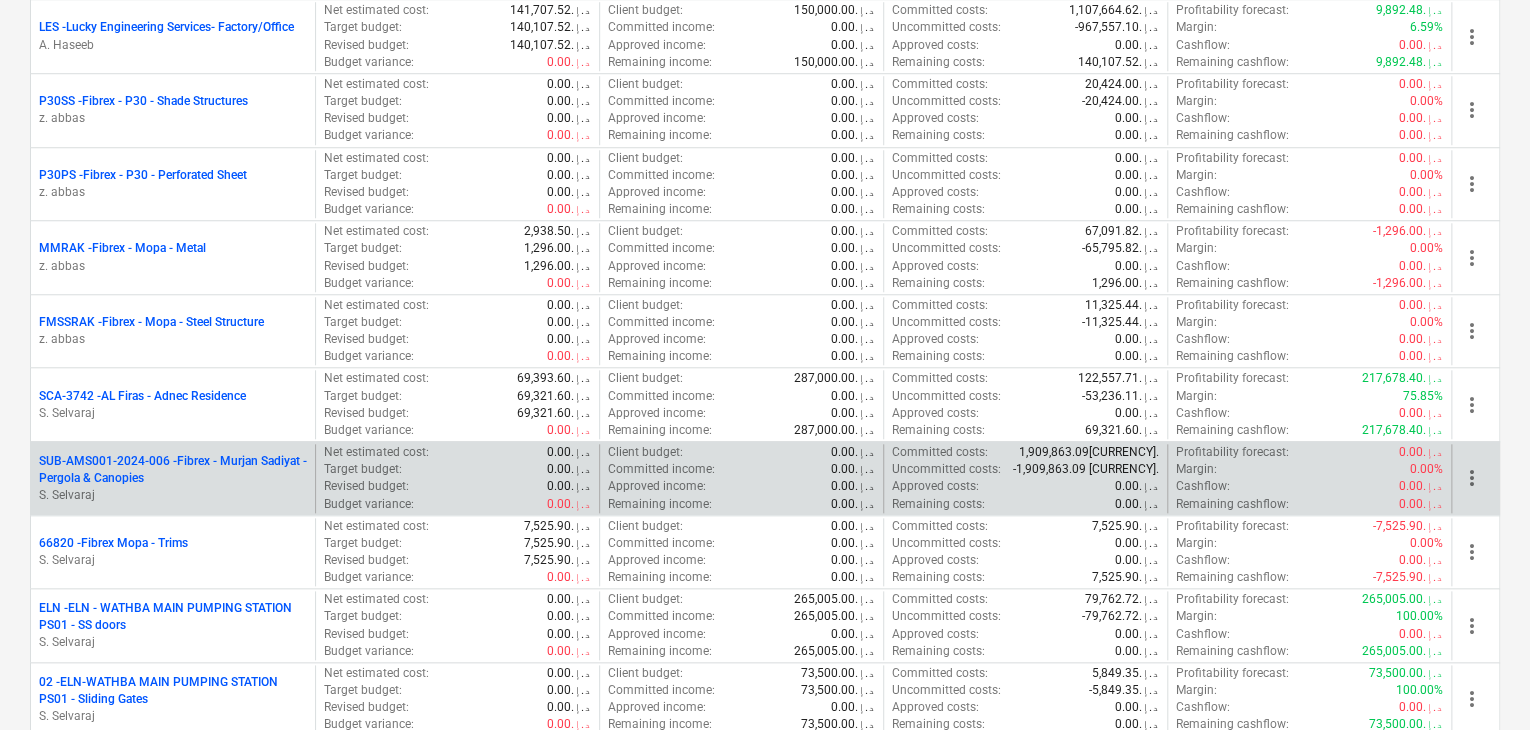 click on "SUB-AMS001-2024-006 -  Fibrex - Murjan Sadiyat - Pergola & Canopies" at bounding box center [173, 470] 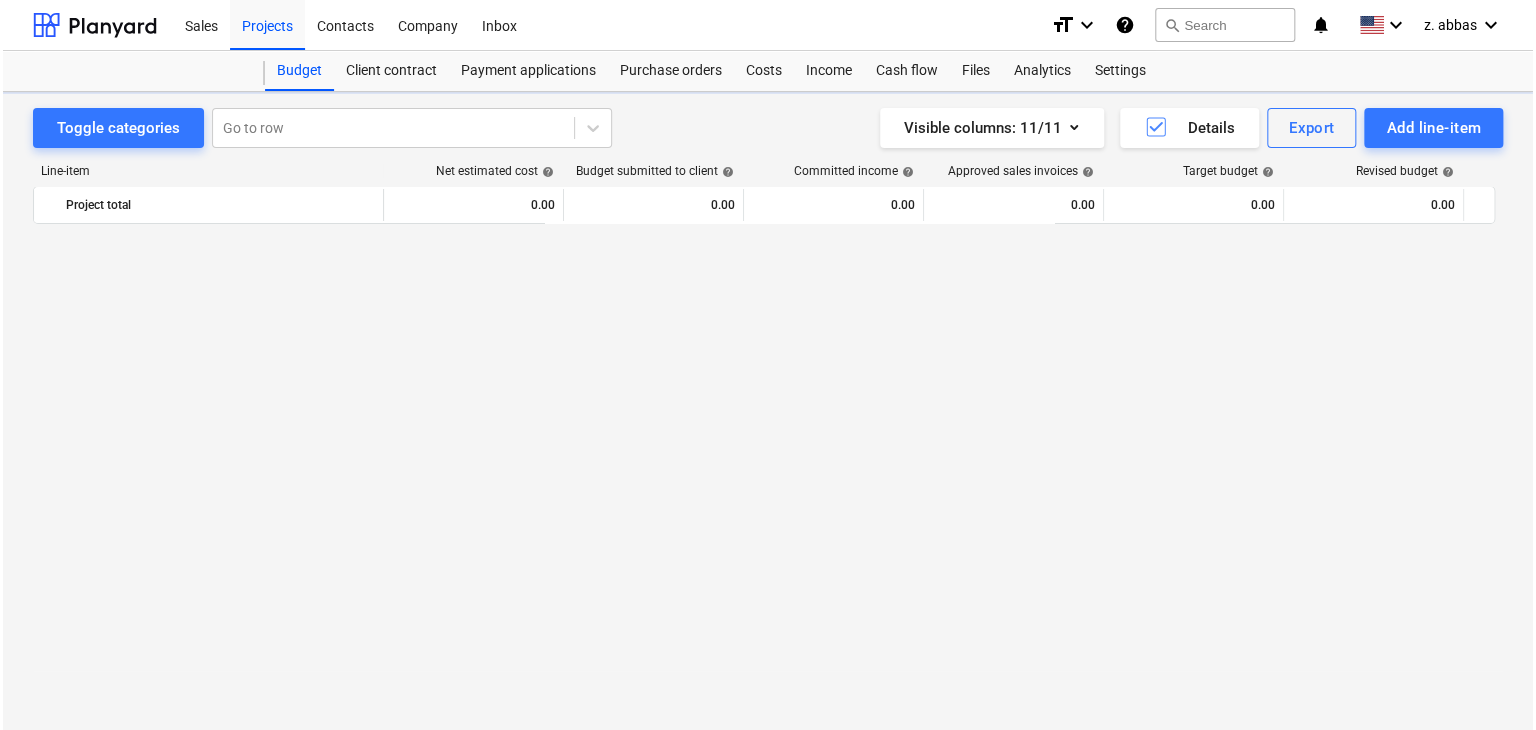 scroll, scrollTop: 0, scrollLeft: 0, axis: both 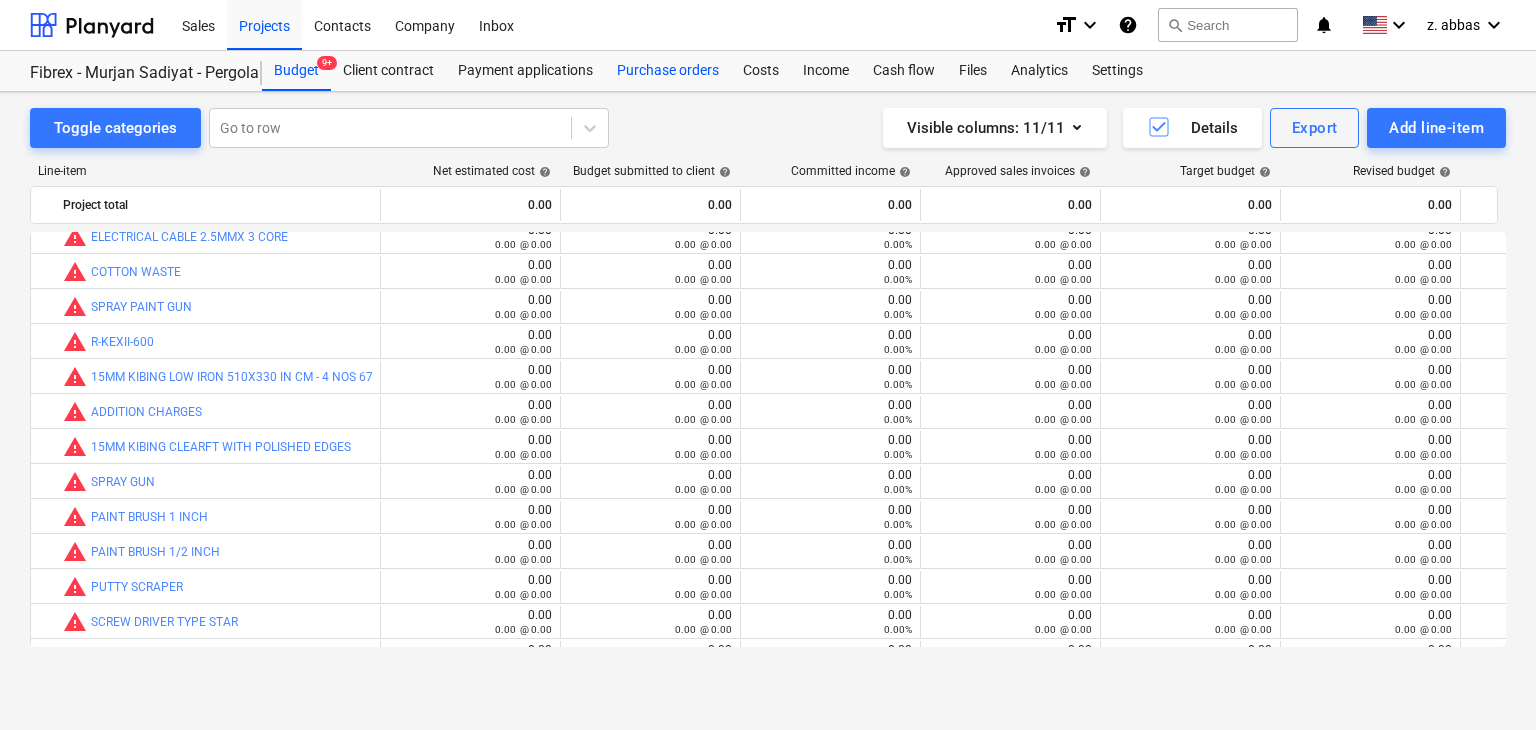 click on "Purchase orders" at bounding box center [668, 71] 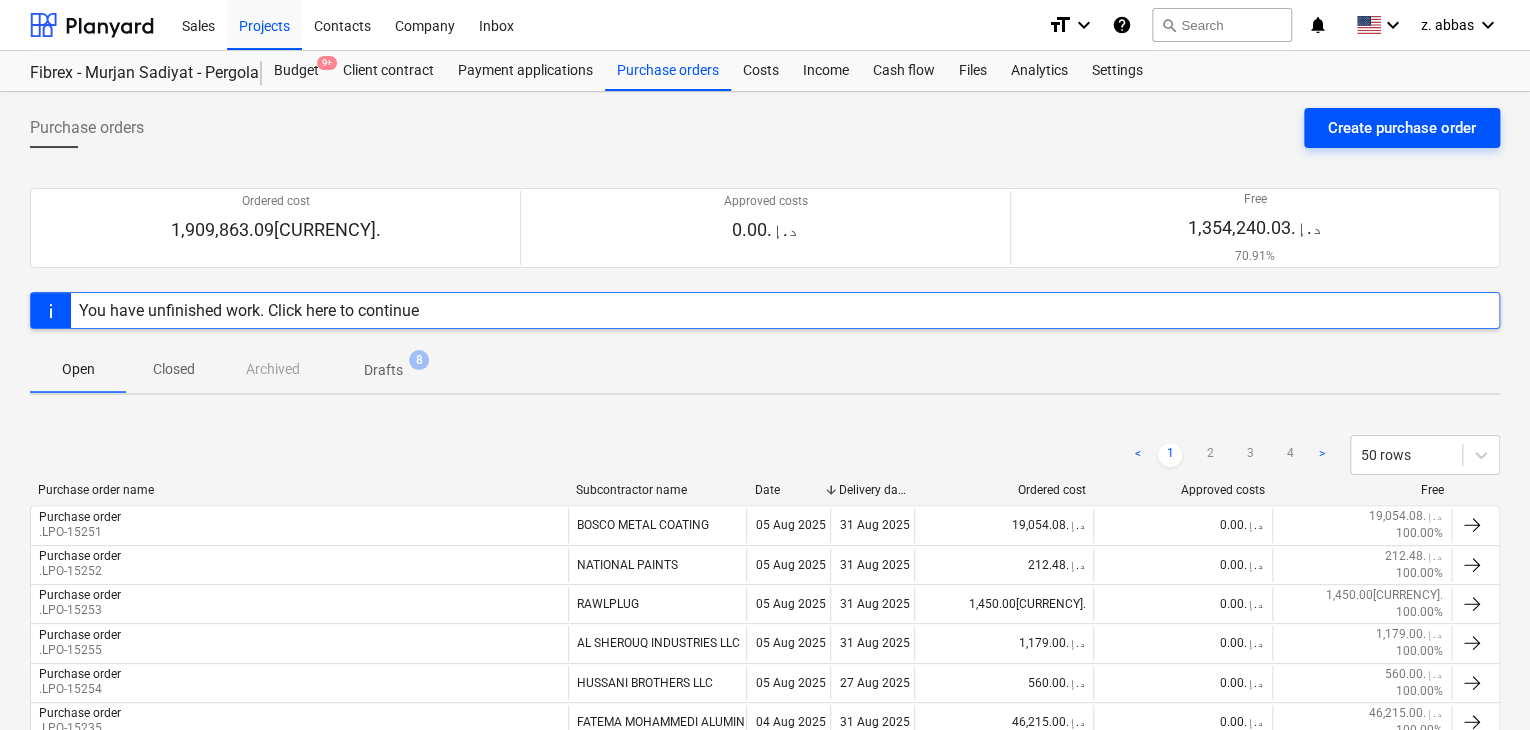 click on "Create purchase order" at bounding box center (1402, 128) 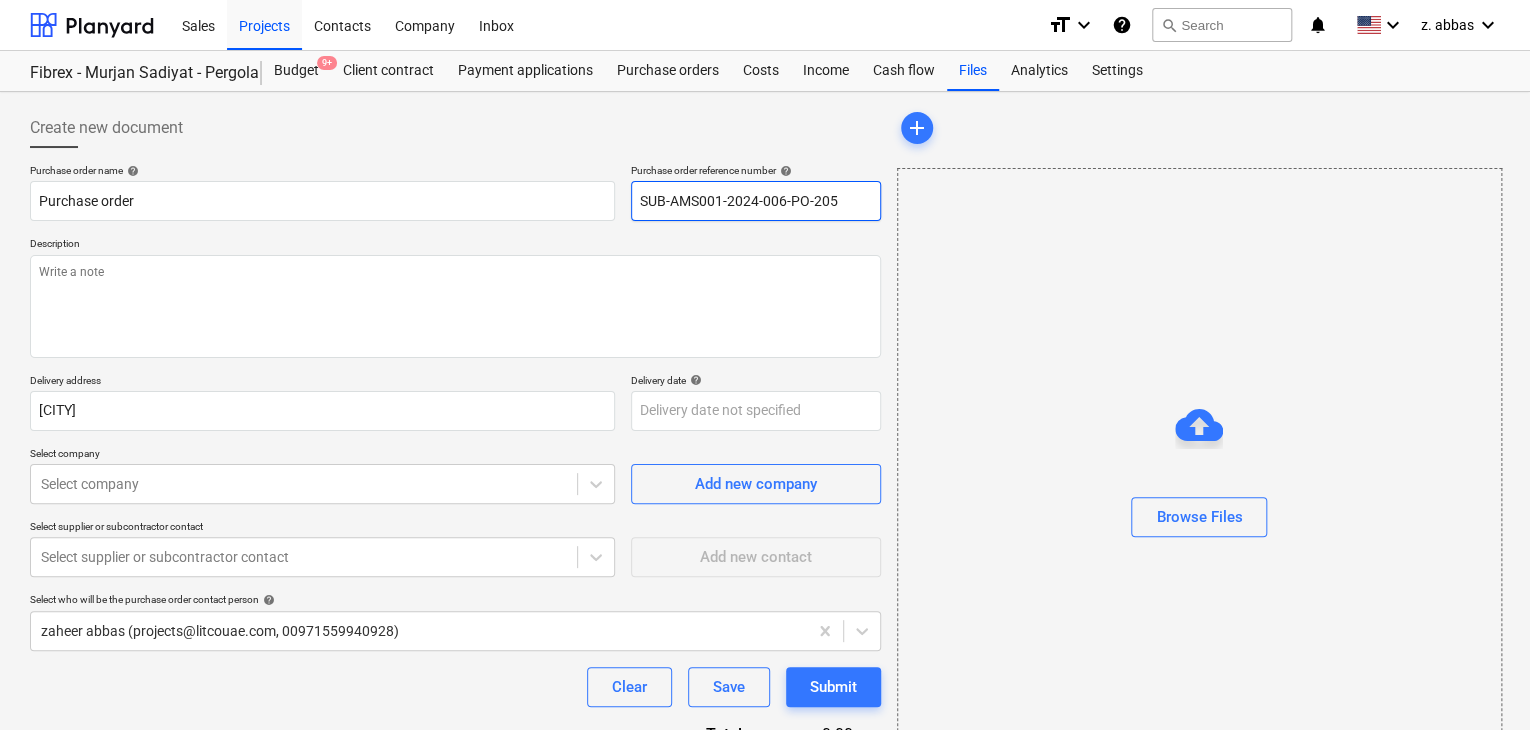 drag, startPoint x: 845, startPoint y: 199, endPoint x: 576, endPoint y: 171, distance: 270.4533 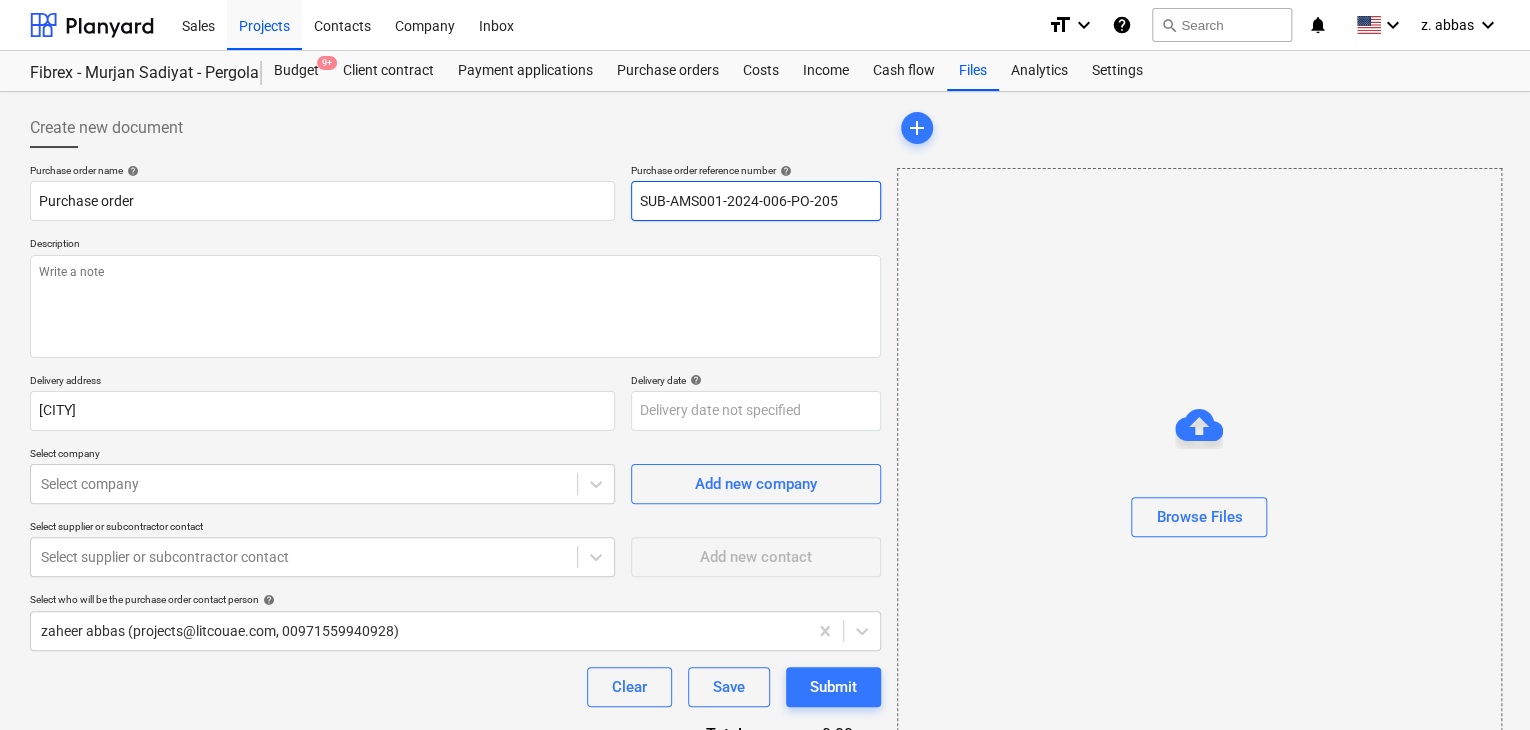 click on "Purchase order name help Purchase order Purchase order reference number help SUB-AMS001-2024-006-PO-205" at bounding box center [455, 192] 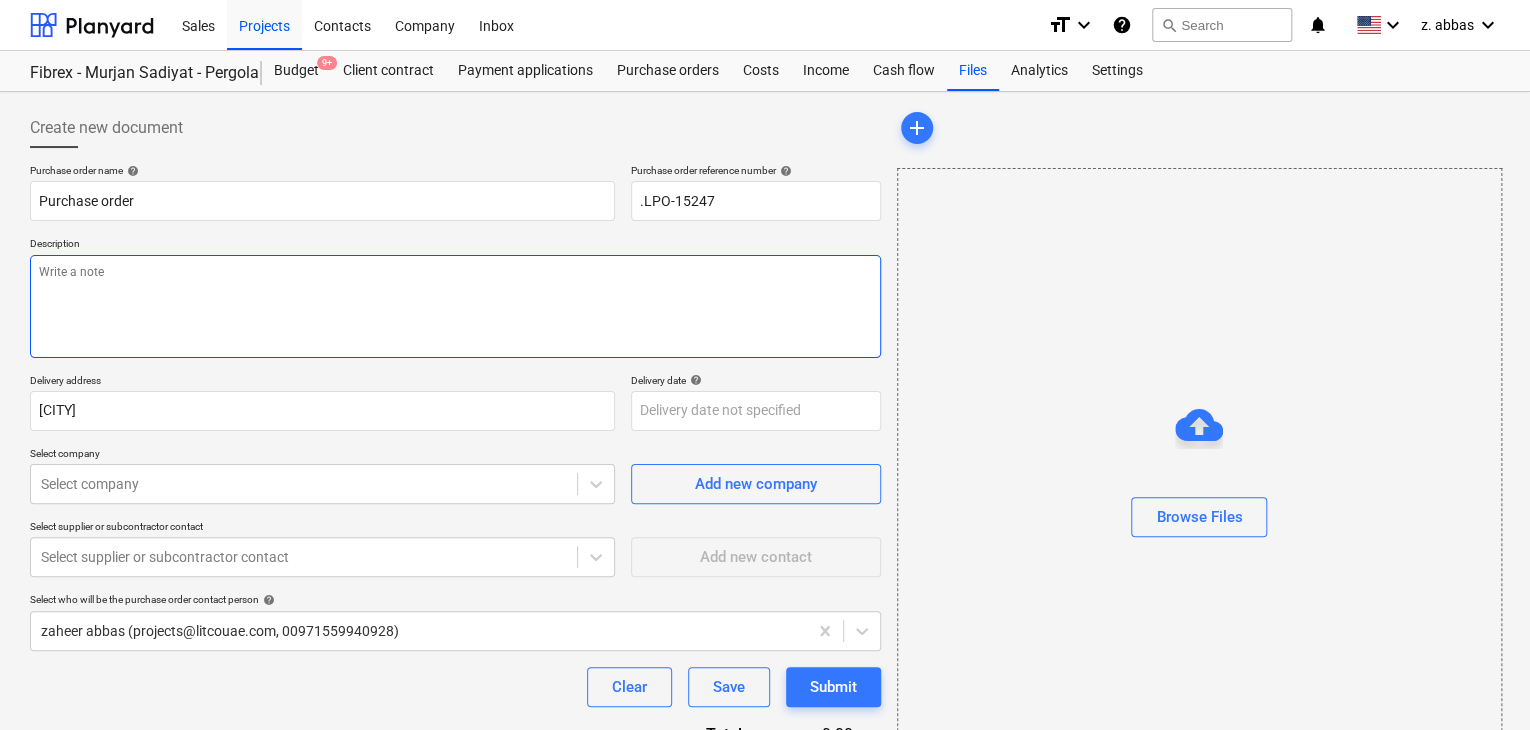 click at bounding box center (455, 306) 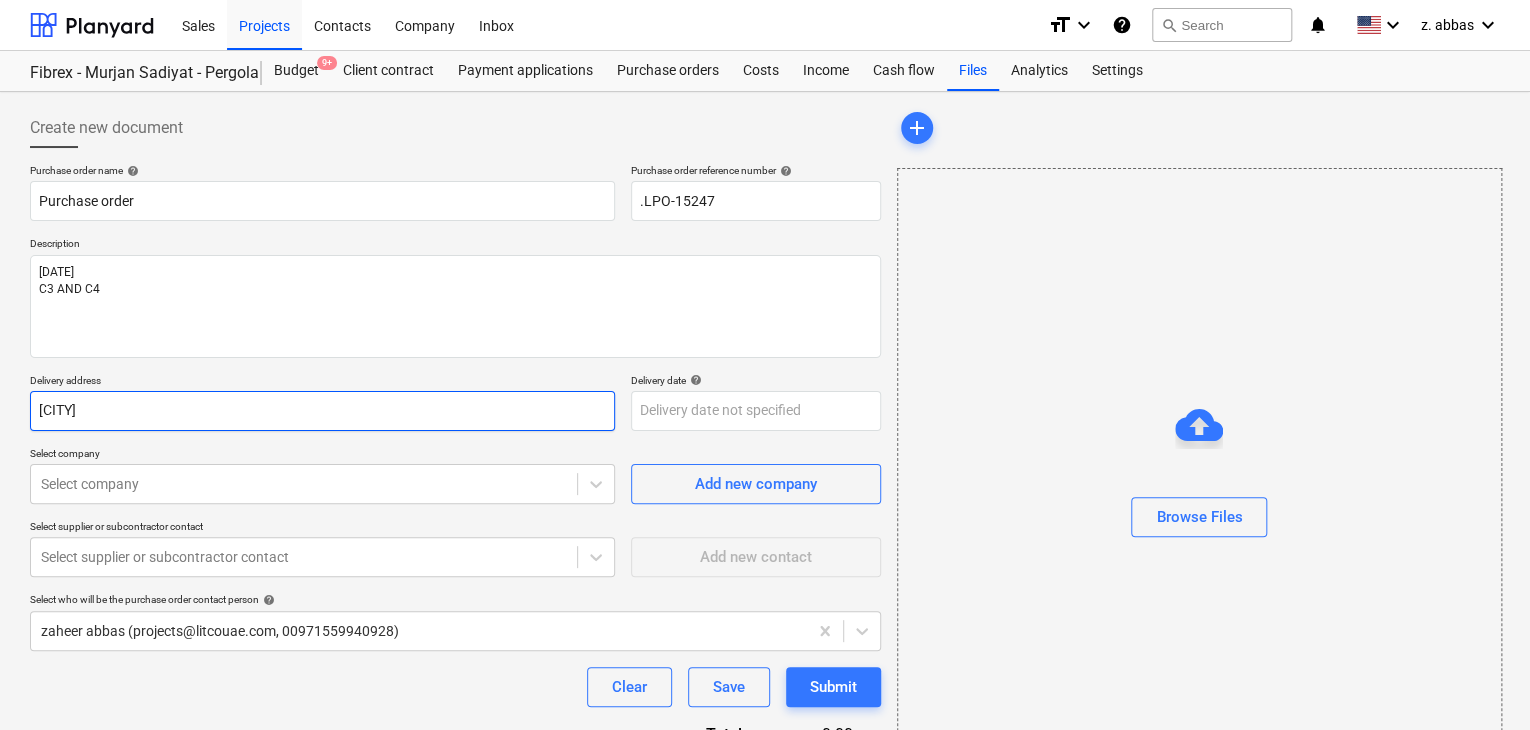 click on "[CITY]" at bounding box center [322, 411] 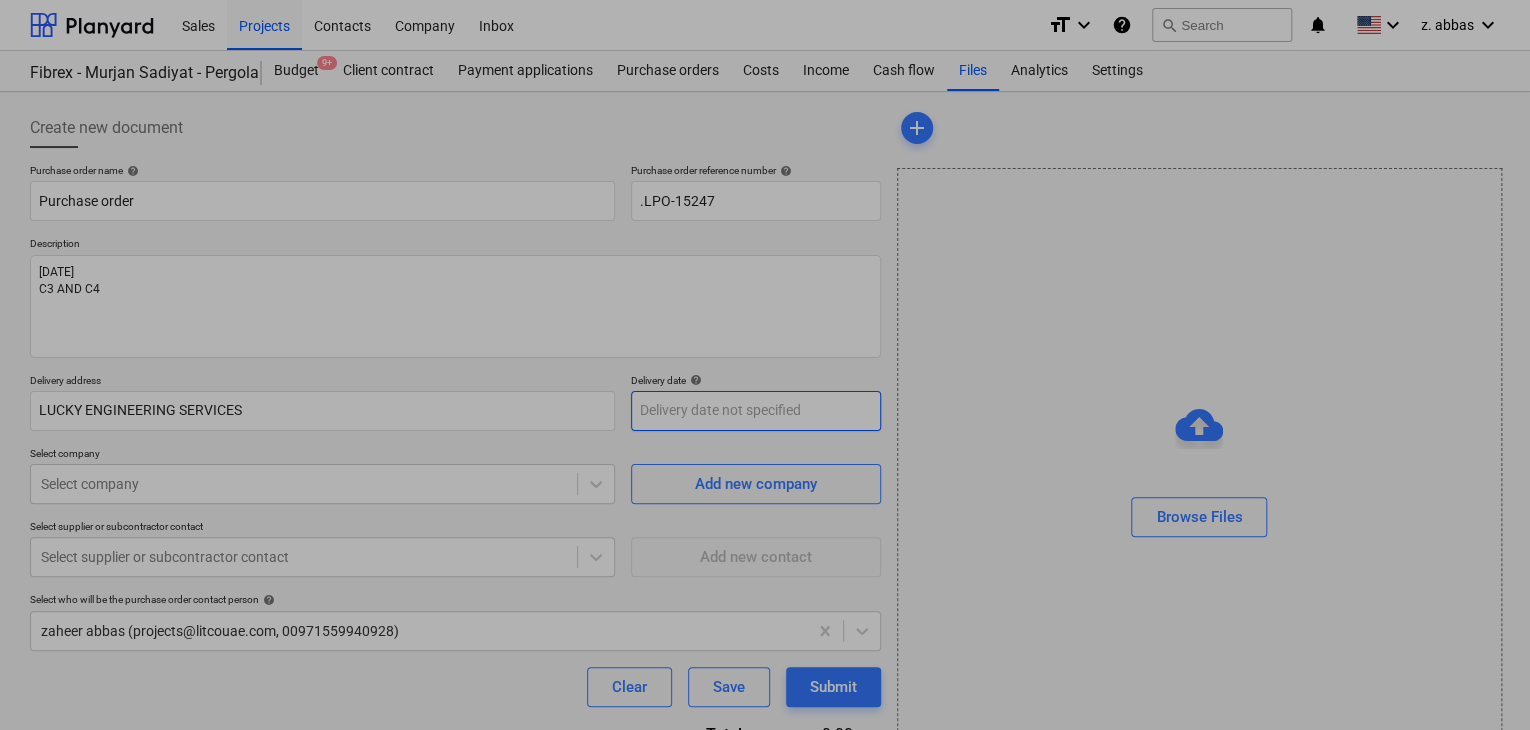 click on "Sales Projects Contacts Company Inbox format_size keyboard_arrow_down help search Search notifications 0 keyboard_arrow_down z. [LAST] keyboard_arrow_down Fibrex - Murjan Sadiyat - Pergola Budget 9+ Client contract Payment applications Purchase orders Costs Income Cash flow Files Analytics Settings Create new document Purchase order name help Purchase order Purchase order reference number help .LPO-15247 Description 05/AUG/2025
C3 AND C4 Delivery address LUCKY ENGINEERING SERVICES Delivery date help Press the down arrow key to interact with the calendar and
select a date. Press the question mark key to get the keyboard shortcuts for changing dates. Select company Select company Add new company Select supplier or subcontractor contact Select supplier or subcontractor contact Add new contact Select who will be the purchase order contact person help [FIRST] [LAST] ([EMAIL], [PHONE]) Clear Save Submit Total 0.00د.إ.‏ Select line-items to add help Select in bulk add
x" at bounding box center (765, 365) 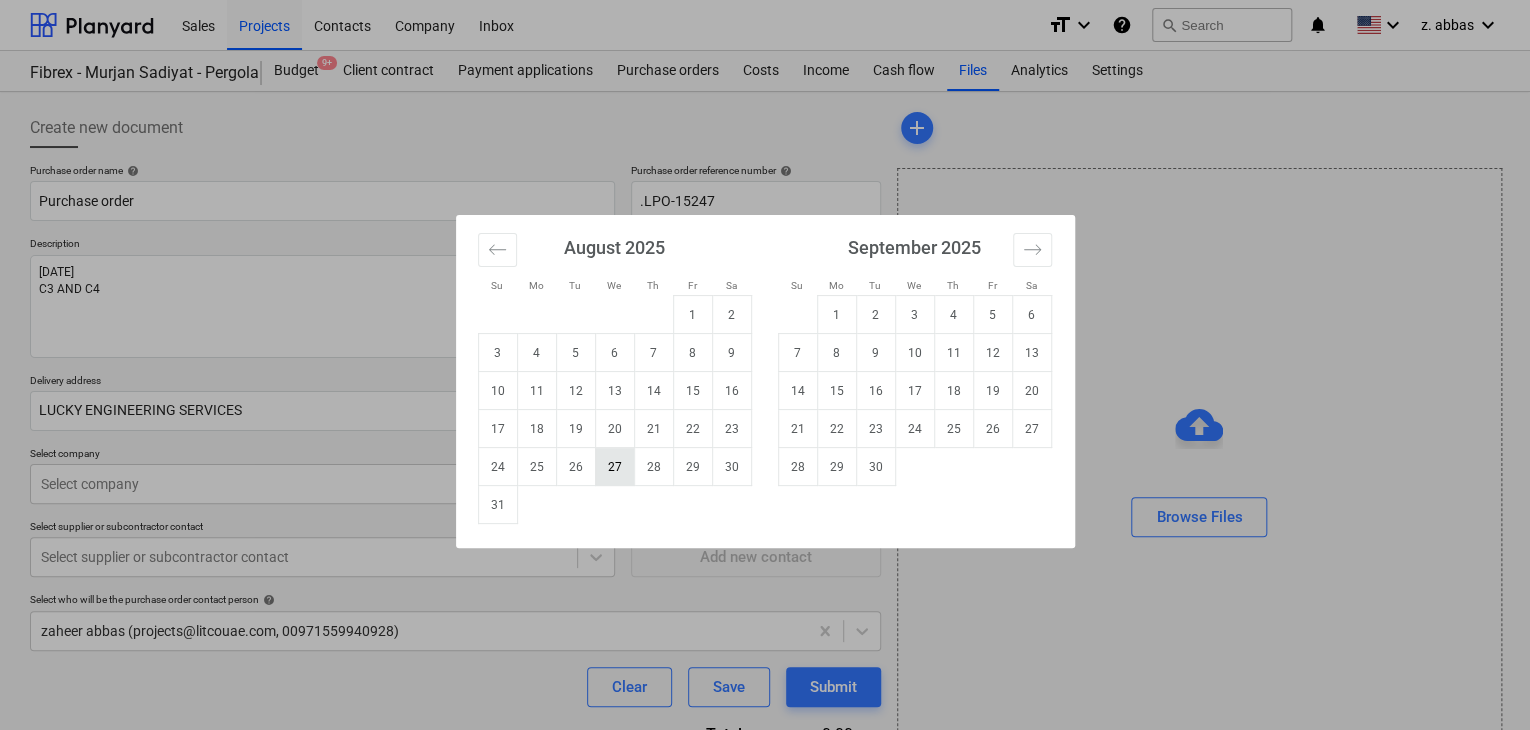 click on "27" at bounding box center [614, 467] 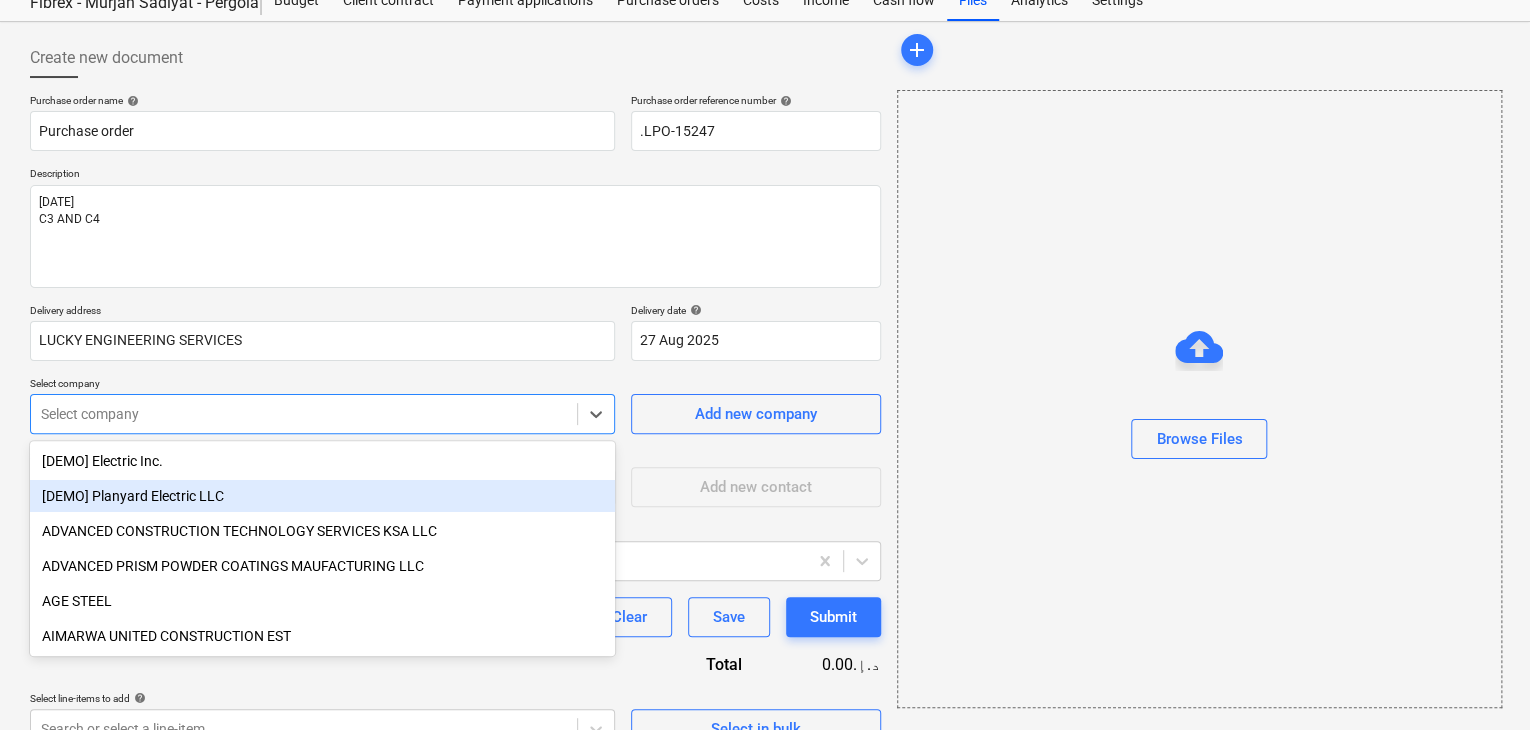 click on "Sales Projects Contacts Company Inbox format_size keyboard_arrow_down help search Search notifications 0 keyboard_arrow_down z. [LAST] keyboard_arrow_down Fibrex - Murjan Sadiyat - Pergola Budget 9+ Client contract Payment applications Purchase orders Costs Income Cash flow Files Analytics Settings Create new document Purchase order name help Purchase order Purchase order reference number help .LPO-15247 Description 05/AUG/2025
C3 AND C4 Delivery address LUCKY ENGINEERING SERVICES Delivery date help 27 Aug 2025 27.08.2025 Press the down arrow key to interact with the calendar and
select a date. Press the question mark key to get the keyboard shortcuts for changing dates. Select company option [DEMO] Planyard Electric LLC   focused, 2 of 211. 211 results available. Use Up and Down to choose options, press Enter to select the currently focused option, press Escape to exit the menu, press Tab to select the option and exit the menu. Select company Add new company Add new contact help Clear Save" at bounding box center (765, 295) 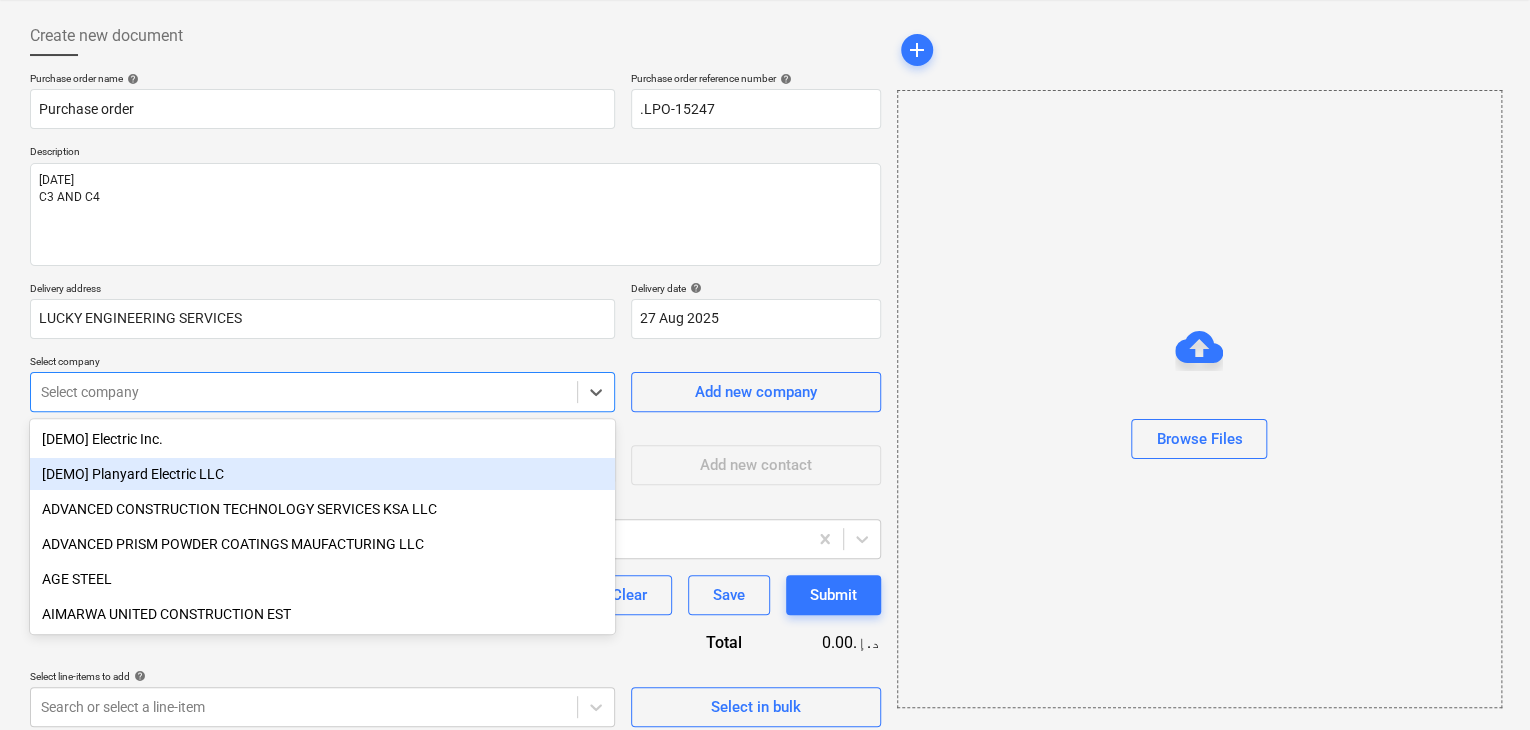 scroll, scrollTop: 93, scrollLeft: 0, axis: vertical 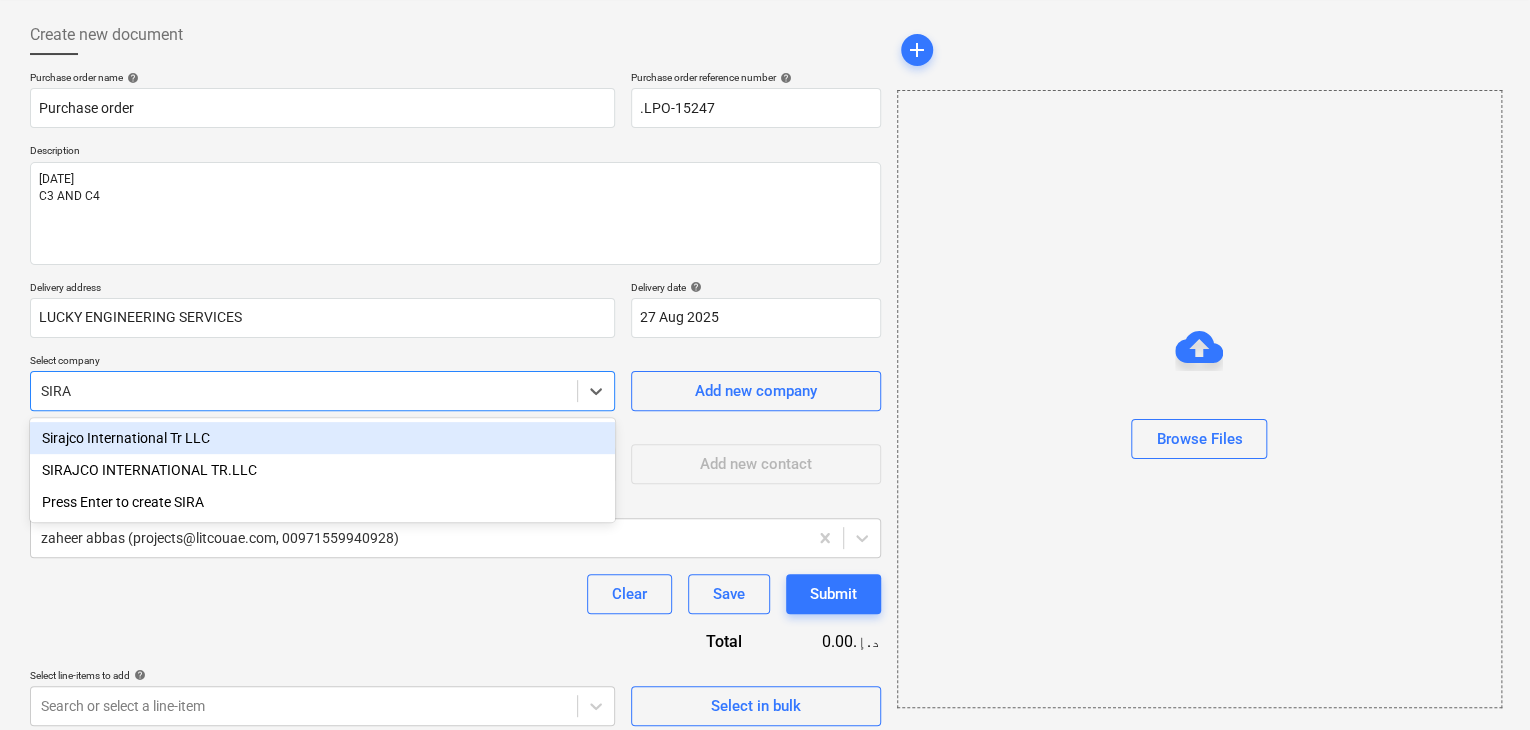 click on "Sirajco International Tr LLC" at bounding box center [322, 438] 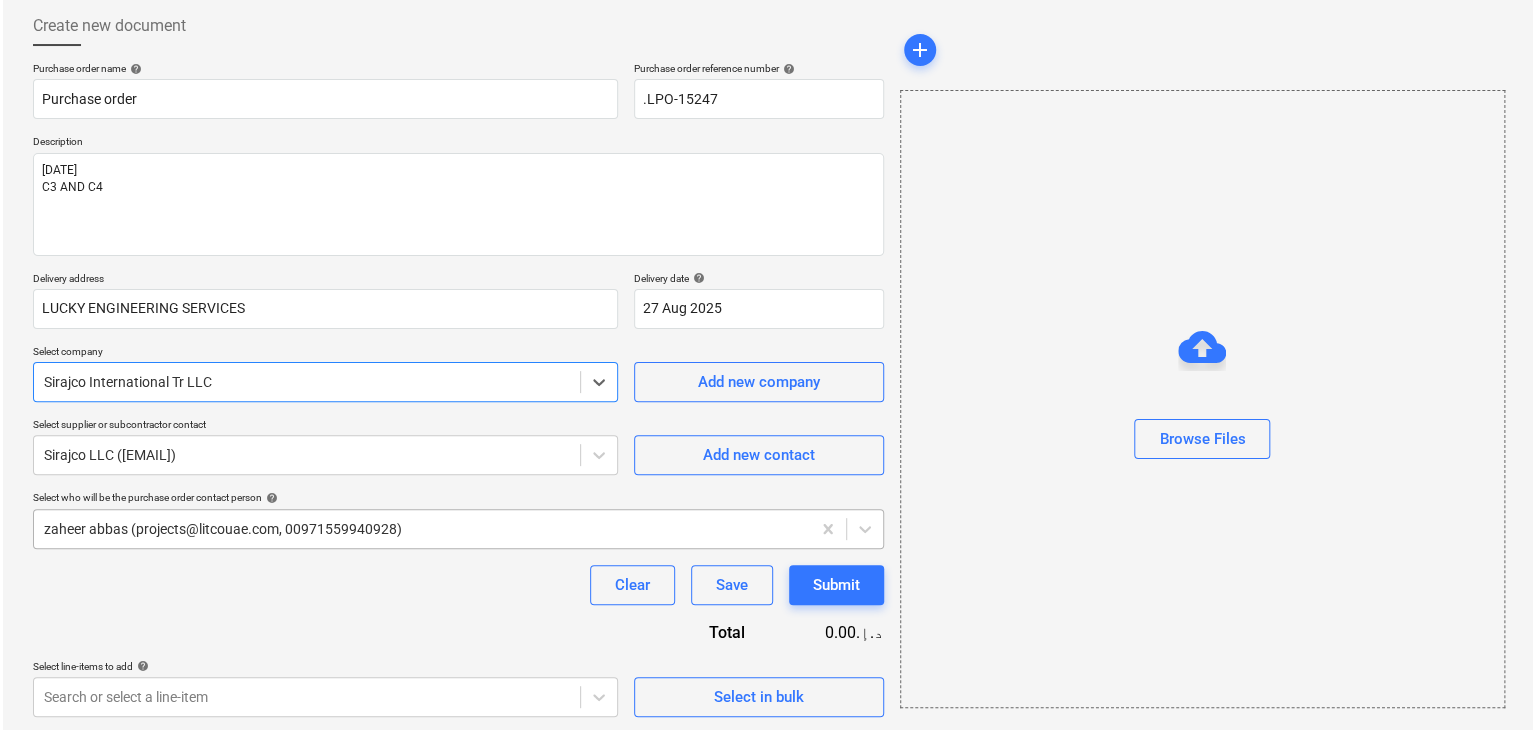 scroll, scrollTop: 104, scrollLeft: 0, axis: vertical 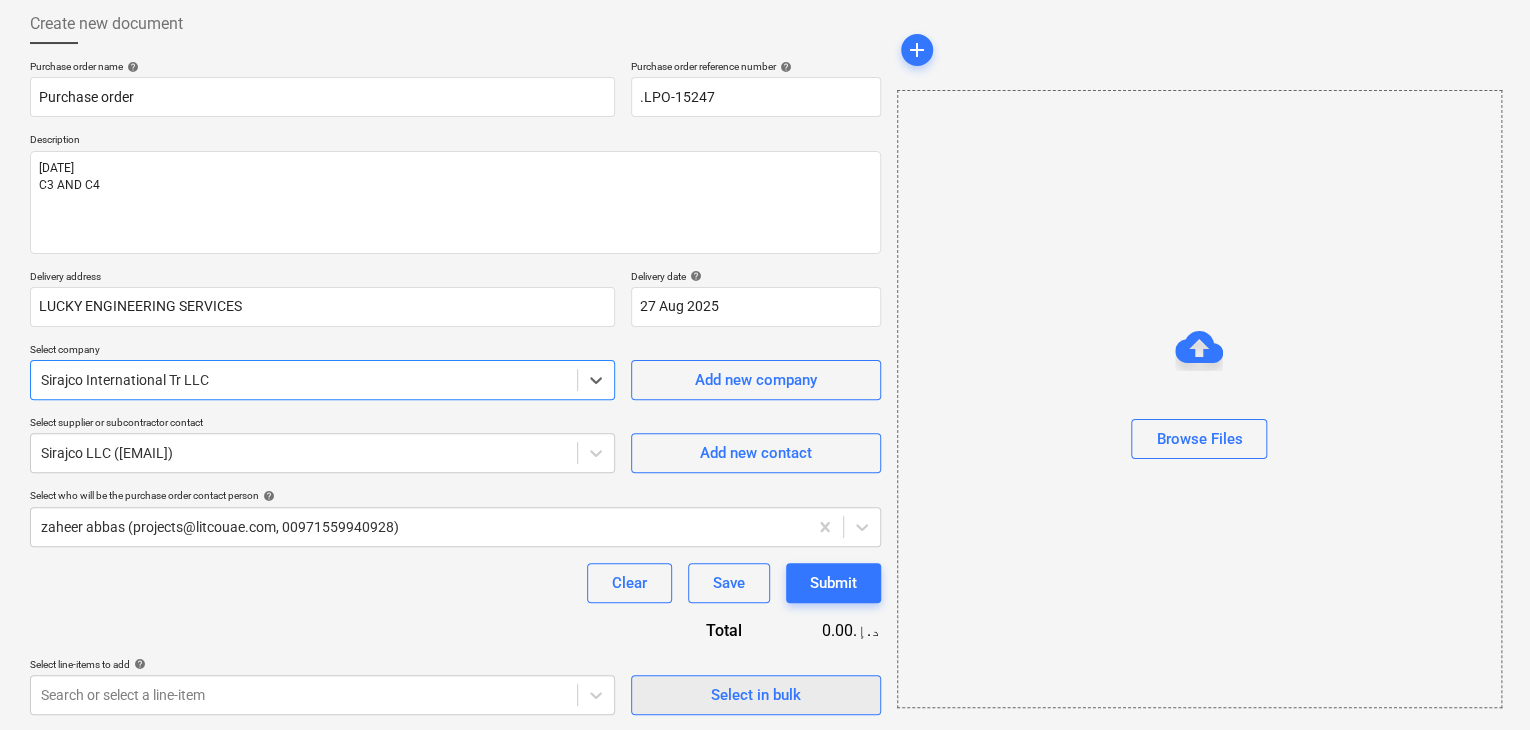 click on "Select in bulk" at bounding box center (756, 695) 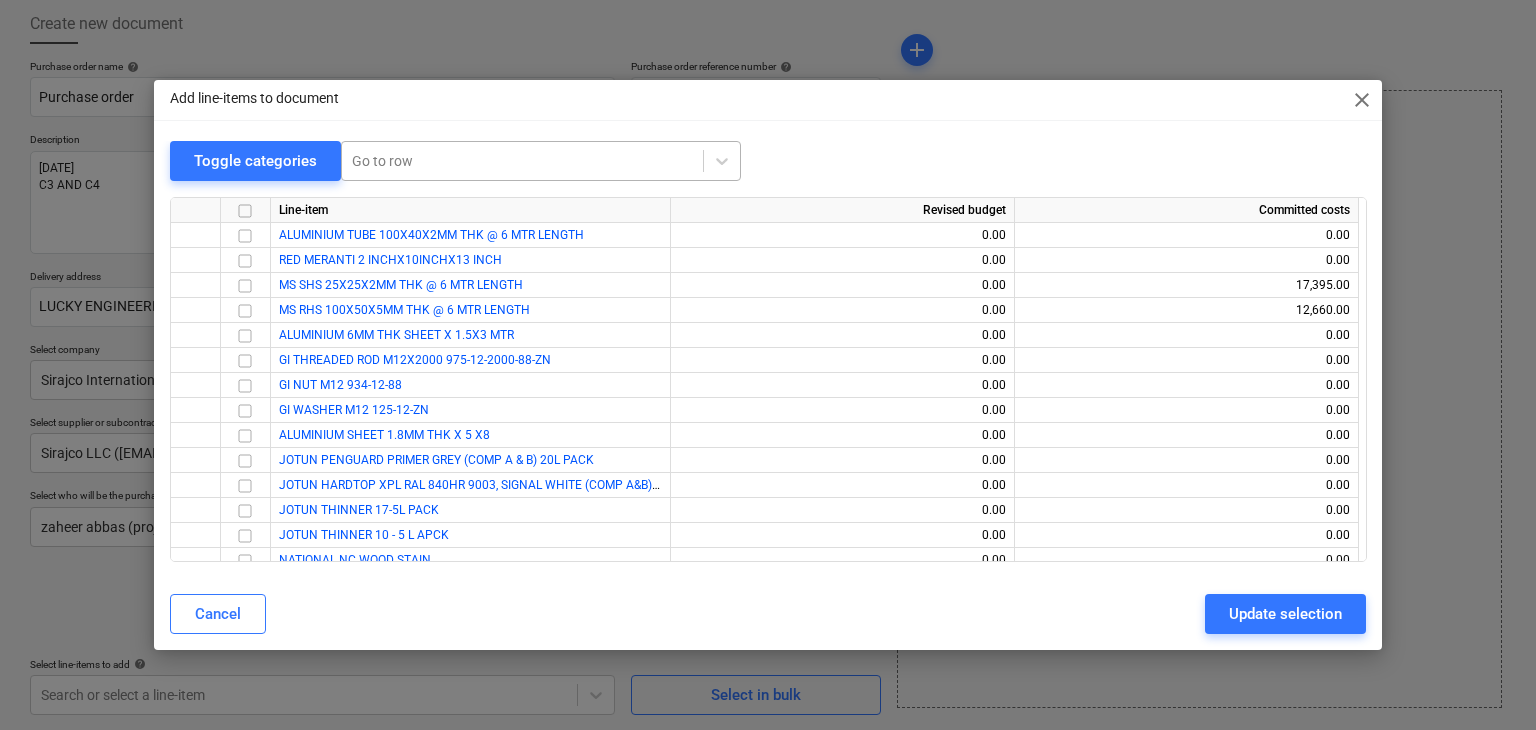 click on "Go to row" at bounding box center [522, 161] 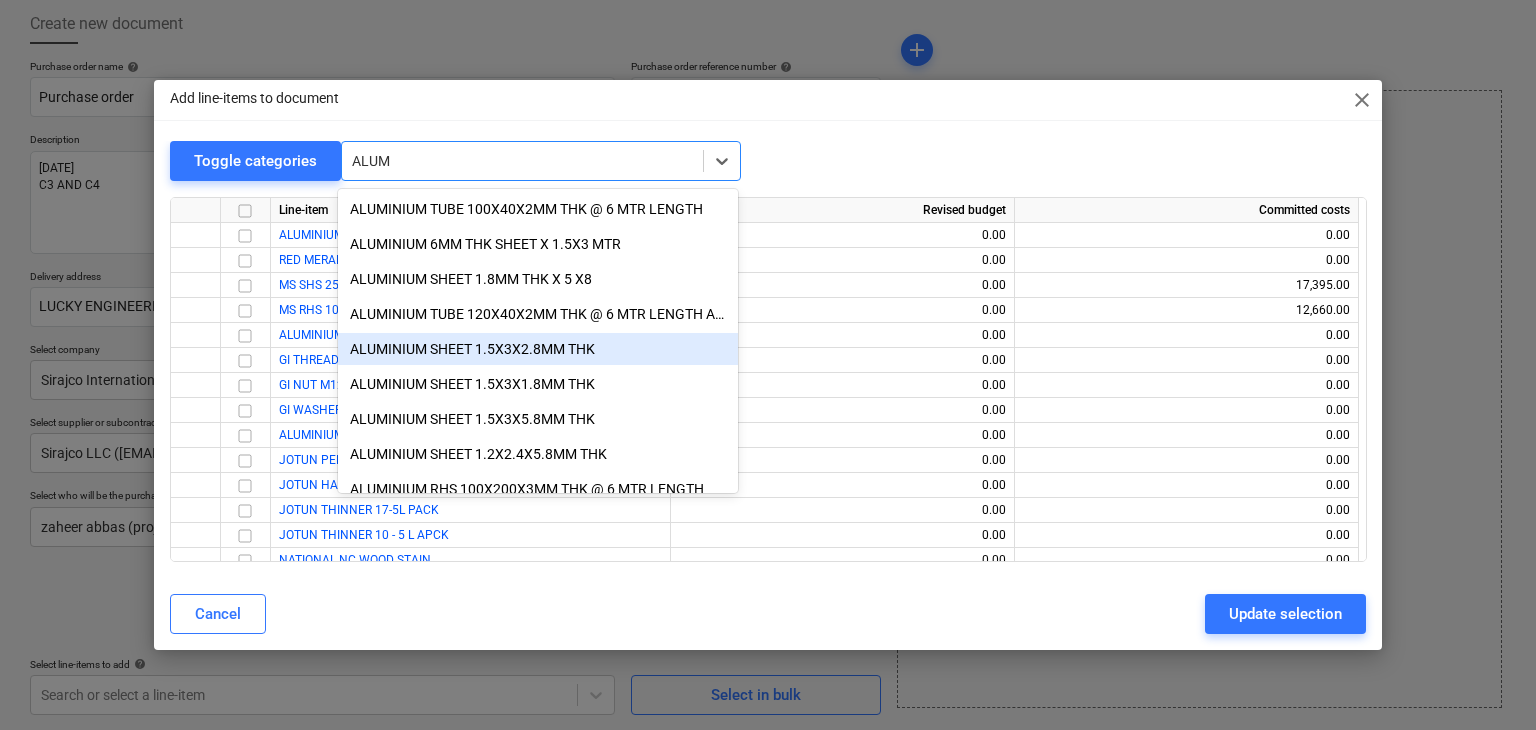 click on "ALUMINIUM SHEET 1.5X3X2.8MM THK" at bounding box center (538, 349) 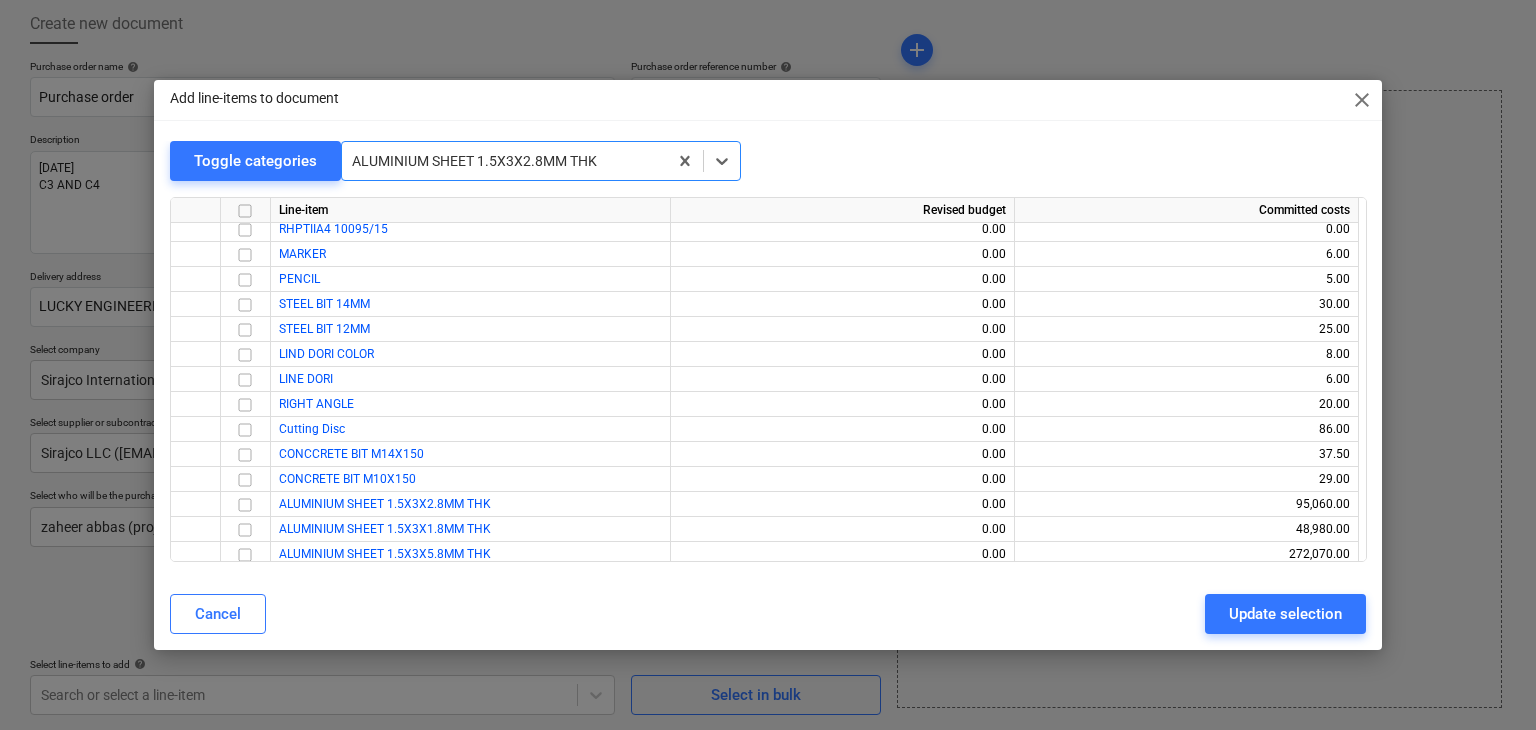 scroll, scrollTop: 1324, scrollLeft: 0, axis: vertical 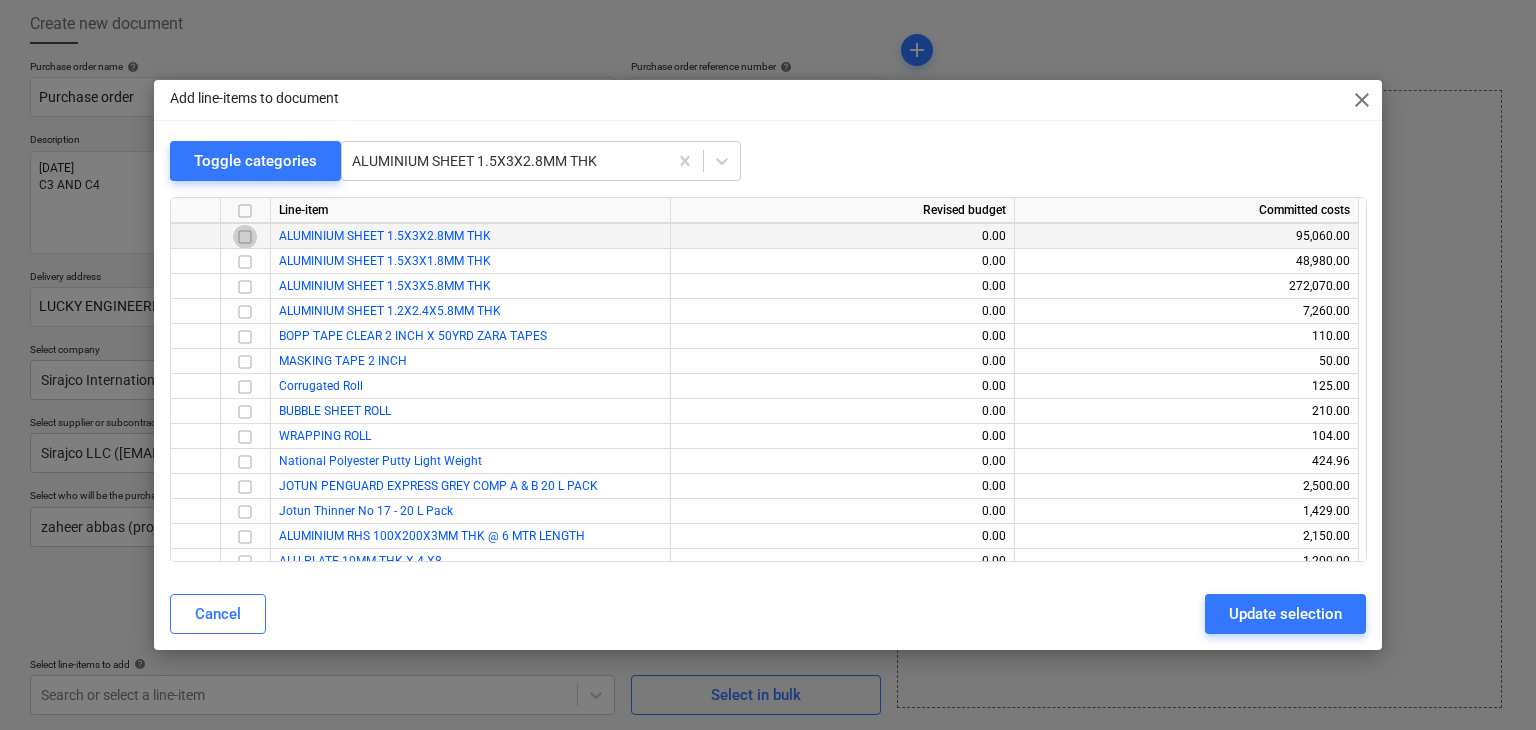 click at bounding box center (245, 237) 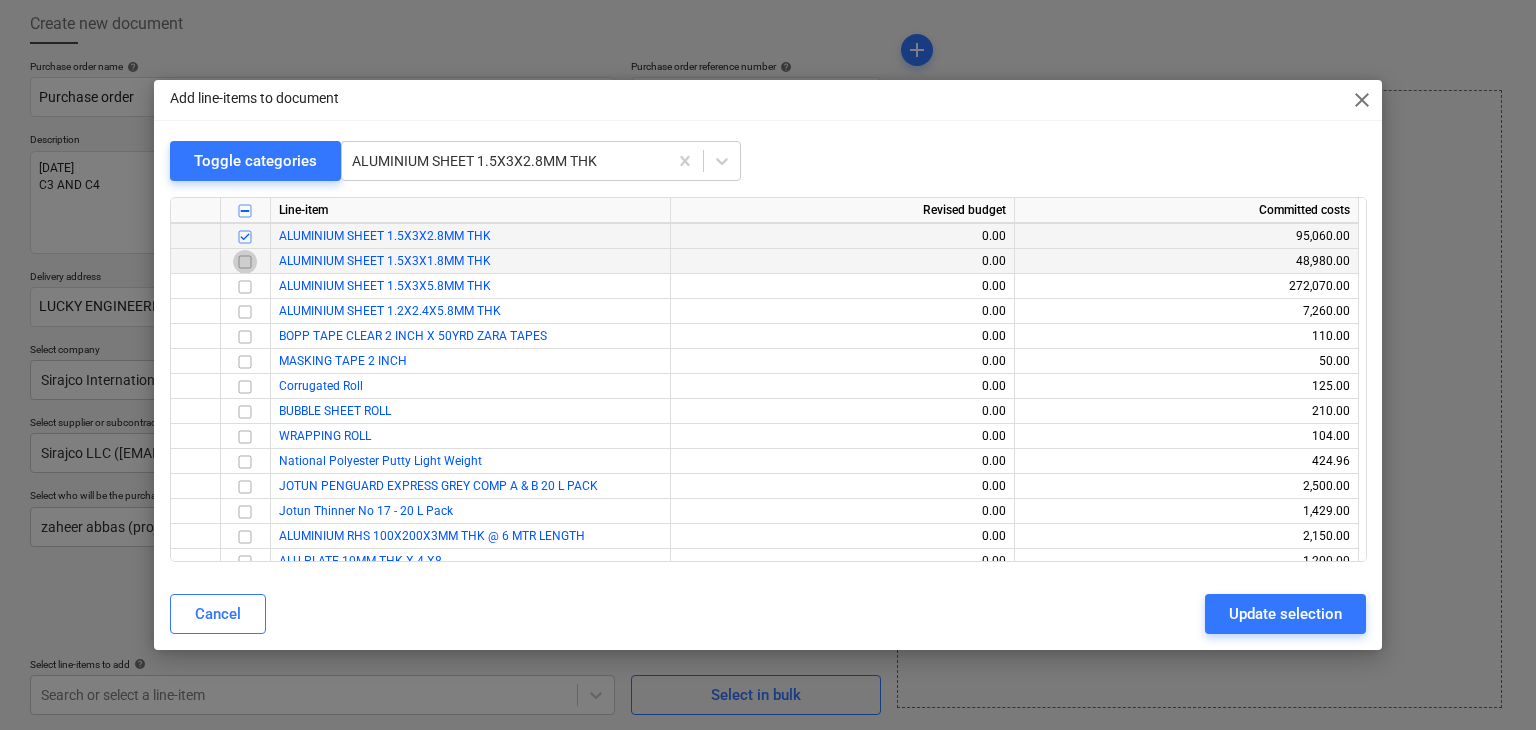 click at bounding box center (245, 262) 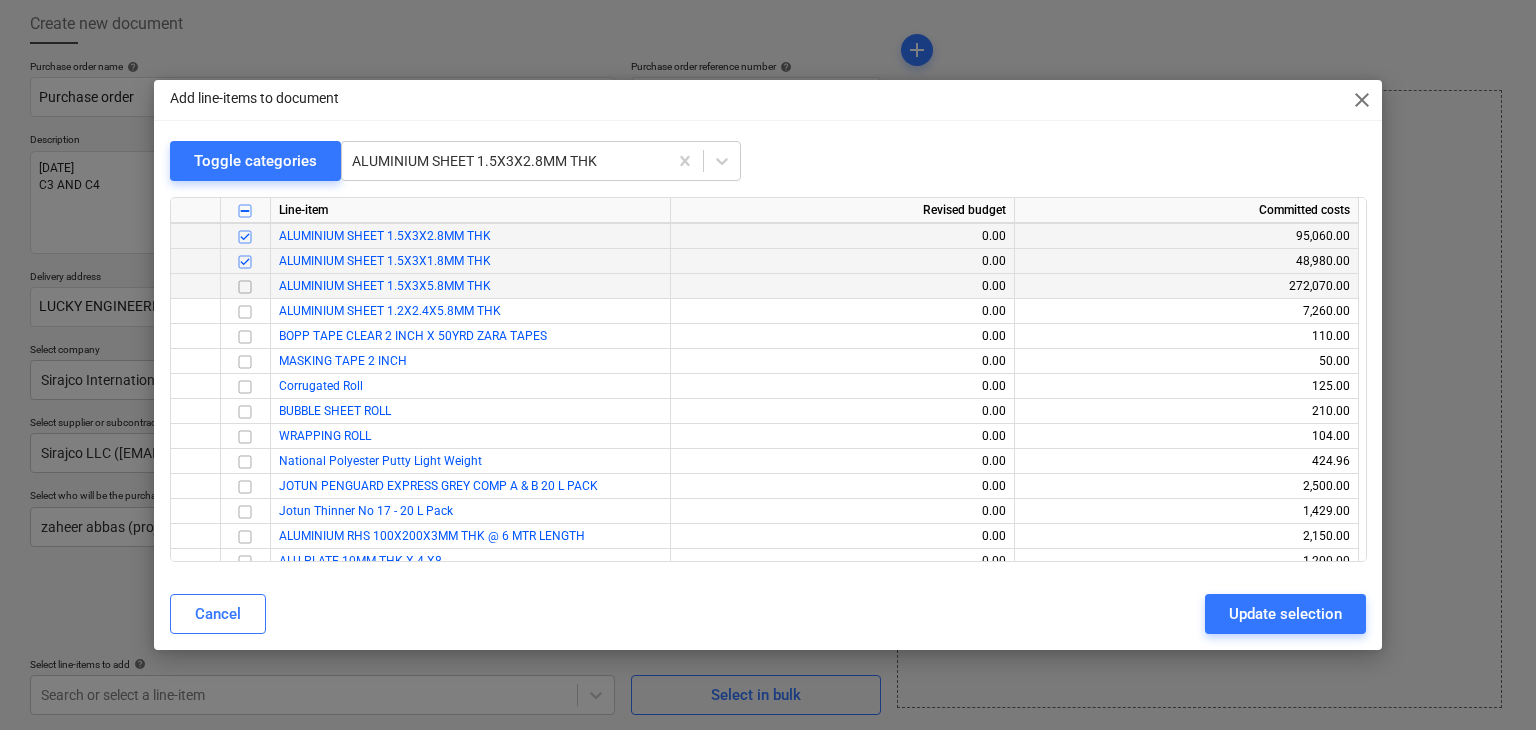 click at bounding box center [246, 286] 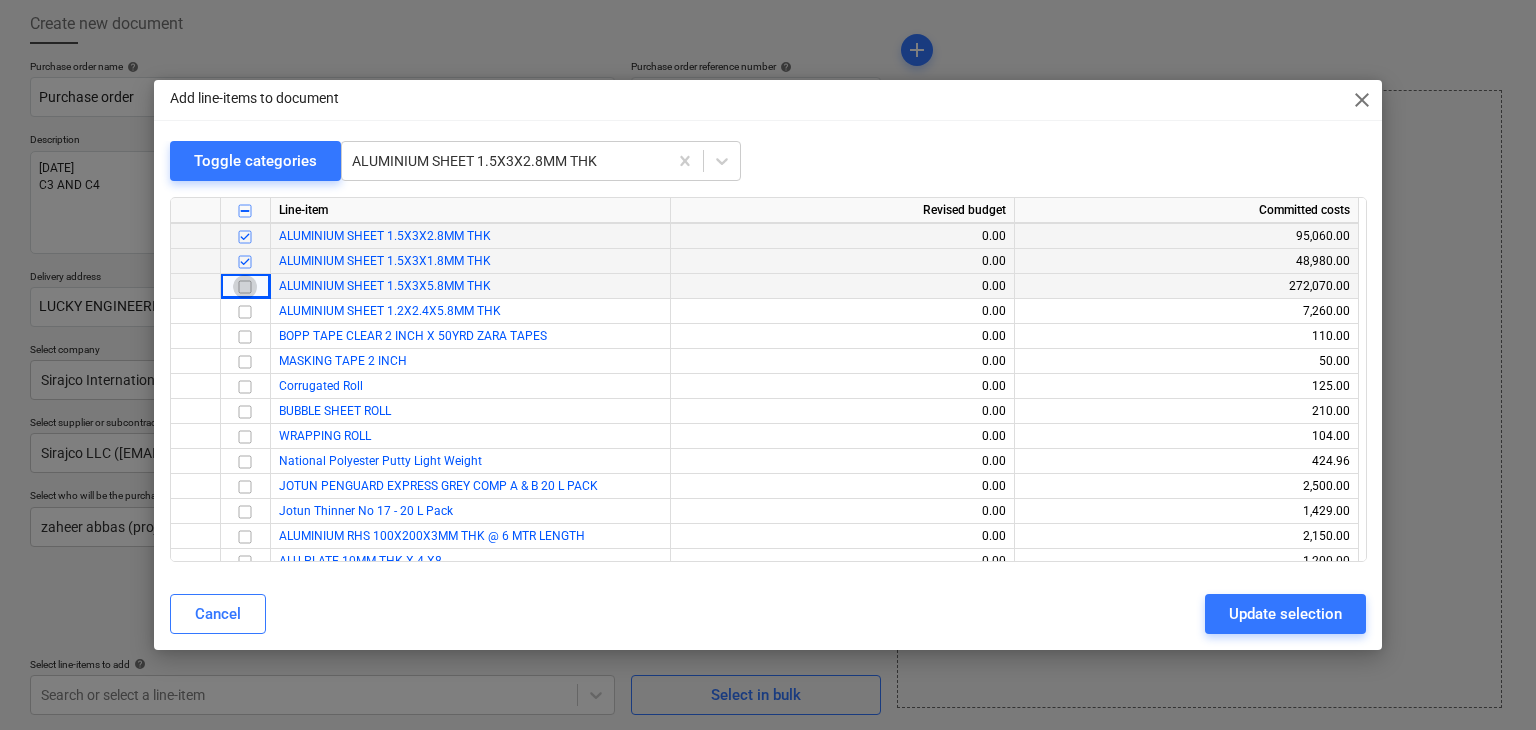 click at bounding box center [245, 287] 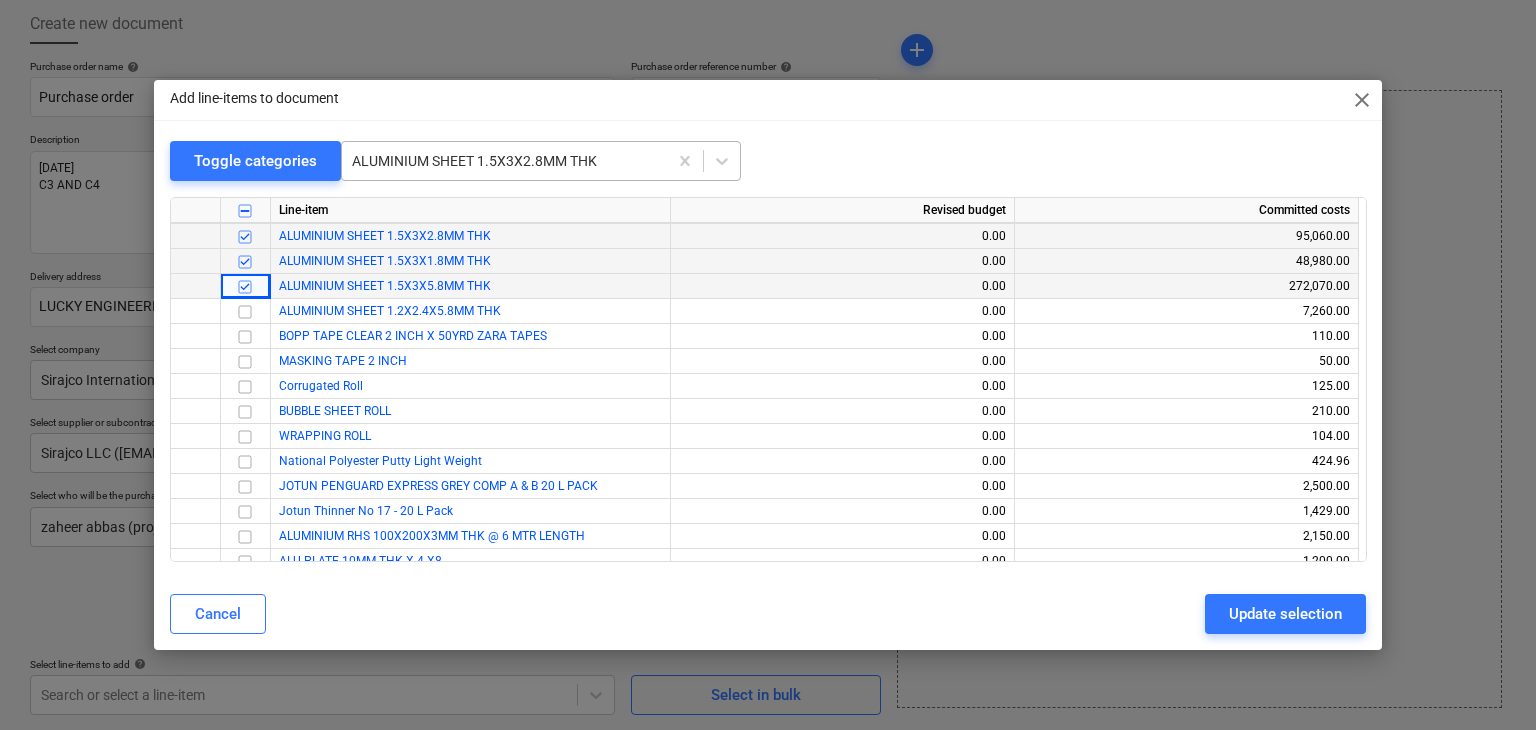 click at bounding box center [504, 161] 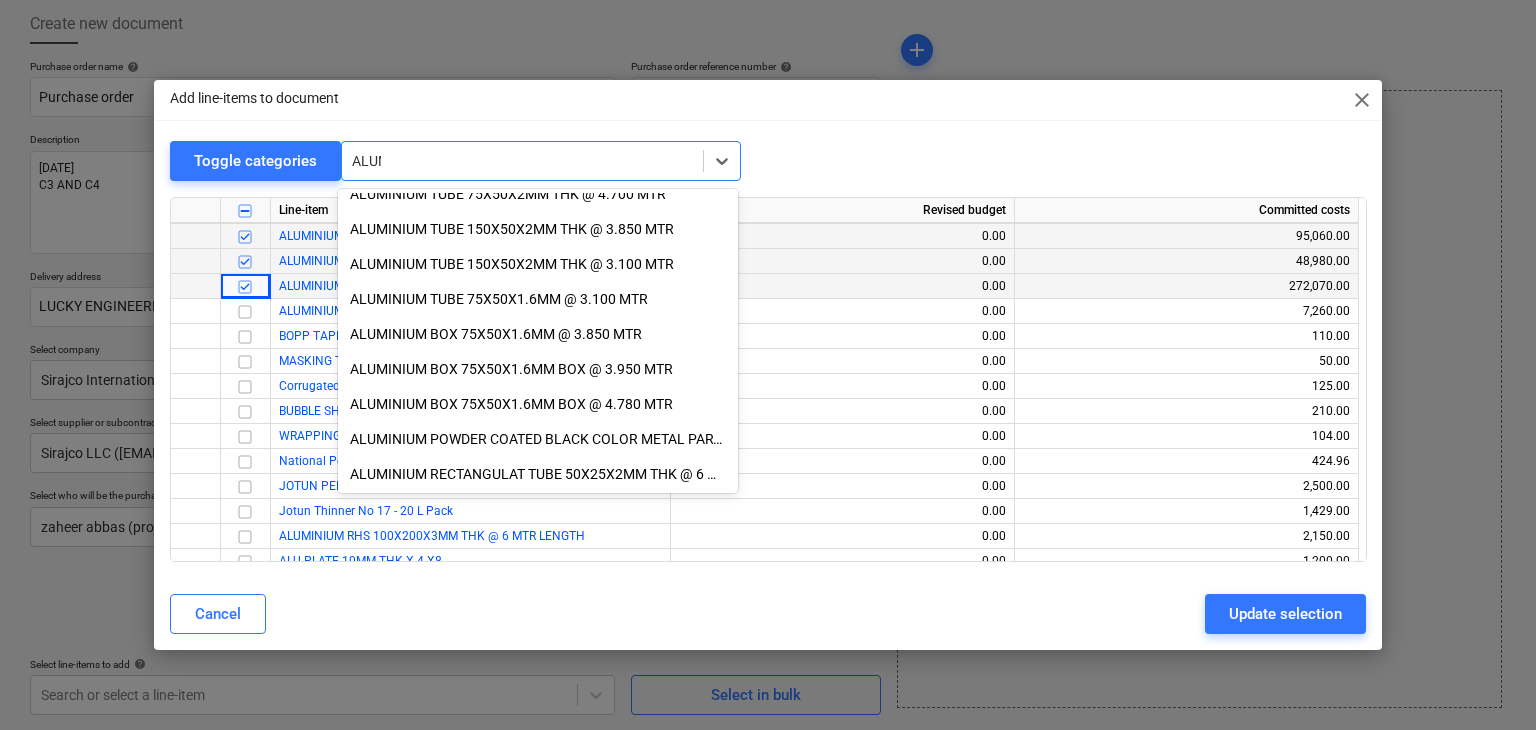 scroll, scrollTop: 855, scrollLeft: 0, axis: vertical 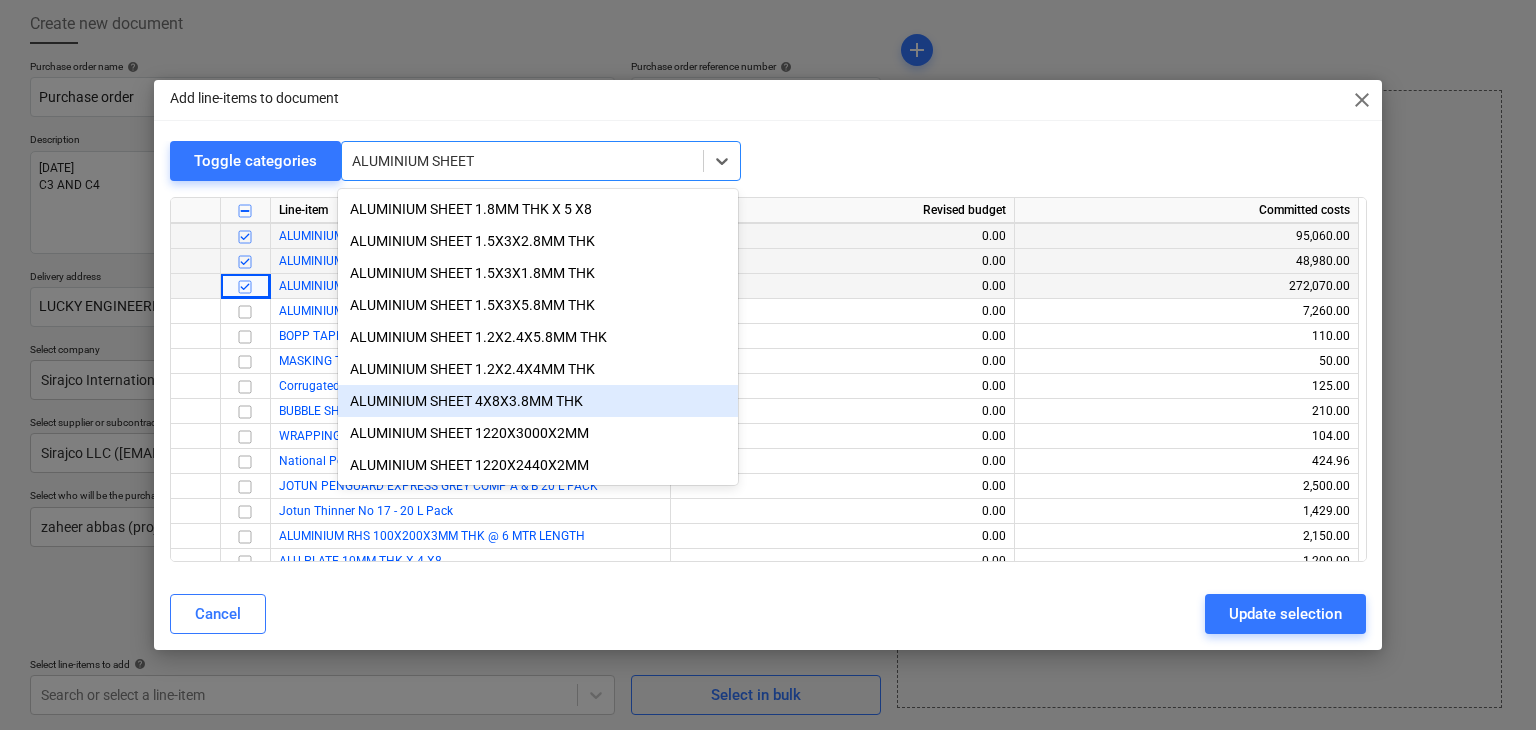 click on "ALUMINIUM SHEET 4X8X3.8MM THK" at bounding box center [538, 401] 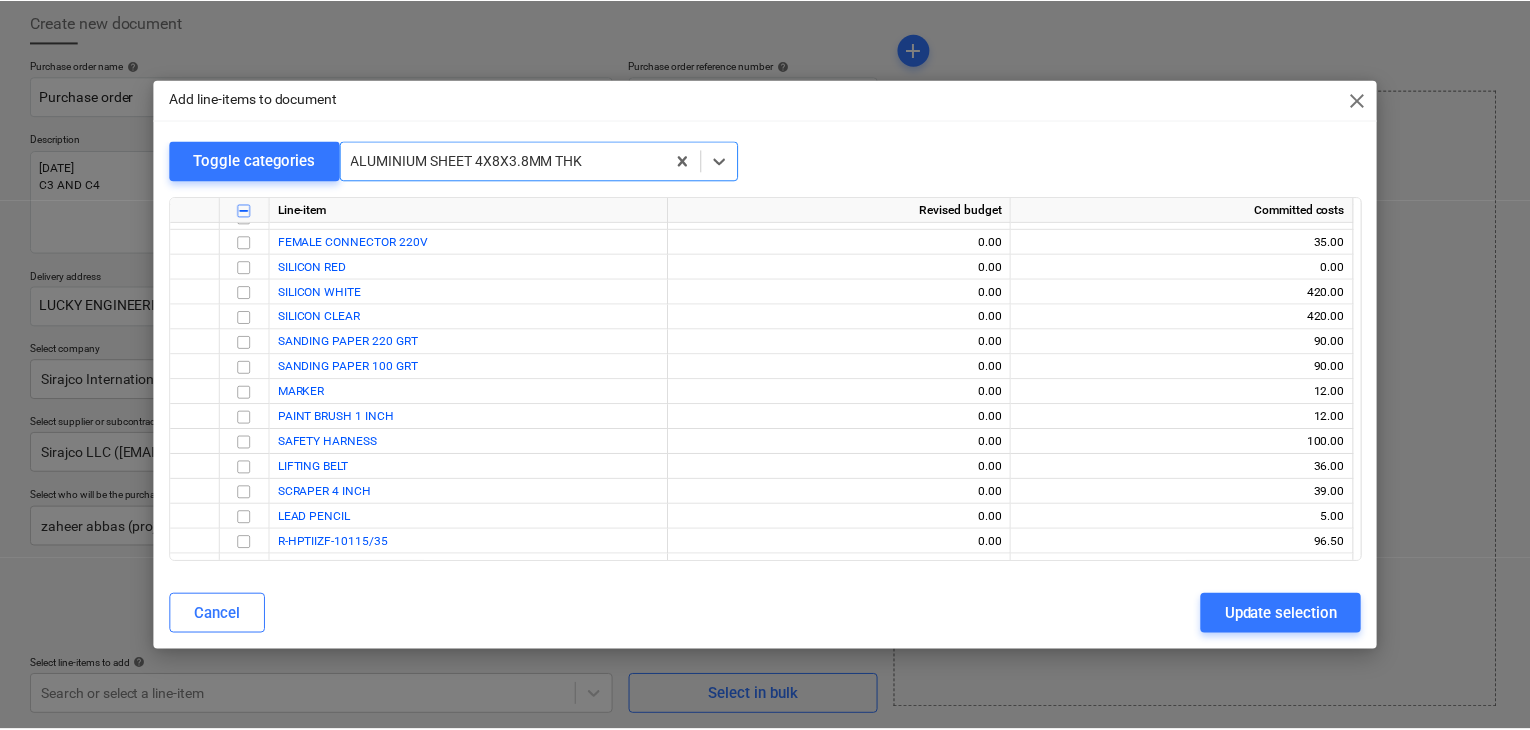 scroll, scrollTop: 4275, scrollLeft: 0, axis: vertical 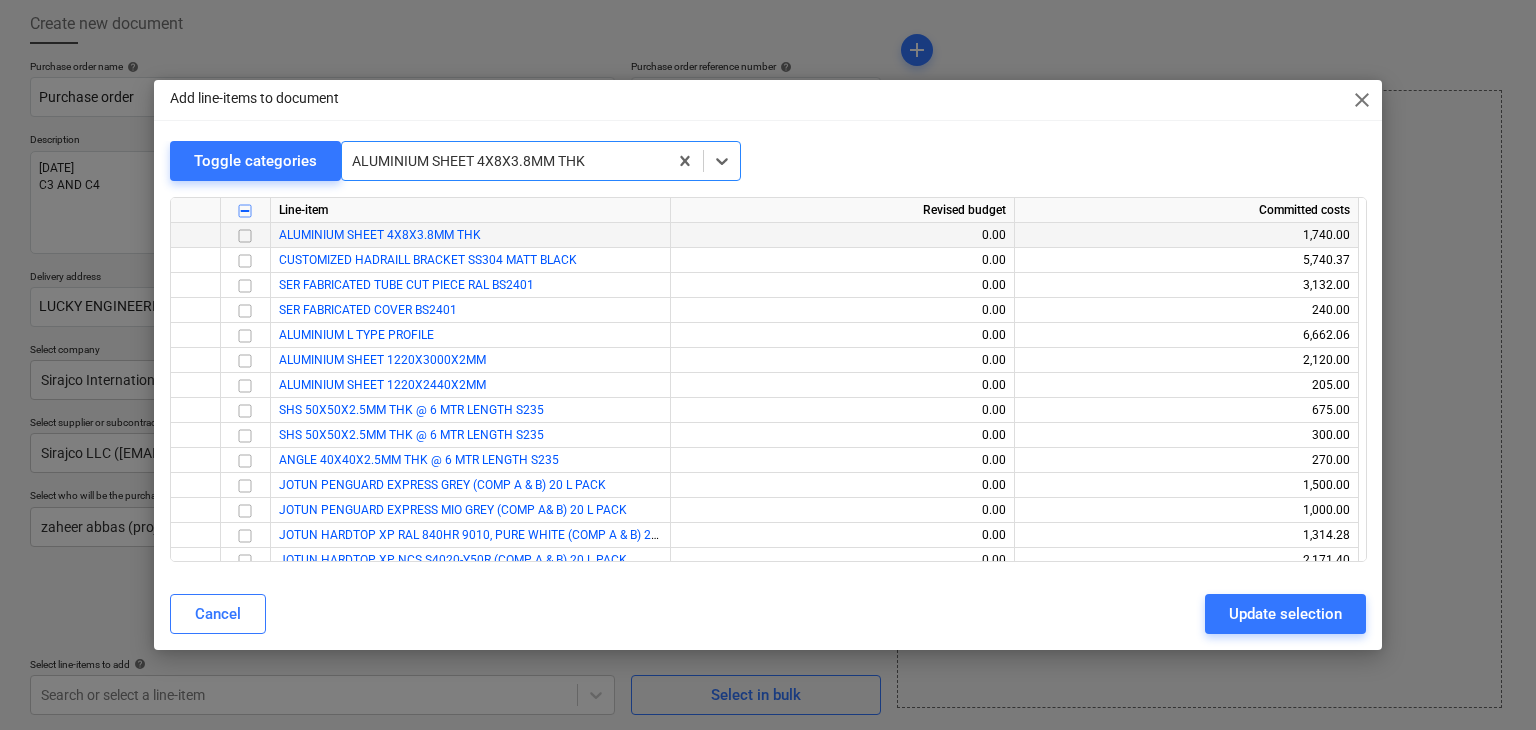 click at bounding box center [245, 236] 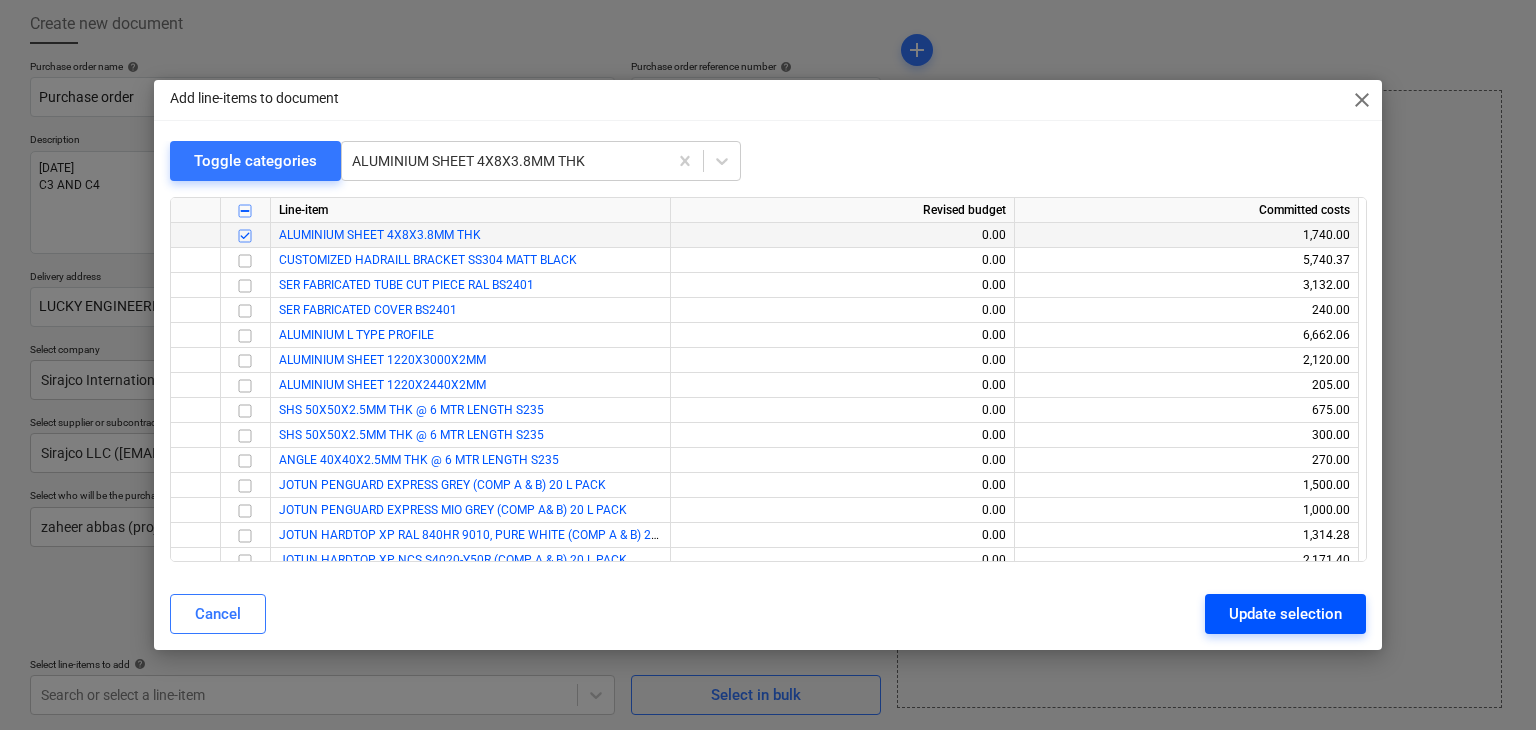 click on "Update selection" at bounding box center (1285, 614) 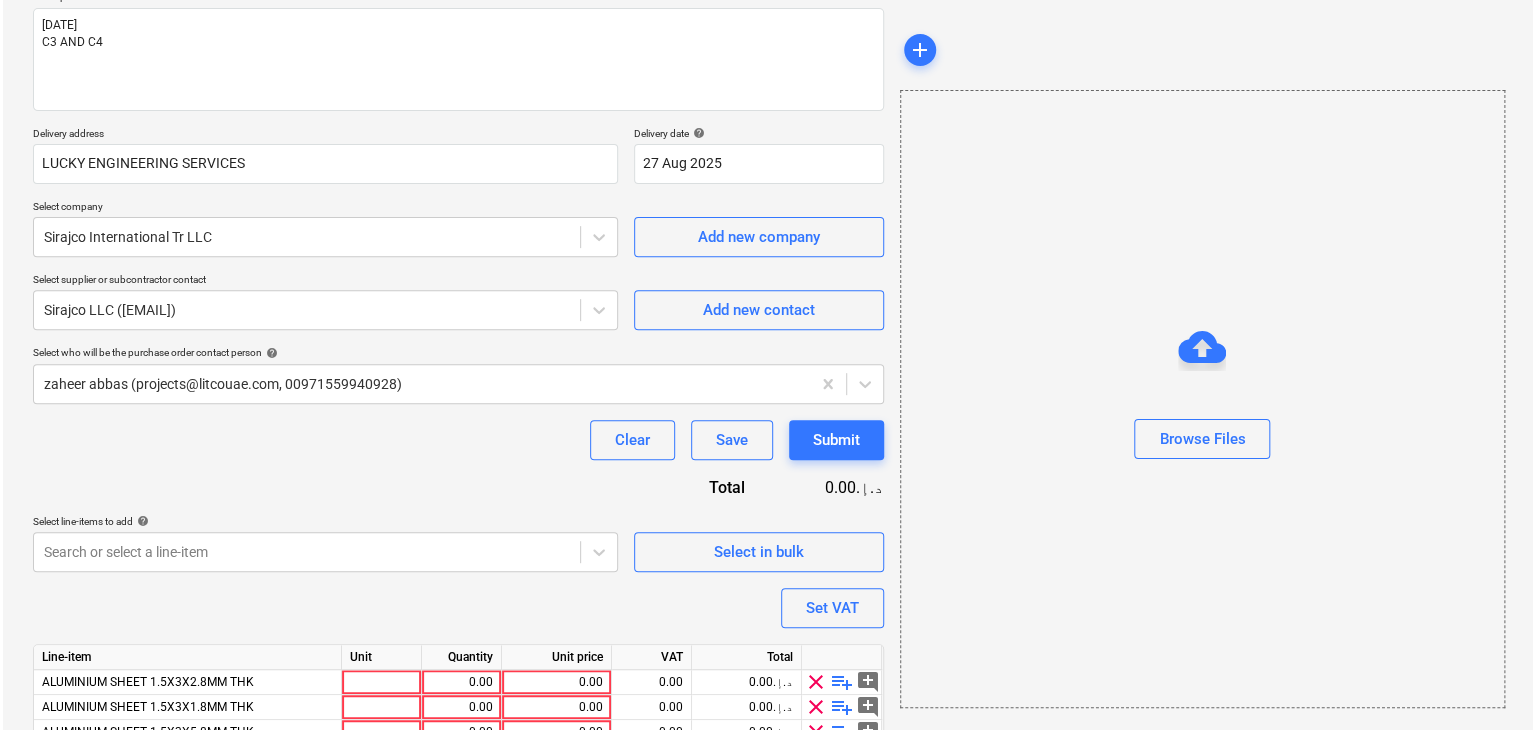scroll, scrollTop: 368, scrollLeft: 0, axis: vertical 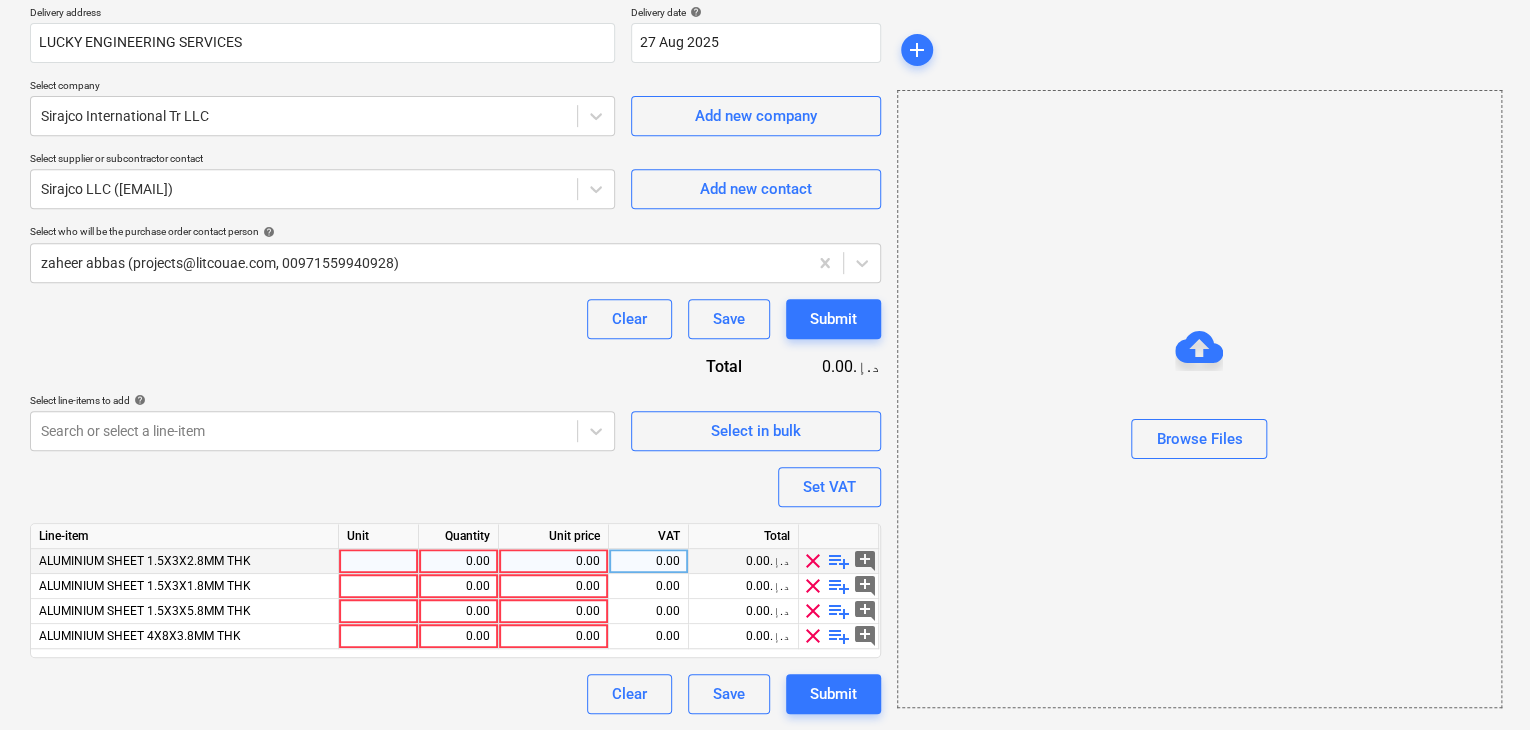 click at bounding box center (379, 561) 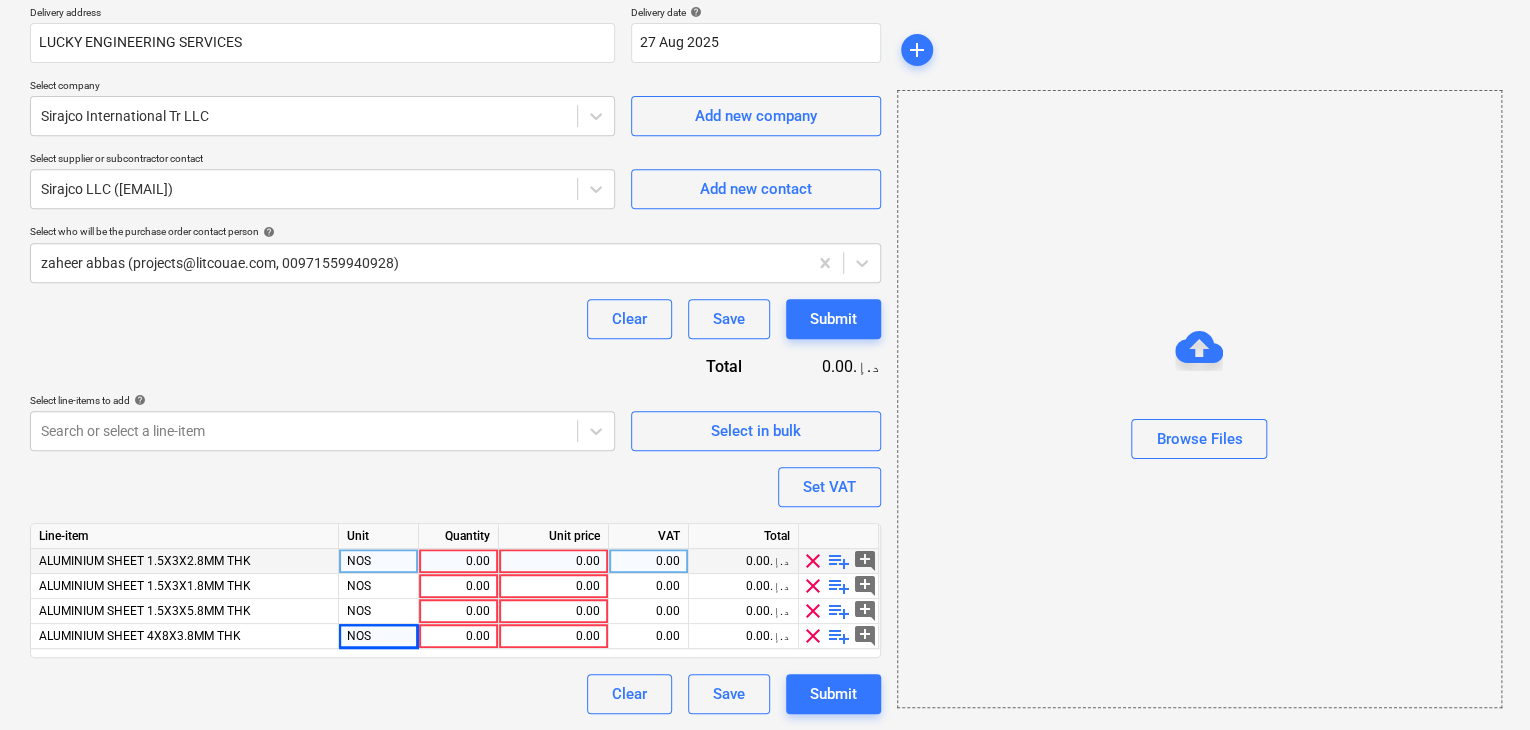 click on "0.00" at bounding box center (458, 561) 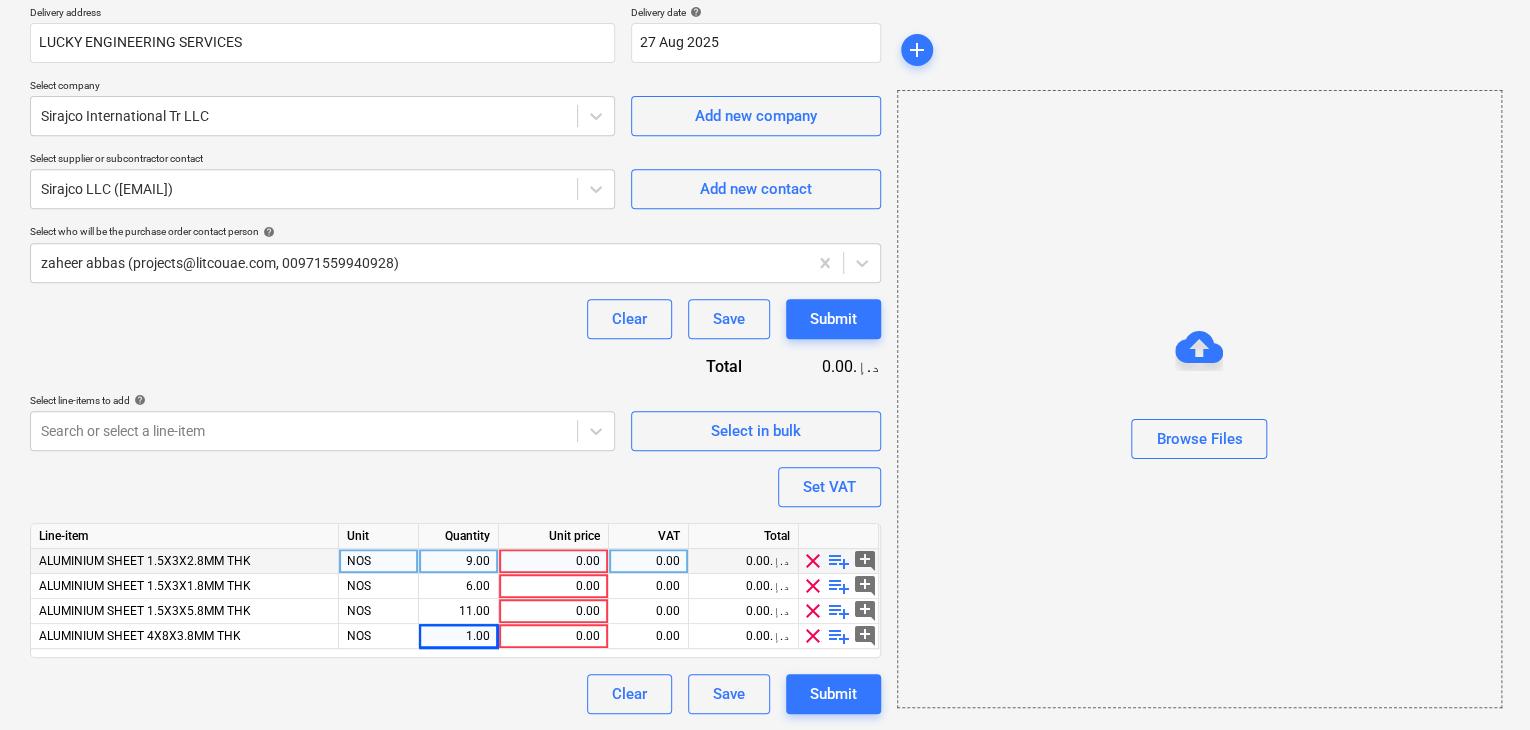 click on "0.00" at bounding box center (553, 561) 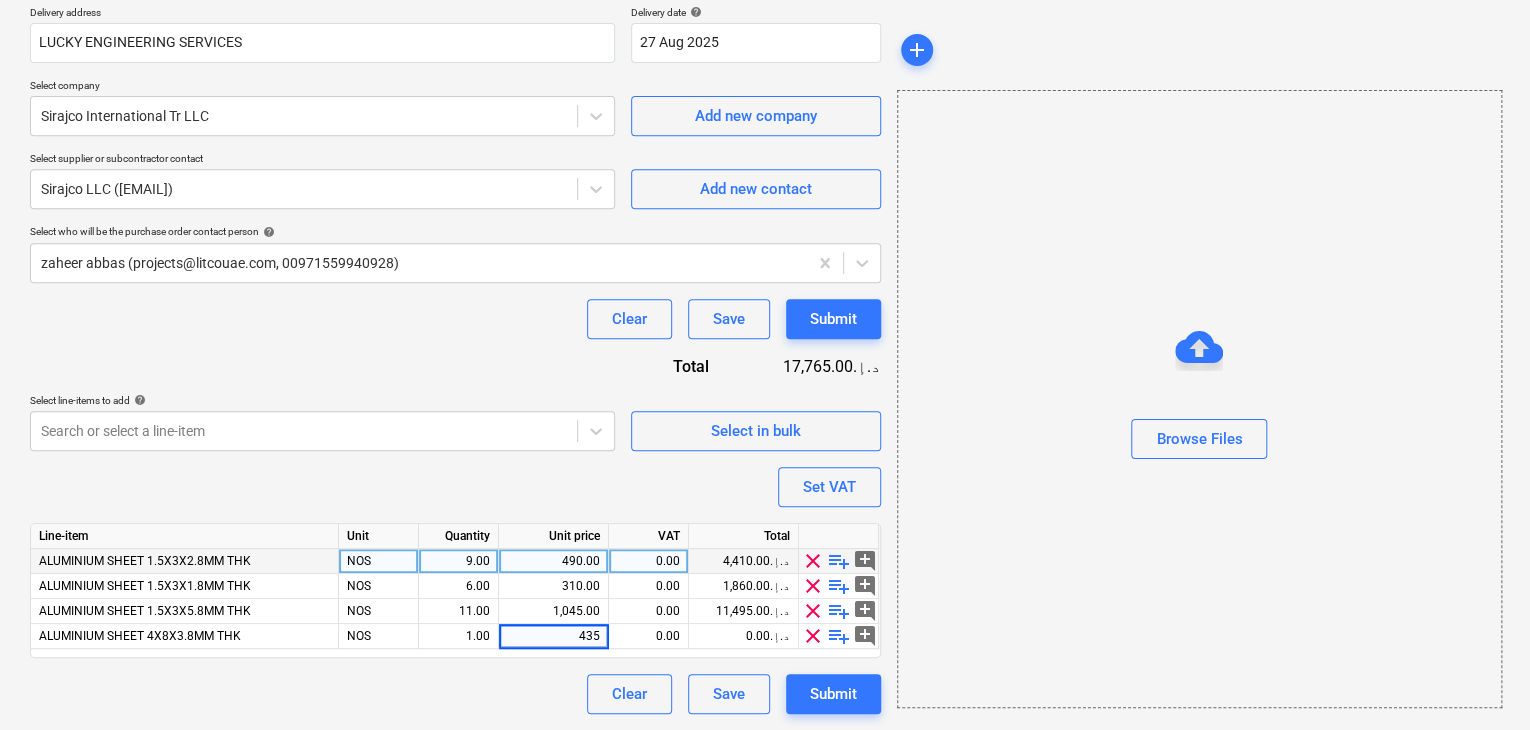 click on "Browse Files" at bounding box center [1199, 399] 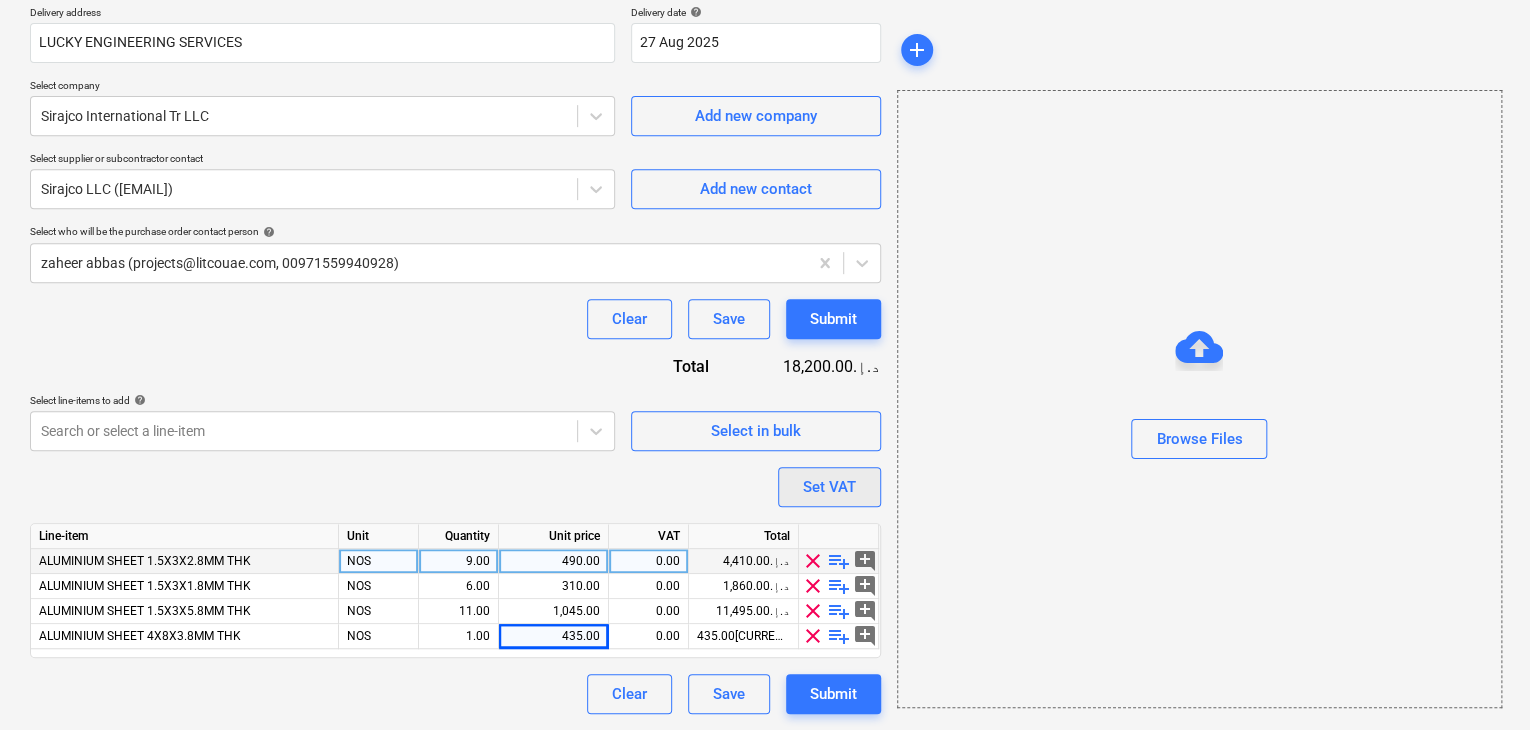 click on "Set VAT" at bounding box center [829, 487] 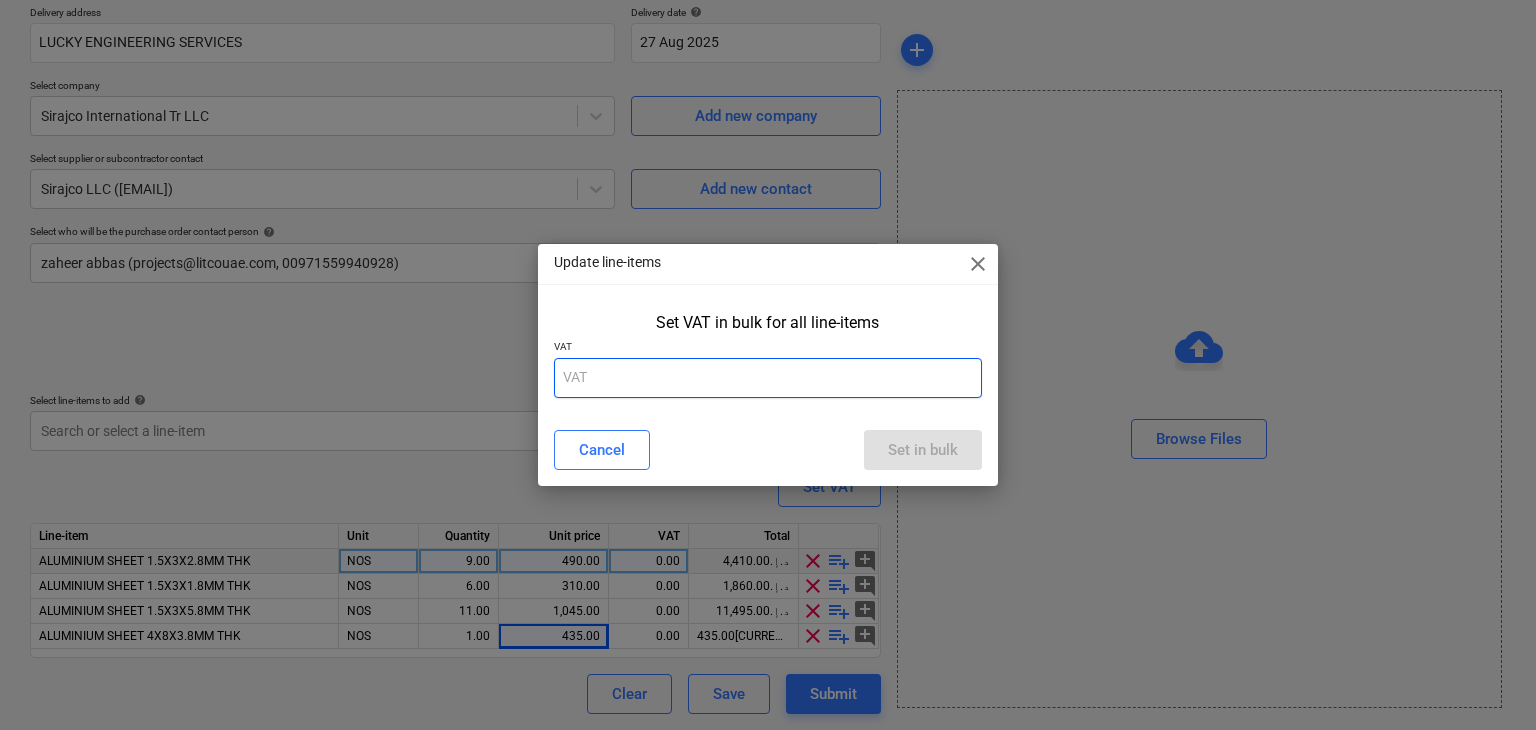 click at bounding box center (768, 378) 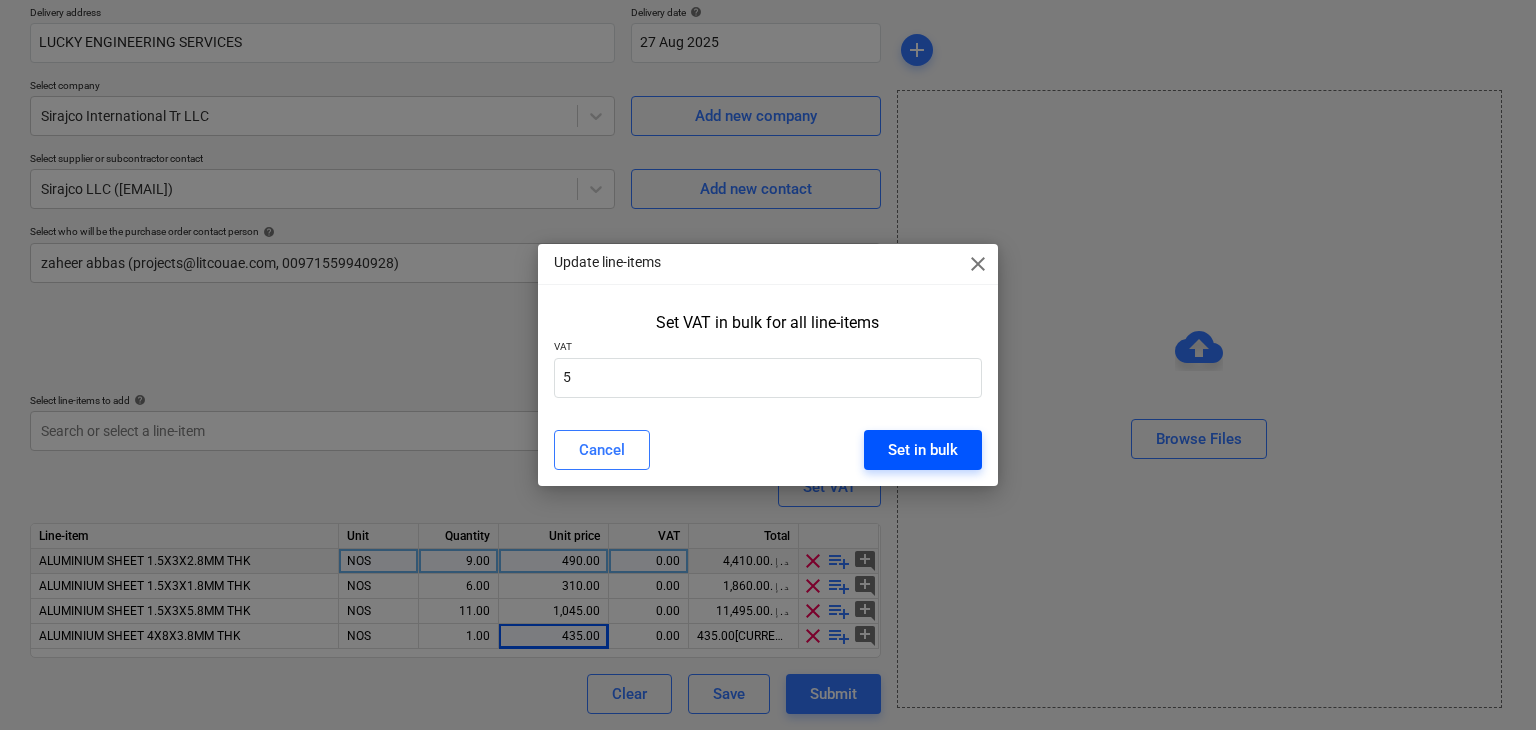 click on "Set in bulk" at bounding box center (923, 450) 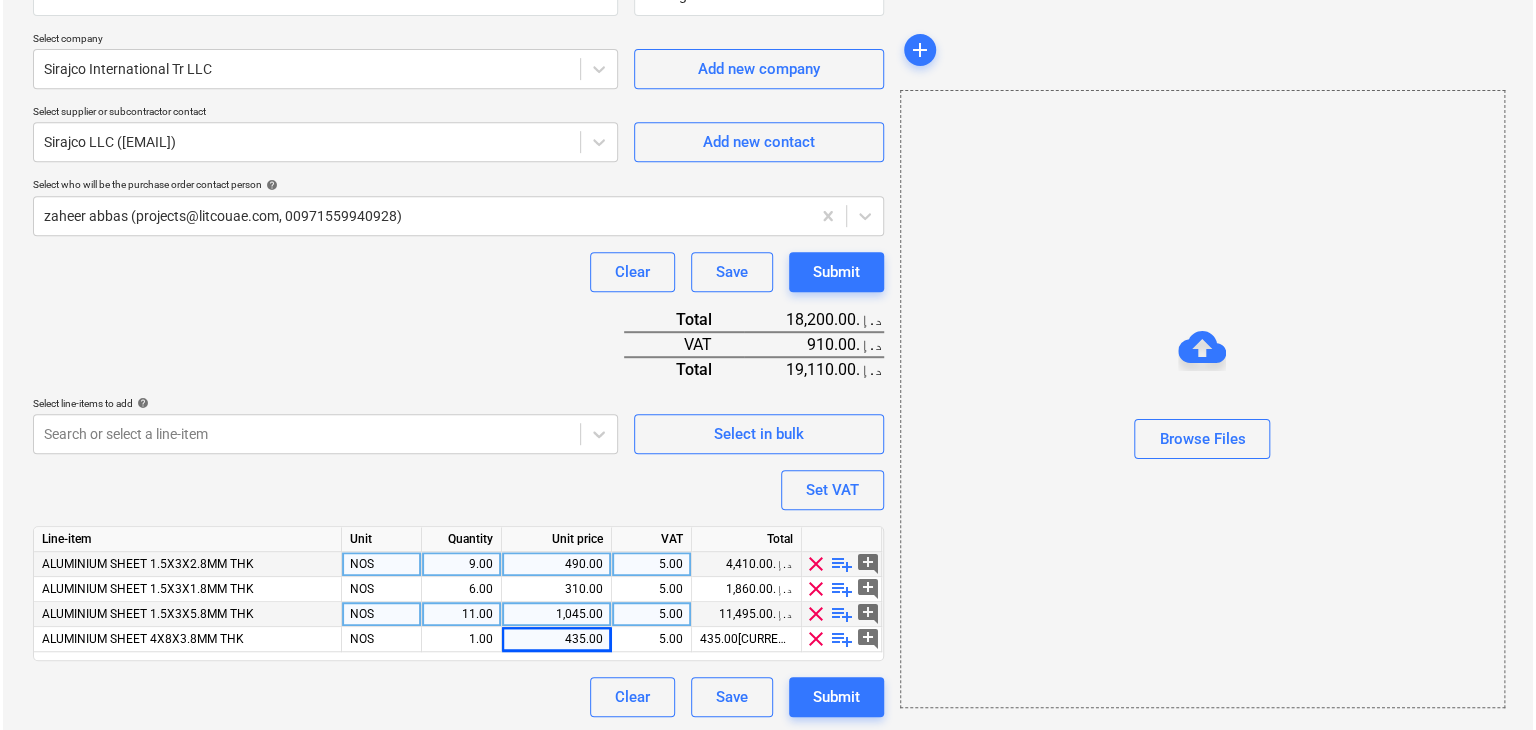 scroll, scrollTop: 417, scrollLeft: 0, axis: vertical 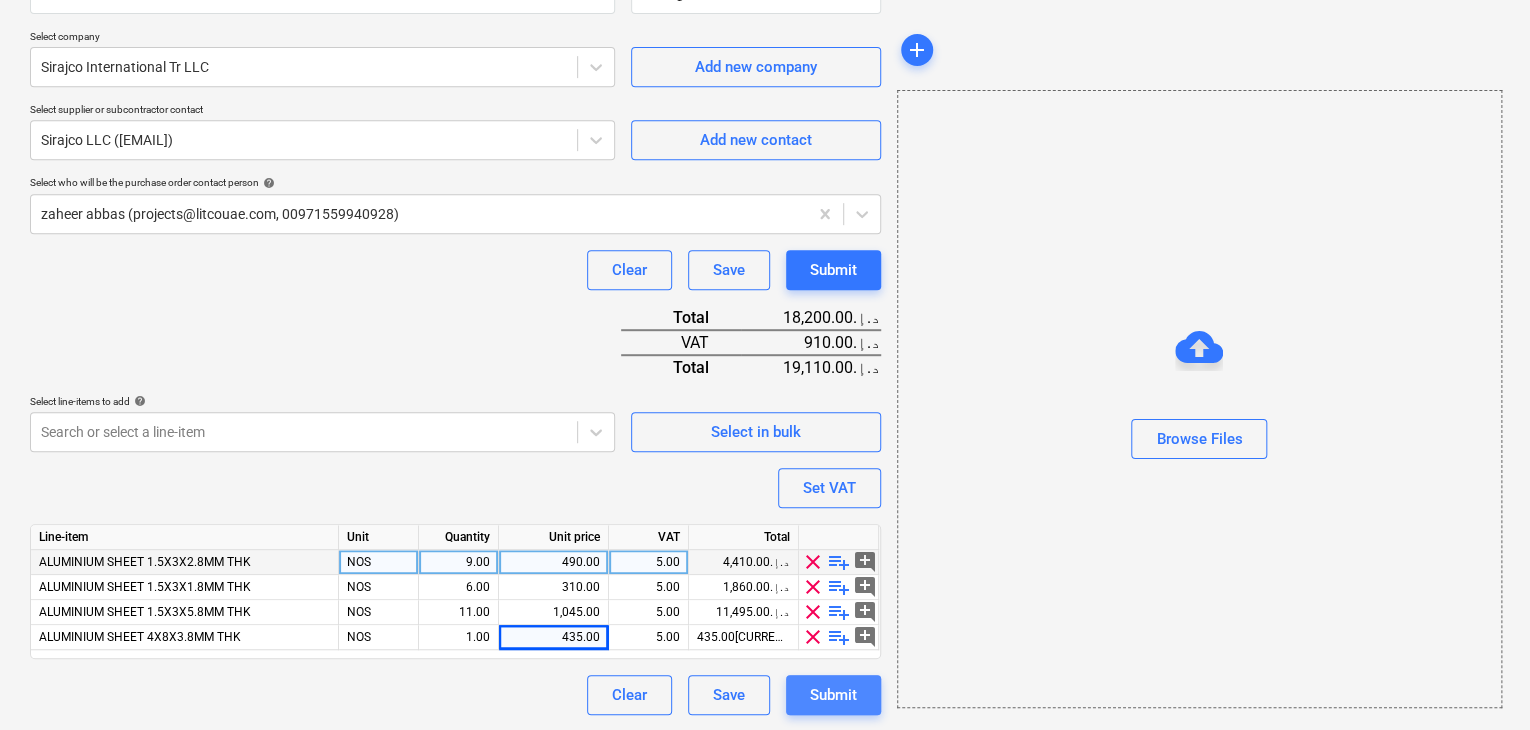 click on "Submit" at bounding box center (833, 695) 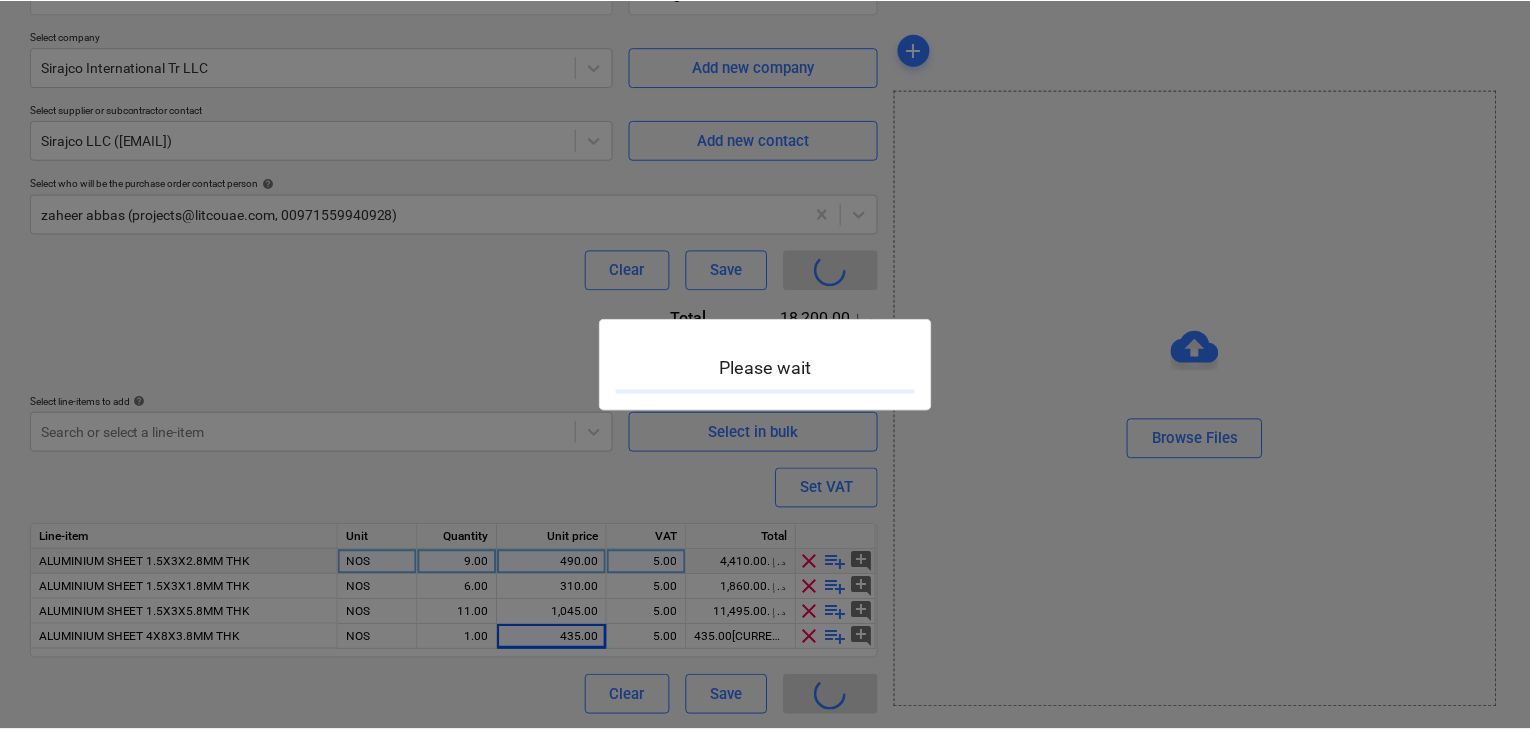 scroll, scrollTop: 0, scrollLeft: 0, axis: both 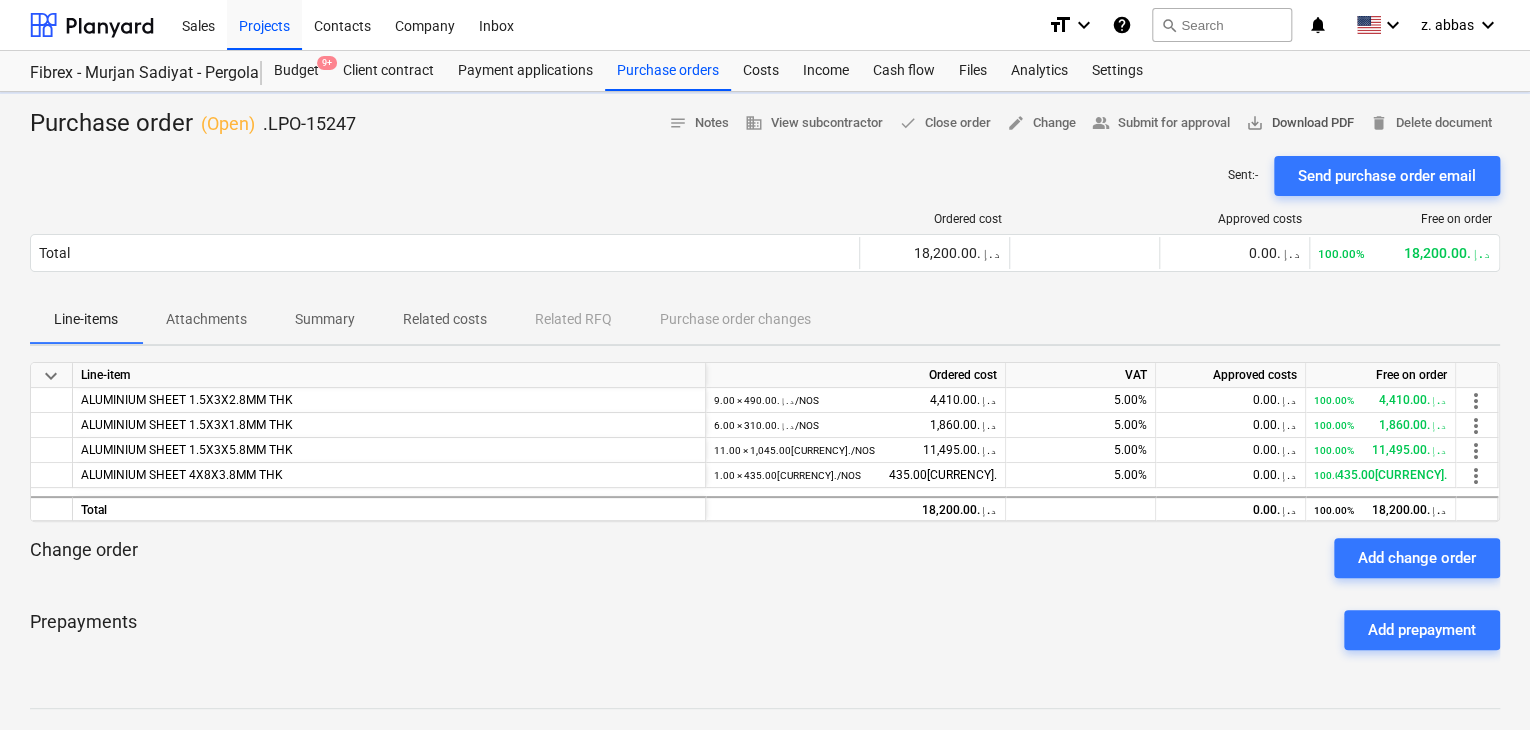 click on "save_alt Download PDF" at bounding box center (1300, 123) 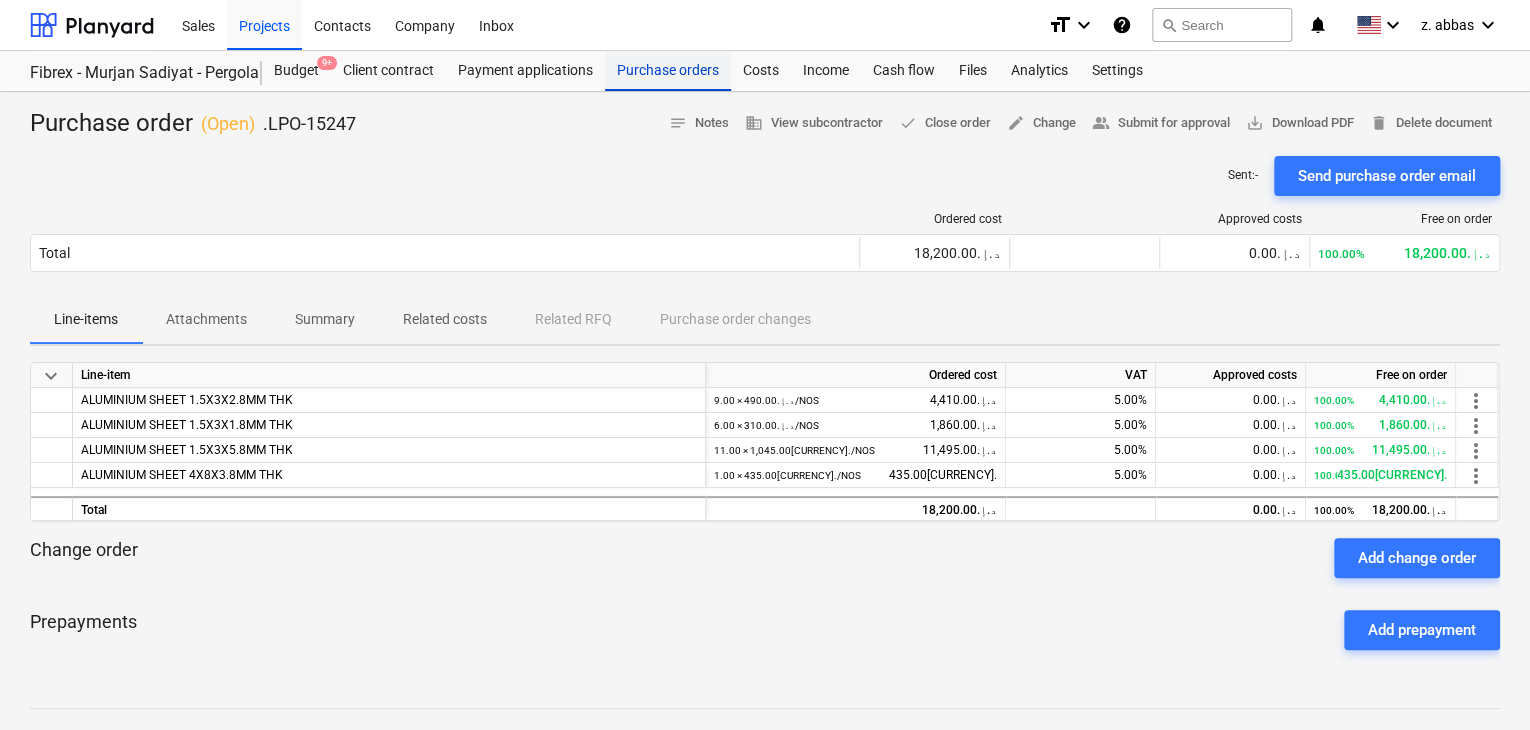 click on "Purchase orders" at bounding box center (668, 71) 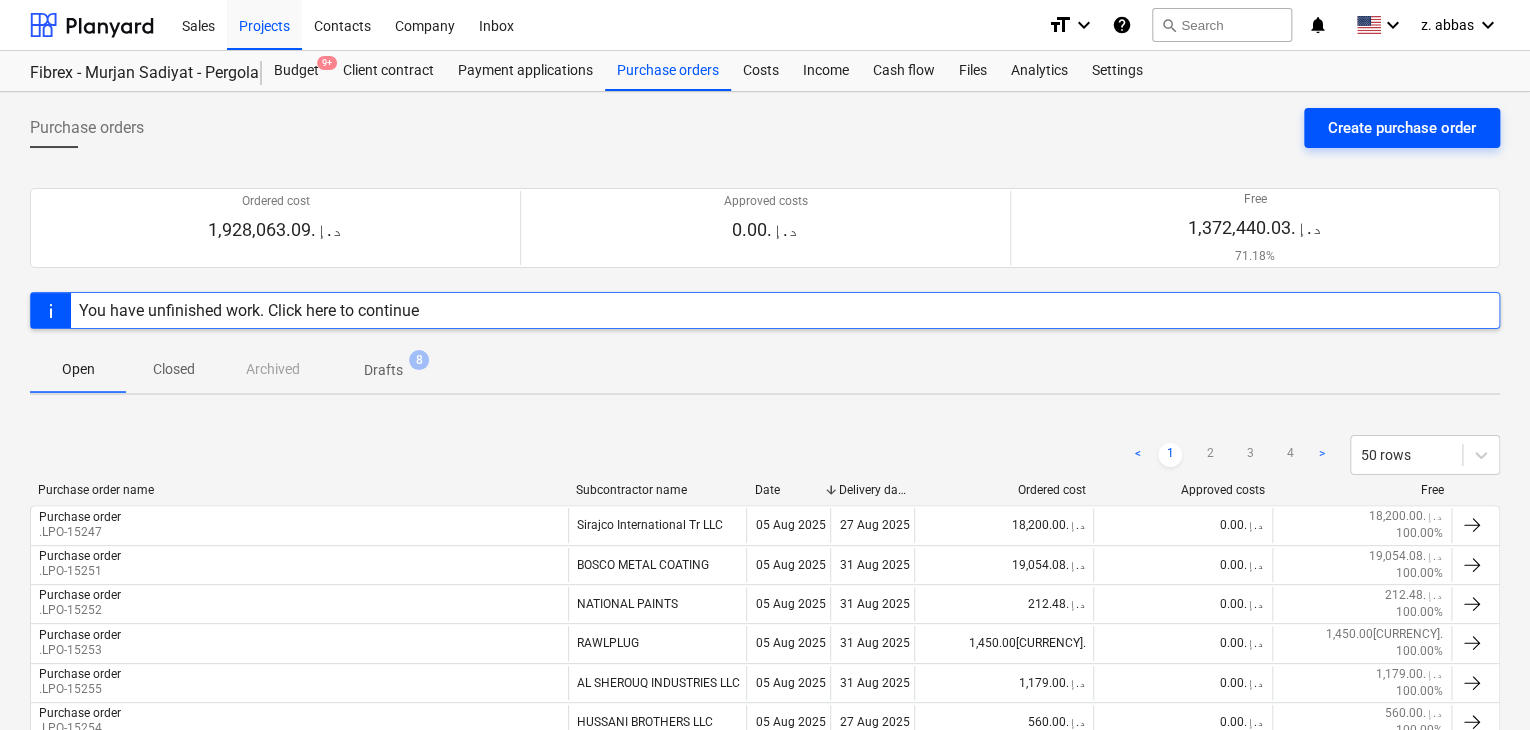click on "Create purchase order" at bounding box center (1402, 128) 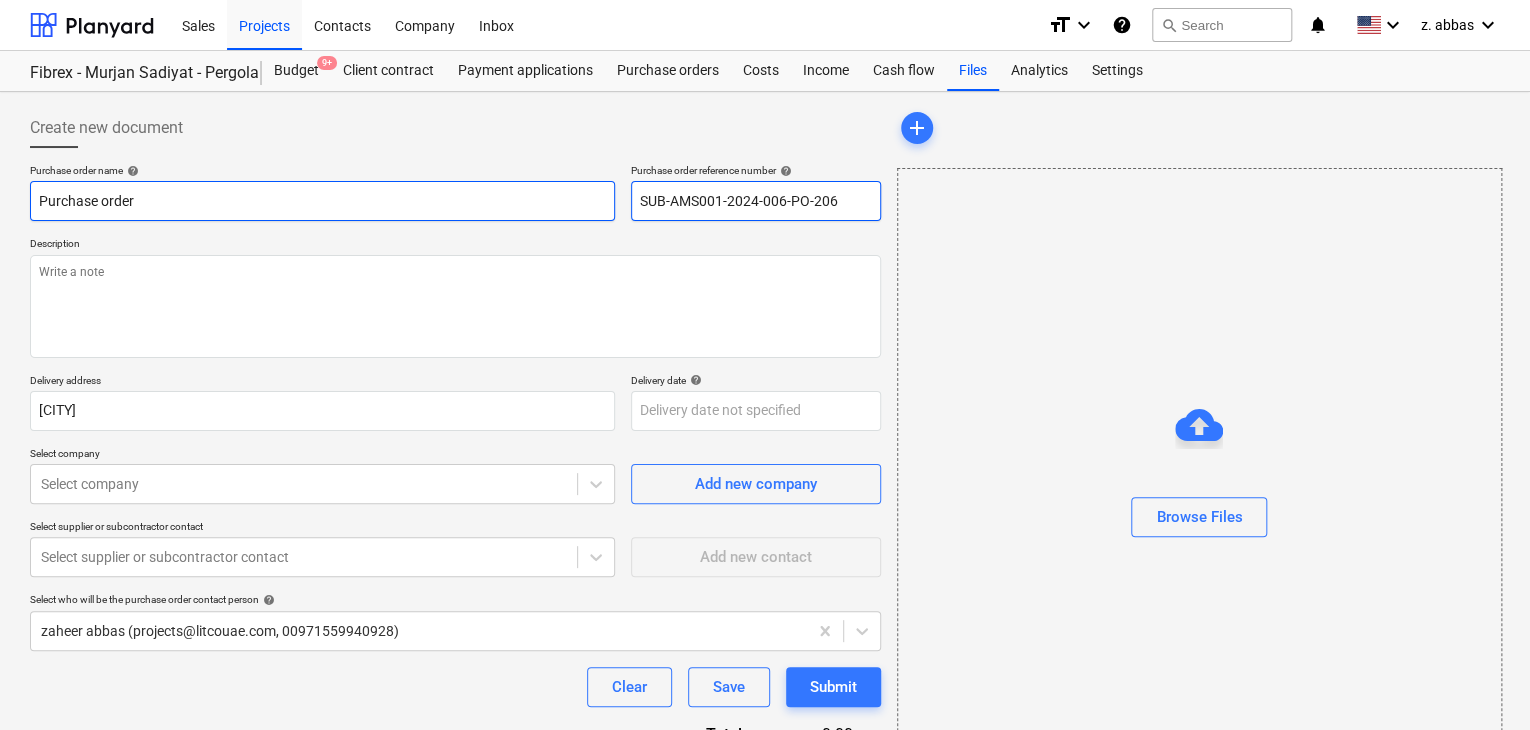 drag, startPoint x: 864, startPoint y: 190, endPoint x: 535, endPoint y: 196, distance: 329.05472 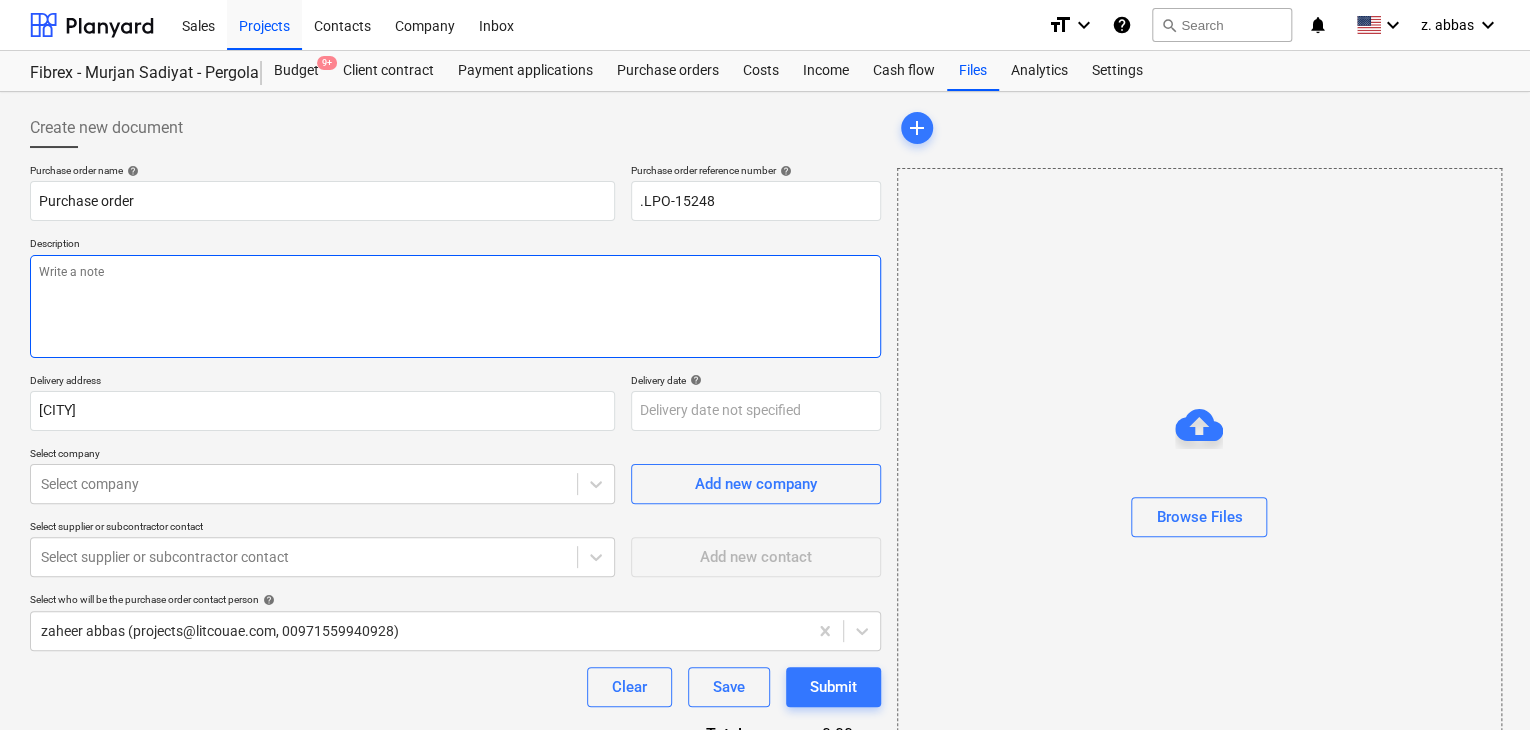 click at bounding box center (455, 306) 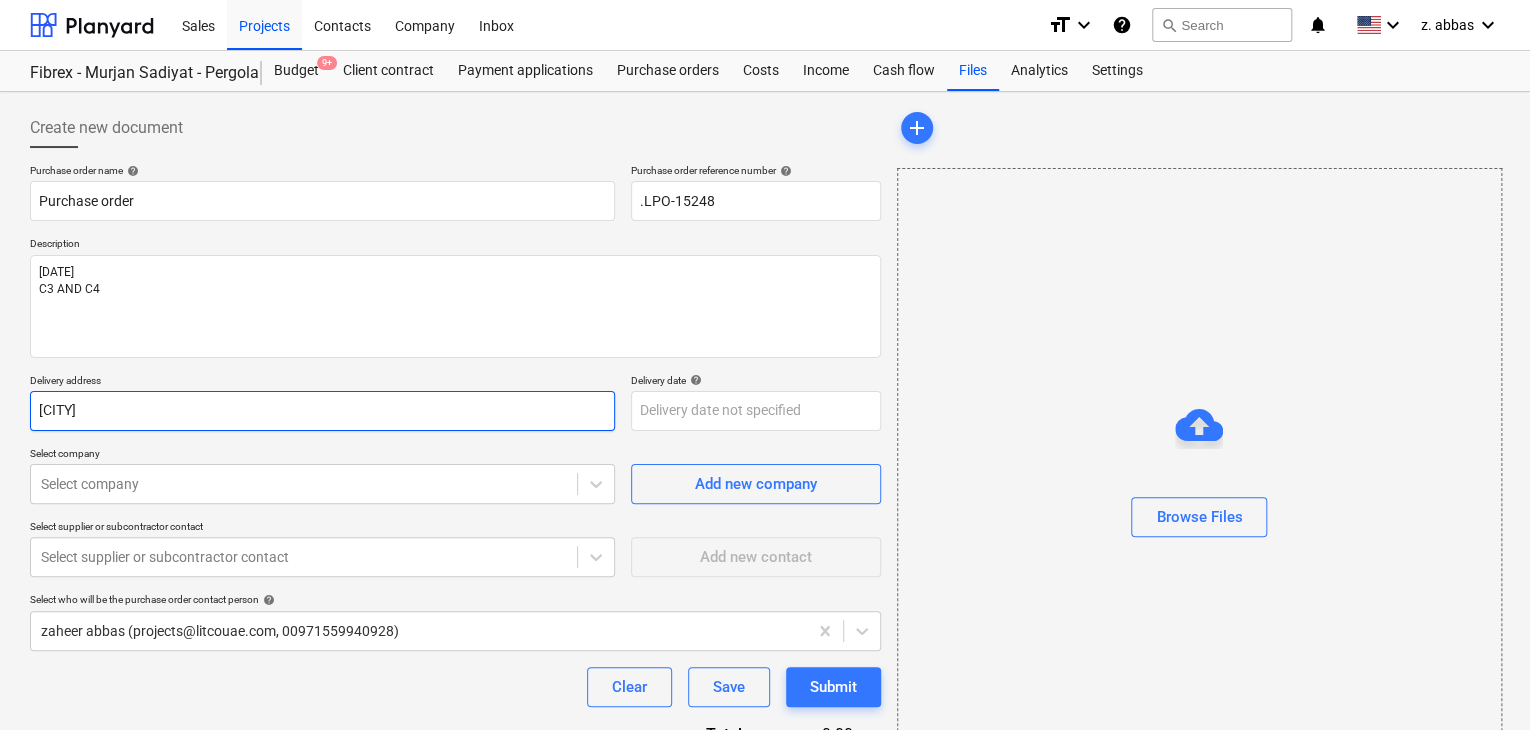 click on "[CITY]" at bounding box center [322, 411] 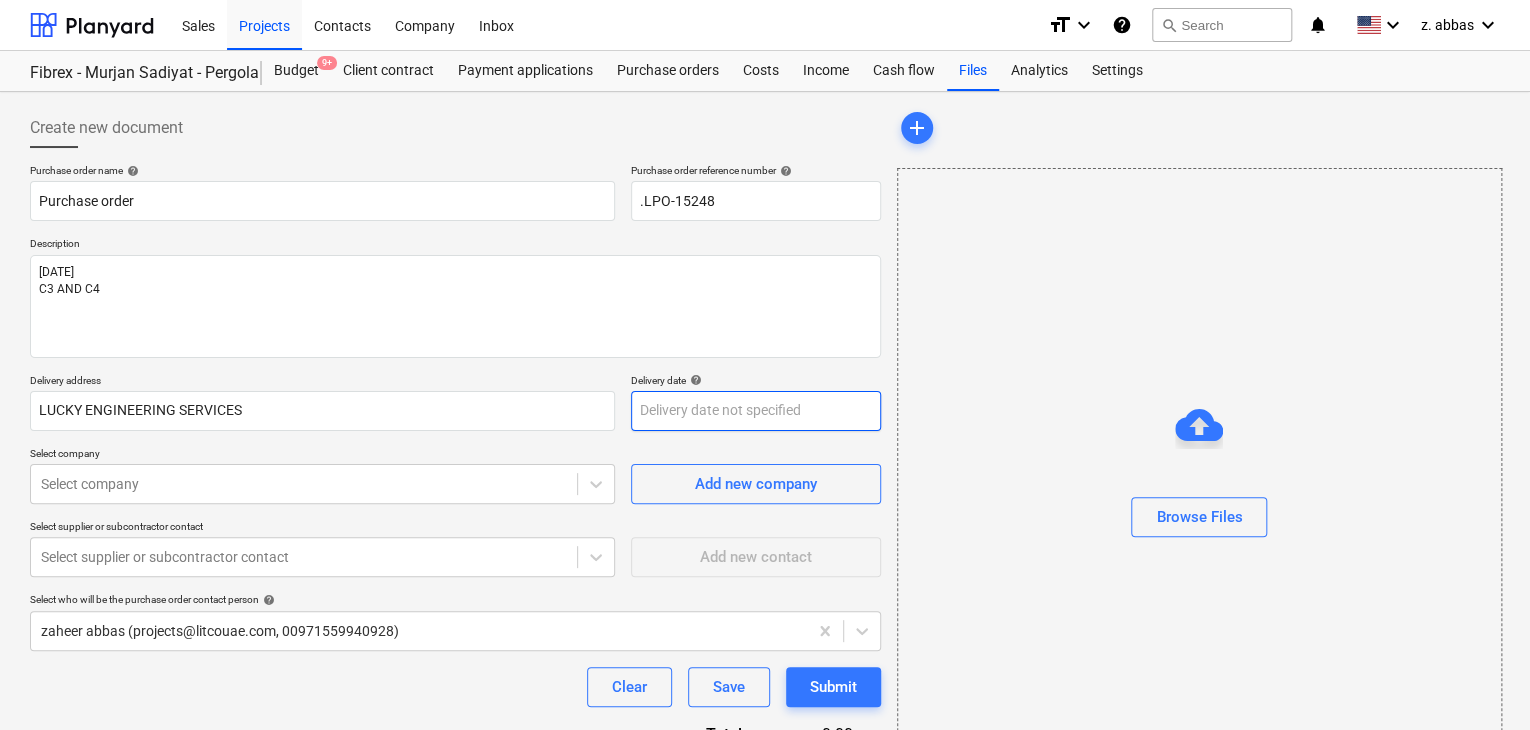 click on "Sales Projects Contacts Company Inbox format_size keyboard_arrow_down help search Search notifications 0 keyboard_arrow_down z. [LAST] keyboard_arrow_down Fibrex - Murjan Sadiyat - Pergola Budget 9+ Client contract Payment applications Purchase orders Costs Income Cash flow Files Analytics Settings Create new document Purchase order name help Purchase order Purchase order reference number help .LPO-15248 Description 05/AUG/2025
C3 AND C4 Delivery address LUCKY ENGINEERING SERVICES Delivery date help Press the down arrow key to interact with the calendar and
select a date. Press the question mark key to get the keyboard shortcuts for changing dates. Select company Select company Add new company Select supplier or subcontractor contact Select supplier or subcontractor contact Add new contact Select who will be the purchase order contact person help [LAST] [EMAIL], [PHONE] Clear Save Submit Total 0.00[CURRENCY]. Select line-items to add help Select in bulk add
x" at bounding box center [765, 365] 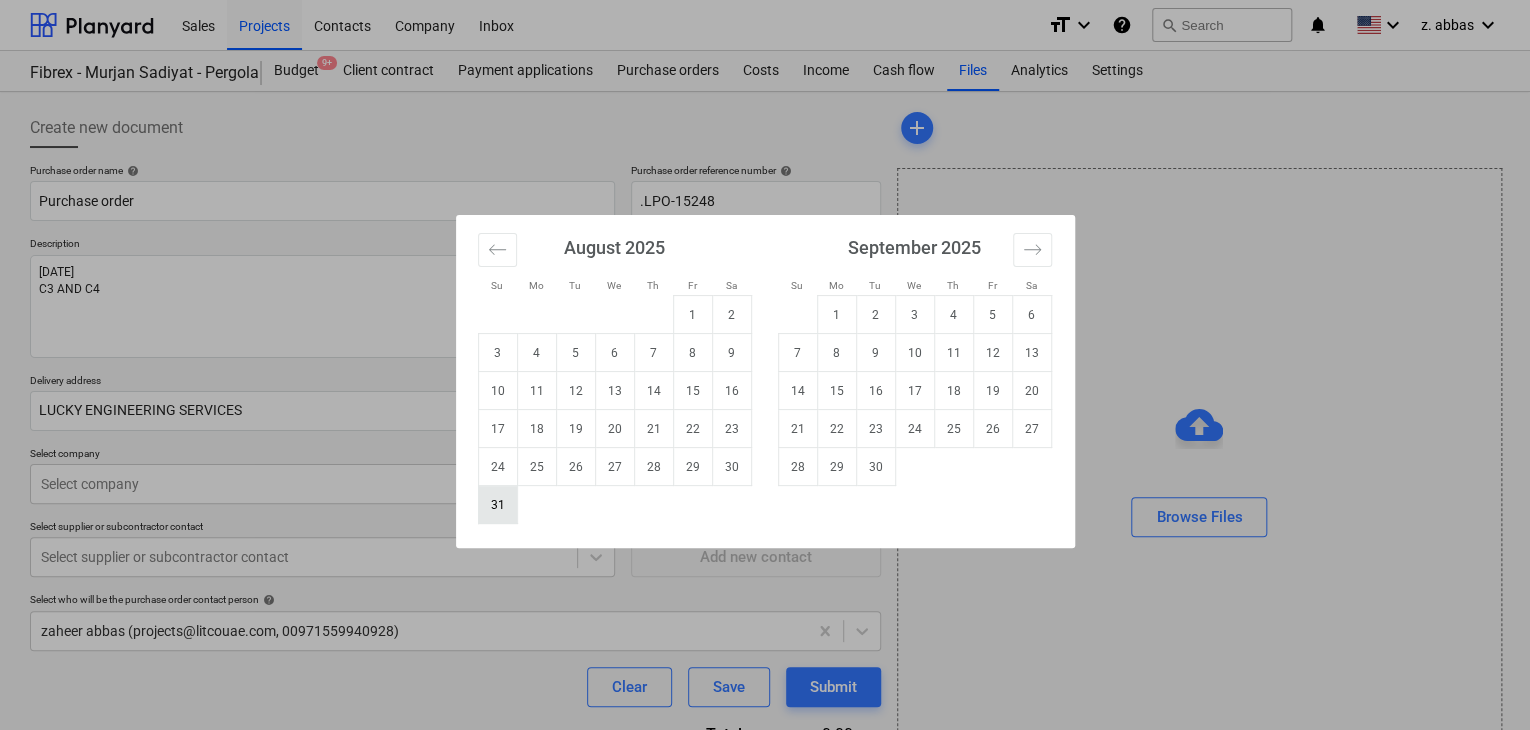 click on "31" at bounding box center [497, 505] 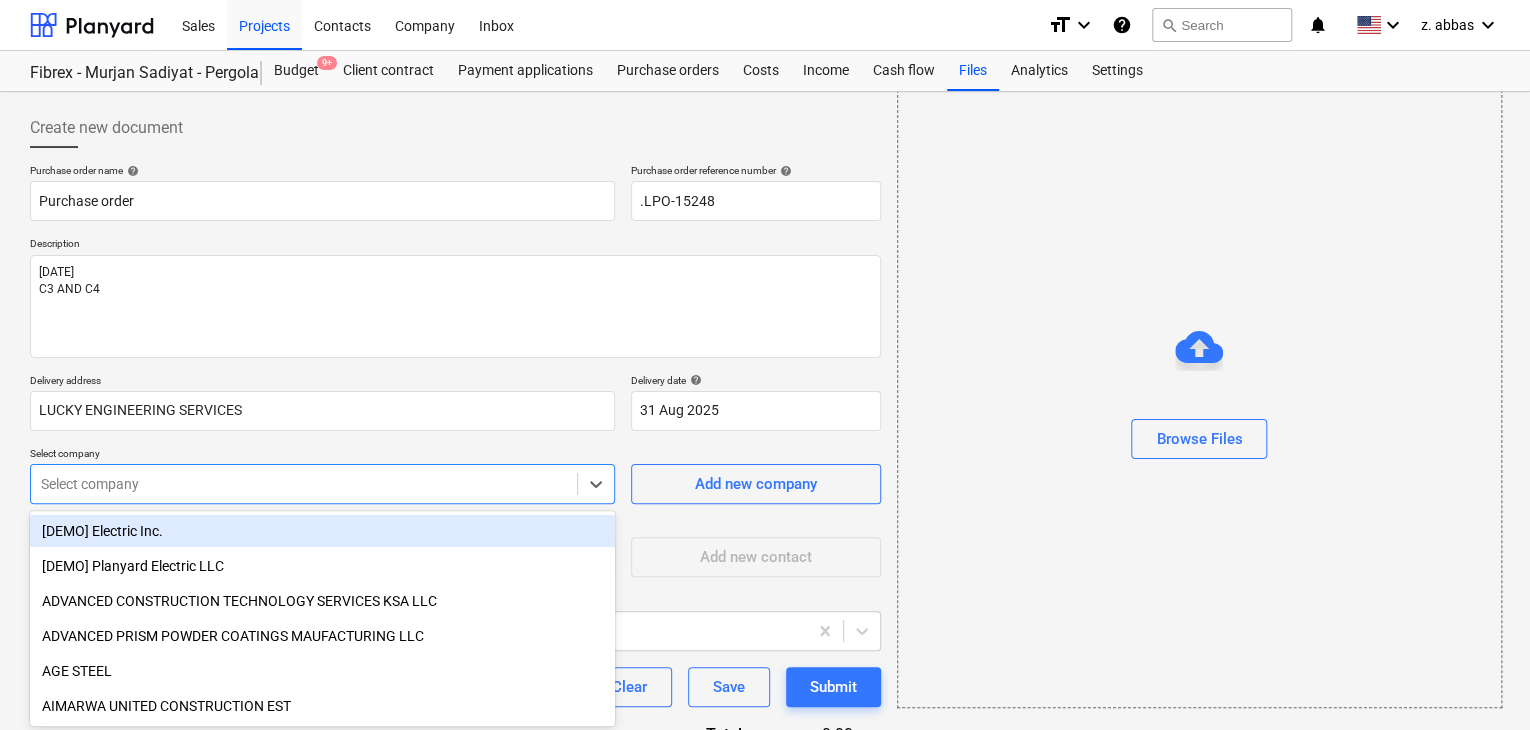 click on "Sales Projects Contacts Company Inbox format_size keyboard_arrow_down help search Search notifications 0 keyboard_arrow_down z. abbas keyboard_arrow_down Fibrex - Murjan Sadiyat - Pergola & Canopies Budget 9+ Client contract Payment applications Purchase orders Costs Income Cash flow Files Analytics Settings Create new document Purchase order name help Purchase order Purchase order reference number help .LPO-15248 Description 05/AUG/2025
C3 AND C4 Delivery address LUCKY ENGINEERING SERVICES Delivery date help 31 Aug 2025 31.08.2025 Press the down arrow key to interact with the calendar and
select a date. Press the question mark key to get the keyboard shortcuts for changing dates. Select company option [DEMO] Electric Inc.   focused, 1 of 211. 211 results available. Use Up and Down to choose options, press Enter to select the currently focused option, press Escape to exit the menu, press Tab to select the option and exit the menu. Select company Add new company Select supplier or subcontractor contact" at bounding box center (765, 365) 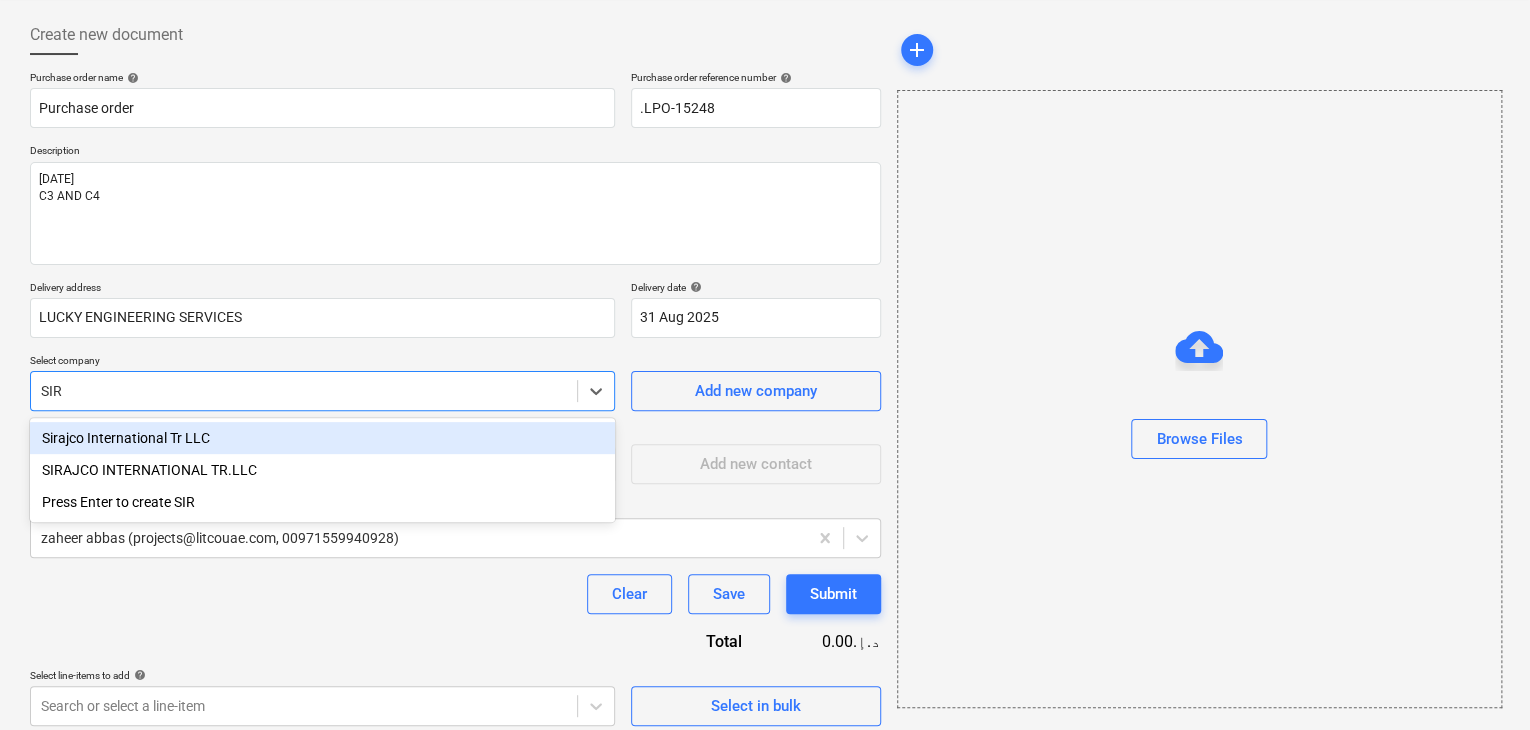 click on "Sirajco International Tr LLC" at bounding box center (322, 438) 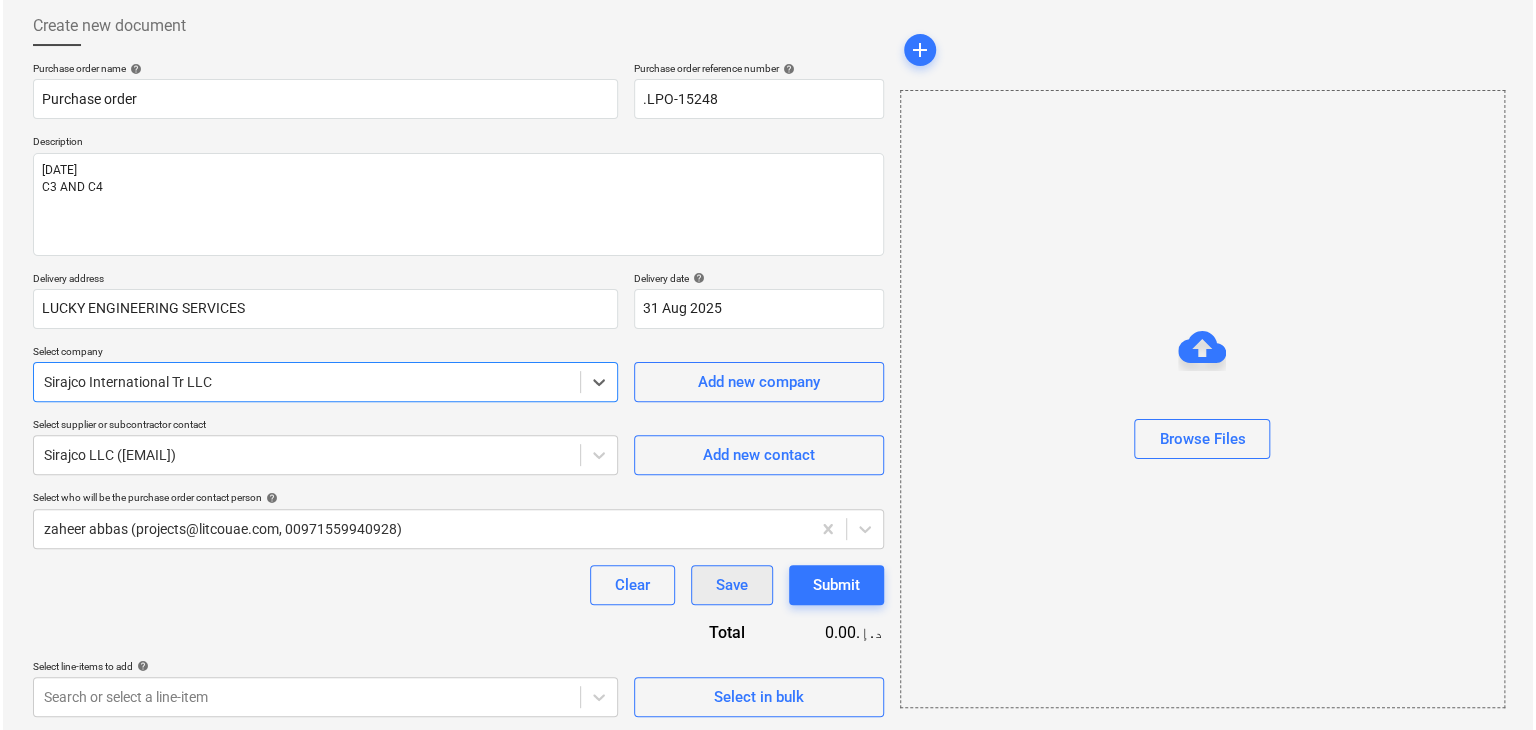 scroll, scrollTop: 104, scrollLeft: 0, axis: vertical 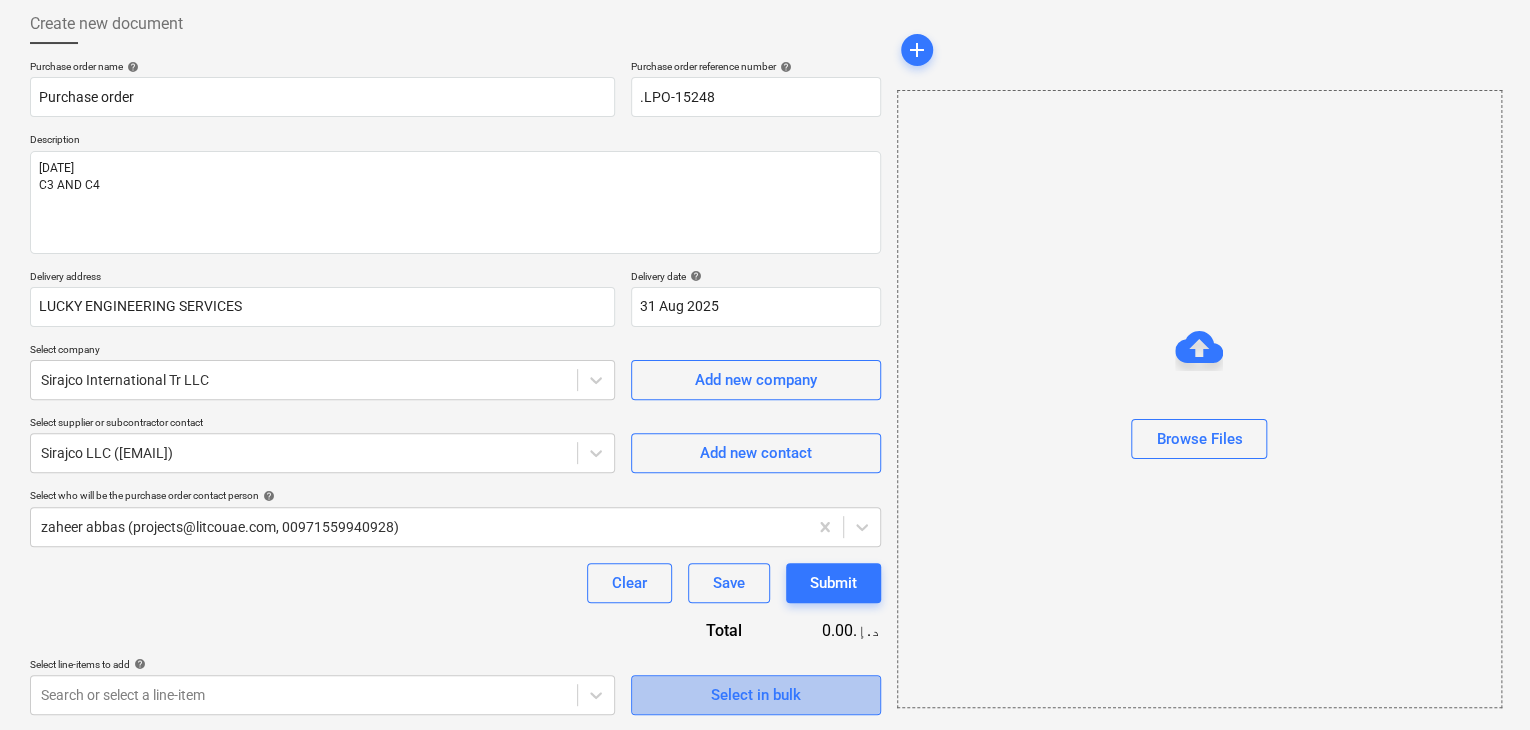 click on "Select in bulk" at bounding box center (756, 695) 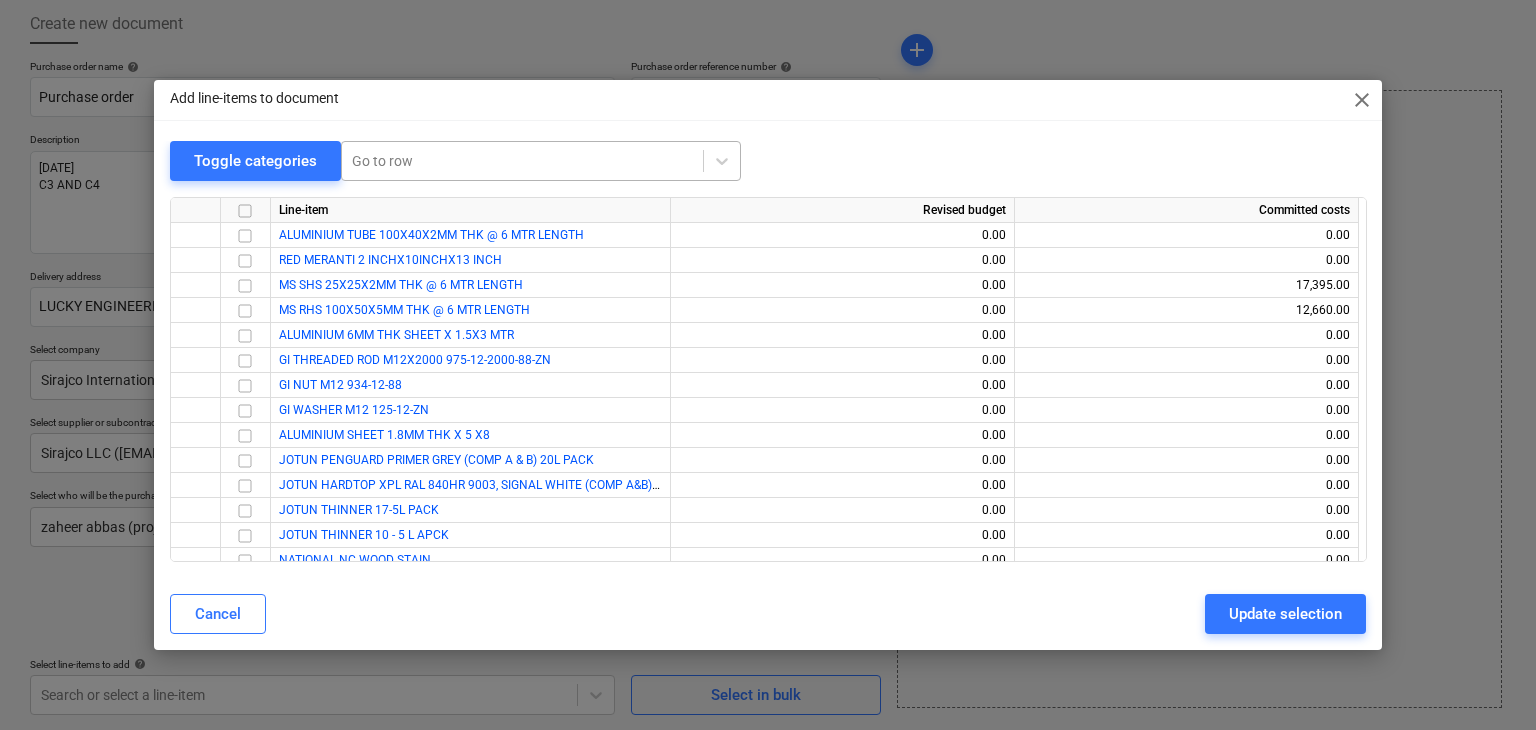 click at bounding box center [522, 161] 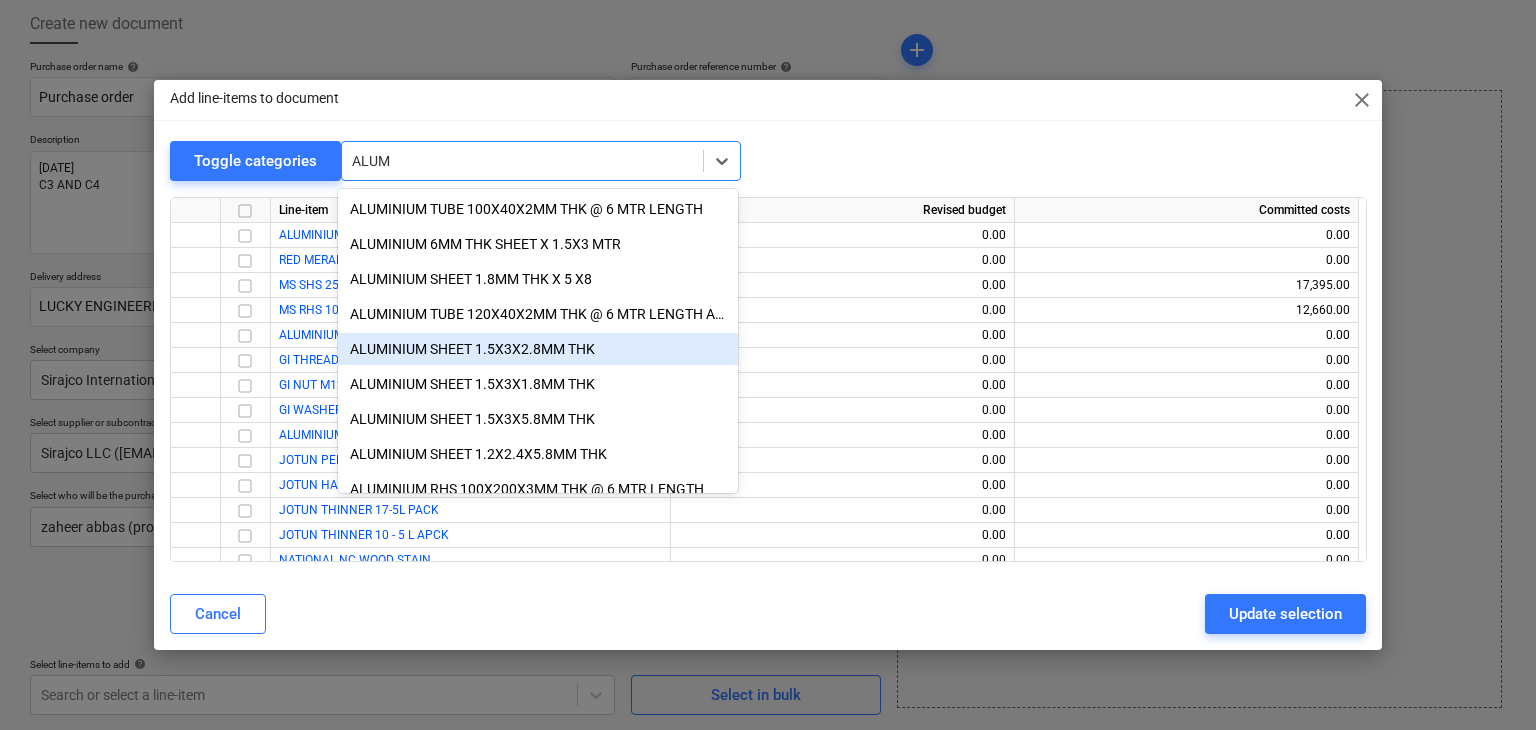 click on "ALUMINIUM SHEET 1.5X3X2.8MM THK" at bounding box center (538, 349) 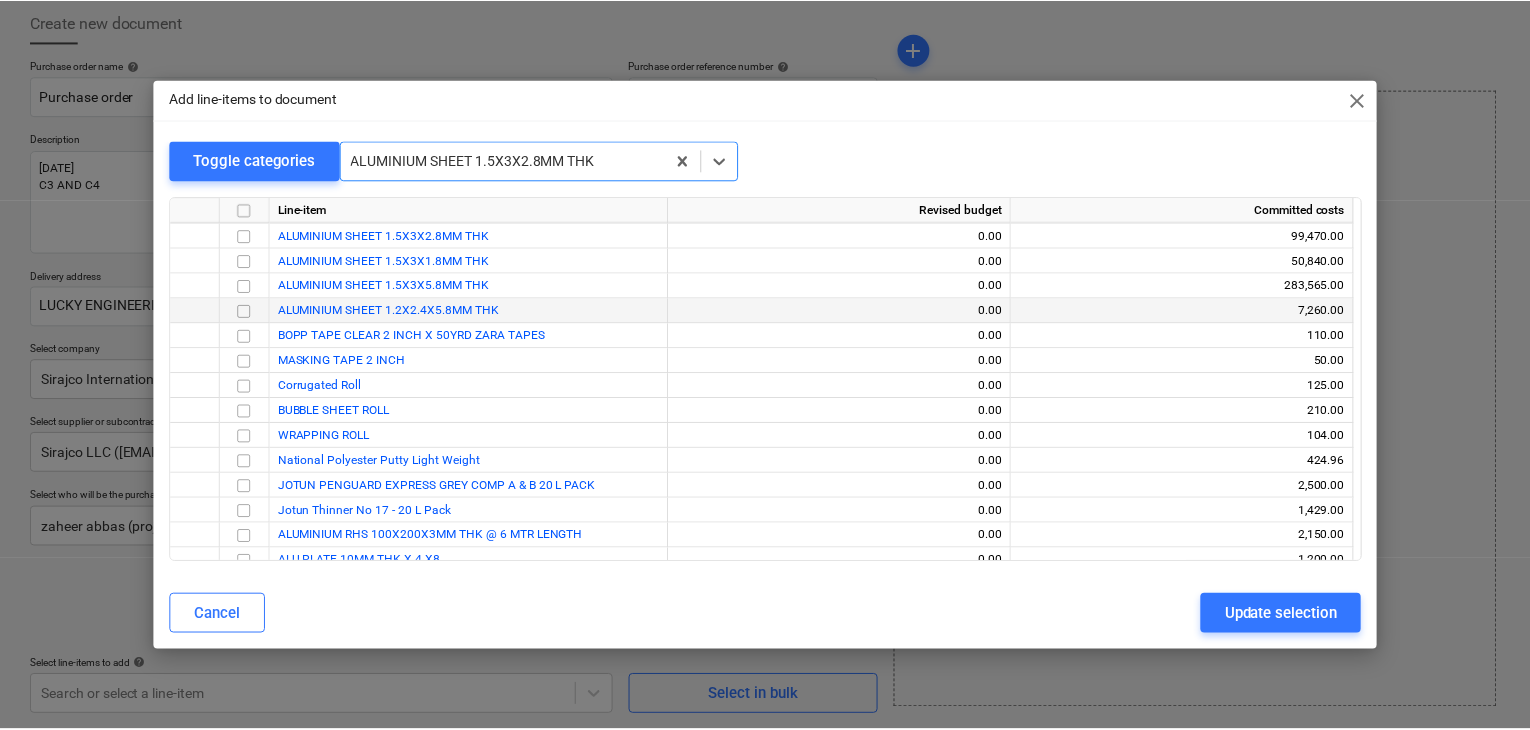 scroll, scrollTop: 1324, scrollLeft: 0, axis: vertical 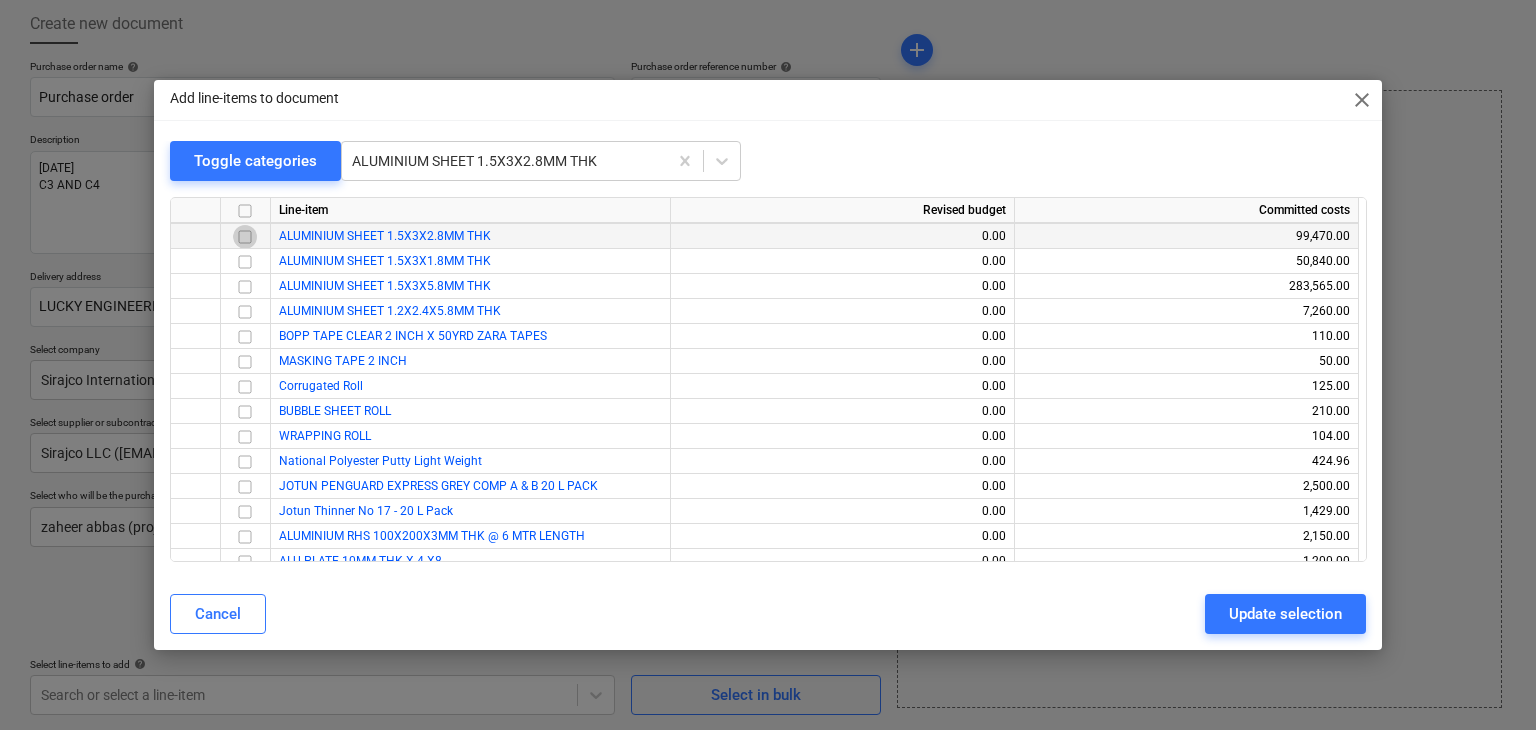 click at bounding box center (245, 237) 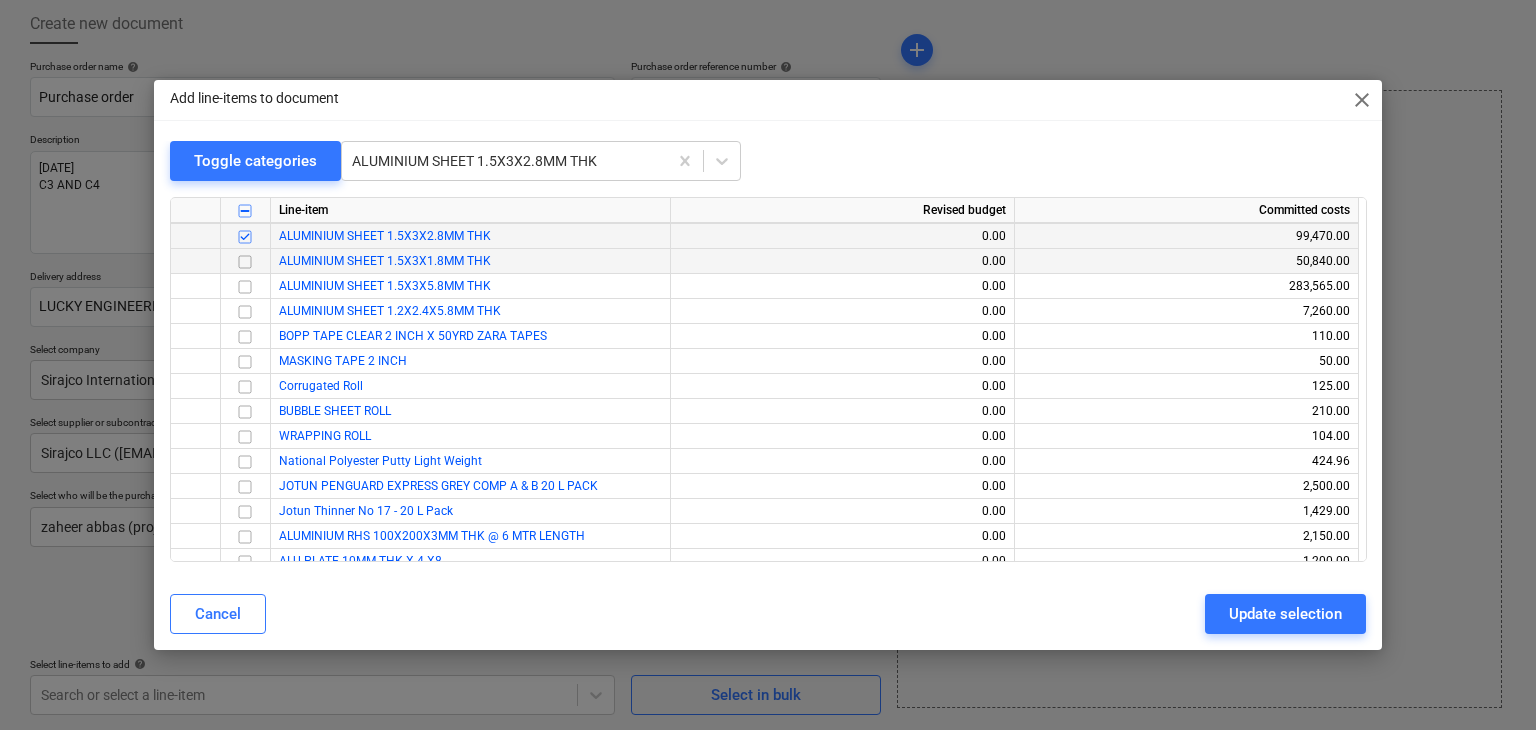 click at bounding box center [245, 262] 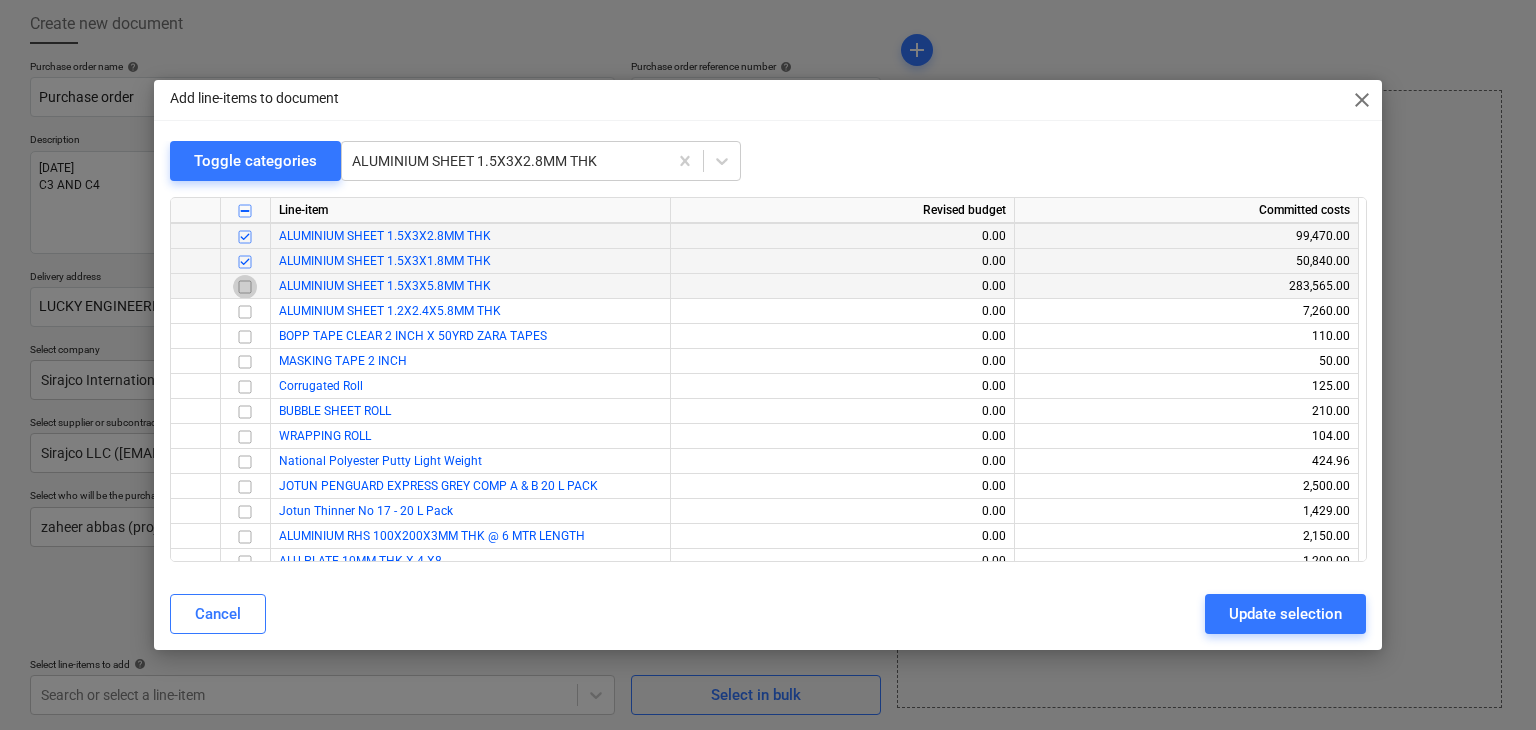 click at bounding box center (245, 287) 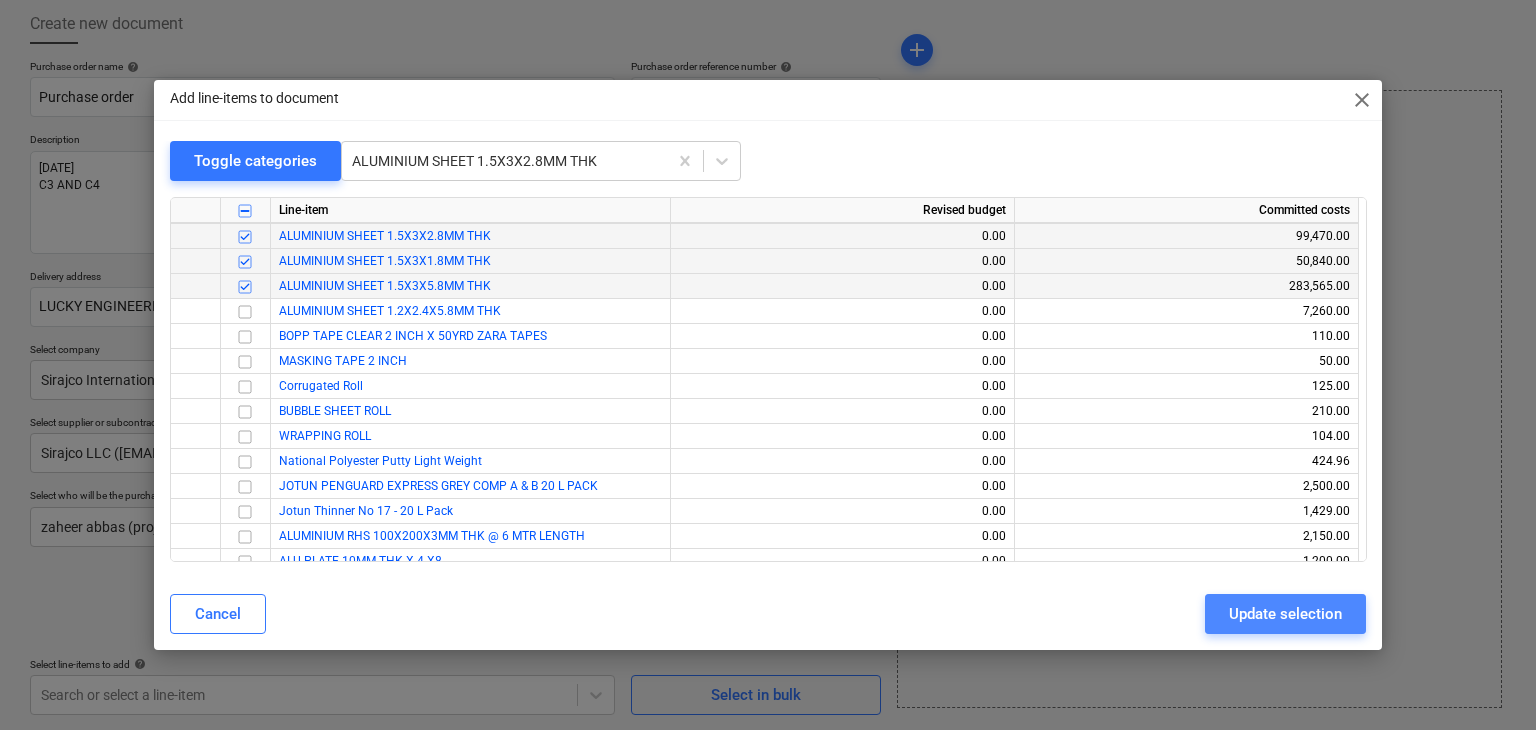 click on "Update selection" at bounding box center (1285, 614) 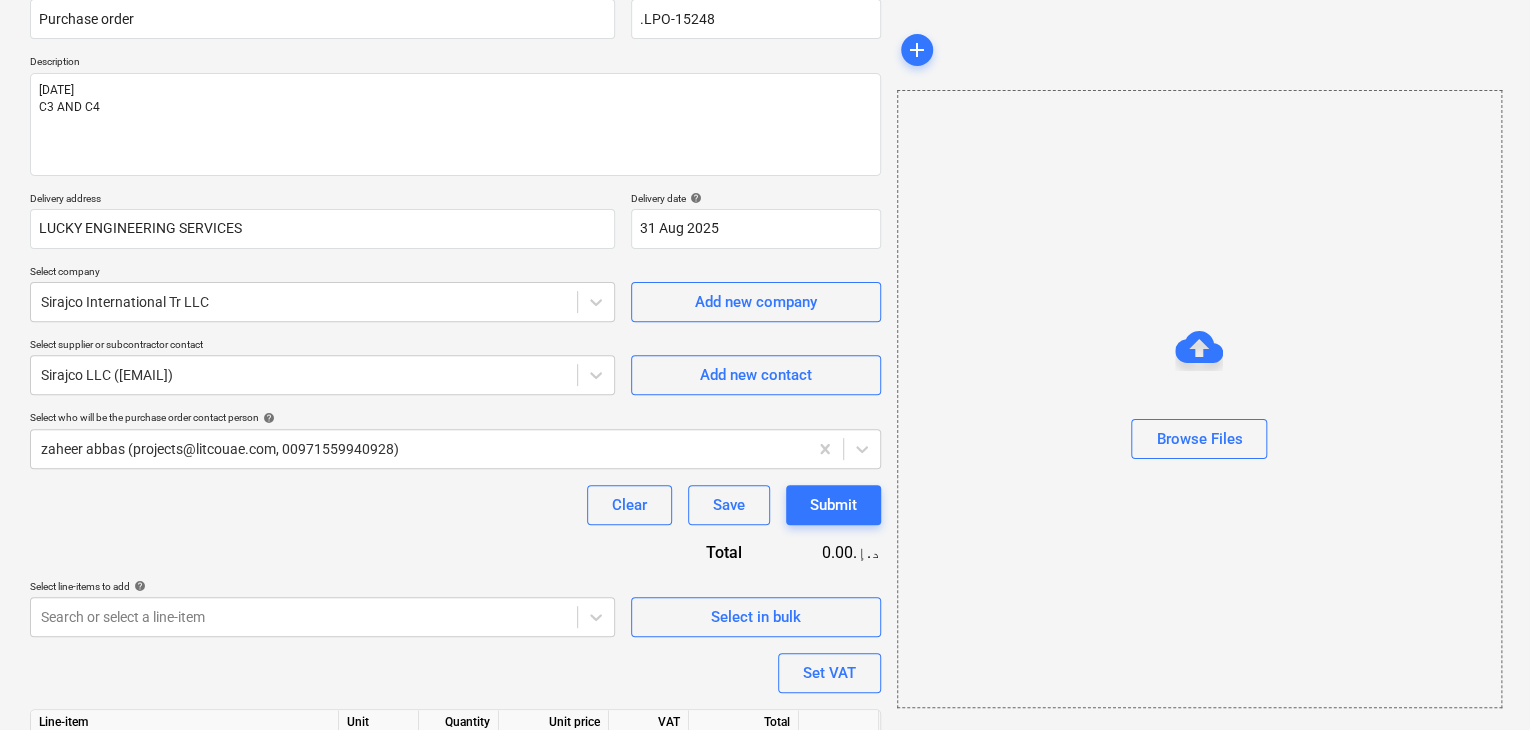 scroll, scrollTop: 304, scrollLeft: 0, axis: vertical 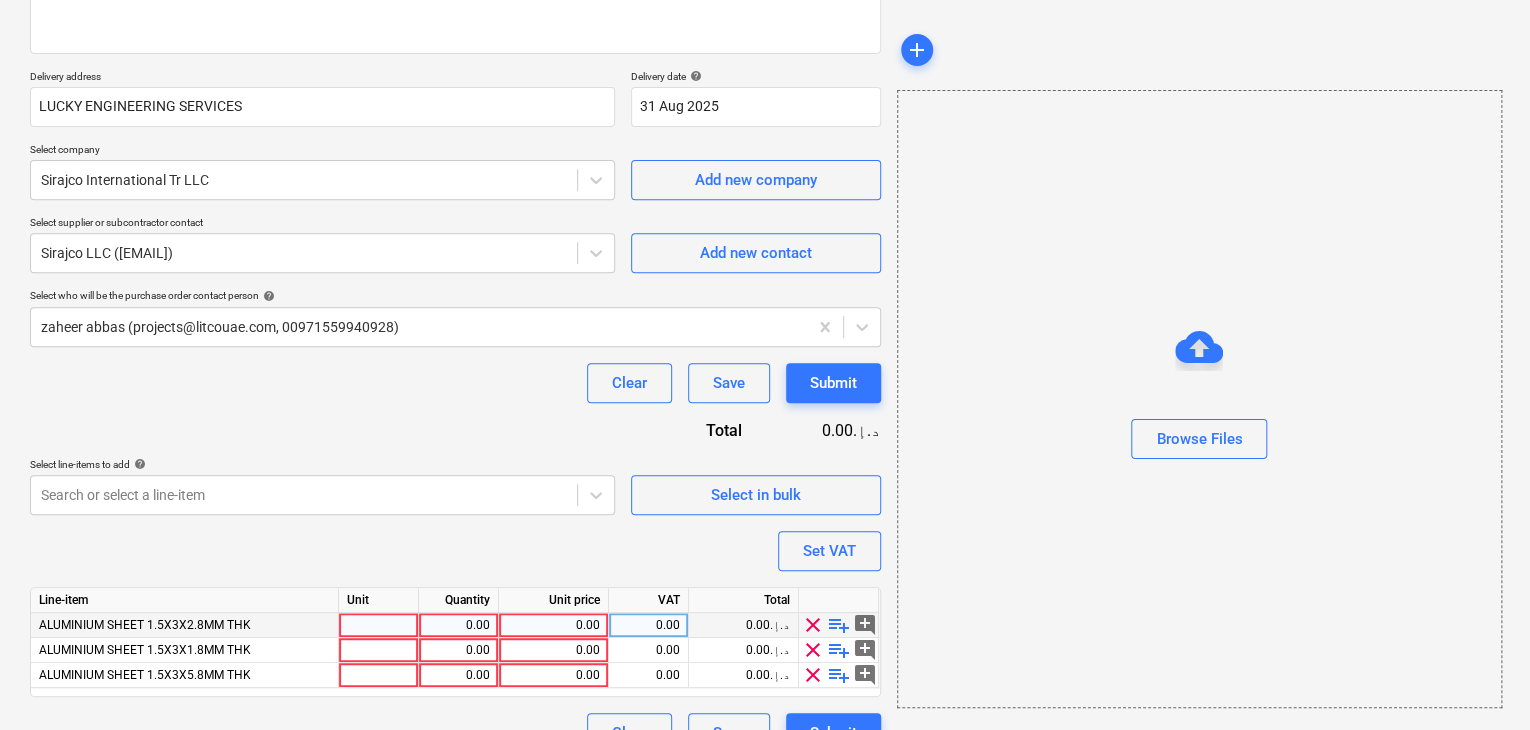 click at bounding box center (379, 625) 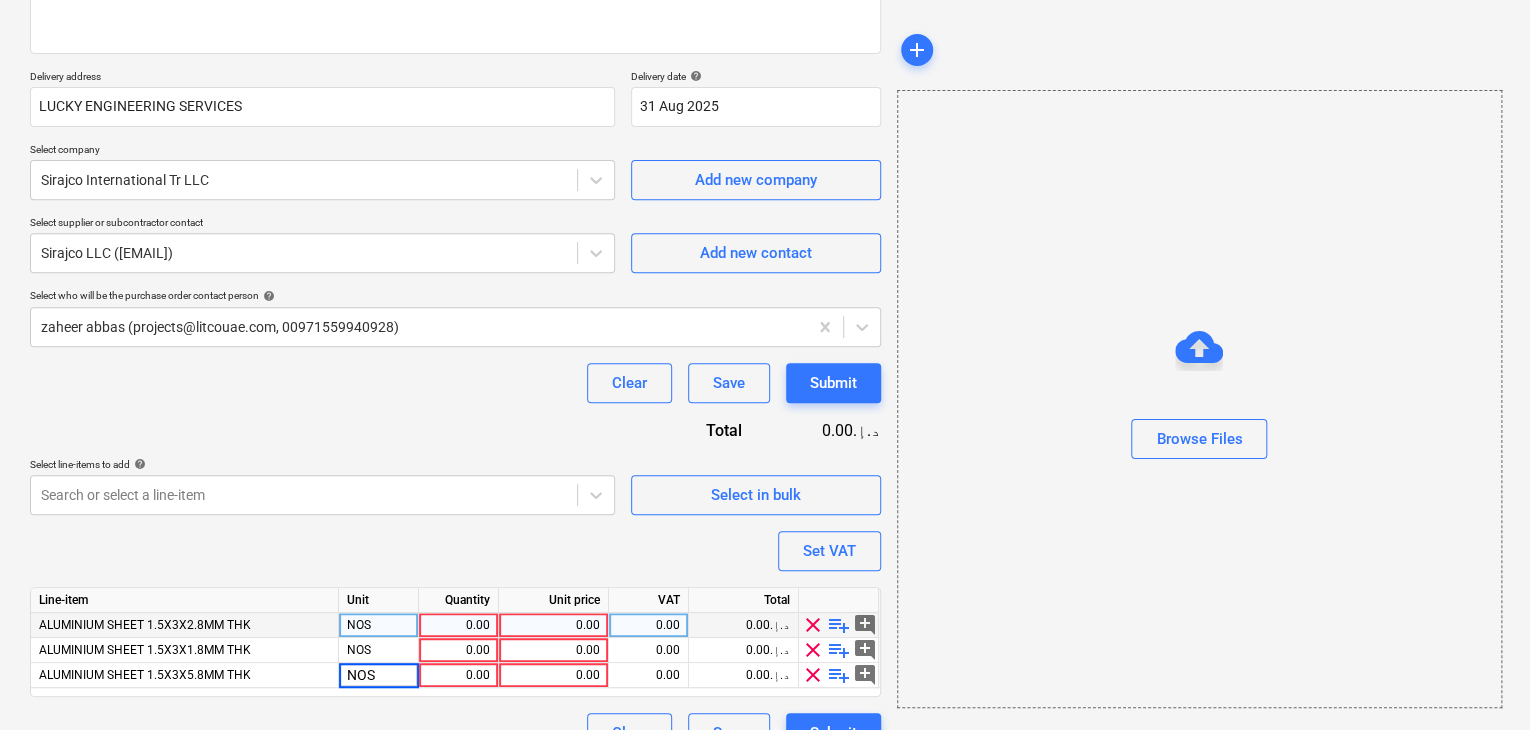click on "0.00" at bounding box center (458, 625) 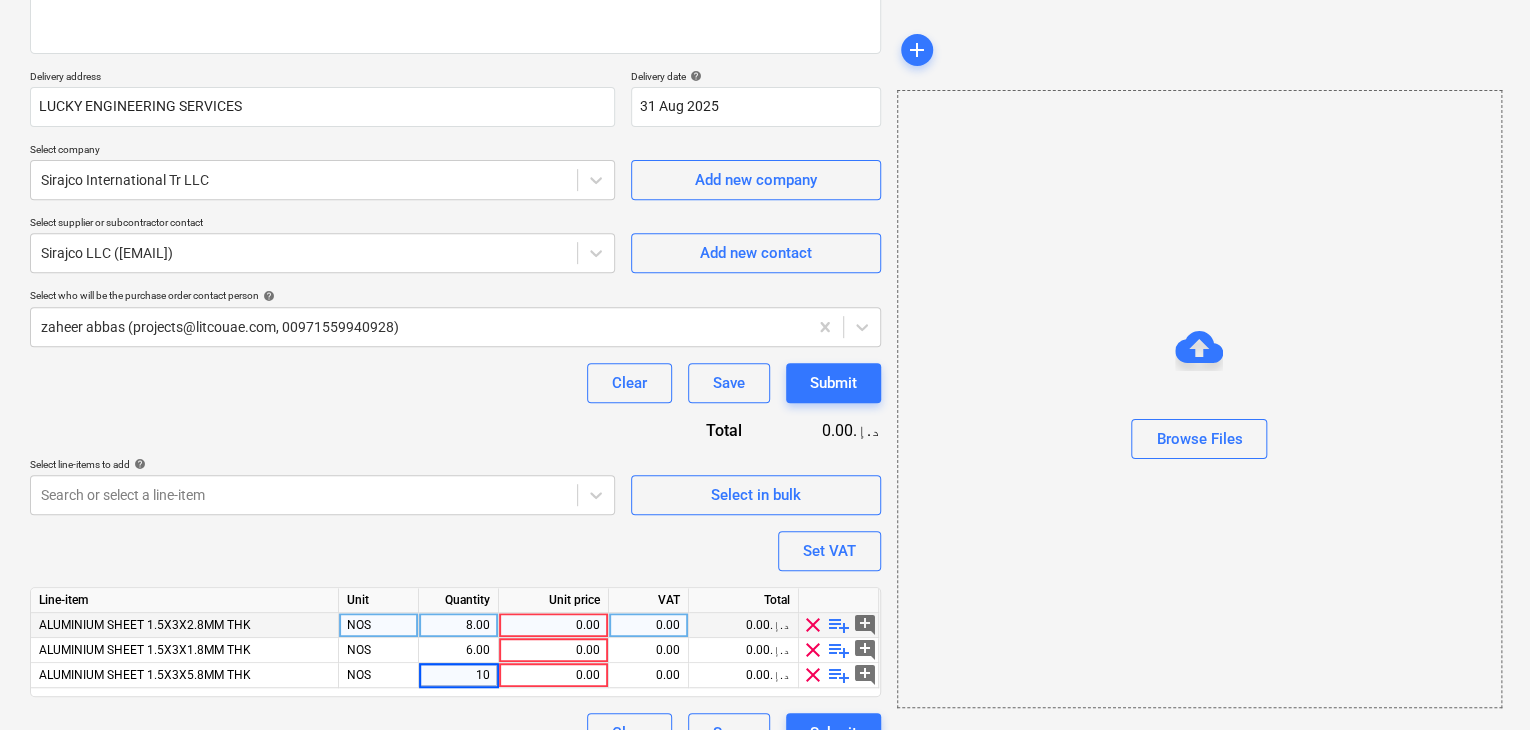 click on "0.00" at bounding box center [553, 625] 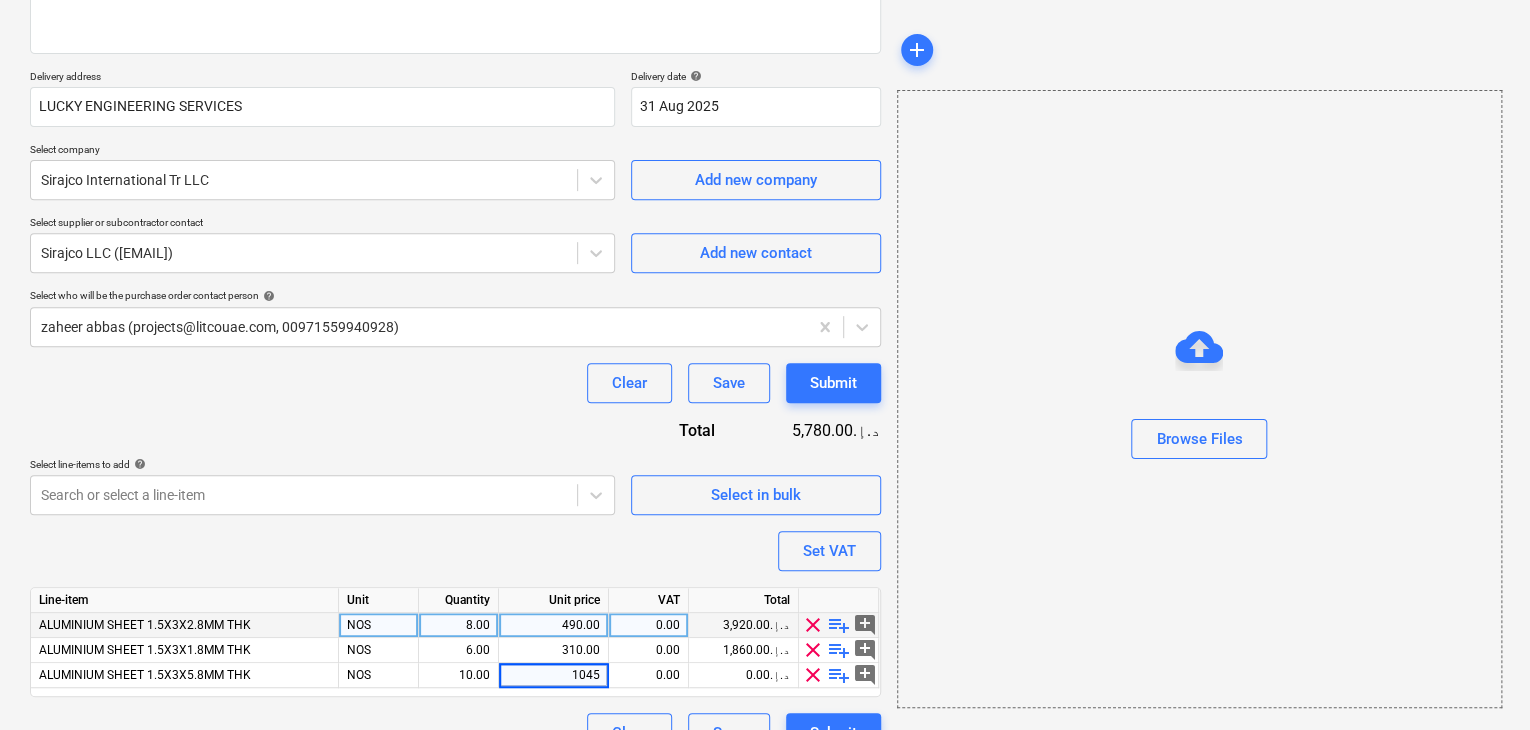 click on "Browse Files" at bounding box center [1199, 399] 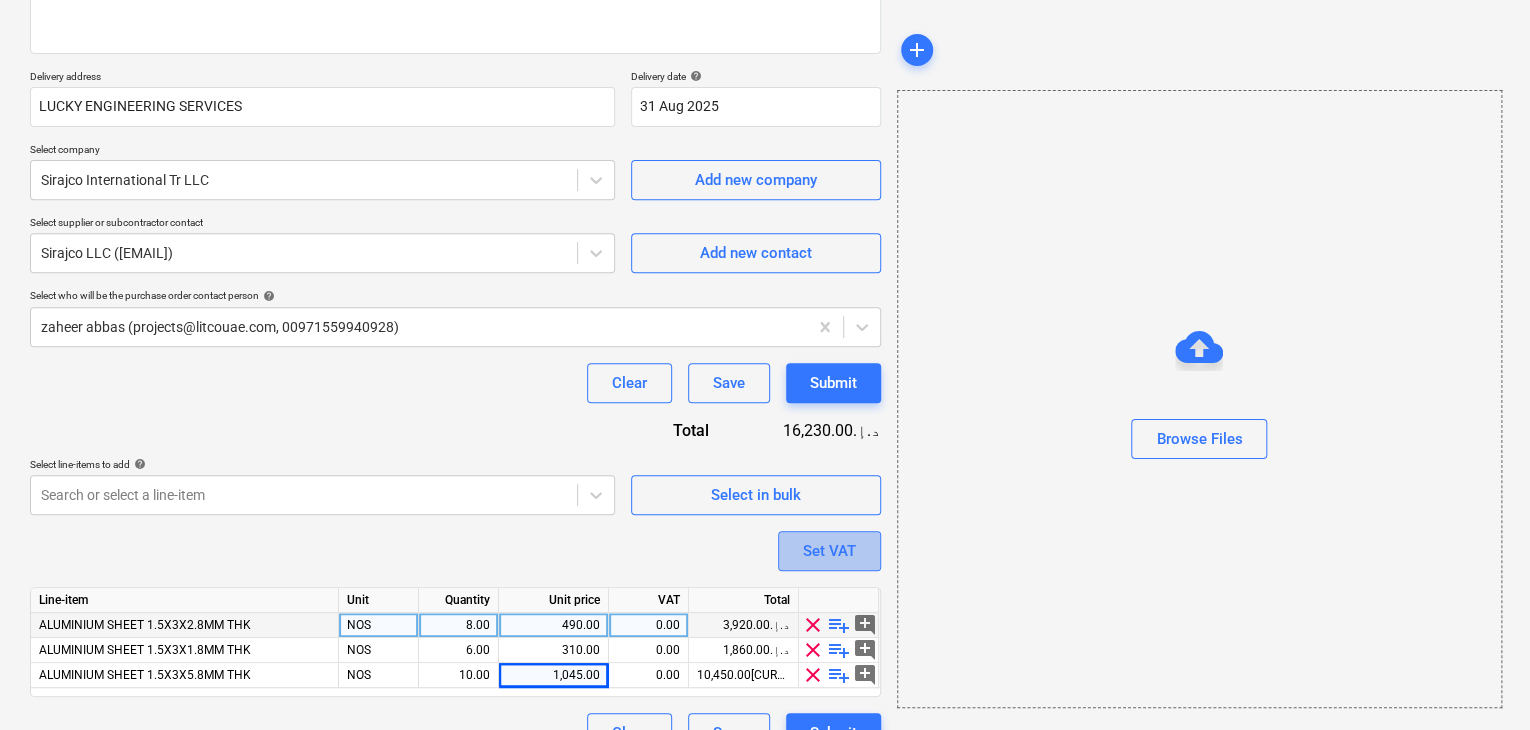 click on "Set VAT" at bounding box center [829, 551] 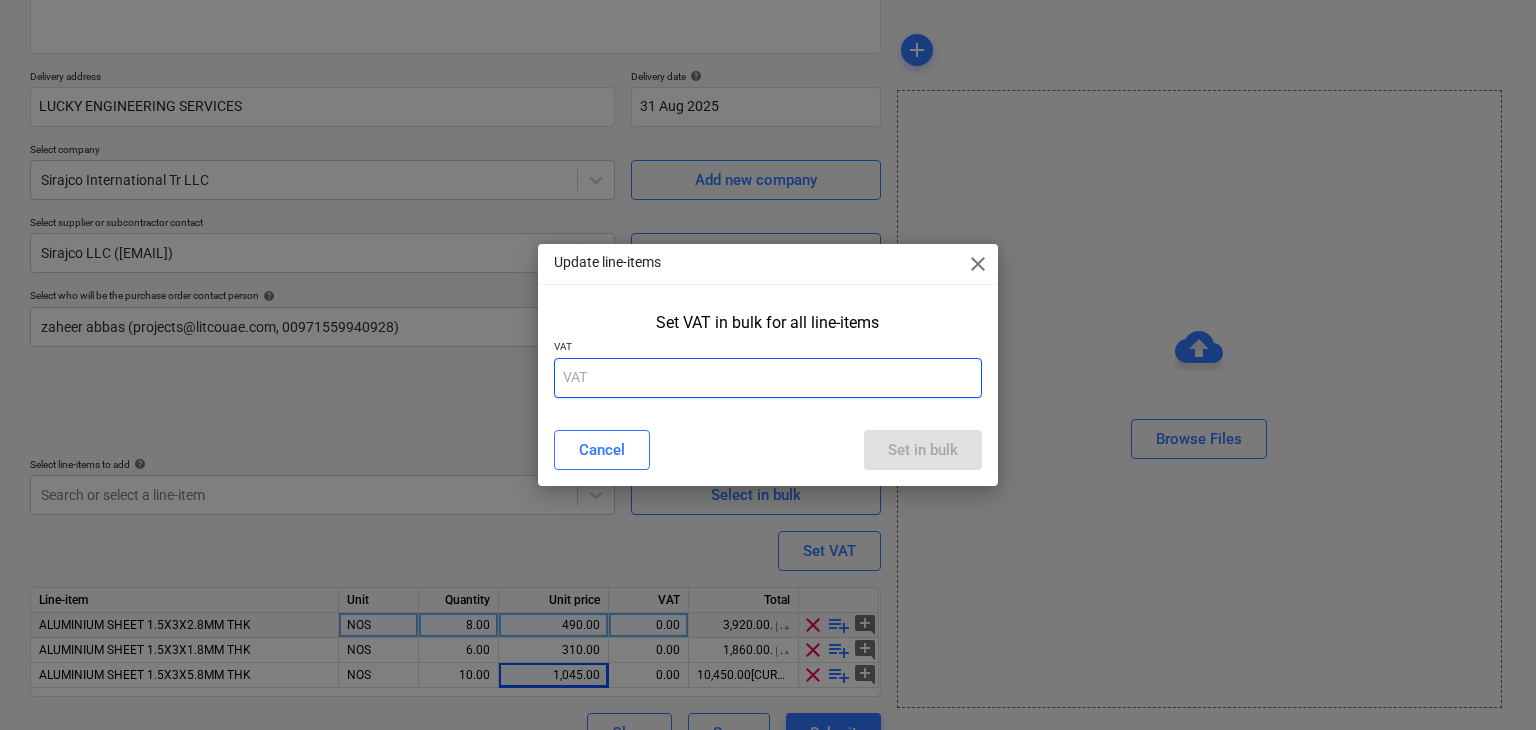click at bounding box center [768, 378] 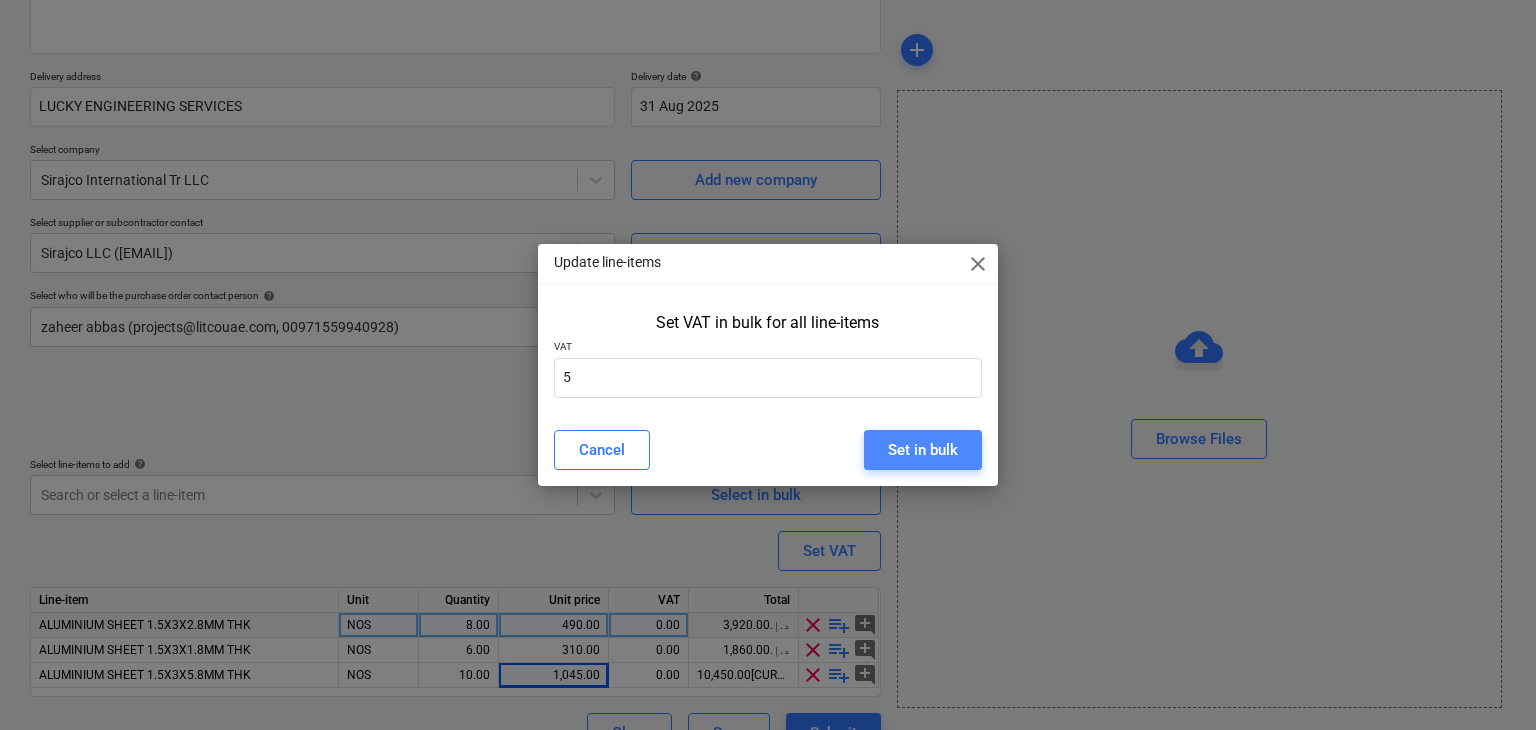 click on "Set in bulk" at bounding box center [923, 450] 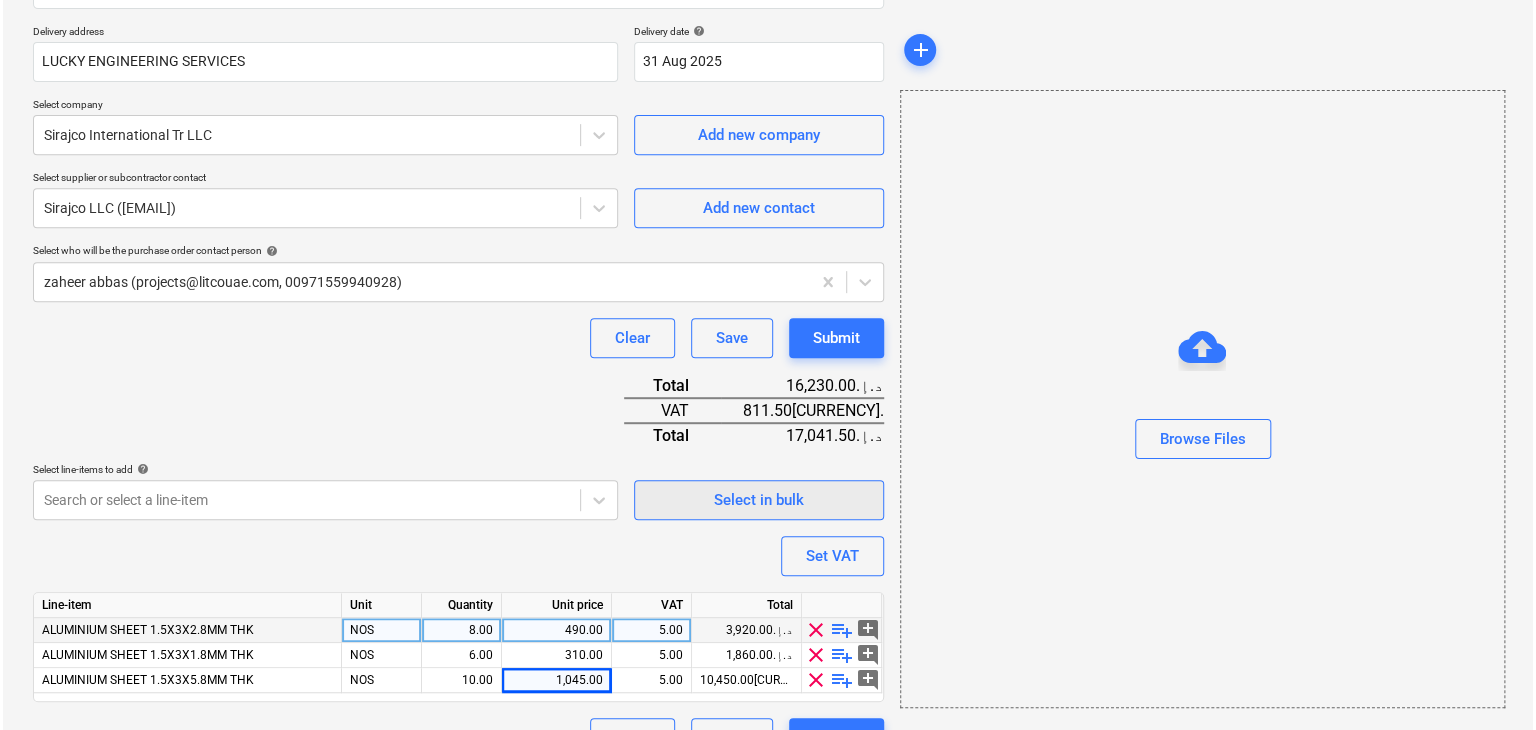 scroll, scrollTop: 392, scrollLeft: 0, axis: vertical 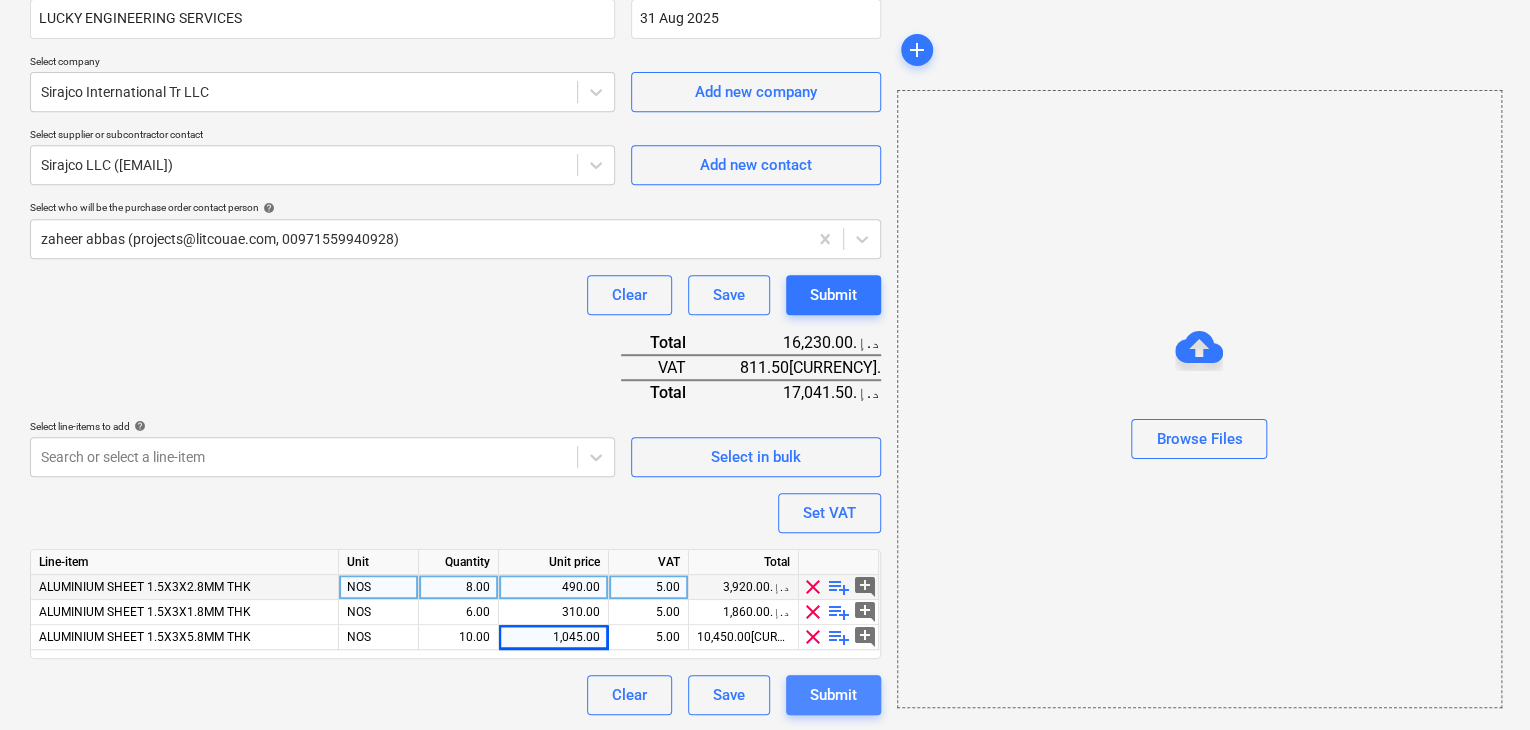 click on "Submit" at bounding box center (833, 695) 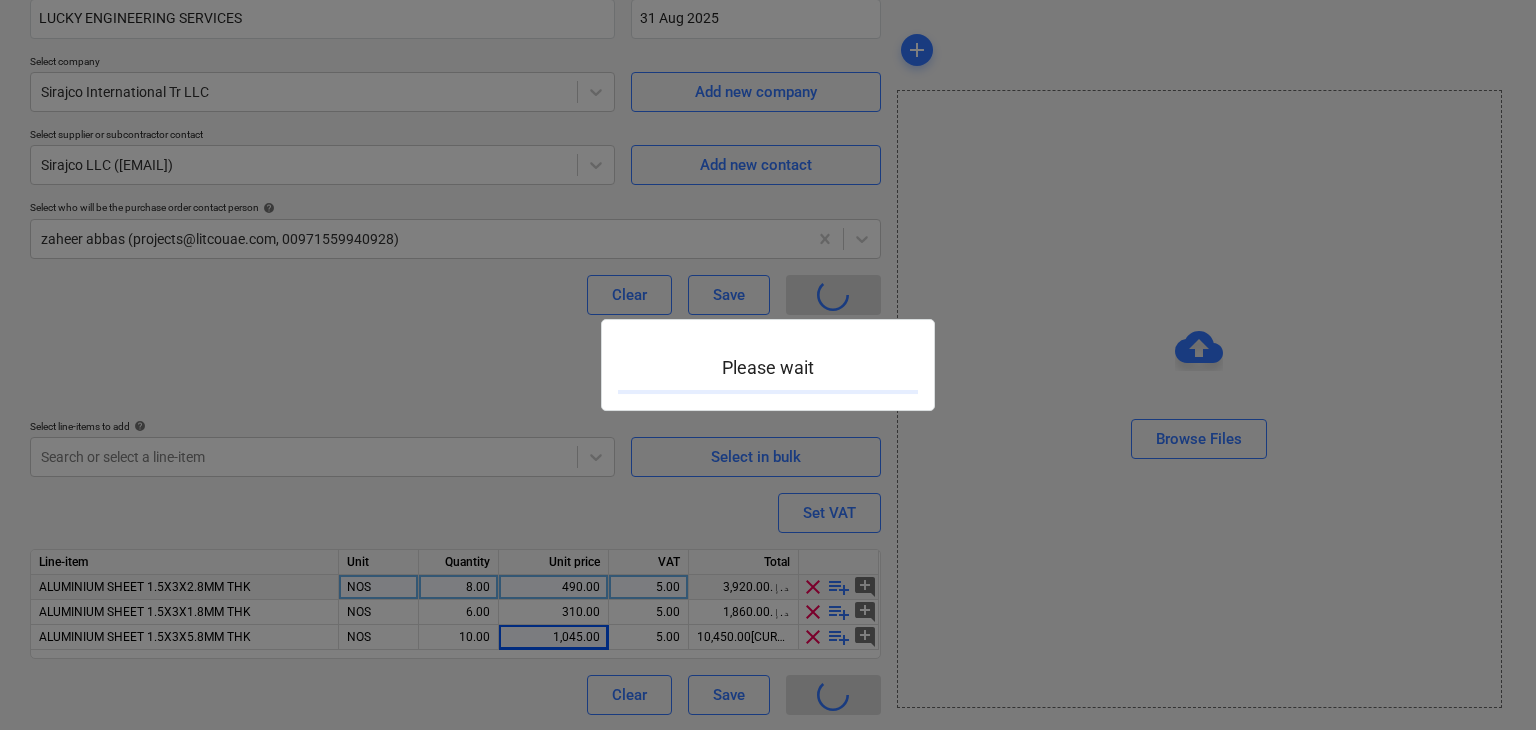 scroll, scrollTop: 0, scrollLeft: 0, axis: both 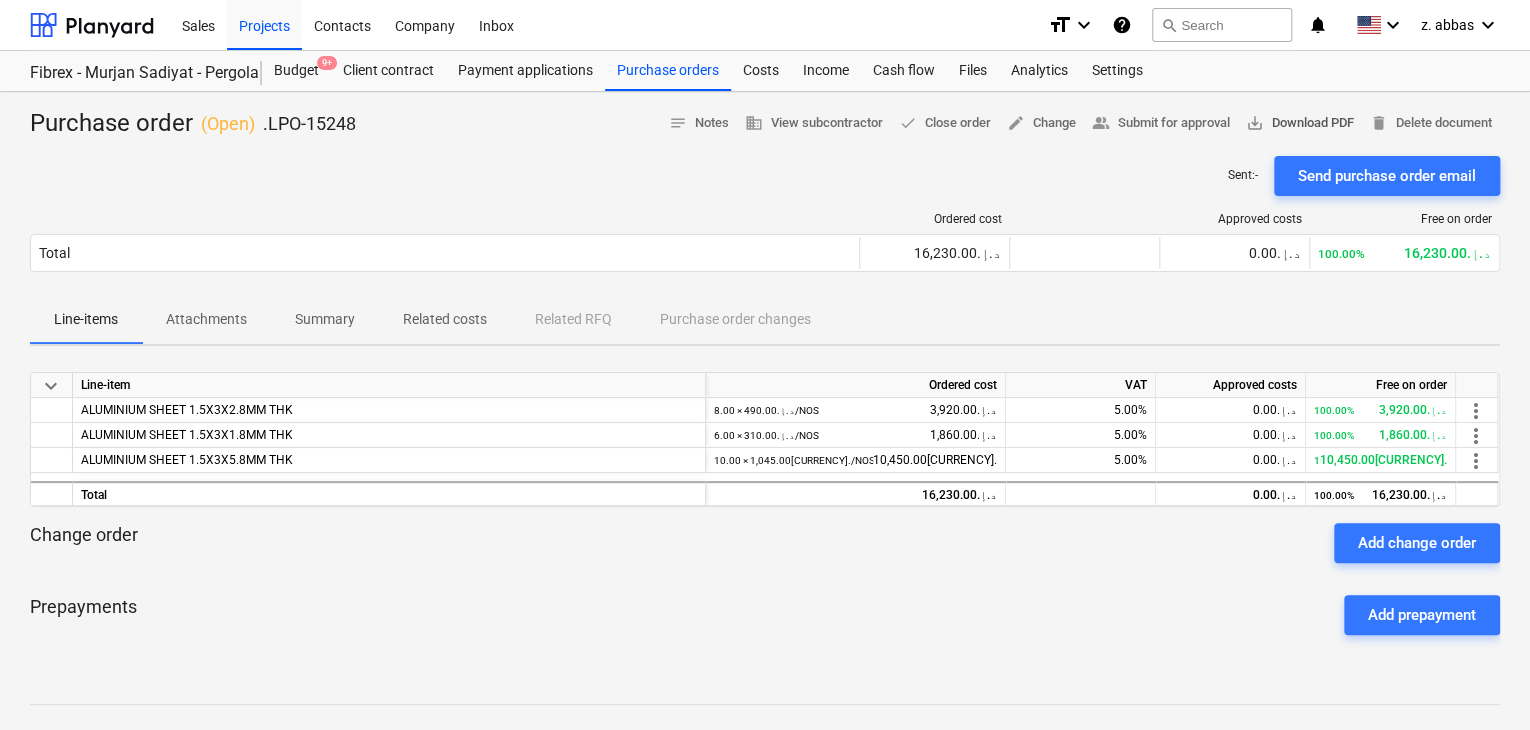 click on "save_alt Download PDF" at bounding box center (1300, 123) 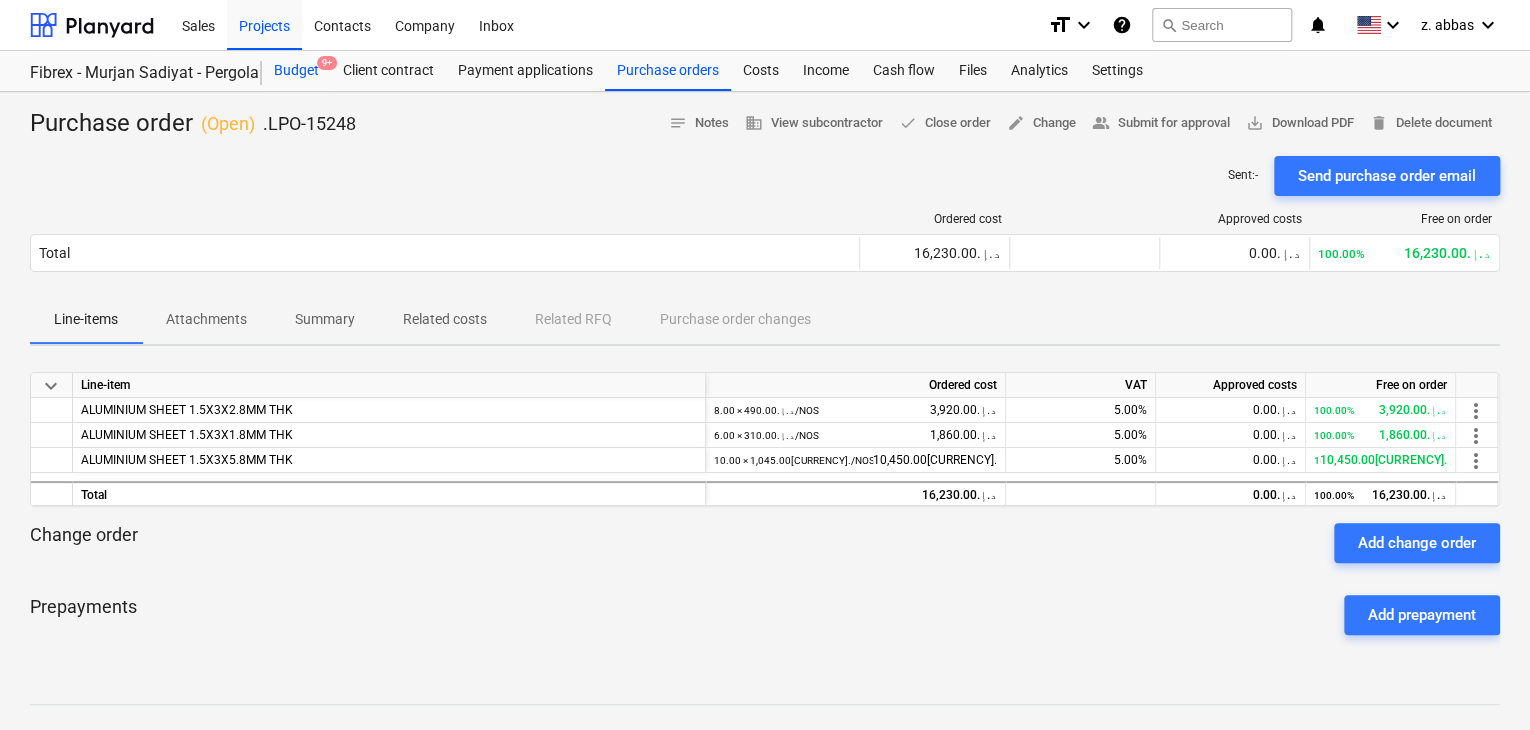 click on "Budget 9+" at bounding box center (296, 71) 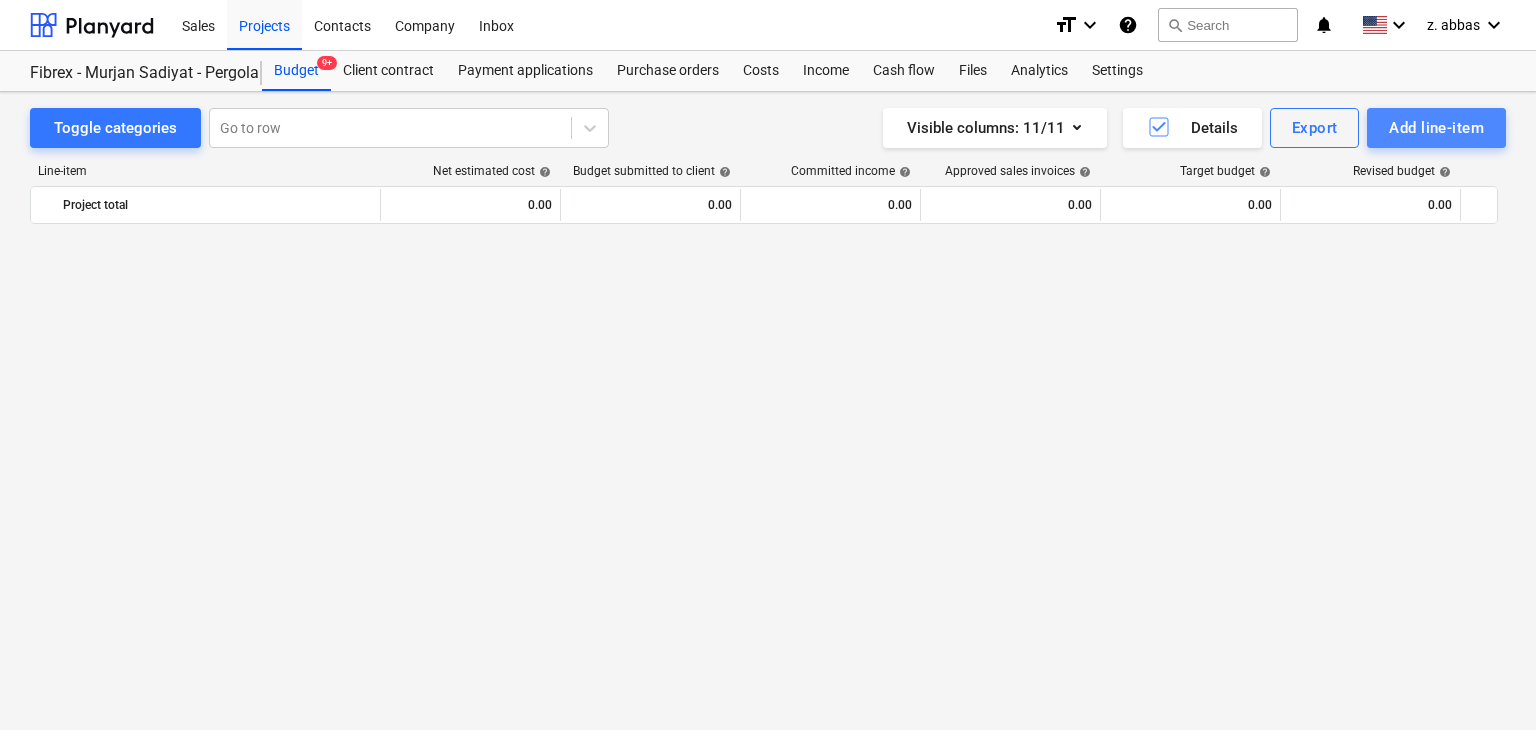 click on "Add line-item" at bounding box center (1436, 128) 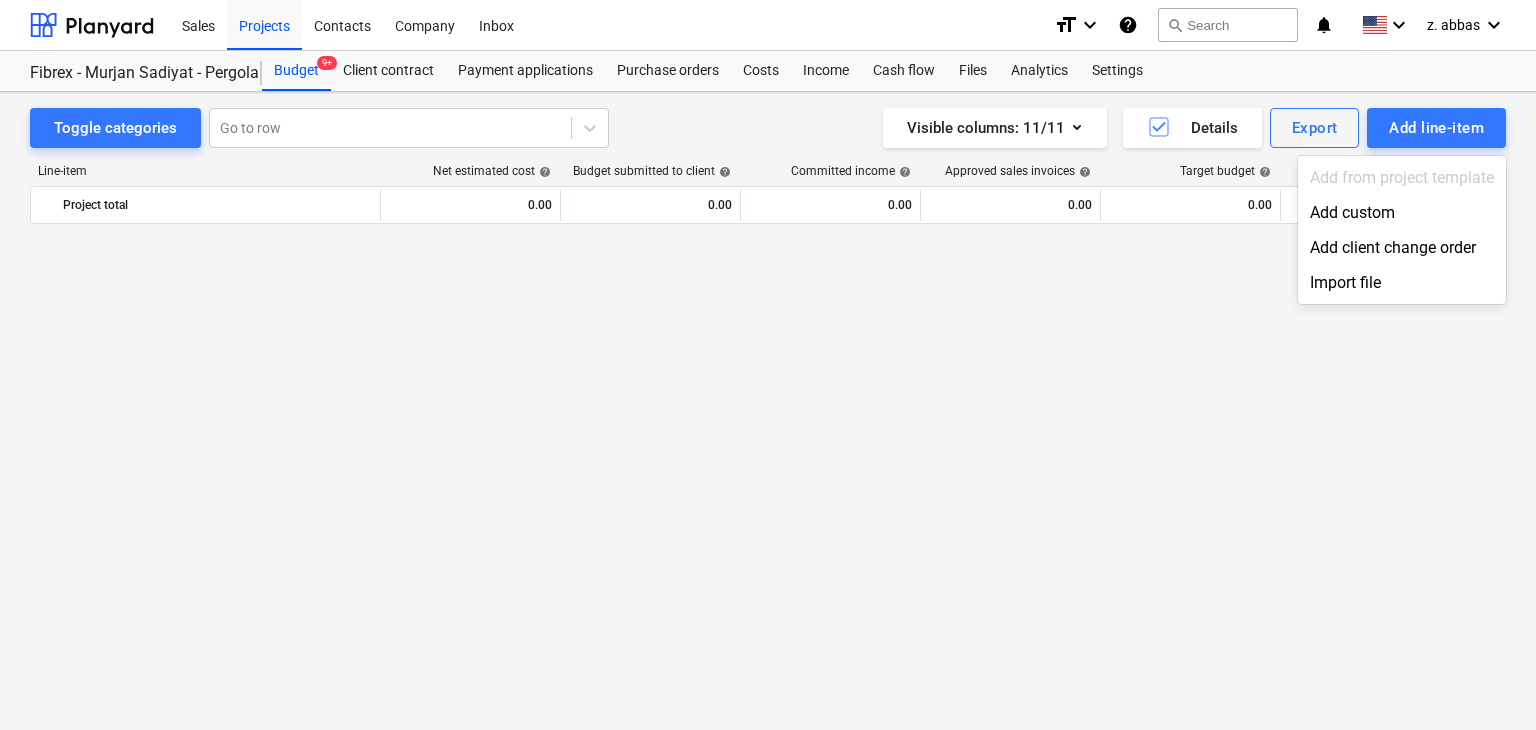 scroll, scrollTop: 8344, scrollLeft: 0, axis: vertical 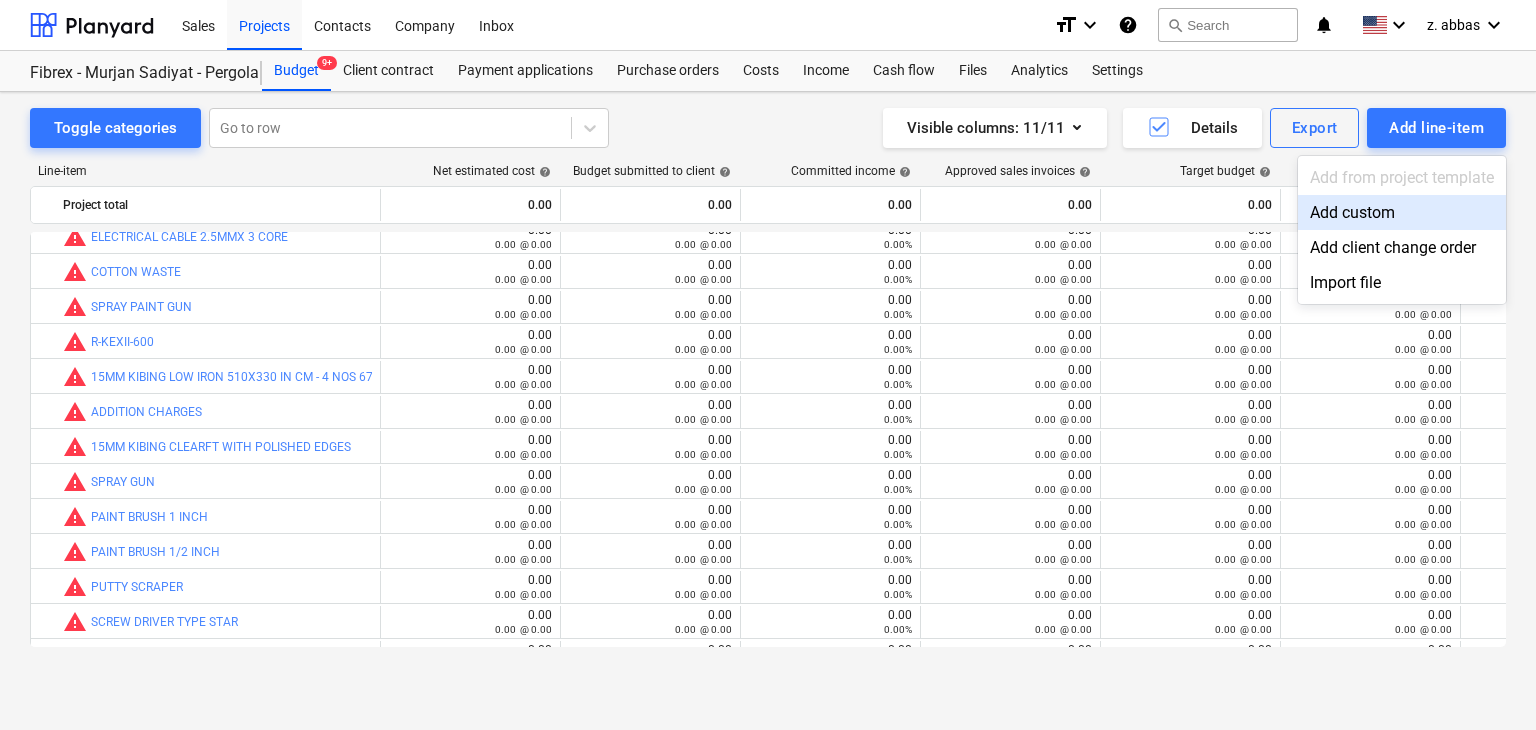 click on "Add custom" at bounding box center (1402, 212) 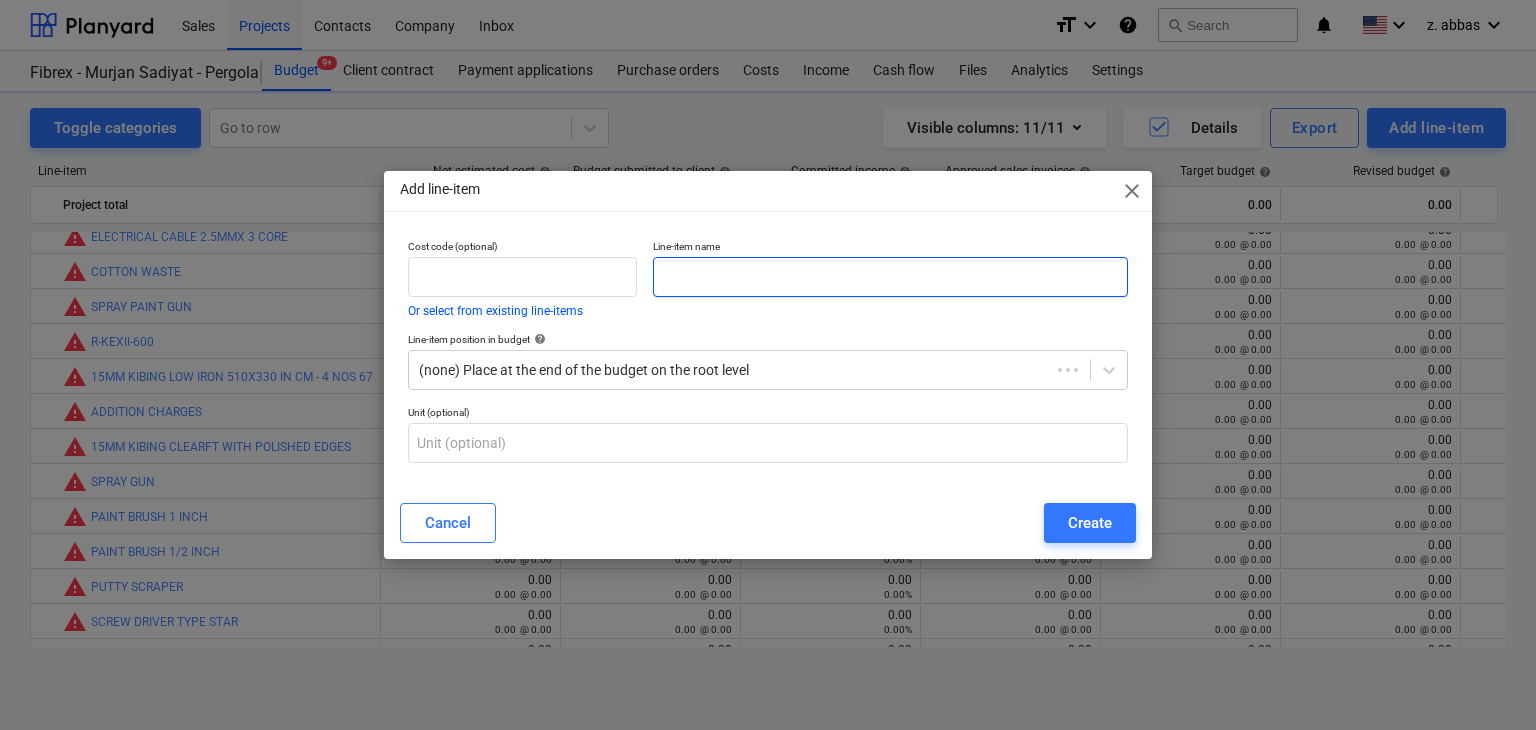 click at bounding box center [890, 277] 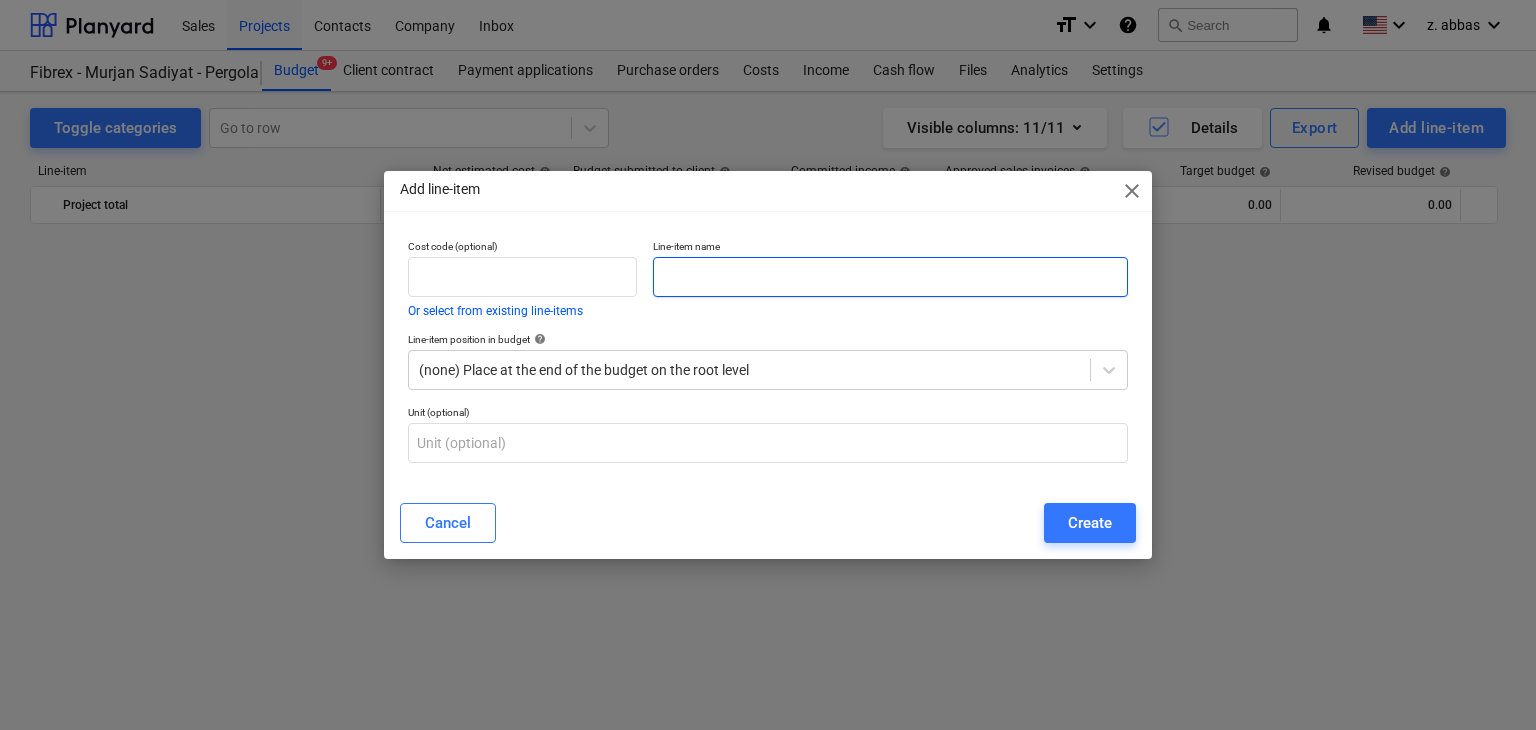 paste on "SANDING PAPER 4 INCH X100 GRT" 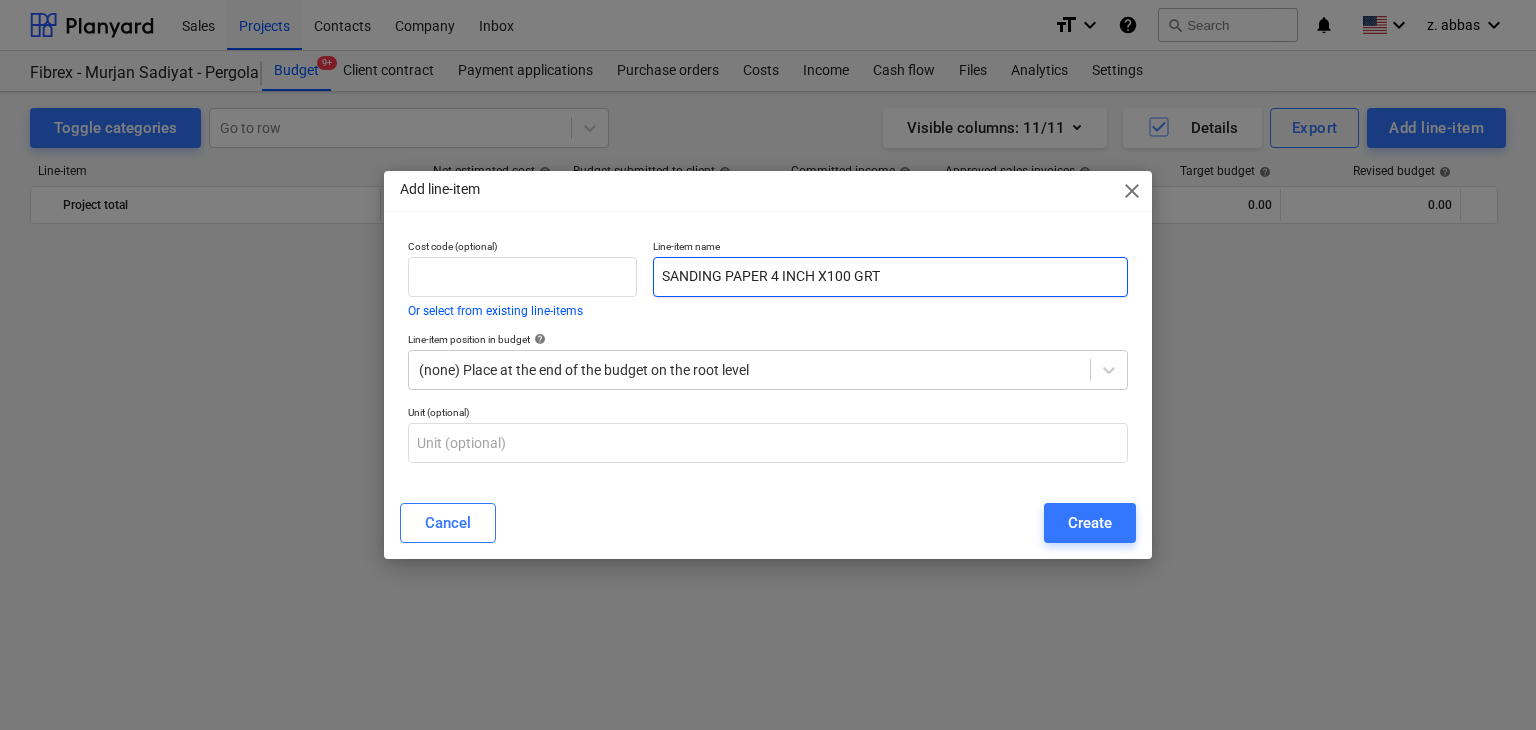 scroll, scrollTop: 8344, scrollLeft: 0, axis: vertical 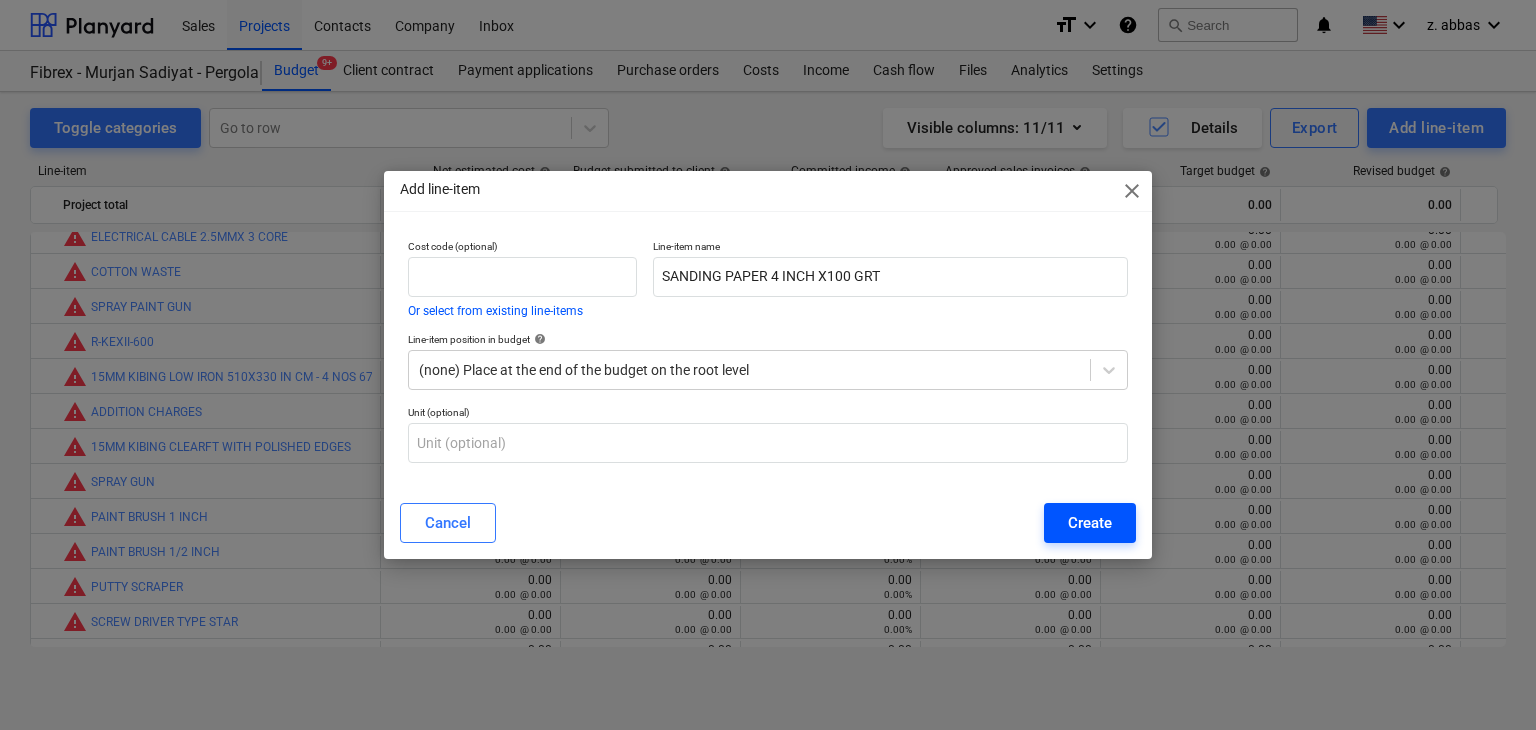 click on "Create" at bounding box center [1090, 523] 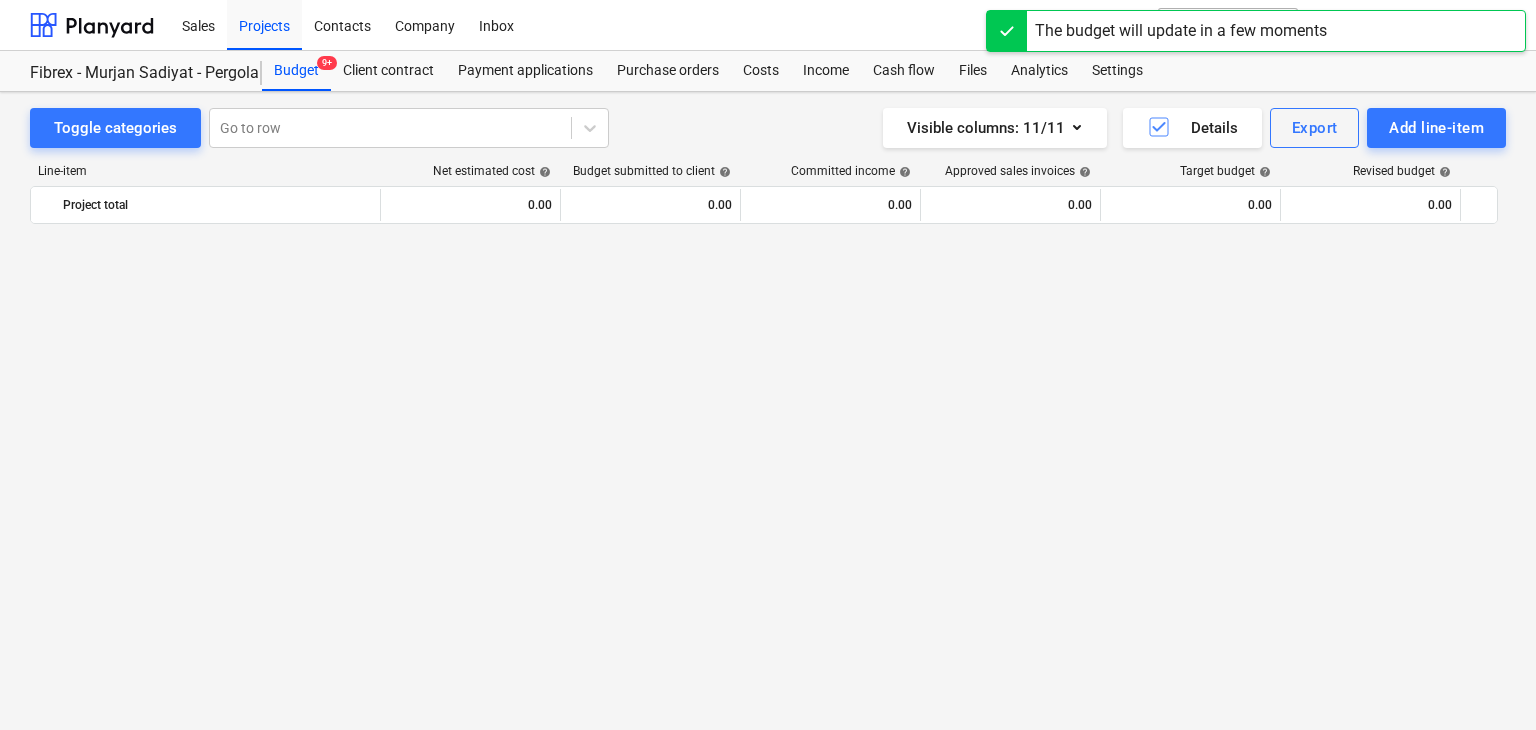 scroll, scrollTop: 8344, scrollLeft: 0, axis: vertical 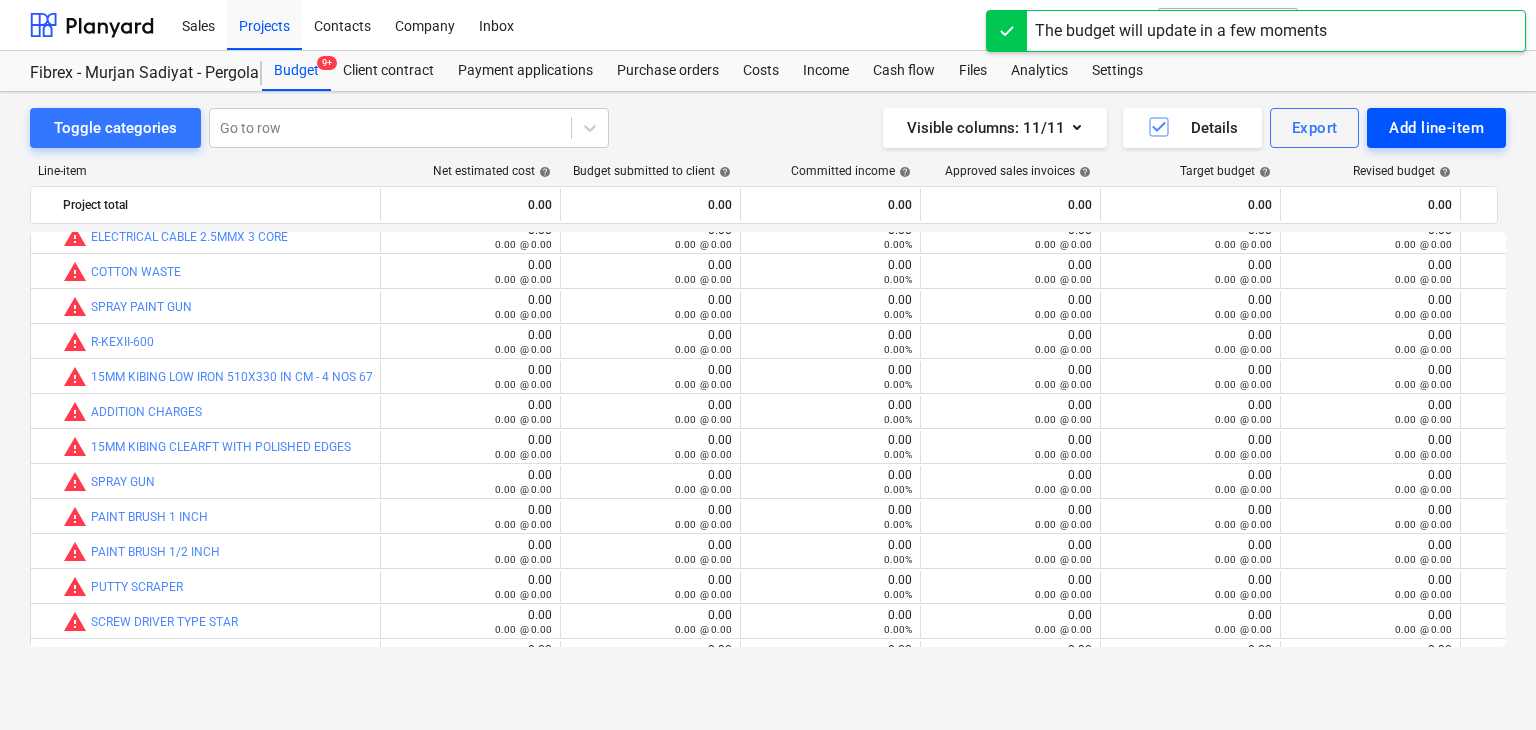 click on "Add line-item" at bounding box center [1436, 128] 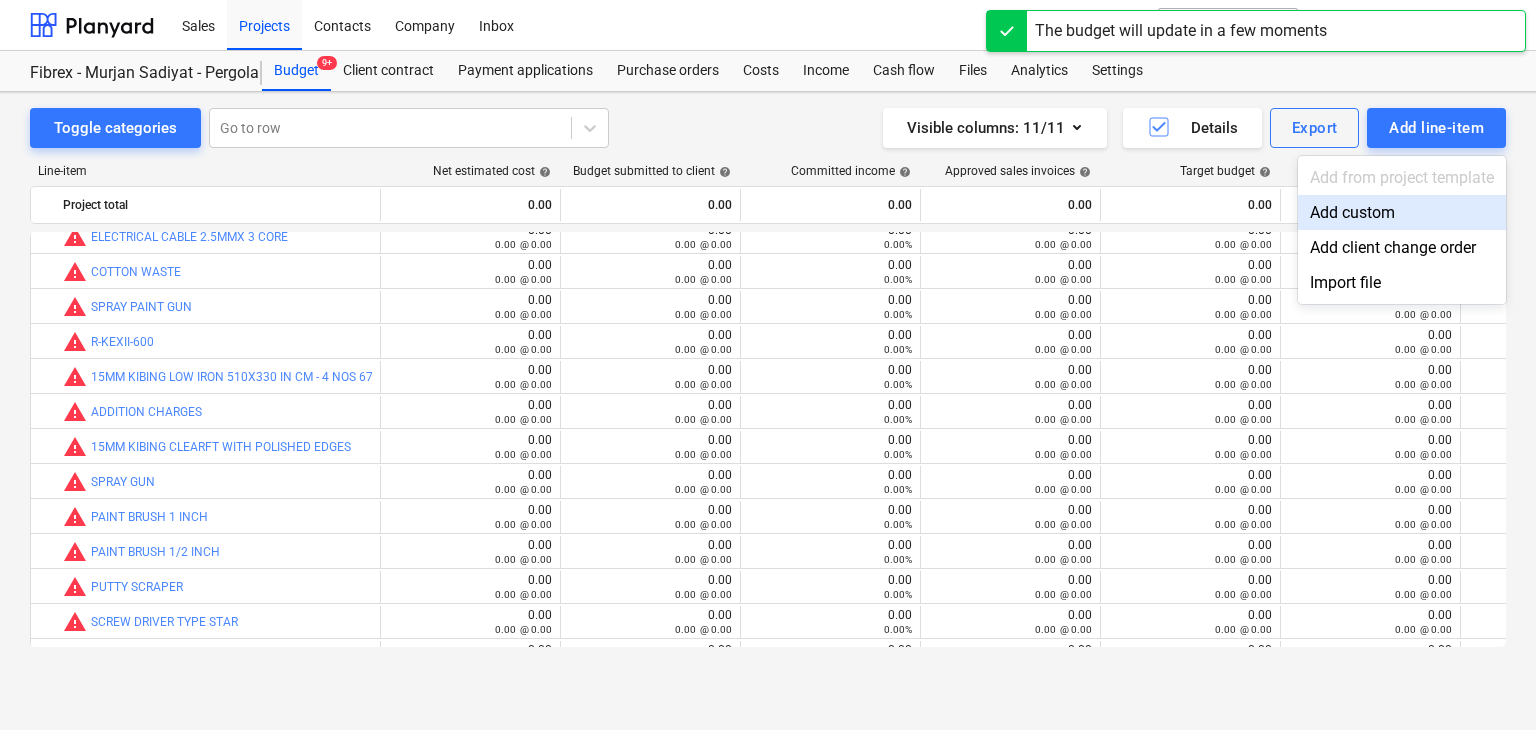 click on "Add custom" at bounding box center (1402, 212) 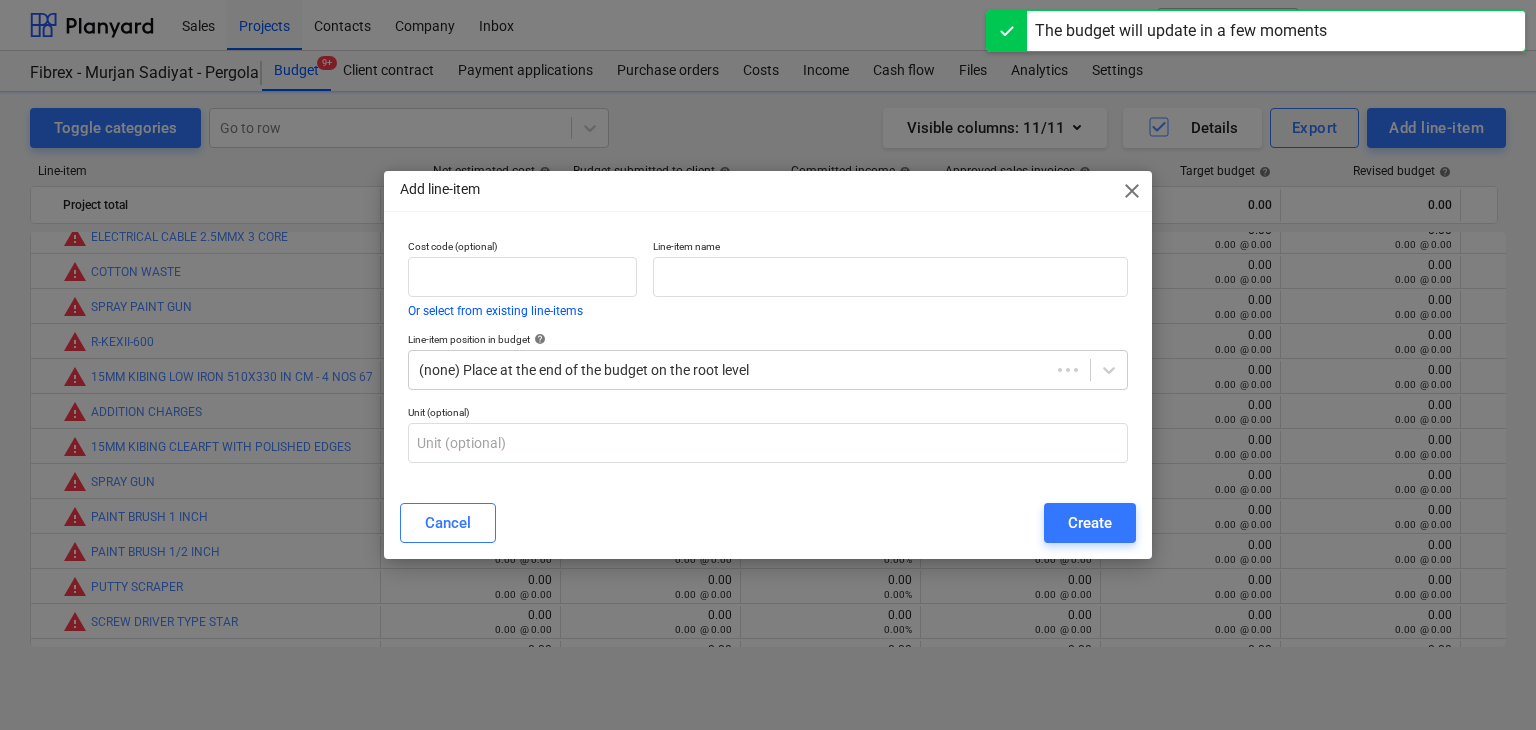 click on "Line-item name" at bounding box center (890, 248) 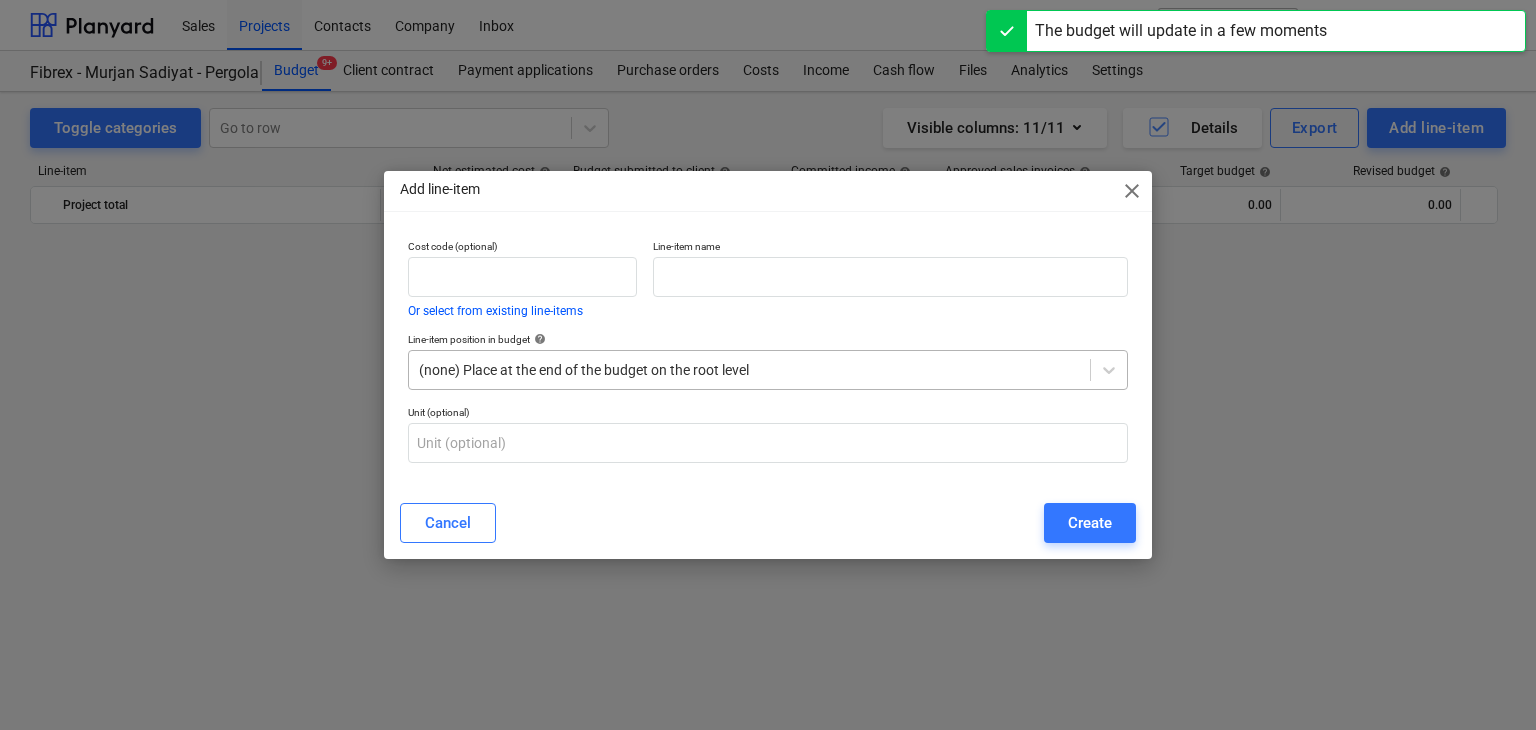 scroll, scrollTop: 8344, scrollLeft: 0, axis: vertical 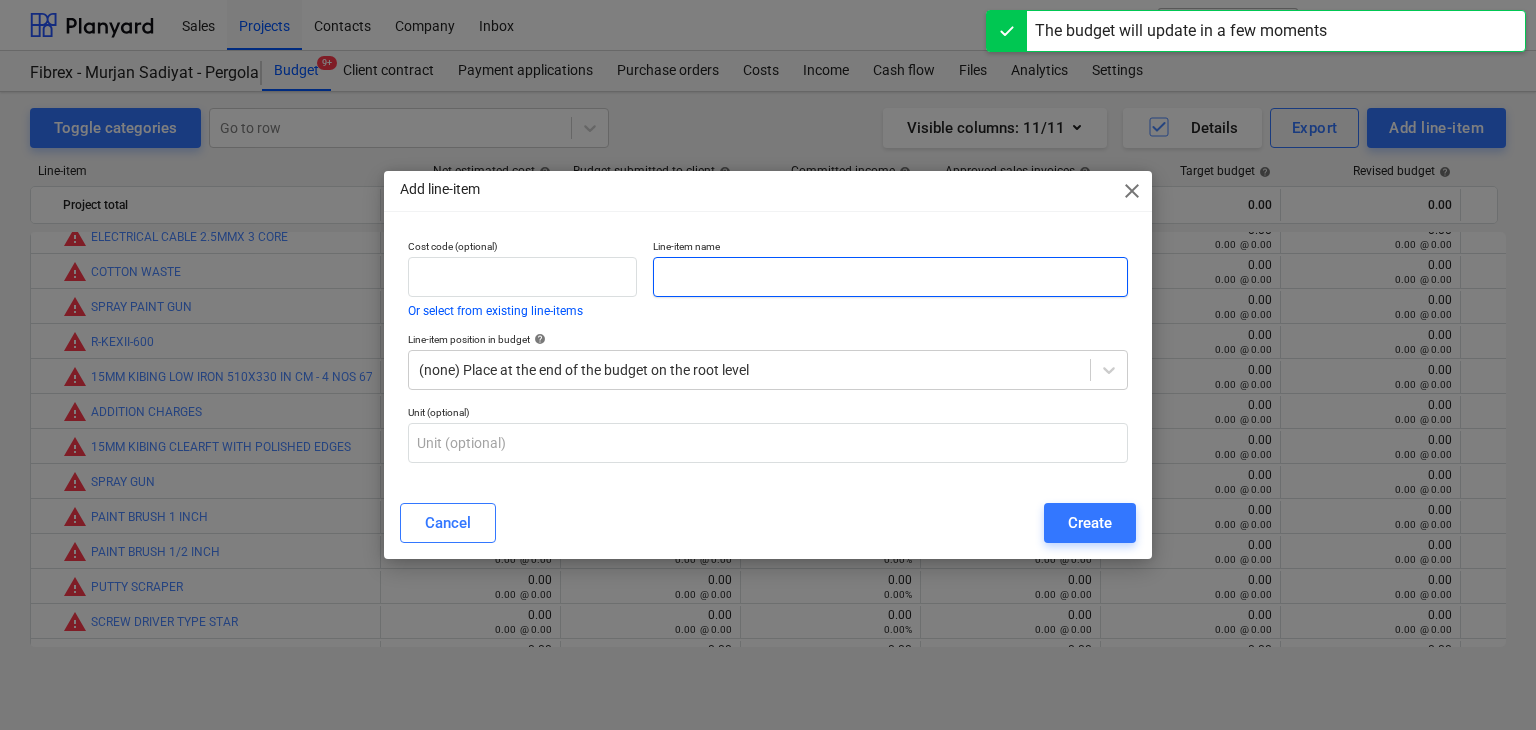 click at bounding box center [890, 277] 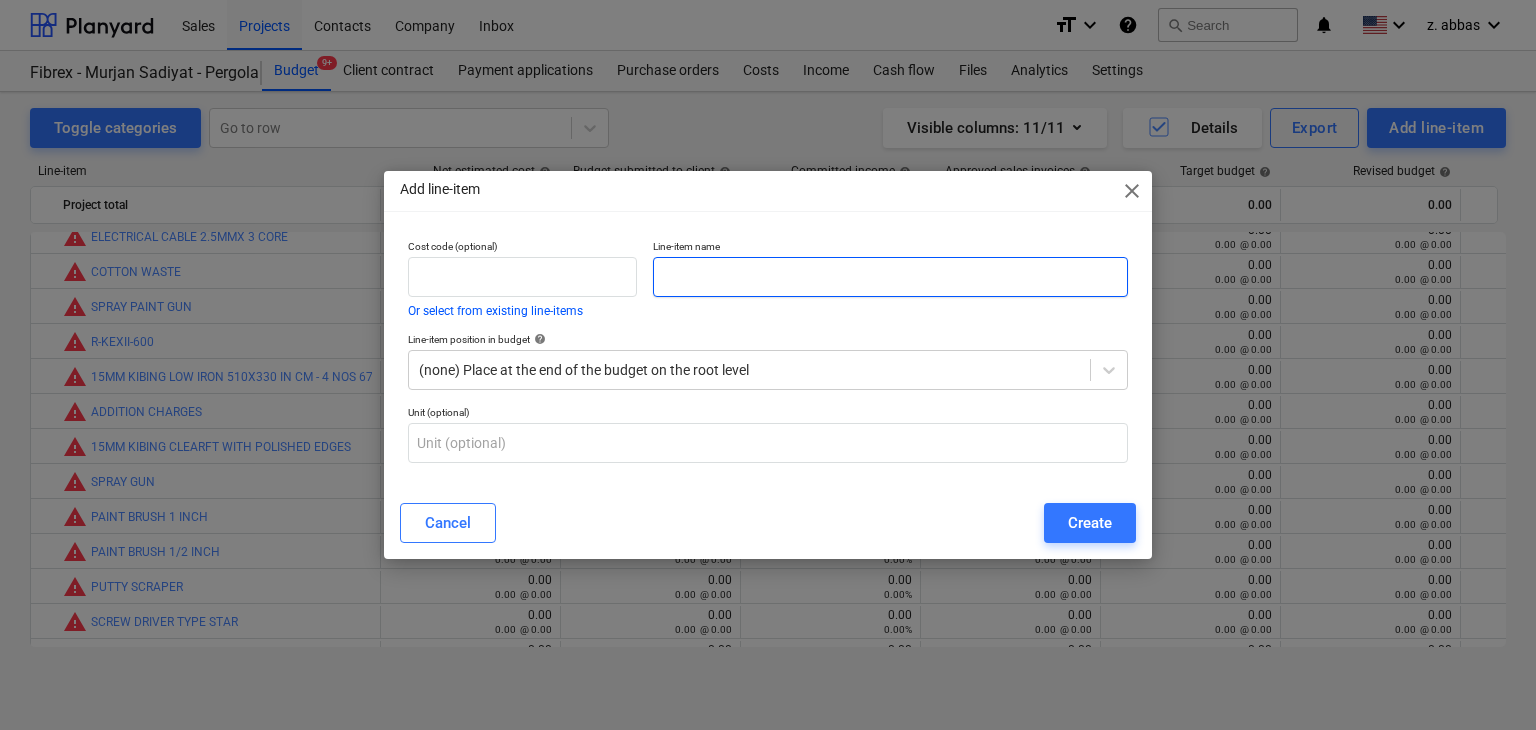 paste on "SANDING PAPER 4 INCH X220 GRT" 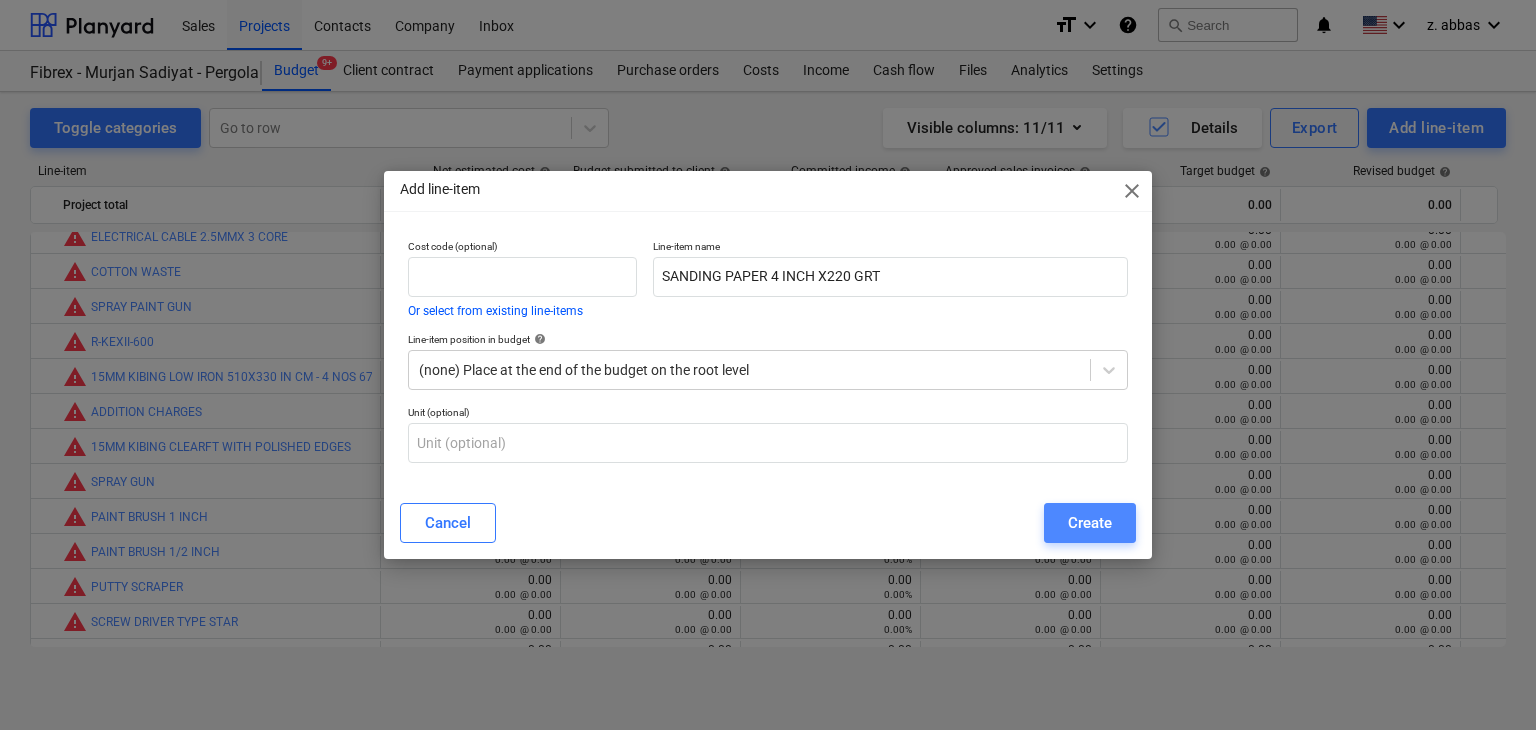 click on "Create" at bounding box center (1090, 523) 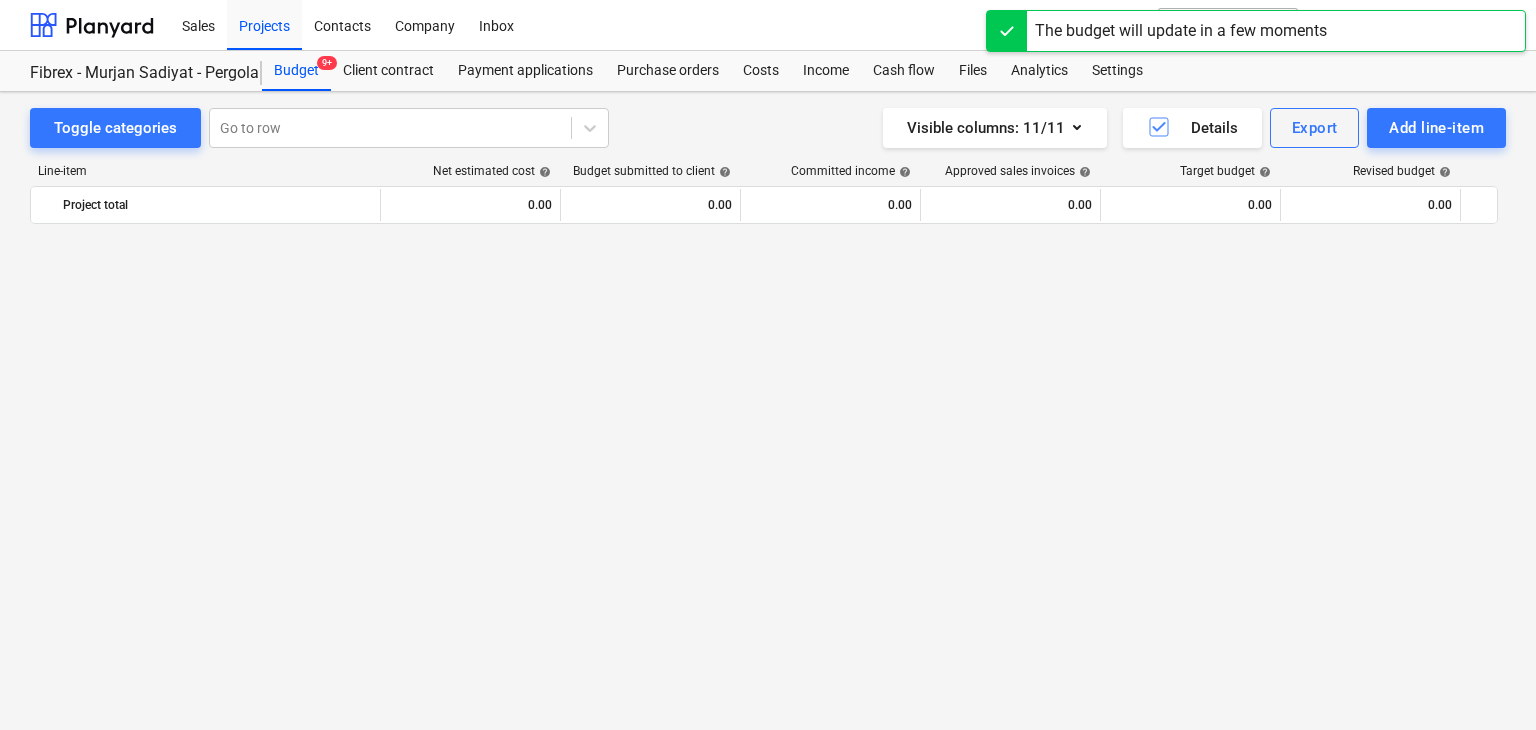 scroll, scrollTop: 8344, scrollLeft: 0, axis: vertical 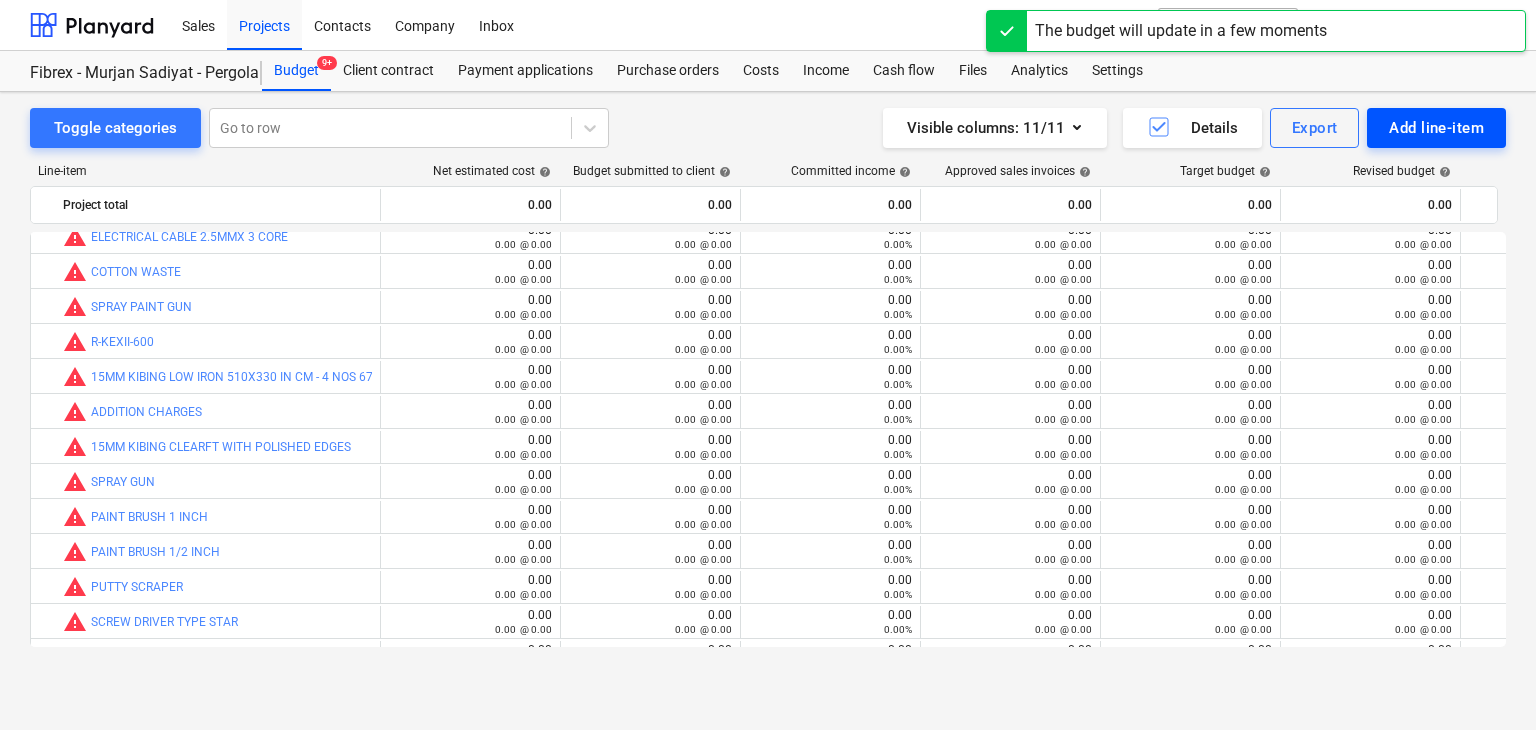 click on "Add line-item" at bounding box center (1436, 128) 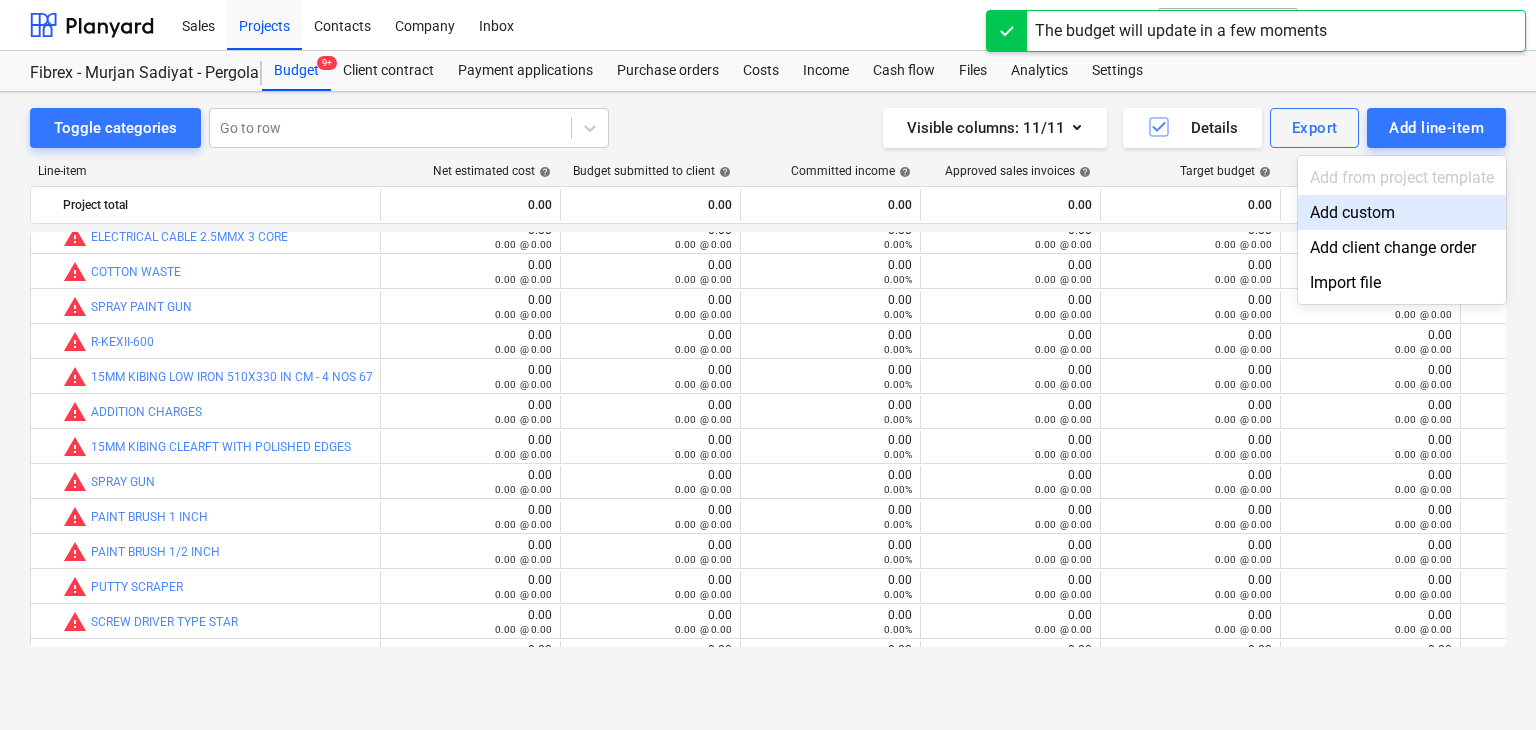 click on "Add custom" at bounding box center (1402, 212) 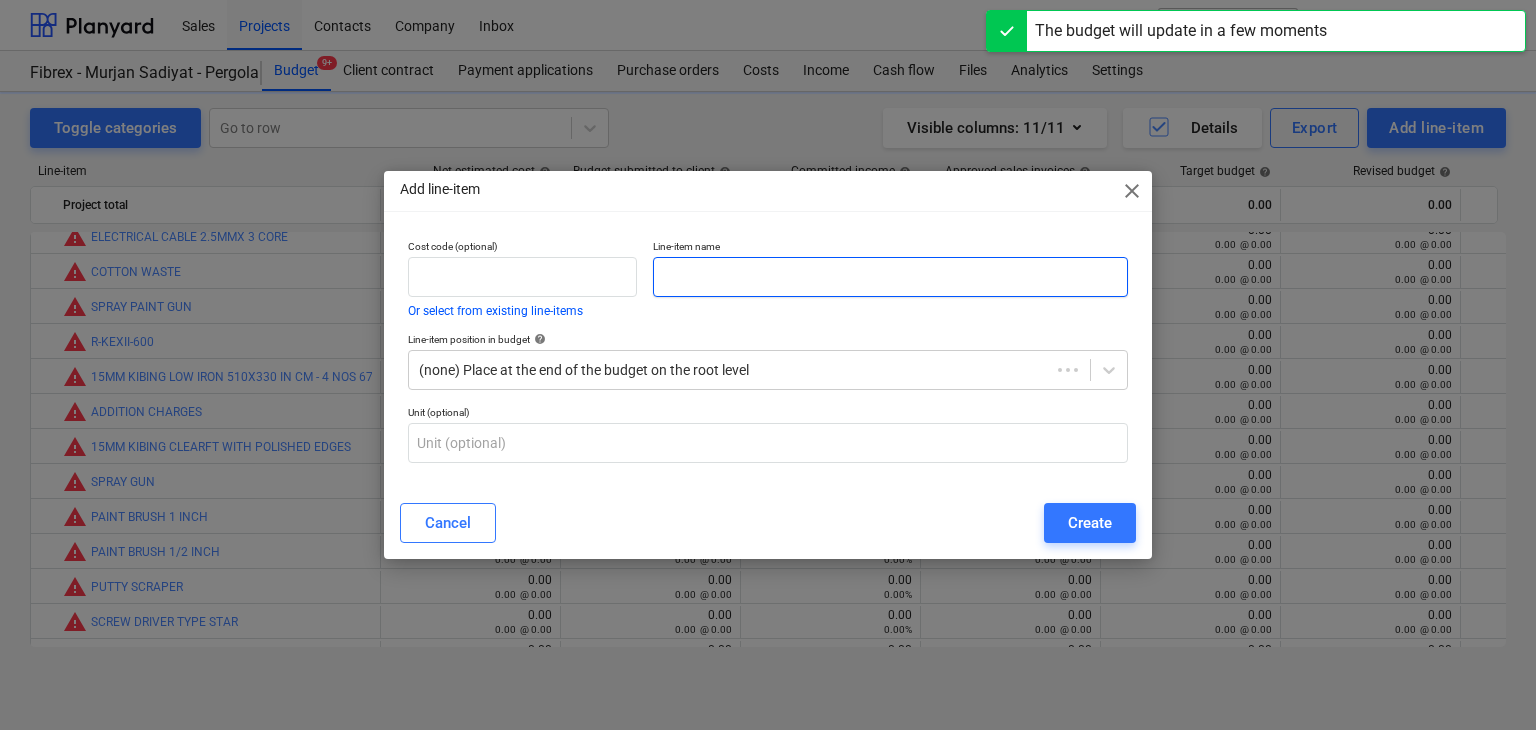 click at bounding box center [890, 277] 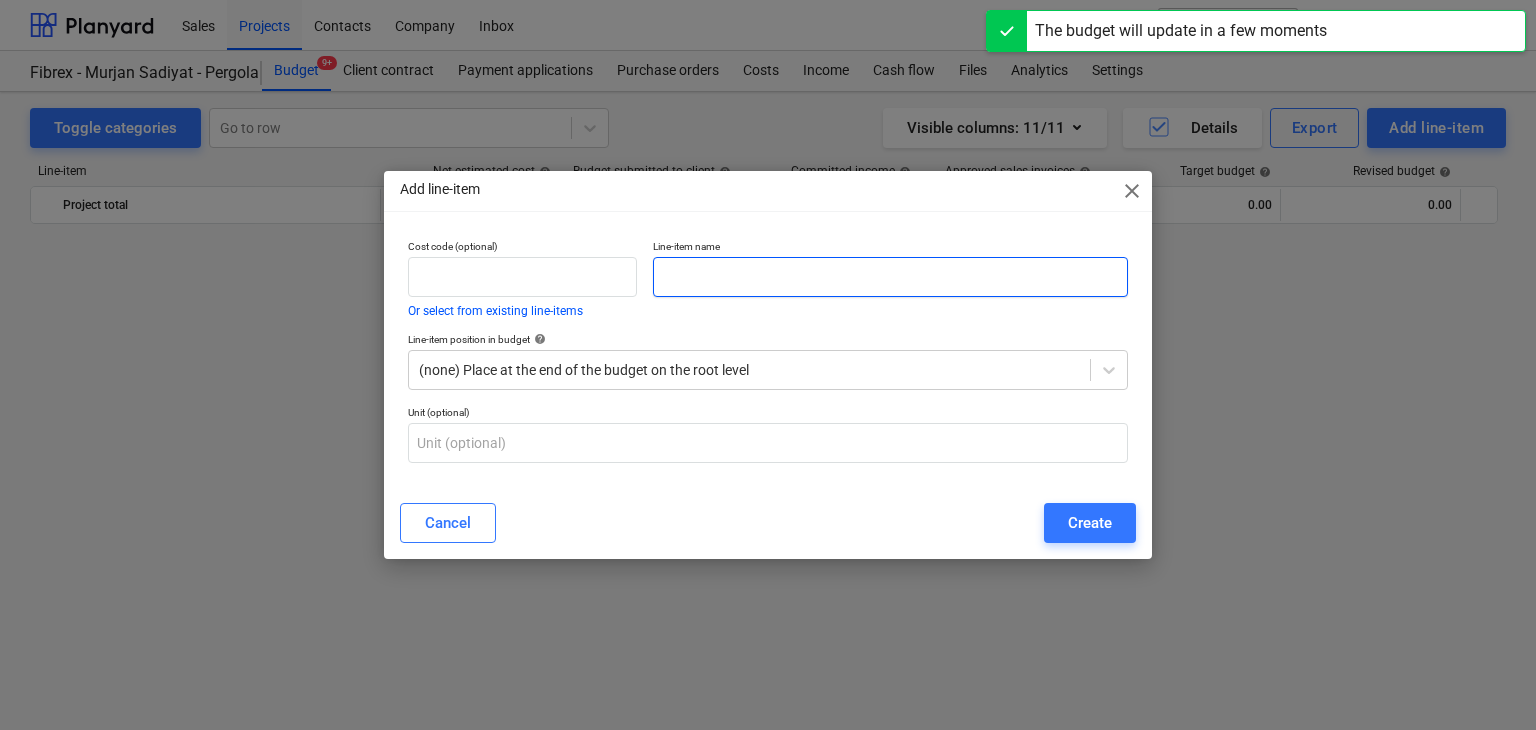 scroll, scrollTop: 8344, scrollLeft: 0, axis: vertical 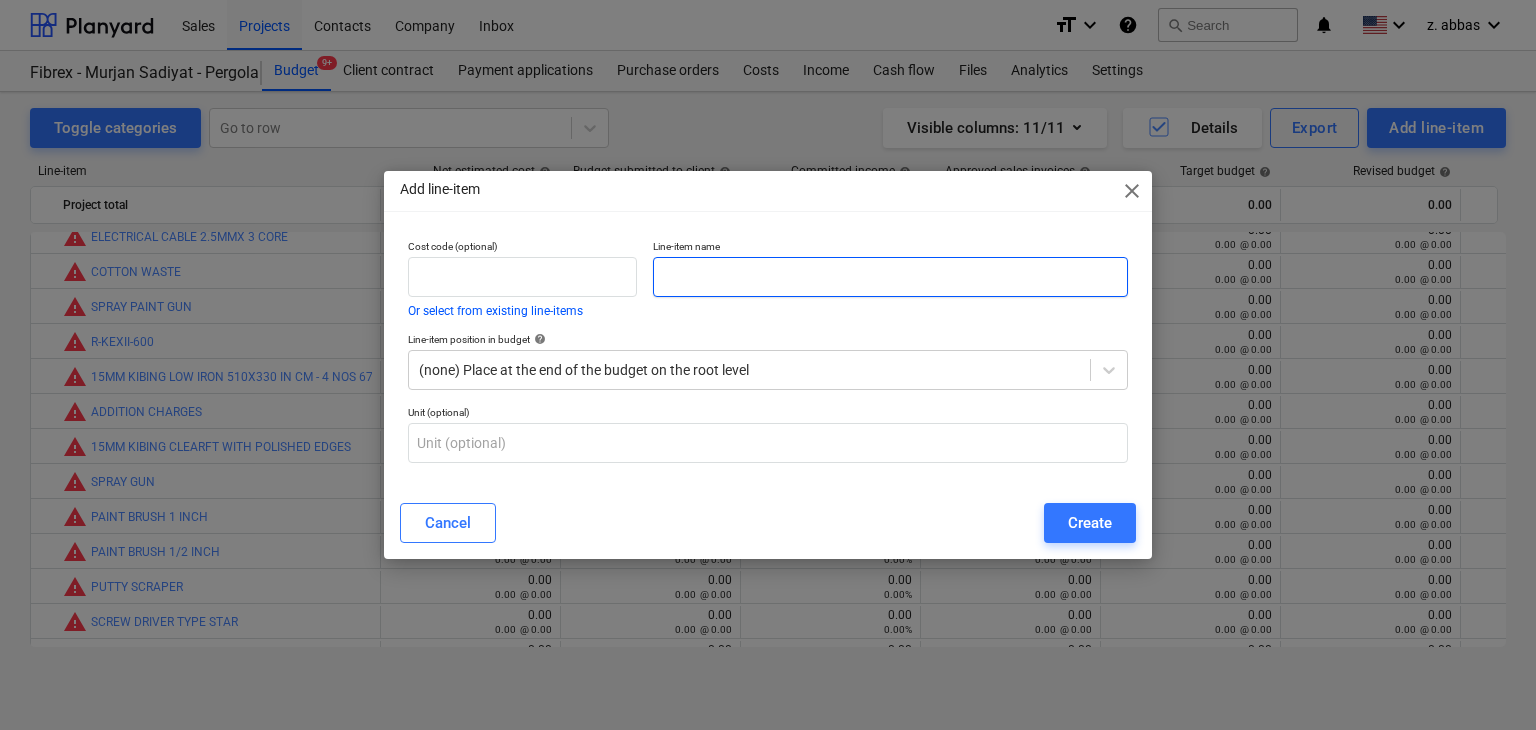 paste on "SILCION GUN" 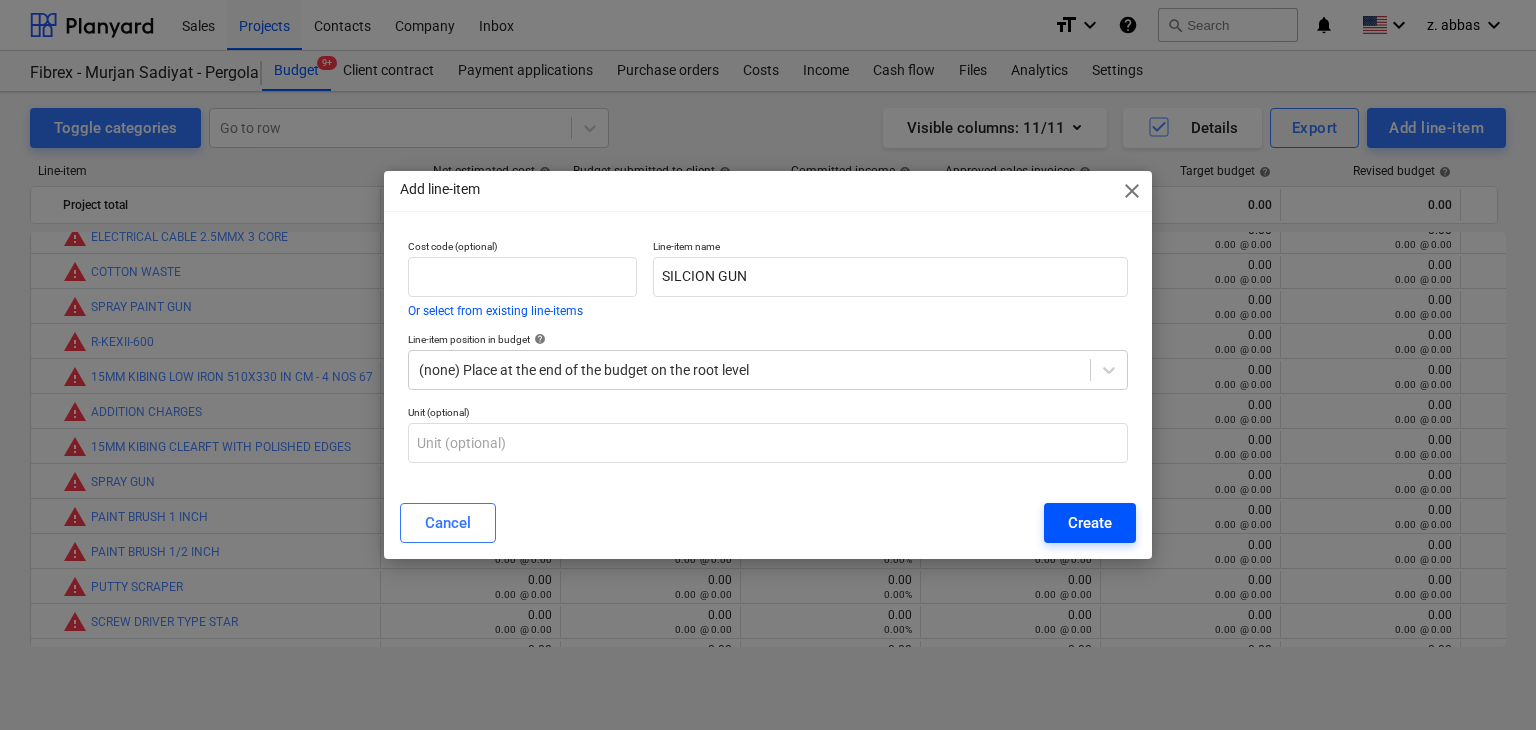 click on "Create" at bounding box center [1090, 523] 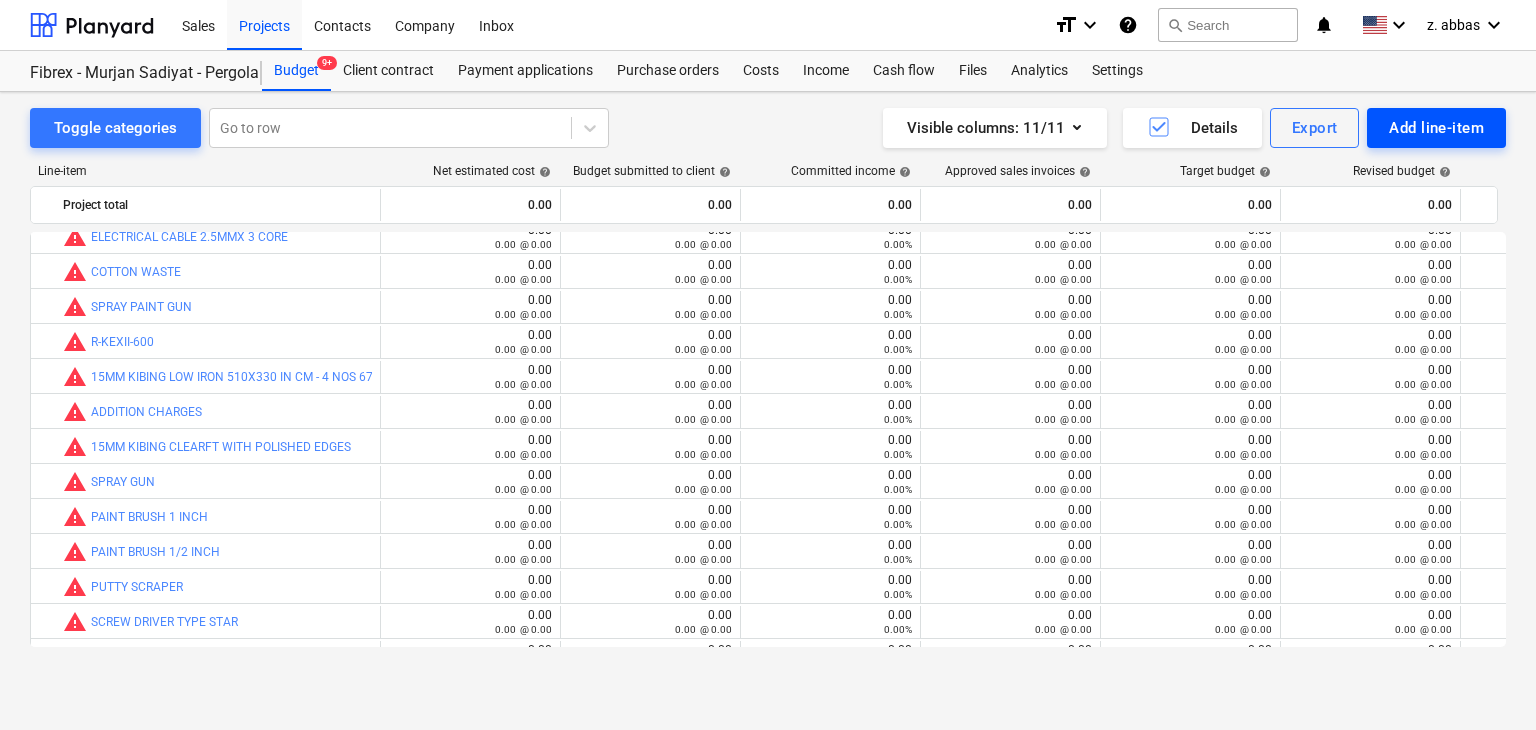 click on "Add line-item" at bounding box center [1436, 128] 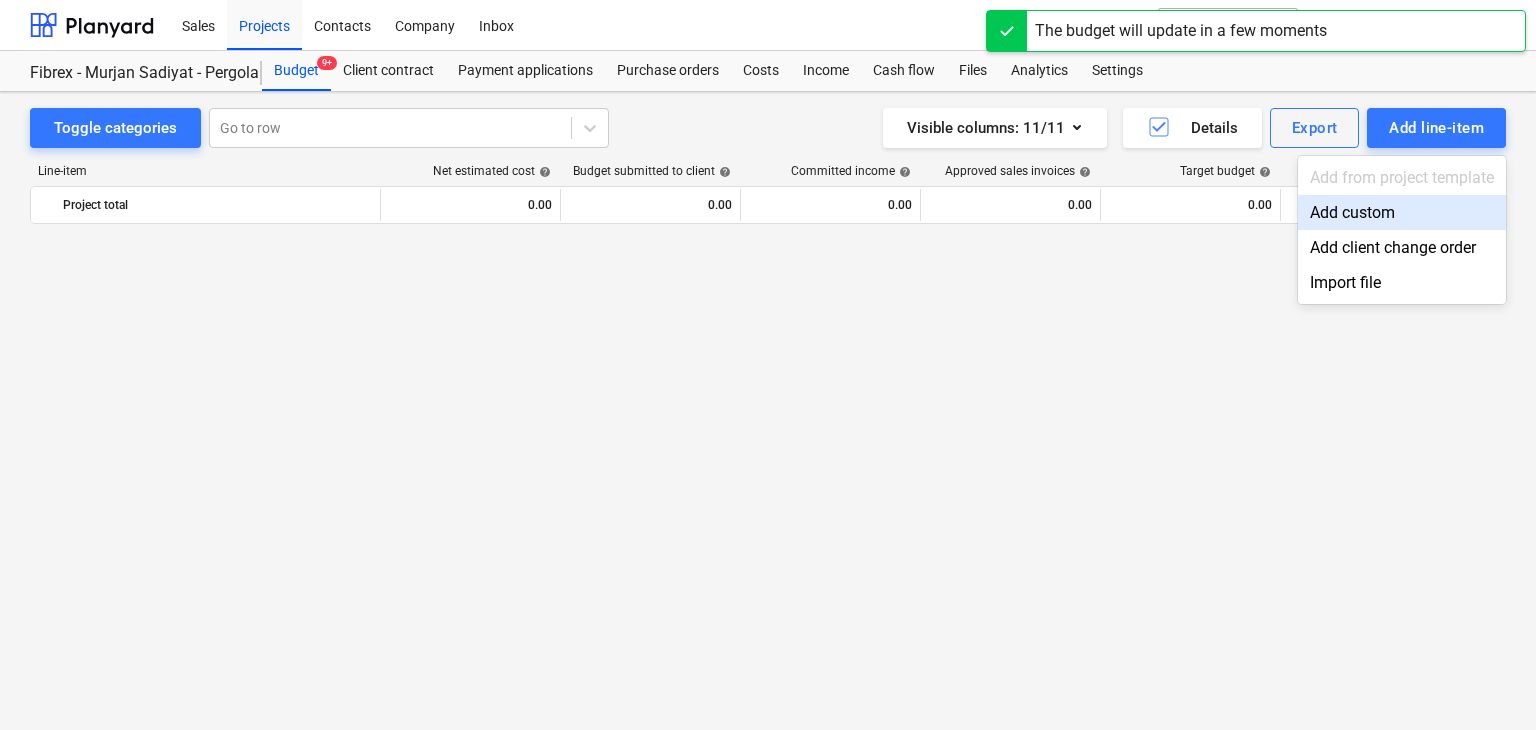scroll, scrollTop: 8344, scrollLeft: 0, axis: vertical 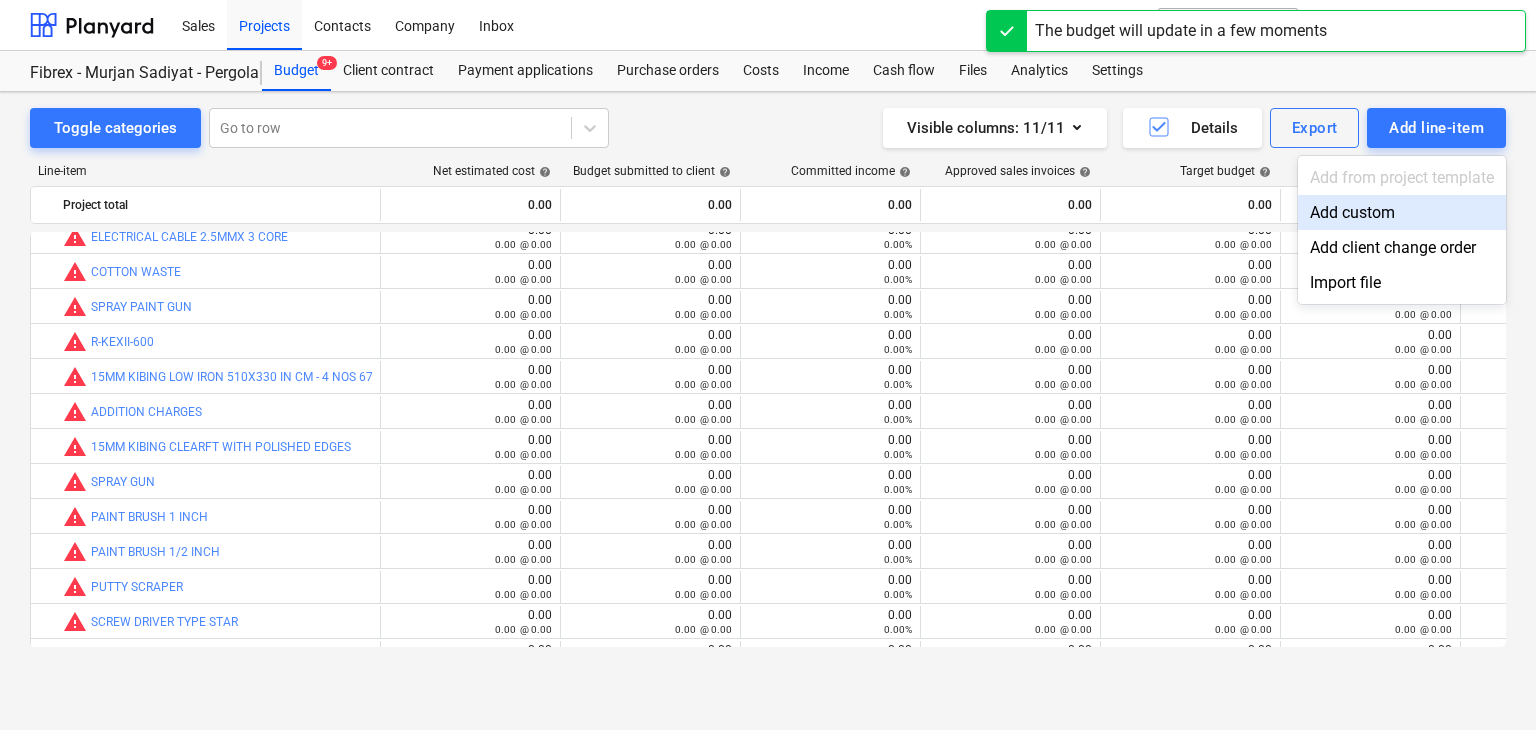 click on "Add custom" at bounding box center [1402, 212] 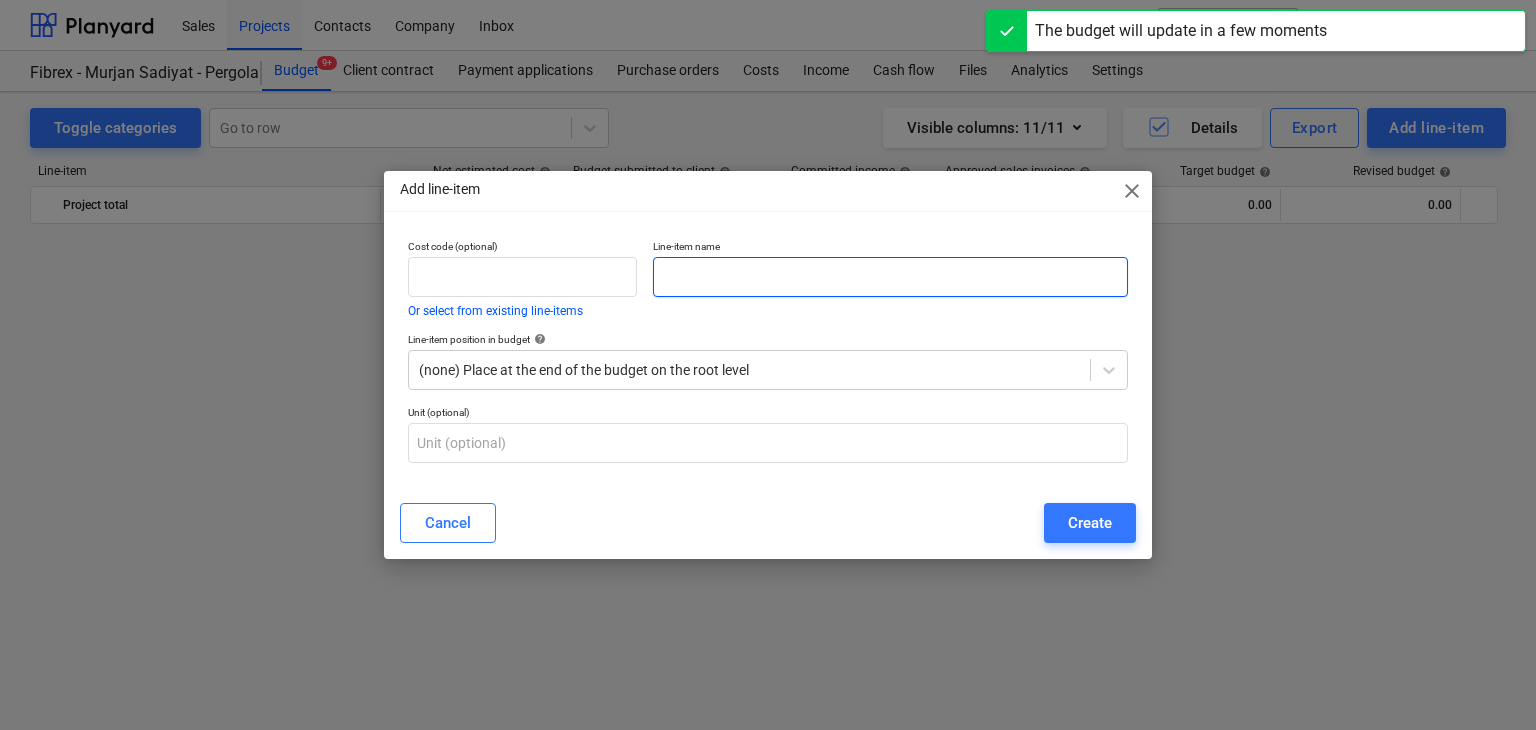click at bounding box center [890, 277] 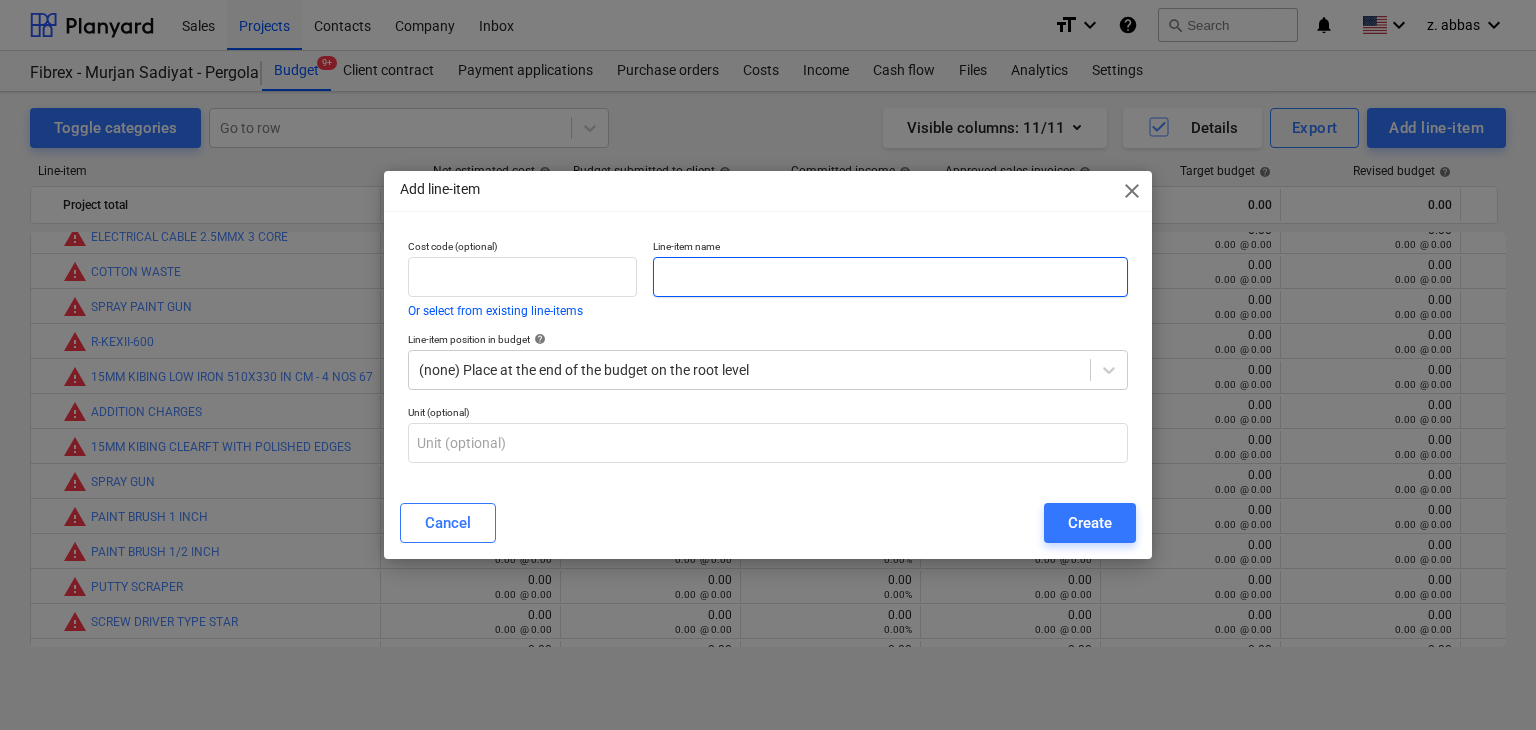 paste on "AIR BLOWER" 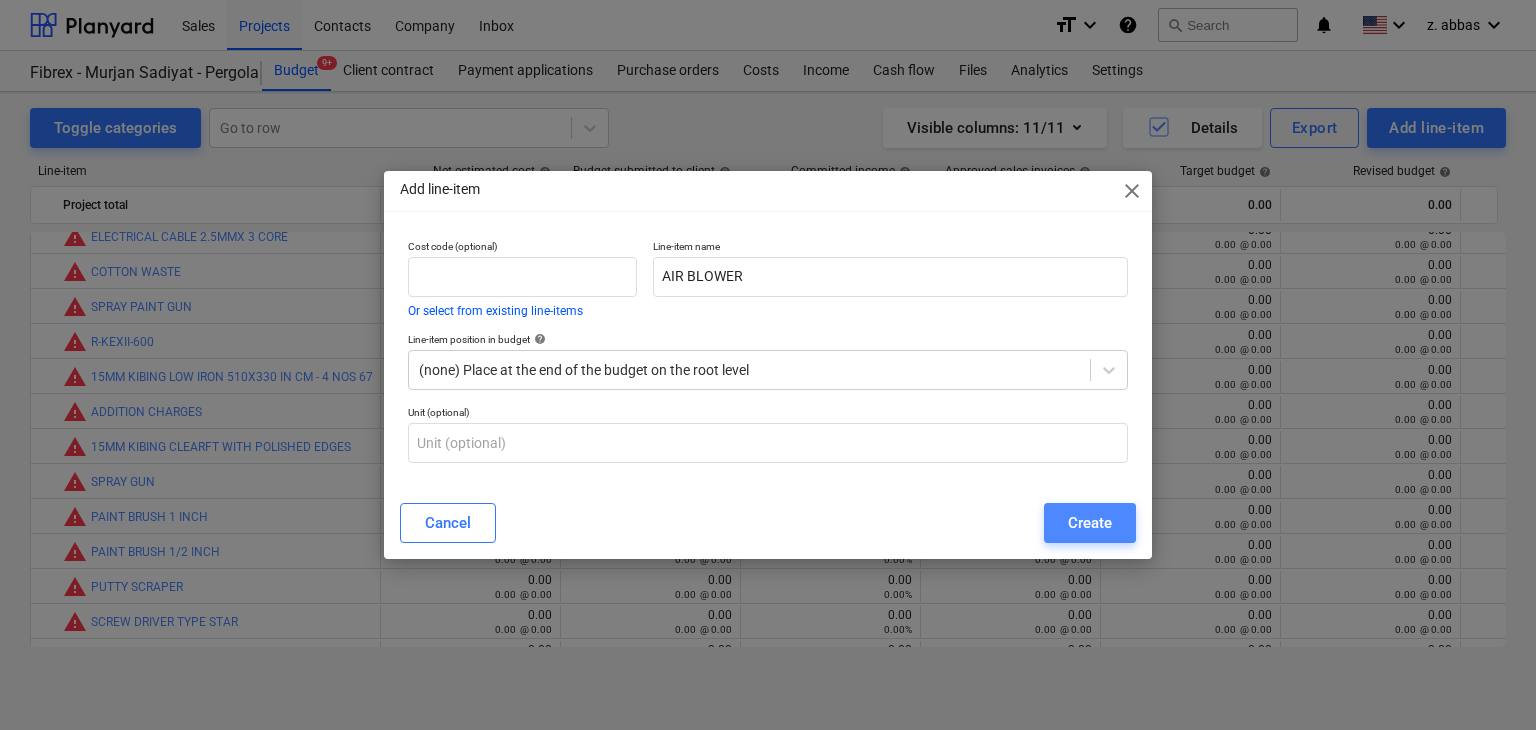 click on "Create" at bounding box center [1090, 523] 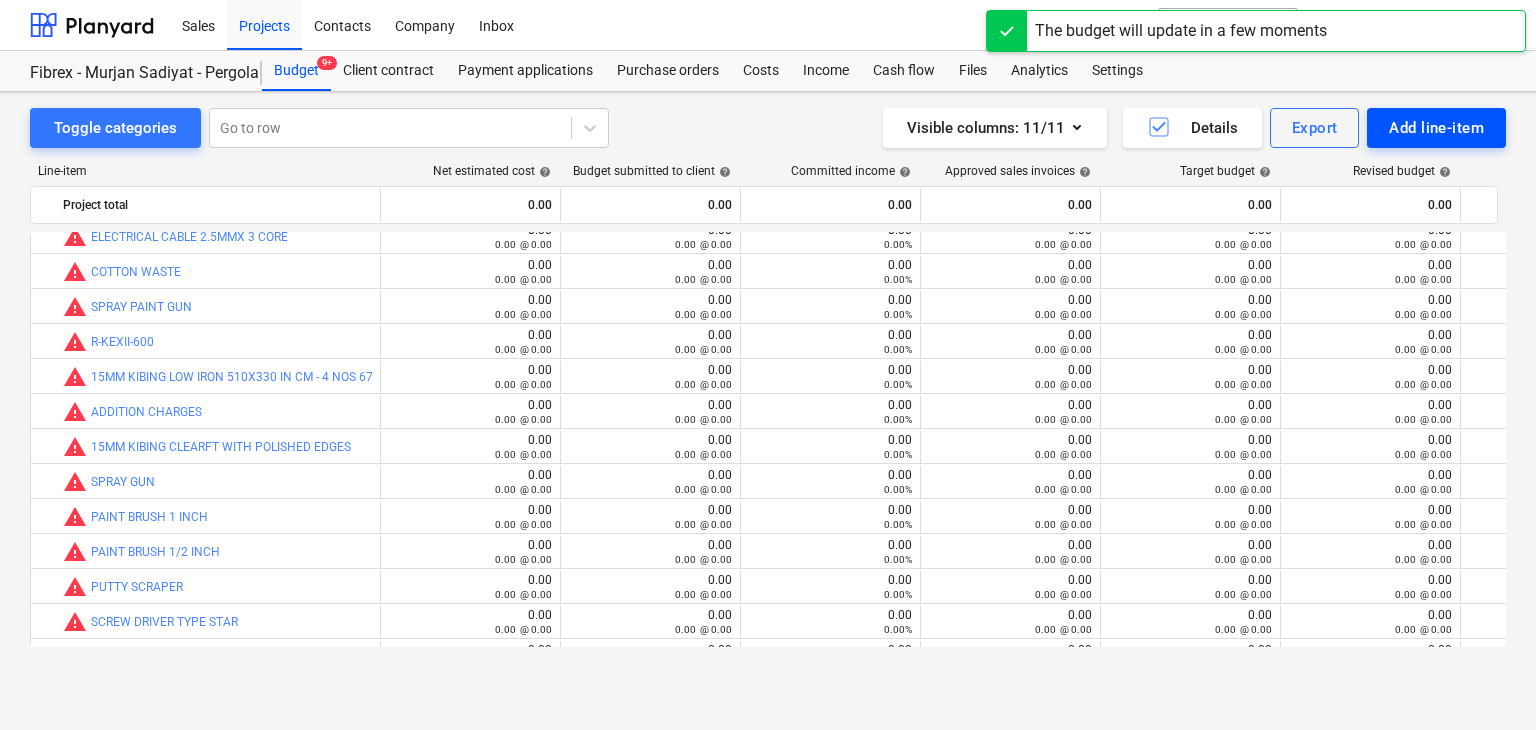 click on "Add line-item" at bounding box center [1436, 128] 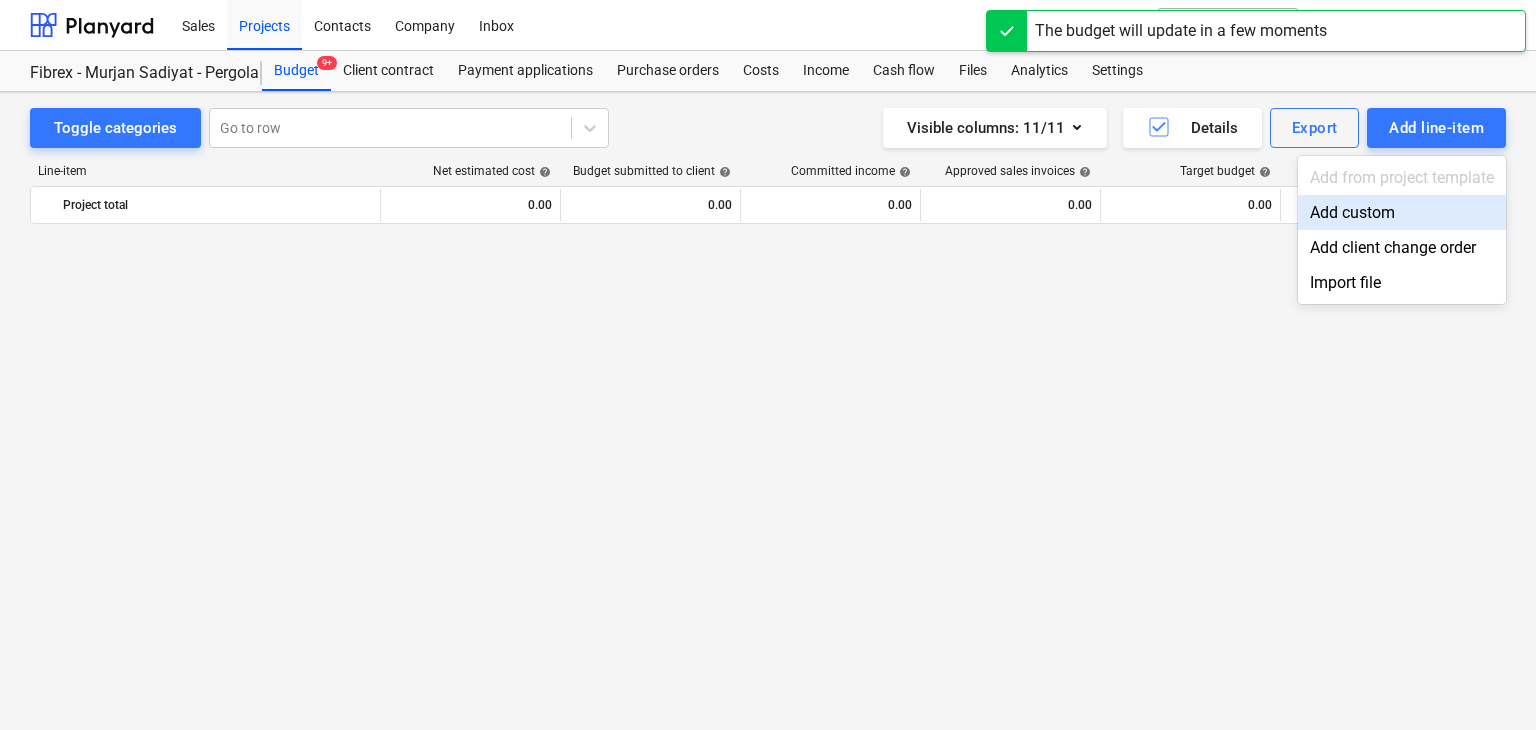 scroll, scrollTop: 8344, scrollLeft: 0, axis: vertical 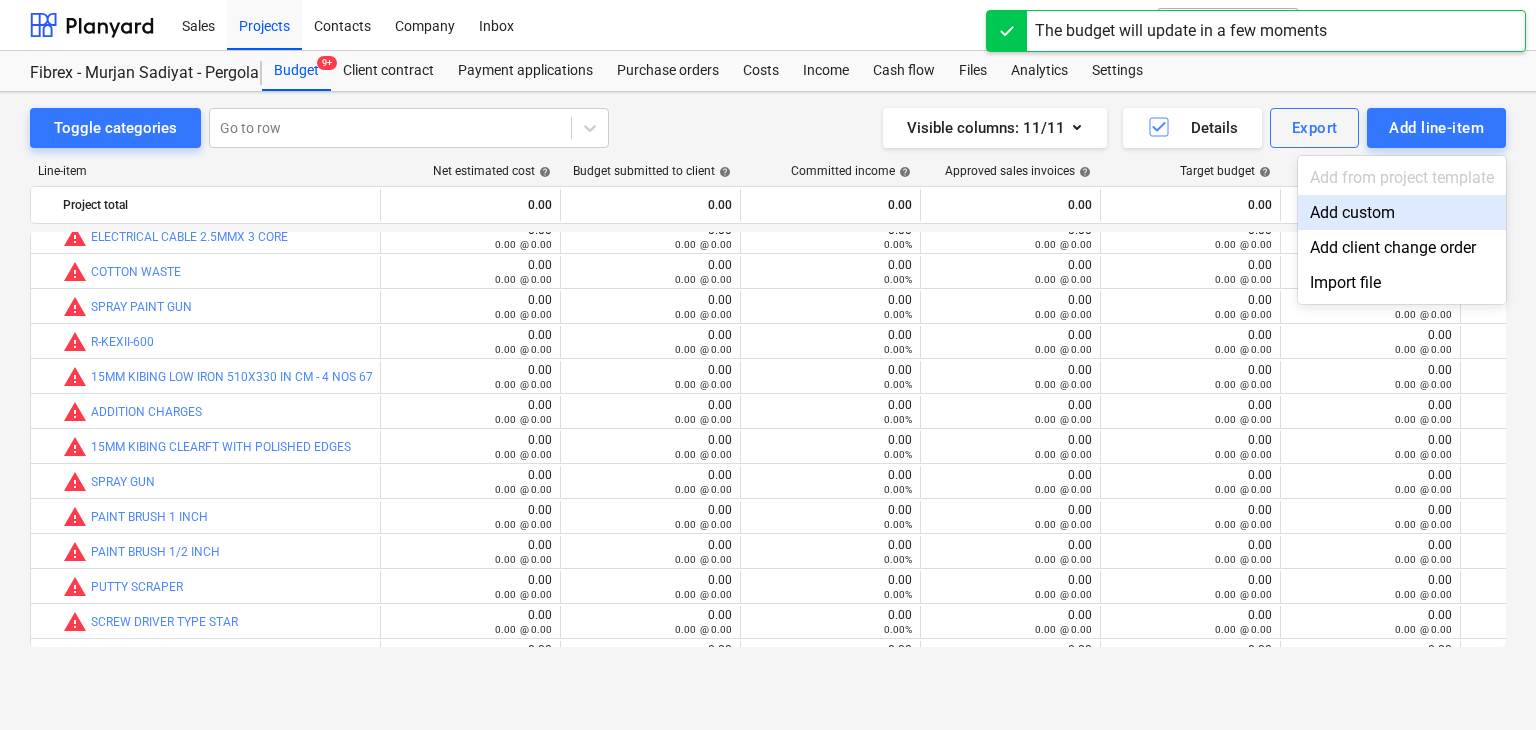 click on "Add custom" at bounding box center (1402, 212) 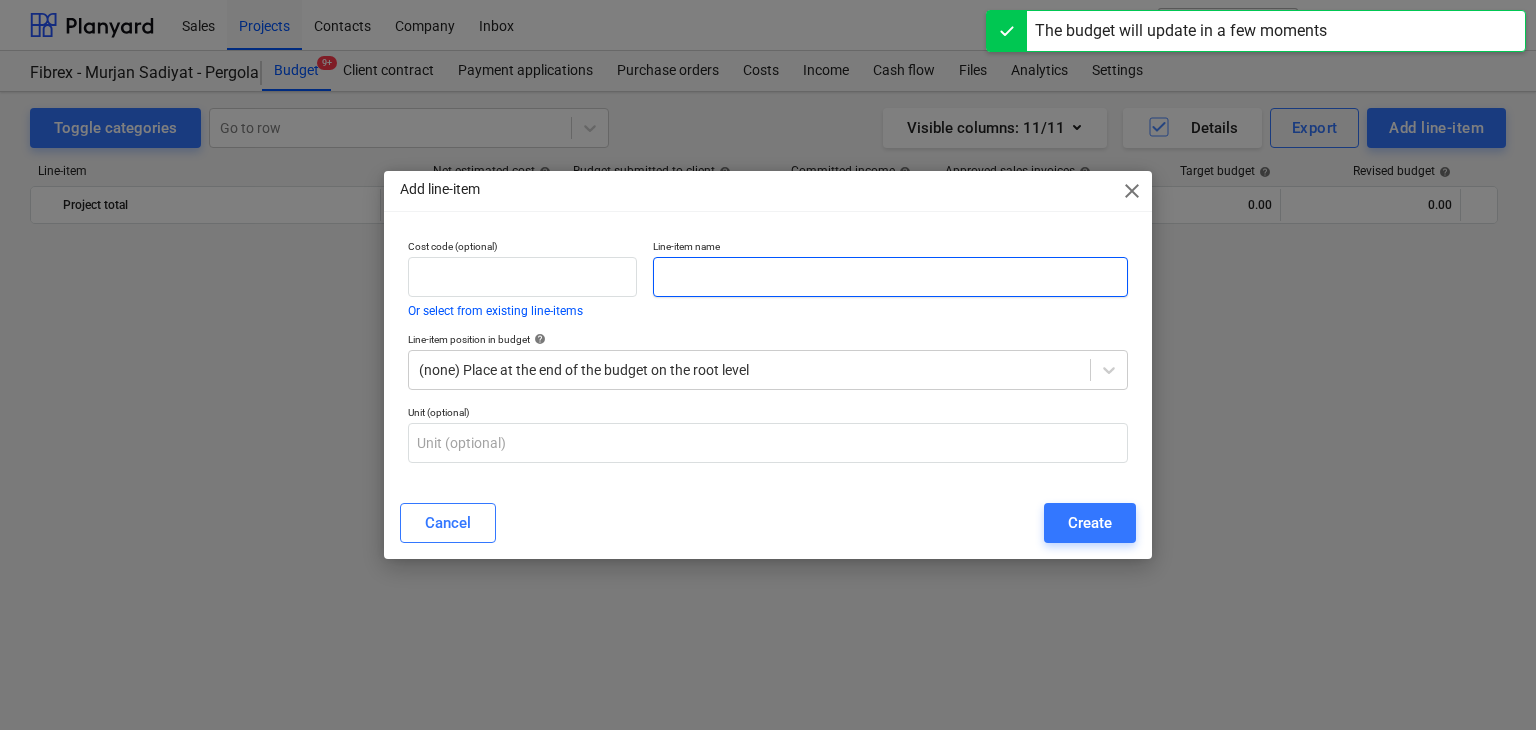 click at bounding box center [890, 277] 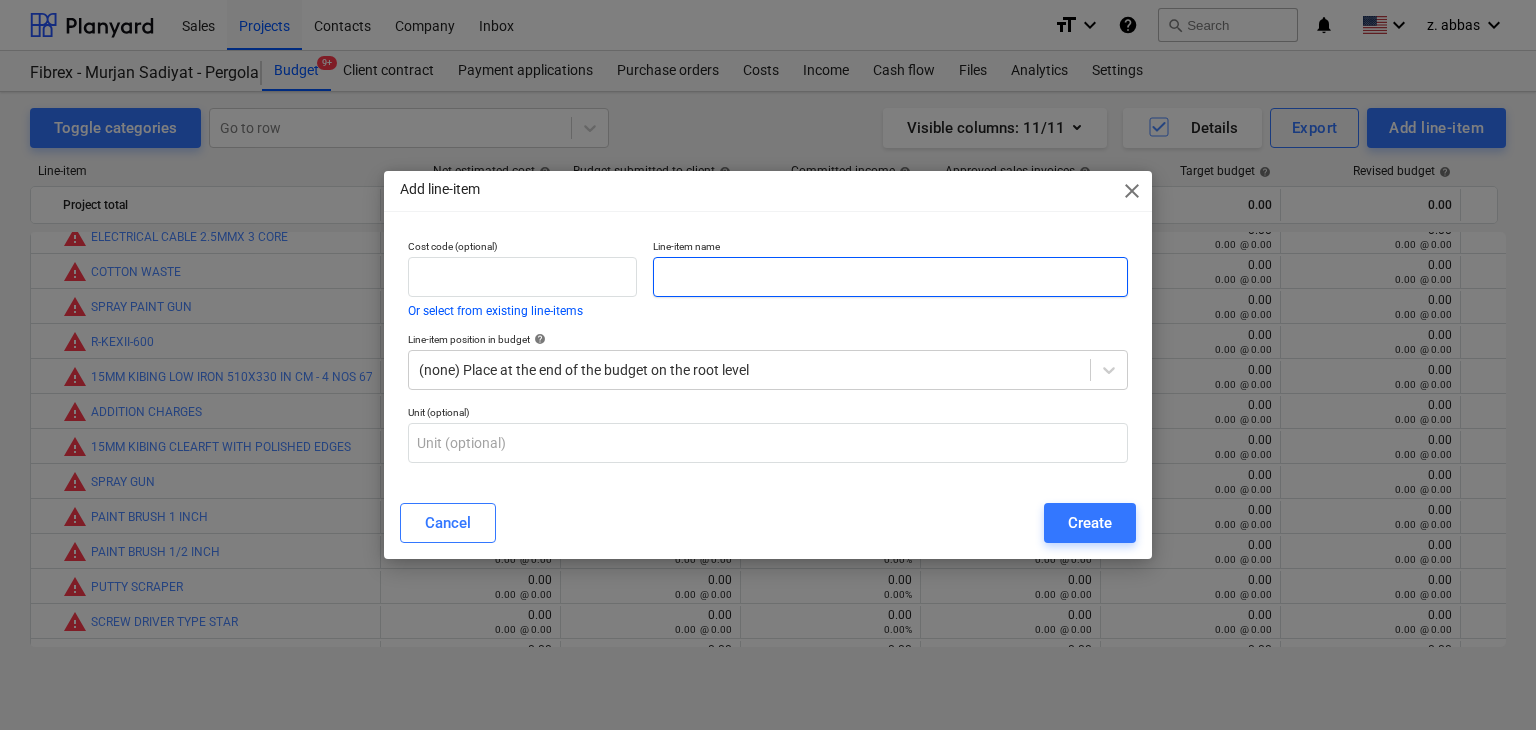 paste on "BLOWER FAN 12 INCH" 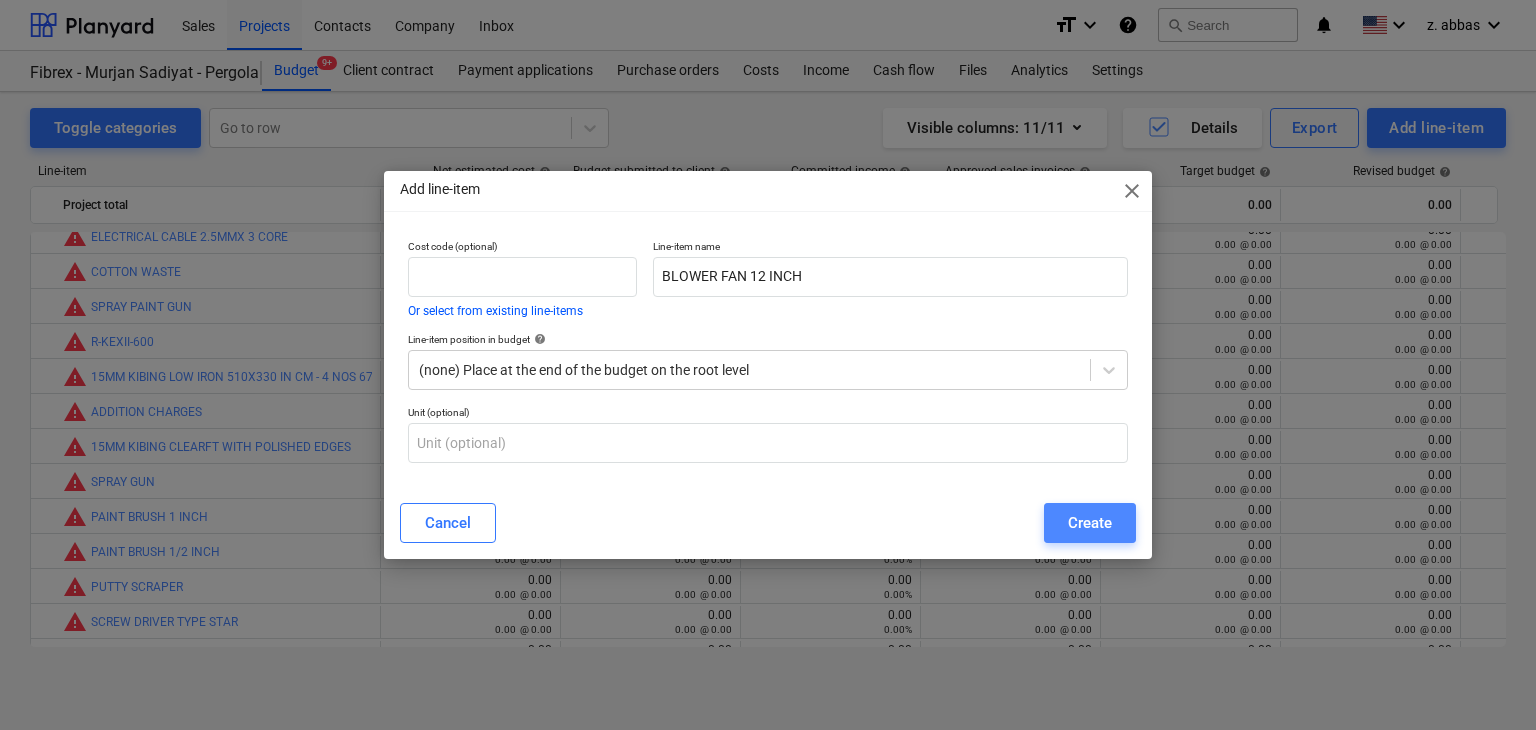 click on "Create" at bounding box center (1090, 523) 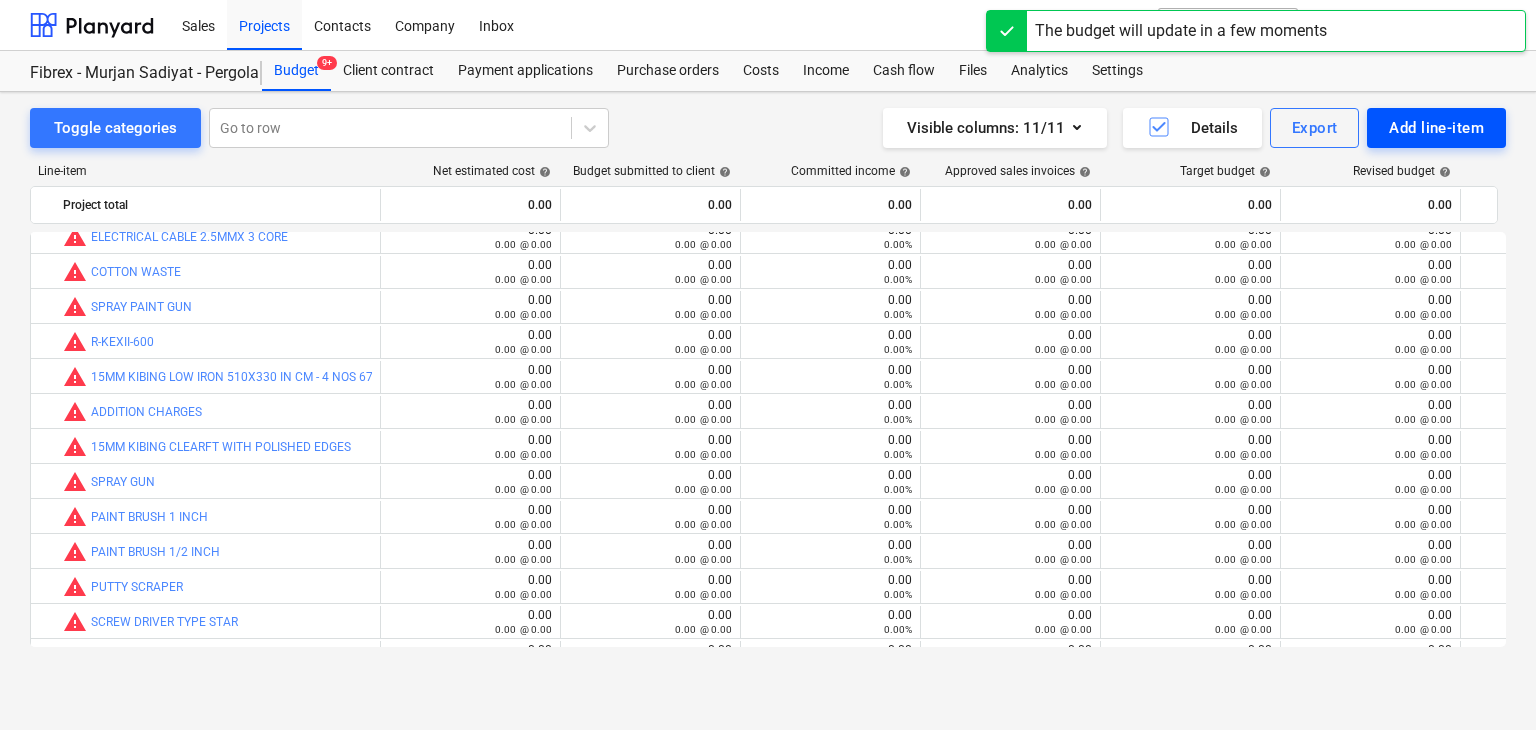 click on "Add line-item" at bounding box center (1436, 128) 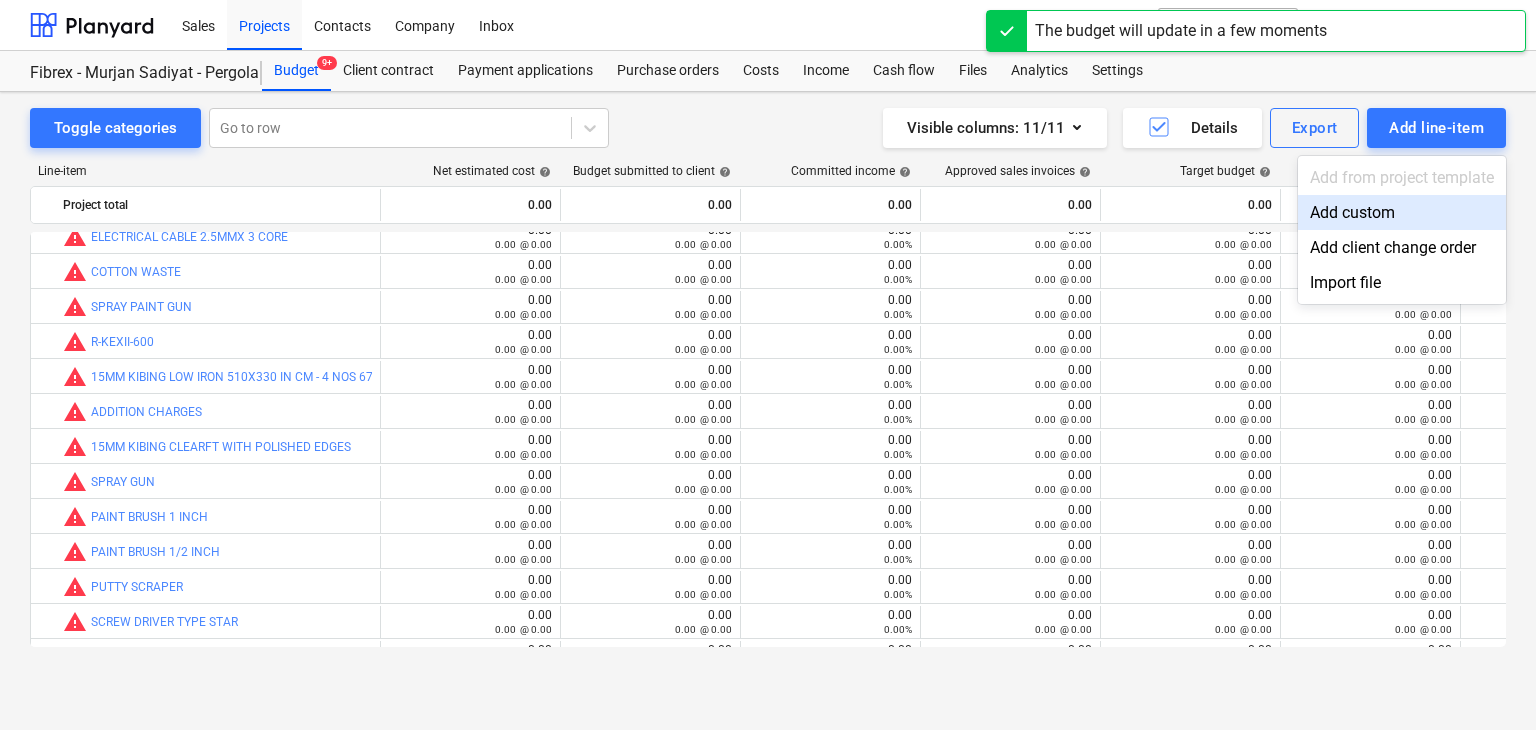 click on "Add custom" at bounding box center [1402, 212] 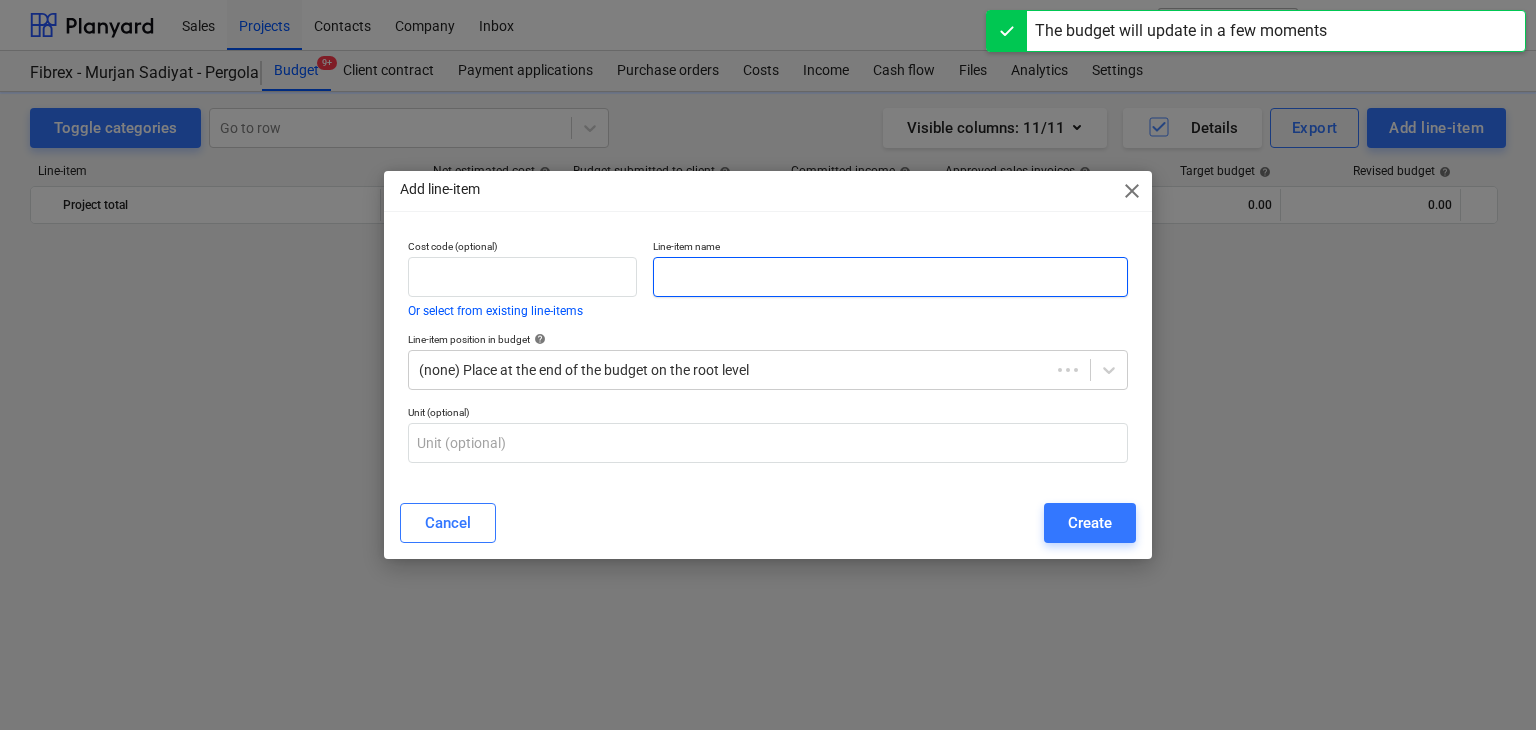 click on "Line-item name" at bounding box center (890, 278) 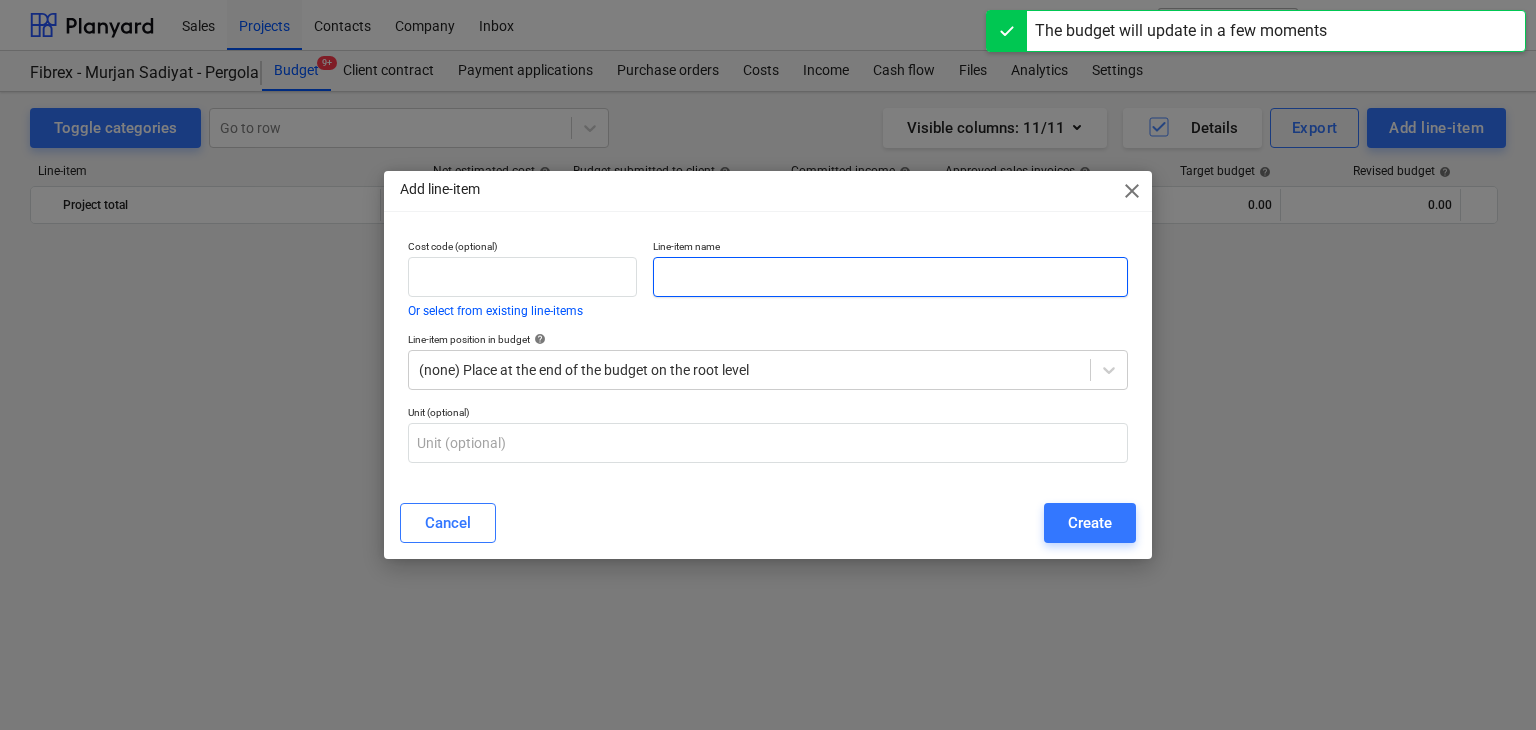 scroll, scrollTop: 8344, scrollLeft: 0, axis: vertical 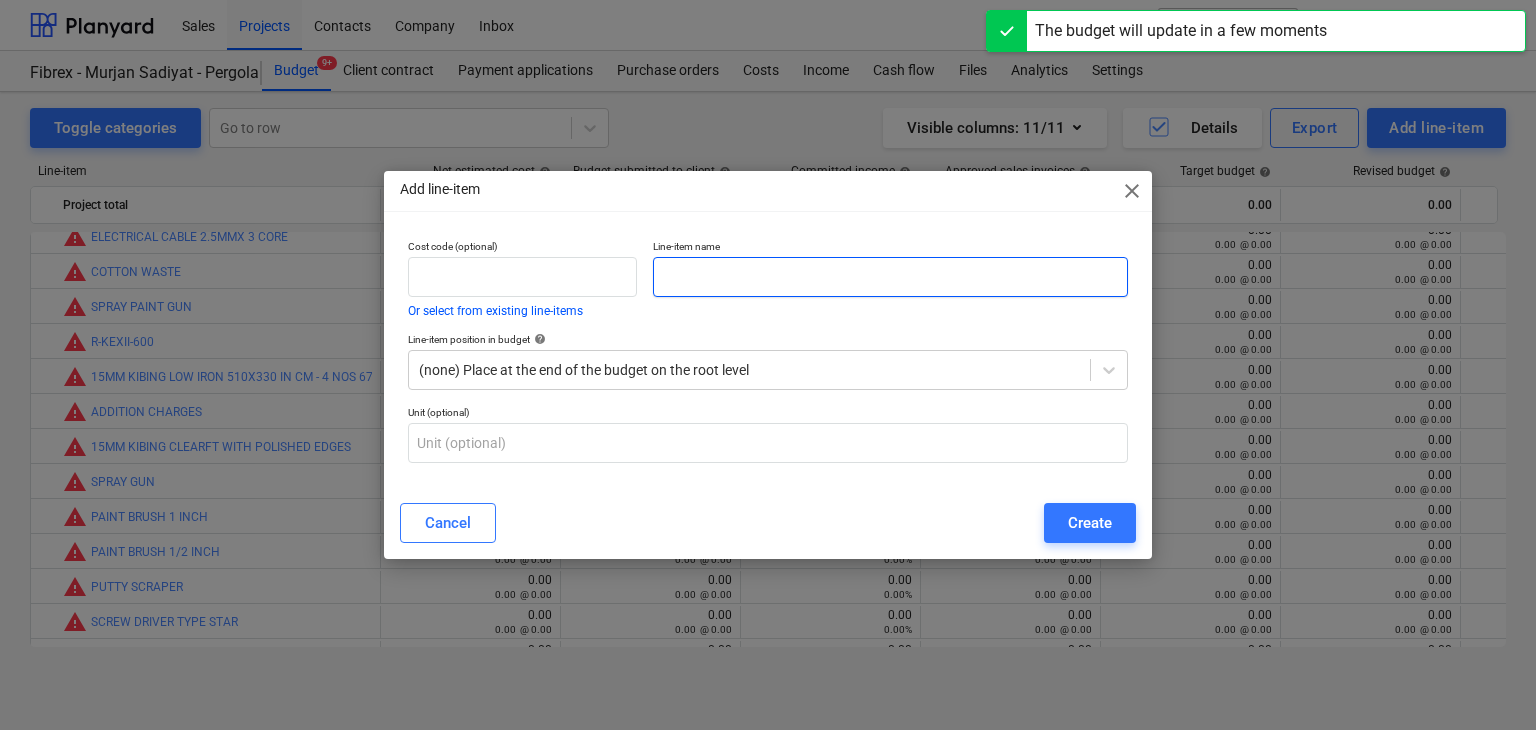 click at bounding box center [890, 277] 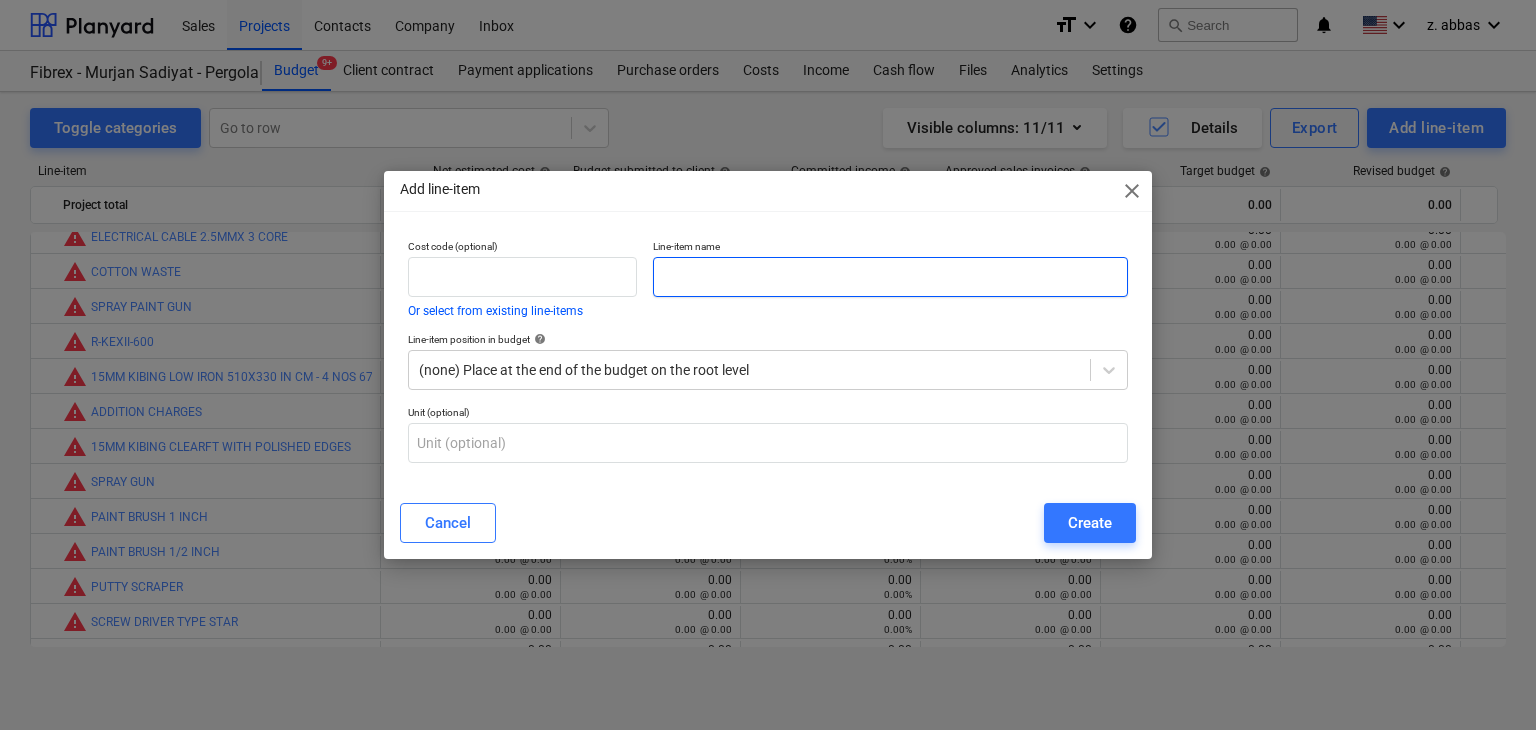 paste on "ELECTRICAL CABLE 2.5MMX  3 CORE" 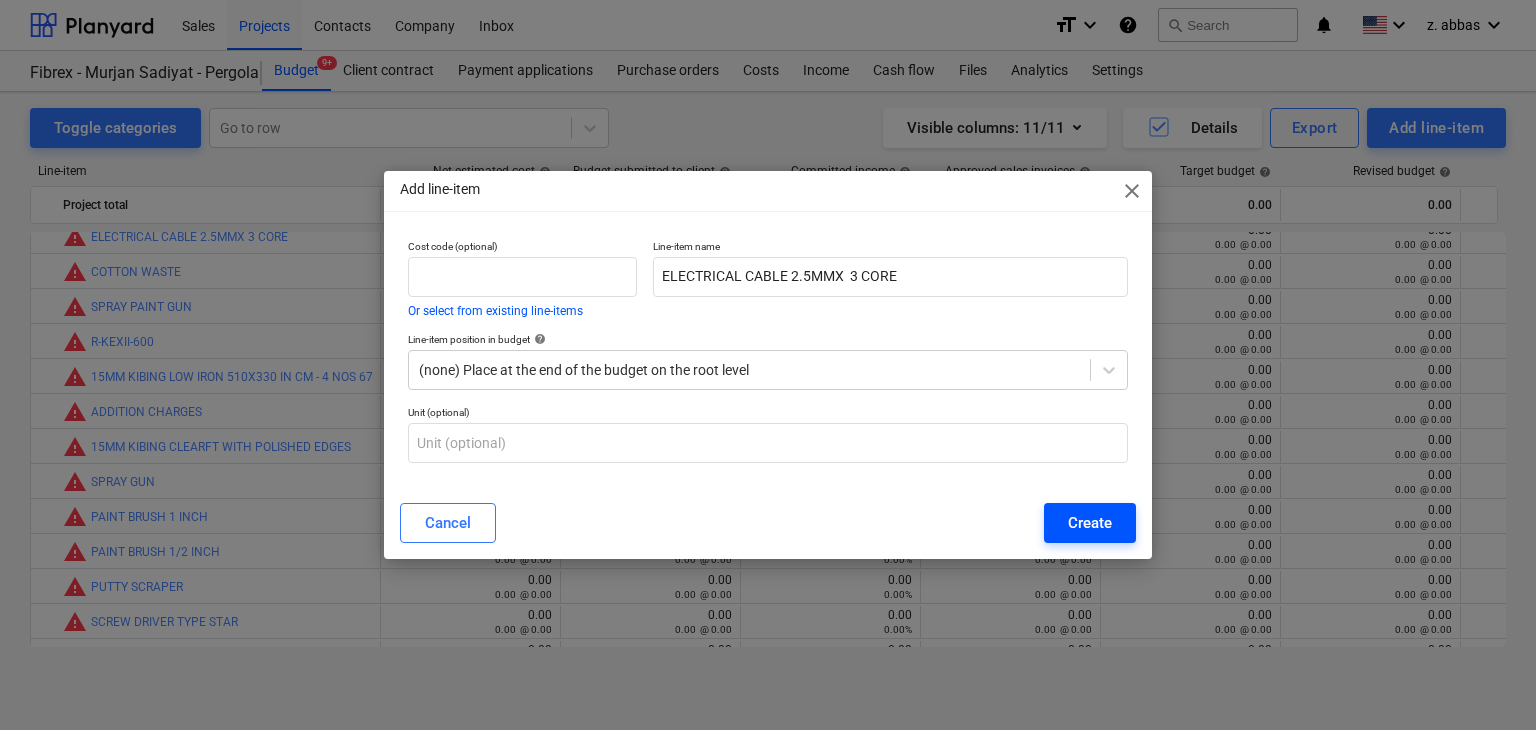 click on "Create" at bounding box center (1090, 523) 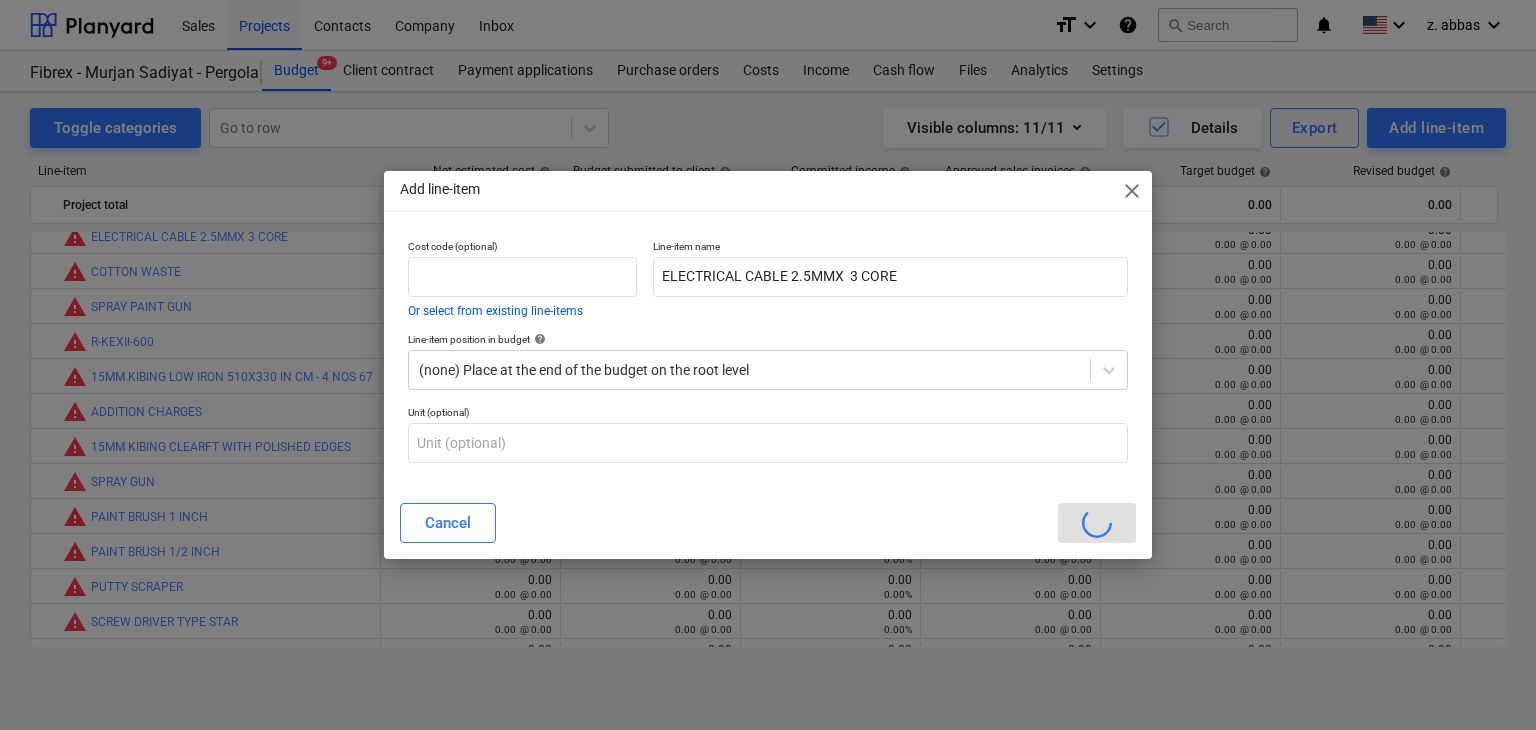 click on "Add line-item close Cost code (optional) Or select from existing line-items Line-item name ELECTRICAL CABLE 2.5MMX  3 CORE Line-item position in budget help   (none) Place at the end of the budget on the root level Unit (optional) Cancel" at bounding box center [768, 365] 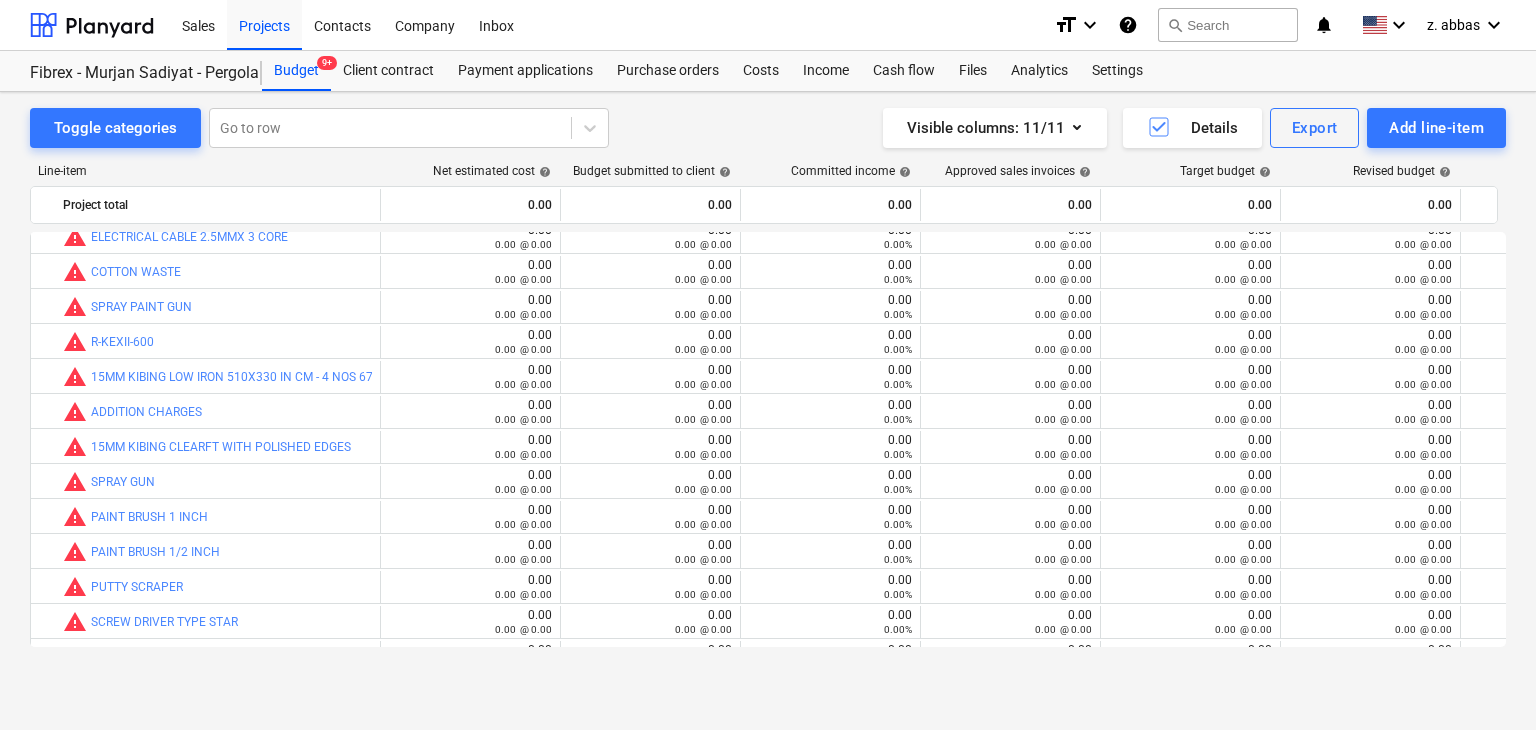 click on "Add line-item" at bounding box center (1436, 128) 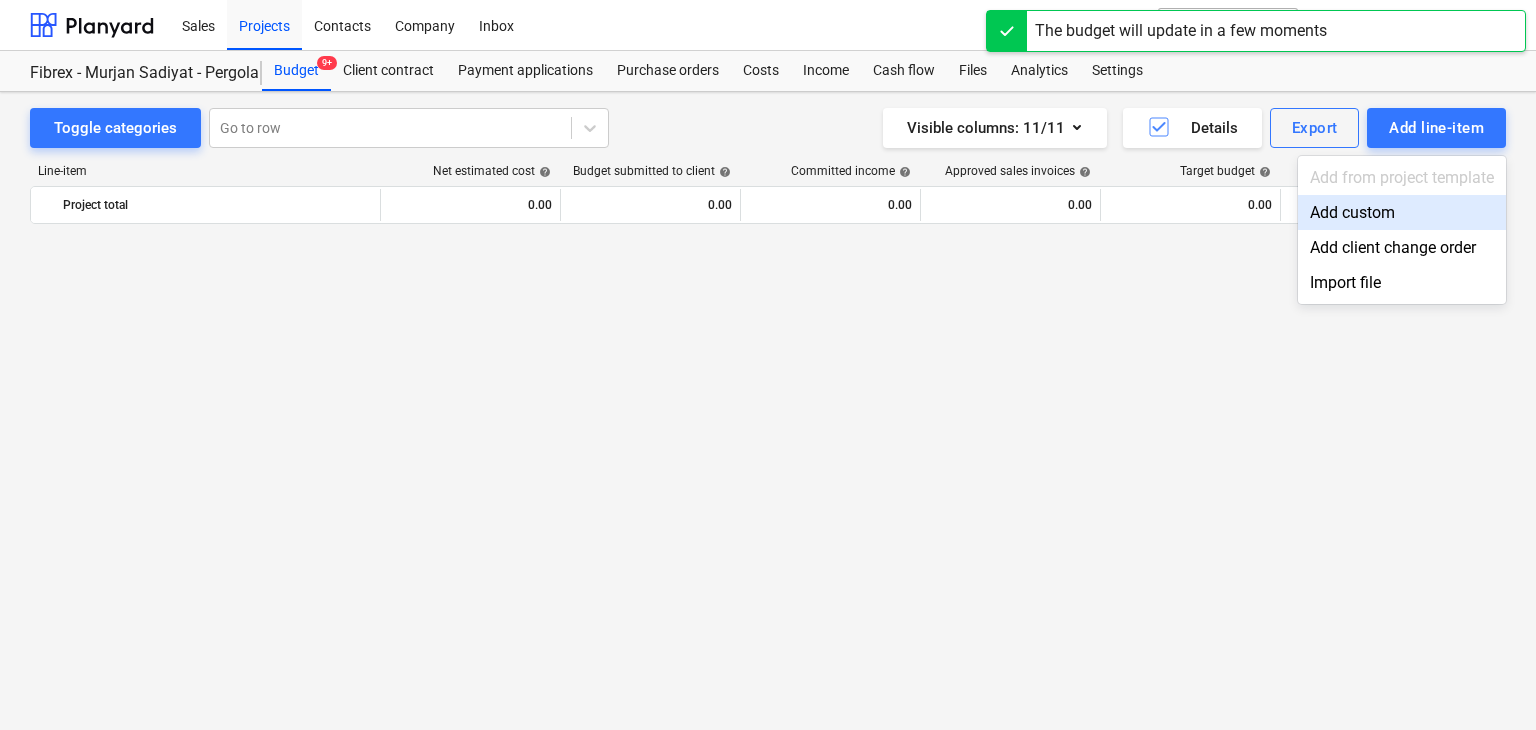 scroll, scrollTop: 8344, scrollLeft: 0, axis: vertical 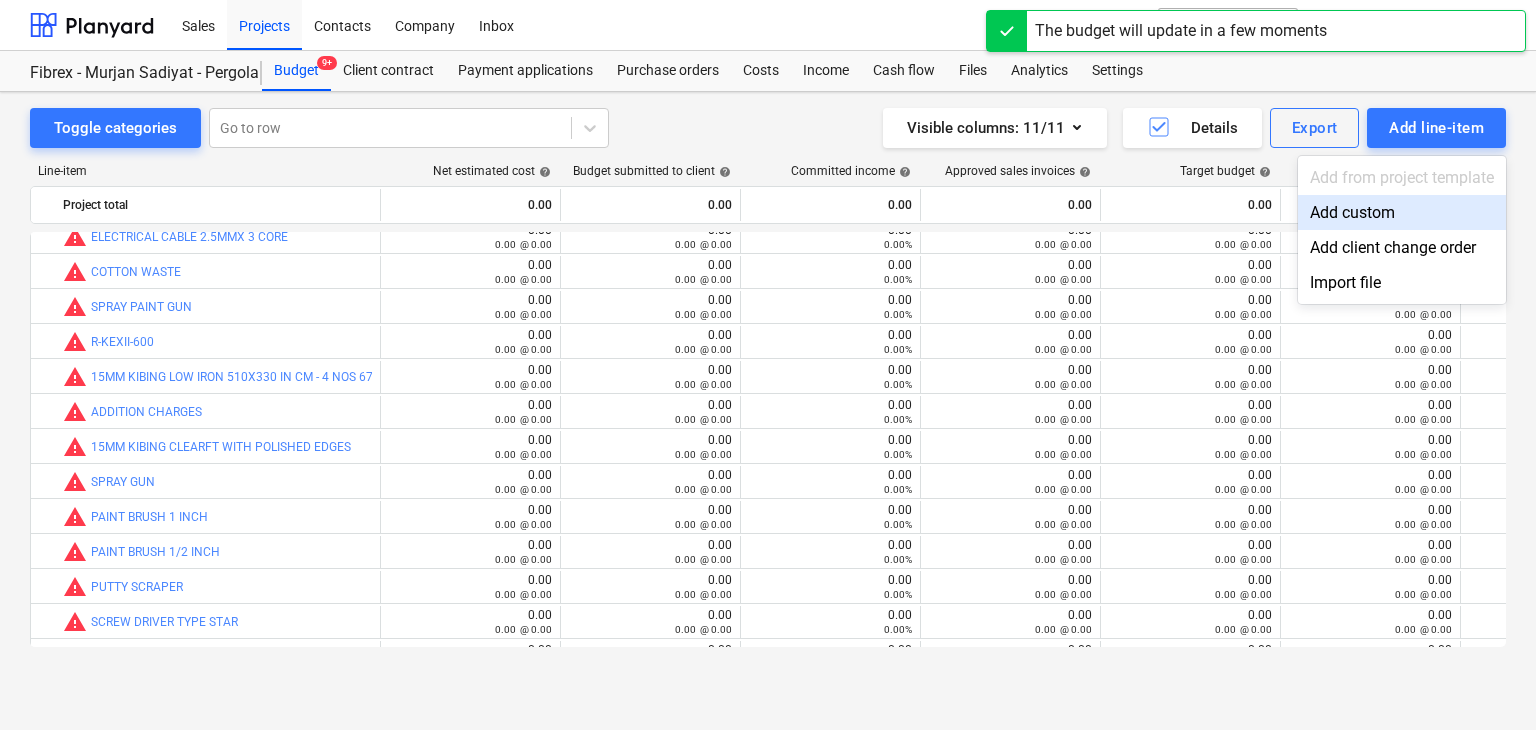 click on "Add custom" at bounding box center (1402, 212) 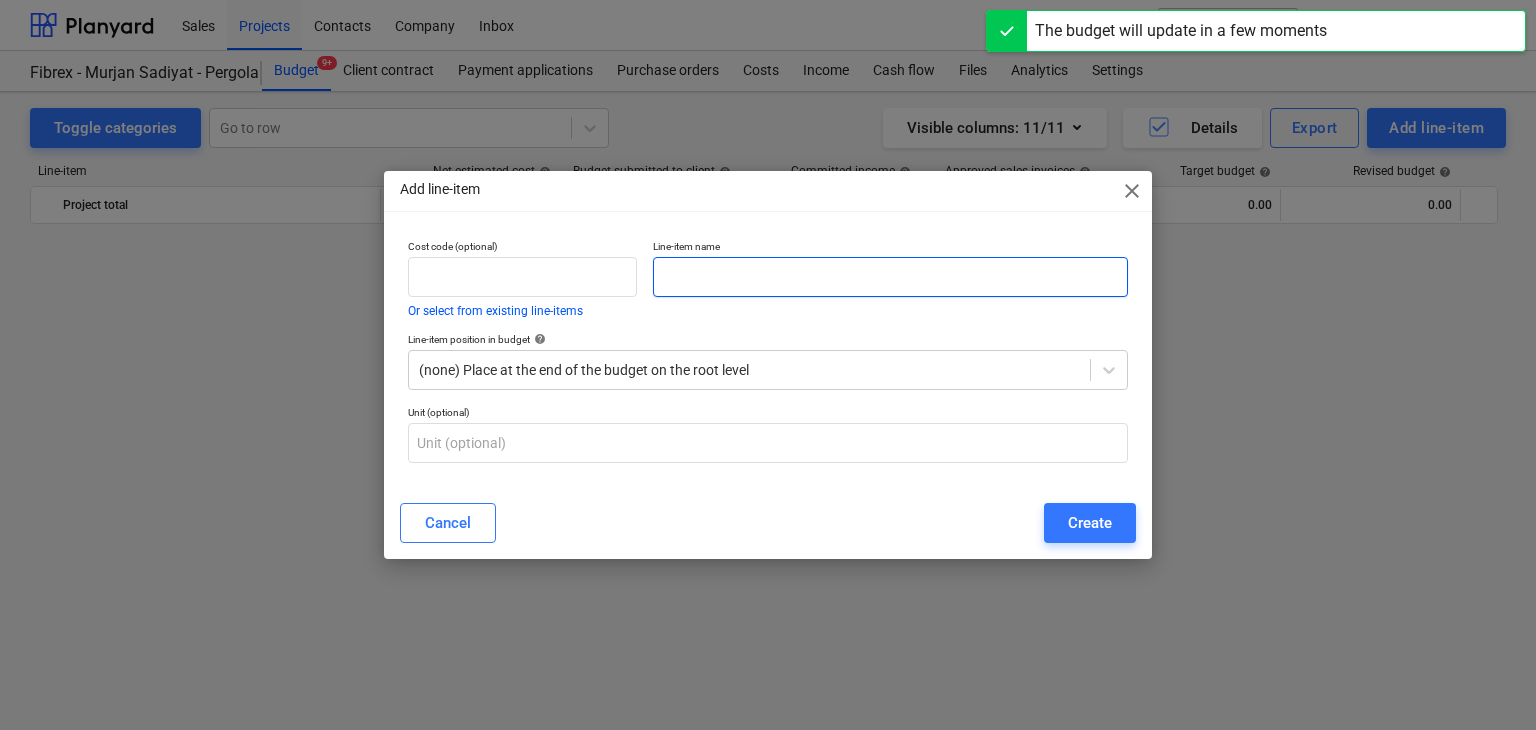 click at bounding box center (890, 277) 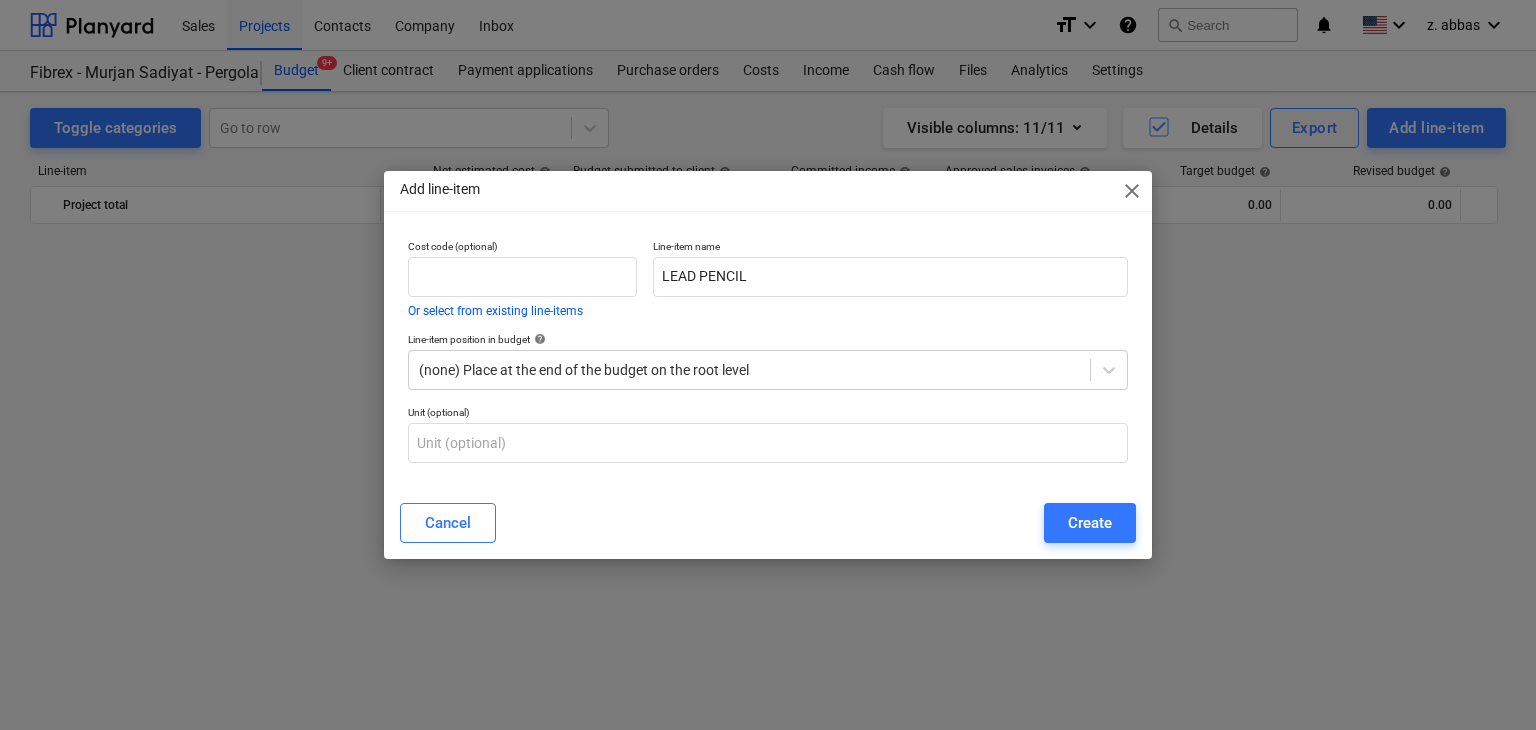 scroll, scrollTop: 0, scrollLeft: 0, axis: both 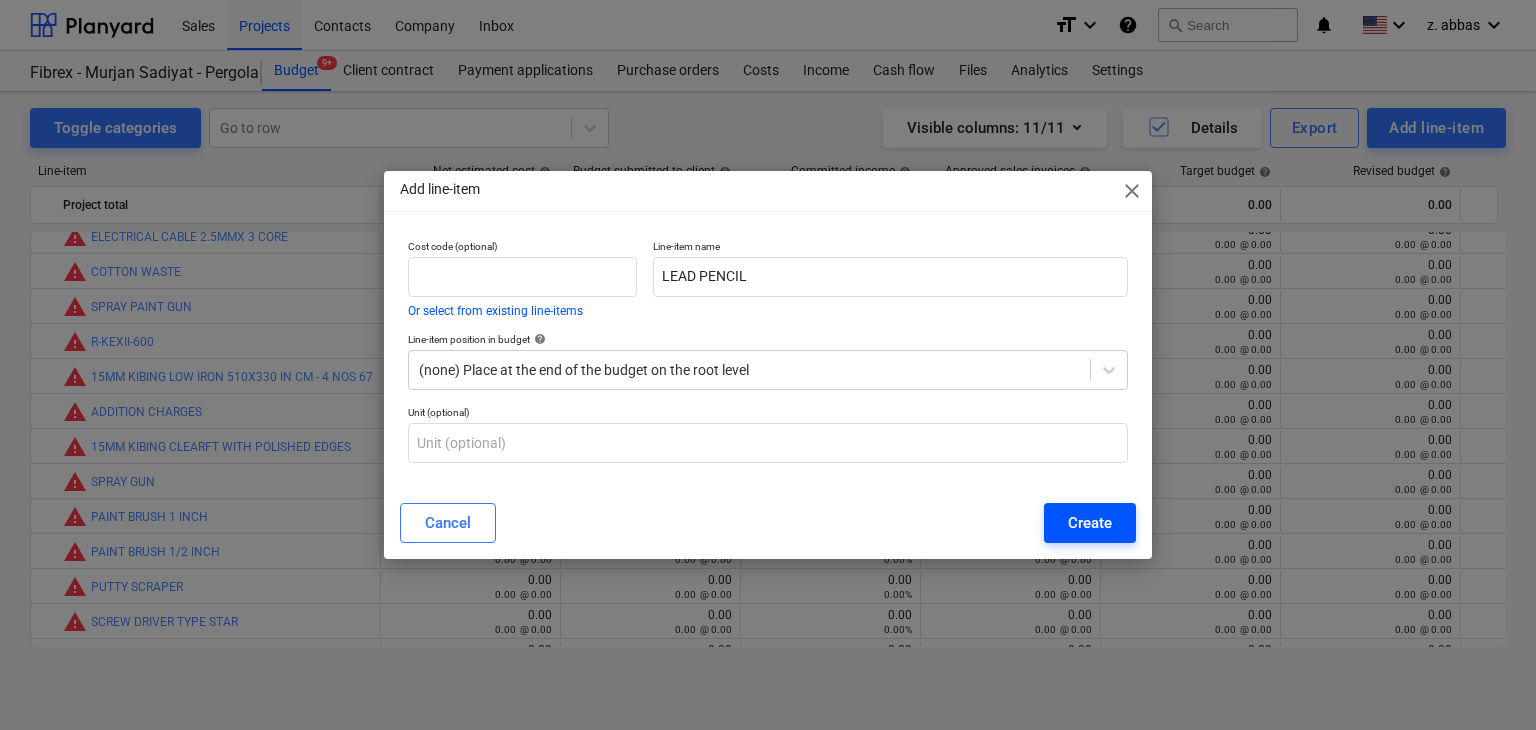 type on "LEAD PENCIL" 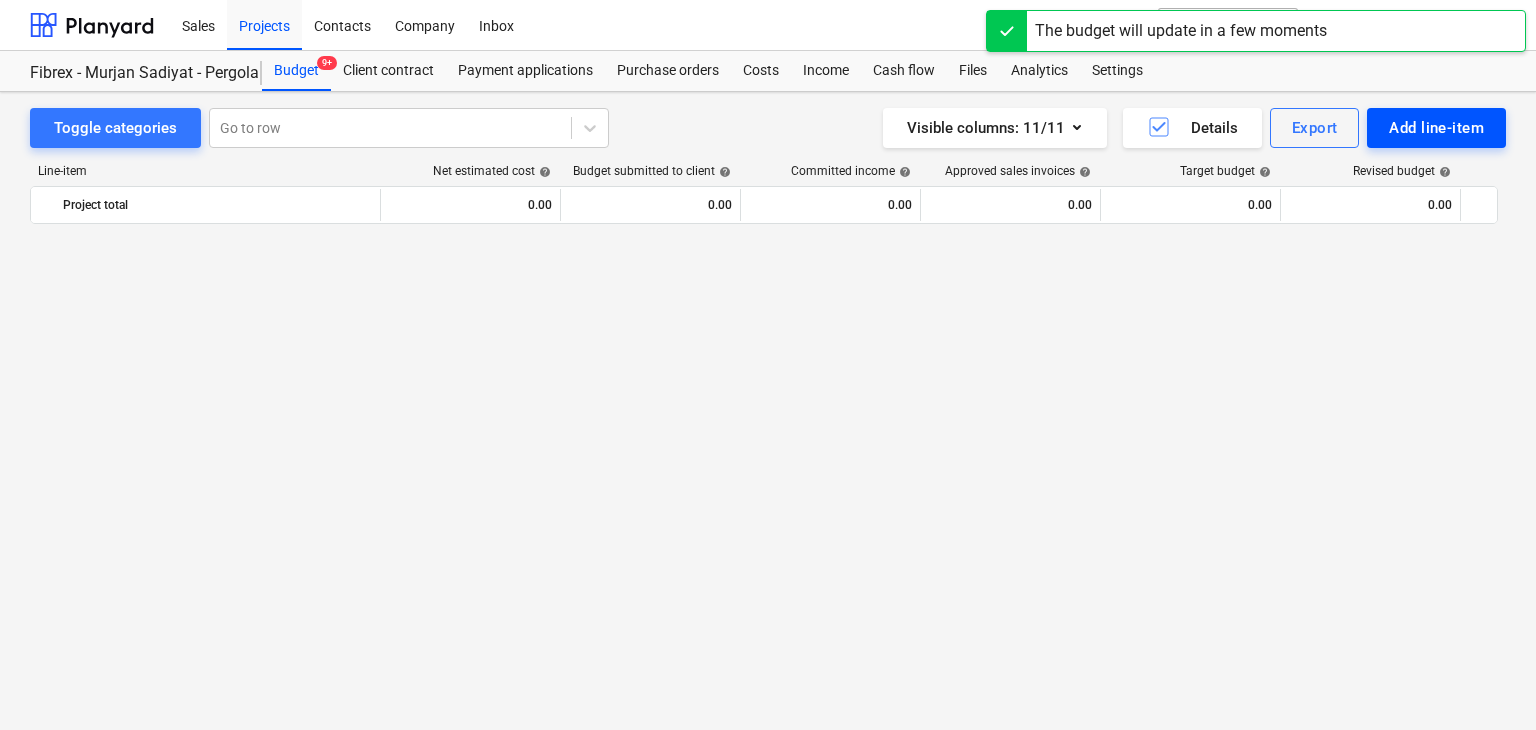 scroll, scrollTop: 8344, scrollLeft: 0, axis: vertical 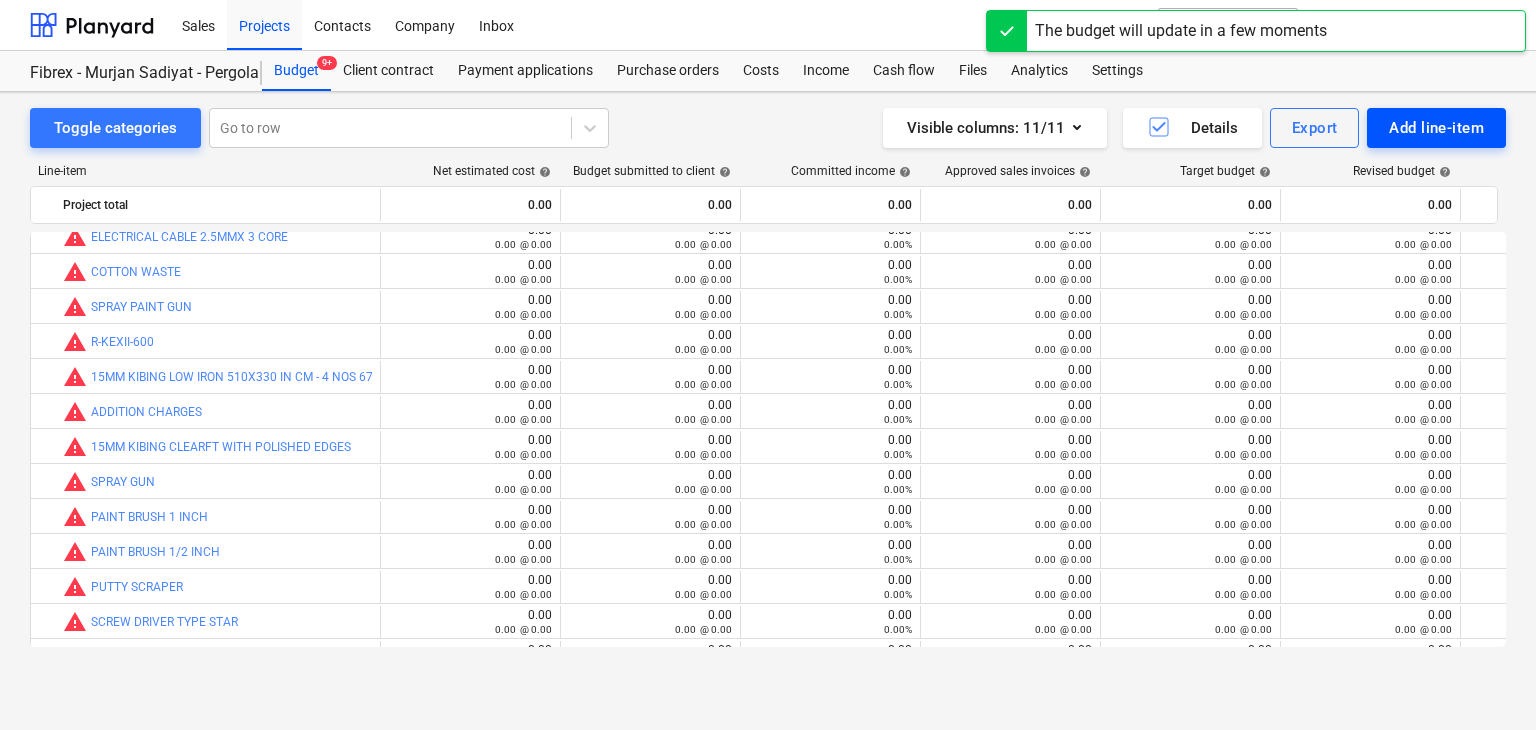 click on "Add line-item" at bounding box center (1436, 128) 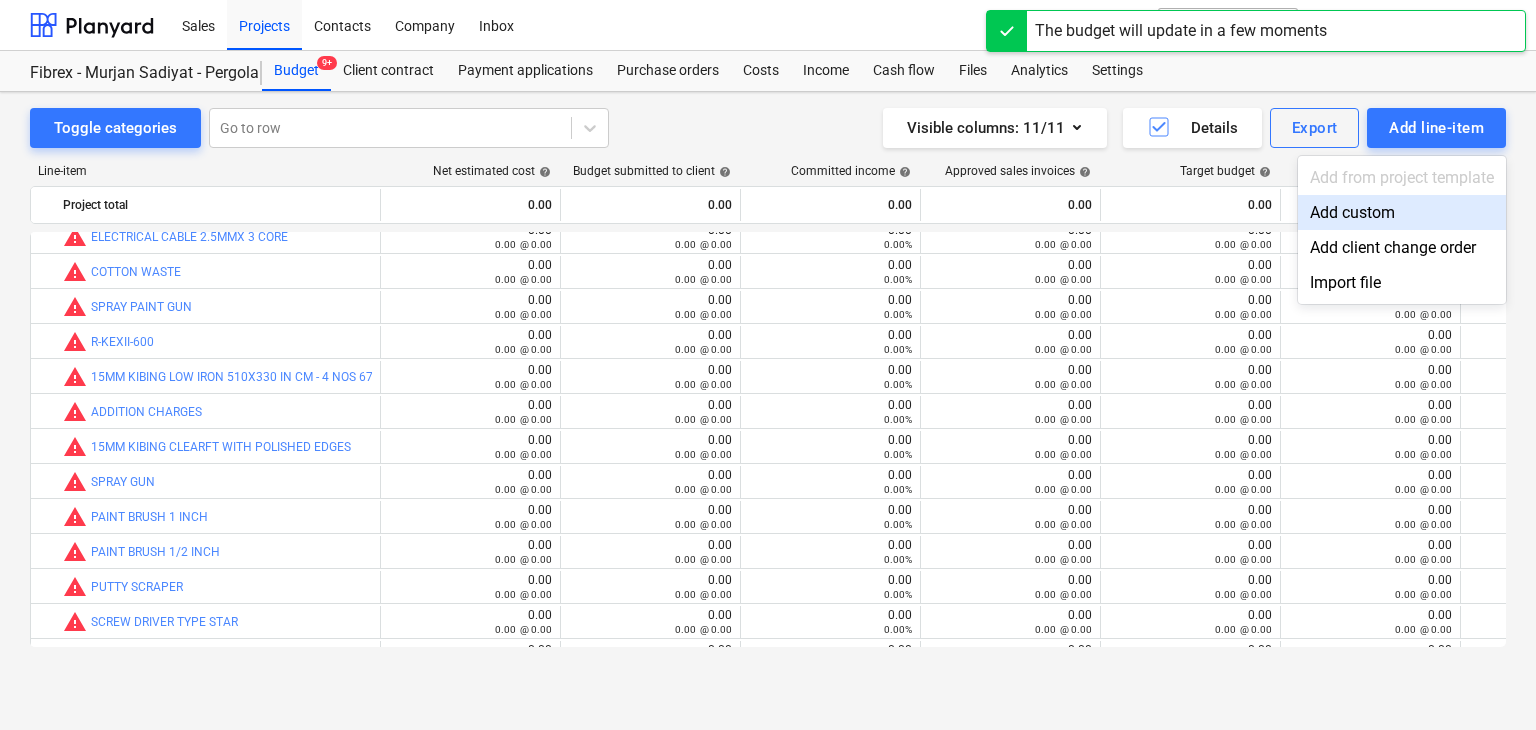 click on "Add custom" at bounding box center (1402, 212) 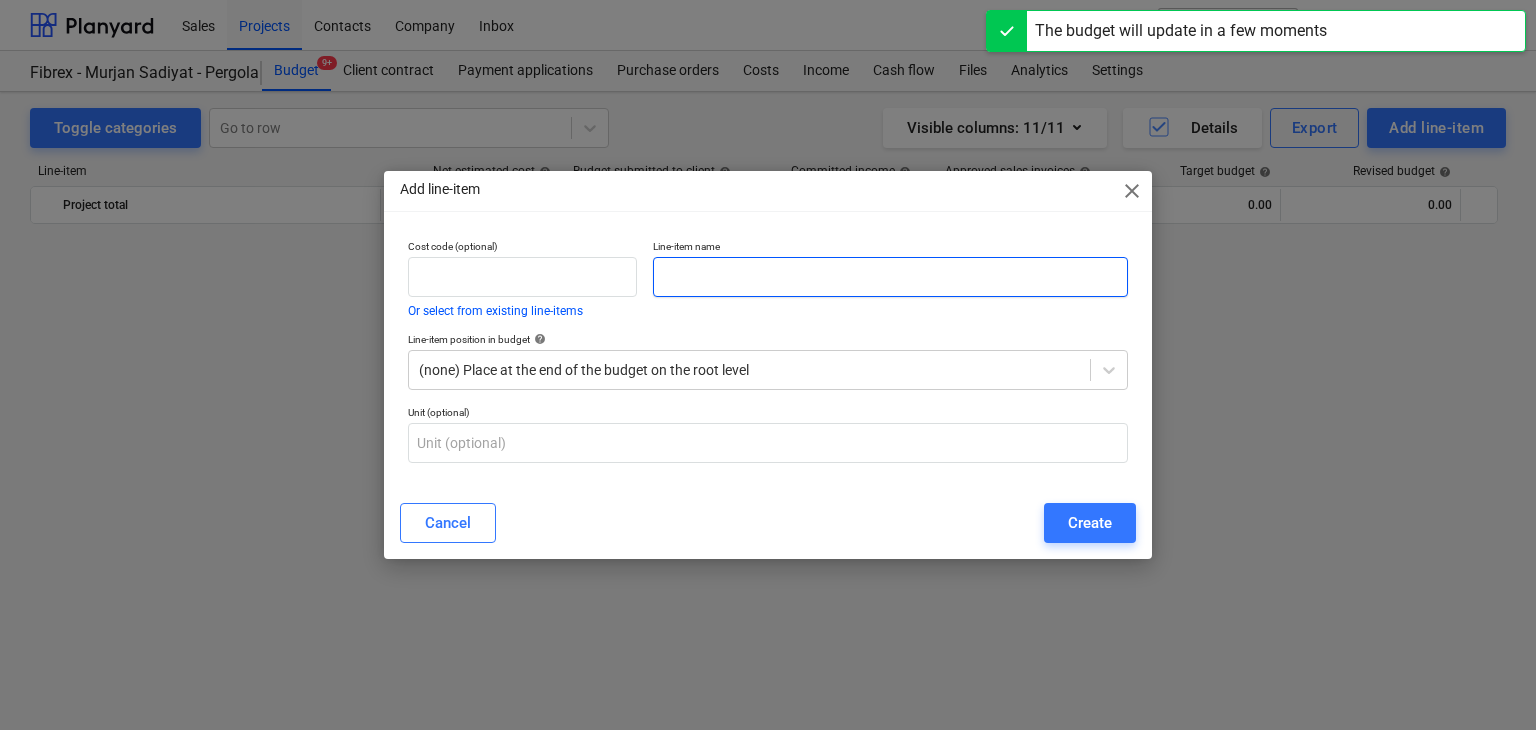 click at bounding box center [890, 277] 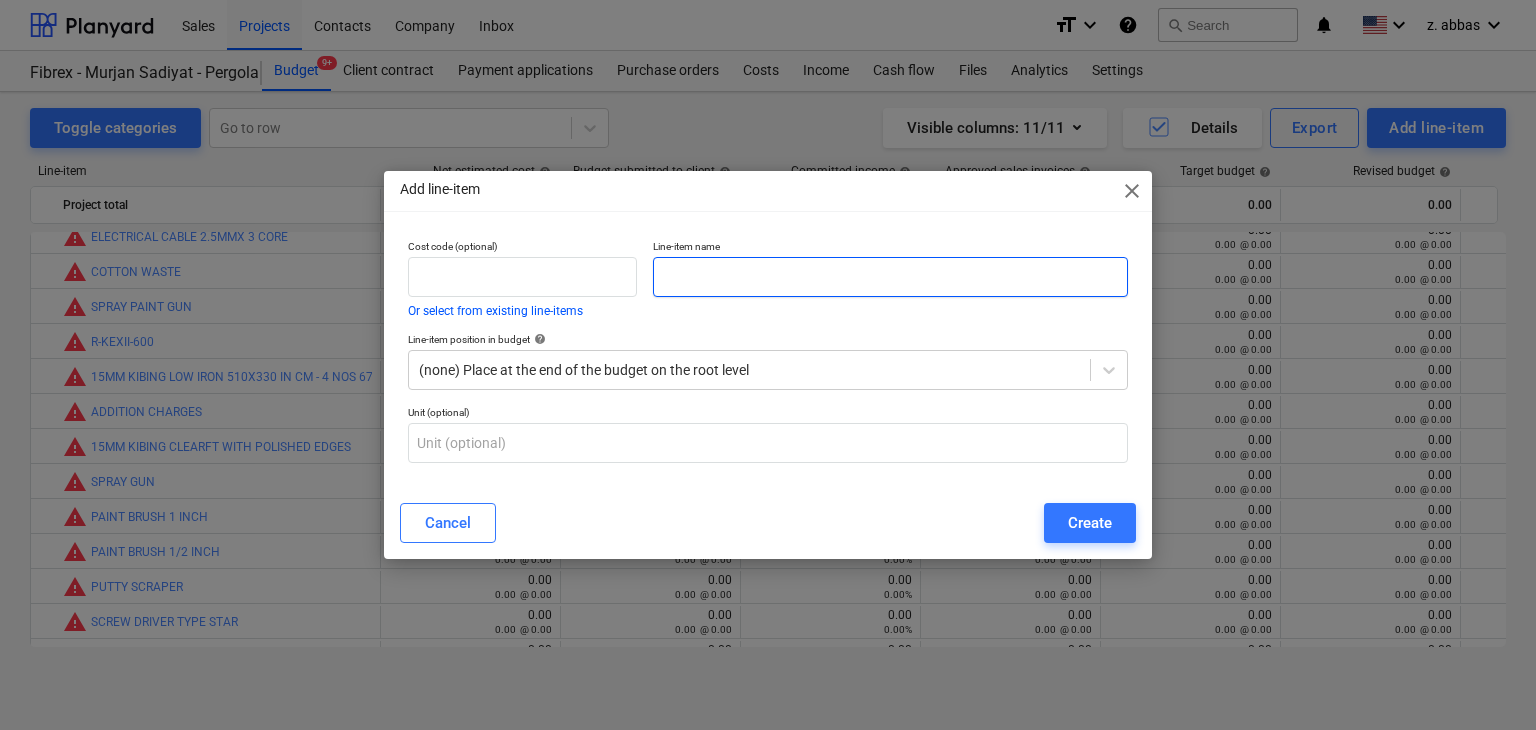 paste on "PERMANENT MARKER BLACK" 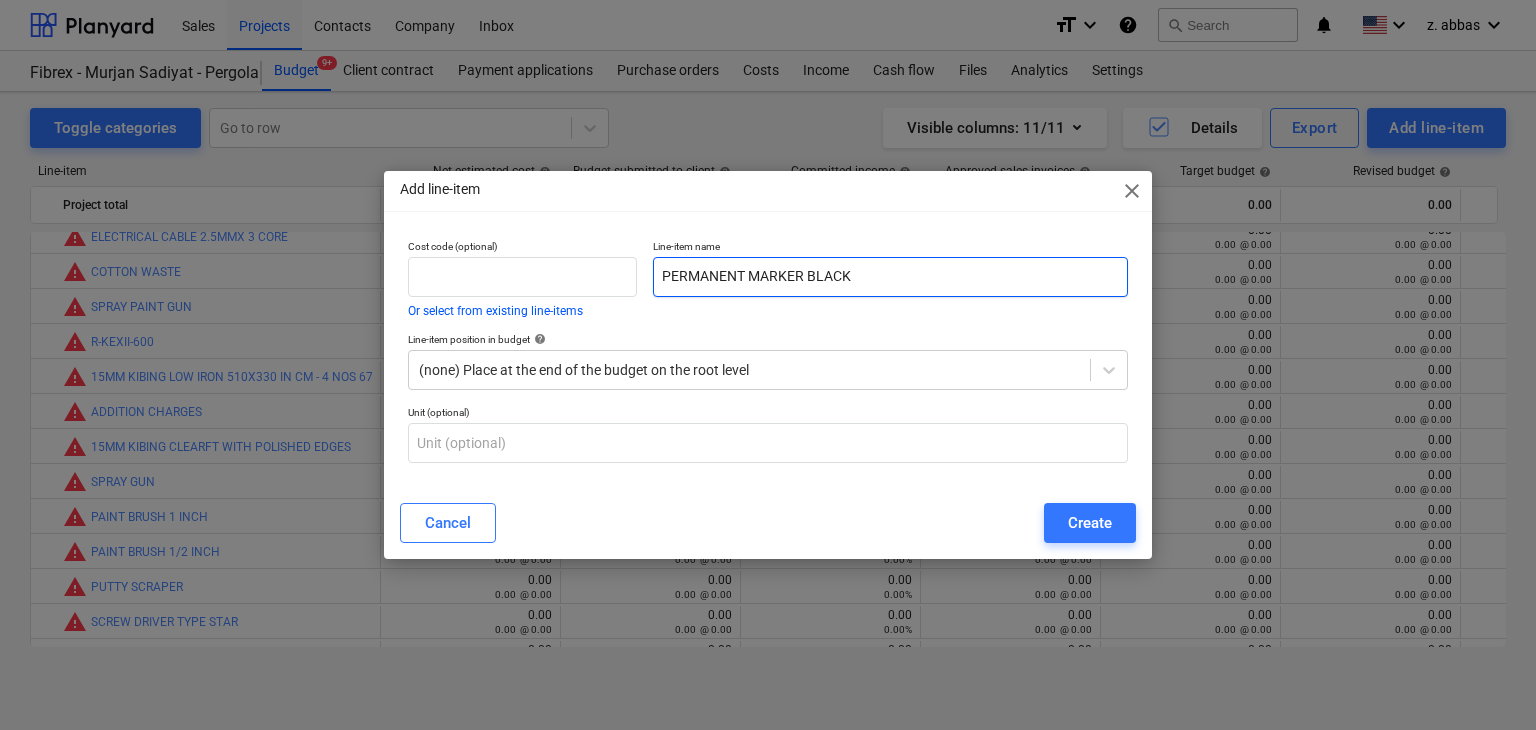 type on "PERMANENT MARKER BLACK" 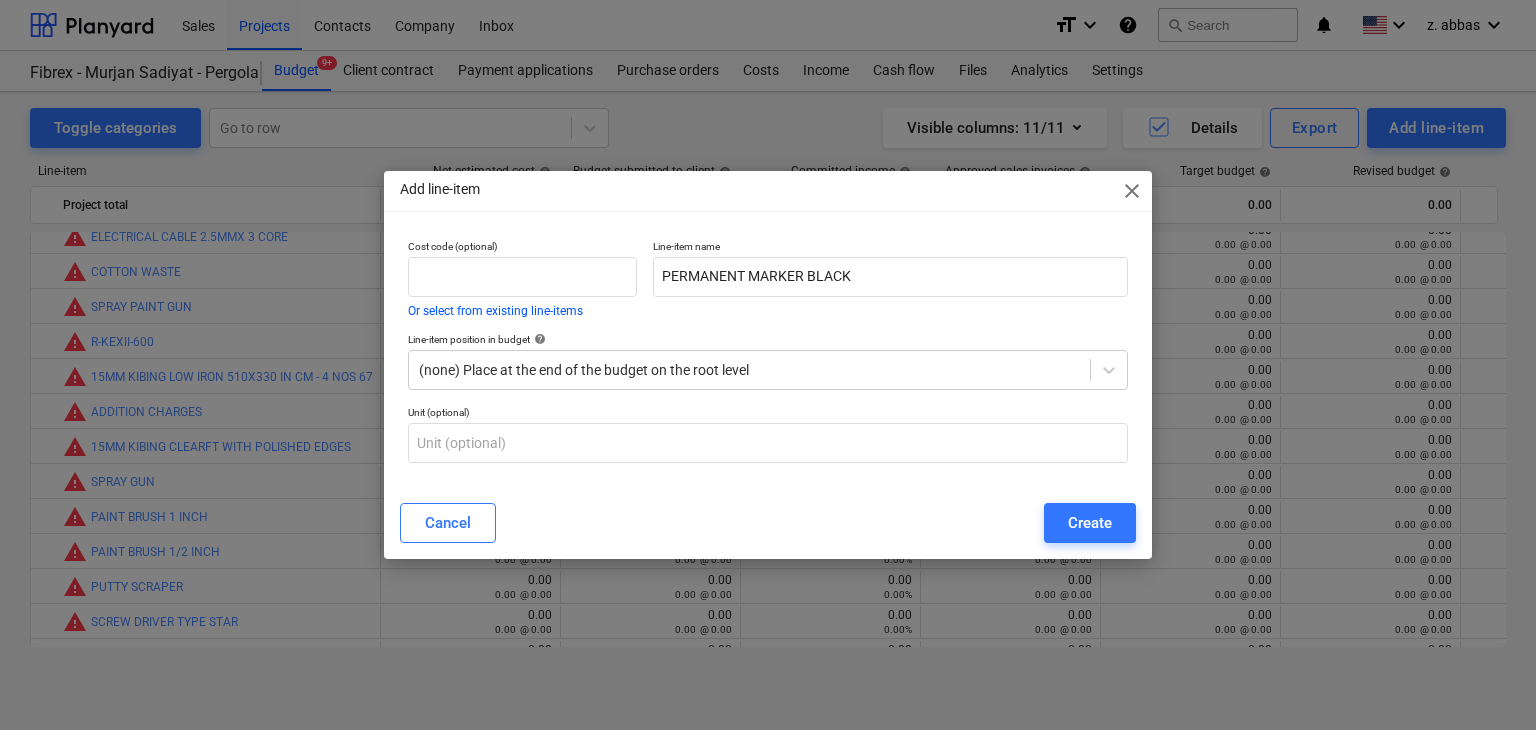 click on "Cancel Create" at bounding box center [768, 523] 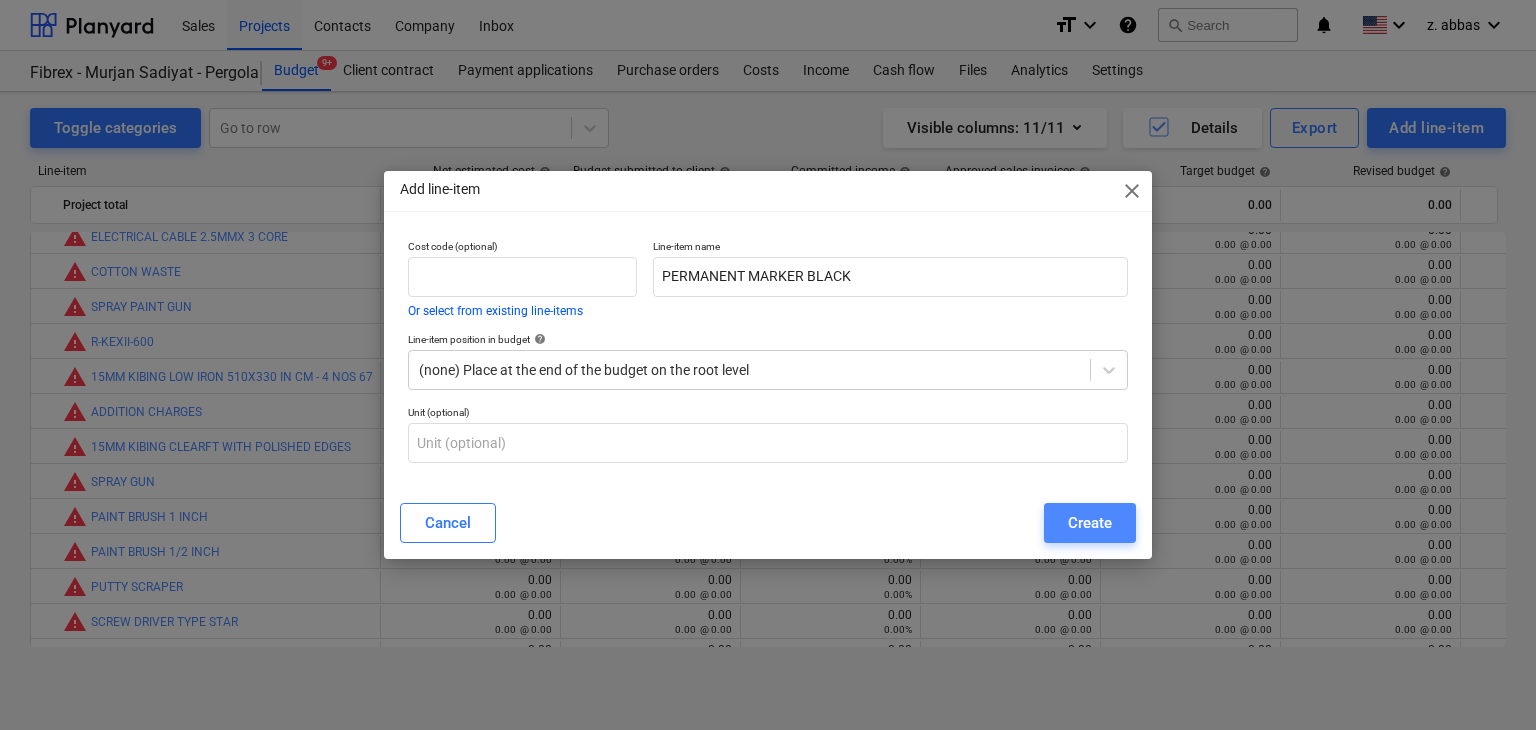 click on "Create" at bounding box center [1090, 523] 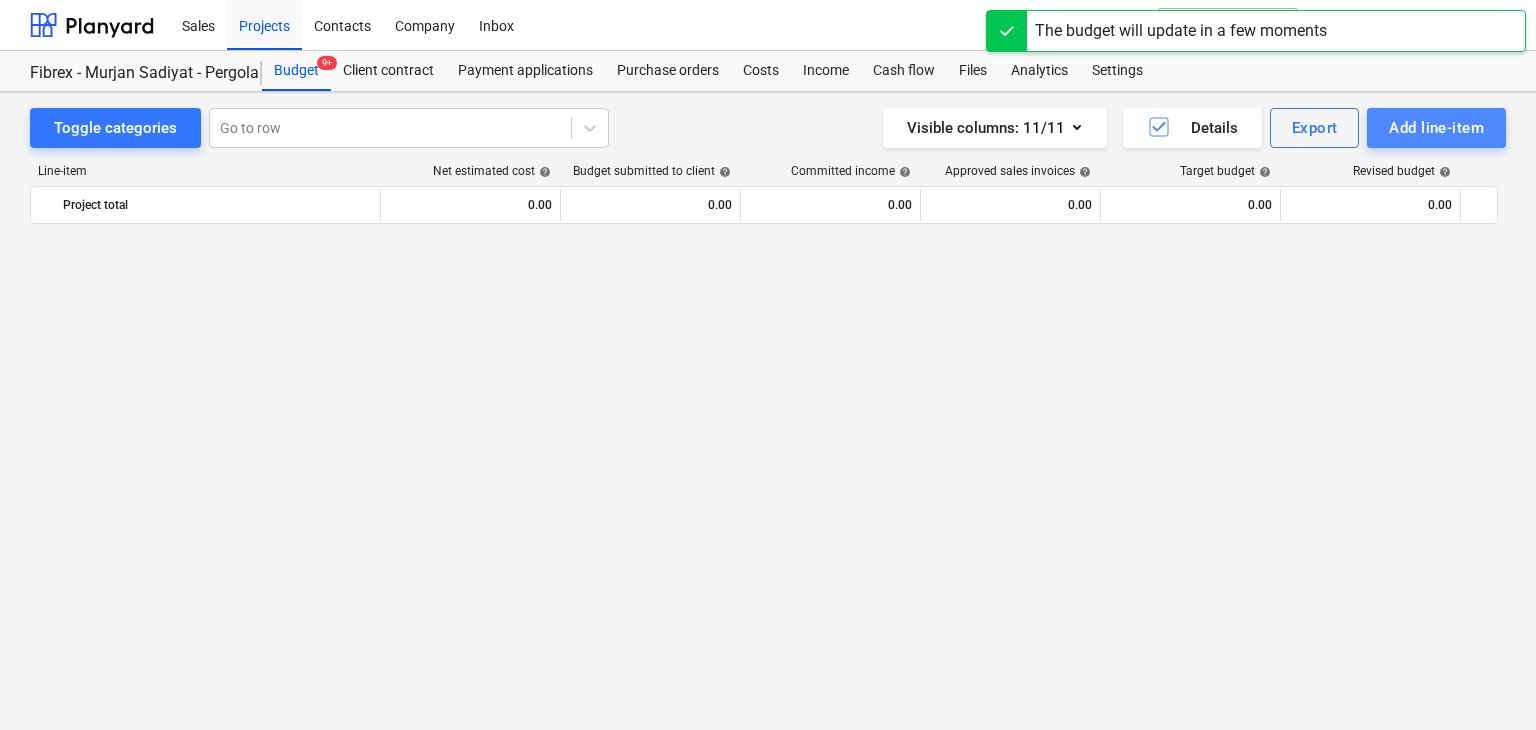 click on "Add line-item" at bounding box center (1436, 128) 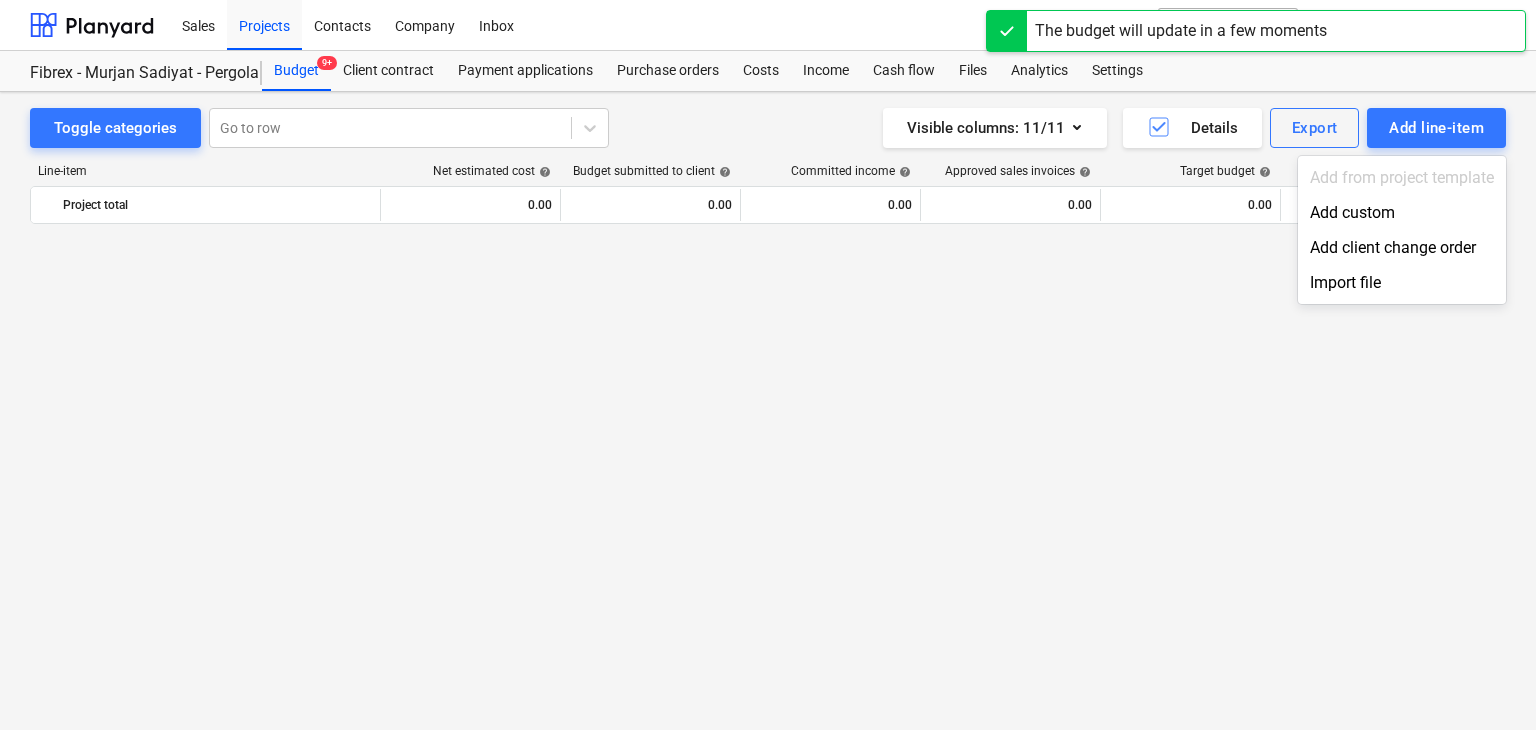 scroll, scrollTop: 8344, scrollLeft: 0, axis: vertical 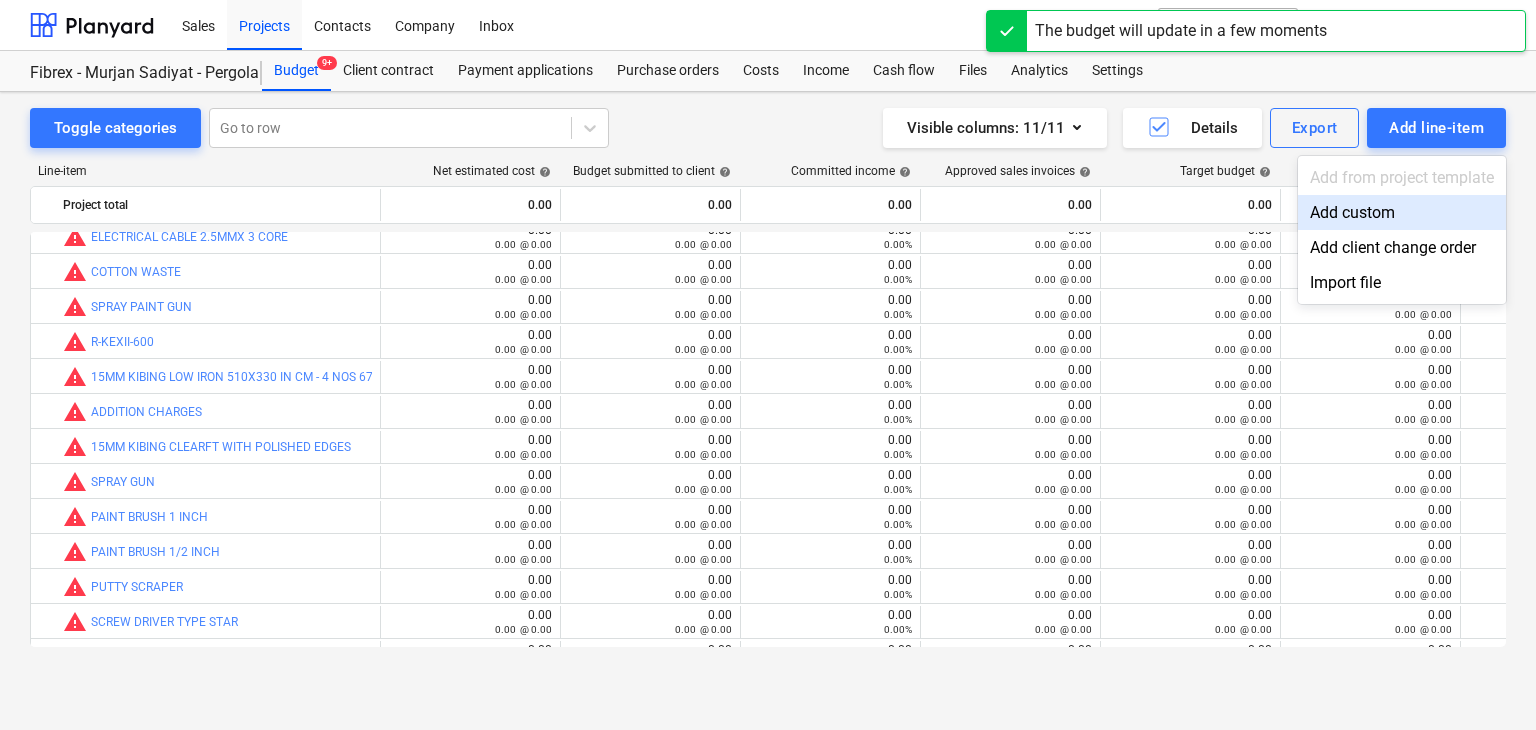 click on "Add custom" at bounding box center [1402, 212] 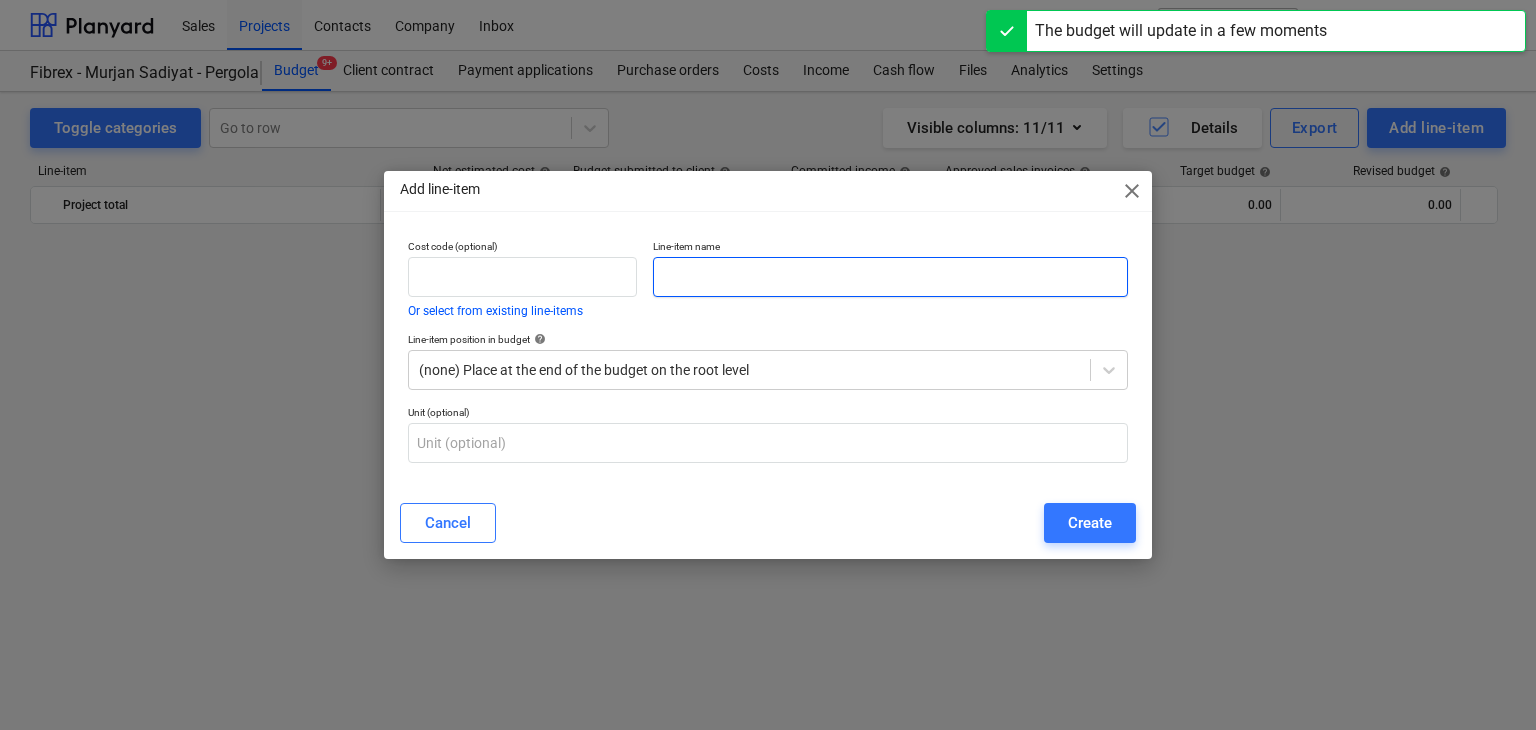 click at bounding box center [890, 277] 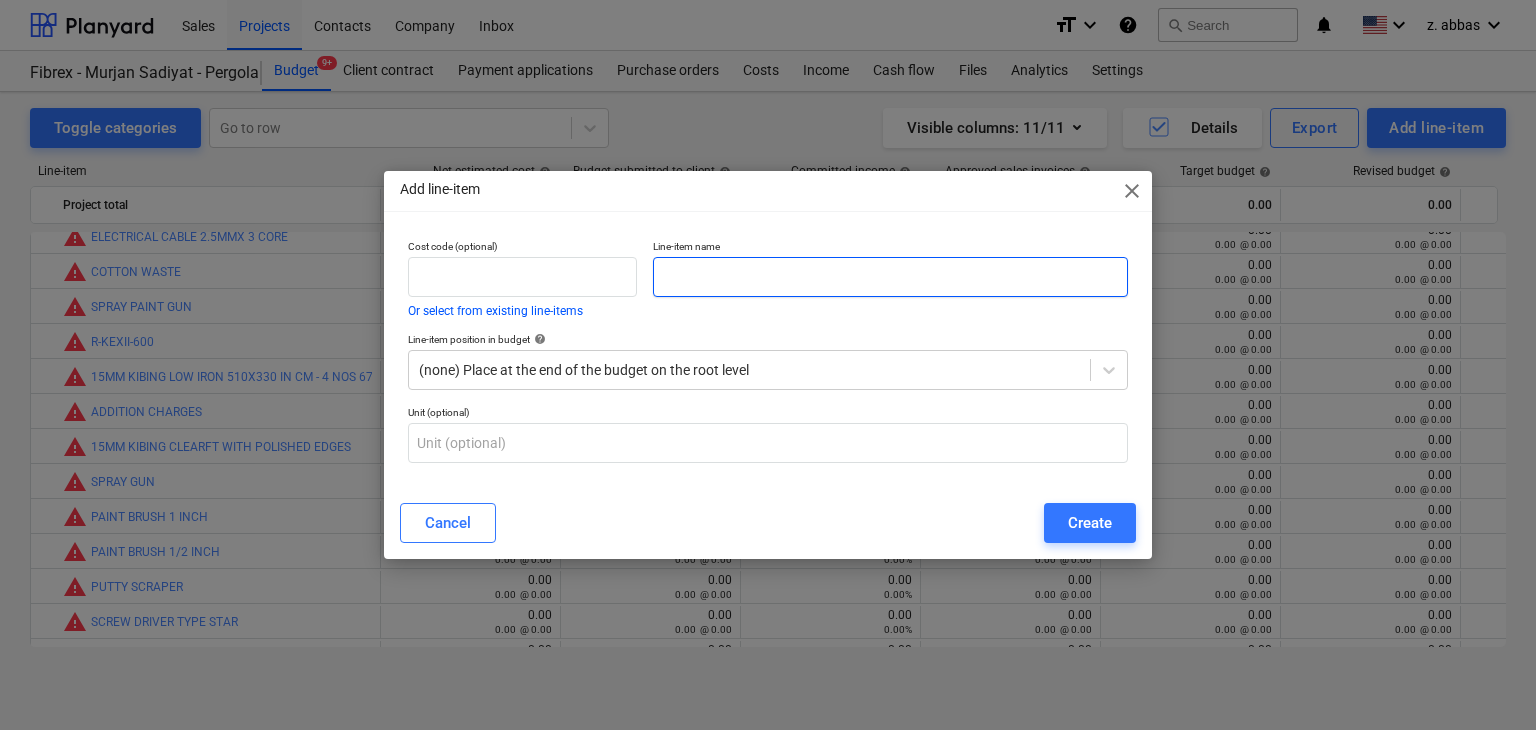 paste on "BALL POINT PEN" 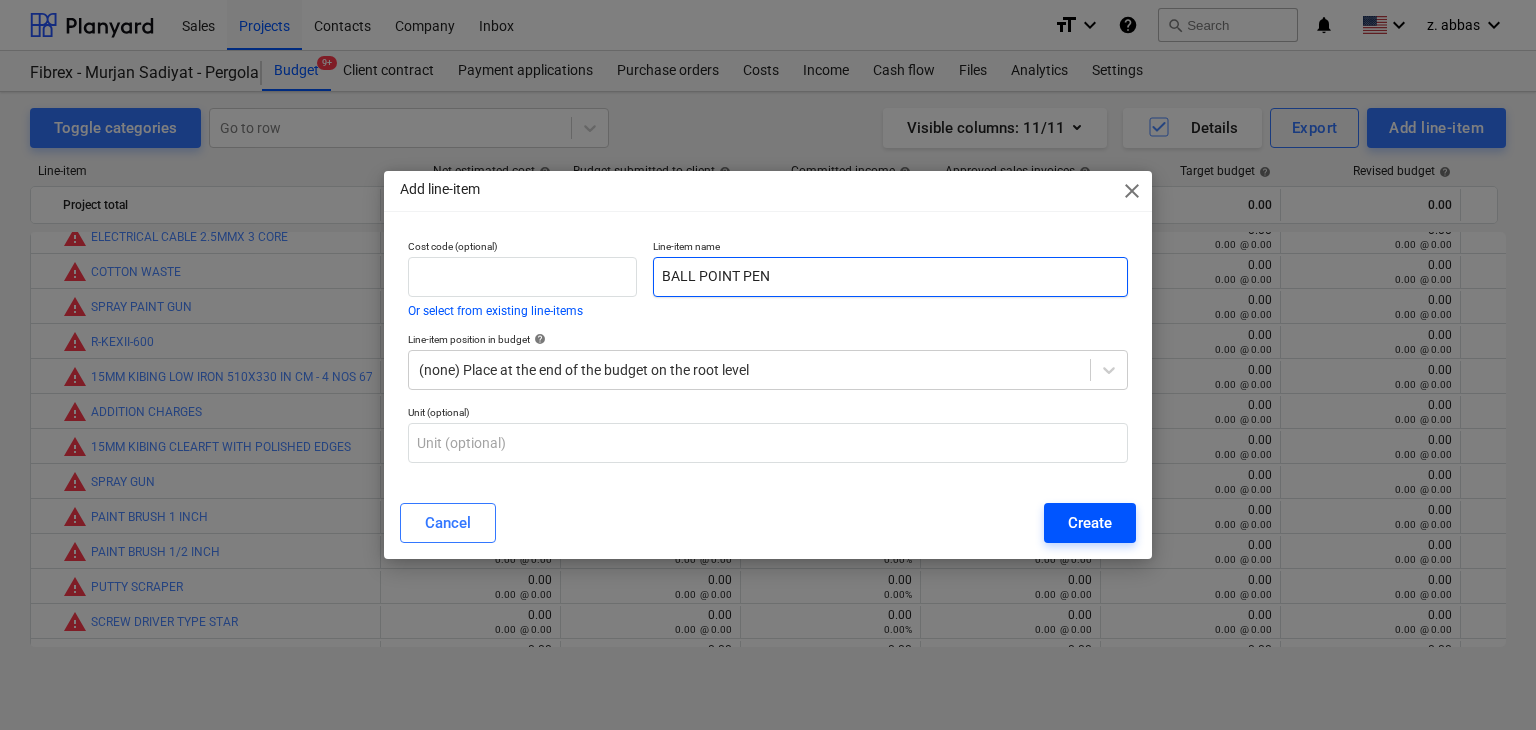 type on "BALL POINT PEN" 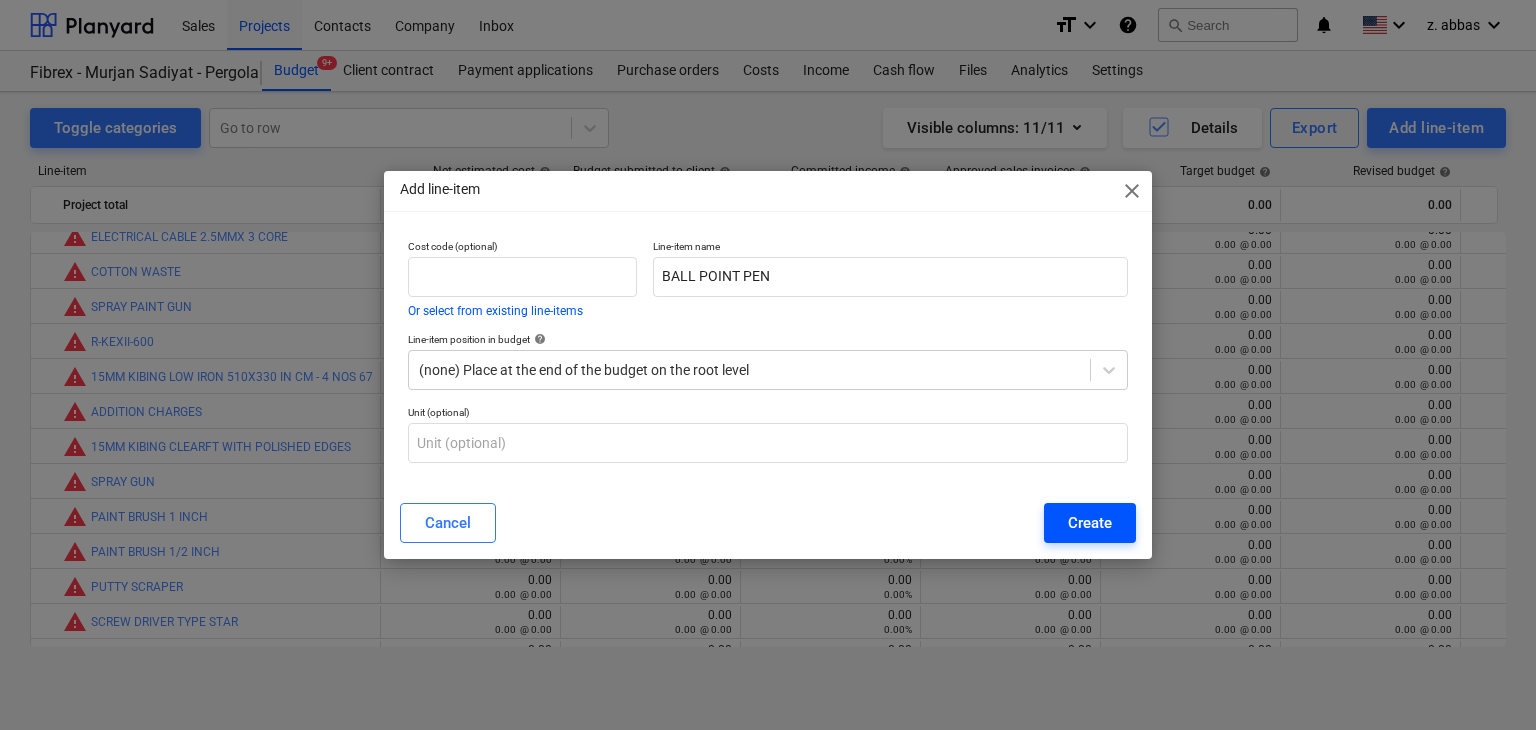 click on "Create" at bounding box center (1090, 523) 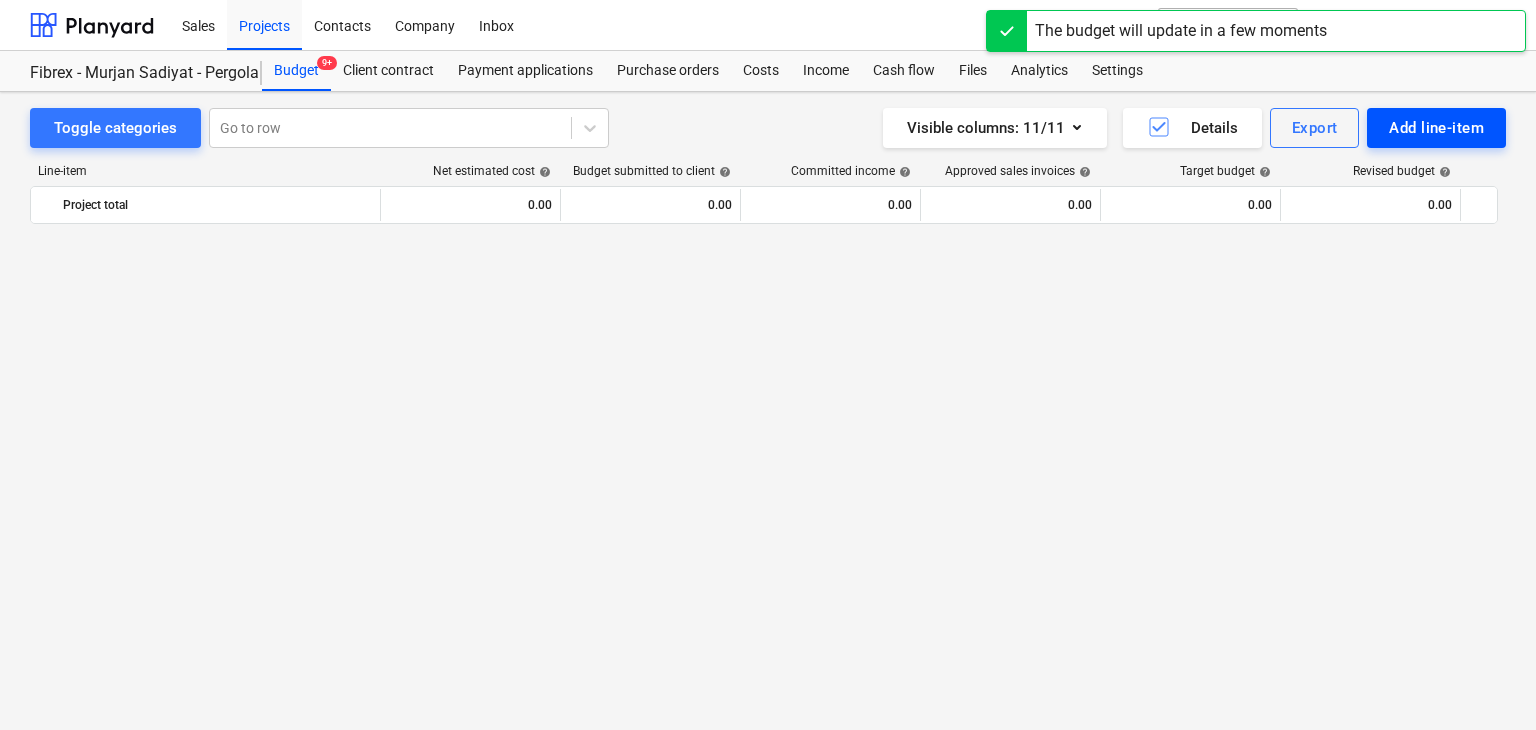 scroll, scrollTop: 8344, scrollLeft: 0, axis: vertical 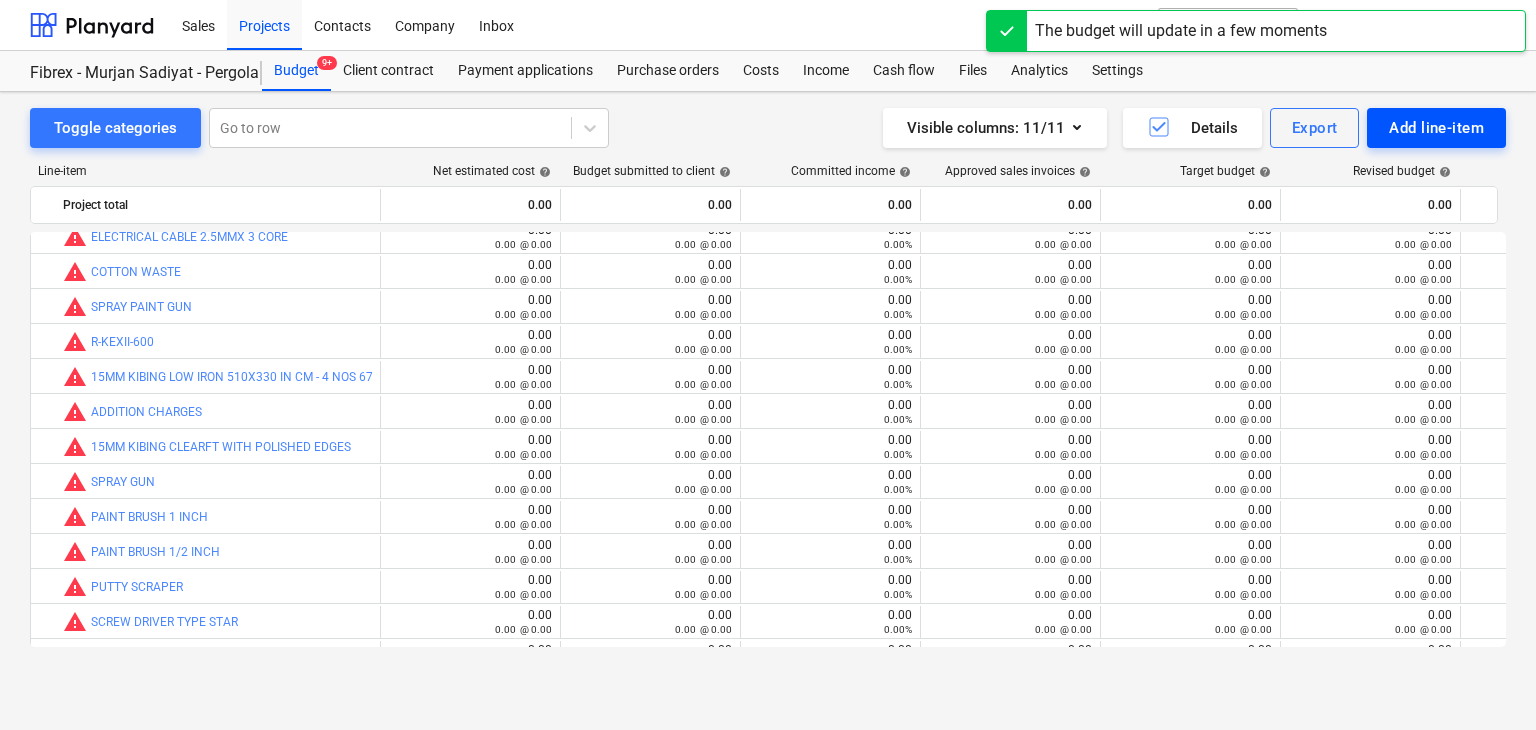 click on "Add line-item" at bounding box center [1436, 128] 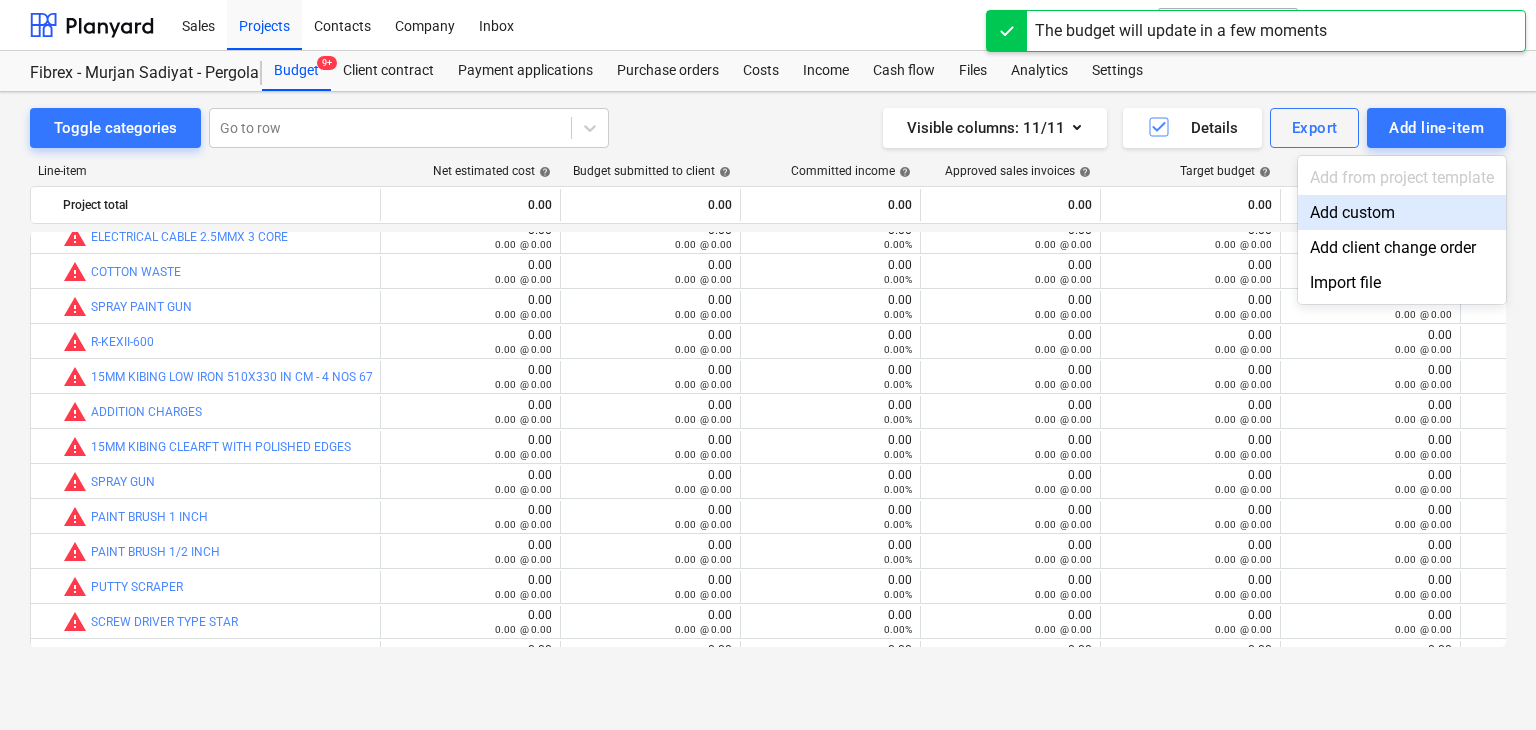 click on "Add custom" at bounding box center (1402, 212) 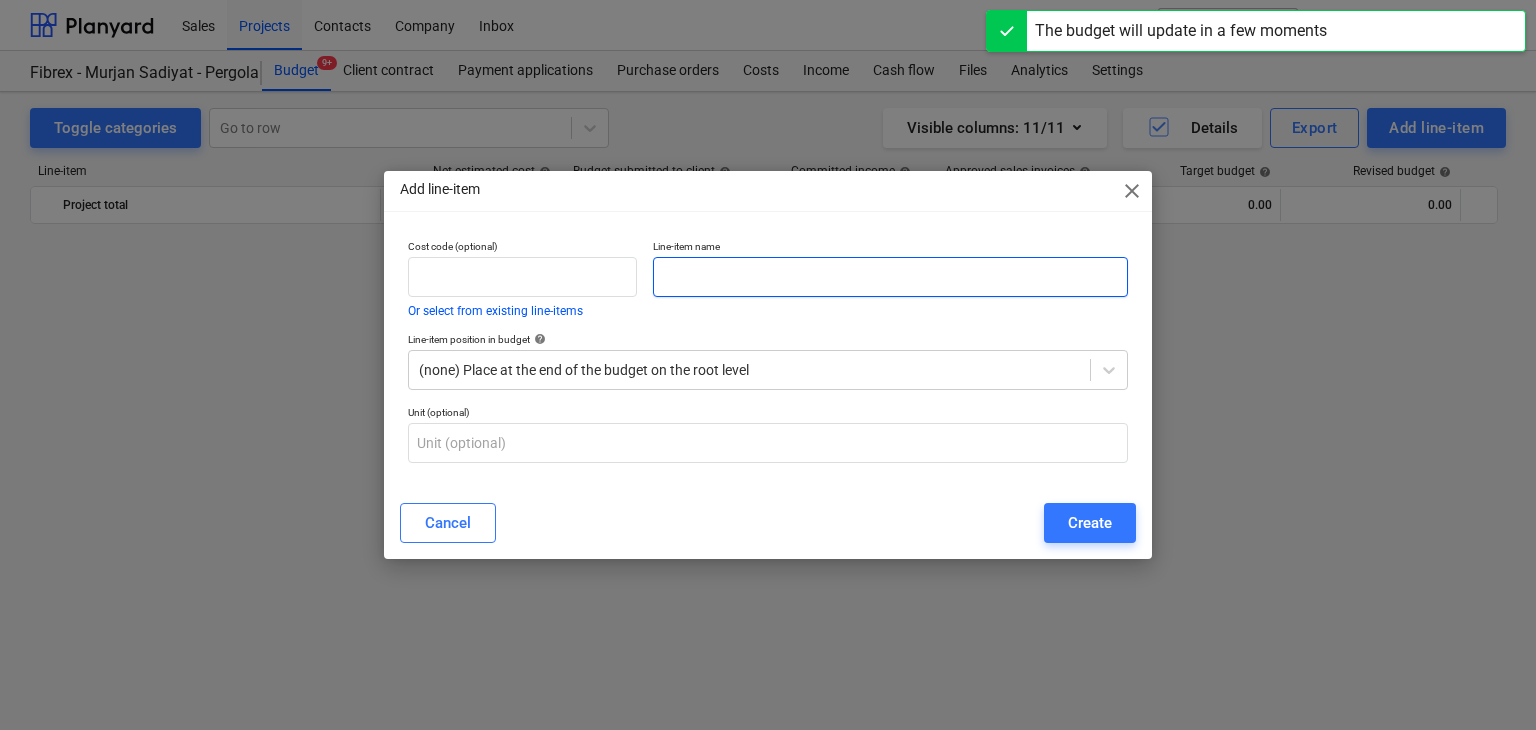 click at bounding box center [890, 277] 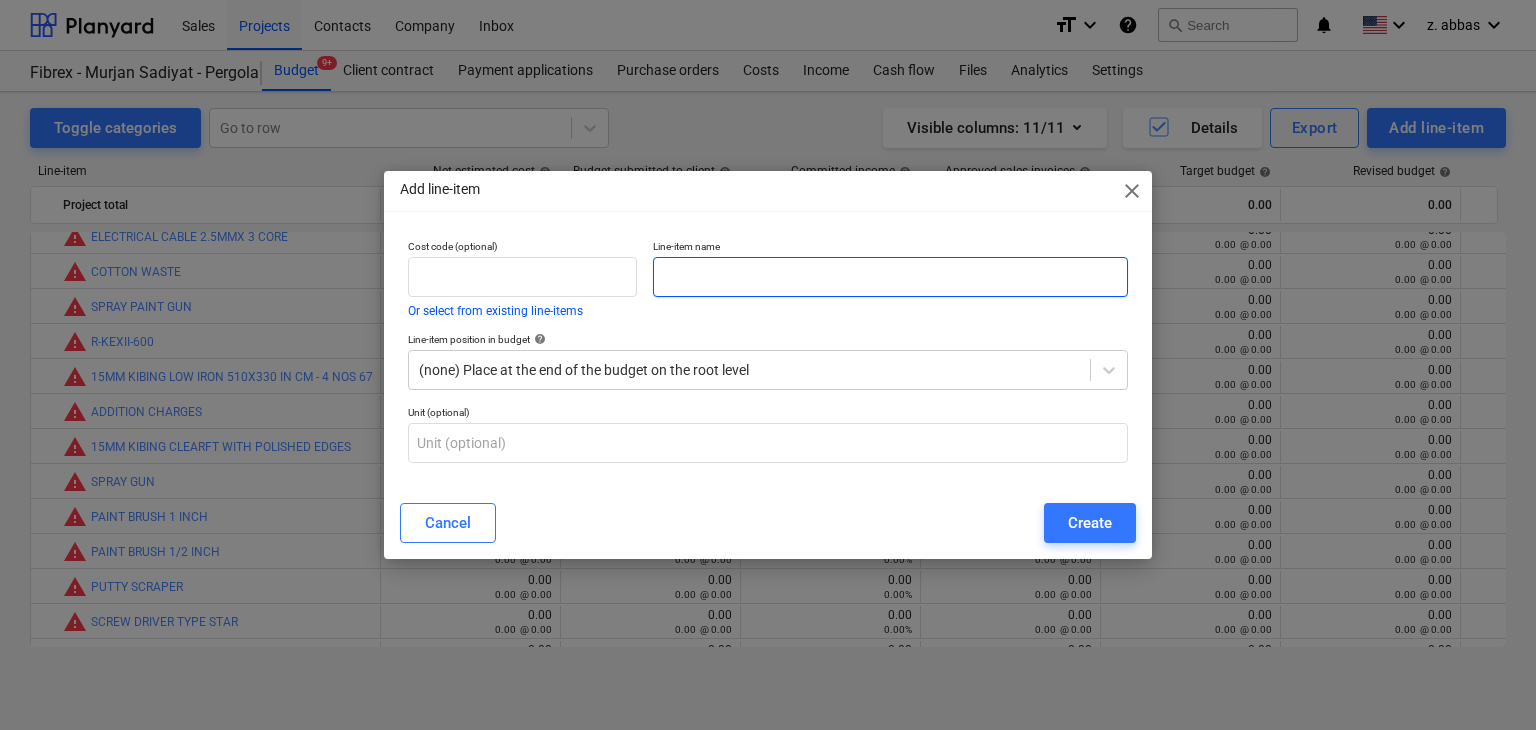 paste on "METER TAPE 5 MTR" 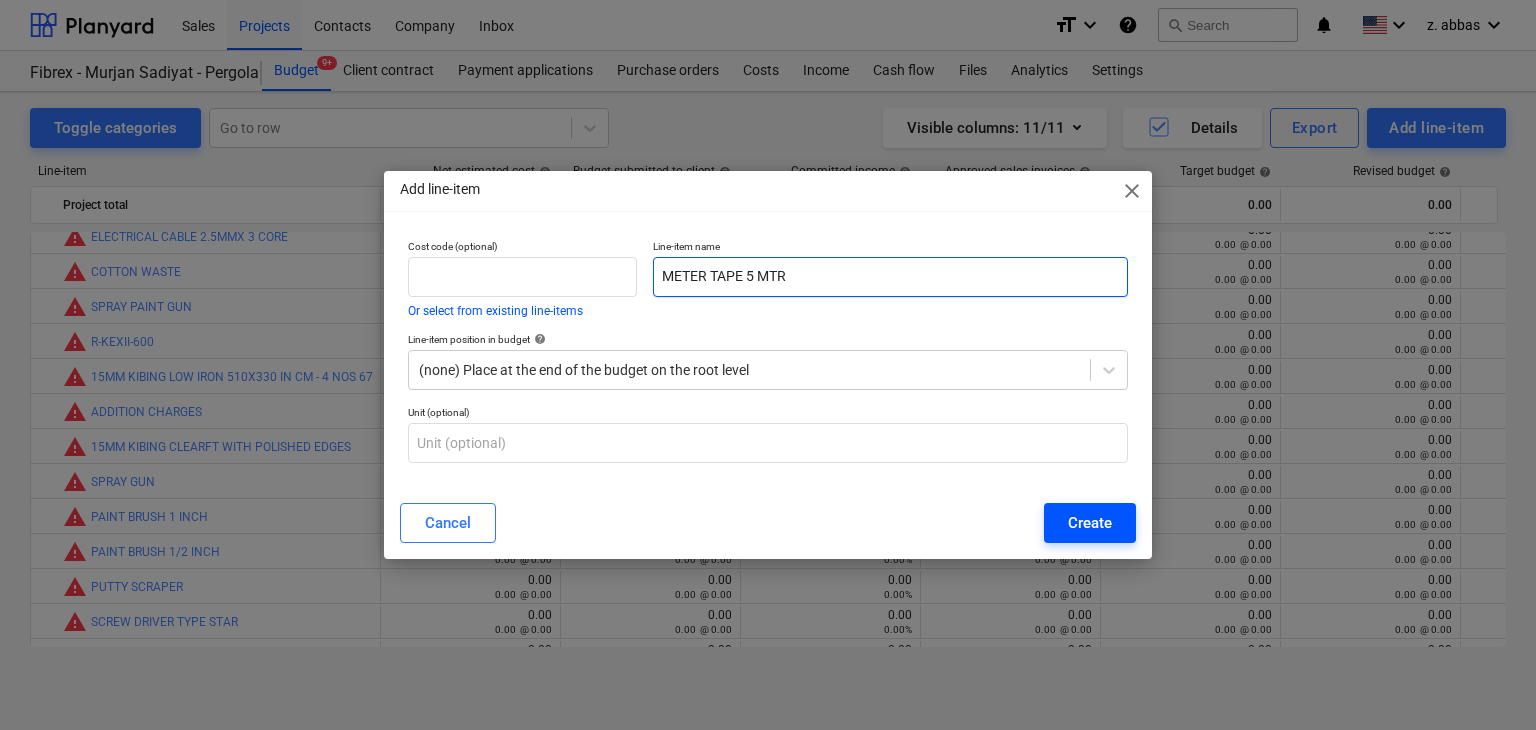 type on "METER TAPE 5 MTR" 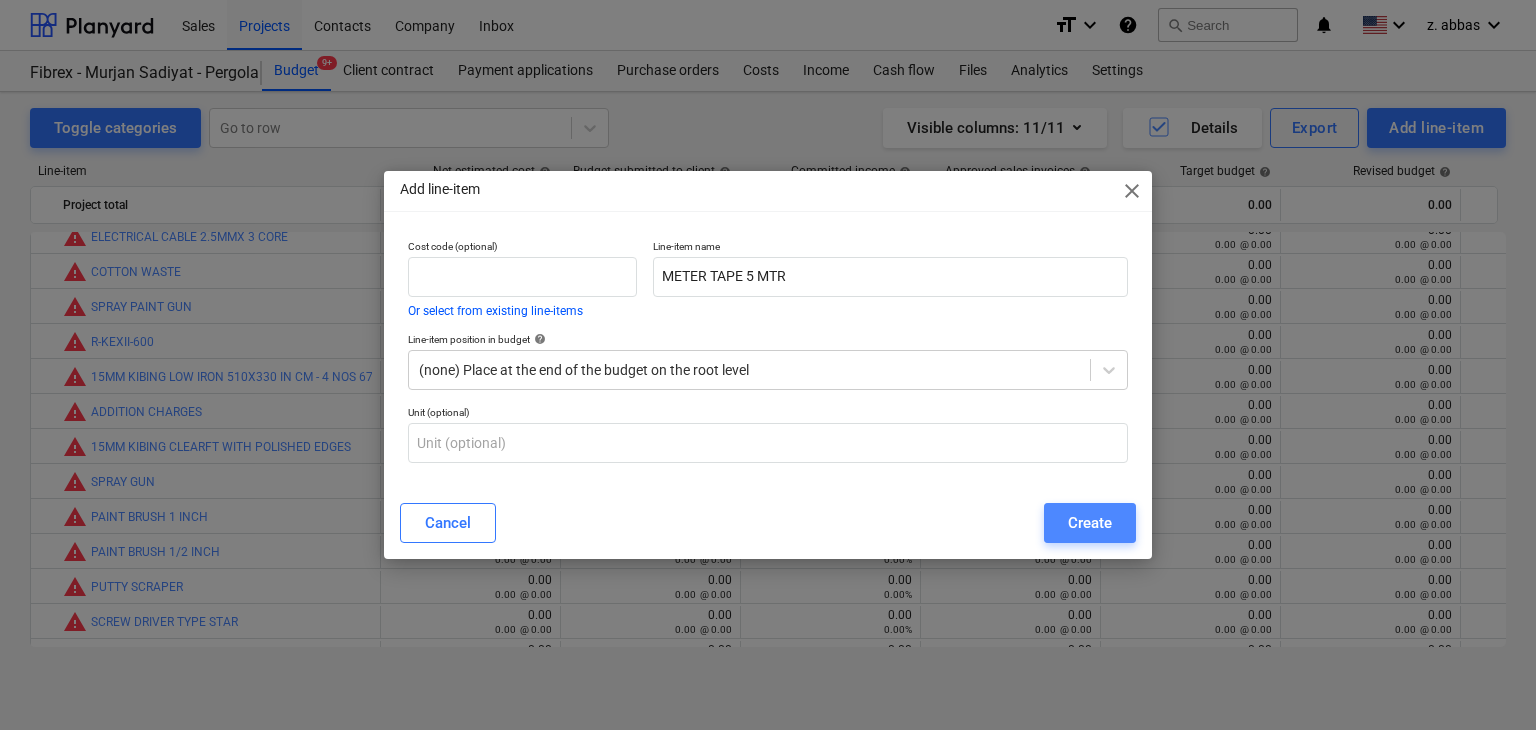 click on "Create" at bounding box center (1090, 523) 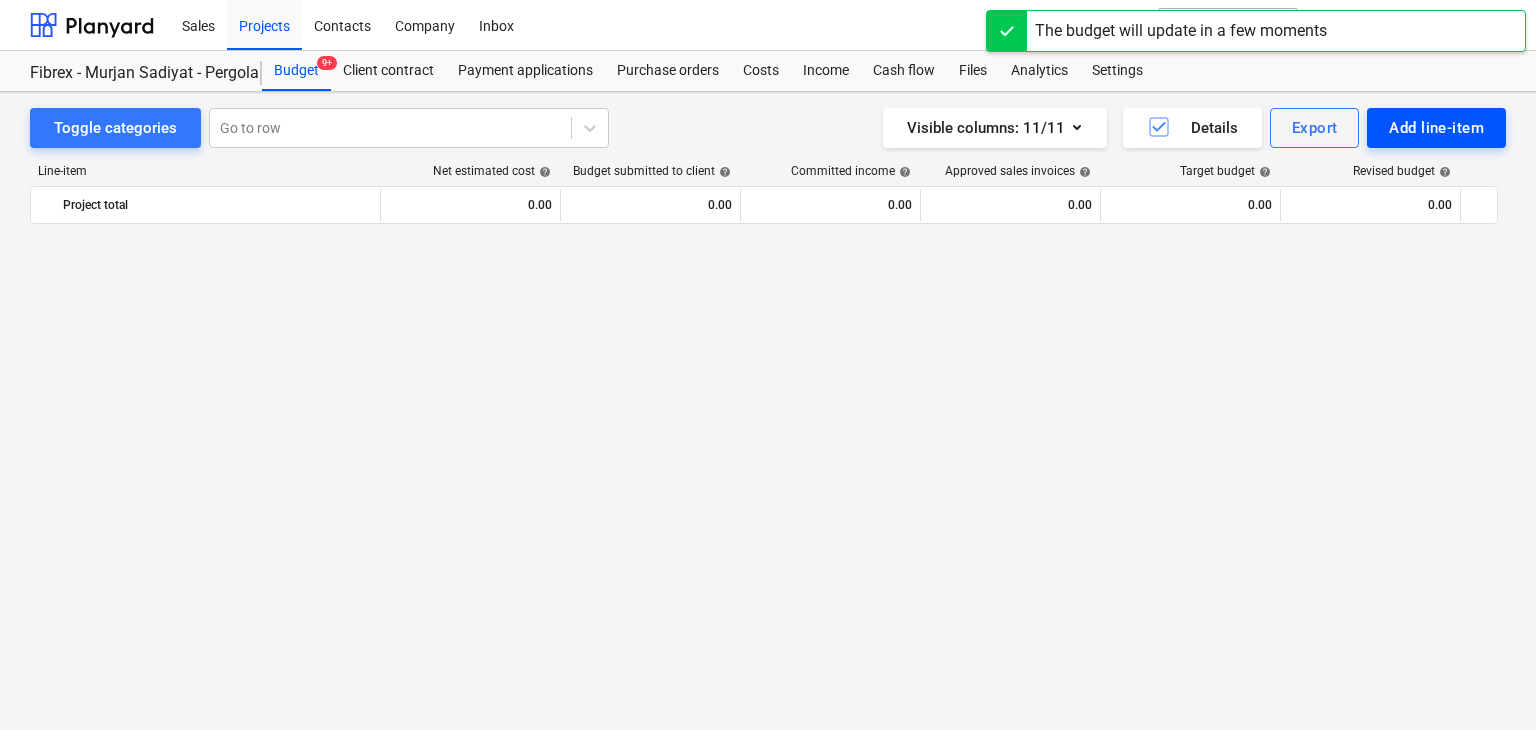 scroll, scrollTop: 8344, scrollLeft: 0, axis: vertical 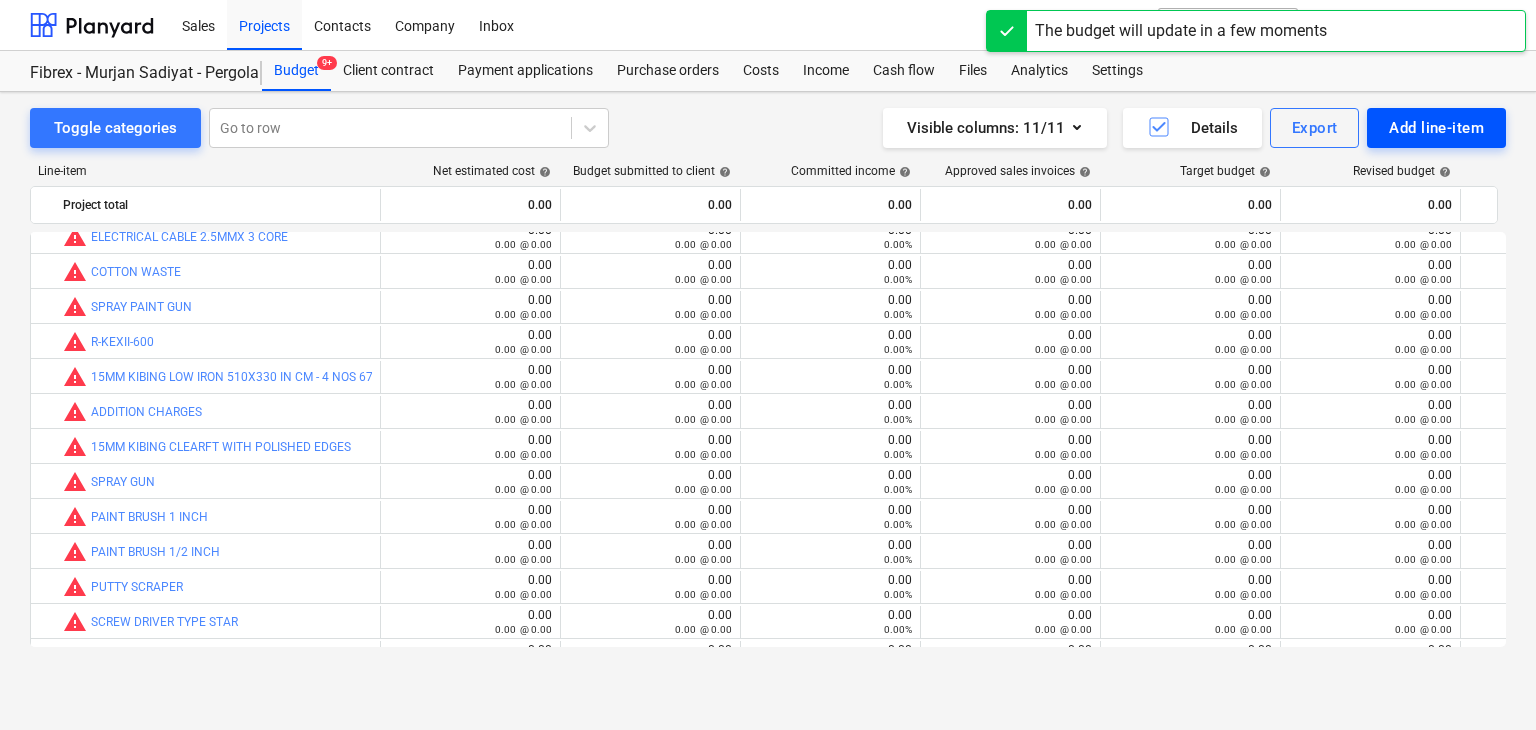 click on "Add line-item" at bounding box center [1436, 128] 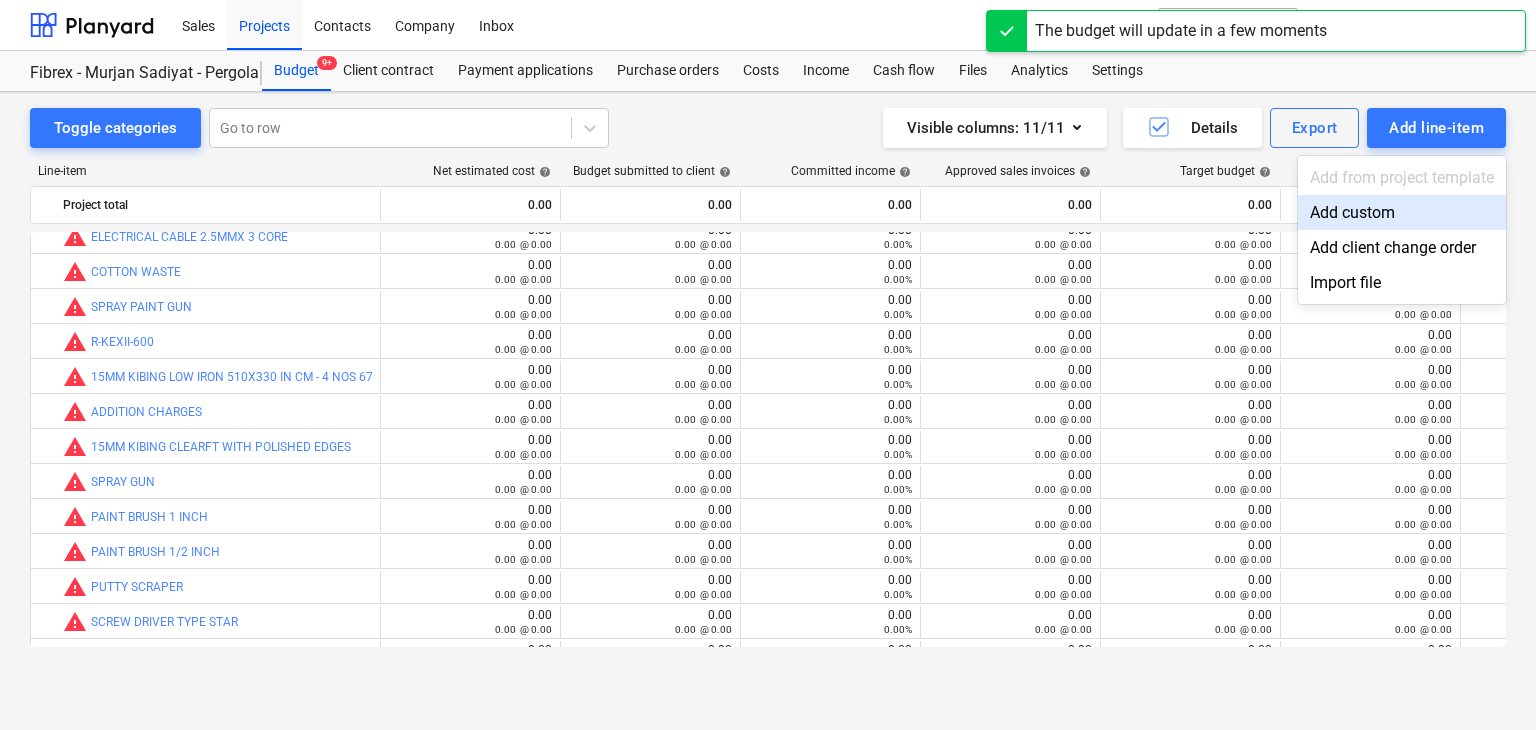click on "Add custom" at bounding box center [1402, 212] 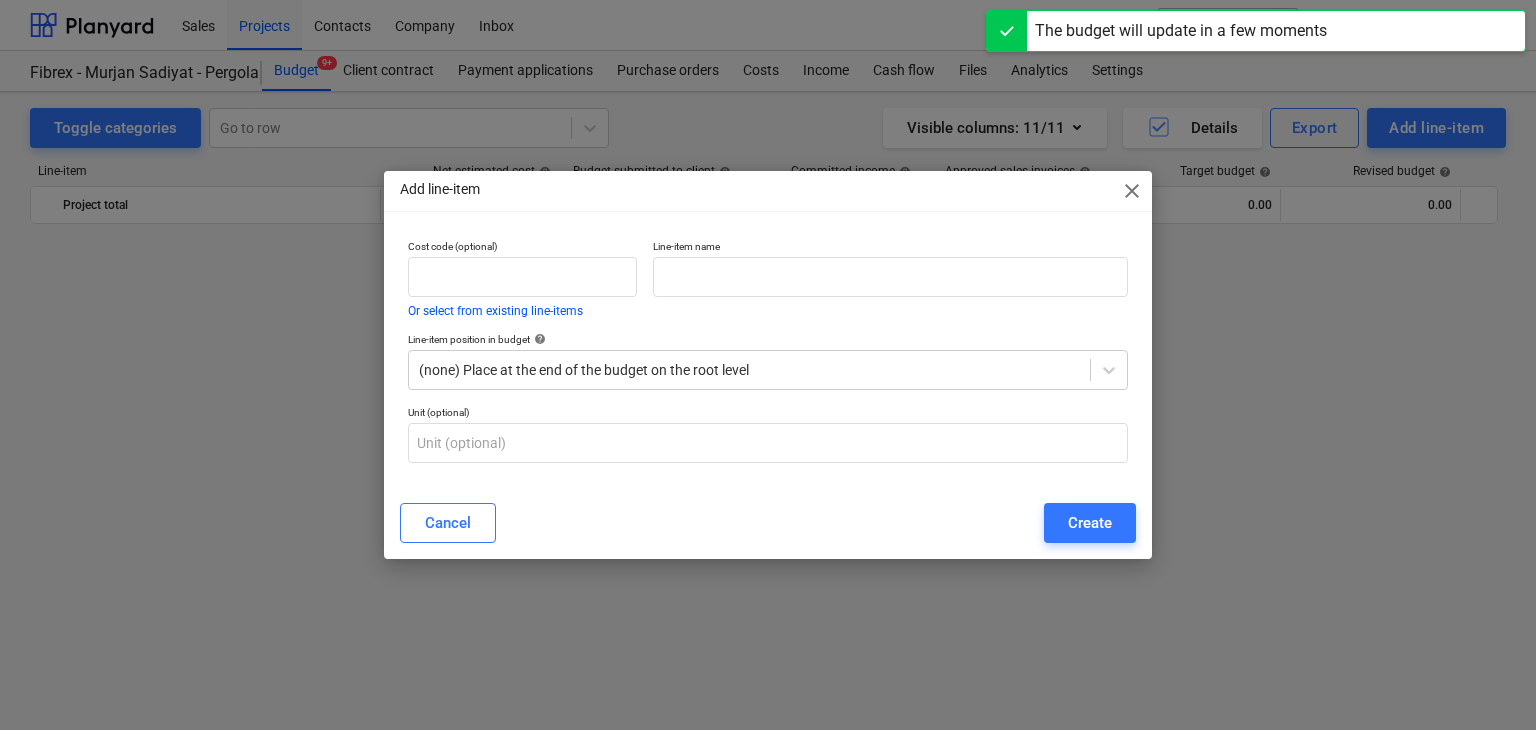click on "Line-item name" at bounding box center [890, 248] 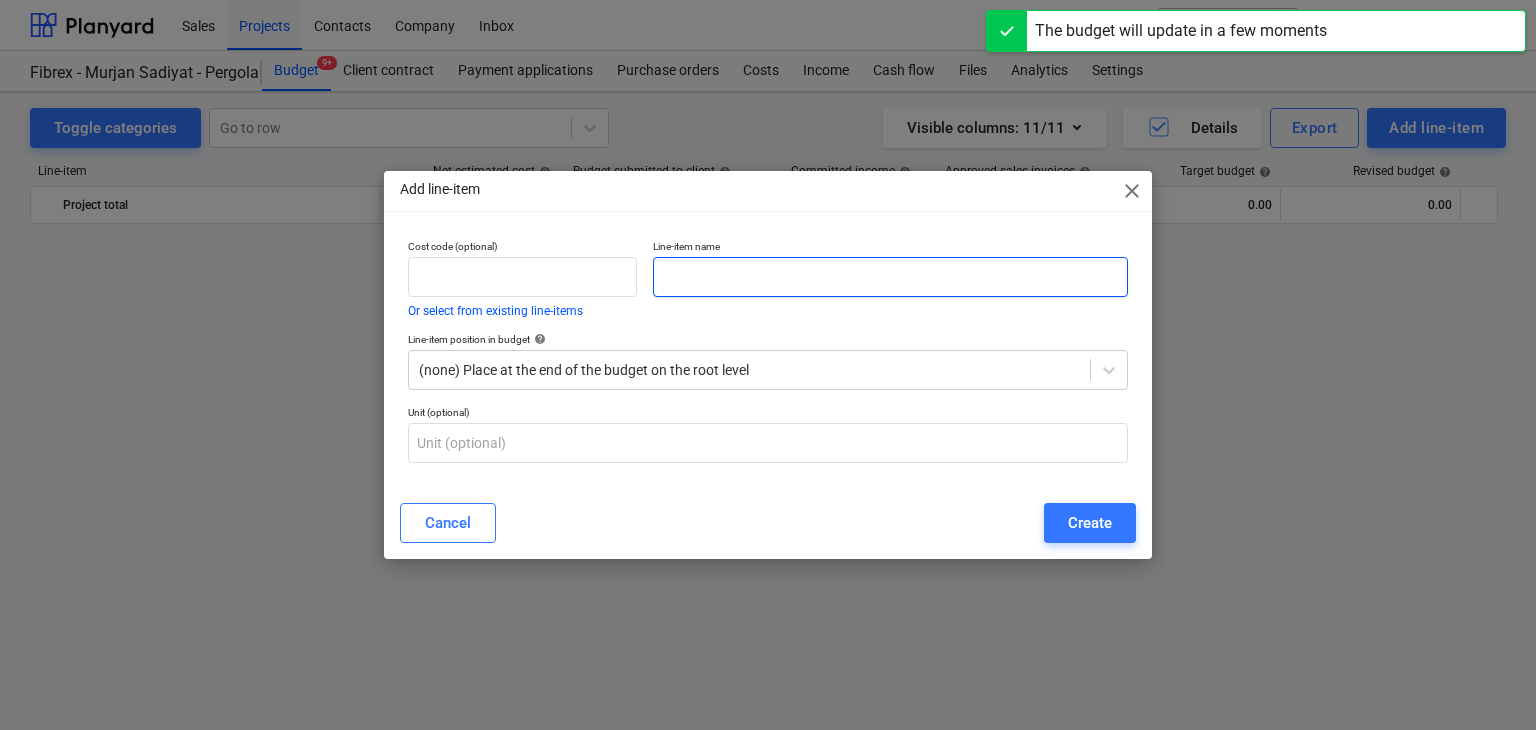 scroll, scrollTop: 8344, scrollLeft: 0, axis: vertical 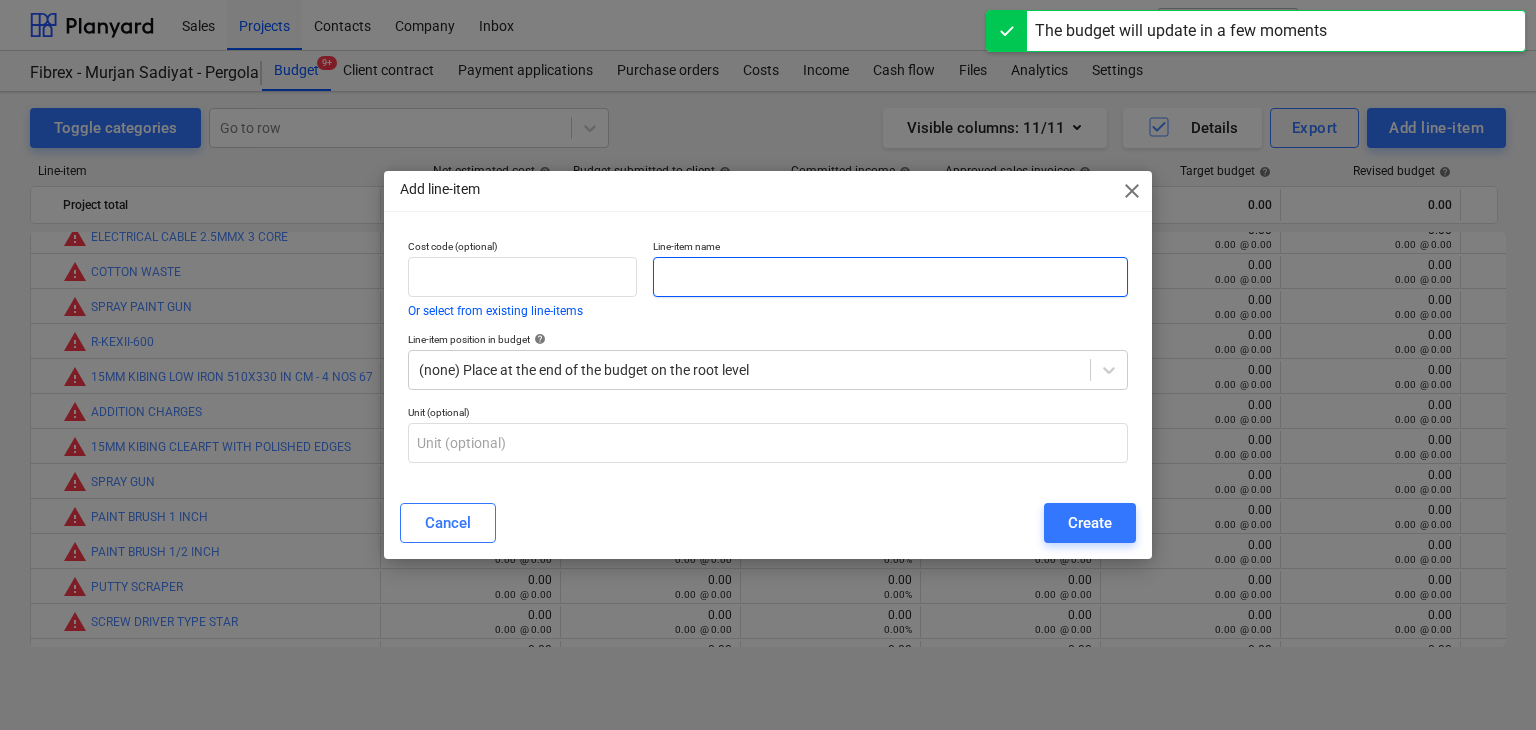 click at bounding box center (890, 277) 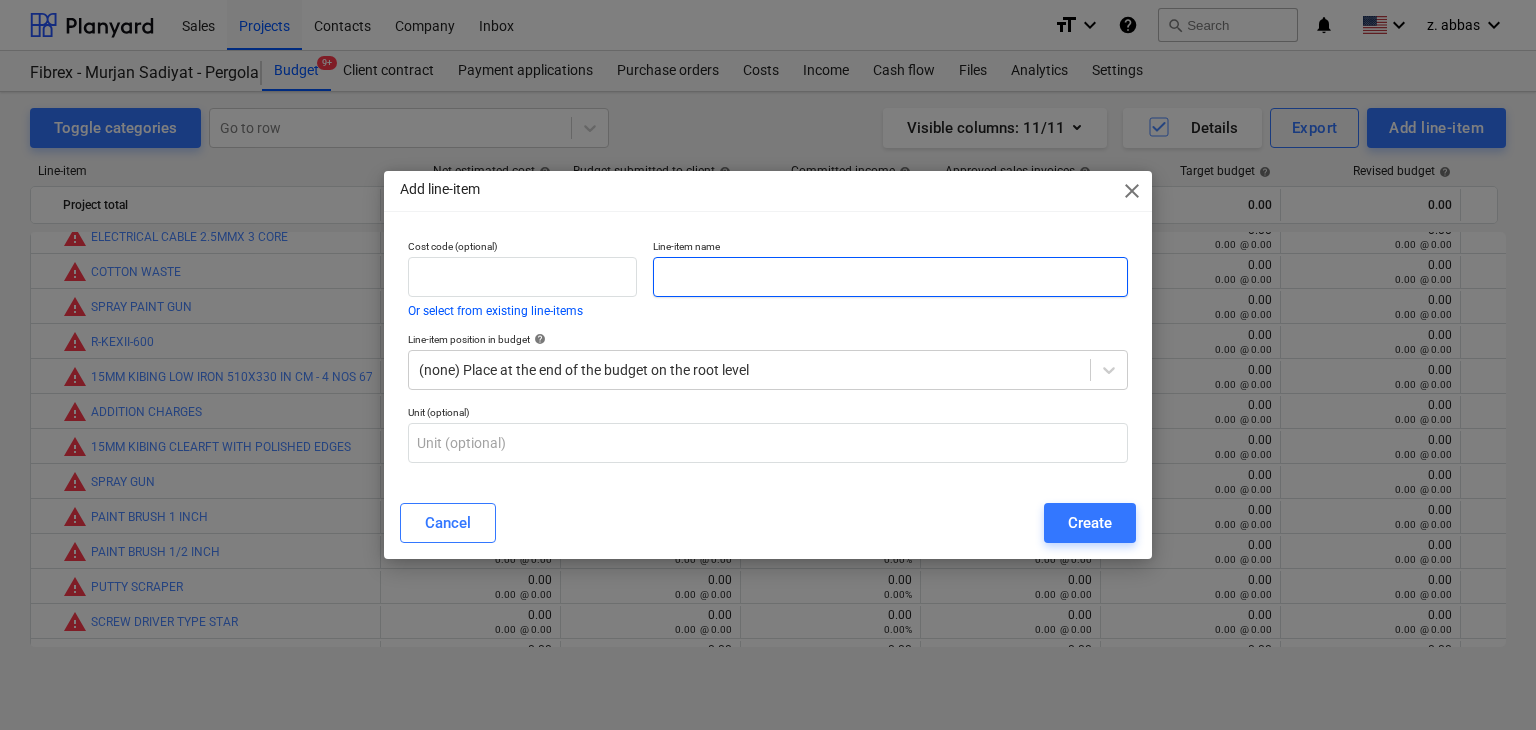 paste on "16AMP 220 V INDUSTRIAL SOCKET MALE & FEMALE" 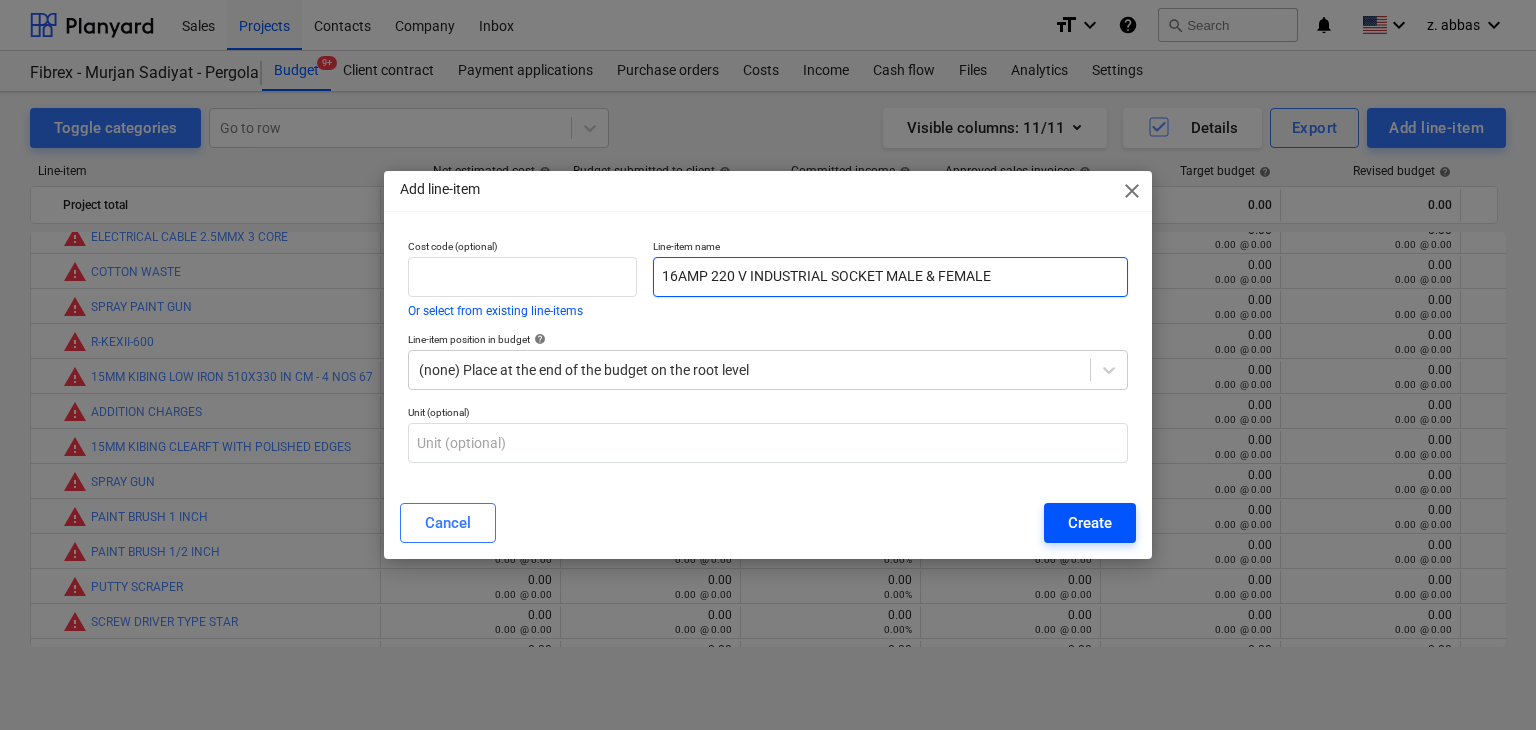 type on "16AMP 220 V INDUSTRIAL SOCKET MALE & FEMALE" 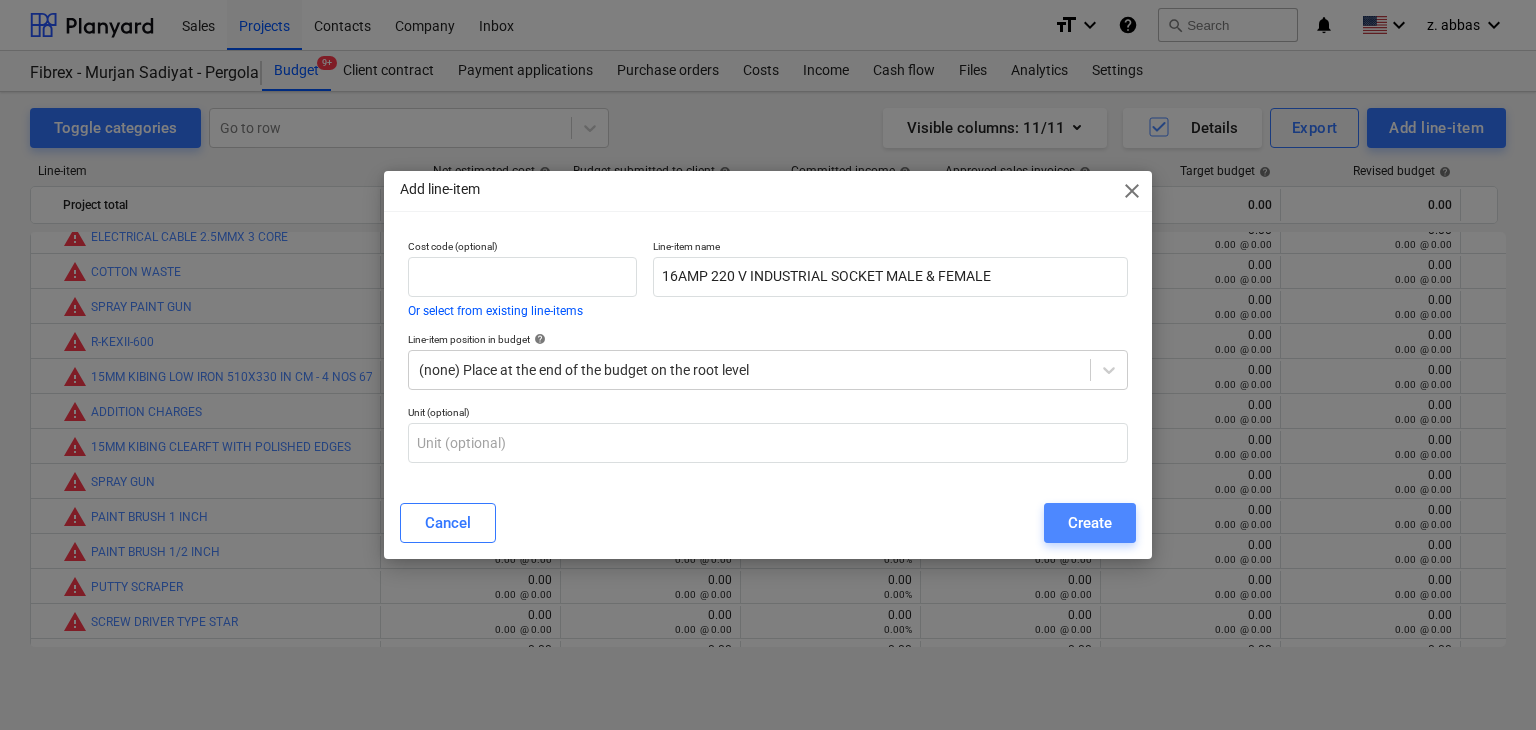 click on "Create" at bounding box center (1090, 523) 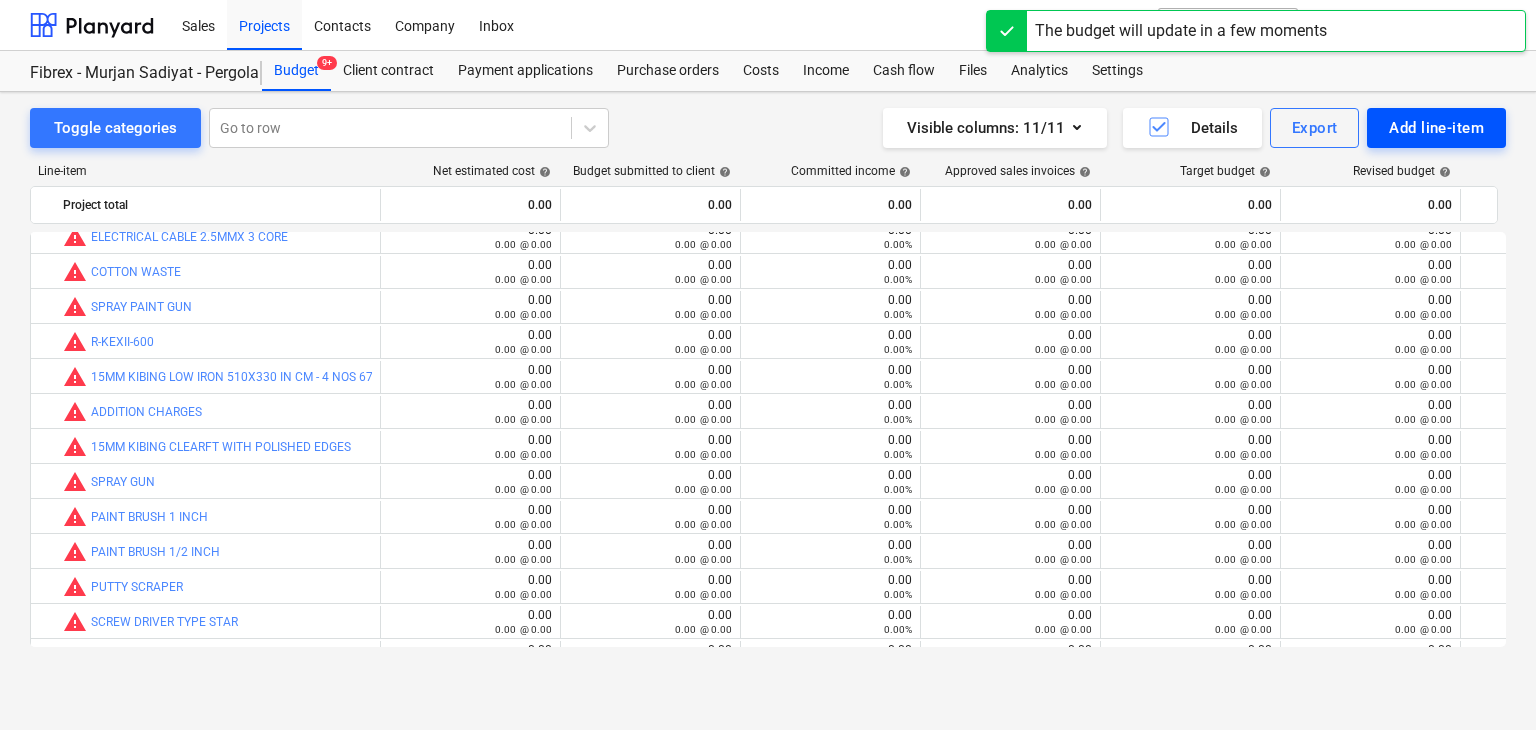click on "Add line-item" at bounding box center (1436, 128) 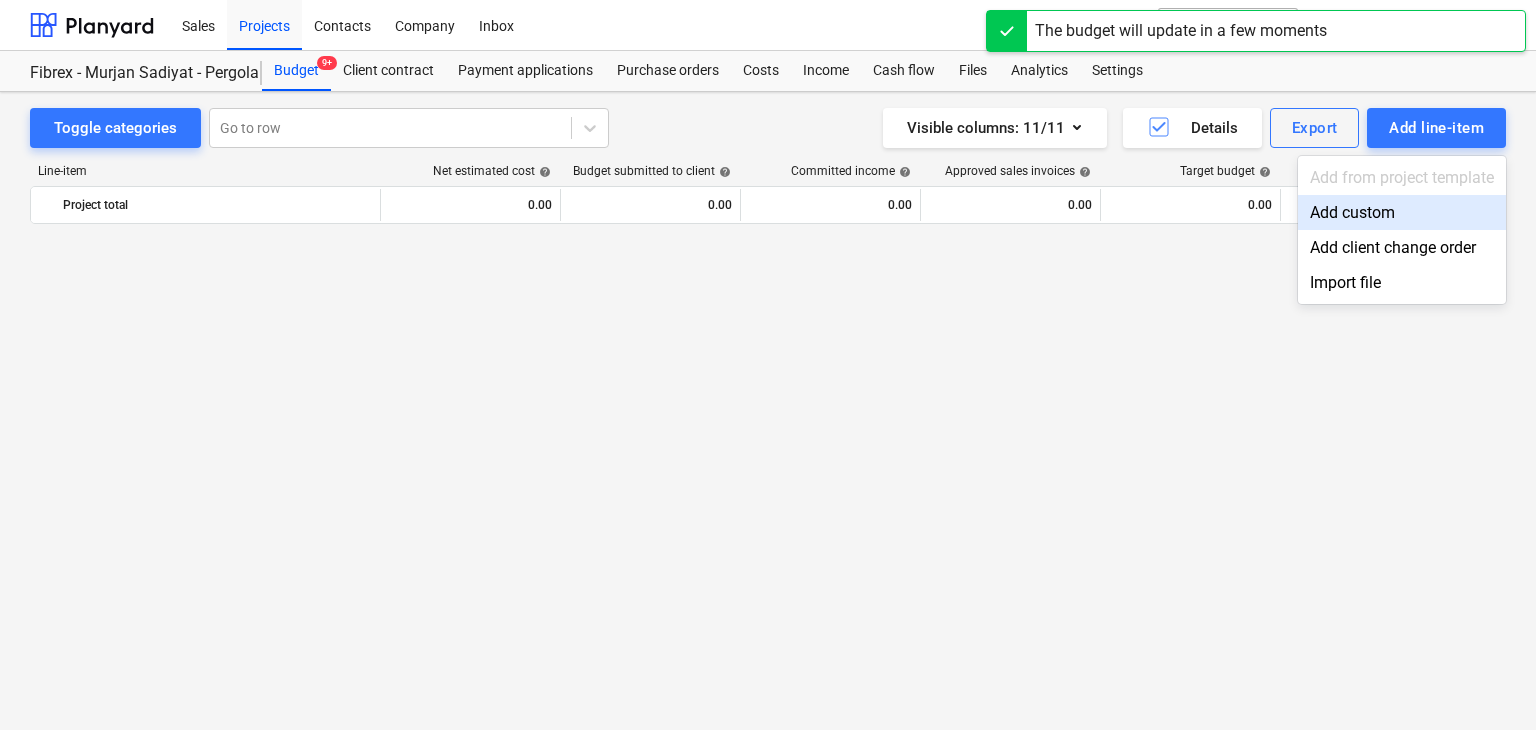 scroll, scrollTop: 8344, scrollLeft: 0, axis: vertical 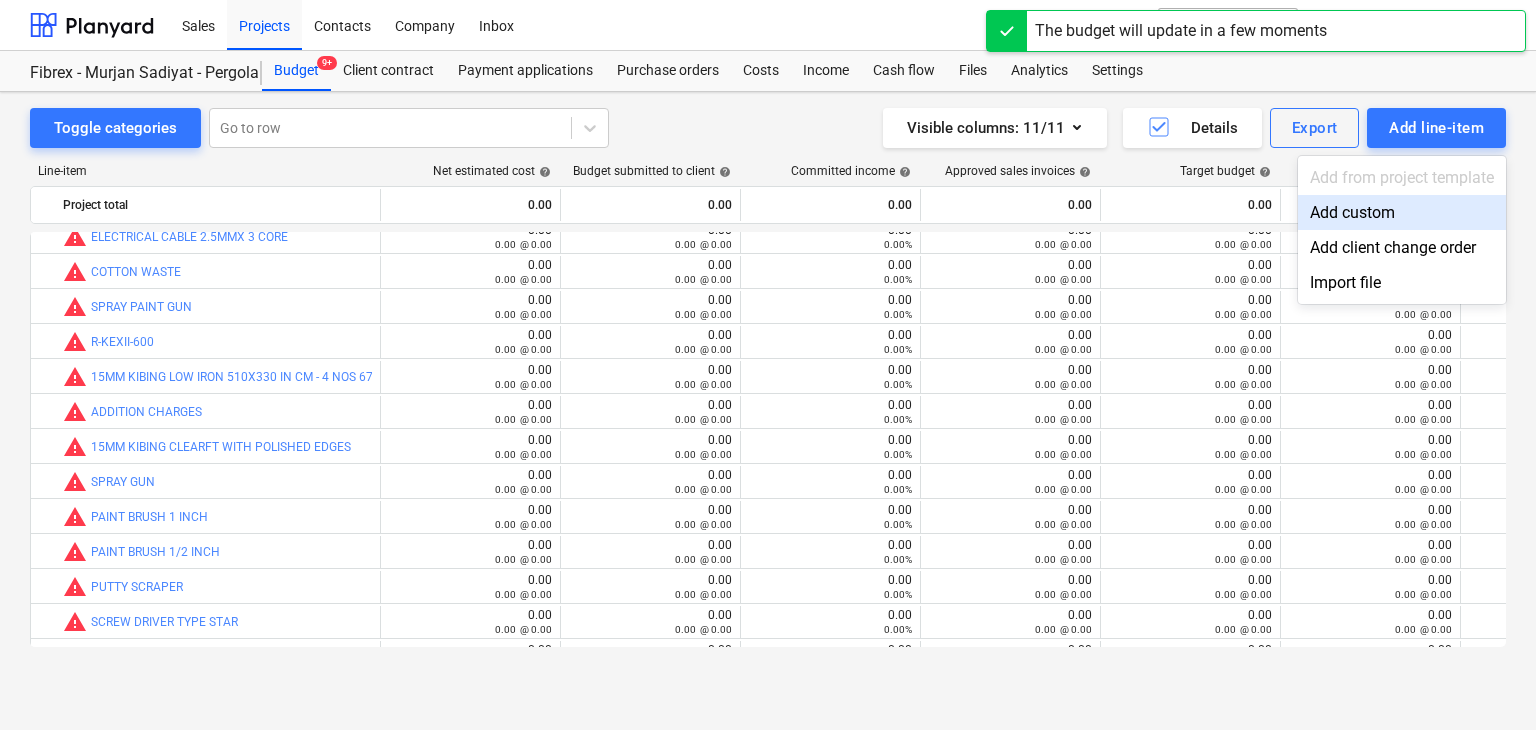 click on "Add custom" at bounding box center [1402, 212] 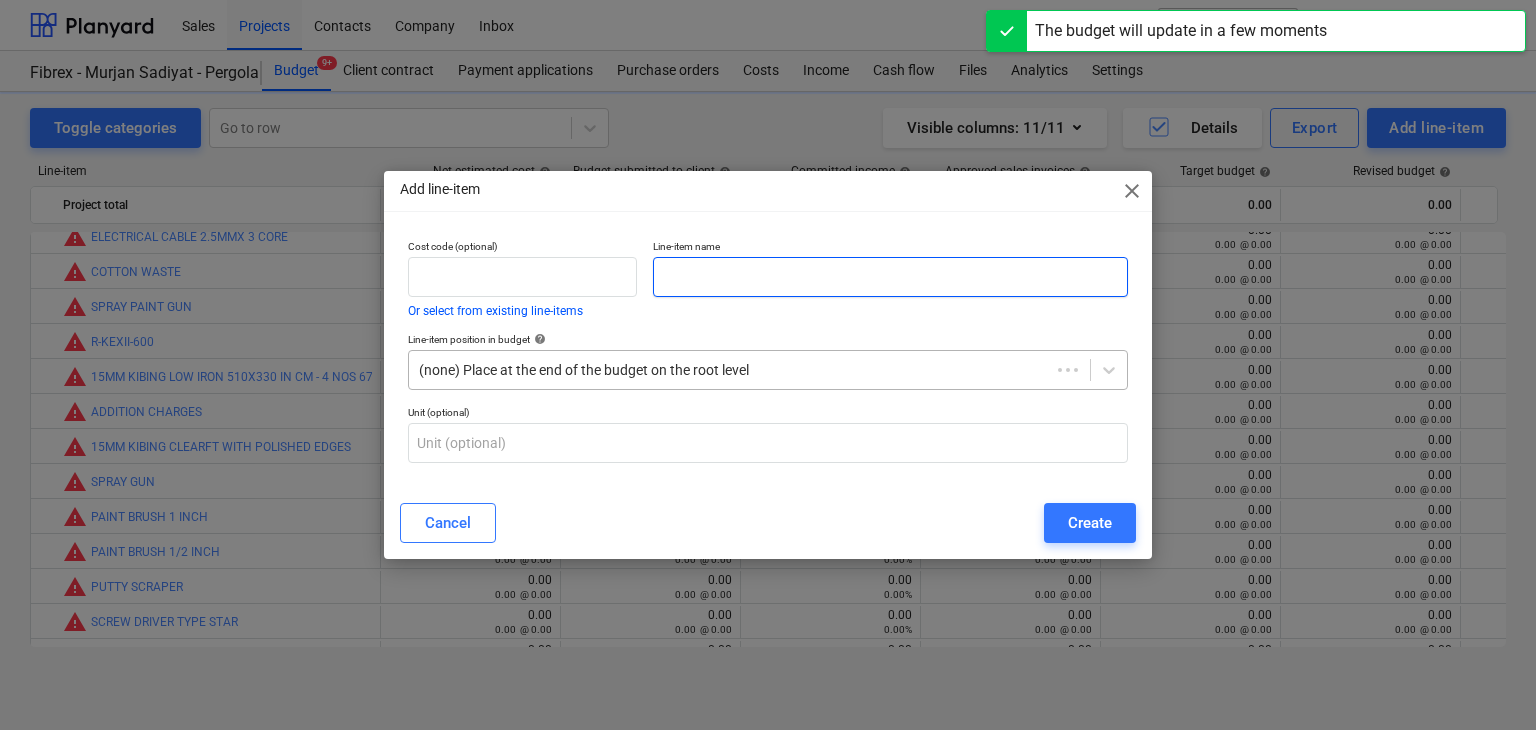 click at bounding box center [890, 277] 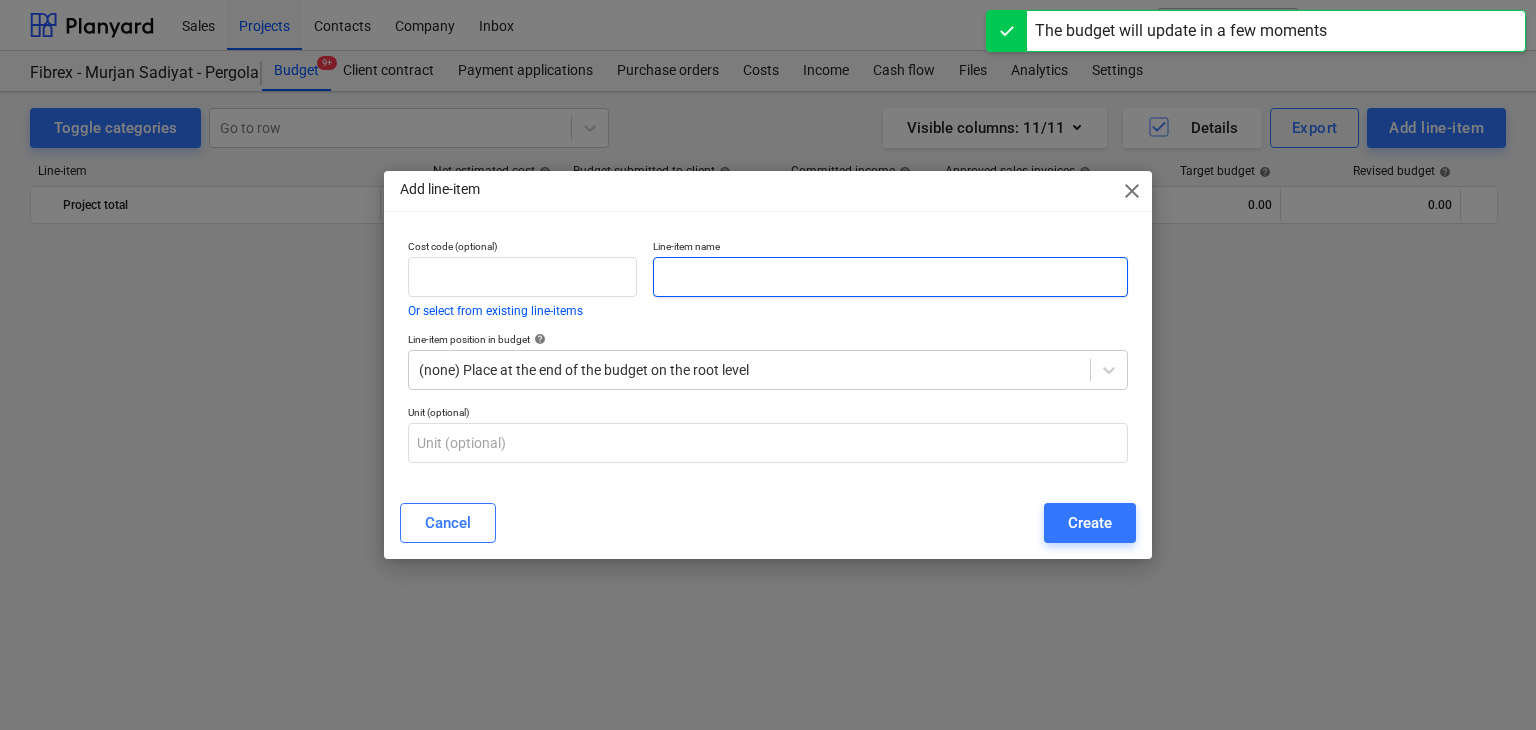 scroll, scrollTop: 8344, scrollLeft: 0, axis: vertical 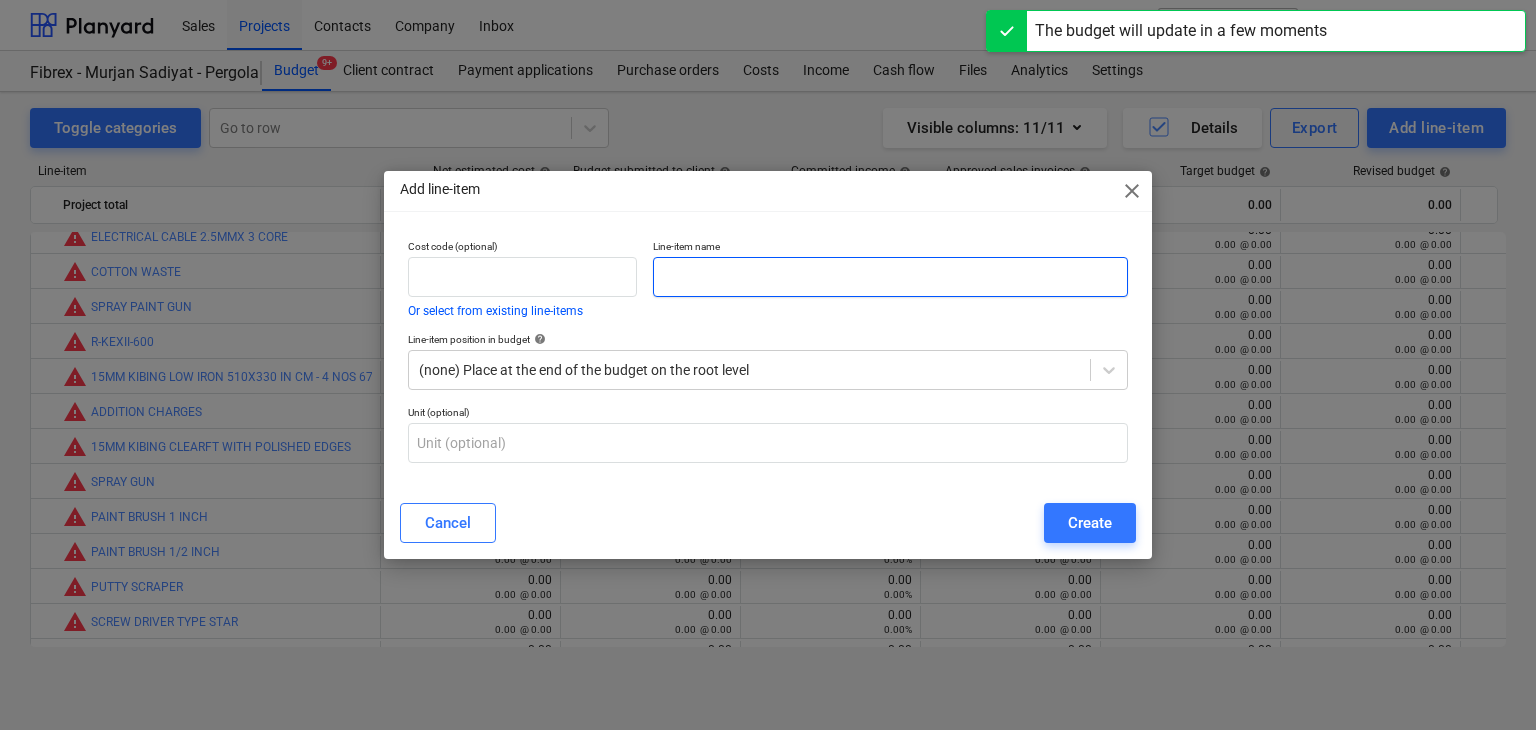 paste on "COTTON WASTE" 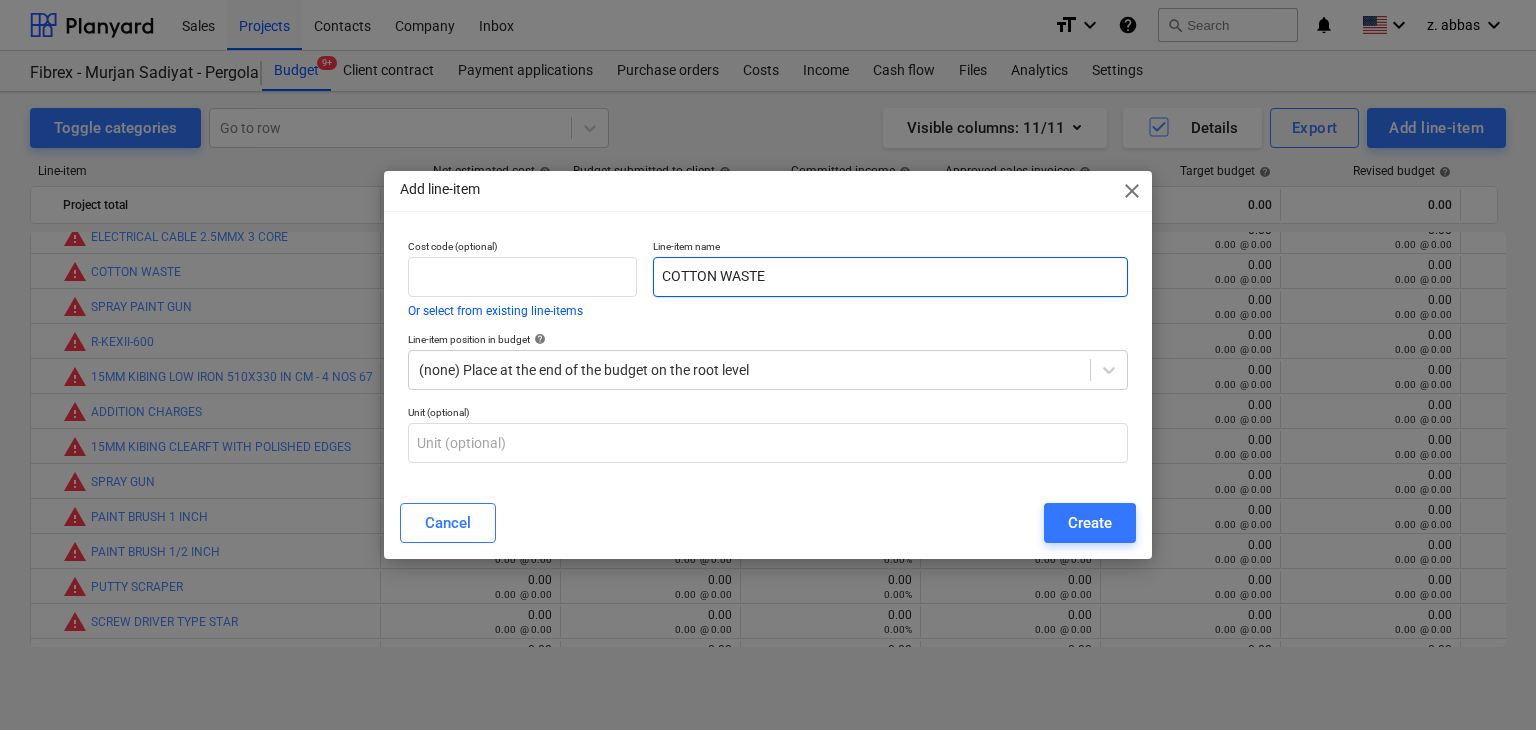 type on "COTTON WASTE" 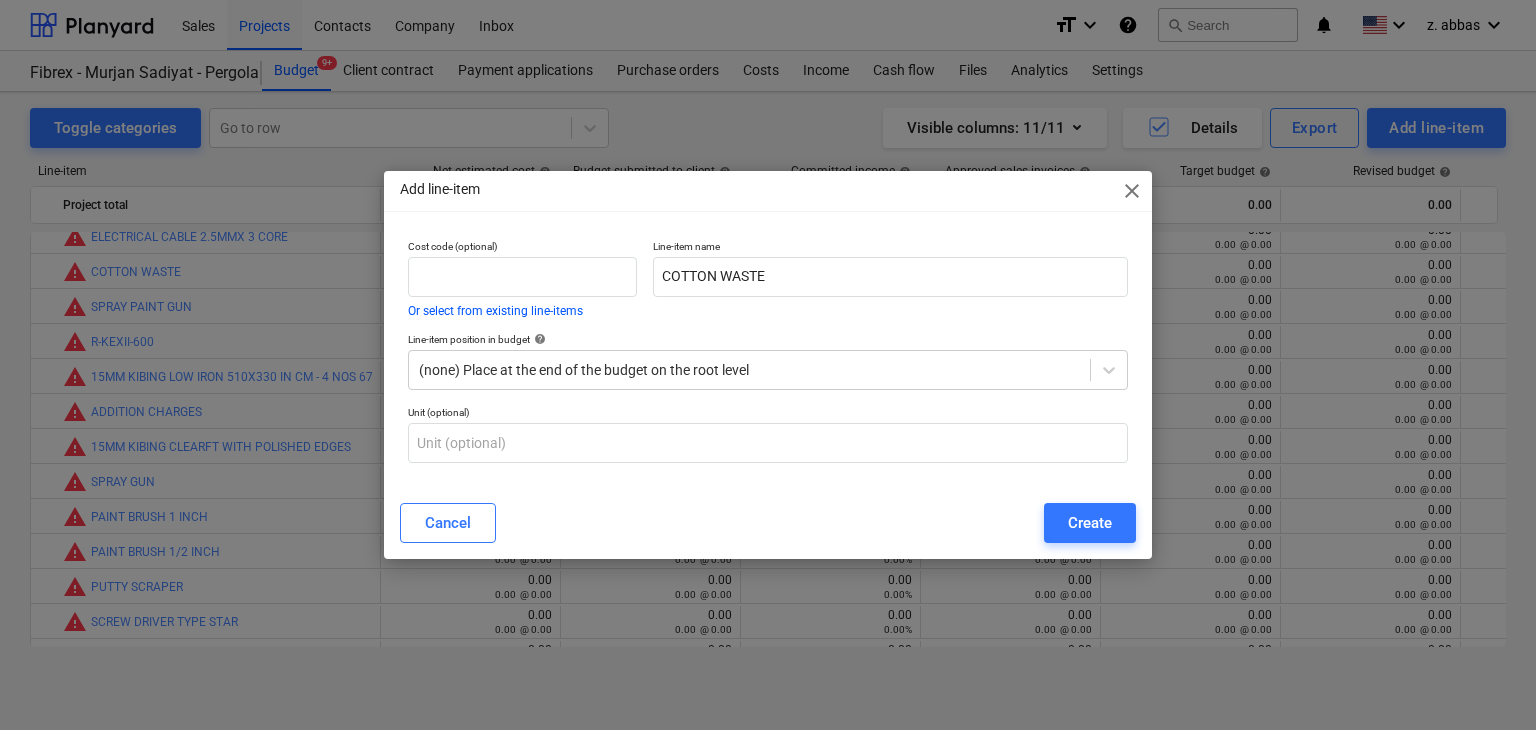 click on "Add line-item close Cost code (optional) Or select from existing line-items Line-item name COTTON WASTE Line-item position in budget help   (none) Place at the end of the budget on the root level Unit (optional) Cancel Create" at bounding box center (768, 365) 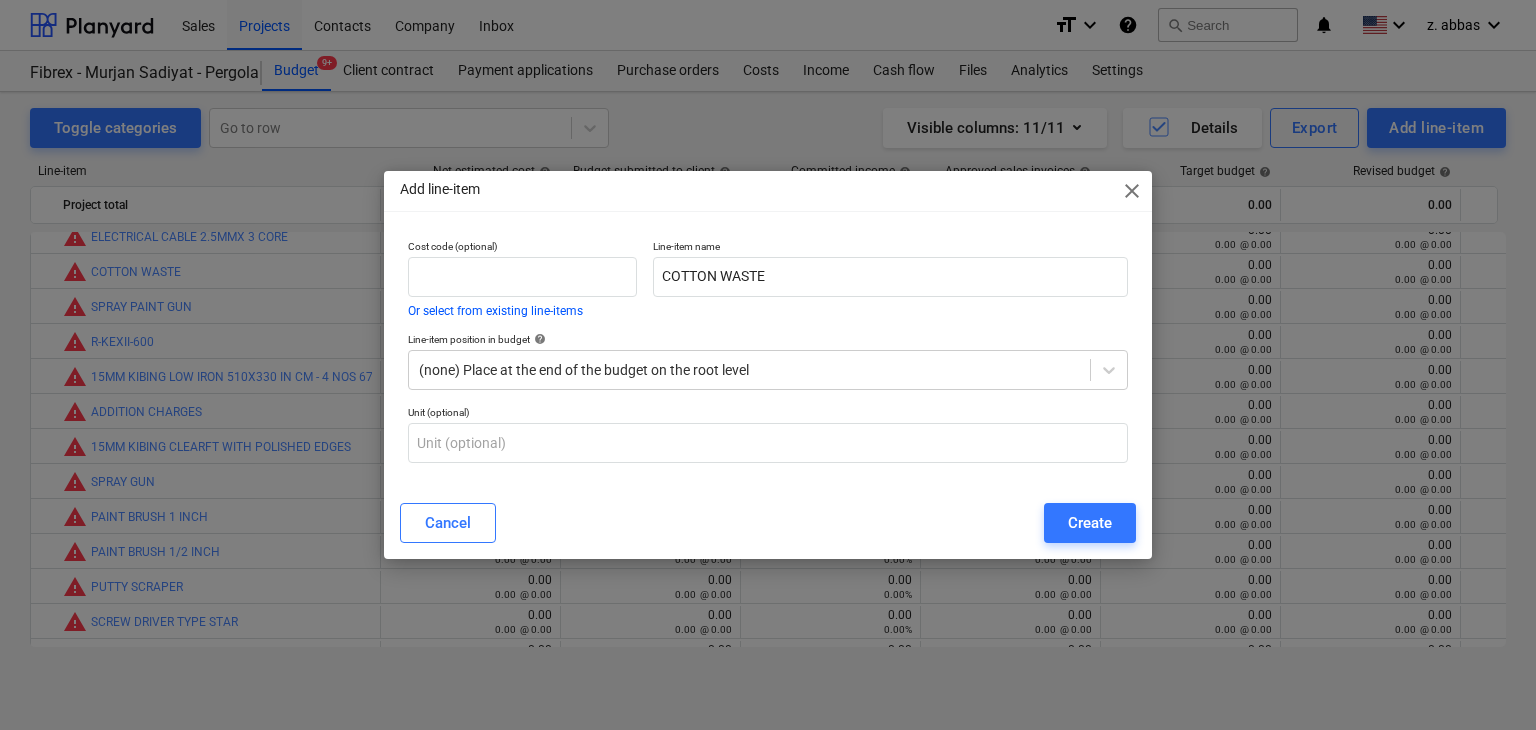 click on "Cancel Create" at bounding box center [768, 523] 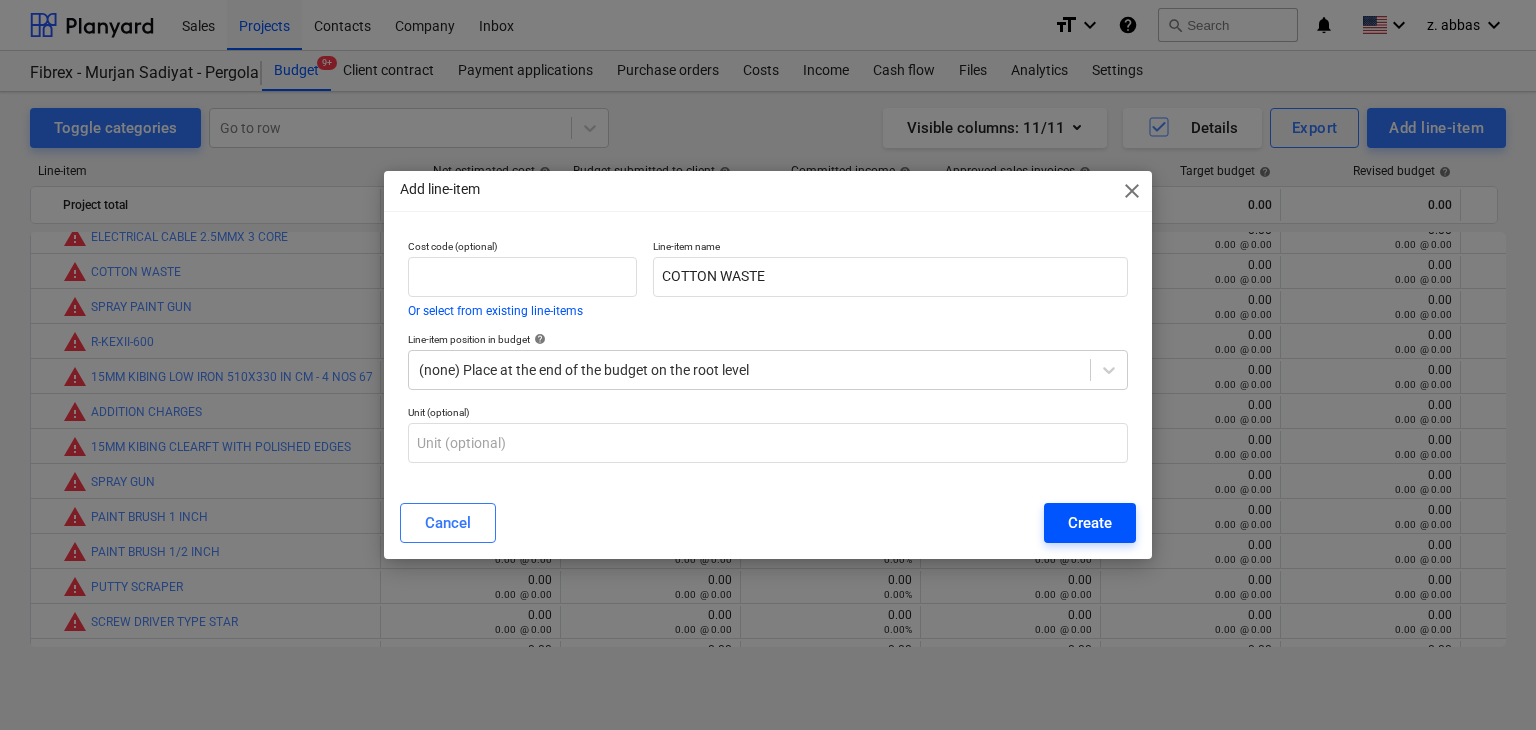 click on "Create" at bounding box center (1090, 523) 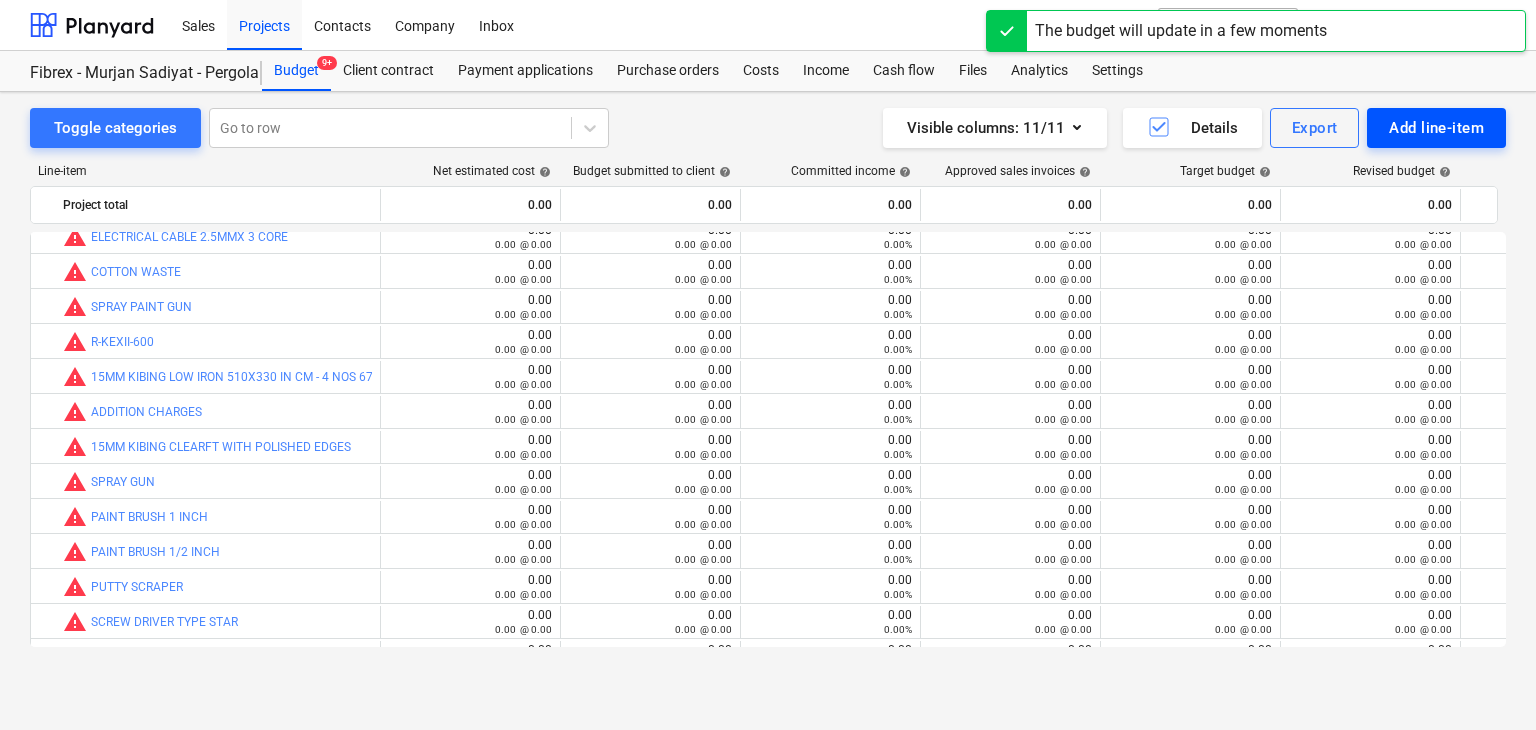 click on "Add line-item" at bounding box center (1436, 128) 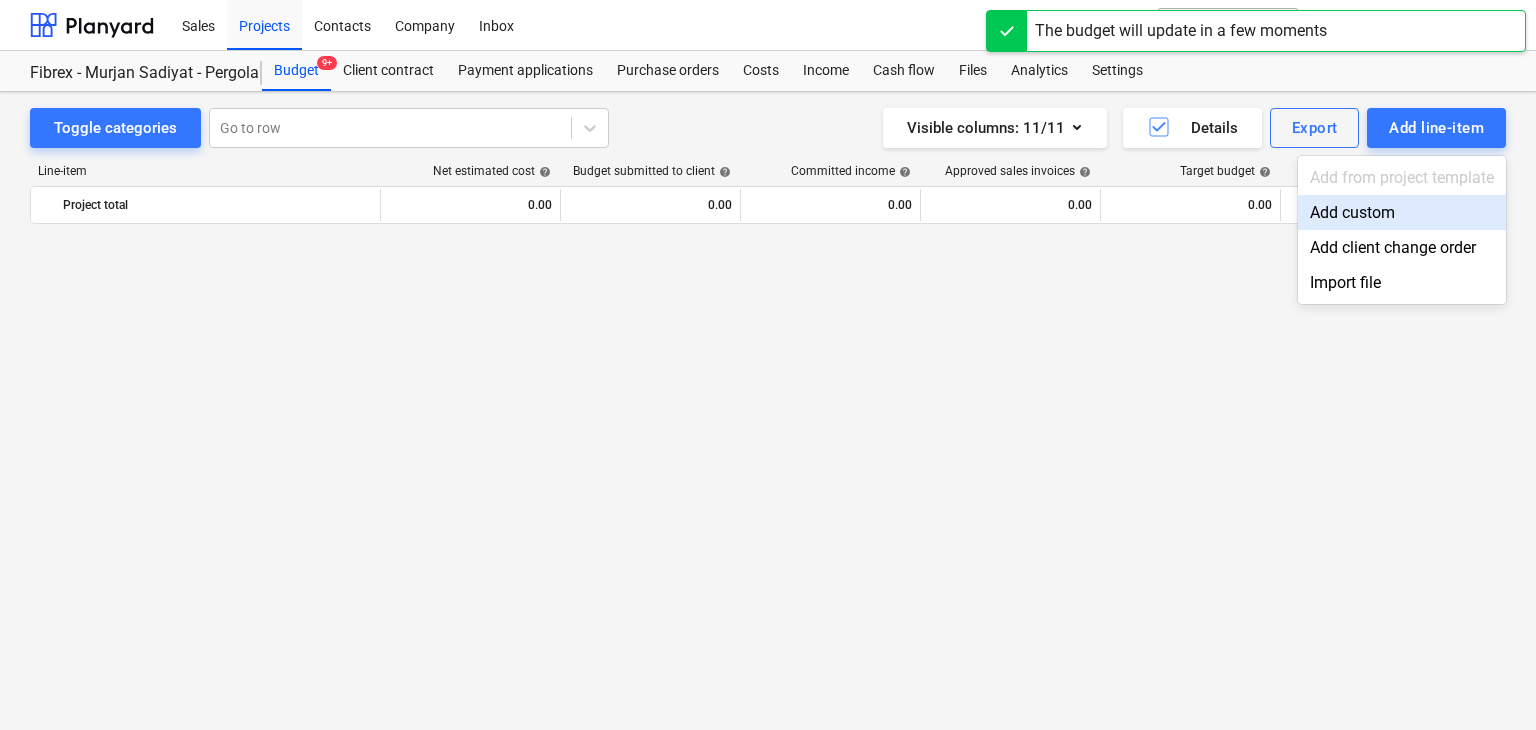 scroll, scrollTop: 8344, scrollLeft: 0, axis: vertical 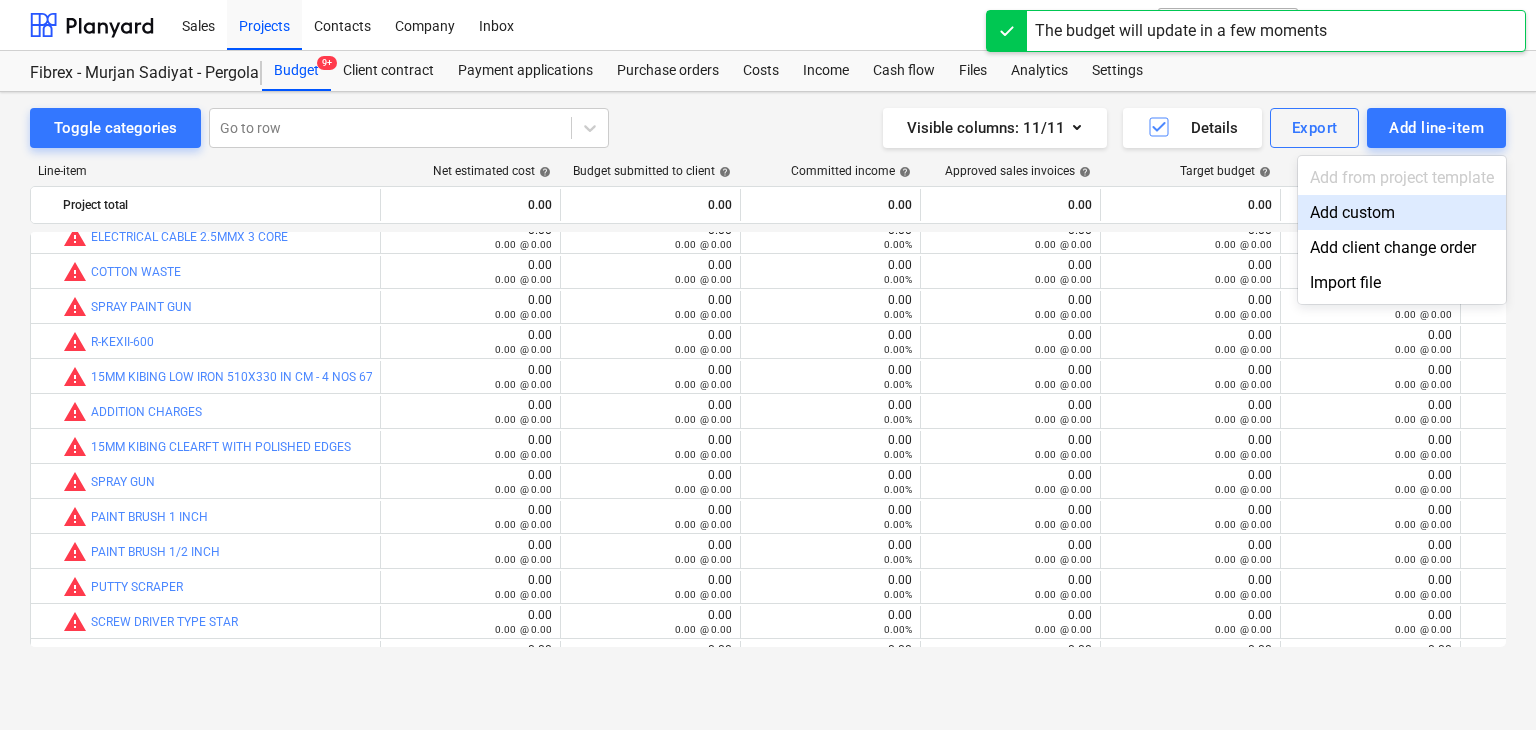 click on "Add custom" at bounding box center [1402, 212] 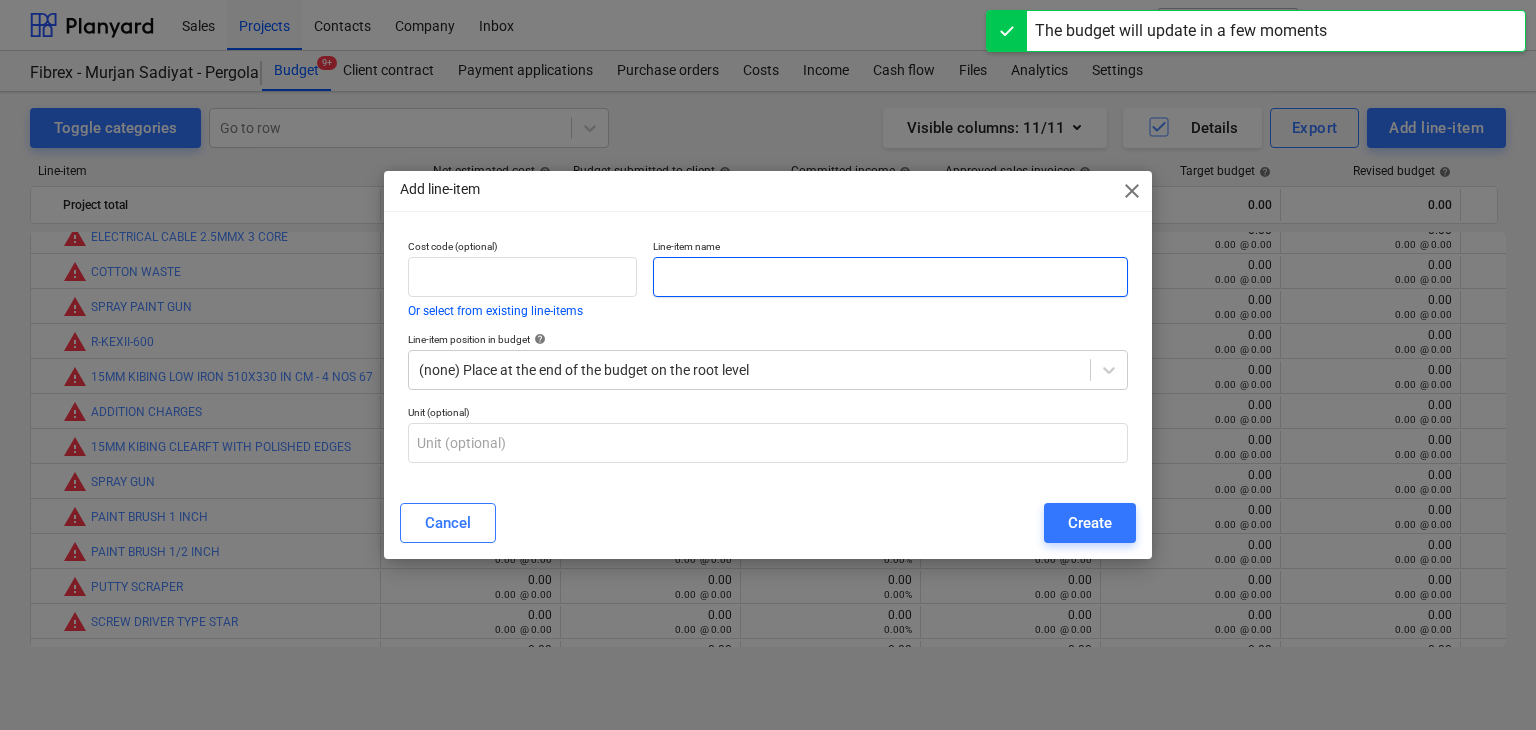 click at bounding box center [890, 277] 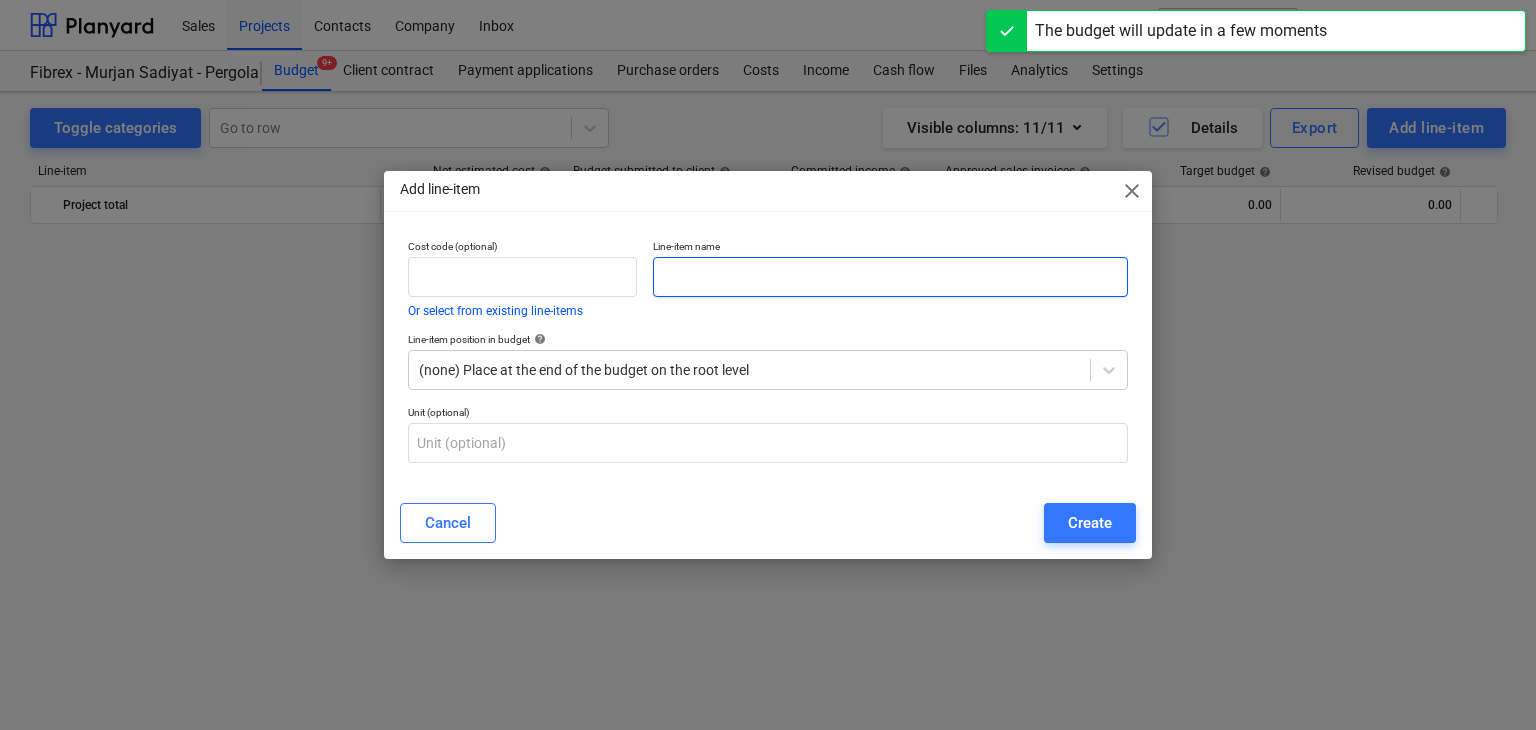 scroll, scrollTop: 8344, scrollLeft: 0, axis: vertical 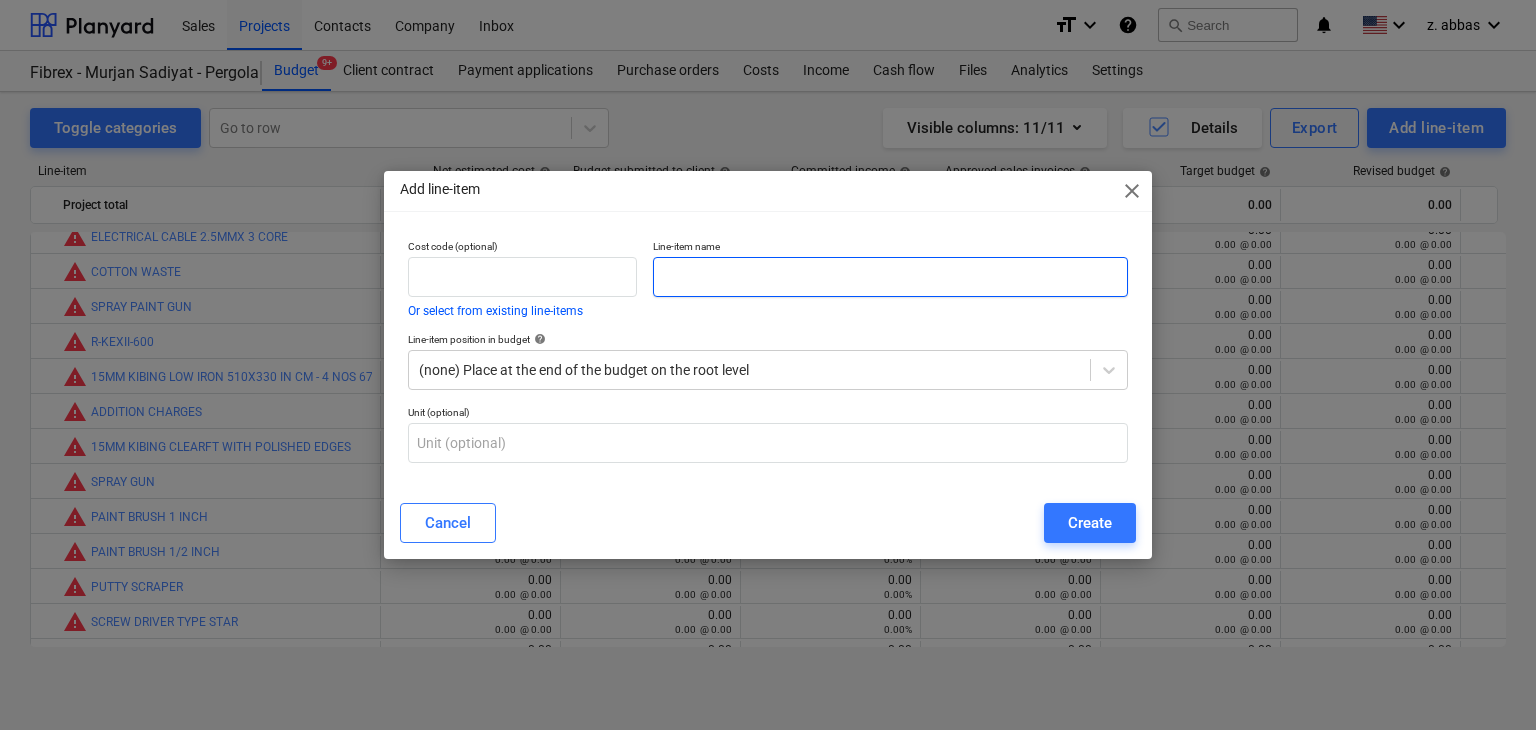 paste on "CONCRETE DRILL BIT 14MMX250MM" 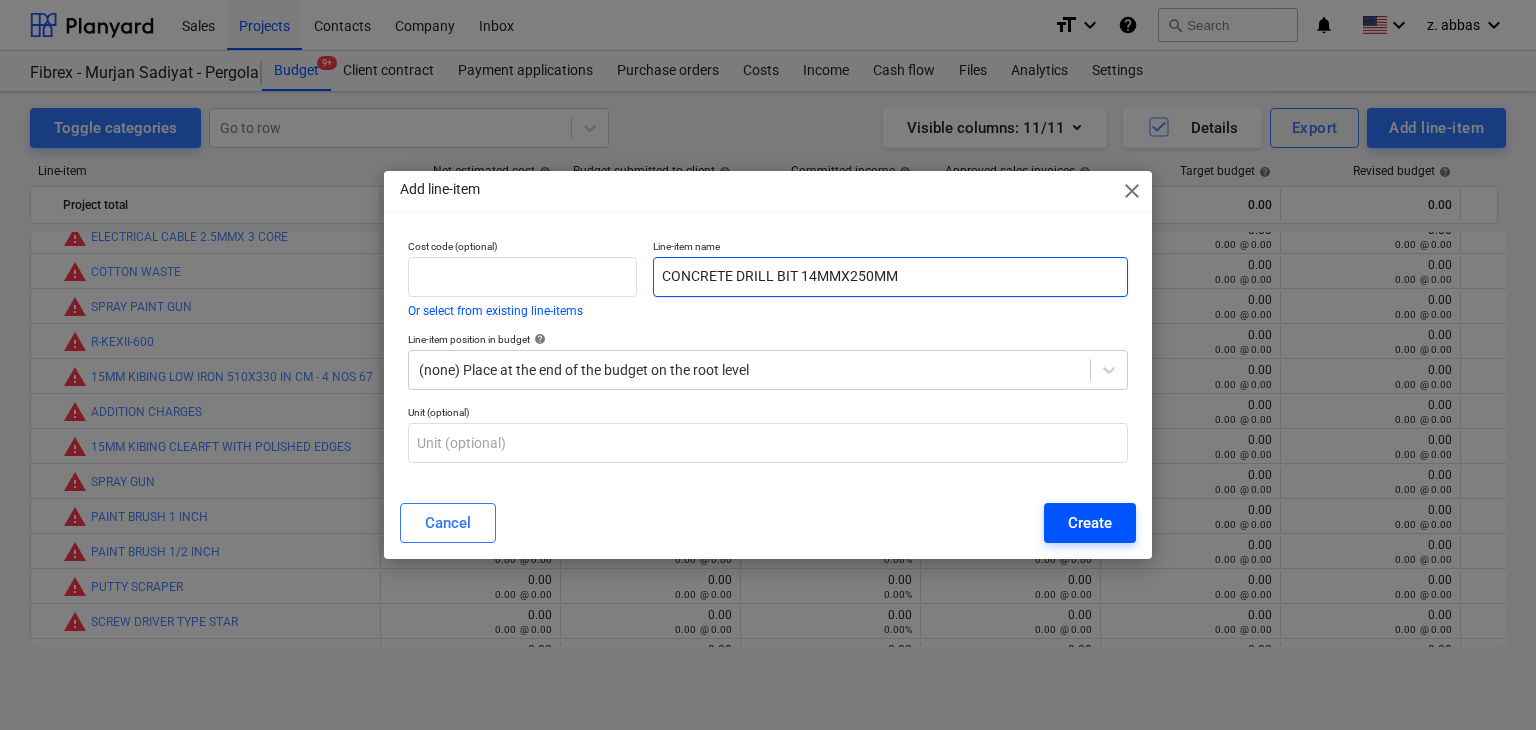 type on "CONCRETE DRILL BIT 14MMX250MM" 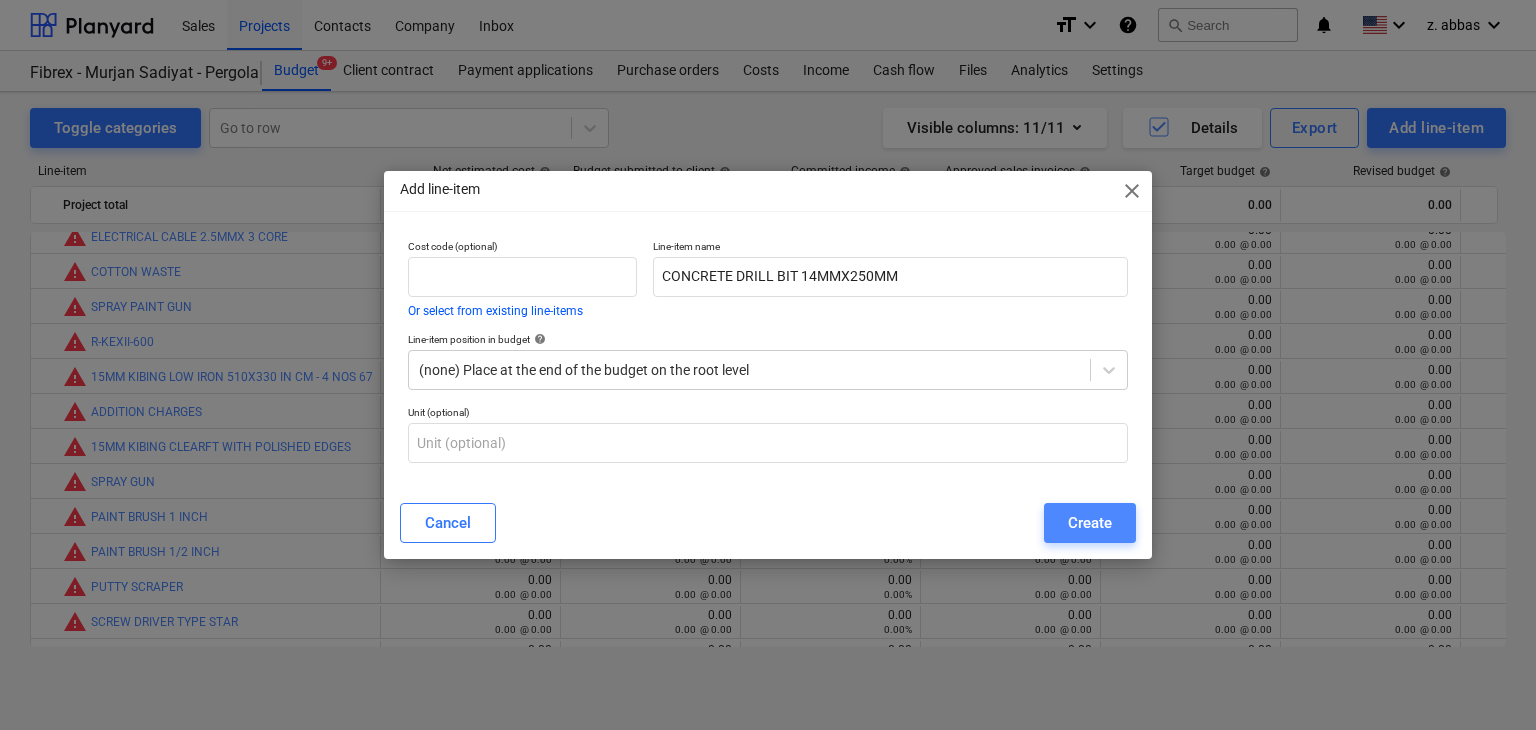 click on "Create" at bounding box center [1090, 523] 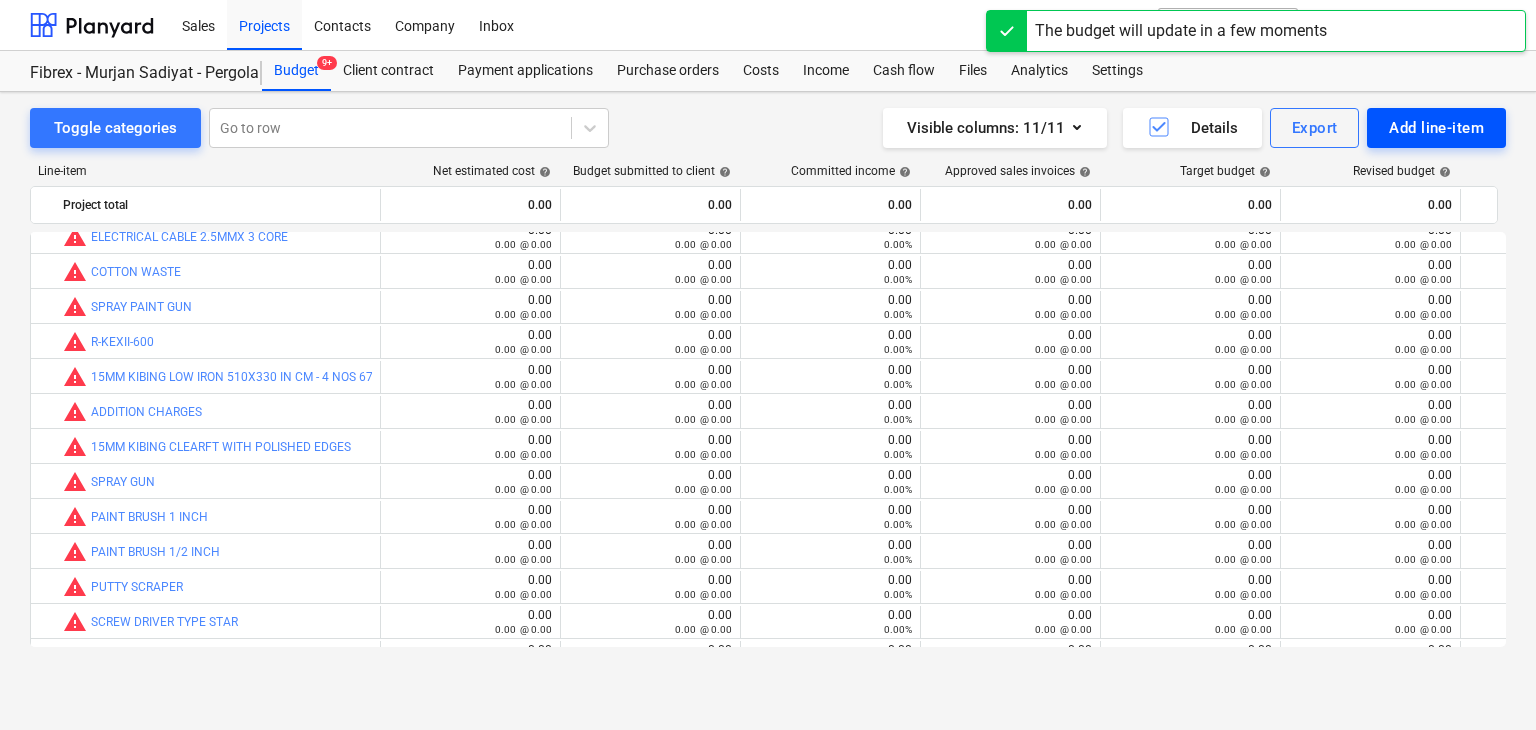 click on "Add line-item" at bounding box center (1436, 128) 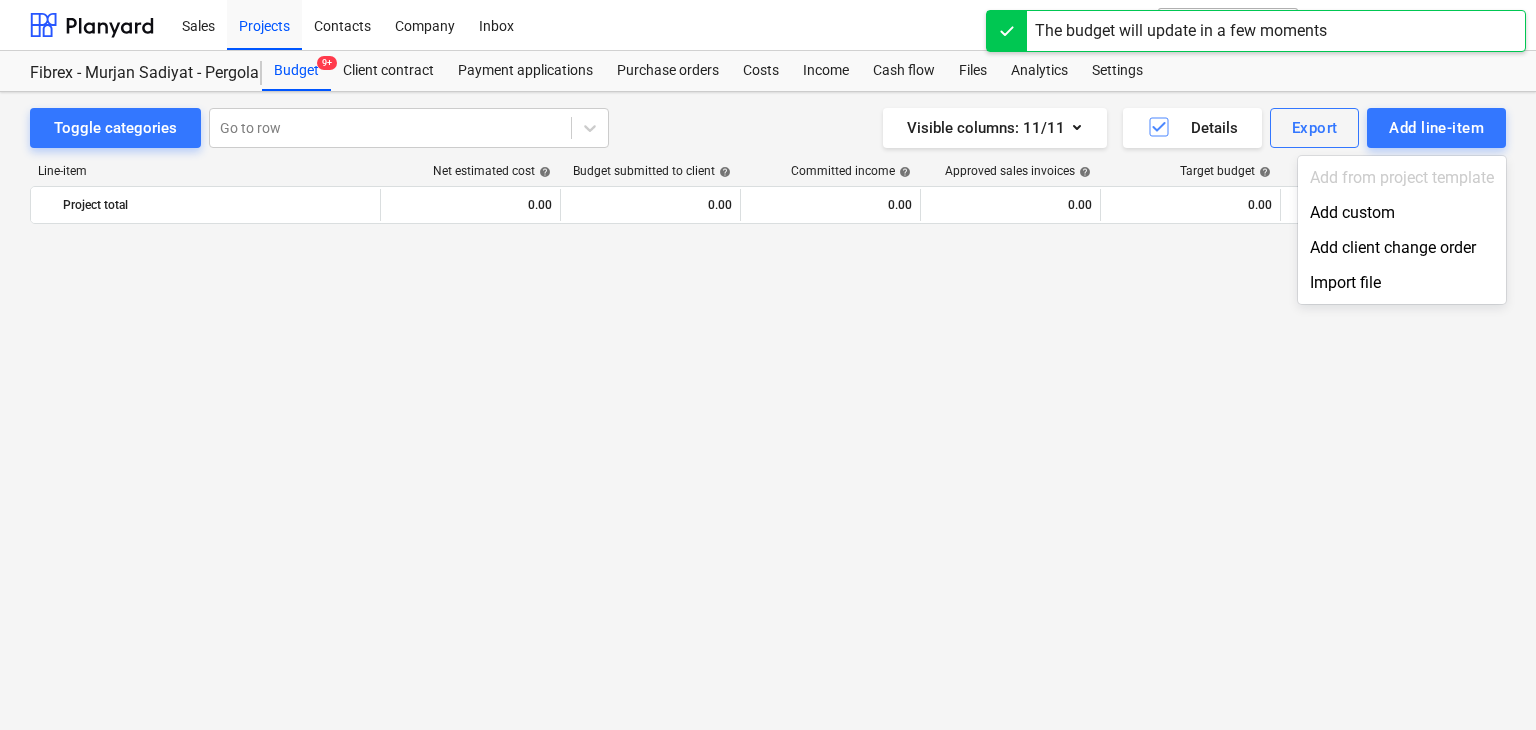 scroll, scrollTop: 8344, scrollLeft: 0, axis: vertical 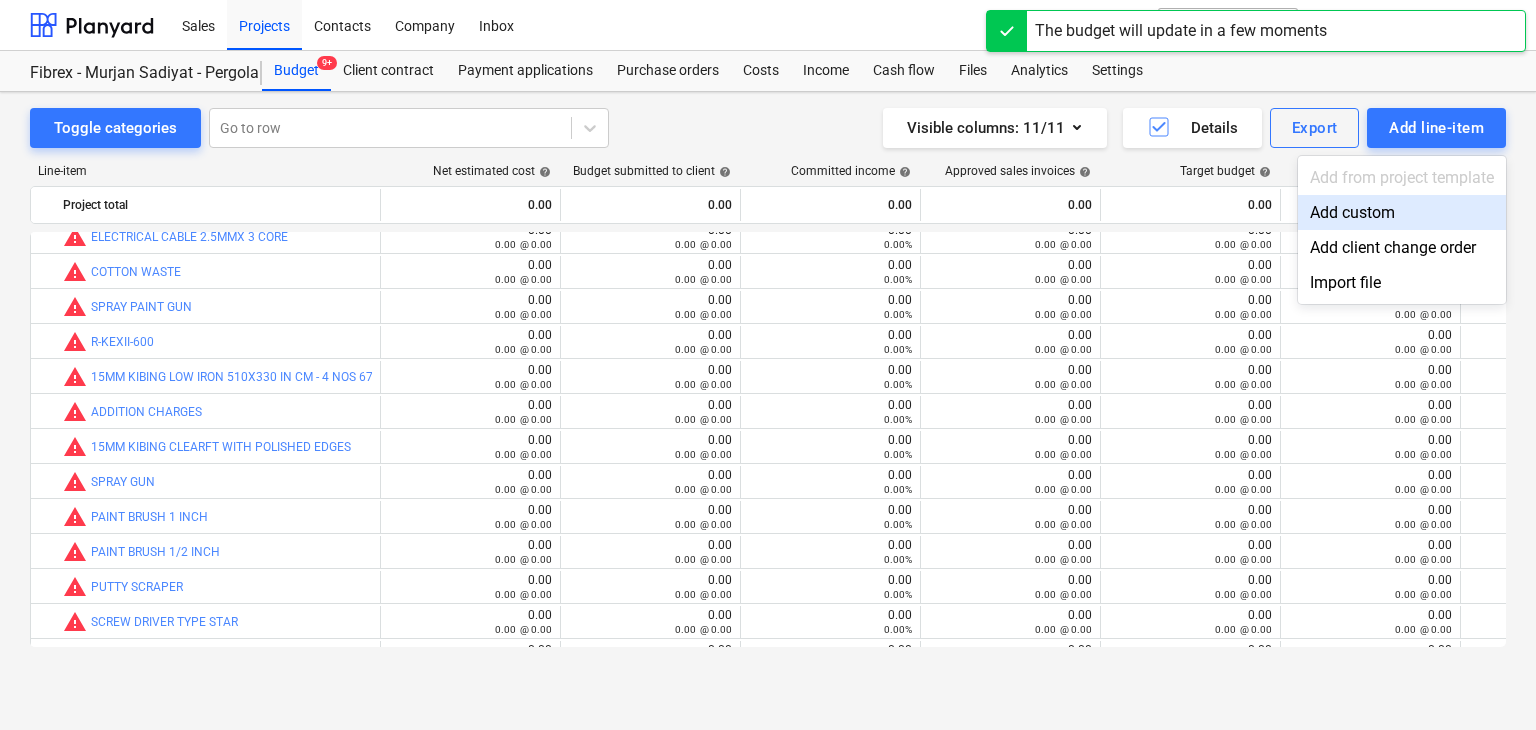 click on "Add custom" at bounding box center [1402, 212] 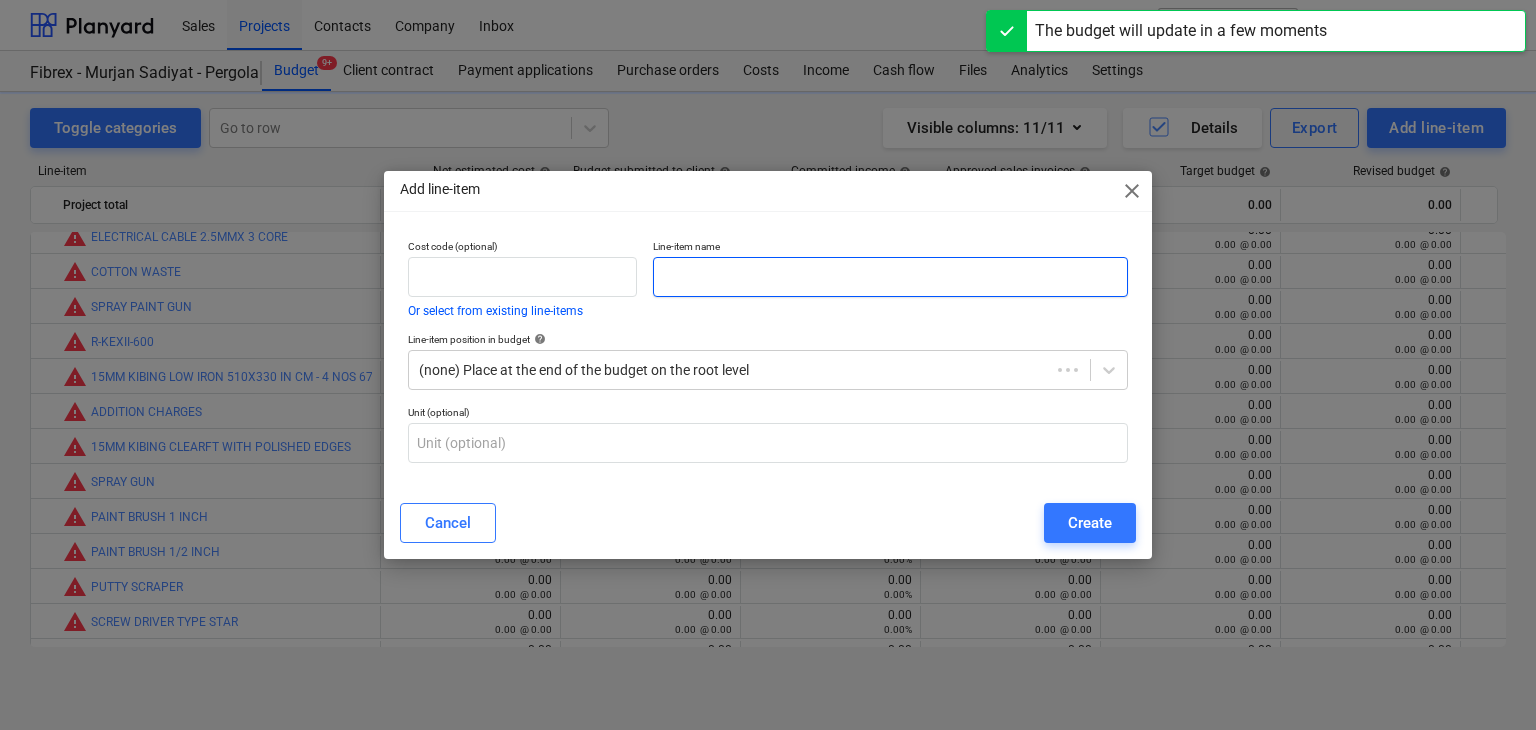 click at bounding box center (890, 277) 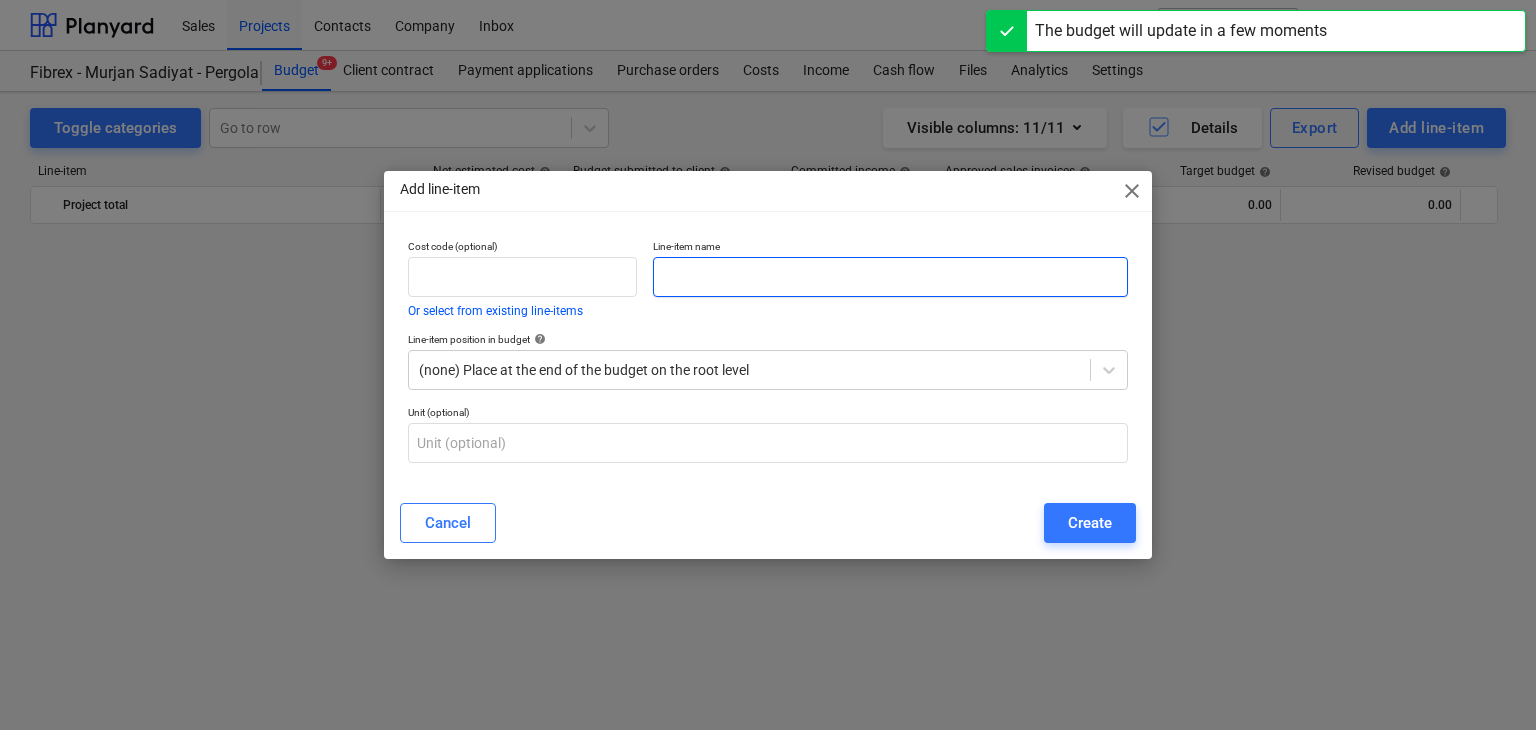 scroll, scrollTop: 8344, scrollLeft: 0, axis: vertical 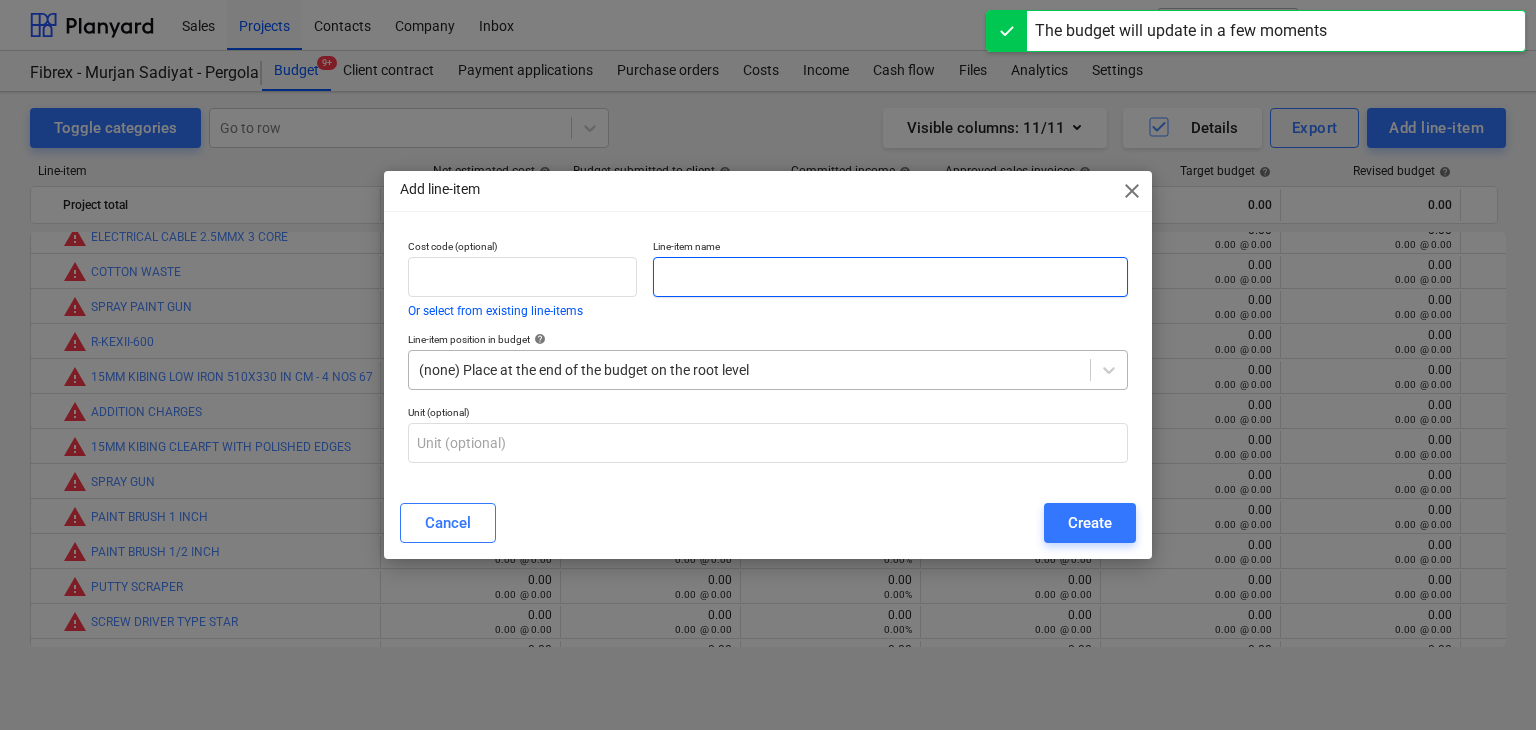 paste on "DRILL BIT FOR TILES 12MMX100MM" 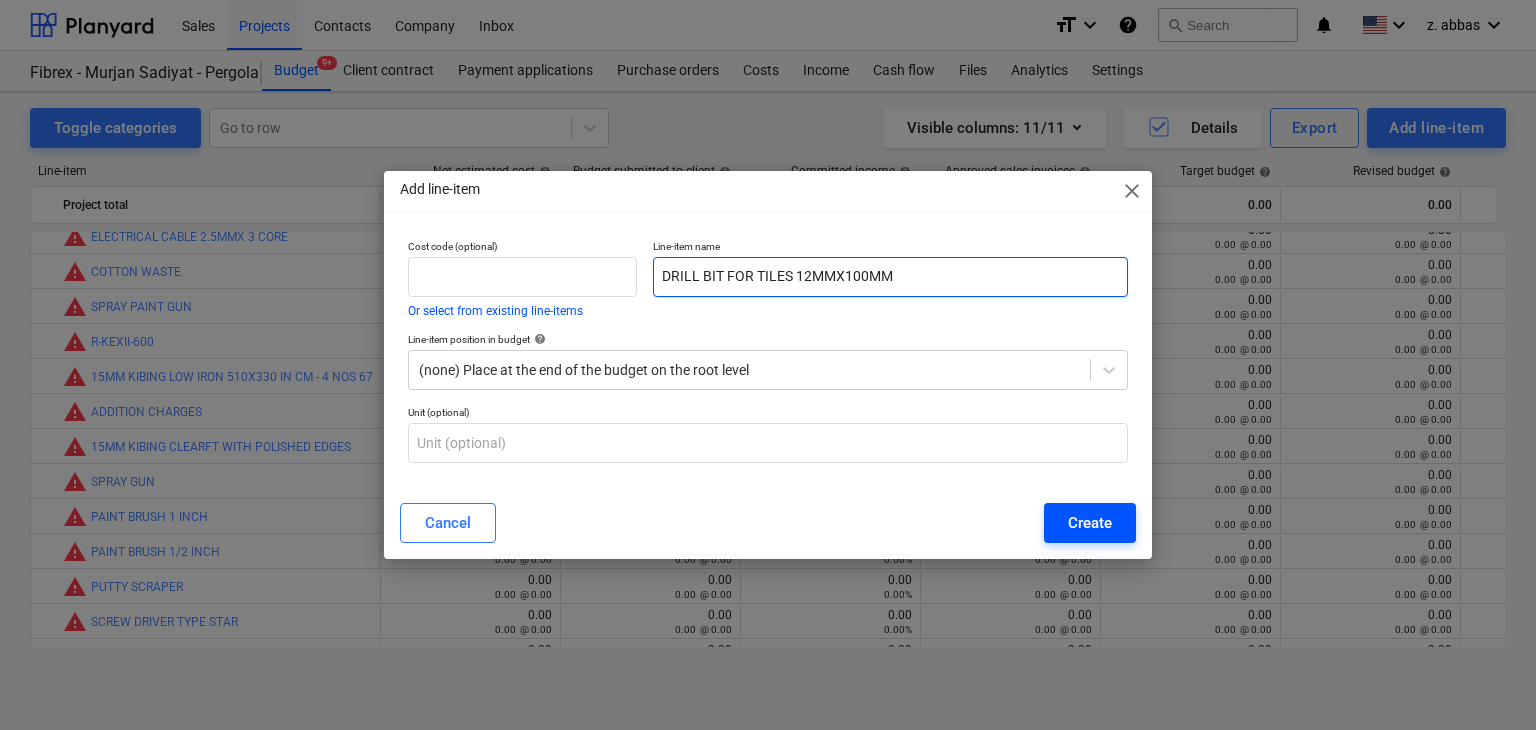 type on "DRILL BIT FOR TILES 12MMX100MM" 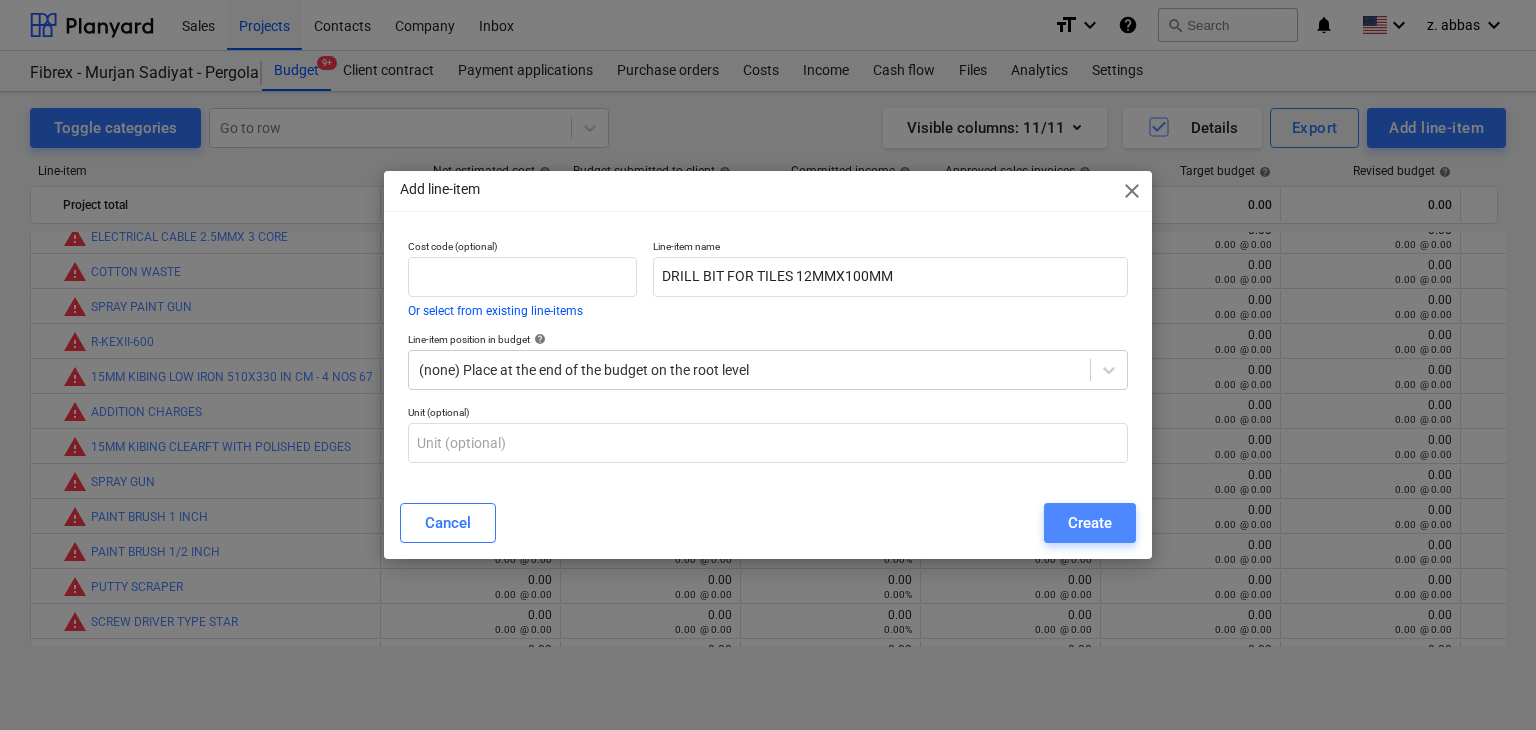 click on "Create" at bounding box center [1090, 523] 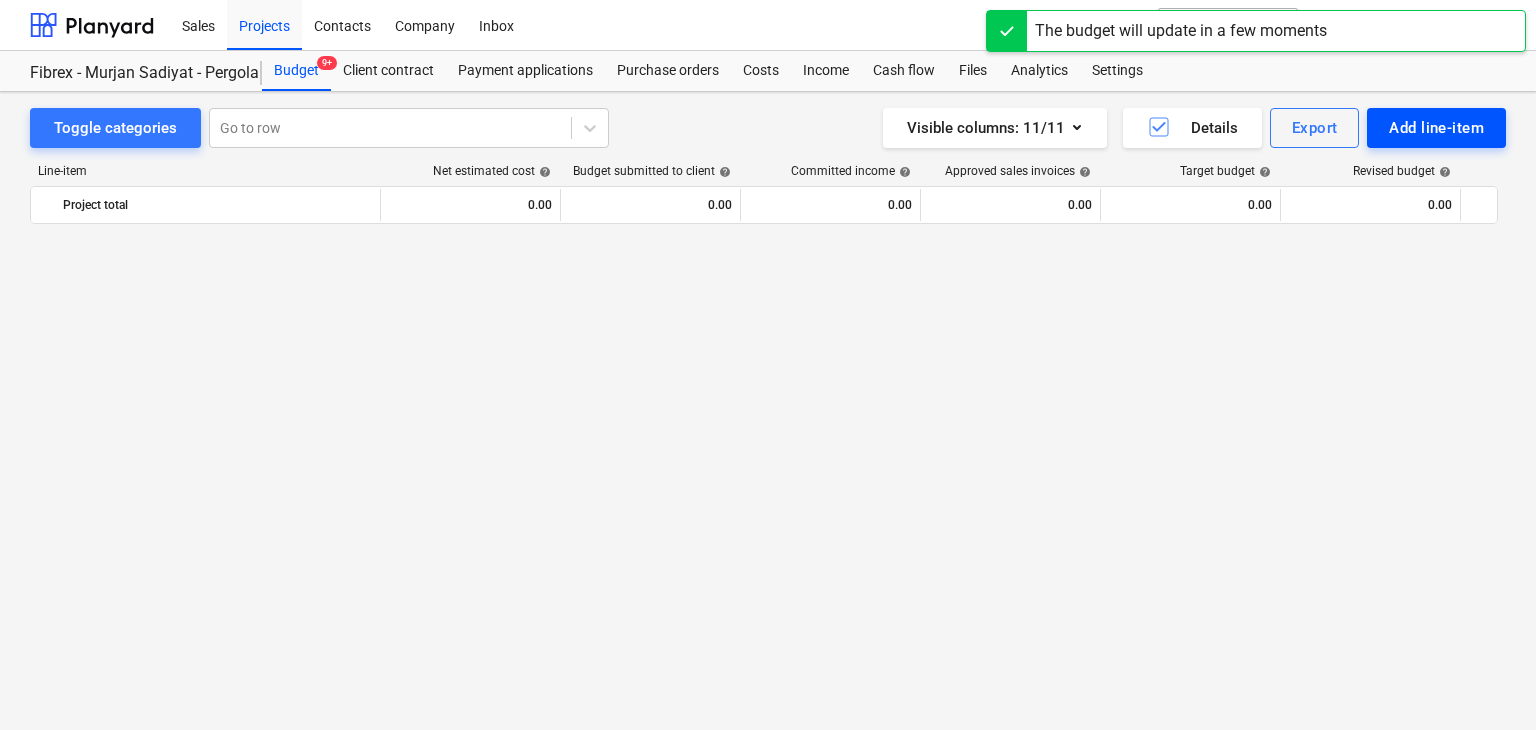 click on "Add line-item" at bounding box center [1436, 128] 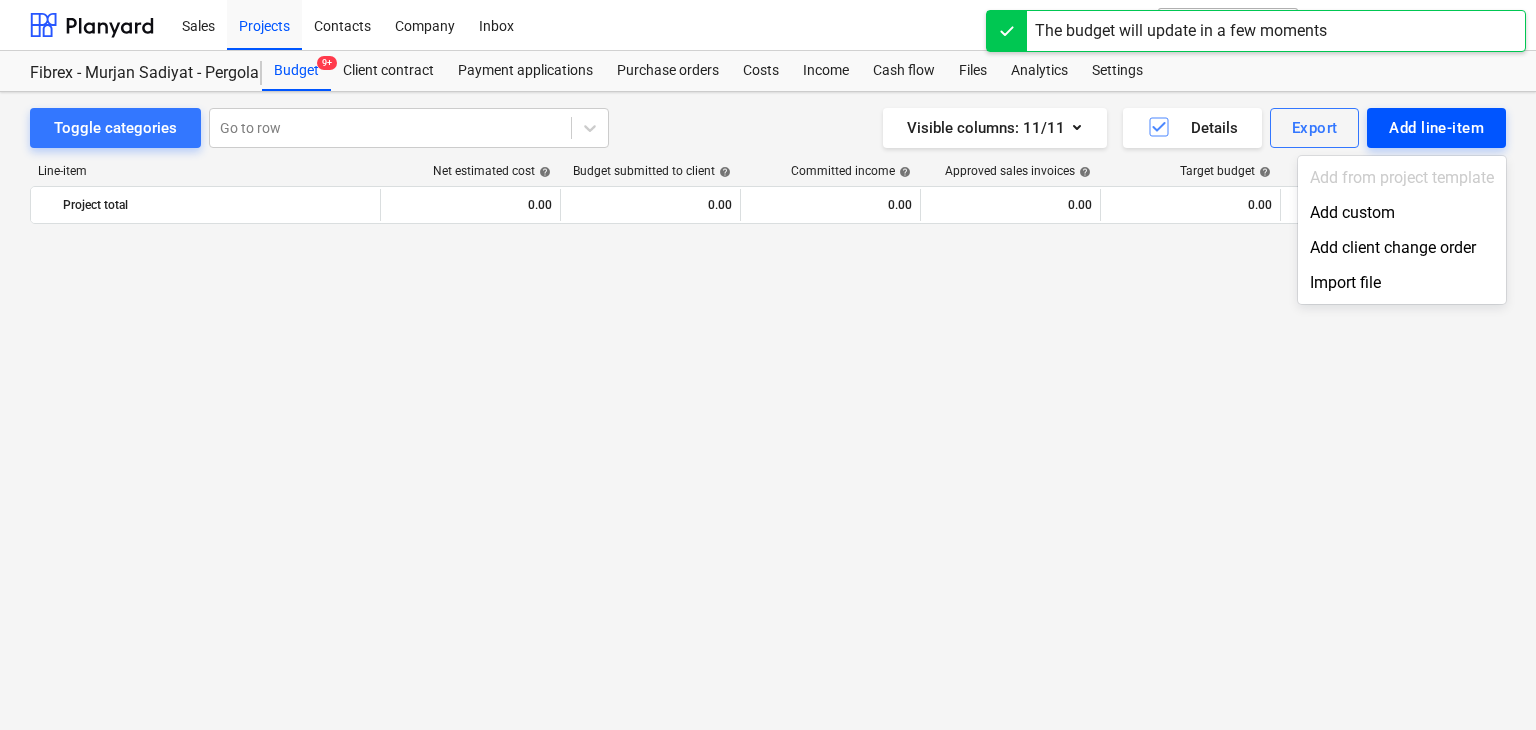 scroll, scrollTop: 8344, scrollLeft: 0, axis: vertical 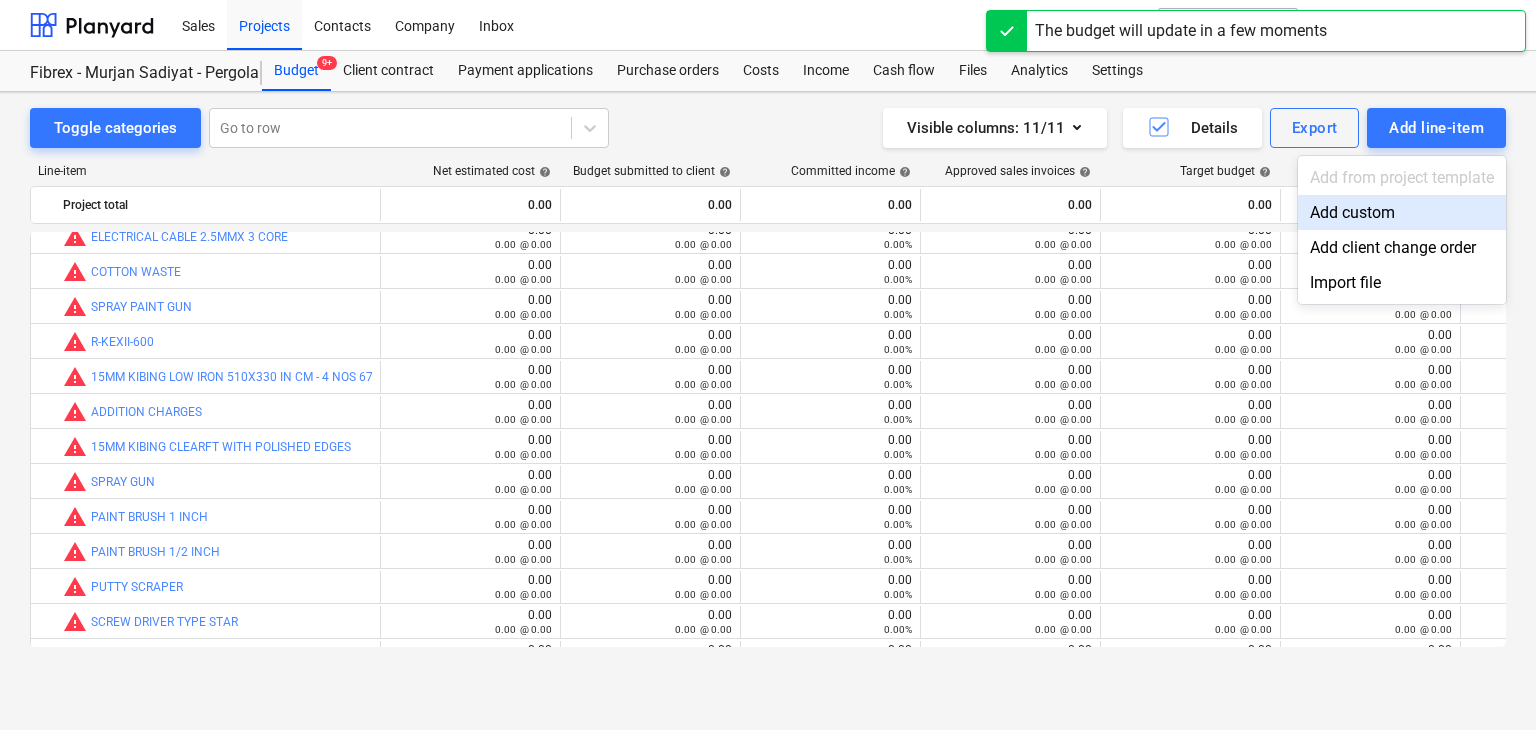 click on "Add custom" at bounding box center [1402, 212] 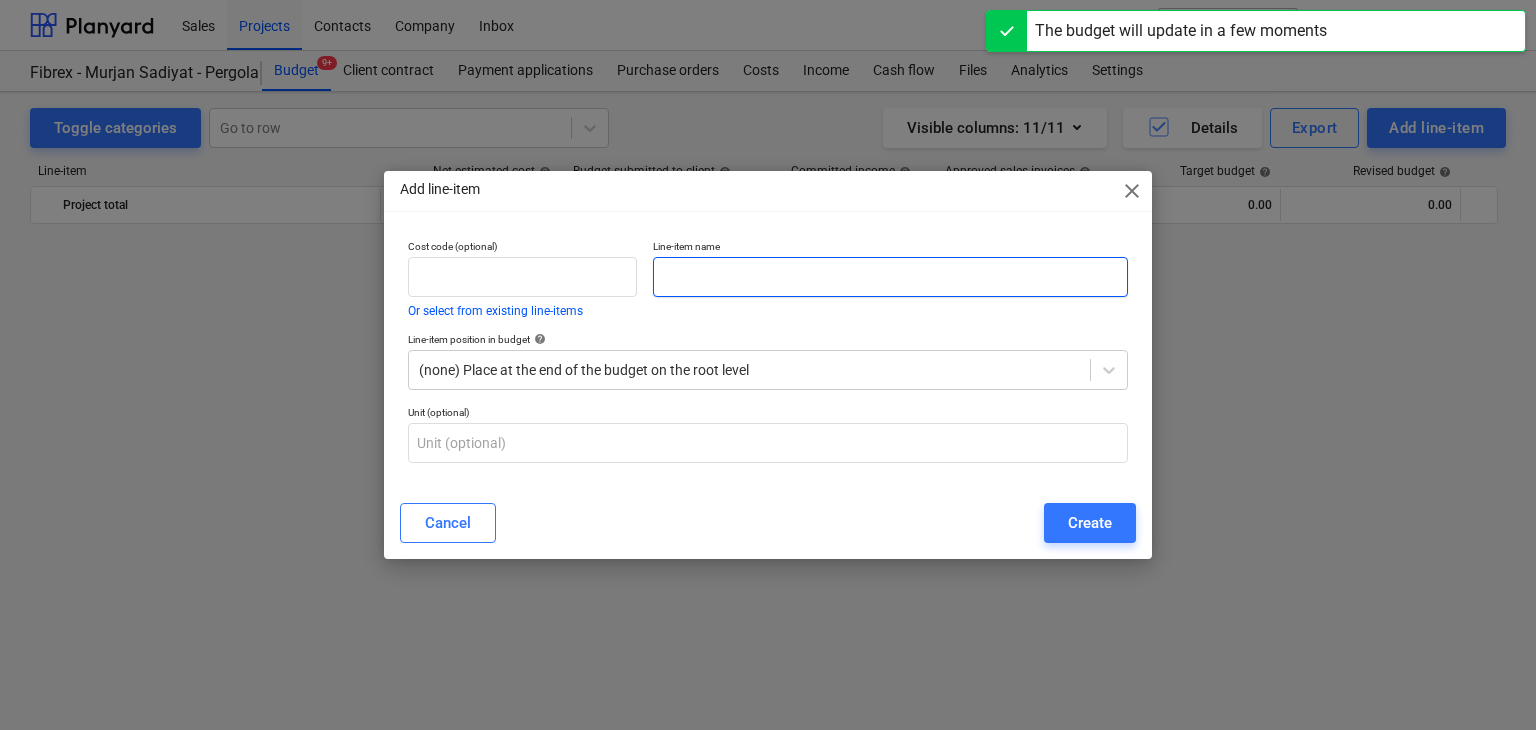 click at bounding box center (890, 277) 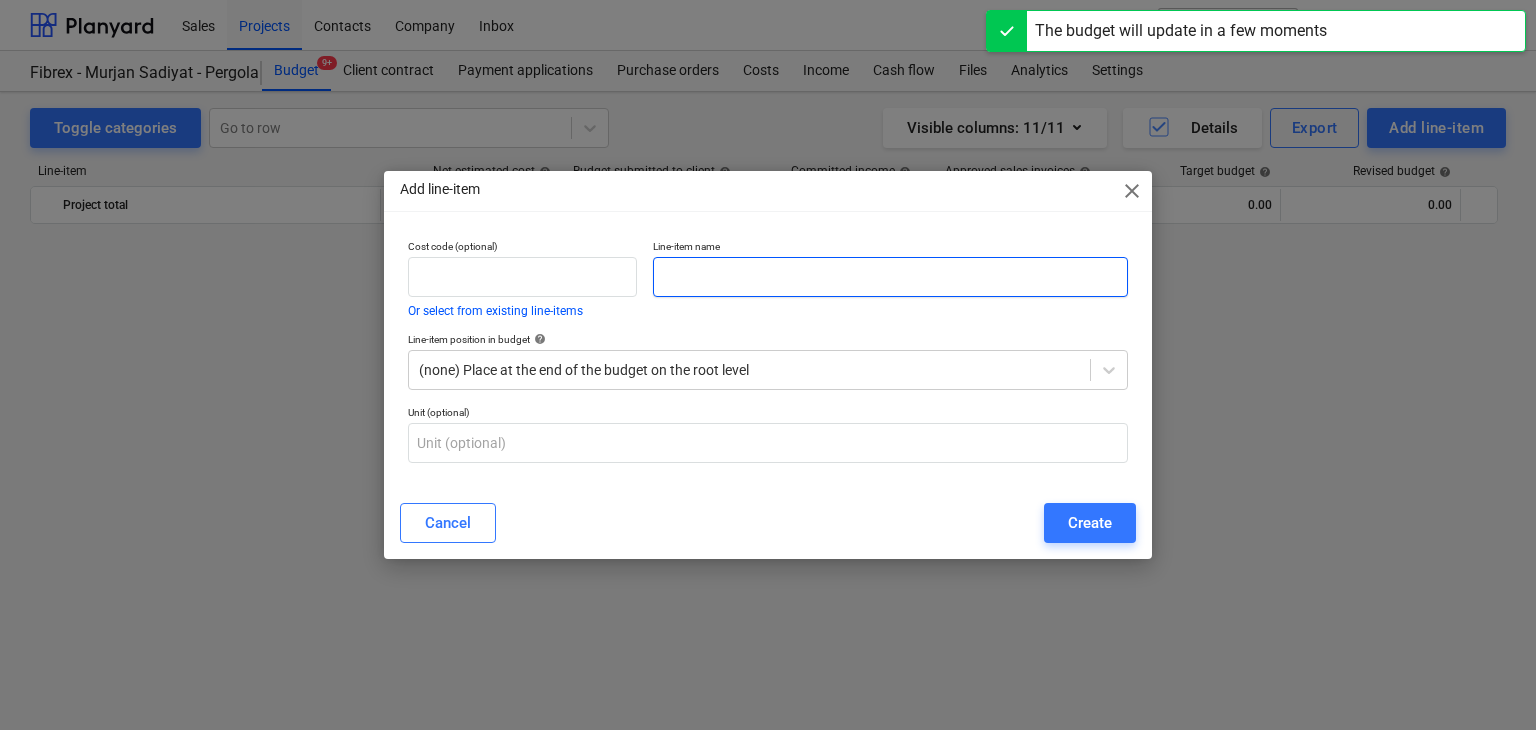 scroll, scrollTop: 8344, scrollLeft: 0, axis: vertical 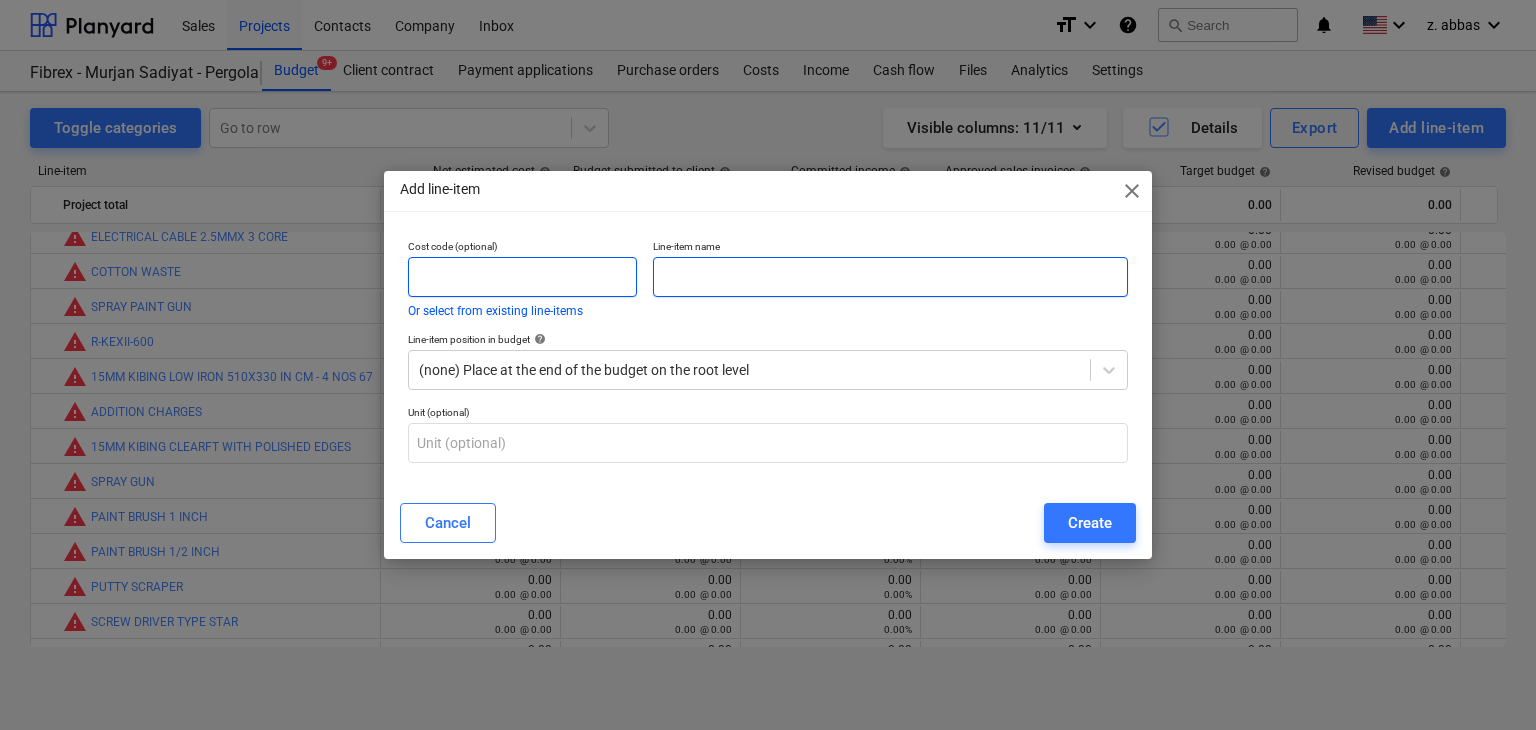 paste on "CONCRETE DRILL BIT 6MMX120MM" 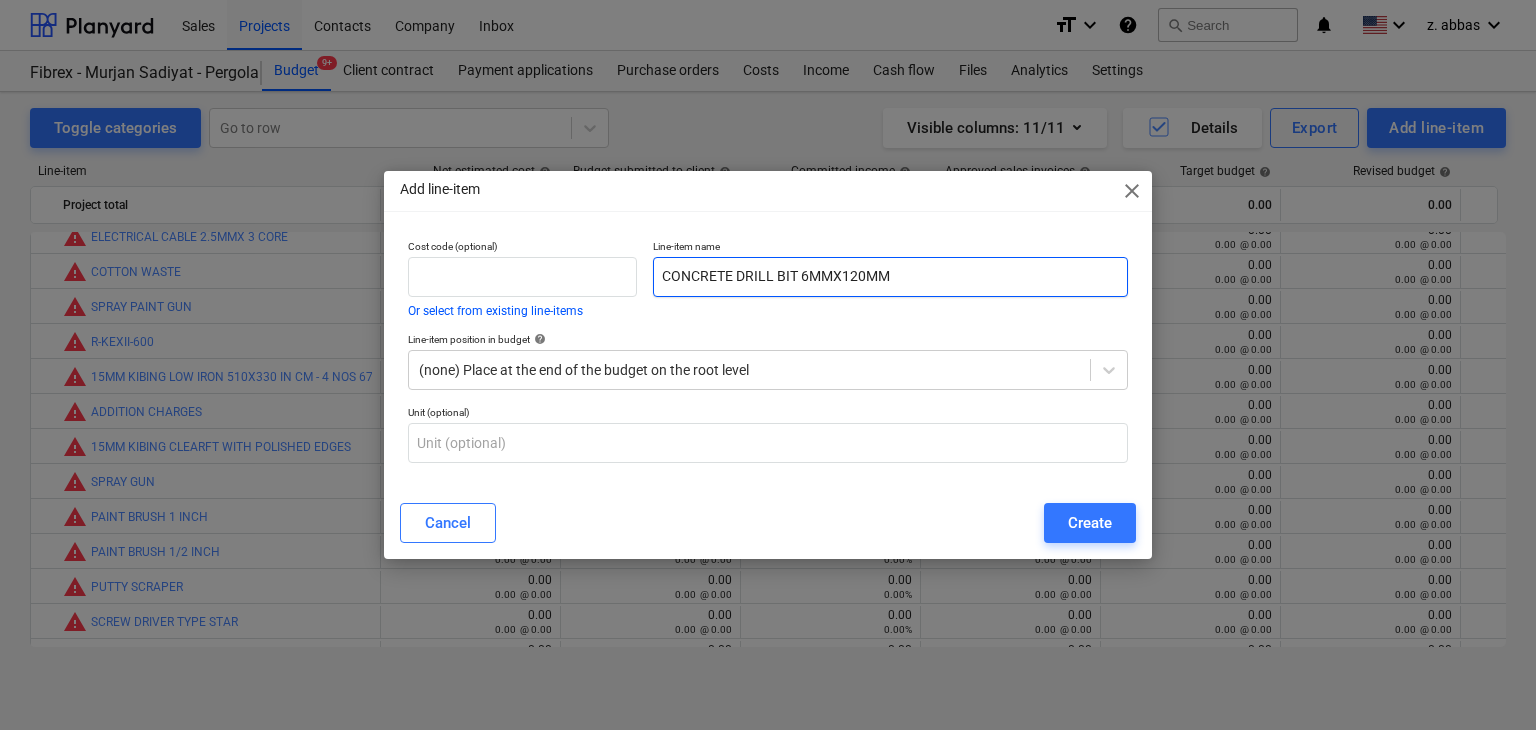 type on "CONCRETE DRILL BIT 6MMX120MM" 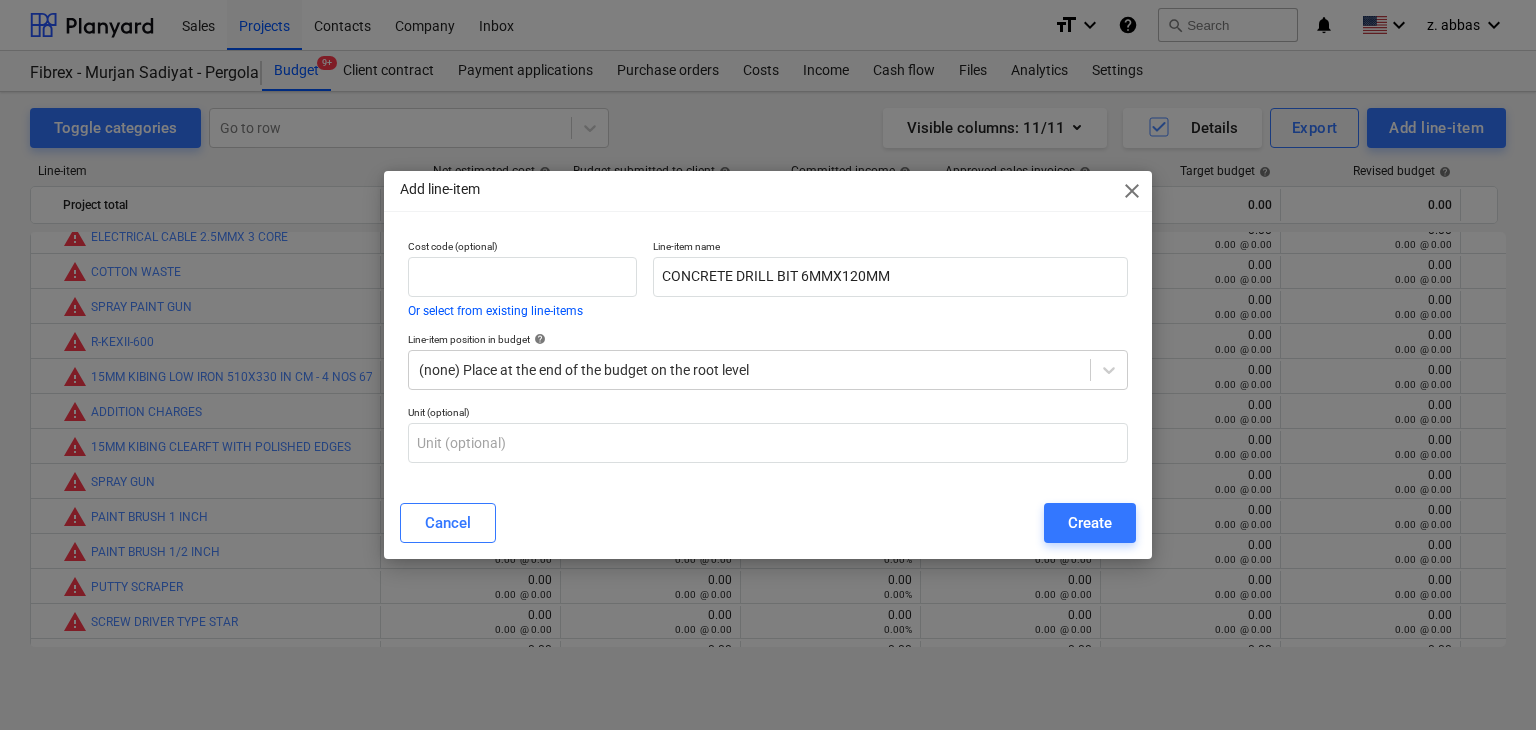 click on "Cancel Create" at bounding box center (768, 523) 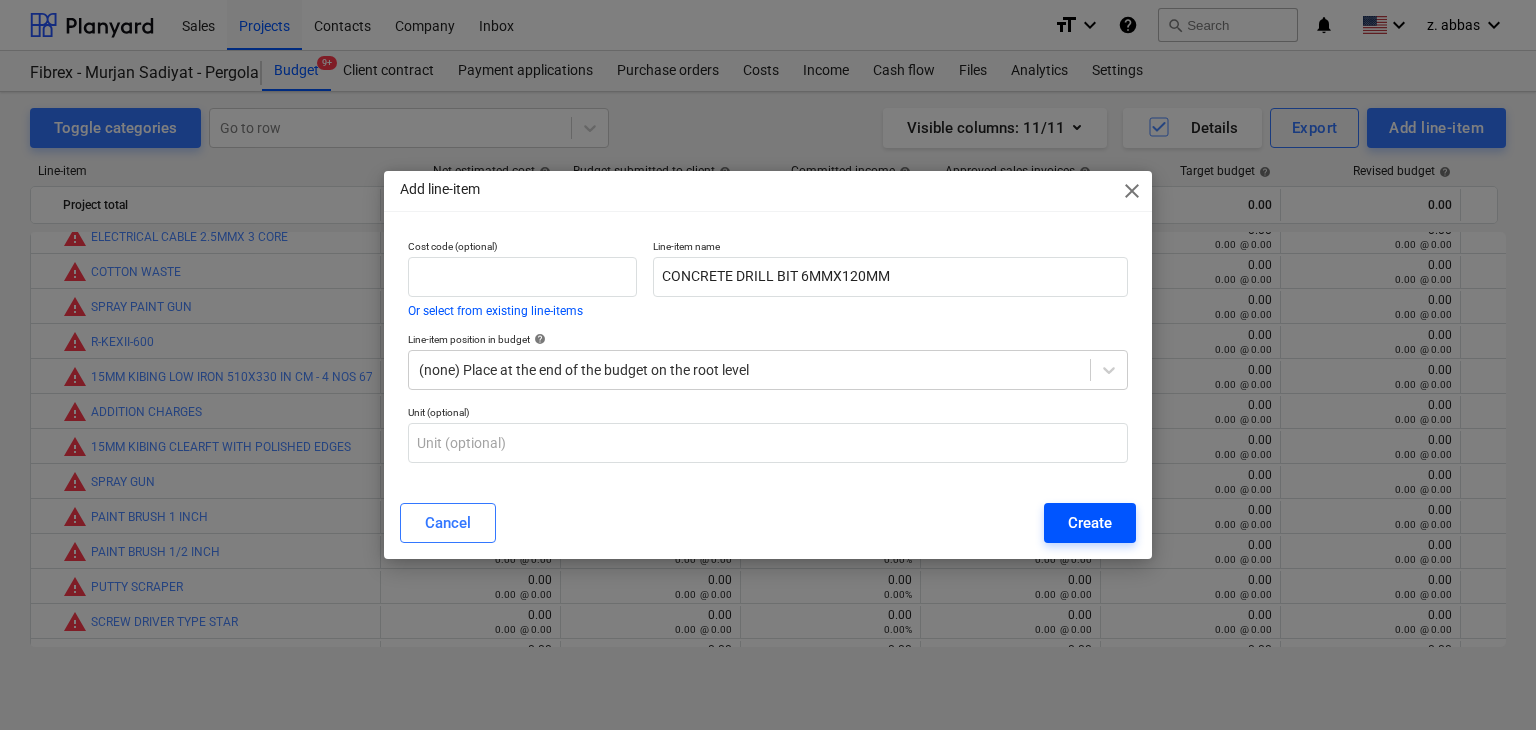 click on "Create" at bounding box center (1090, 523) 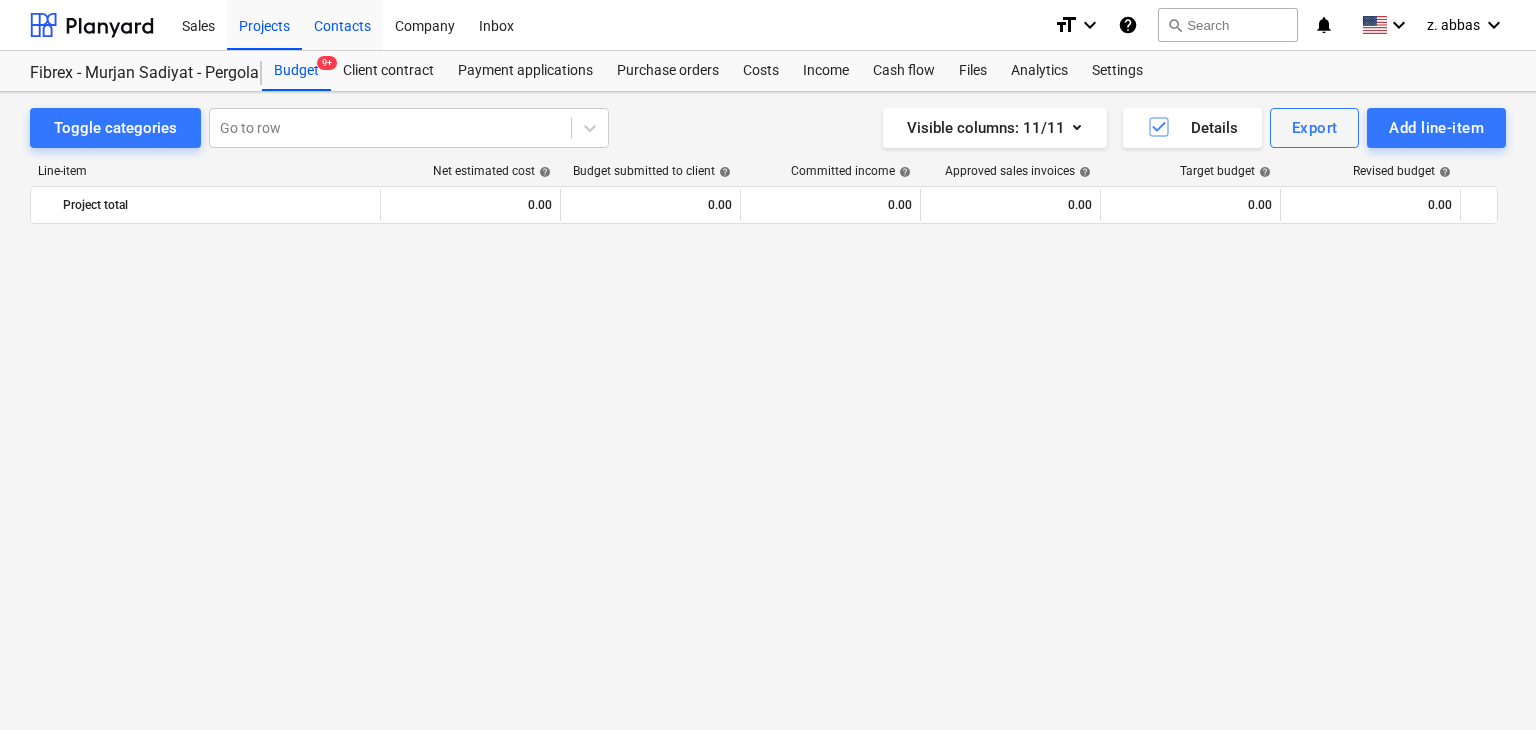 scroll, scrollTop: 8344, scrollLeft: 0, axis: vertical 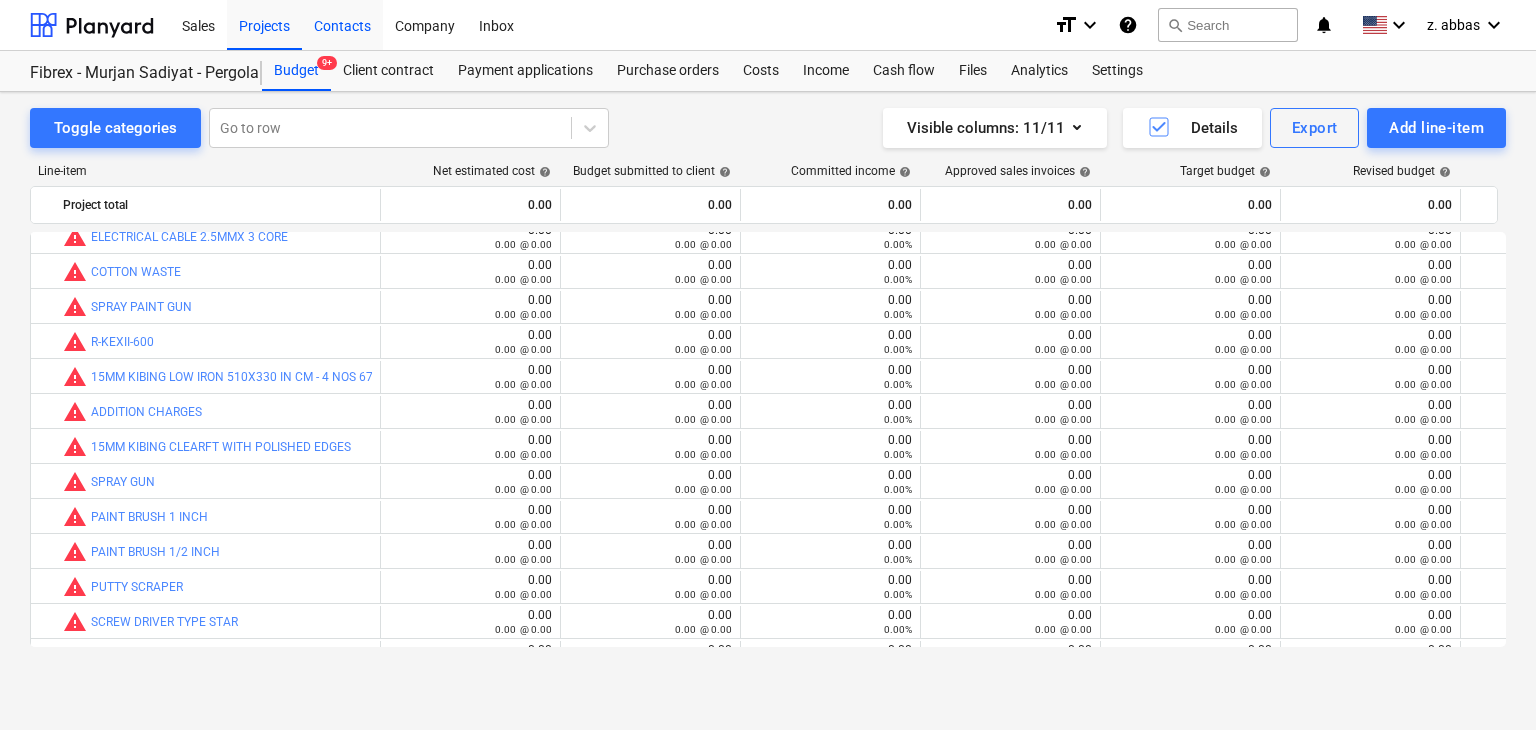 type 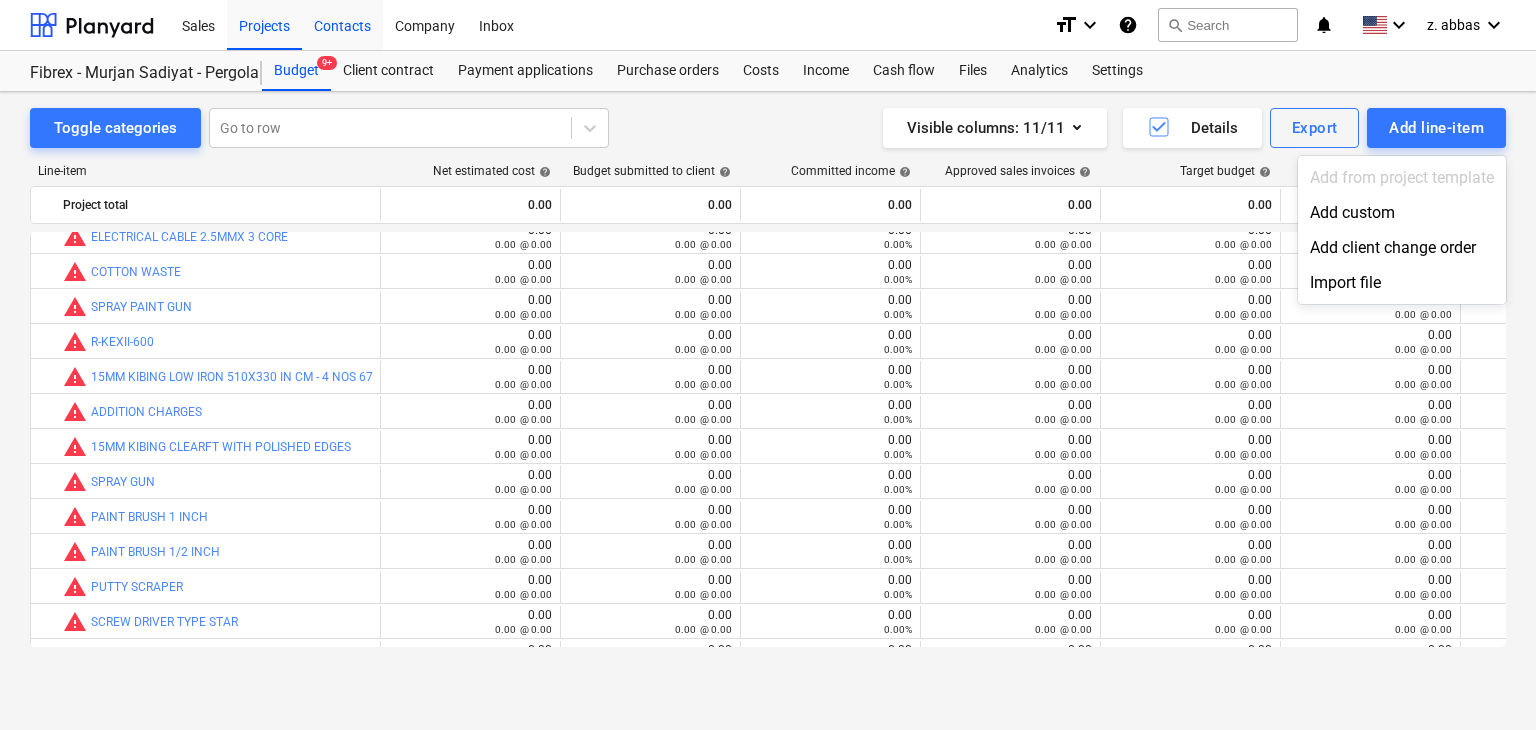 click on "Add line-item" at bounding box center (1436, 128) 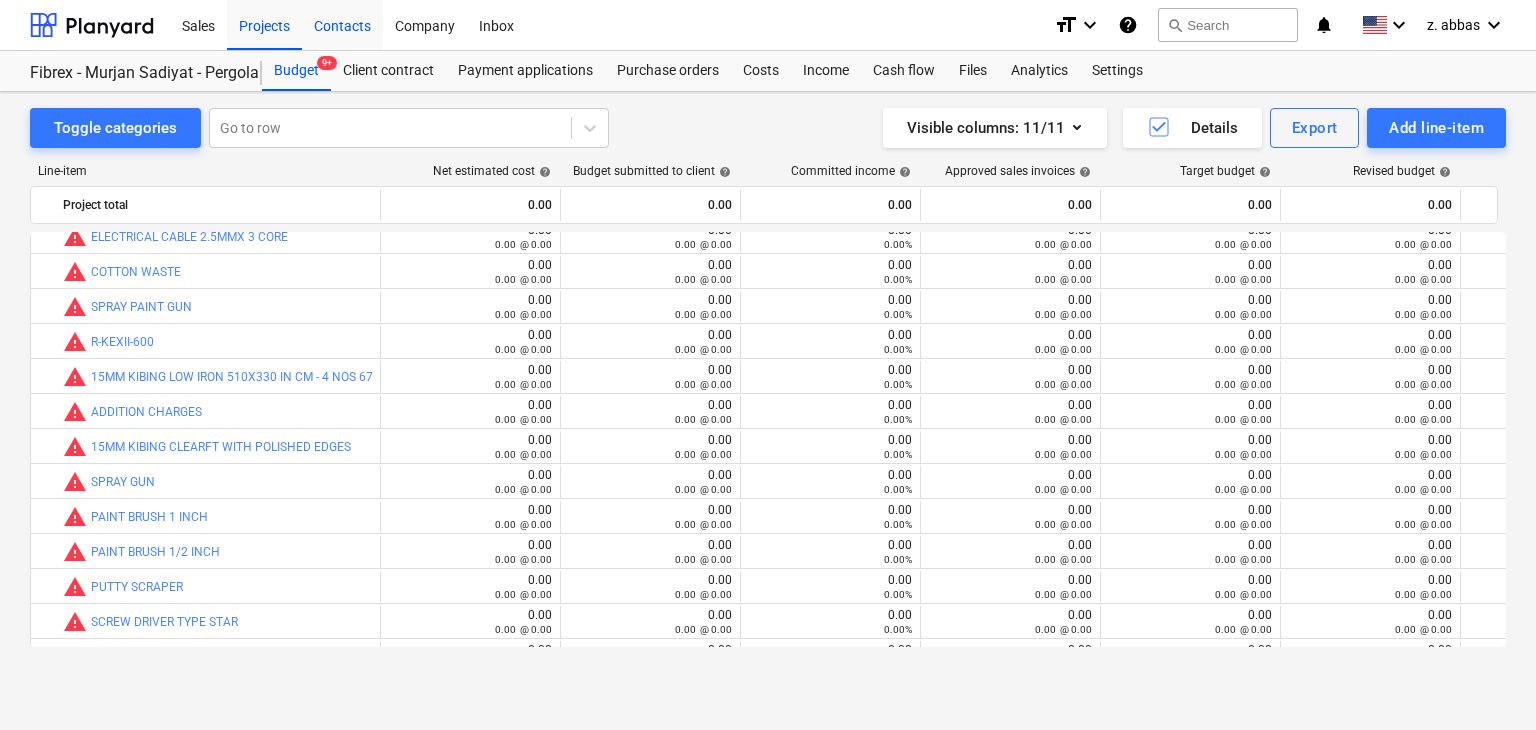 click on "Add line-item" at bounding box center [1436, 128] 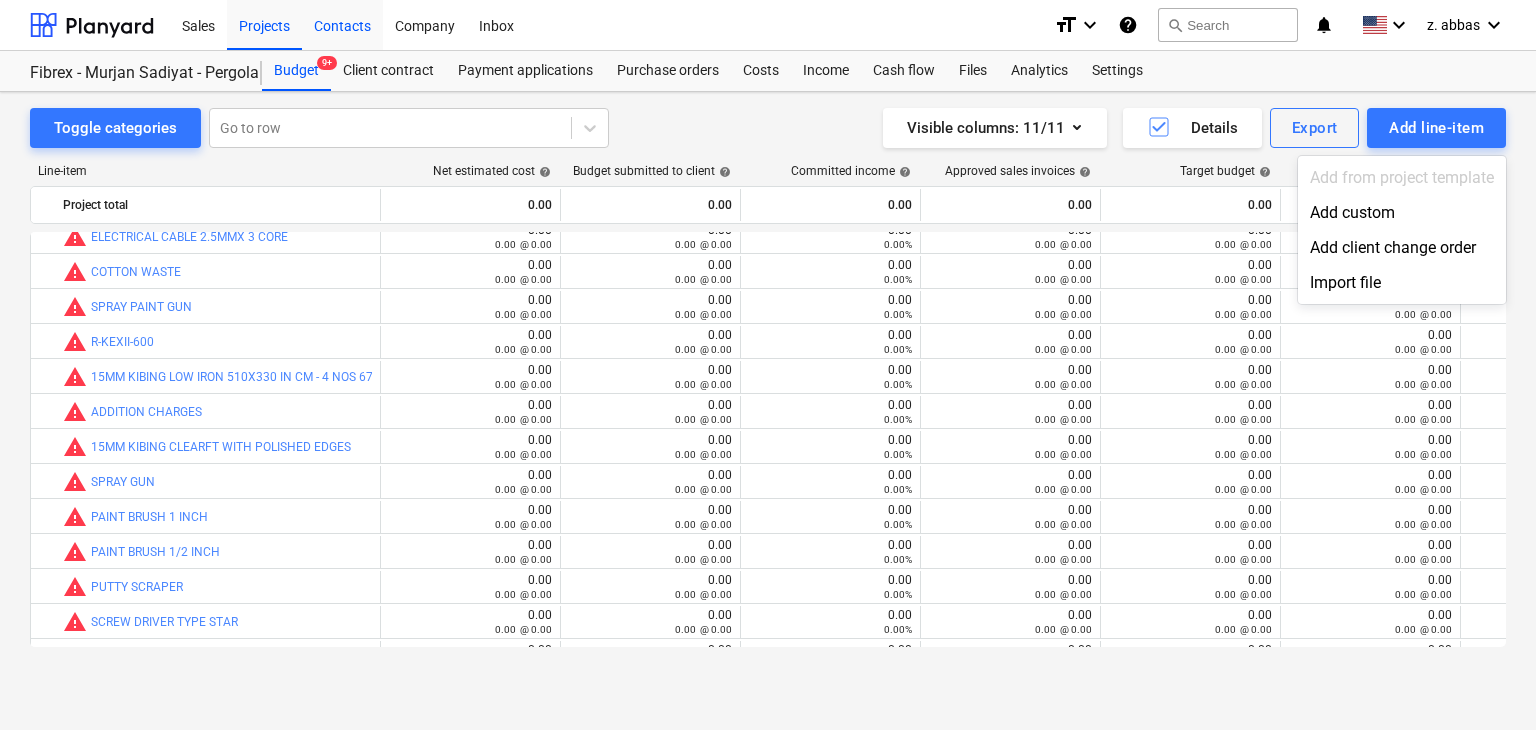 click on "Add line-item" at bounding box center [1436, 128] 